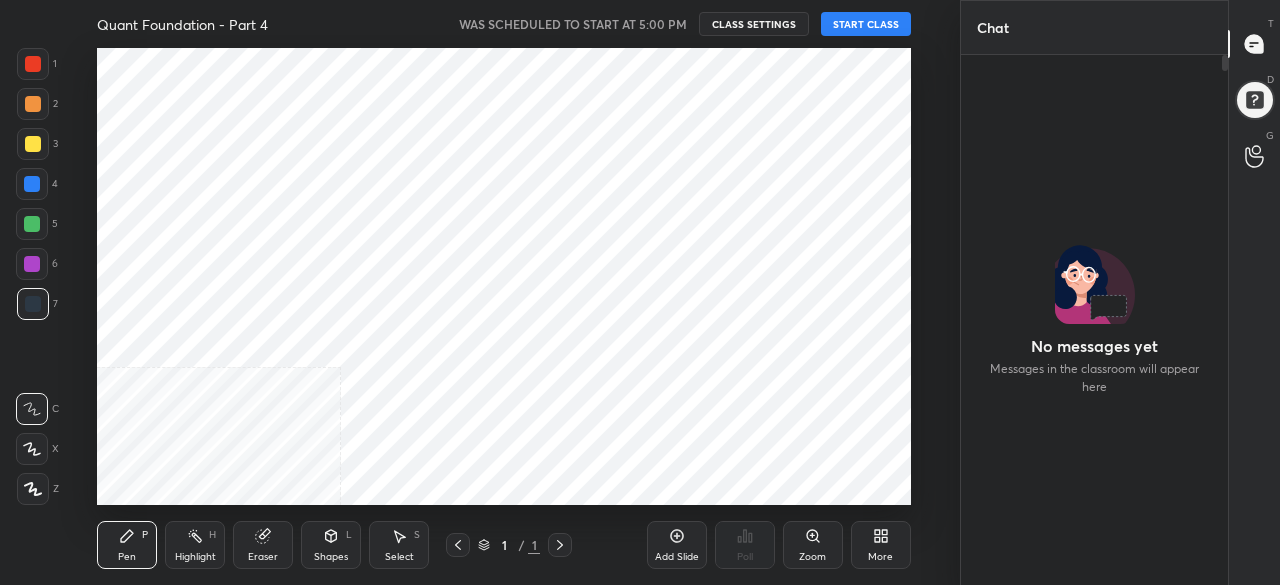 scroll, scrollTop: 0, scrollLeft: 0, axis: both 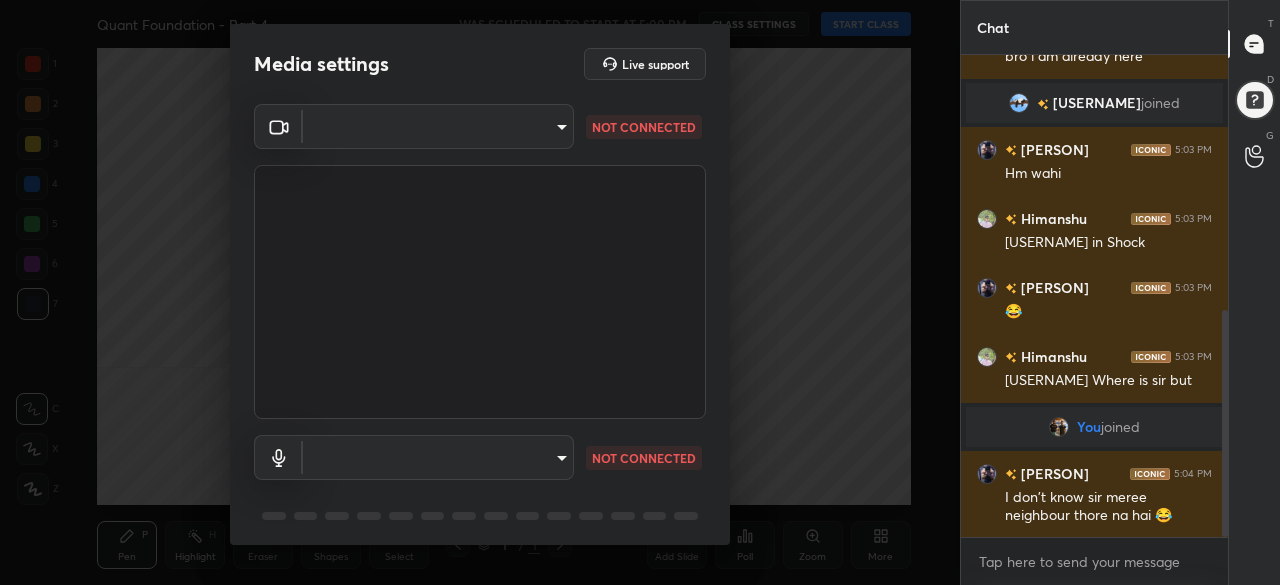 click on "1 2 3 4 5 6 7 C X Z C X Z E E Erase all   H H Quant Foundation - Part 4 WAS SCHEDULED TO START AT  5:00 PM CLASS SETTINGS START CLASS Setting up your live class Back Quant Foundation - Part 4 • L5 of Quant Foundation Course [PERSON] Pen P Highlight H Eraser Shapes L Select S 1 / 1 Add Slide Poll Zoom More Chat [PERSON]  joined [PERSON] 5:02 PM bro i am already here [PERSON]  joined [PERSON] 5:03 PM Hm wahi [PERSON] 5:03 PM @[PERSON] in Shock [PERSON] 5:03 PM 😂 [PERSON] 5:03 PM @[PERSON] Where is sir but You  joined [PERSON] 5:04 PM I don't know sir meree neighbour thore na hai 😂 JUMP TO LATEST Enable hand raising Enable raise hand to speak to learners. Once enabled, chat will be turned off temporarily. Enable x   introducing Raise a hand with a doubt Now learners can raise their hand along with a doubt  How it works? Doubts asked by learners will show up here Raise hand disabled You have disabled Raise hand currently. Enable it to invite learners to speak Enable Can't raise hand Got it T Messages (T) D Doubts (D)" at bounding box center (640, 292) 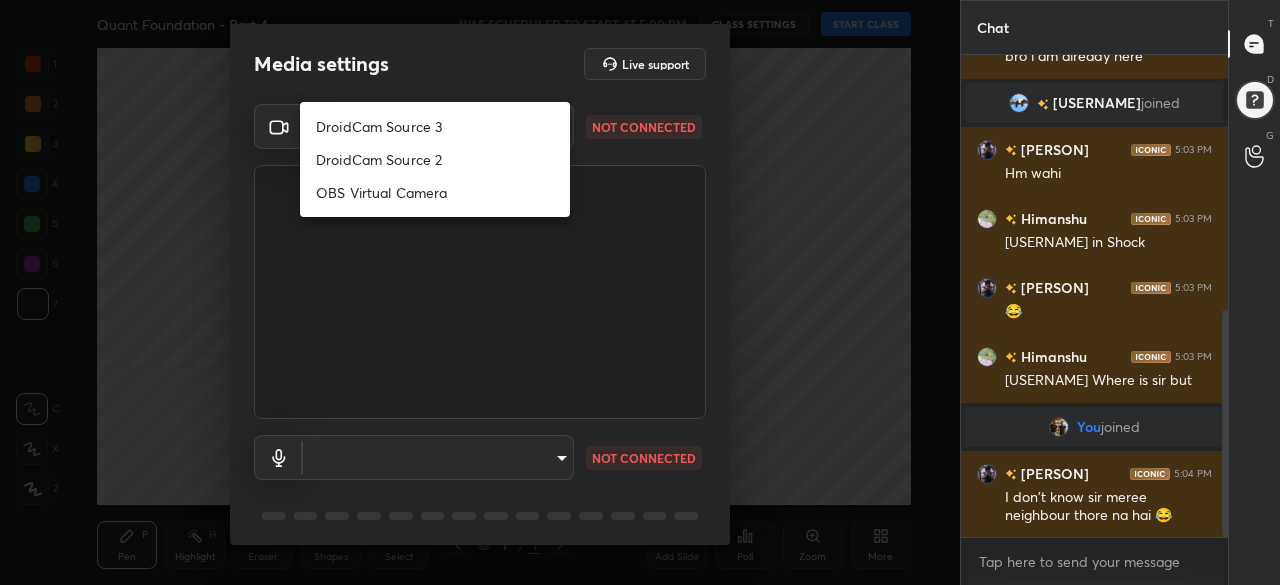 click on "DroidCam Source 3" at bounding box center [435, 126] 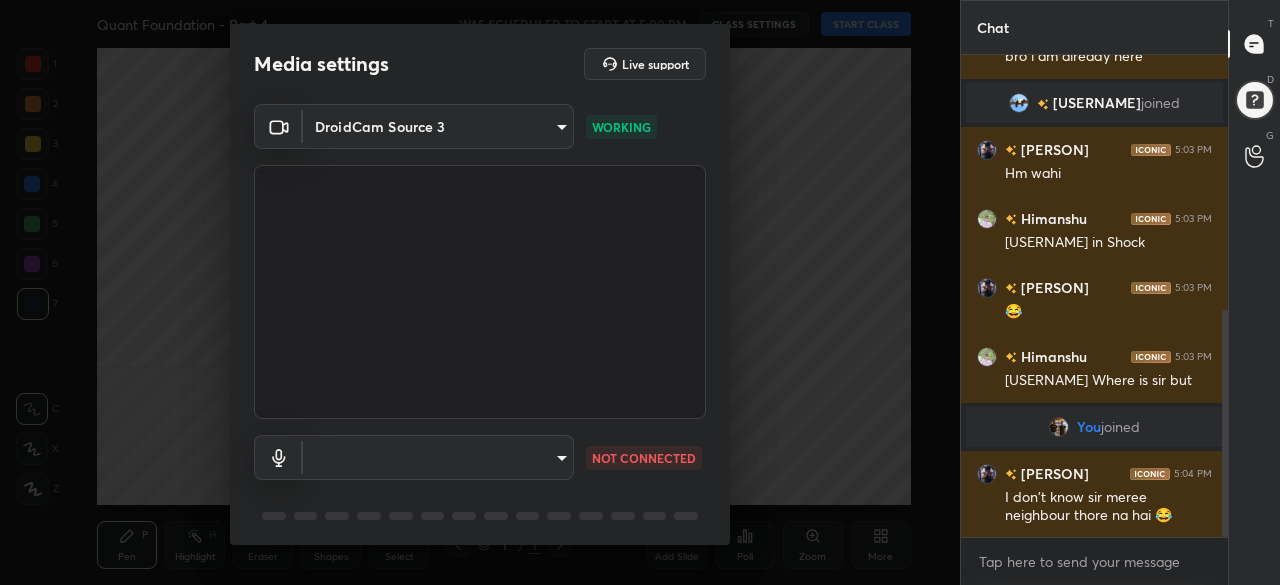 scroll, scrollTop: 70, scrollLeft: 0, axis: vertical 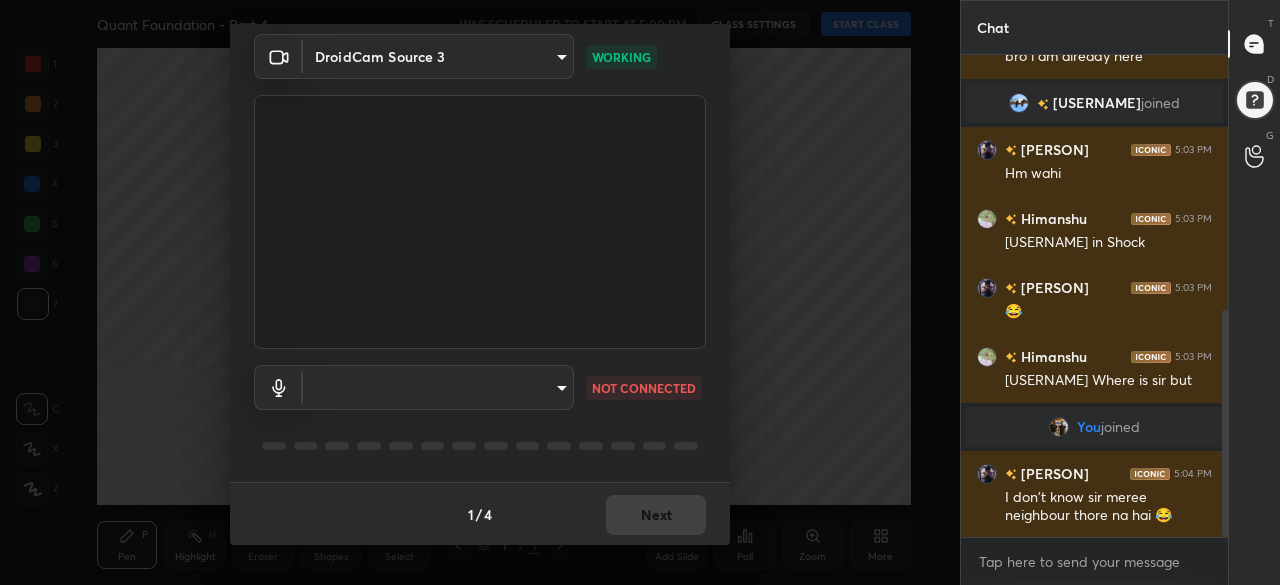 click on "1 2 3 4 5 6 7 C X Z C X Z E E Erase all   H H Quant Foundation - Part 4 WAS SCHEDULED TO START AT  5:00 PM CLASS SETTINGS START CLASS Setting up your live class Back Quant Foundation - Part 4 • L5 of Quant Foundation Course [PERSON] Pen P Highlight H Eraser Shapes L Select S 1 / 1 Add Slide Poll Zoom More Chat [PERSON]  joined [PERSON] 5:02 PM bro i am already here [PERSON]  joined [PERSON] 5:03 PM Hm wahi [PERSON] 5:03 PM @[PERSON] in Shock [PERSON] 5:03 PM 😂 [PERSON] 5:03 PM @[PERSON] Where is sir but You  joined [PERSON] 5:04 PM I don't know sir meree neighbour thore na hai 😂 JUMP TO LATEST Enable hand raising Enable raise hand to speak to learners. Once enabled, chat will be turned off temporarily. Enable x   introducing Raise a hand with a doubt Now learners can raise their hand along with a doubt  How it works? Doubts asked by learners will show up here Raise hand disabled You have disabled Raise hand currently. Enable it to invite learners to speak Enable Can't raise hand Got it T Messages (T) D Doubts (D)" at bounding box center (640, 292) 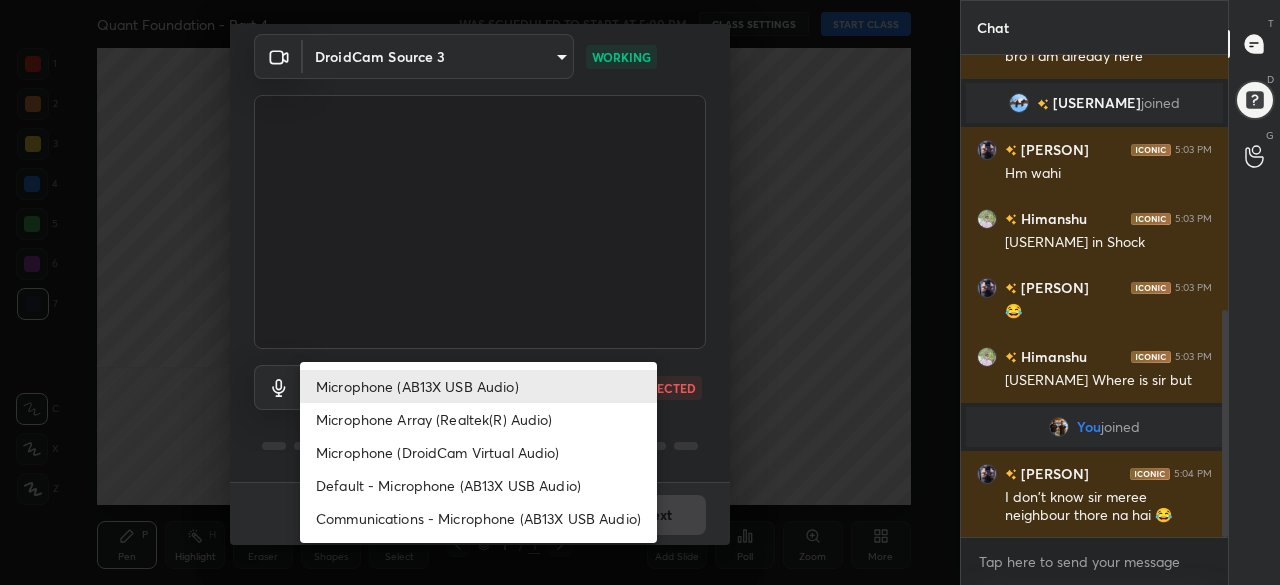 click on "Default - Microphone (AB13X USB Audio)" at bounding box center (478, 485) 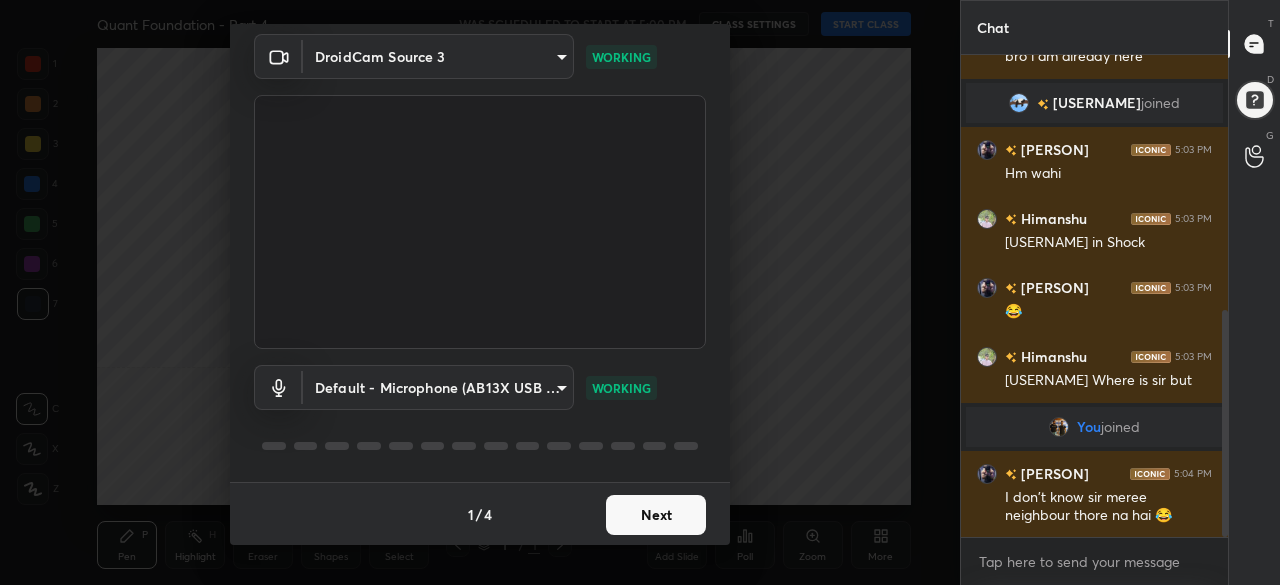 click on "Next" at bounding box center [656, 515] 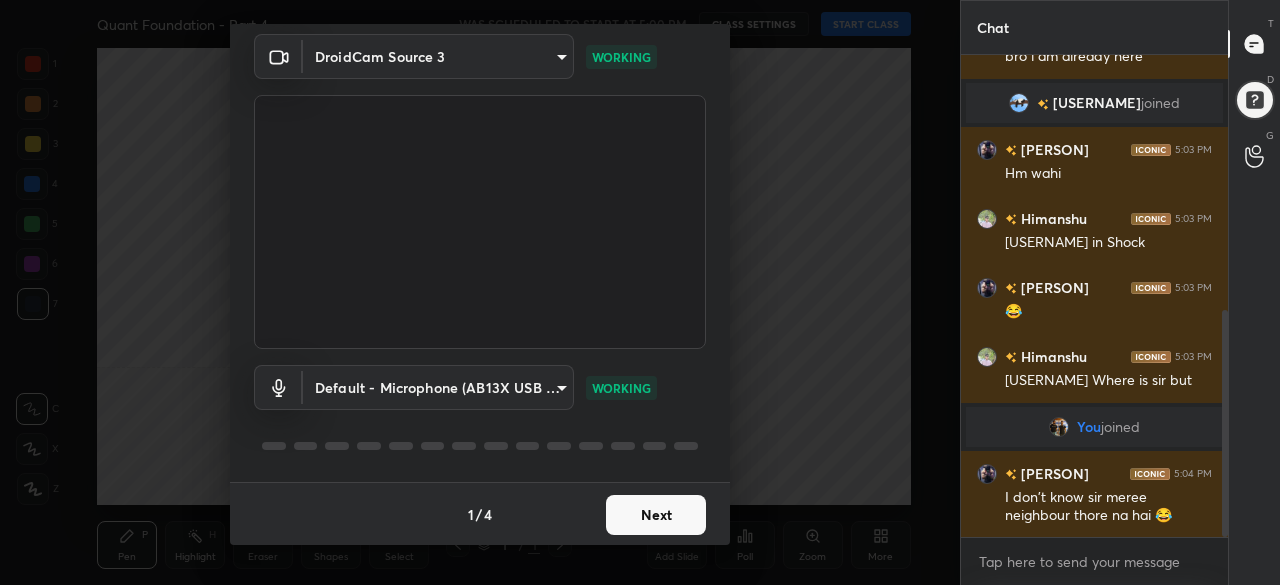 scroll, scrollTop: 0, scrollLeft: 0, axis: both 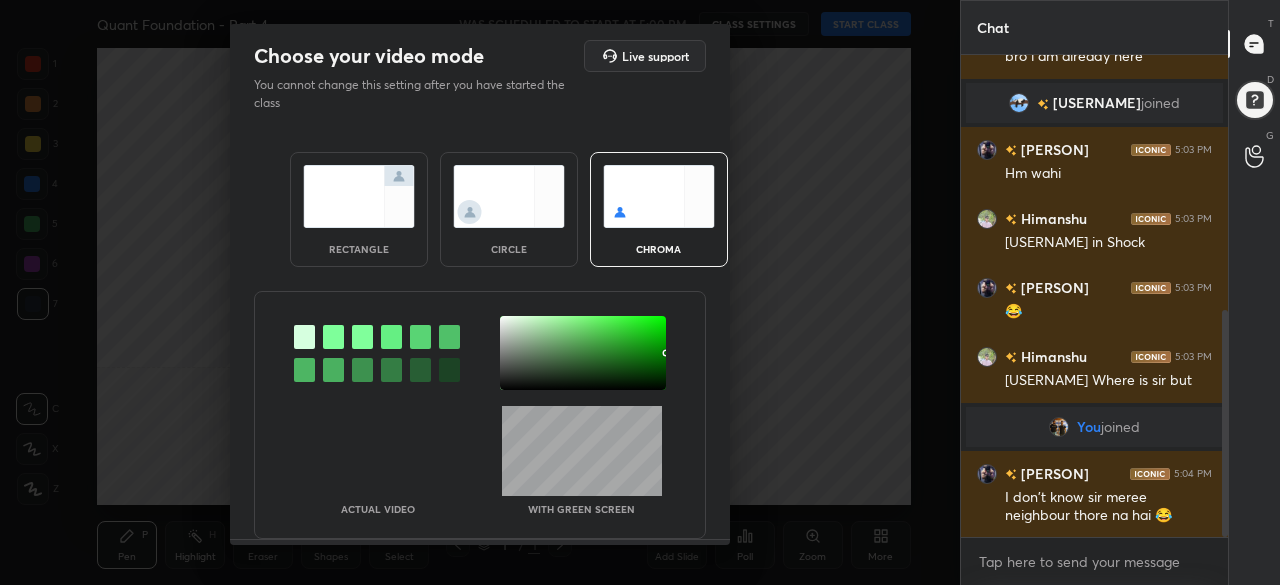 click at bounding box center [359, 196] 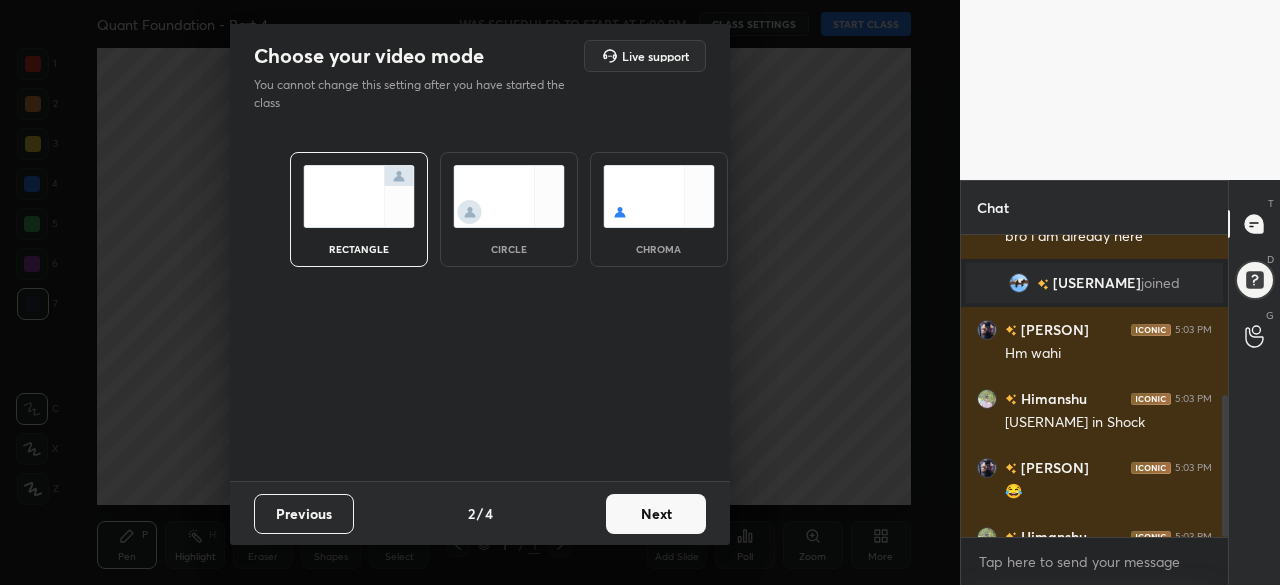 scroll, scrollTop: 296, scrollLeft: 261, axis: both 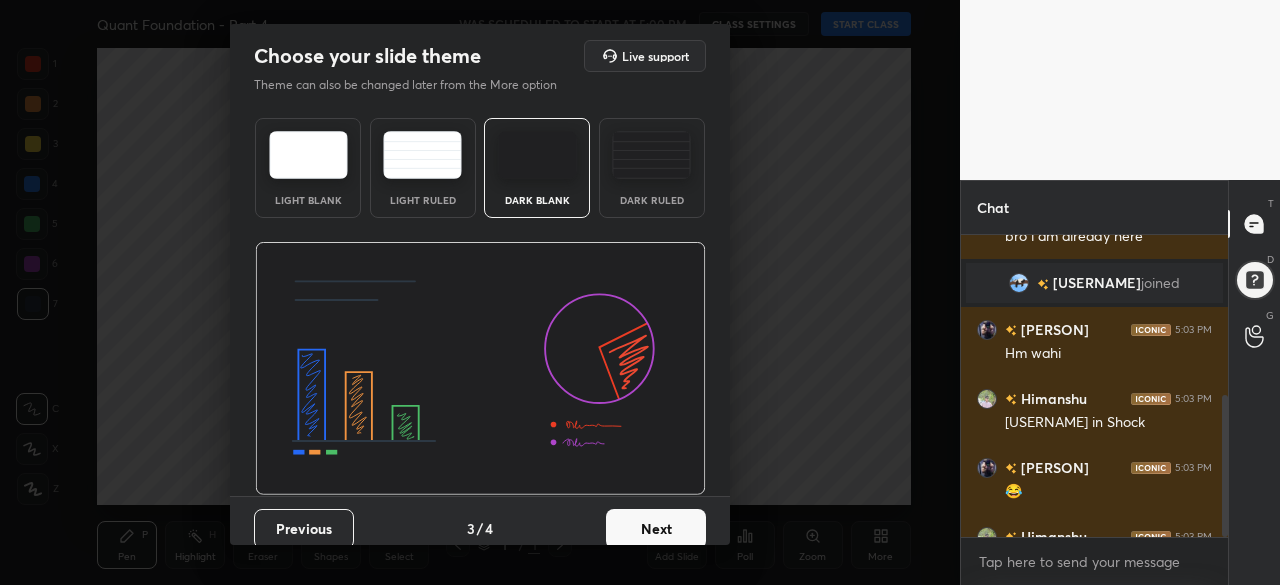 click on "Next" at bounding box center [656, 529] 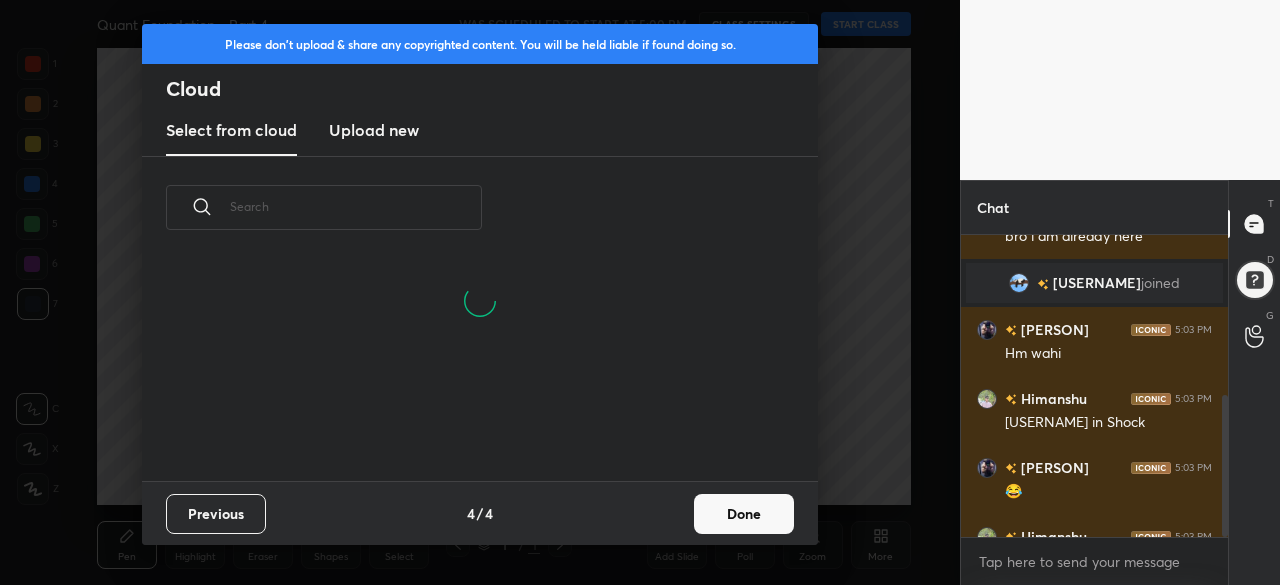 click on "Done" at bounding box center [744, 514] 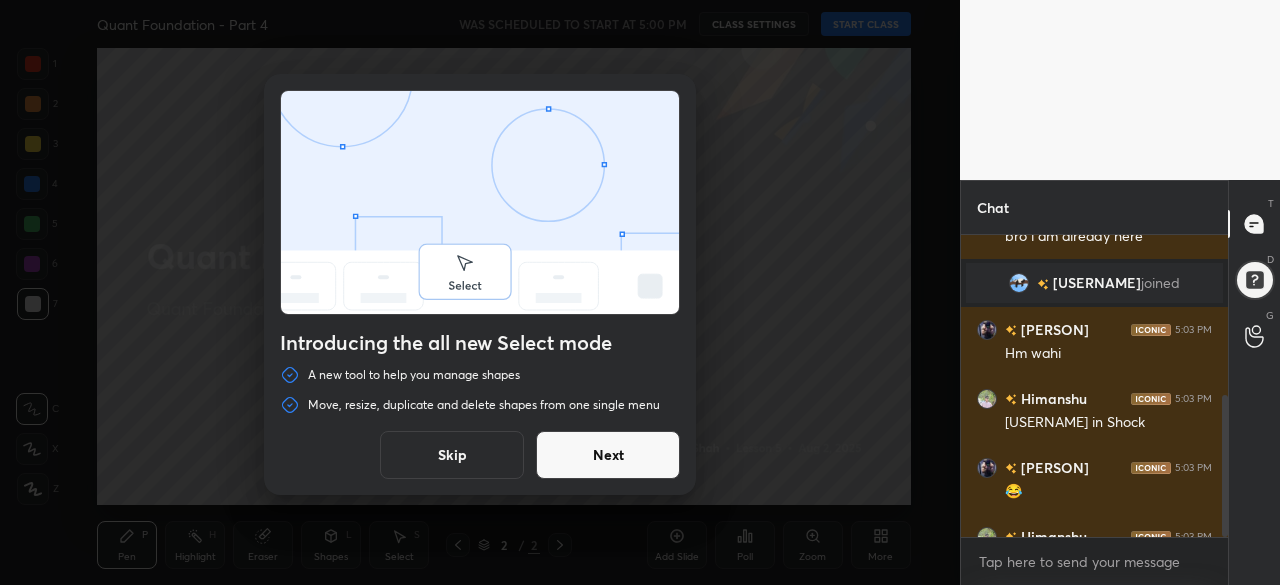 click on "Skip" at bounding box center [452, 455] 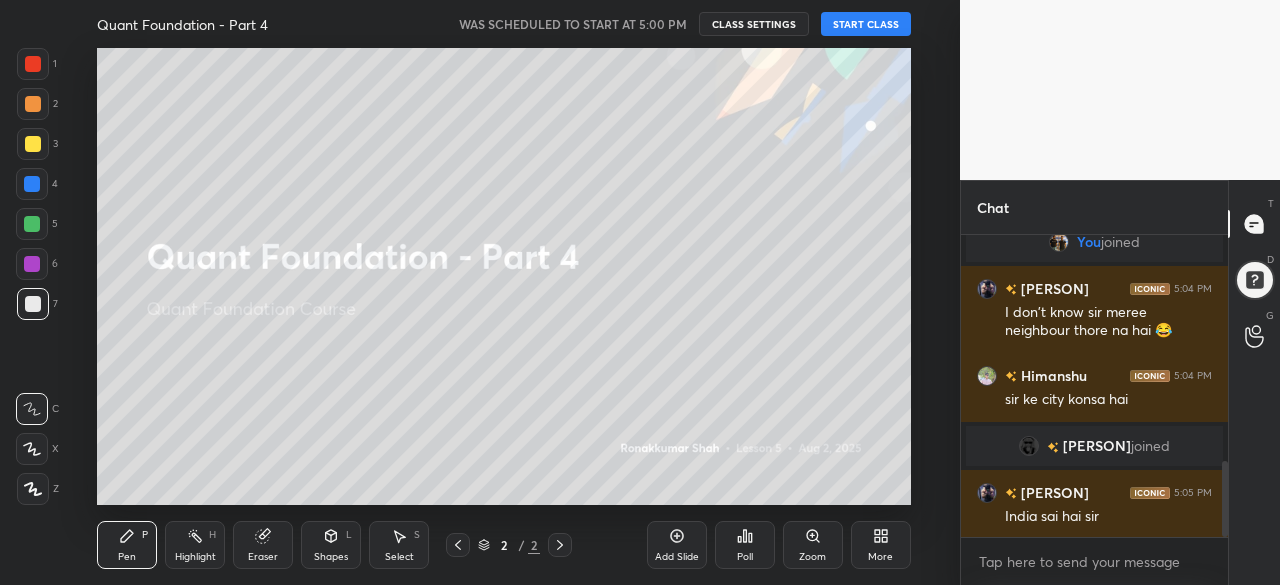 scroll, scrollTop: 902, scrollLeft: 0, axis: vertical 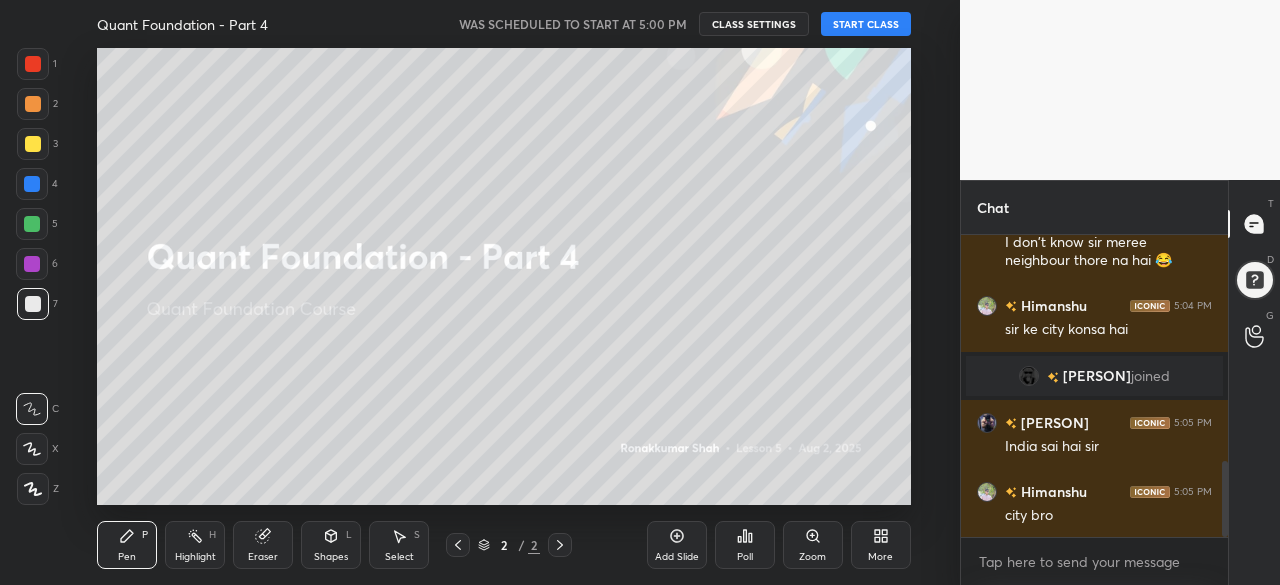 click on "START CLASS" at bounding box center (866, 24) 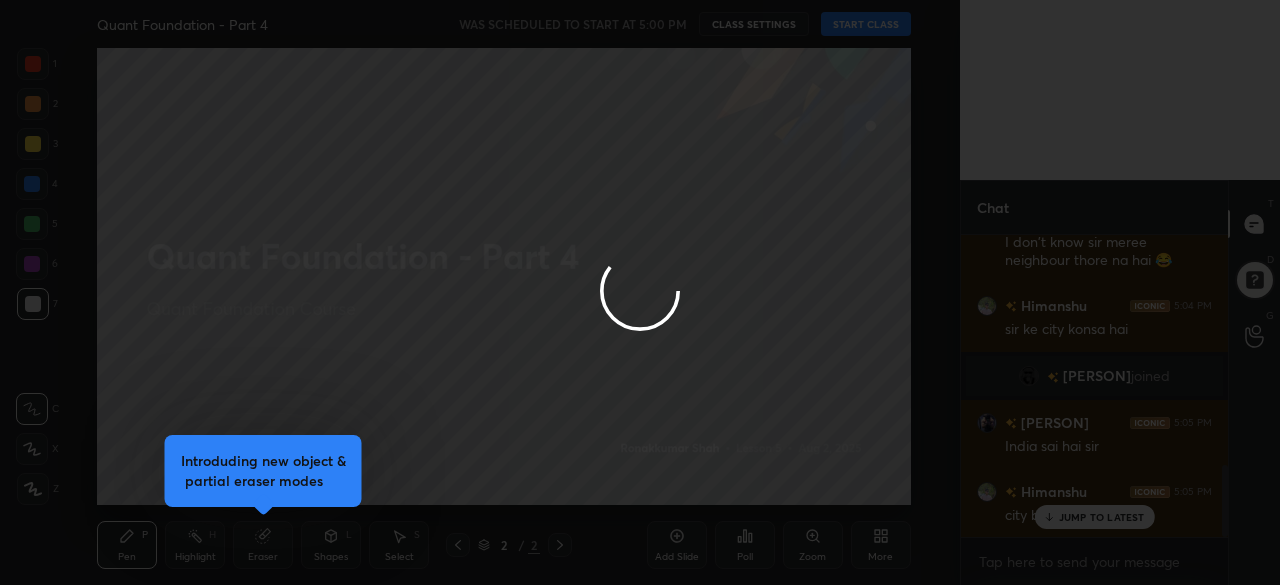 scroll, scrollTop: 970, scrollLeft: 0, axis: vertical 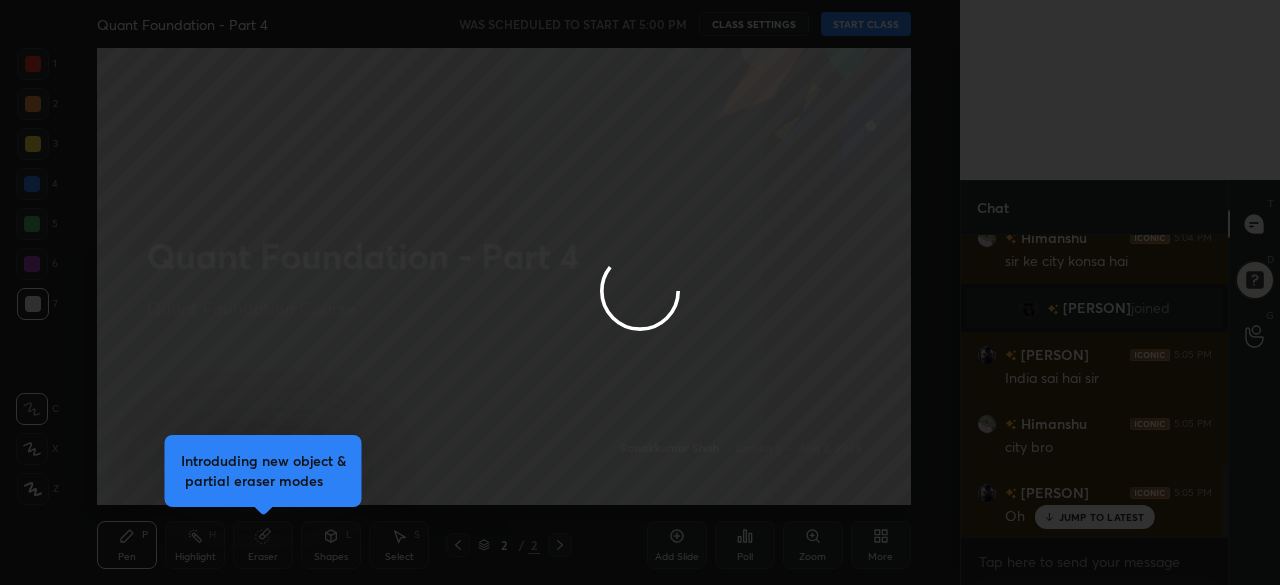 type on "x" 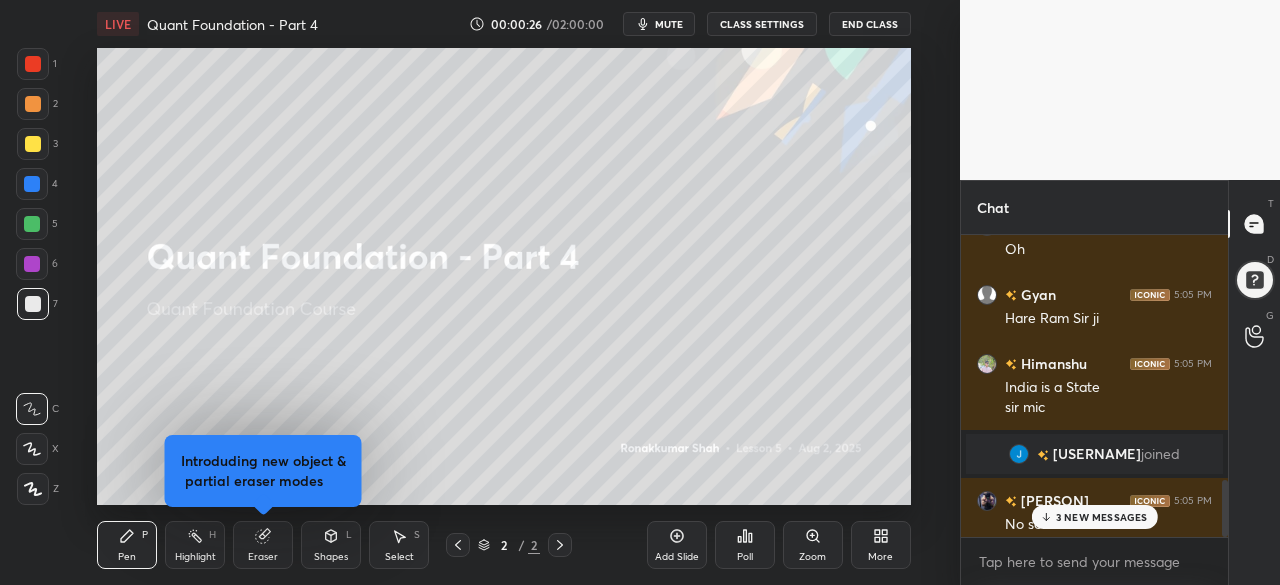 scroll, scrollTop: 1320, scrollLeft: 0, axis: vertical 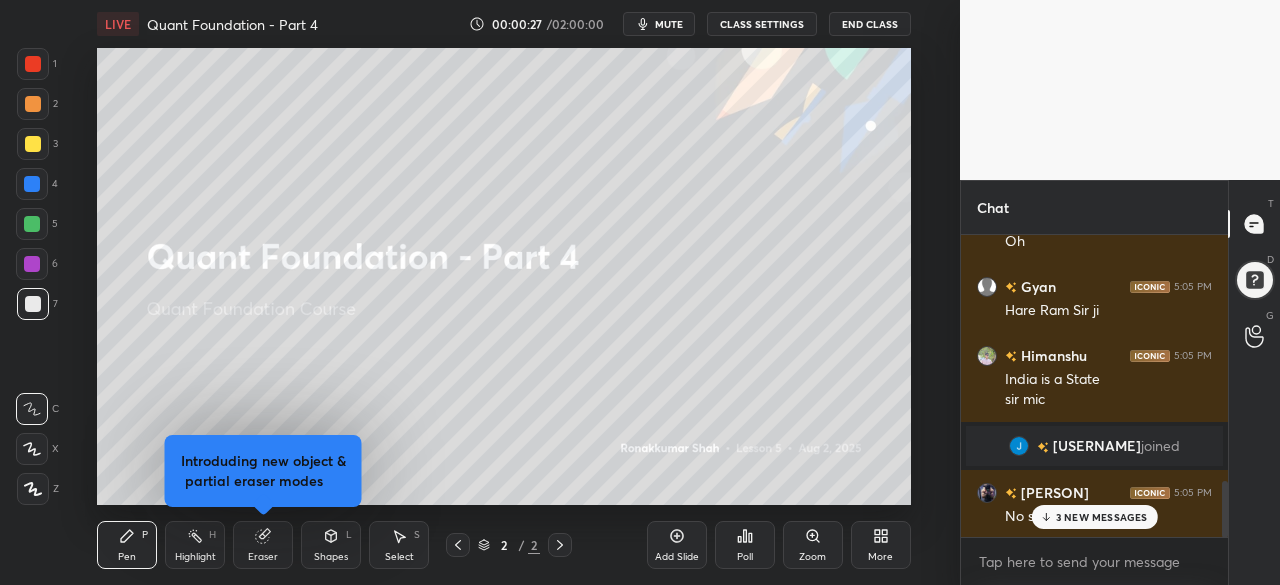 click on "3 NEW MESSAGES" at bounding box center [1102, 517] 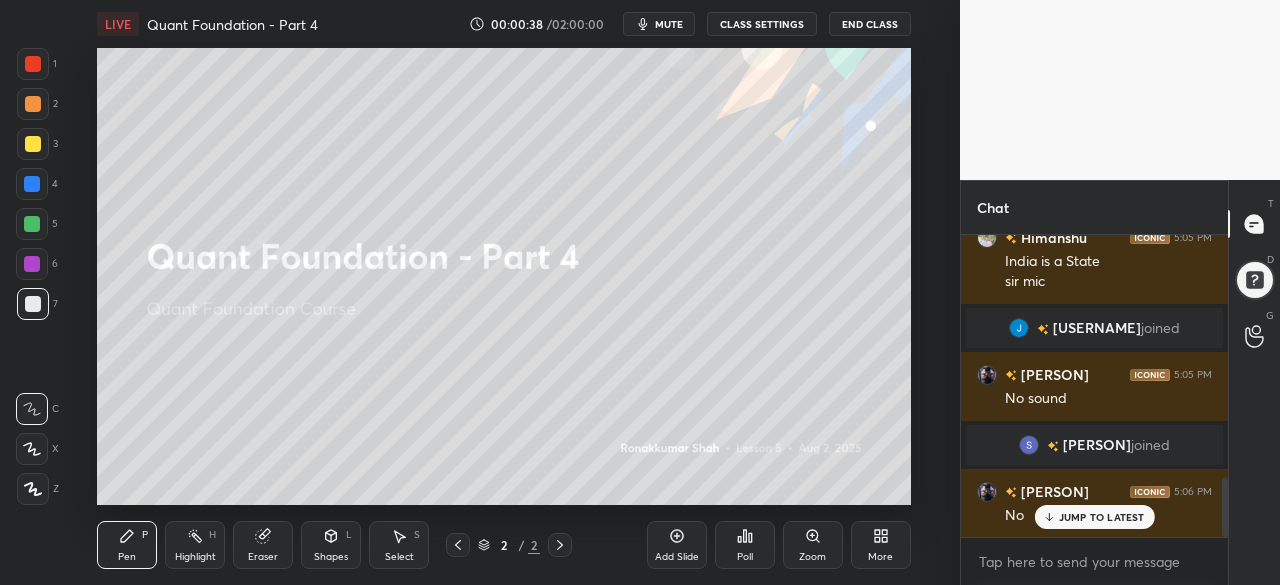 scroll, scrollTop: 1254, scrollLeft: 0, axis: vertical 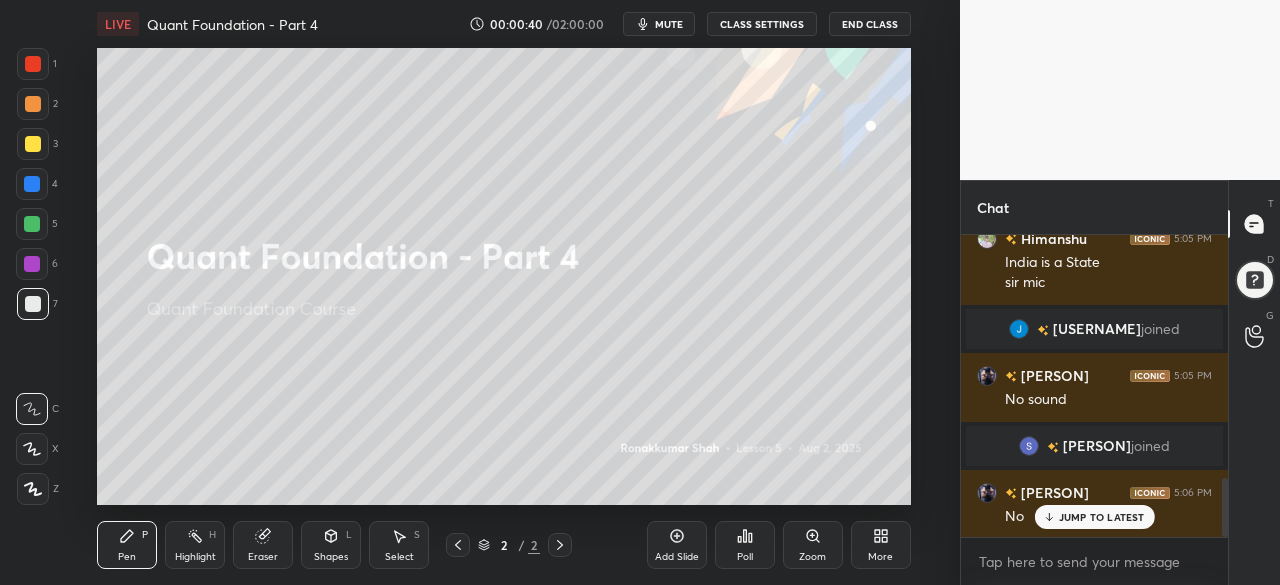 click on "CLASS SETTINGS" at bounding box center (762, 24) 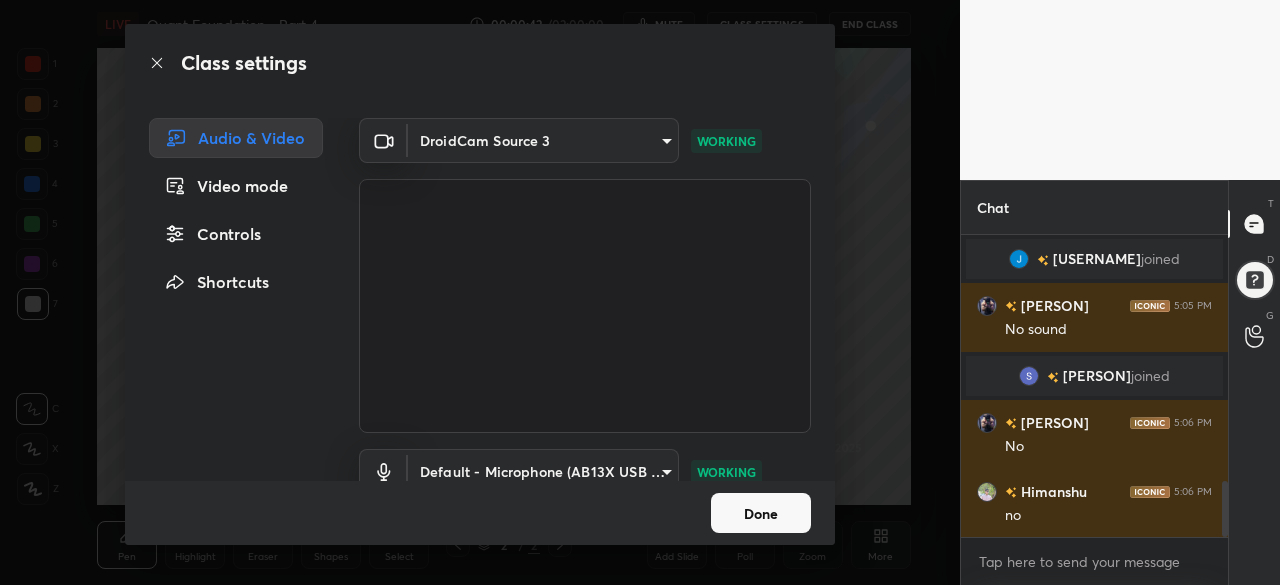 scroll, scrollTop: 90, scrollLeft: 0, axis: vertical 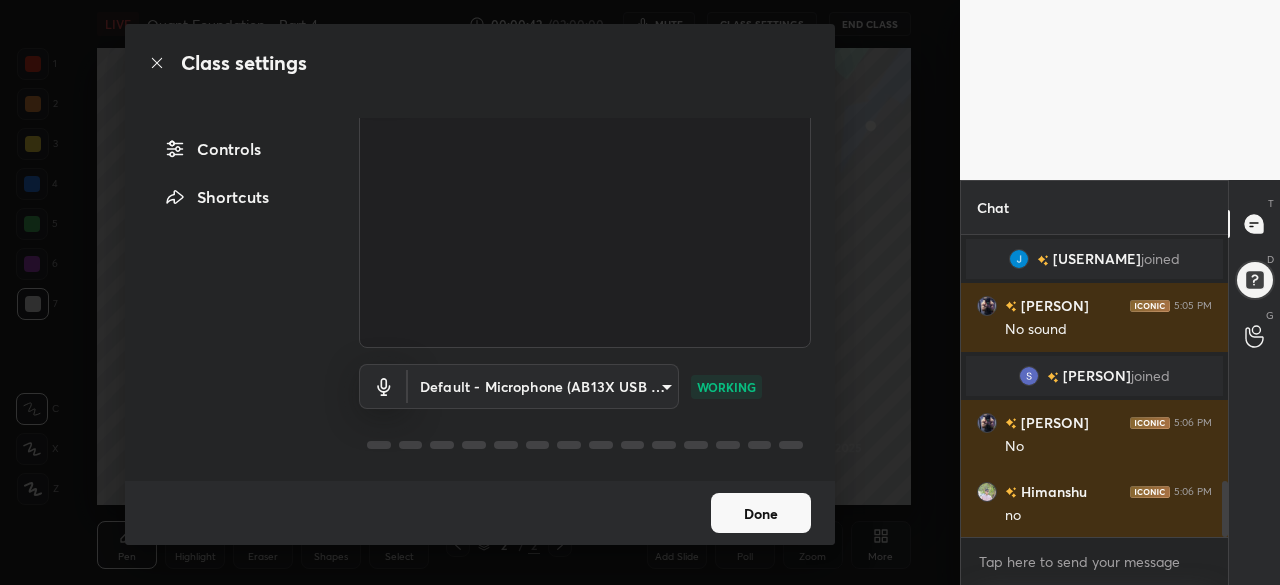 click on "1 2 3 4 5 6 7 C X Z C X Z E E Erase all   H H LIVE Quant Foundation - Part 4 00:00:42 /  02:00:00 mute CLASS SETTINGS End Class Setting up your live class Poll for   secs No correct answer Start poll Back Quant Foundation - Part 4 • L5 of Quant Foundation Course [PERSON] Pen P Highlight H Eraser Shapes L Select S 2 / 2 Add Slide Poll Zoom More Chat [PERSON] 5:05 PM india is a State sir mic [PERSON]  joined [PERSON] 5:05 PM No sound [PERSON]  joined [PERSON] 5:06 PM No [PERSON] 5:06 PM no JUMP TO LATEST Enable hand raising Enable raise hand to speak to learners. Once enabled, chat will be turned off temporarily. Enable x   introducing Raise a hand with a doubt Now learners can raise their hand along with a doubt  How it works? Doubts asked by learners will show up here NEW DOUBTS ASKED No one has raised a hand yet Can't raise hand Looks like educator just invited you to speak. Please wait before you can raise your hand again. Got it T Messages (T) D Doubts (D) G Raise Hand (G) Report an issue Buffering ​ Done" at bounding box center [640, 292] 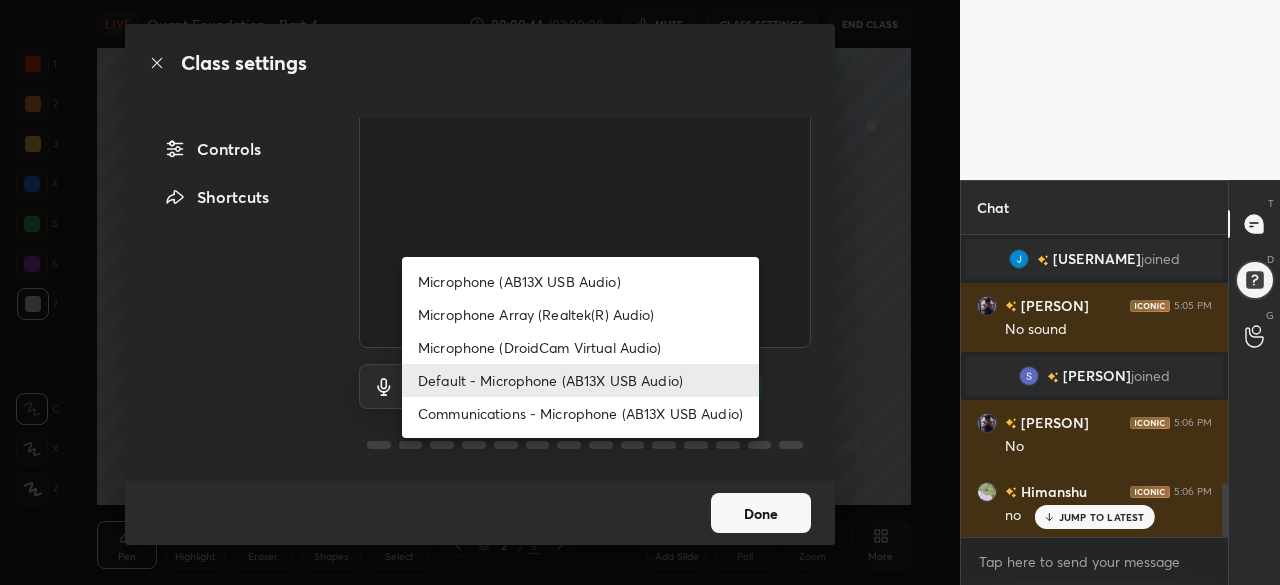 scroll, scrollTop: 1392, scrollLeft: 0, axis: vertical 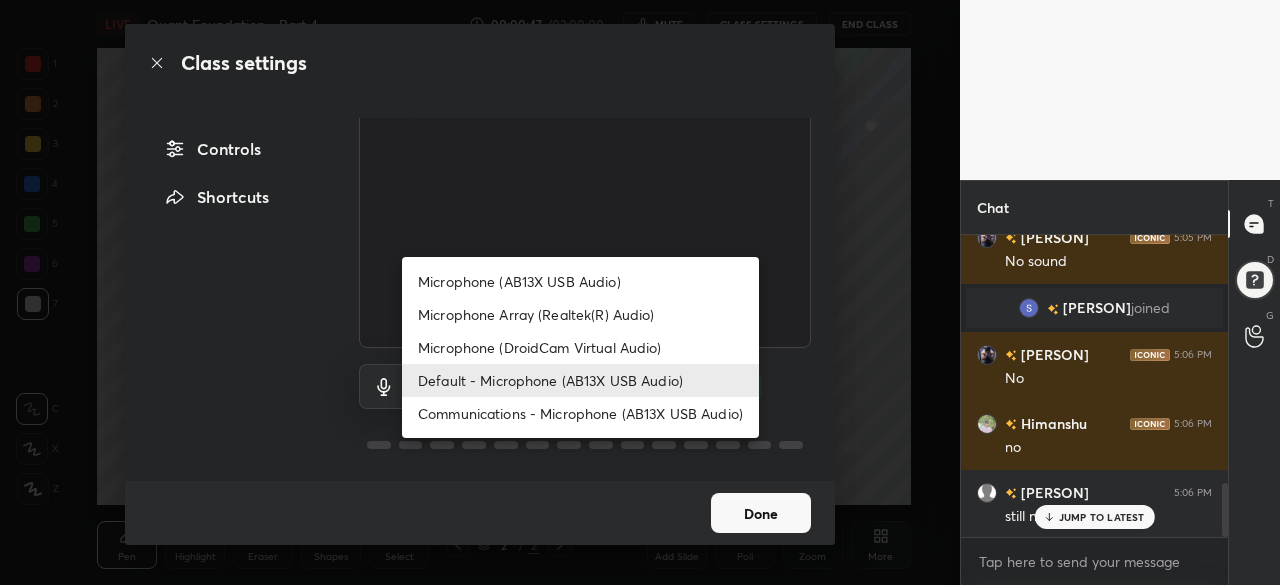 click on "Microphone (AB13X USB Audio)" at bounding box center [580, 281] 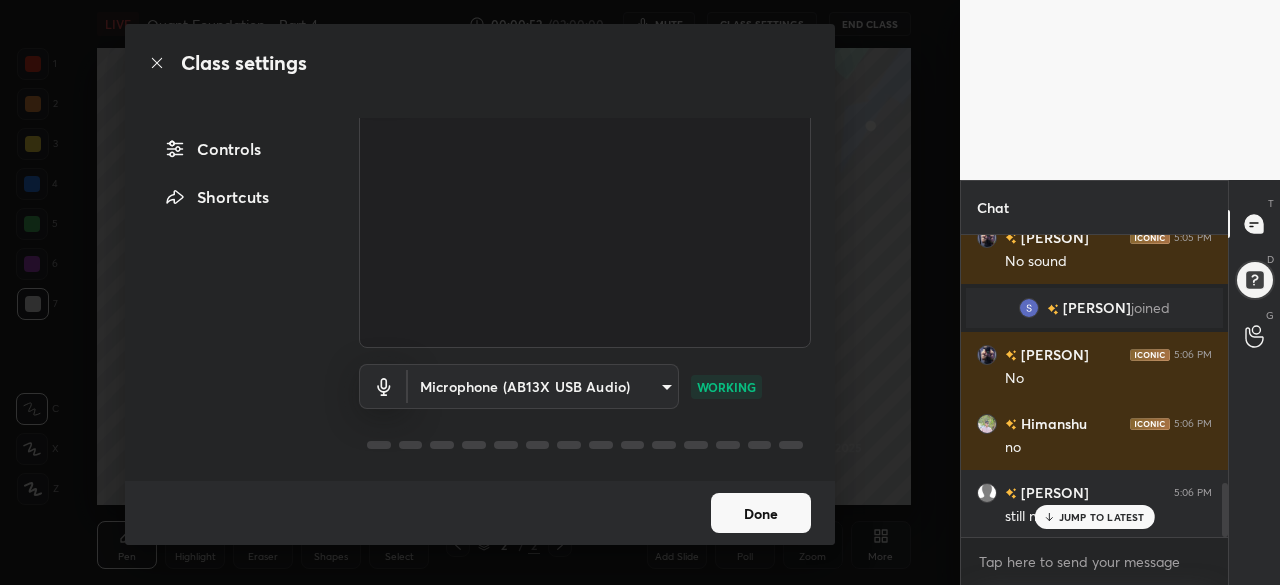 scroll, scrollTop: 1462, scrollLeft: 0, axis: vertical 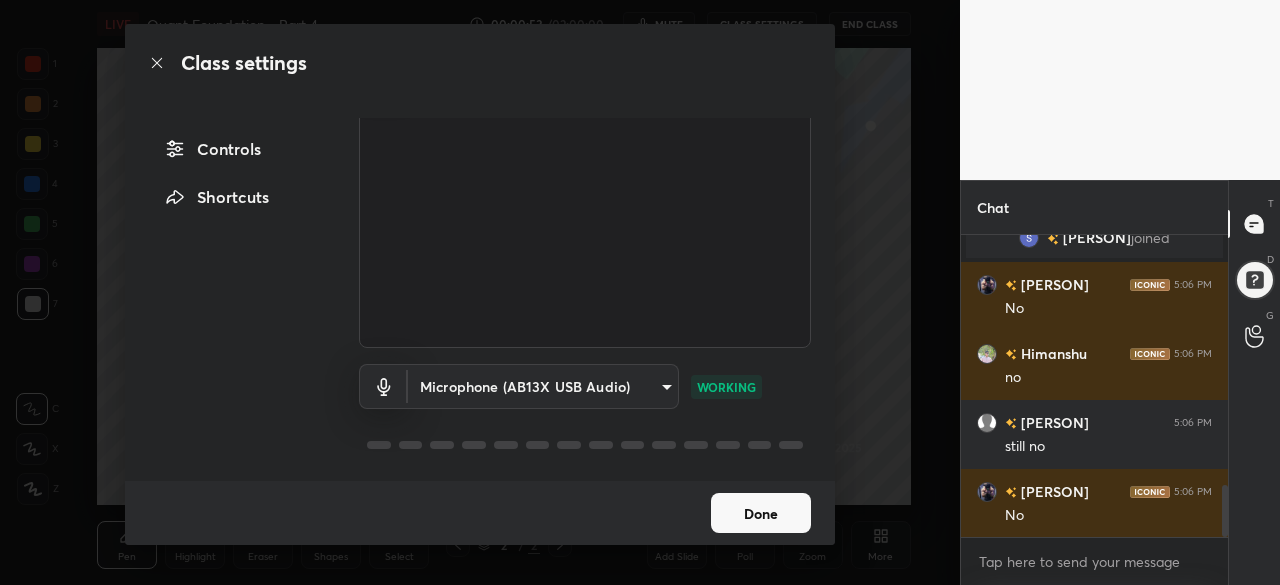 click on "1 2 3 4 5 6 7 C X Z C X Z E E Erase all   H H LIVE Quant Foundation - Part 4 00:00:53 /  02:00:00 mute CLASS SETTINGS End Class Setting up your live class Poll for   secs No correct answer Start poll Back Quant Foundation - Part 4 • L5 of Quant Foundation Course [PERSON] Pen P Highlight H Eraser Shapes L Select S 2 / 2 Add Slide Poll Zoom More Chat [USERNAME] 5:05 PM No sound [USERNAME]  joined [USERNAME] 5:06 PM No [USERNAME] 5:06 PM no [USERNAME] 5:06 PM still no [USERNAME] 5:06 PM No JUMP TO LATEST Enable hand raising Enable raise hand to speak to learners. Once enabled, chat will be turned off temporarily. Enable x   introducing Raise a hand with a doubt Now learners can raise their hand along with a doubt  How it works? Doubts asked by learners will show up here NEW DOUBTS ASKED No one has raised a hand yet Can't raise hand Looks like educator just invited you to speak. Please wait before you can raise your hand again. Got it T Messages (T) D Doubts (D) G Raise Hand (G) Report an issue Reason for reporting Buffering ​" at bounding box center [640, 292] 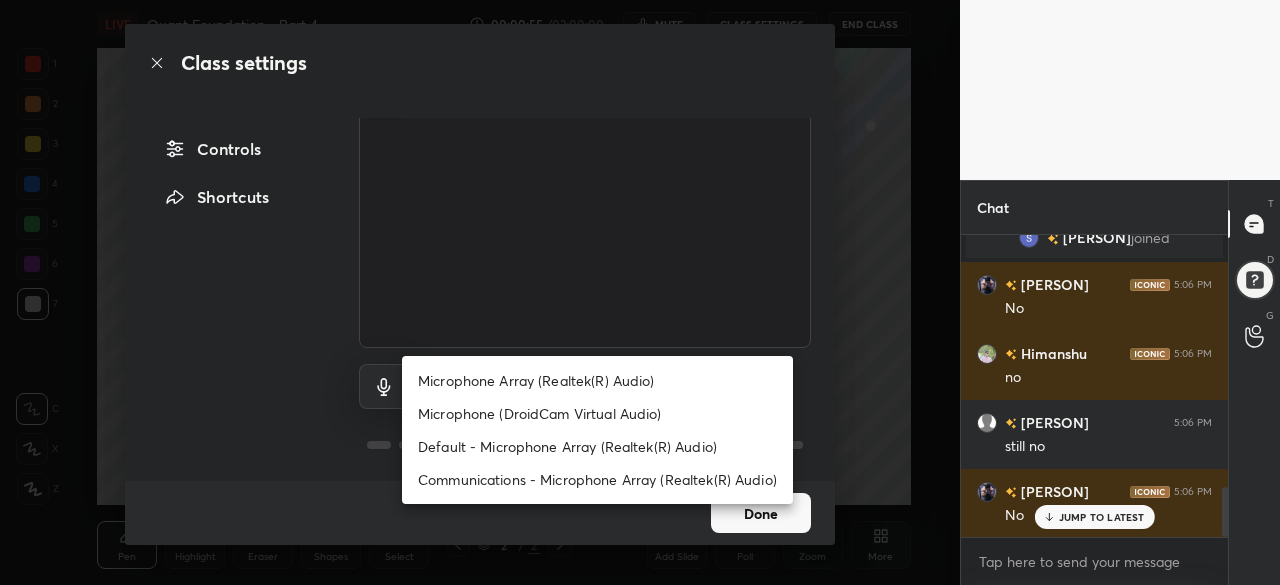 scroll, scrollTop: 1530, scrollLeft: 0, axis: vertical 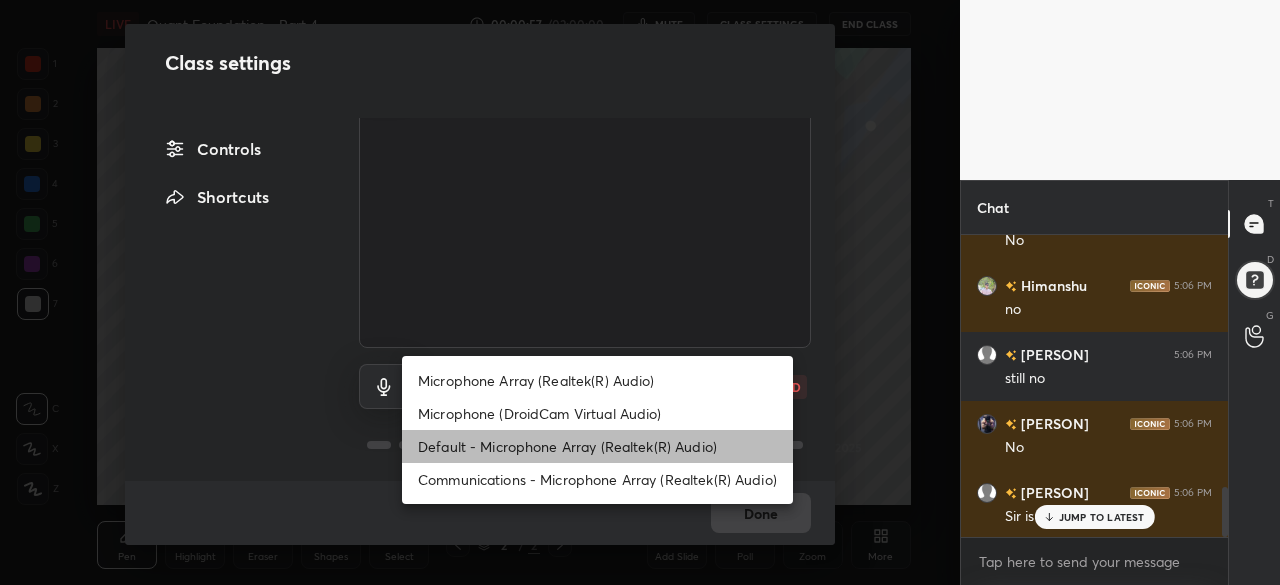 click on "Default - Microphone Array (Realtek(R) Audio)" at bounding box center (597, 446) 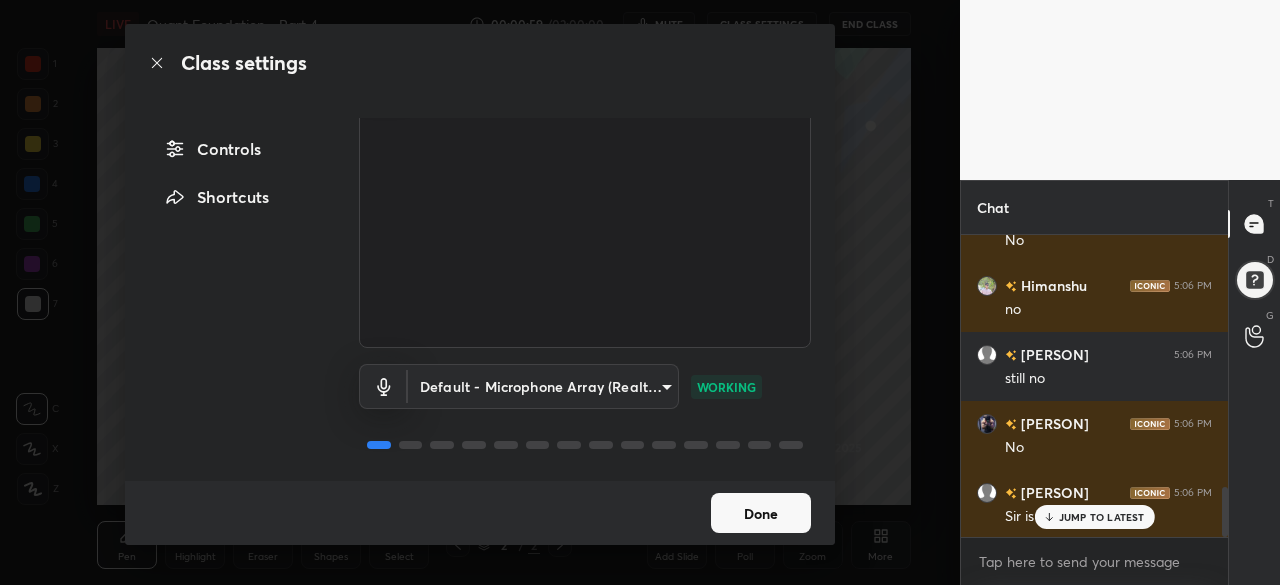 click on "Done" at bounding box center (761, 513) 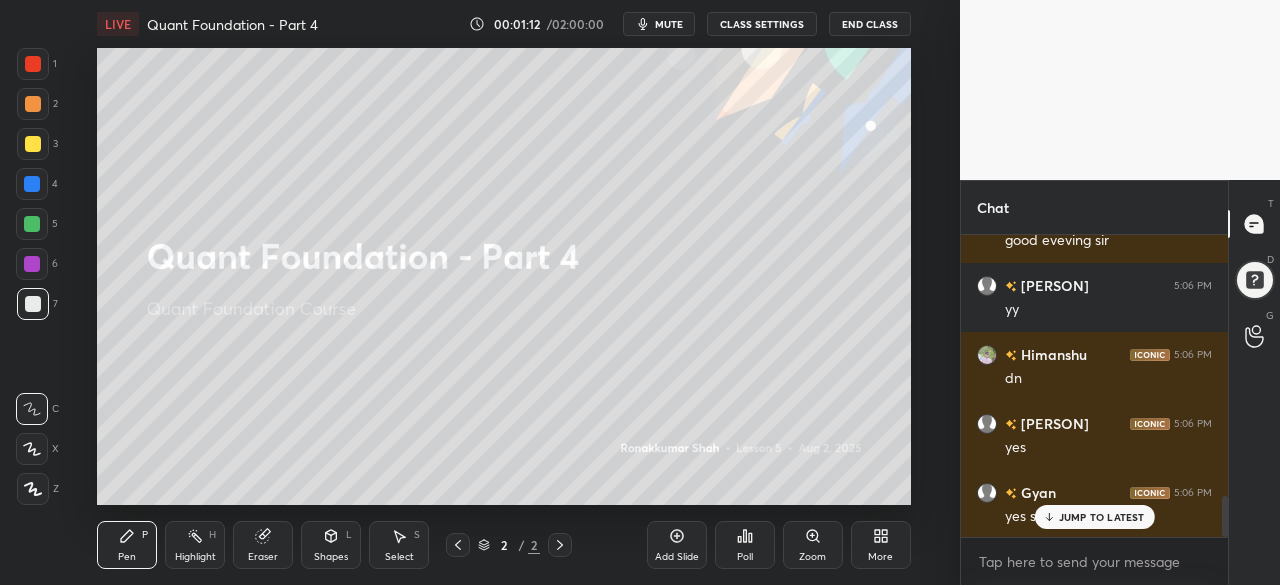 scroll, scrollTop: 2082, scrollLeft: 0, axis: vertical 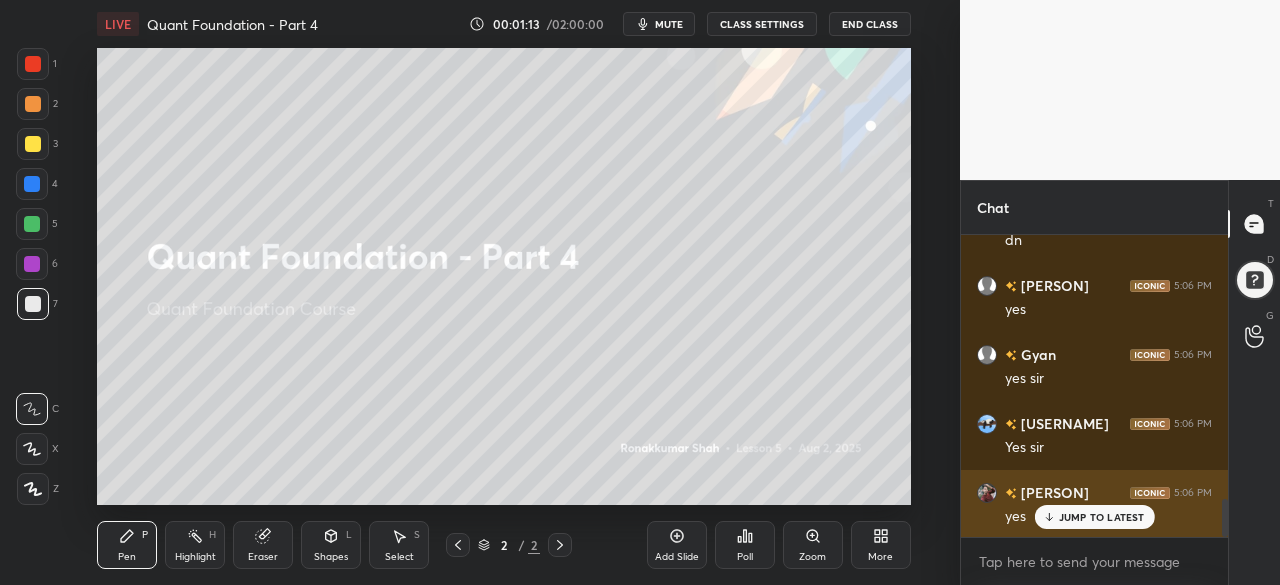 click on "JUMP TO LATEST" at bounding box center [1094, 517] 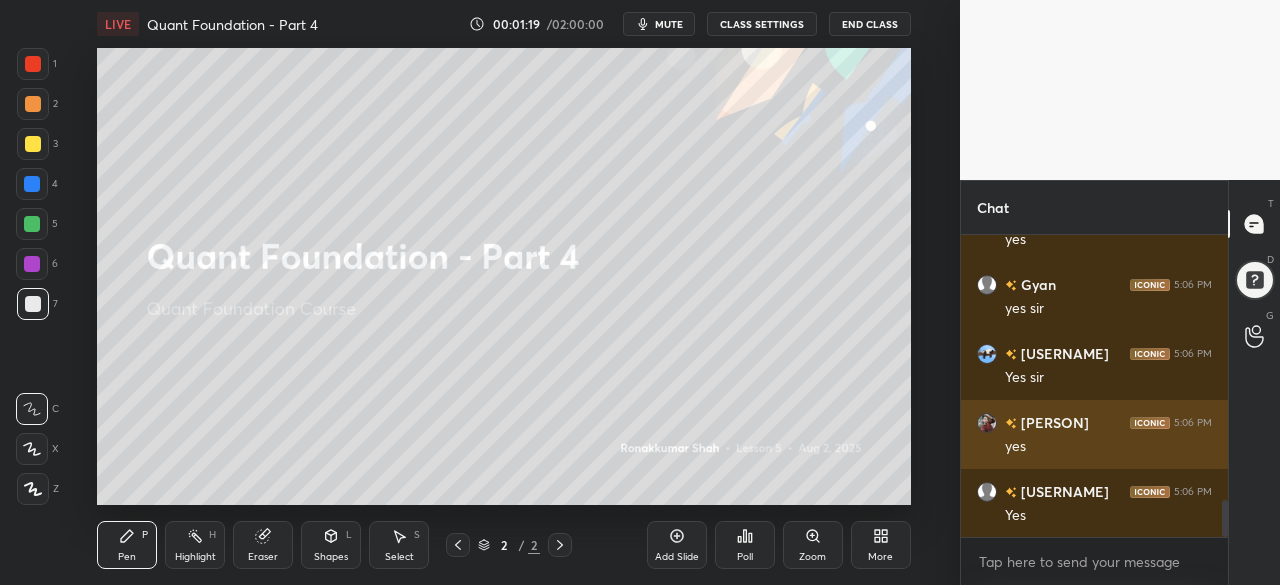 scroll, scrollTop: 2220, scrollLeft: 0, axis: vertical 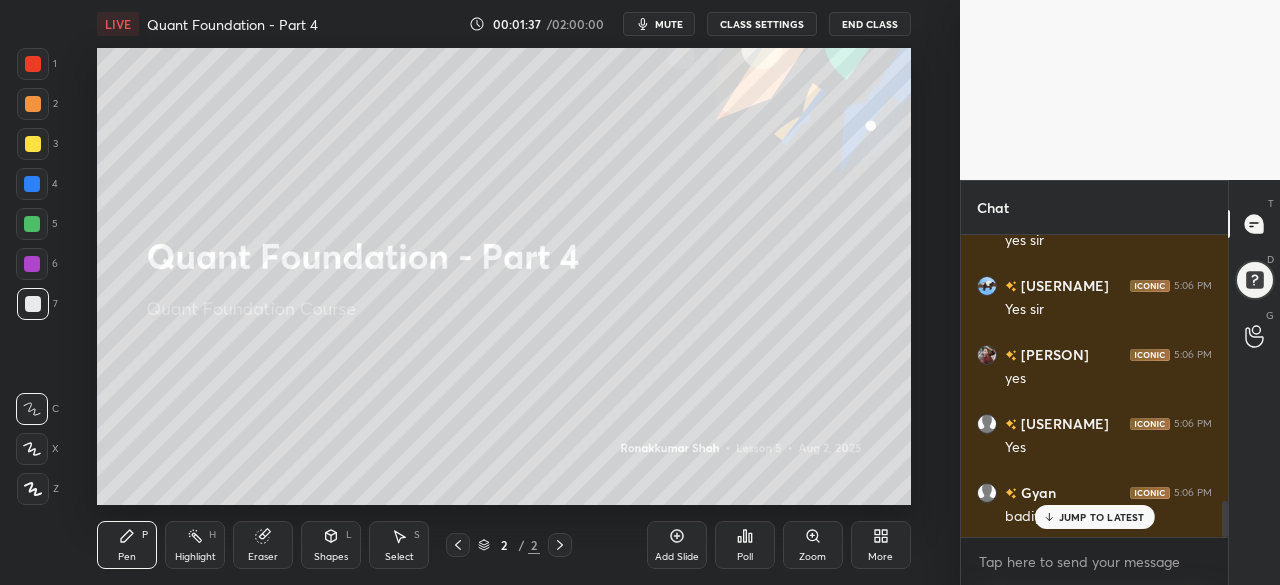 click on "JUMP TO LATEST" at bounding box center (1102, 517) 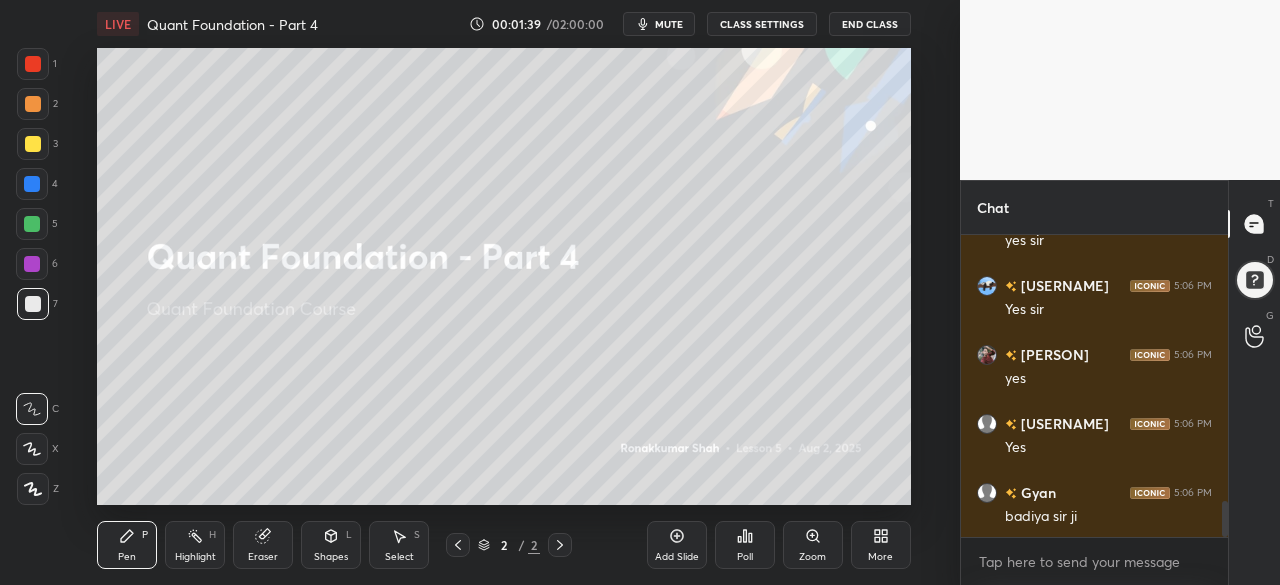 click on "More" at bounding box center [880, 557] 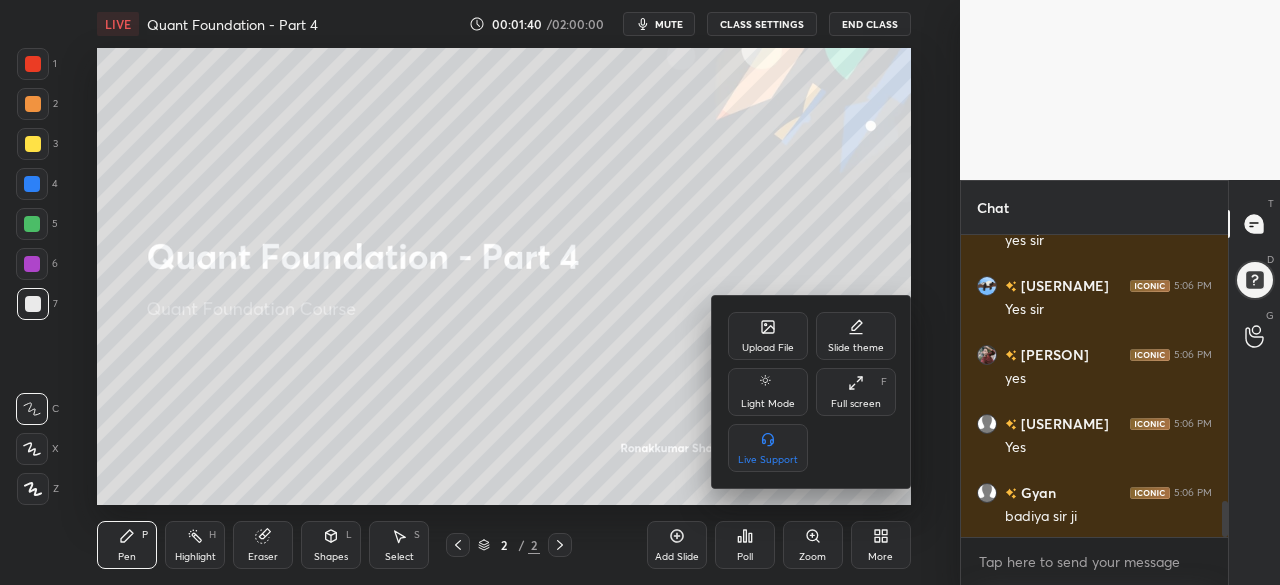 click at bounding box center [640, 292] 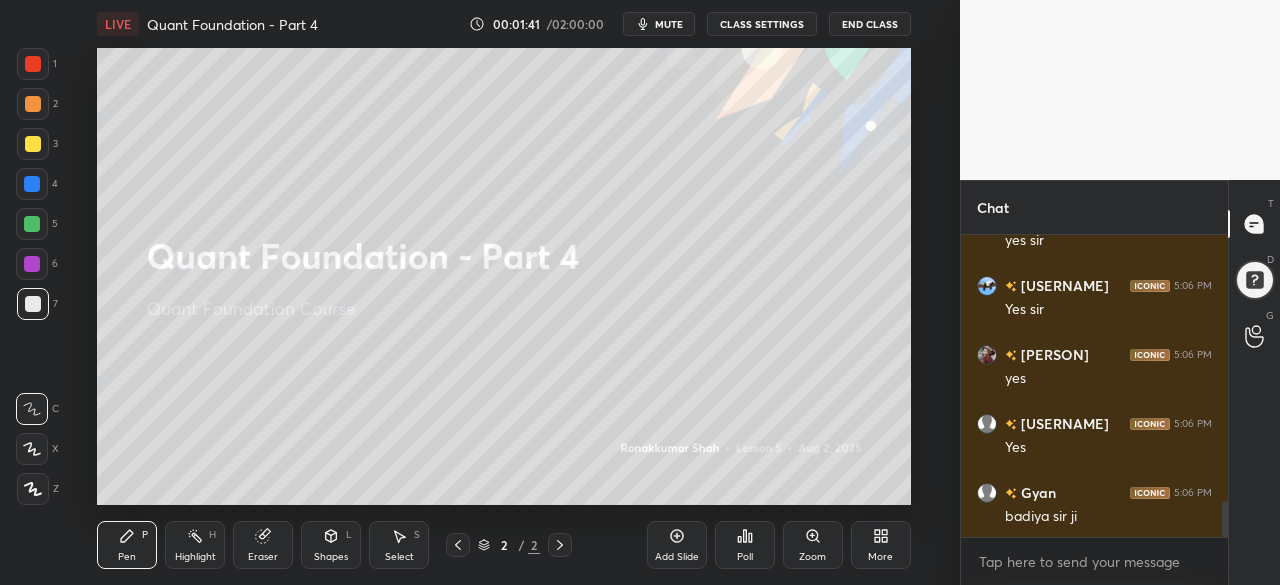 click 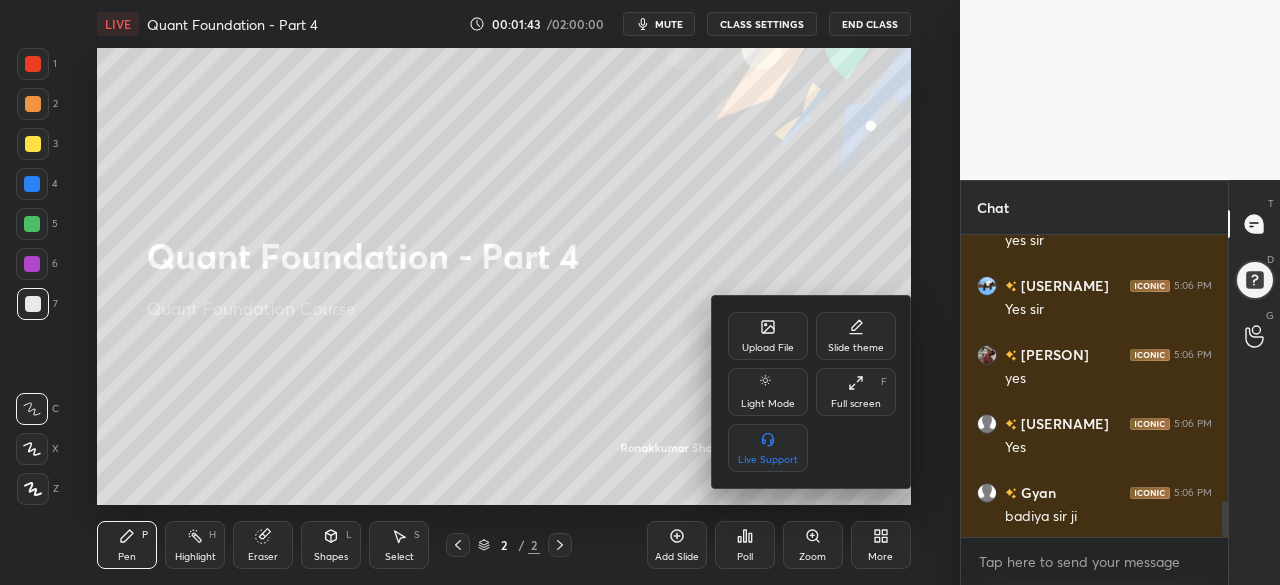 click at bounding box center (640, 292) 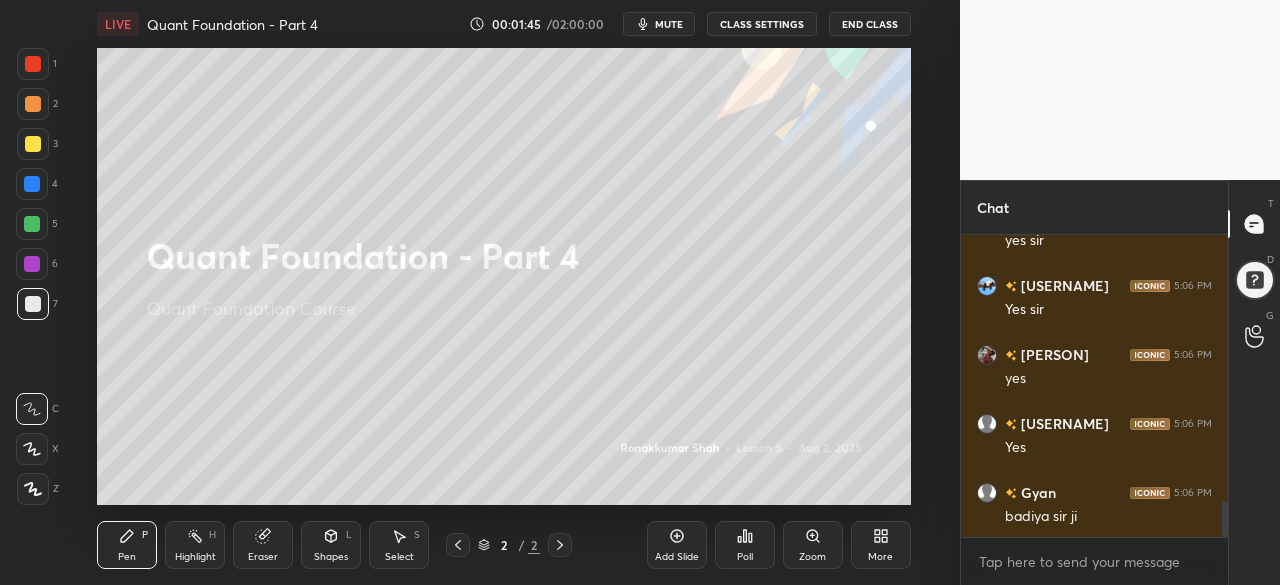 scroll, scrollTop: 2290, scrollLeft: 0, axis: vertical 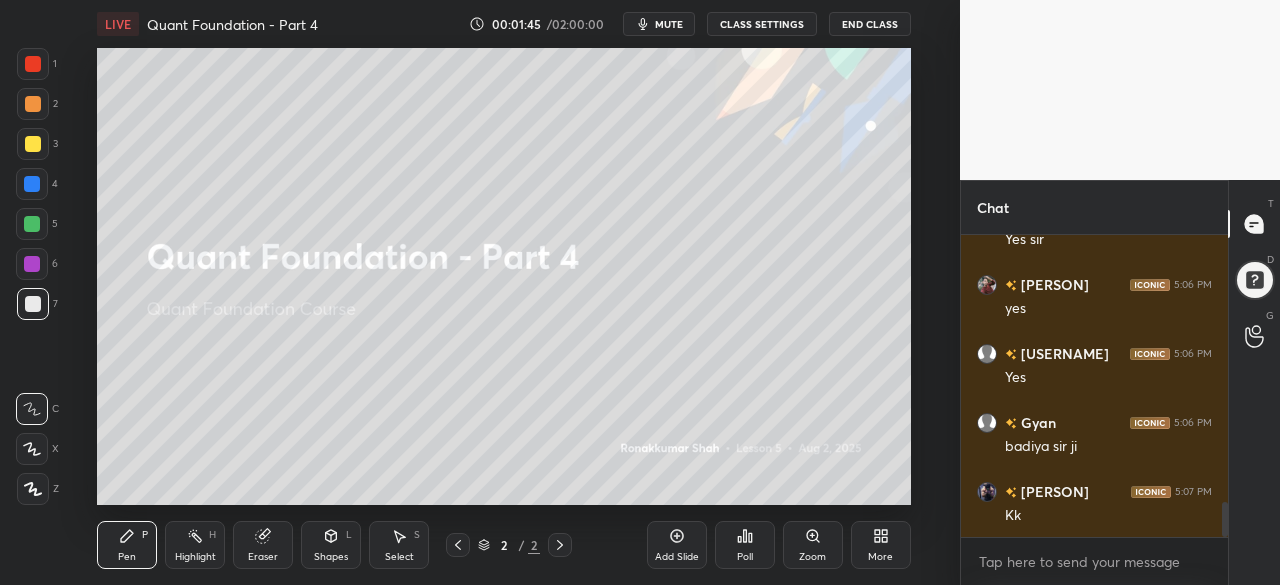 click on "More" at bounding box center (880, 557) 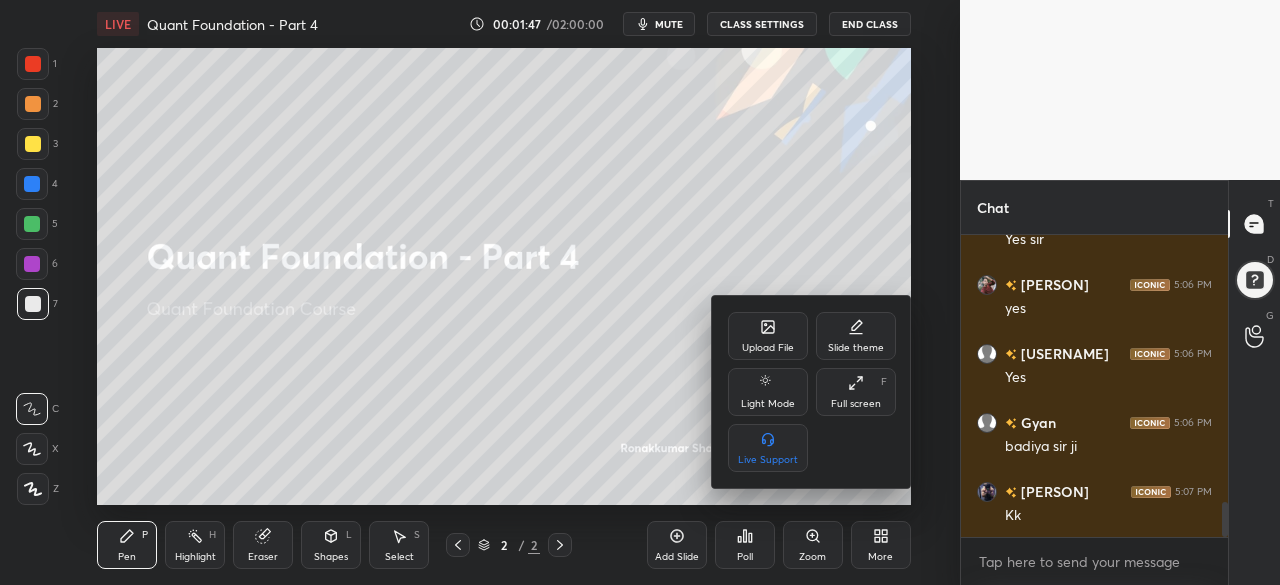 click on "Upload File" at bounding box center [768, 348] 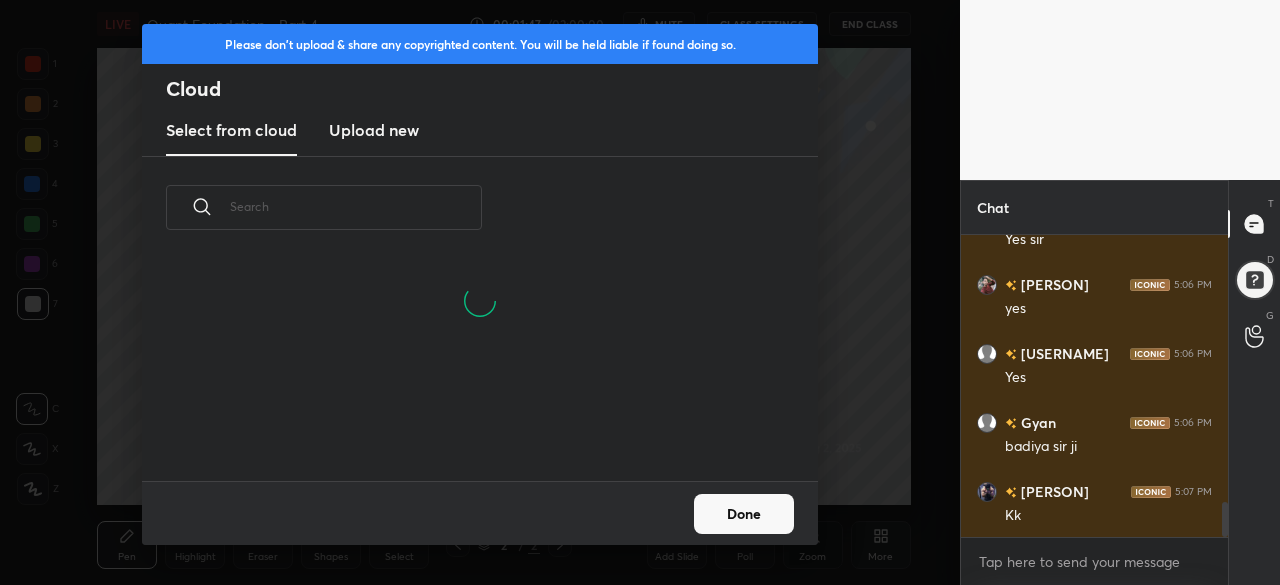 scroll, scrollTop: 6, scrollLeft: 11, axis: both 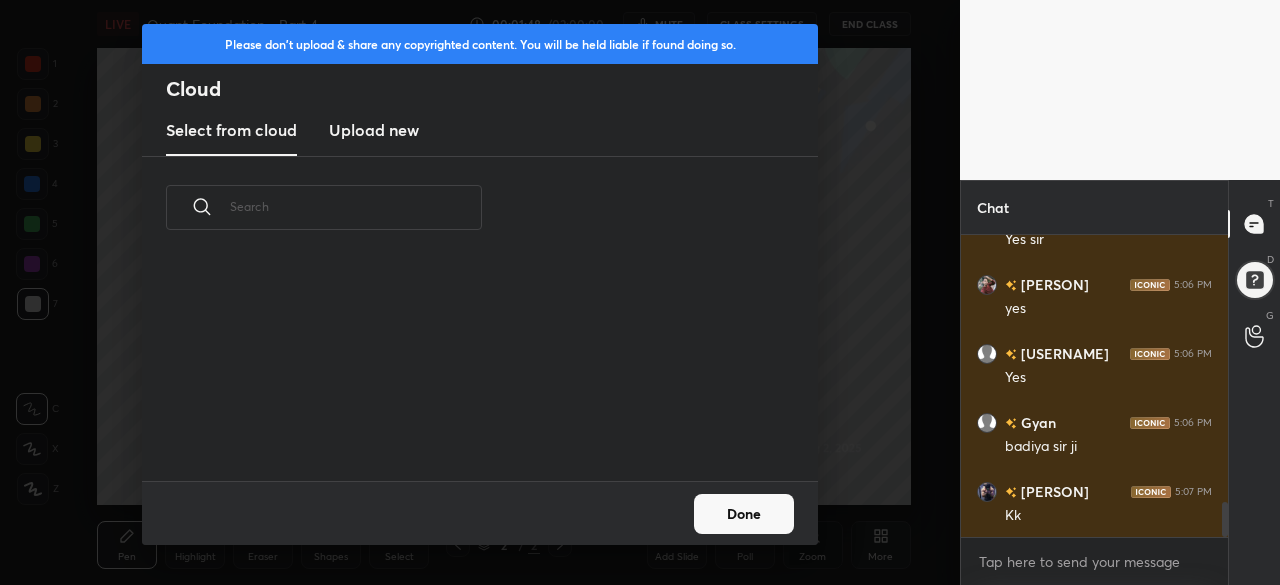click on "Upload new" at bounding box center (374, 130) 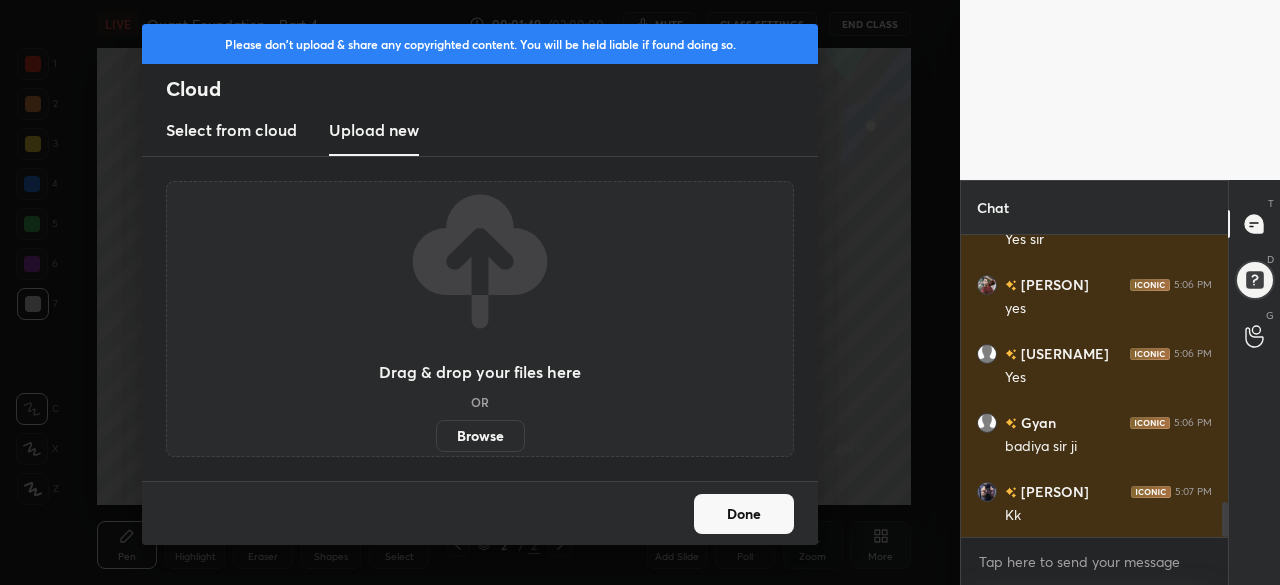 click on "Browse" at bounding box center (480, 436) 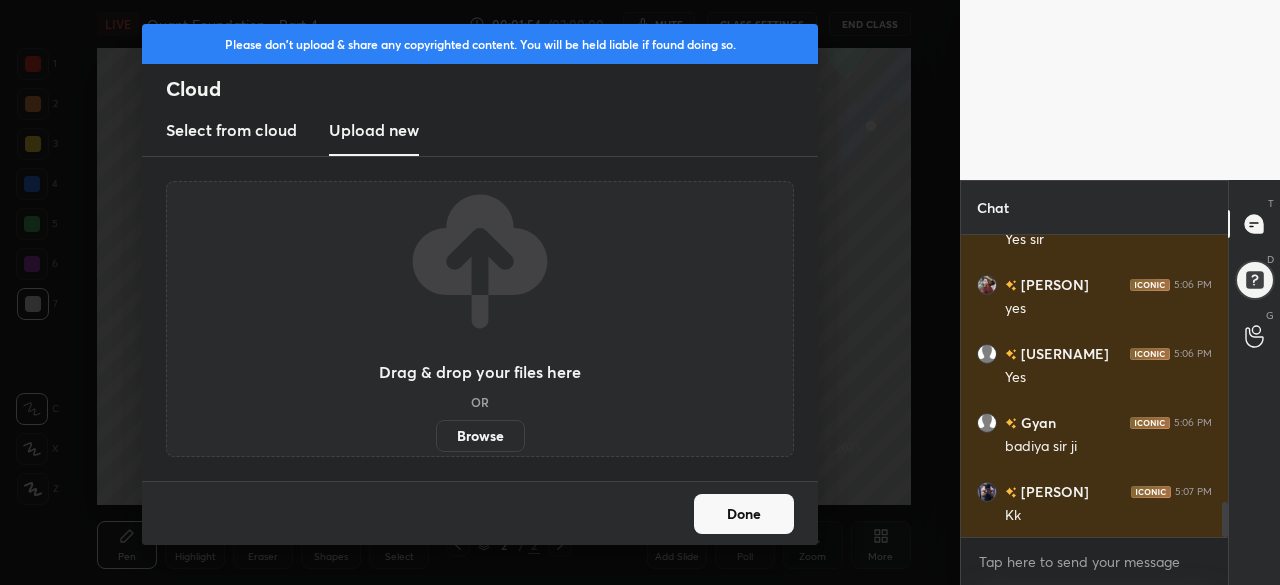 scroll, scrollTop: 2358, scrollLeft: 0, axis: vertical 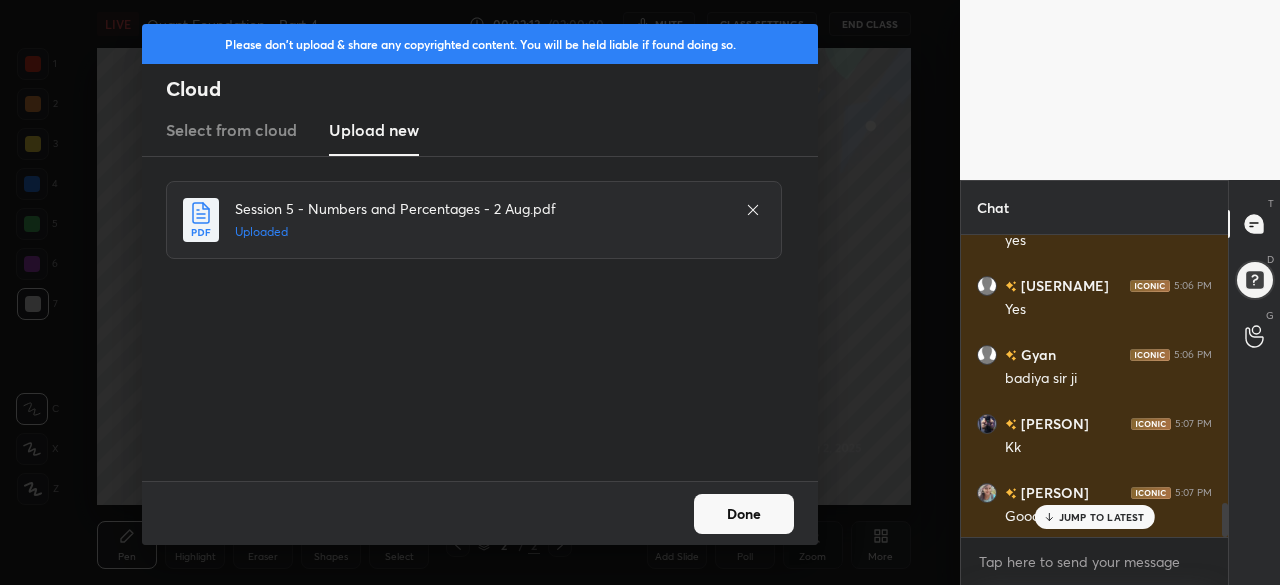 click on "Done" at bounding box center (744, 514) 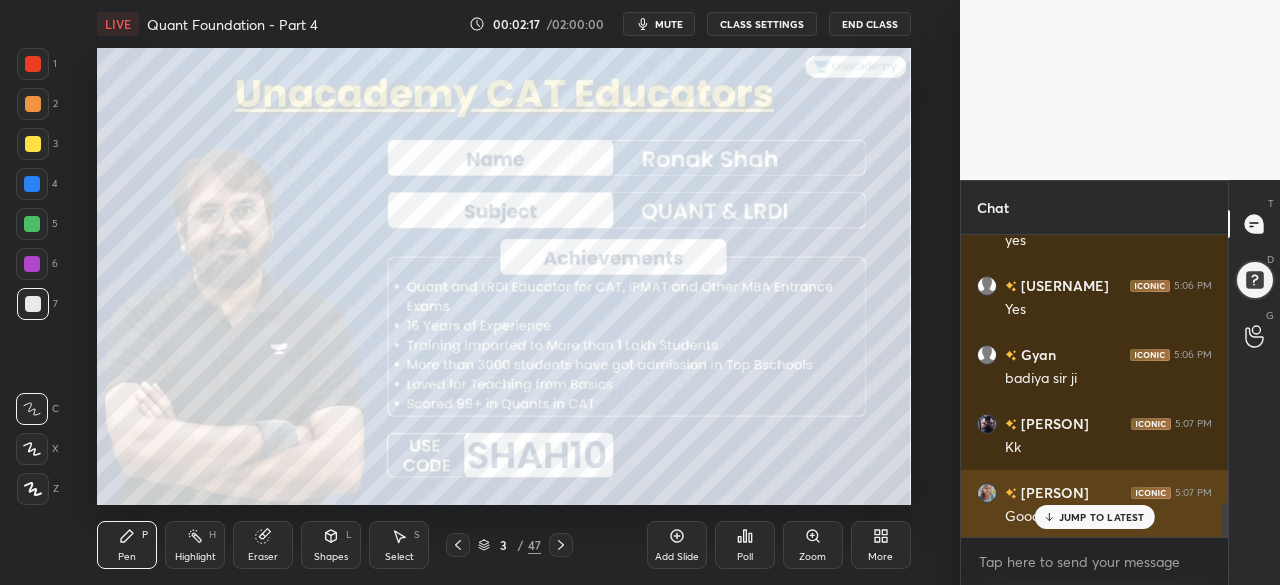 click on "JUMP TO LATEST" at bounding box center [1102, 517] 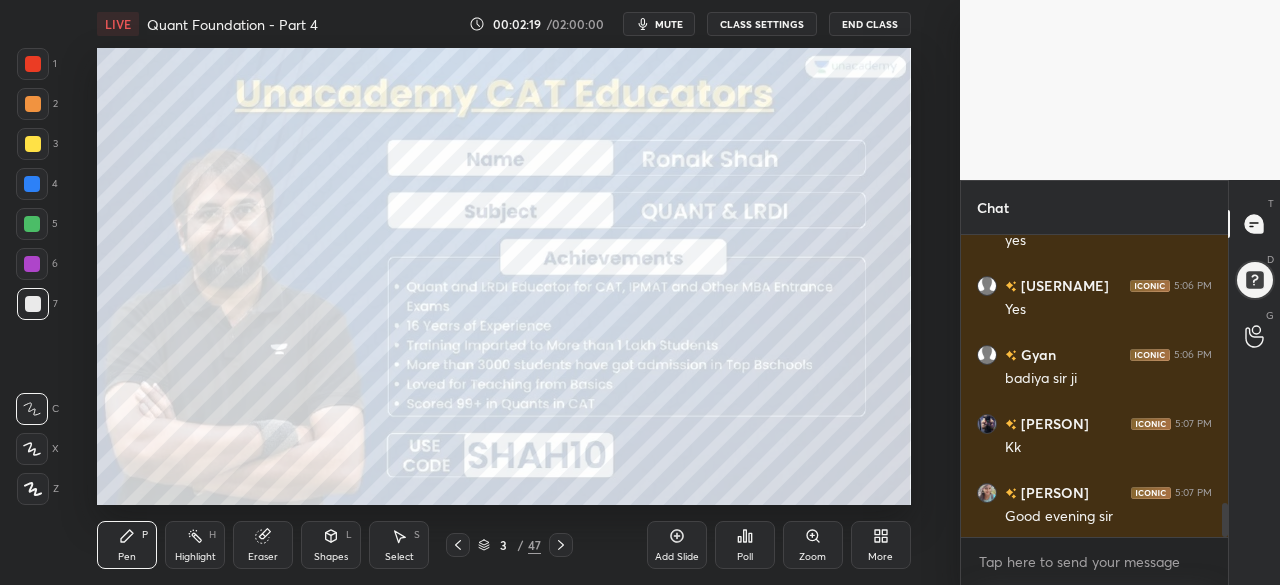 click at bounding box center (33, 64) 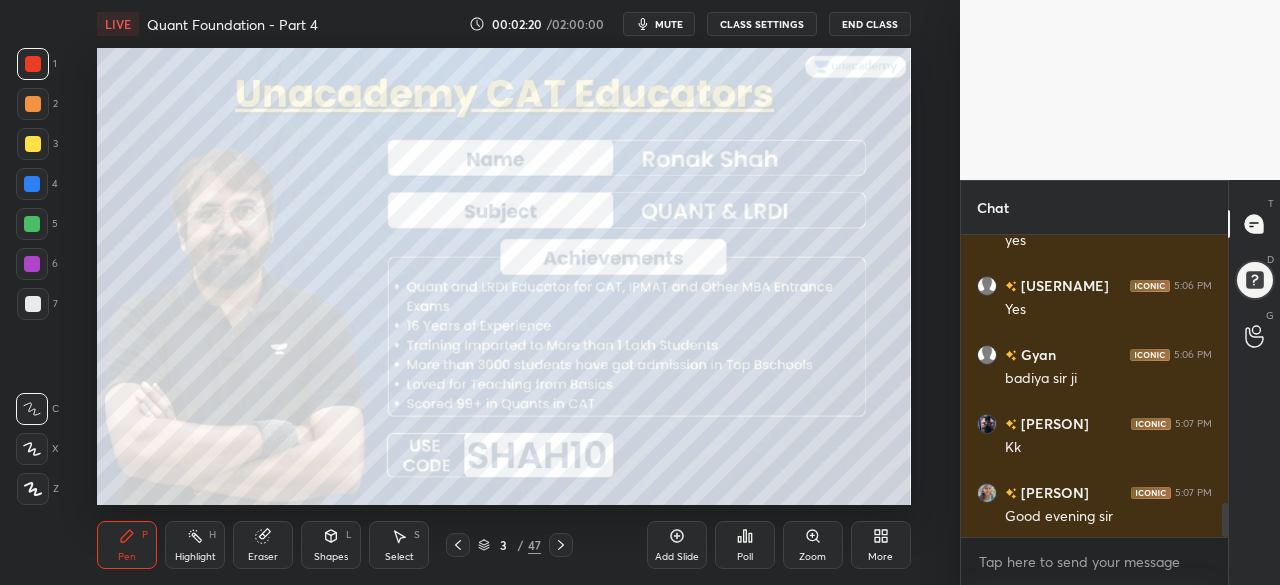 click 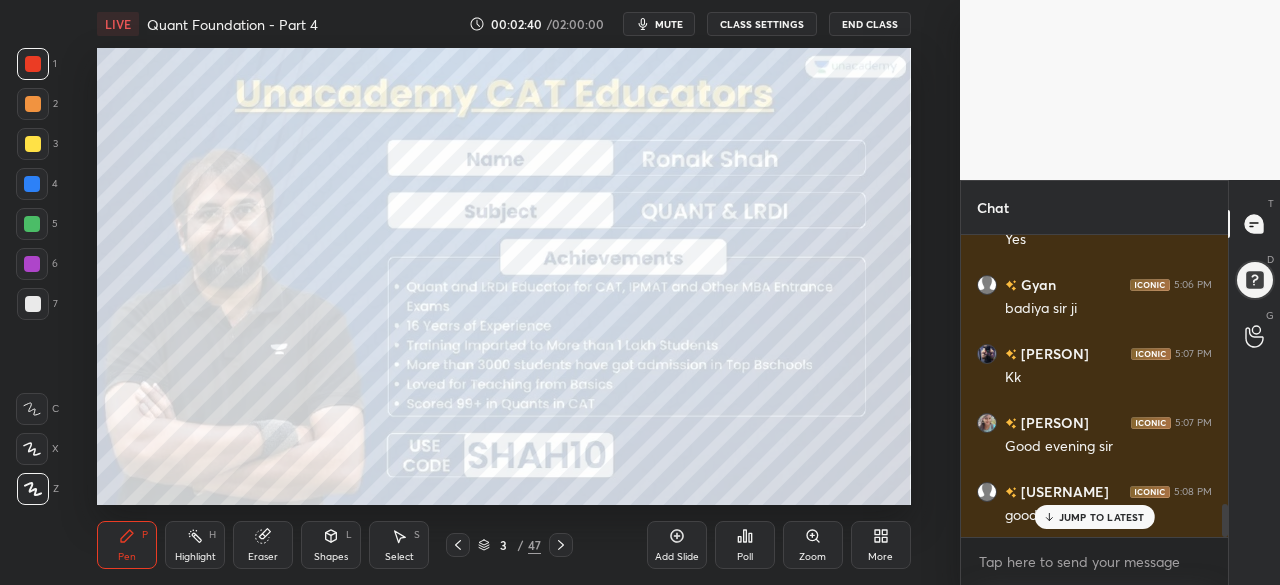 scroll, scrollTop: 2496, scrollLeft: 0, axis: vertical 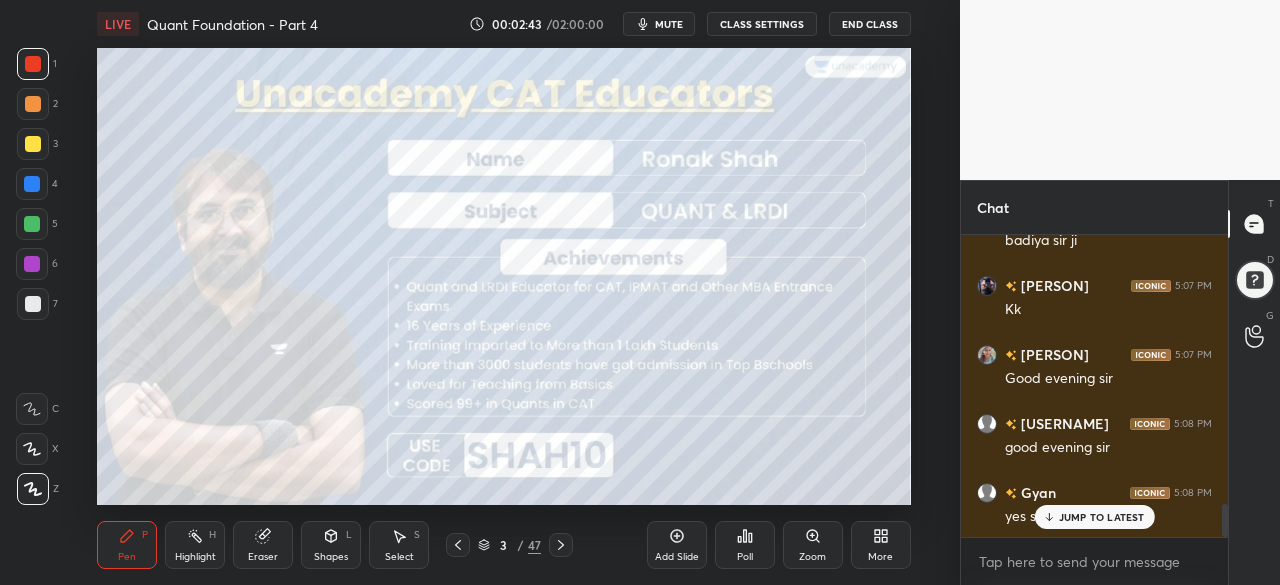 click on "JUMP TO LATEST" at bounding box center (1102, 517) 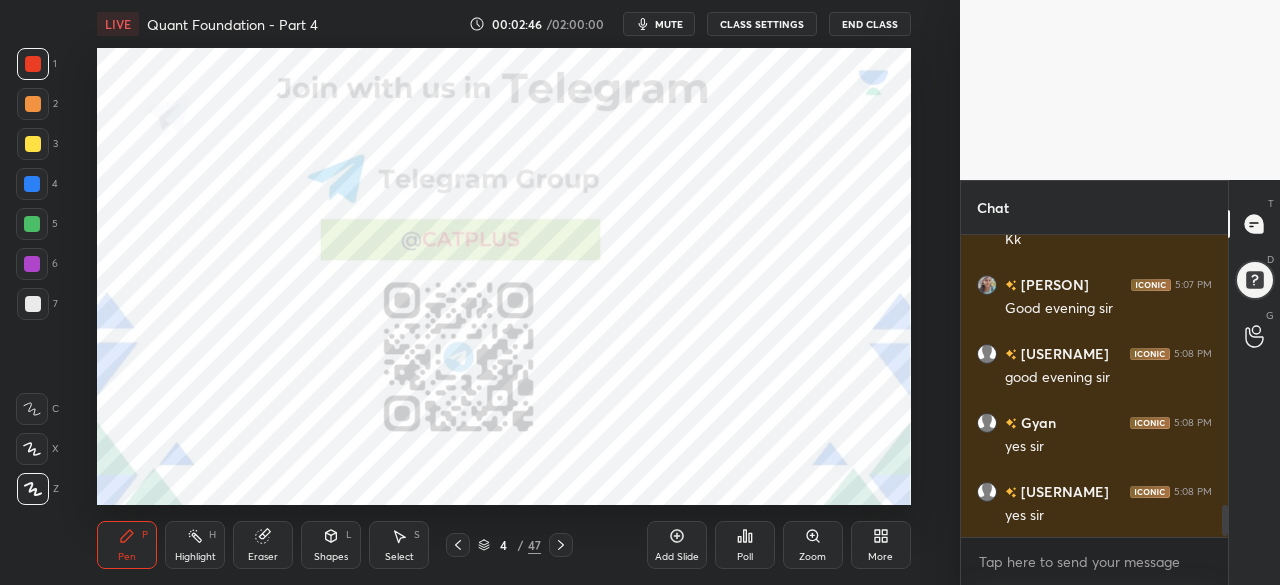 scroll, scrollTop: 2634, scrollLeft: 0, axis: vertical 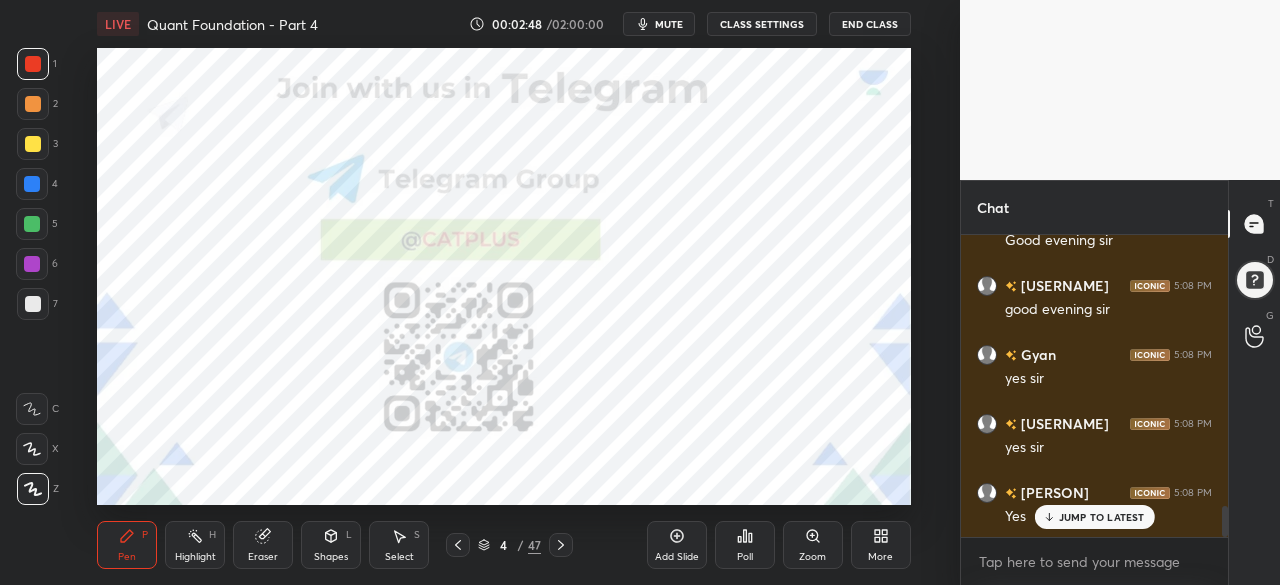 click at bounding box center (32, 264) 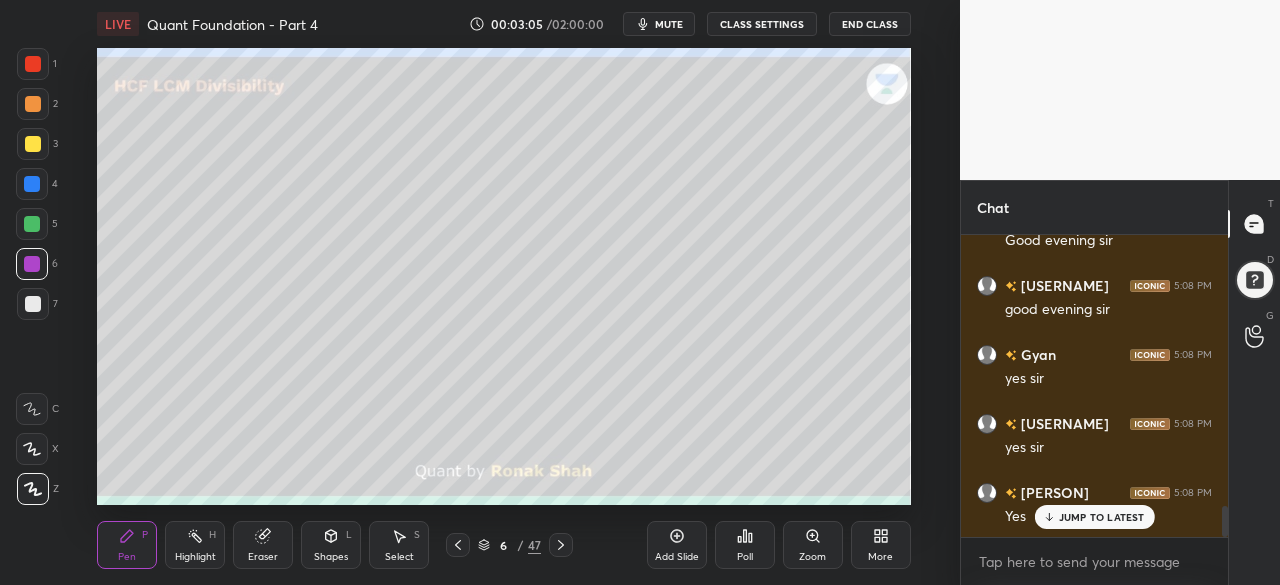 click at bounding box center (32, 224) 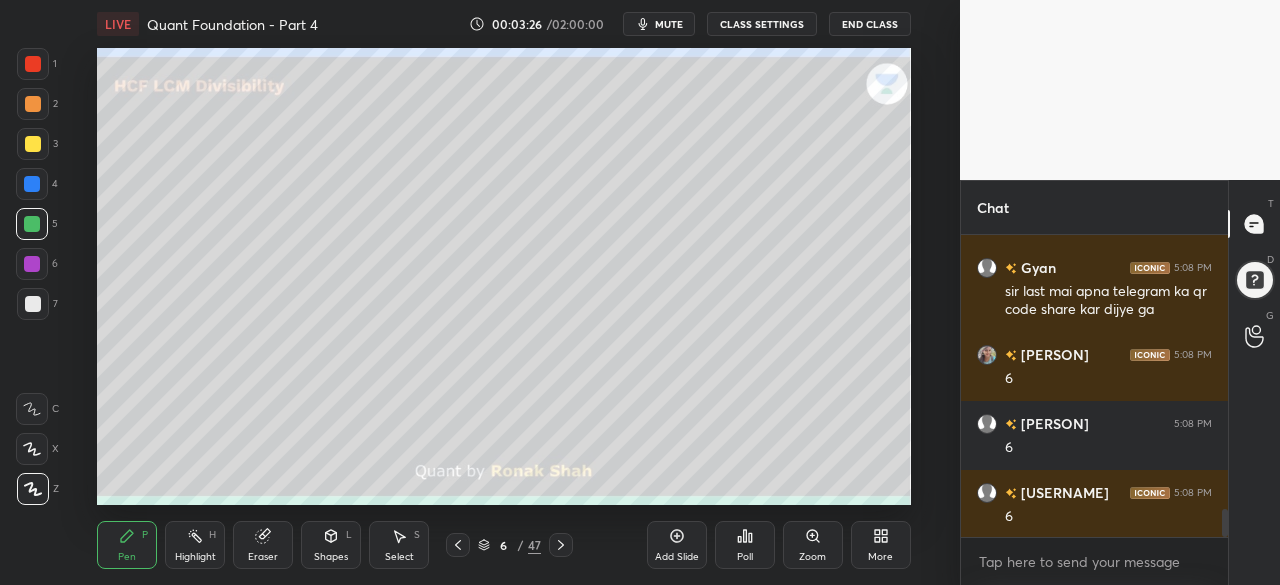 scroll, scrollTop: 2998, scrollLeft: 0, axis: vertical 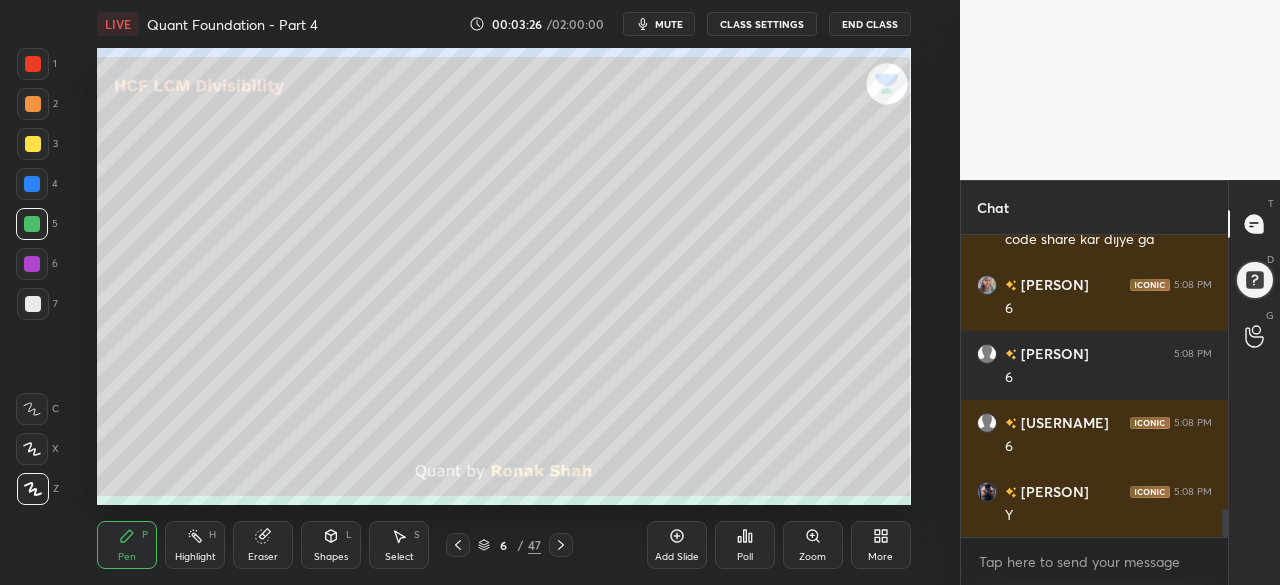 click at bounding box center [33, 304] 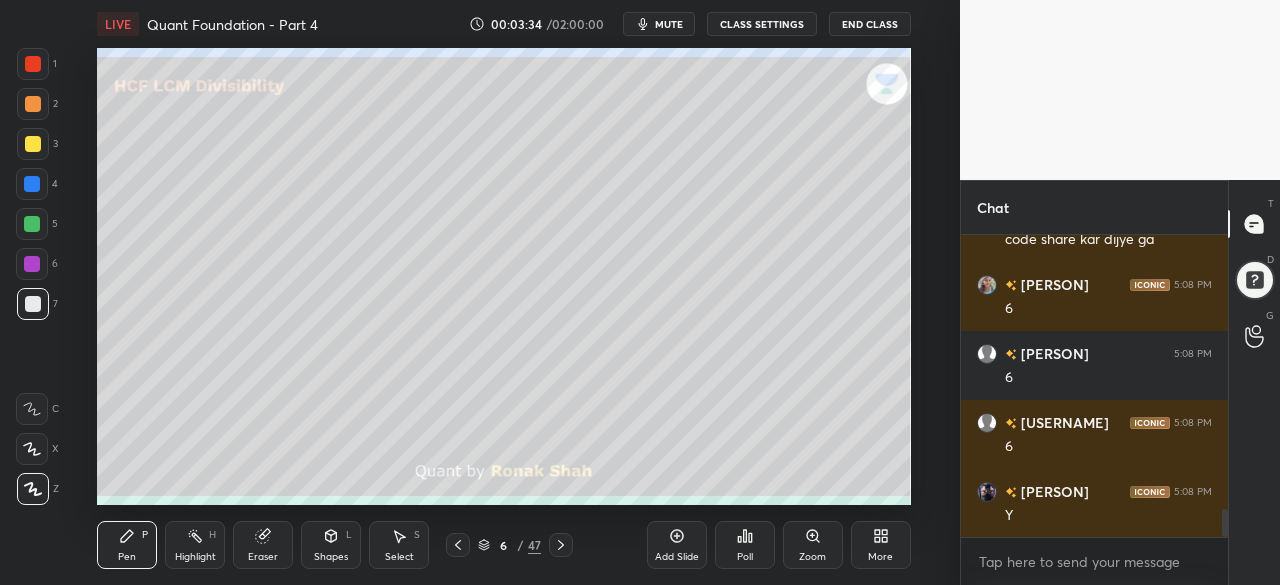 scroll, scrollTop: 3066, scrollLeft: 0, axis: vertical 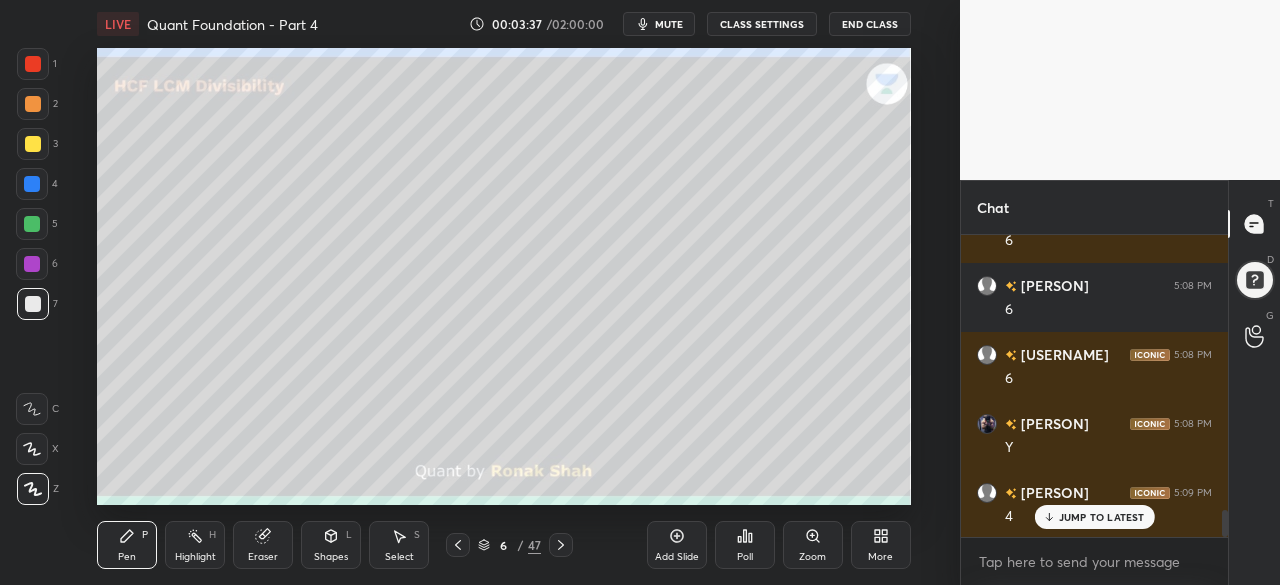 click at bounding box center (32, 184) 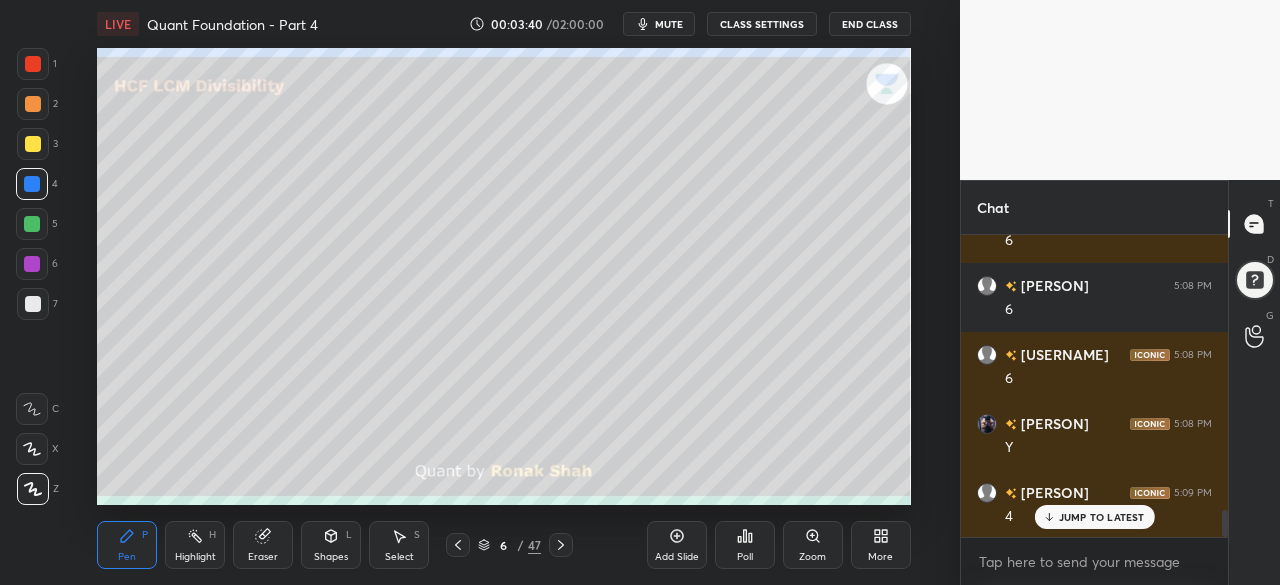 scroll, scrollTop: 3114, scrollLeft: 0, axis: vertical 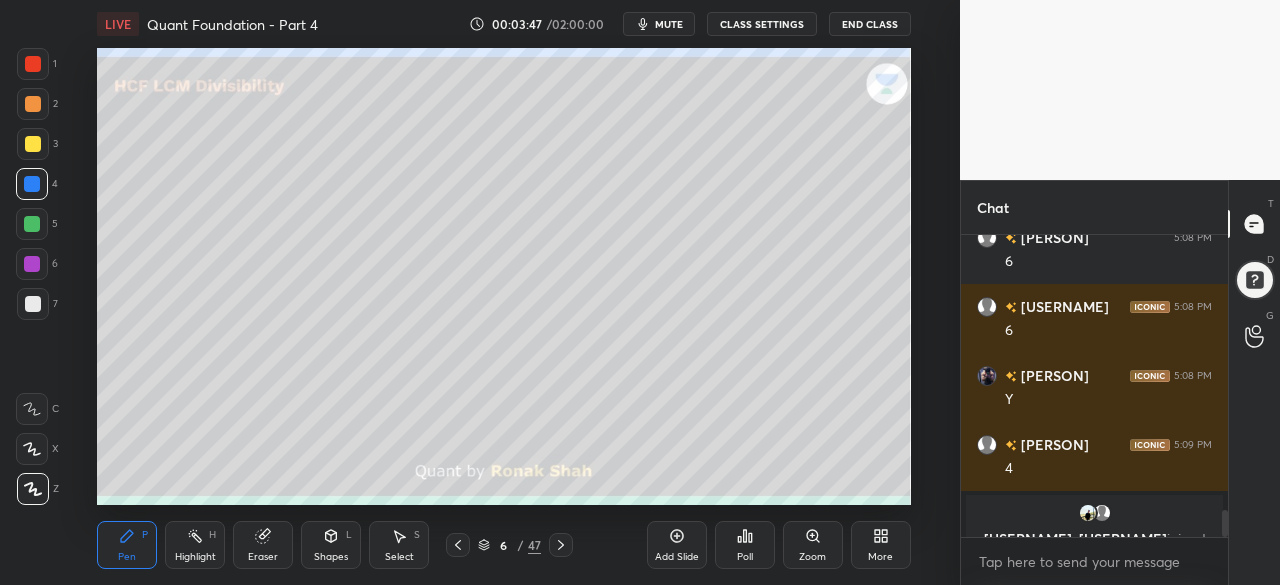 click 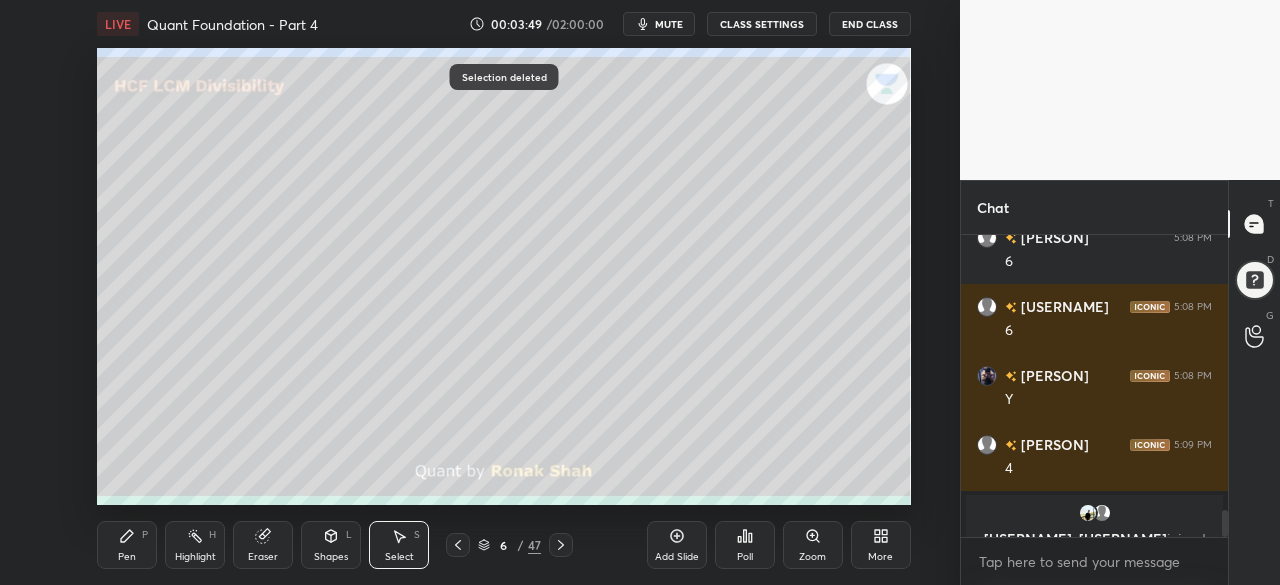 click 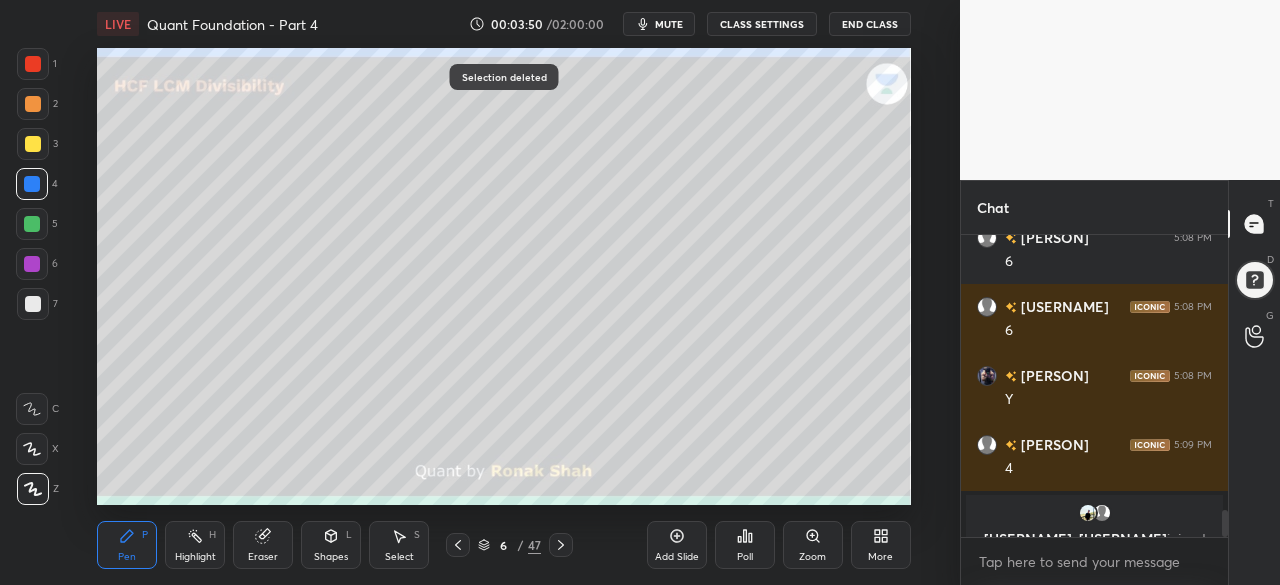 click at bounding box center (32, 264) 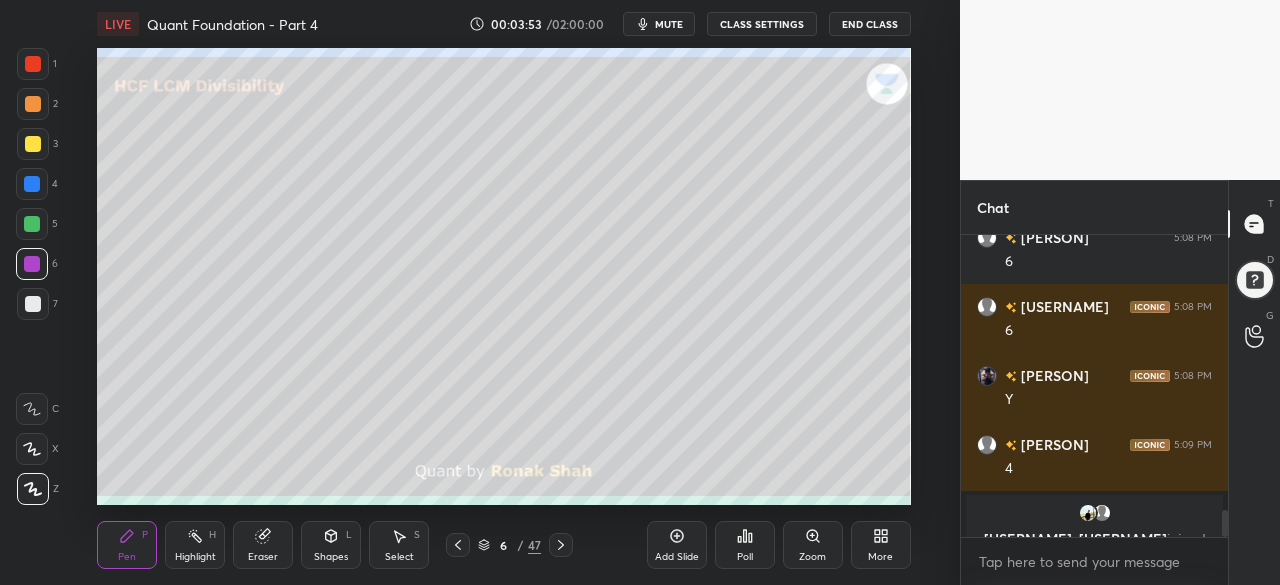 click at bounding box center (32, 224) 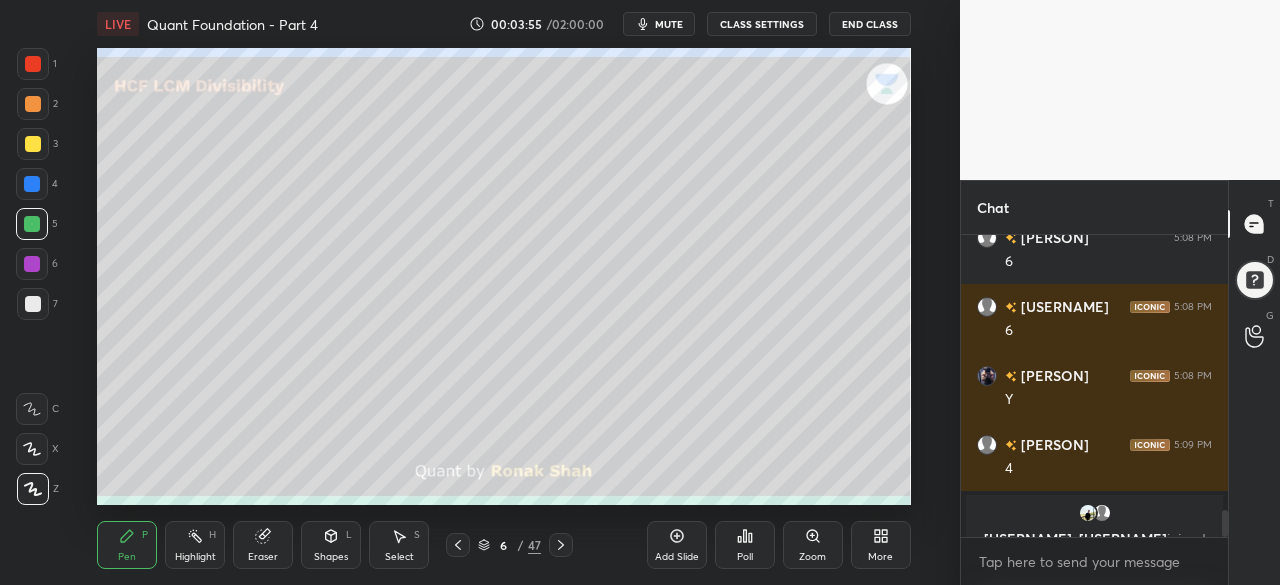 click on "Shapes L" at bounding box center (331, 545) 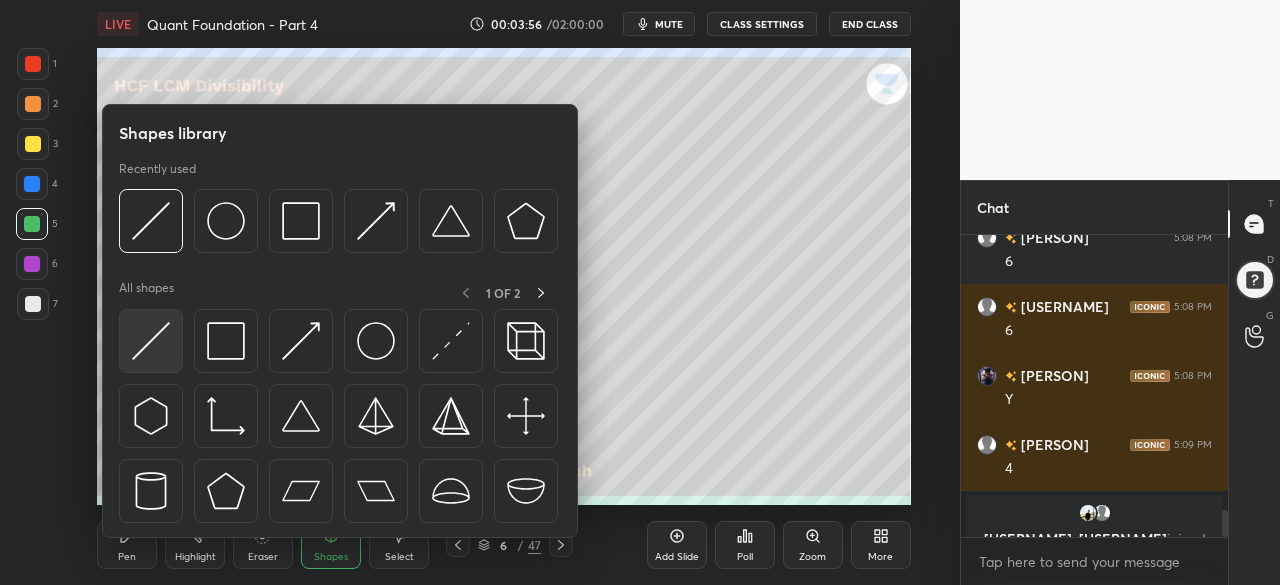 click at bounding box center [151, 341] 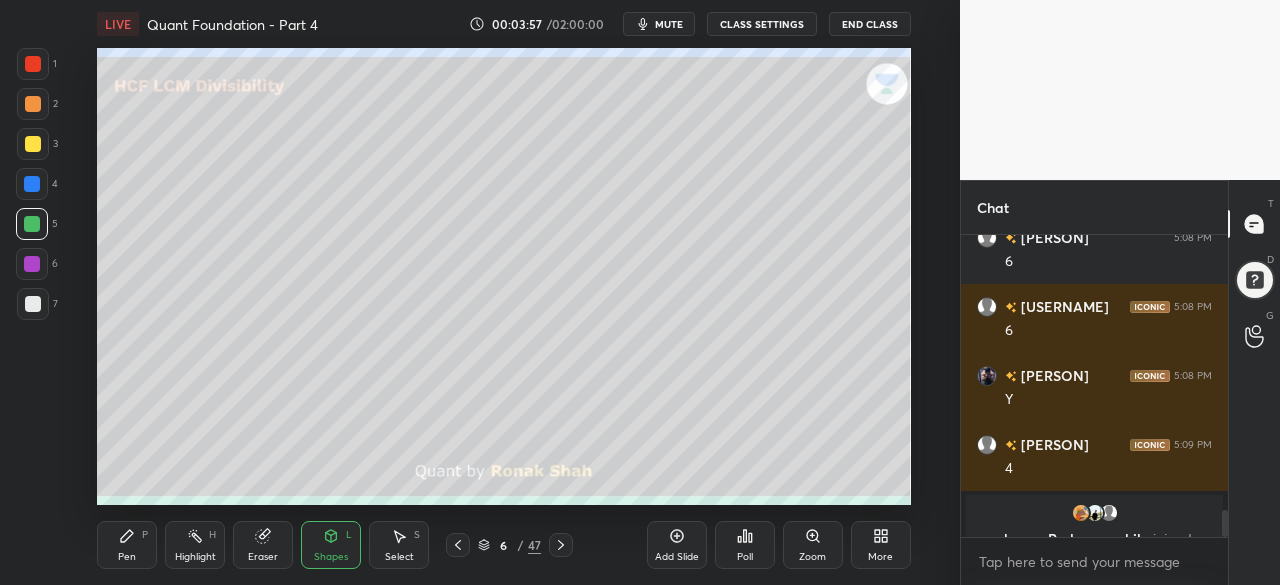 click at bounding box center (33, 304) 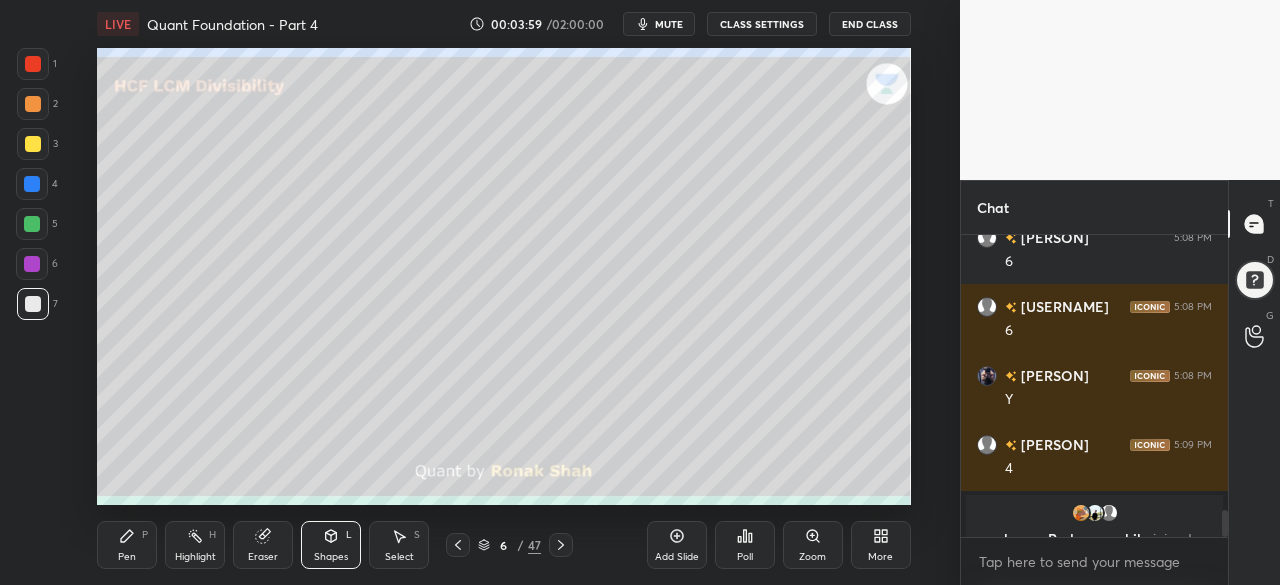 click 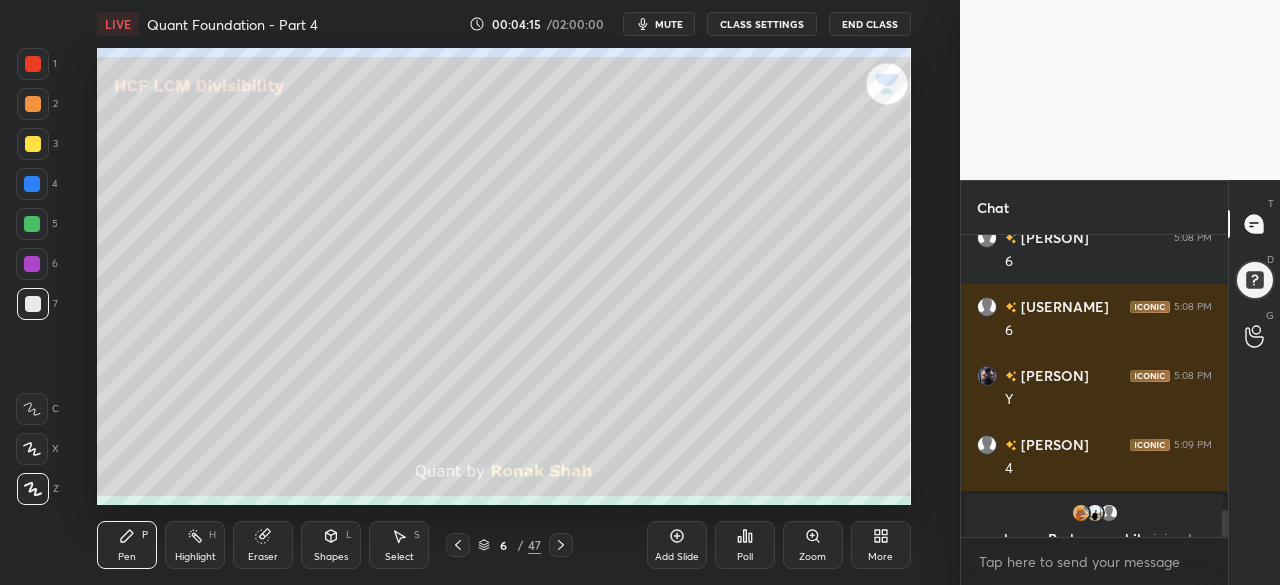 click at bounding box center [32, 184] 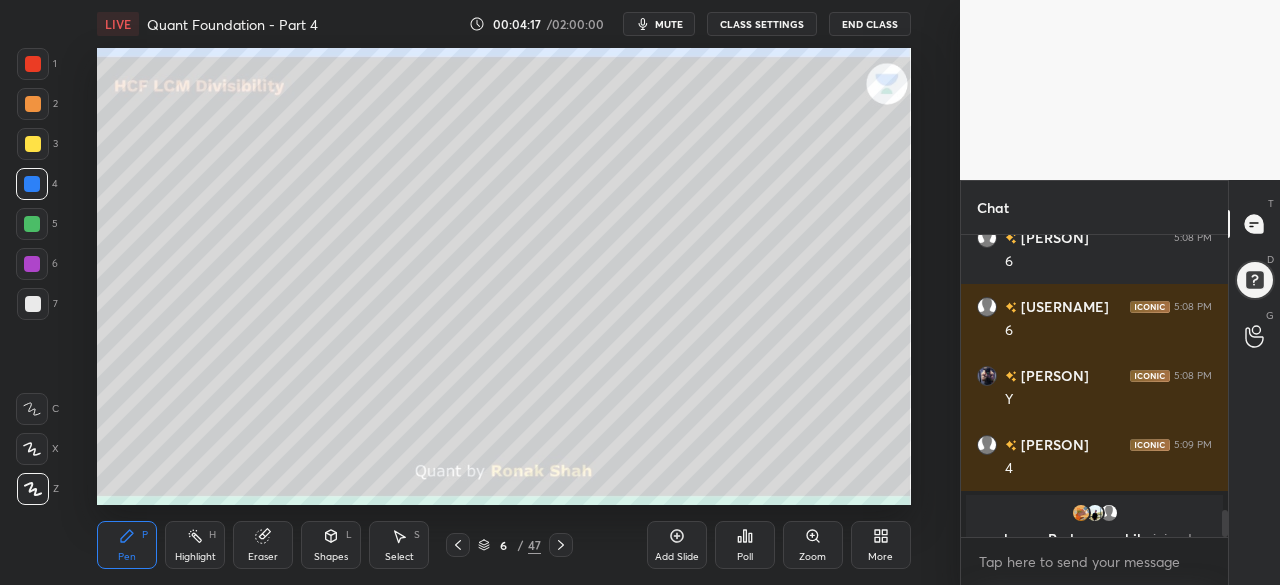 click on "Highlight H" at bounding box center [195, 545] 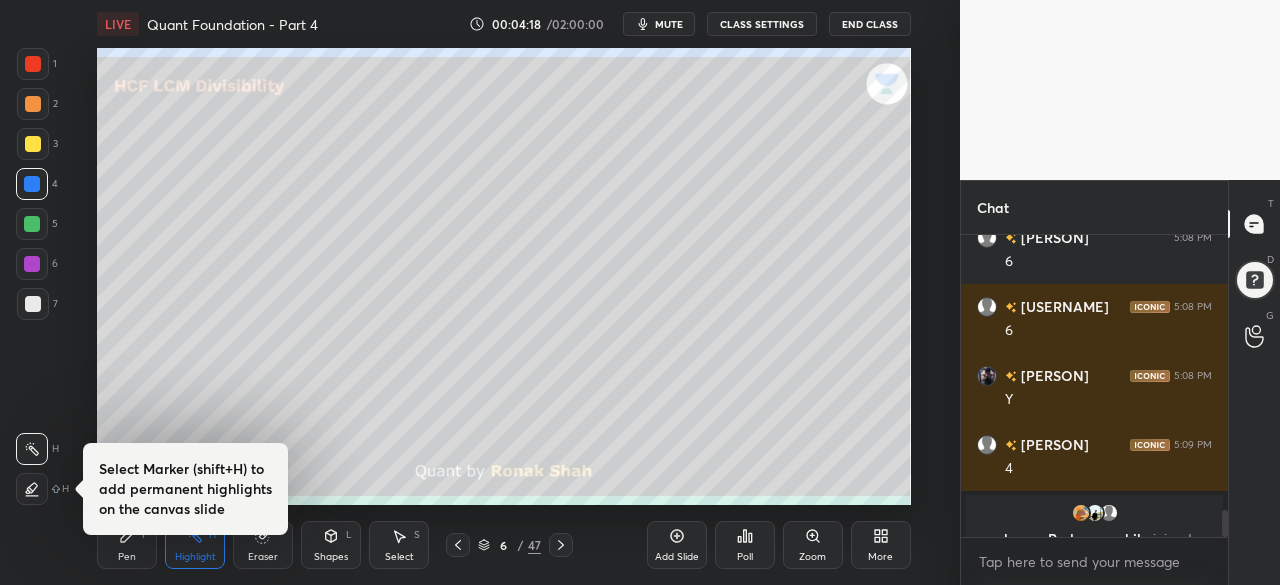 click 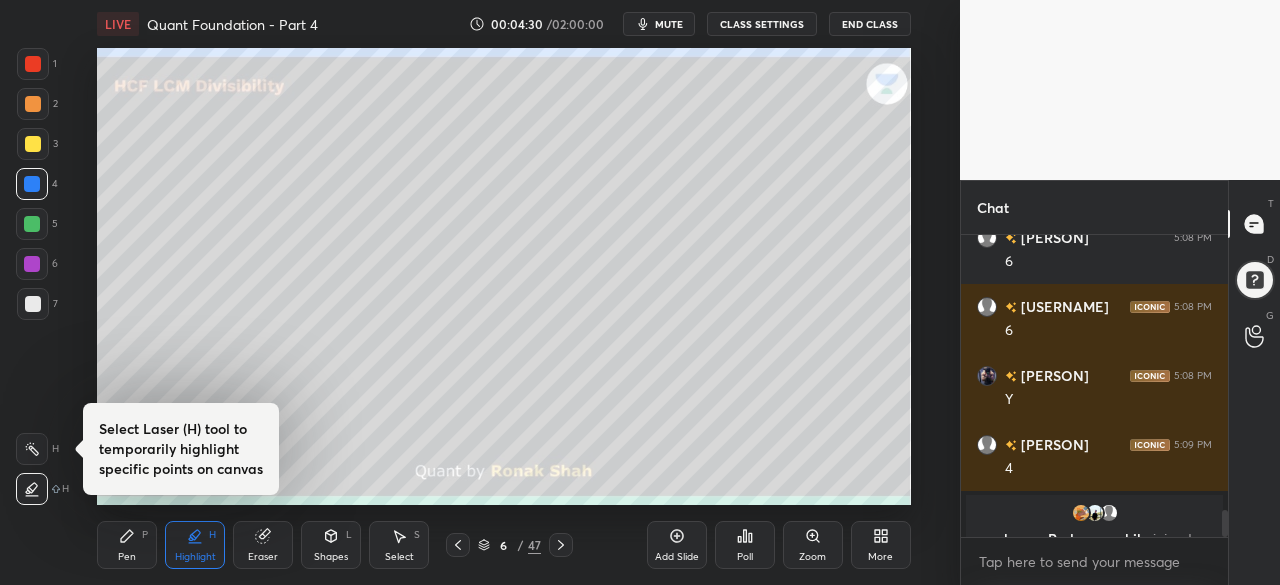 click at bounding box center (33, 64) 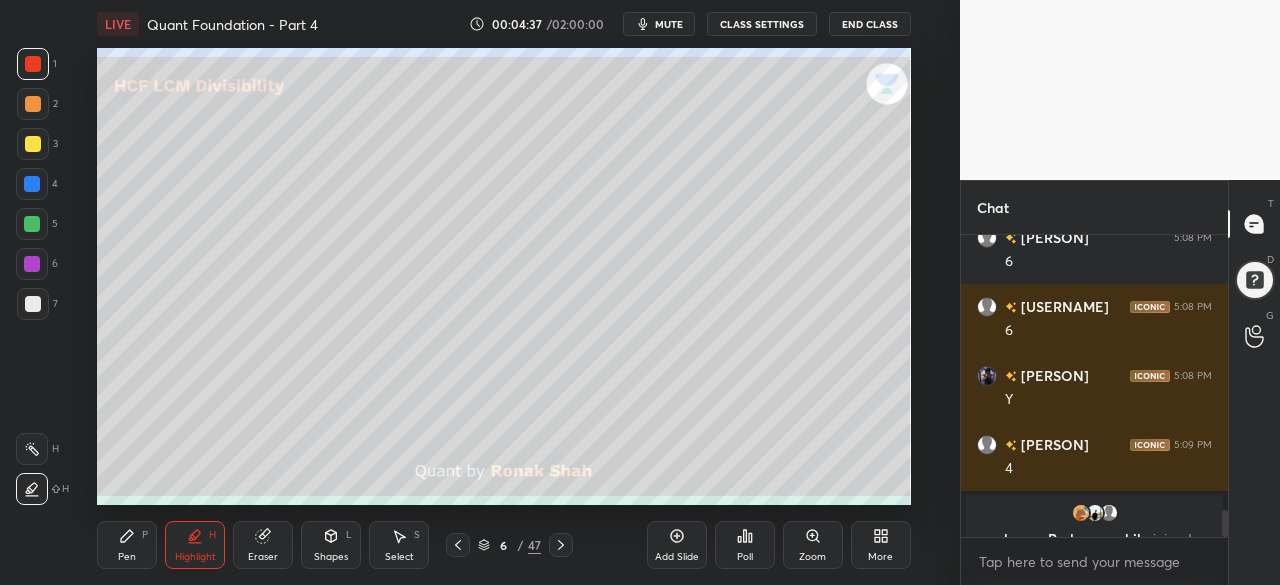 click on "Pen P" at bounding box center (127, 545) 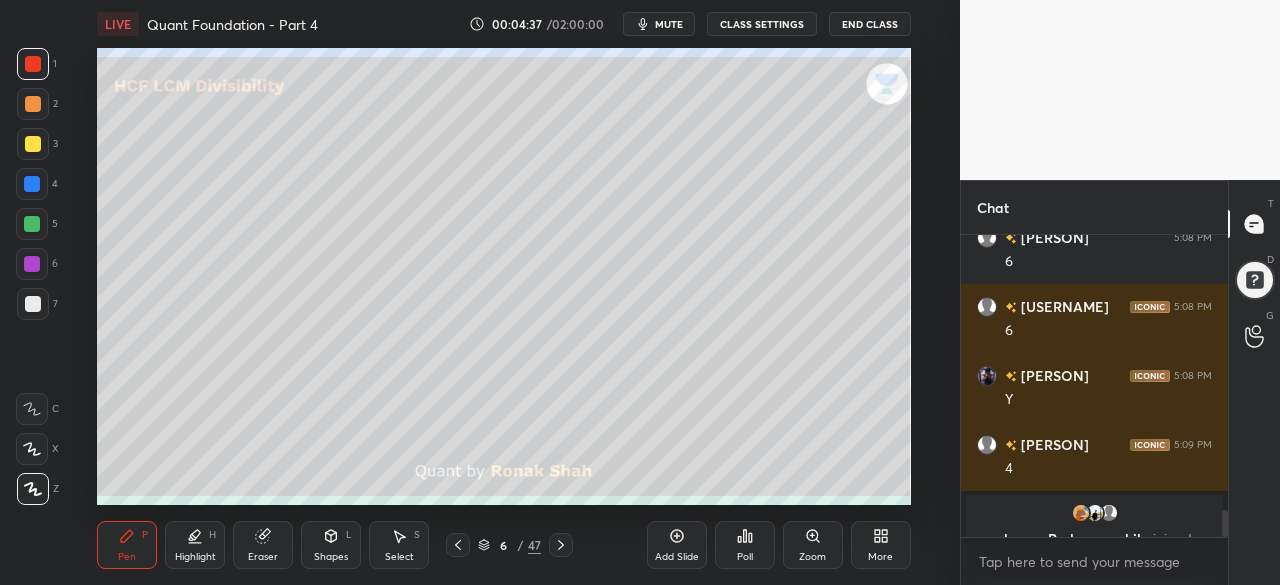 click at bounding box center [33, 304] 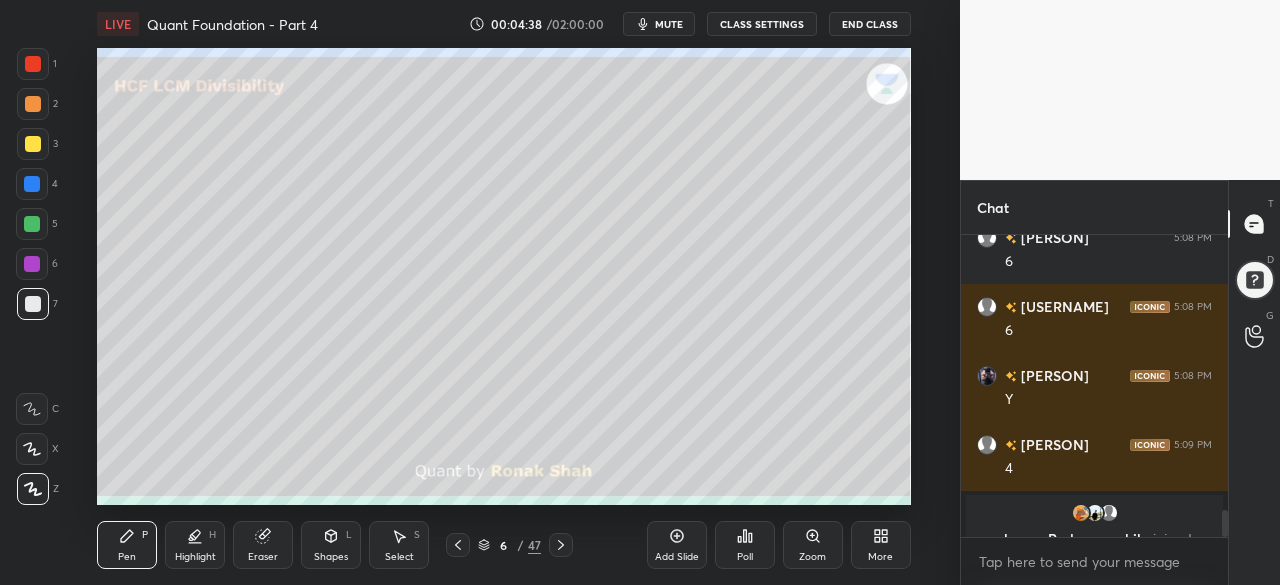 click at bounding box center (33, 64) 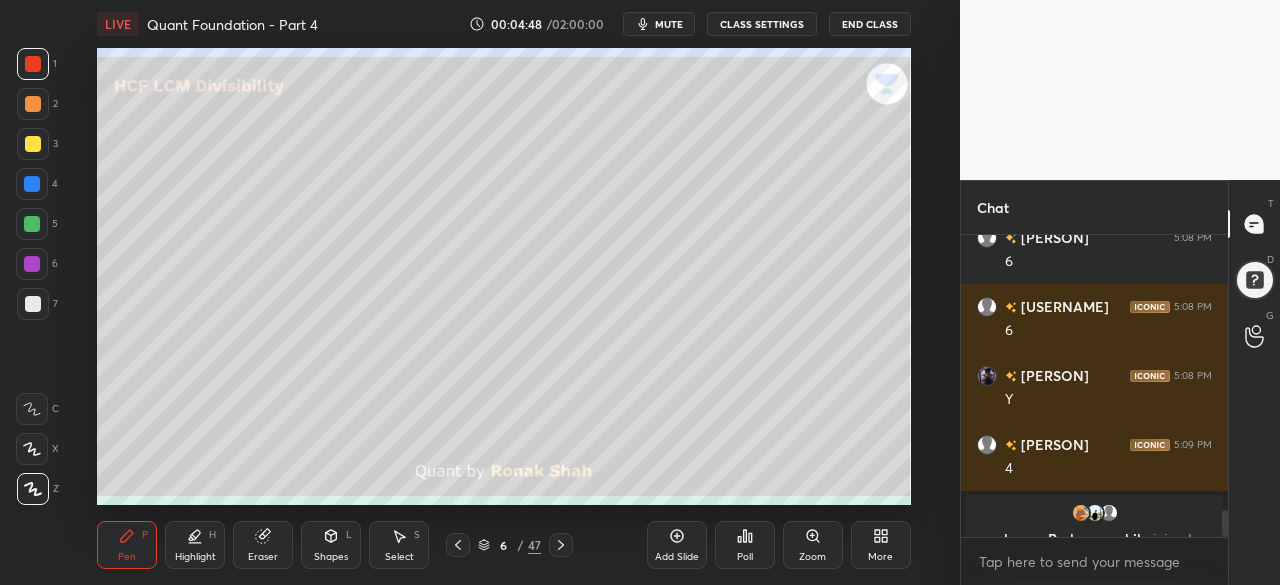 click at bounding box center [33, 144] 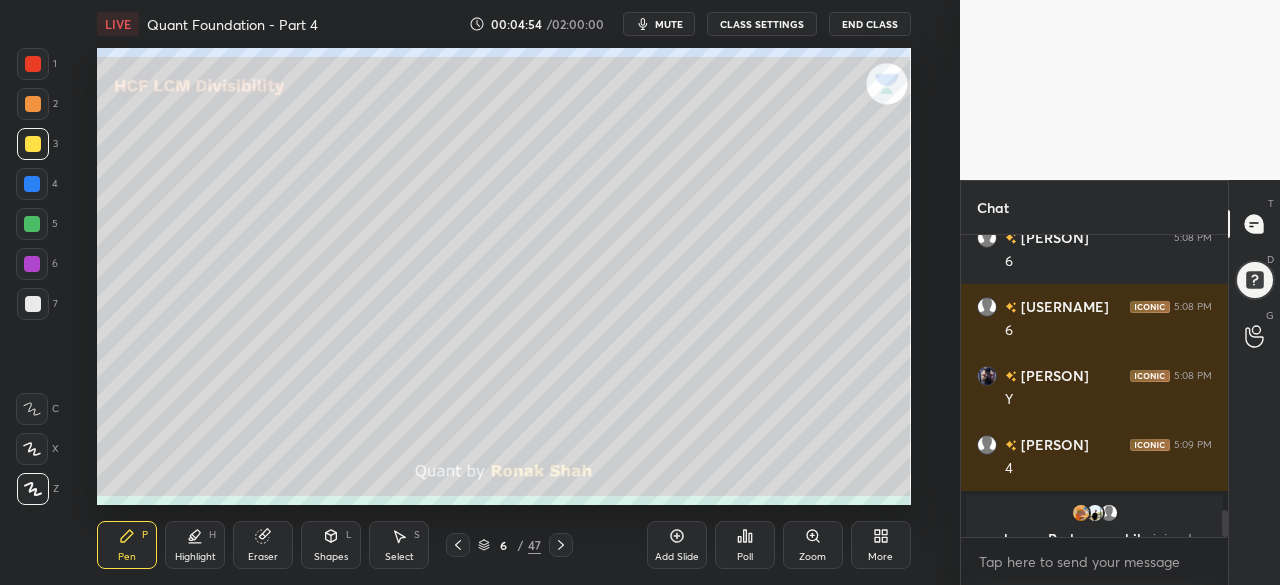 click at bounding box center (33, 64) 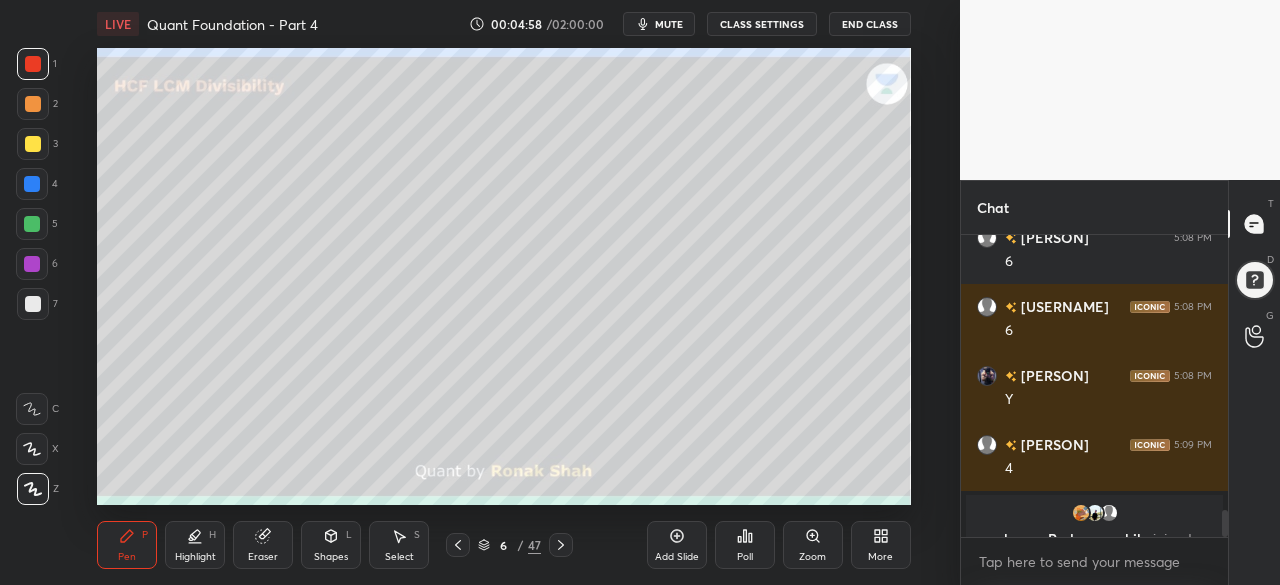 click at bounding box center [32, 224] 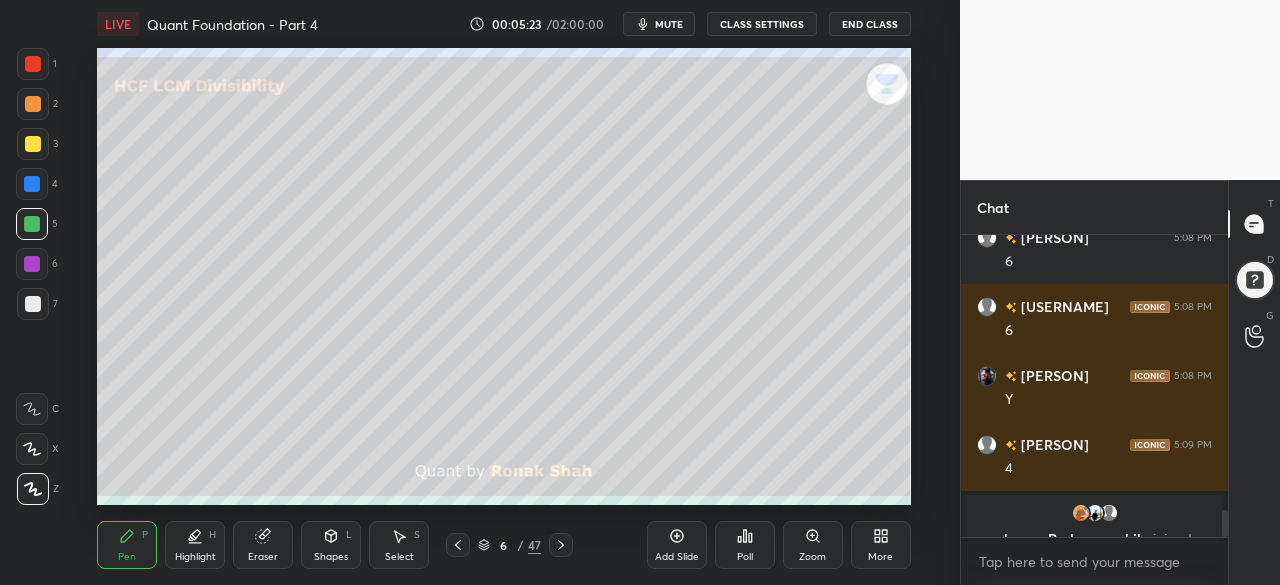 click at bounding box center [32, 184] 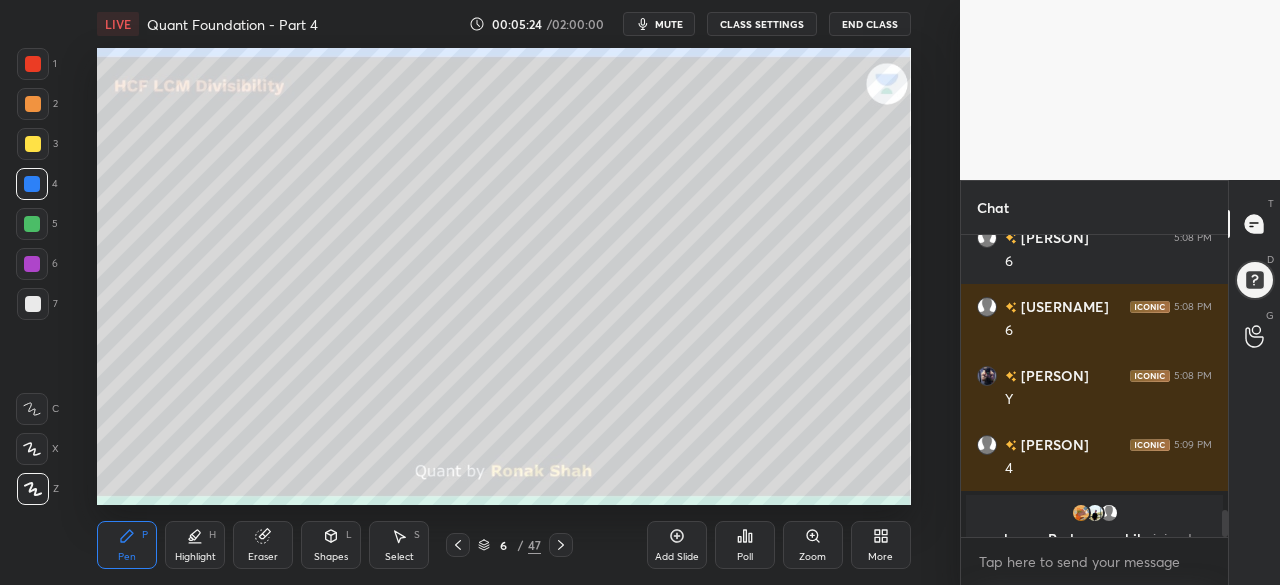 click on "Highlight H" at bounding box center [195, 545] 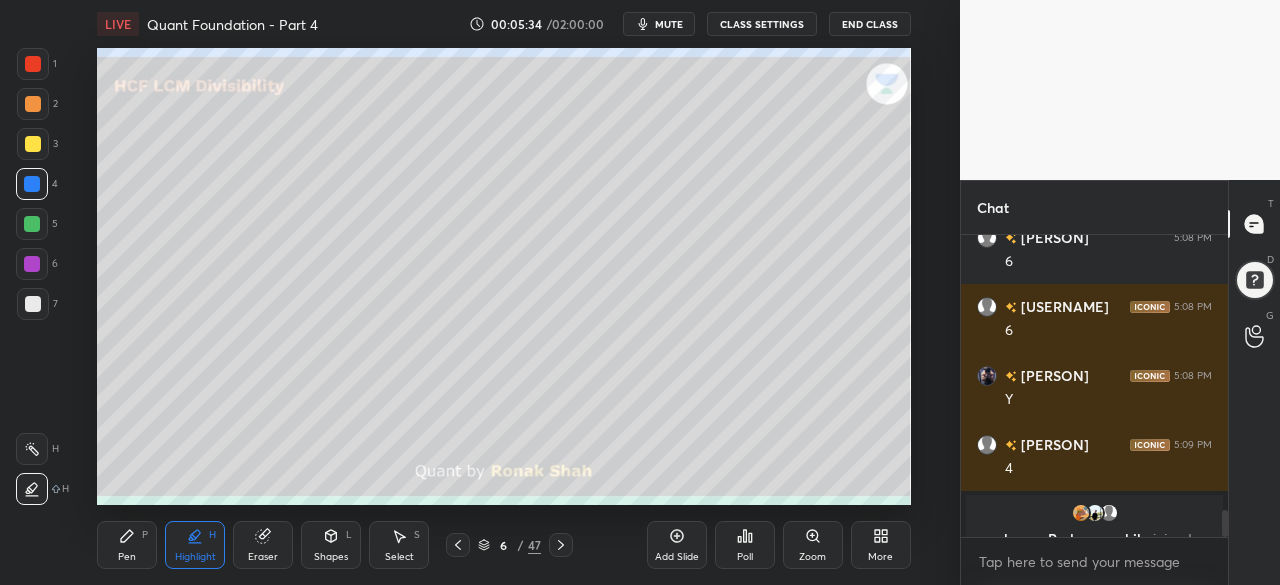 click at bounding box center [32, 224] 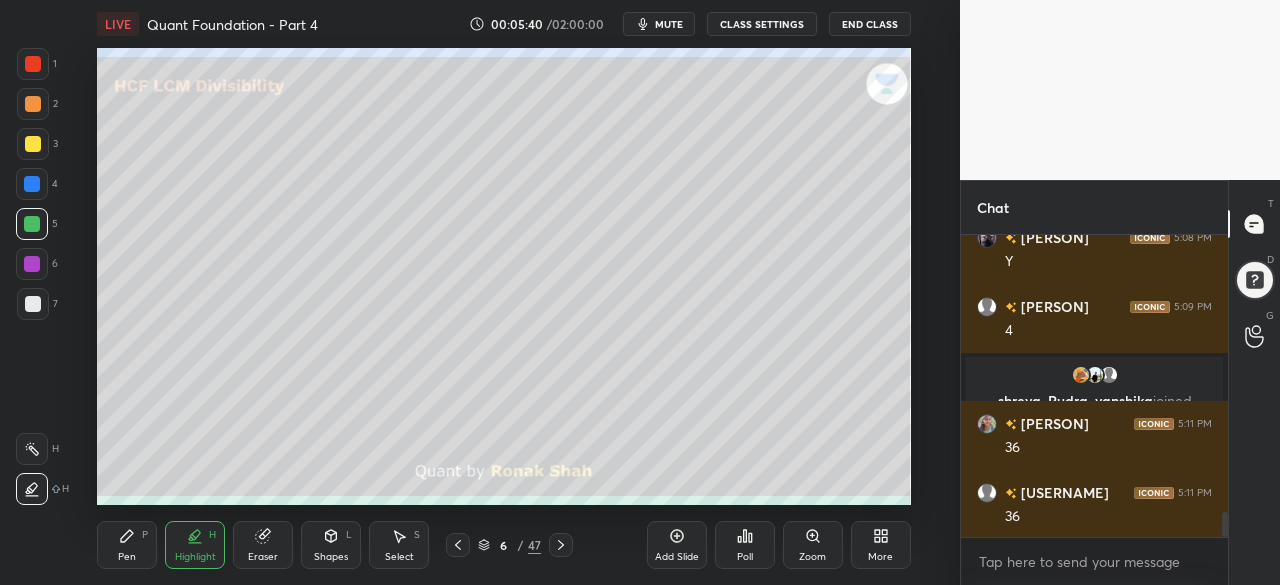 scroll, scrollTop: 3322, scrollLeft: 0, axis: vertical 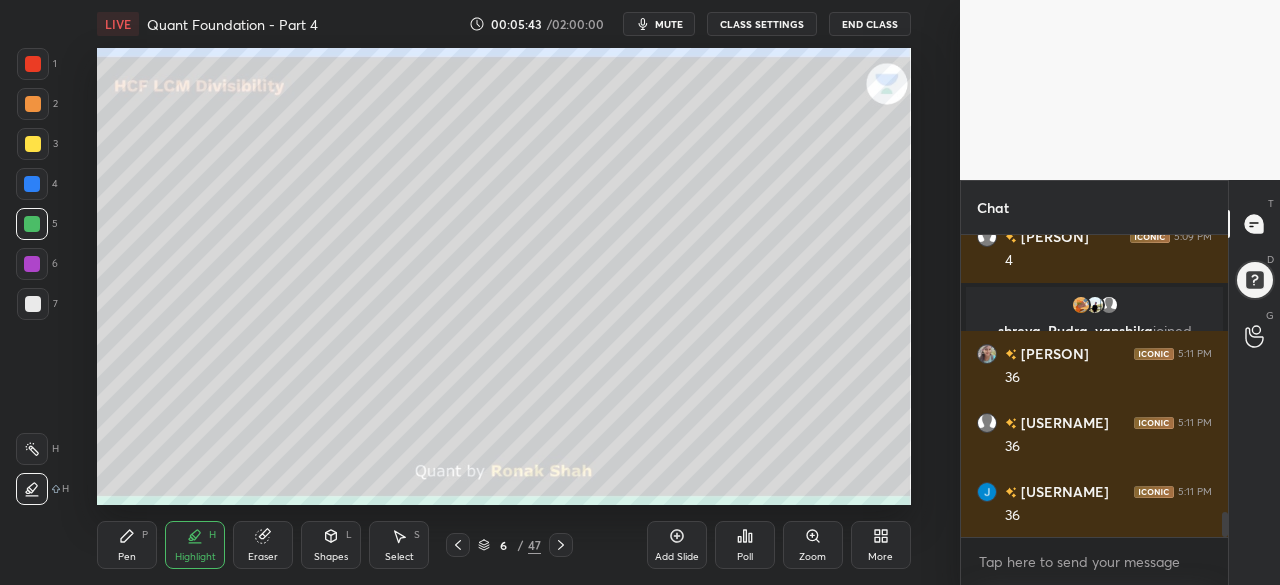 click at bounding box center (32, 184) 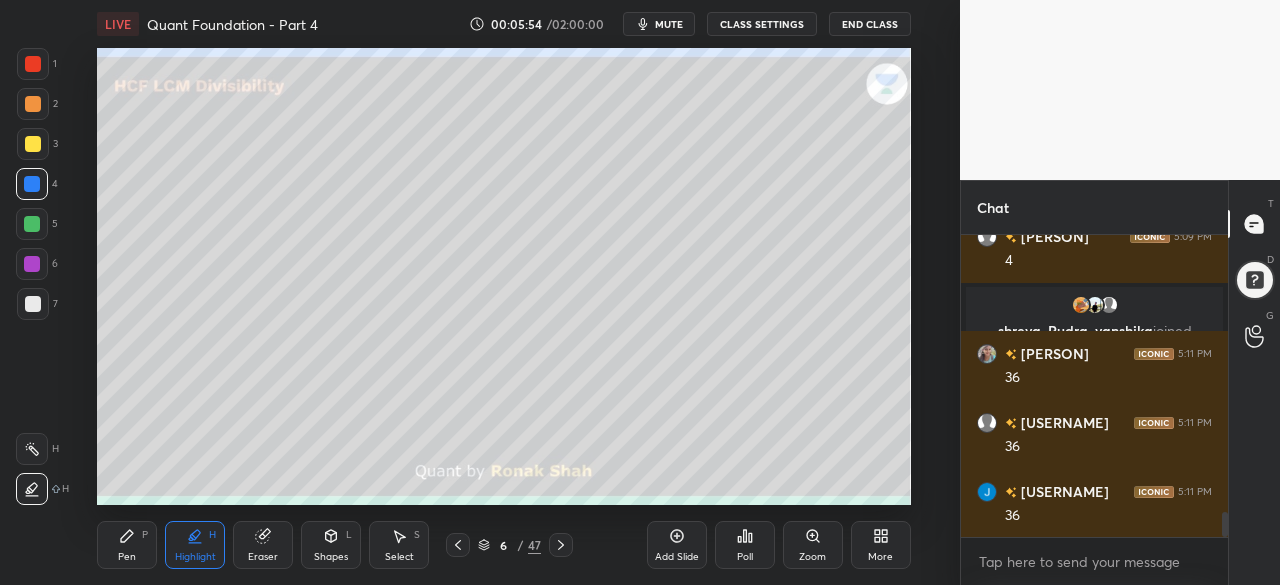 click at bounding box center (32, 264) 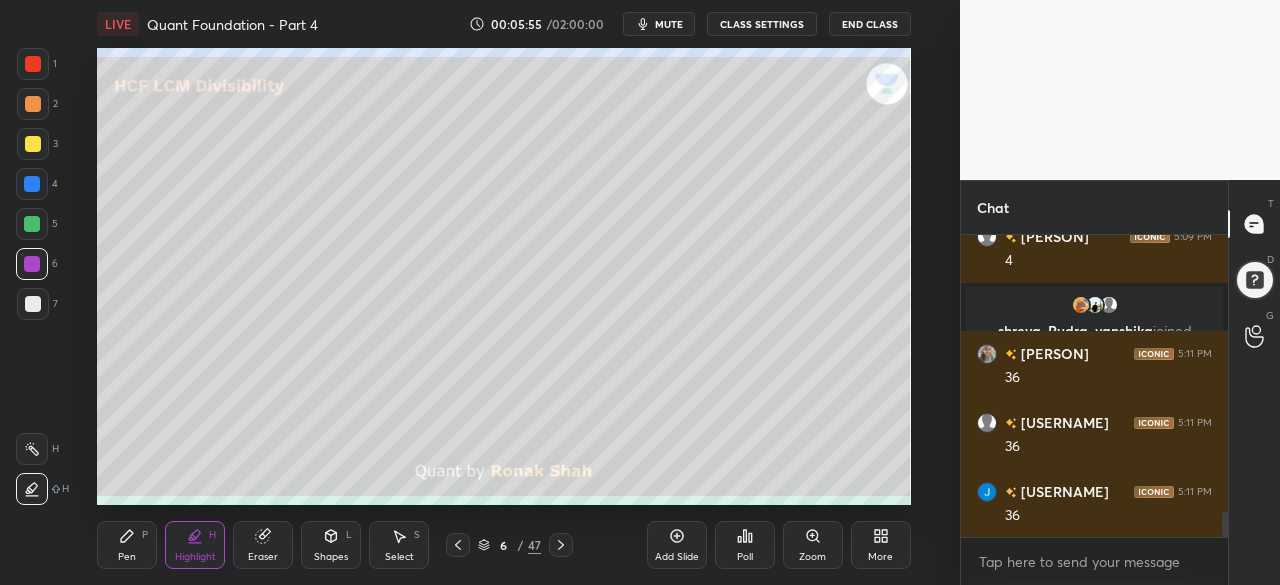 click on "P" at bounding box center (145, 535) 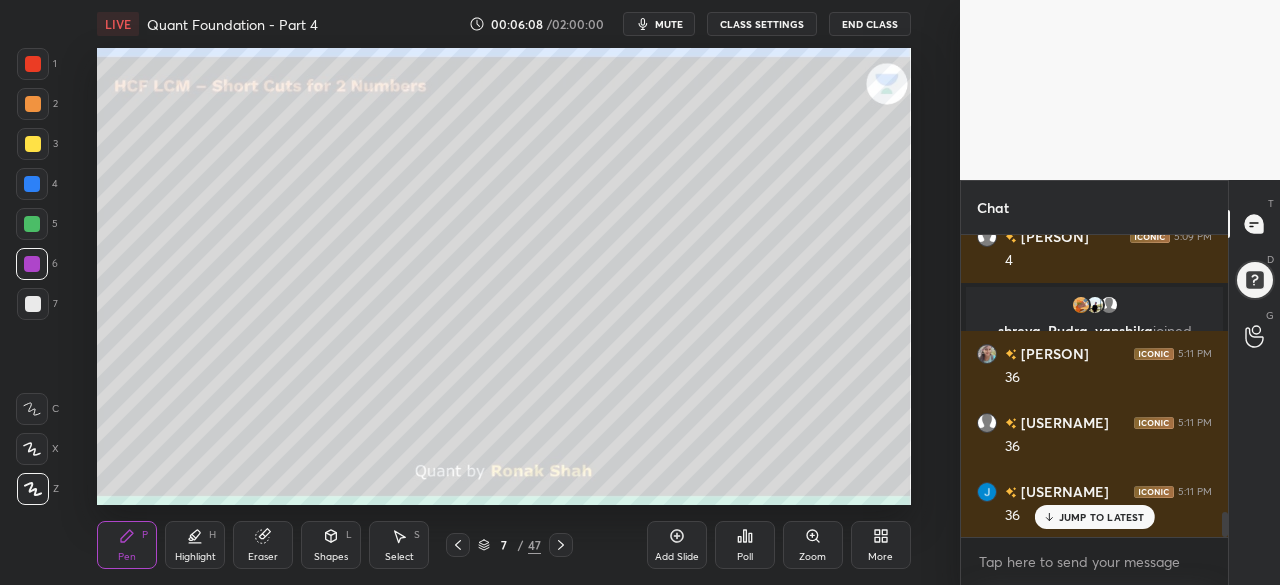 scroll, scrollTop: 3390, scrollLeft: 0, axis: vertical 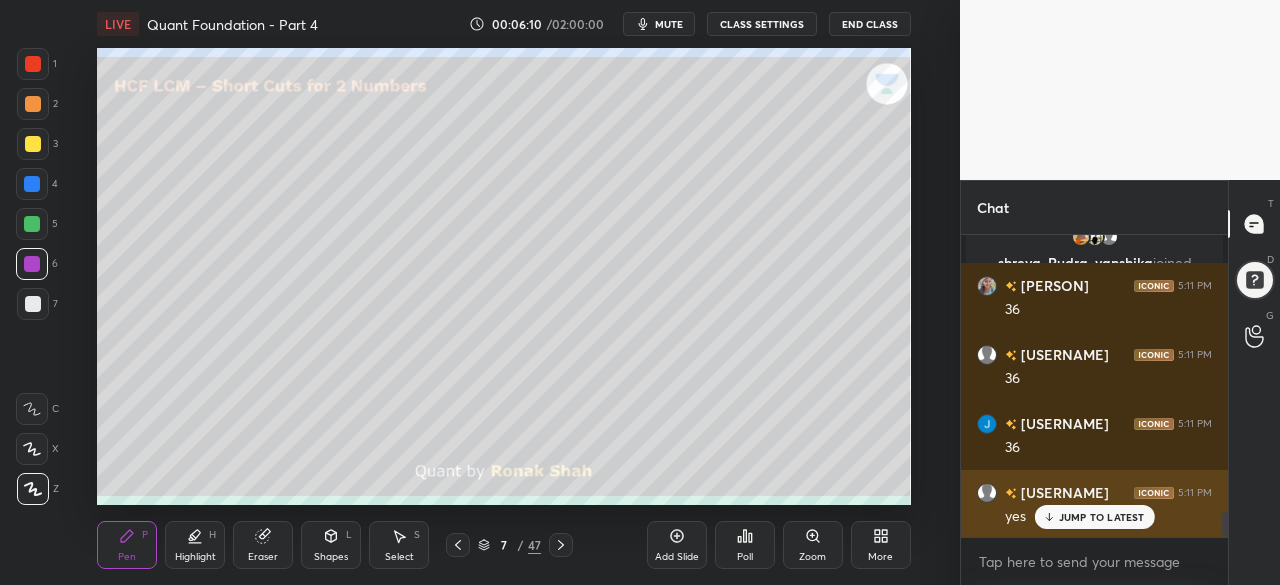 click 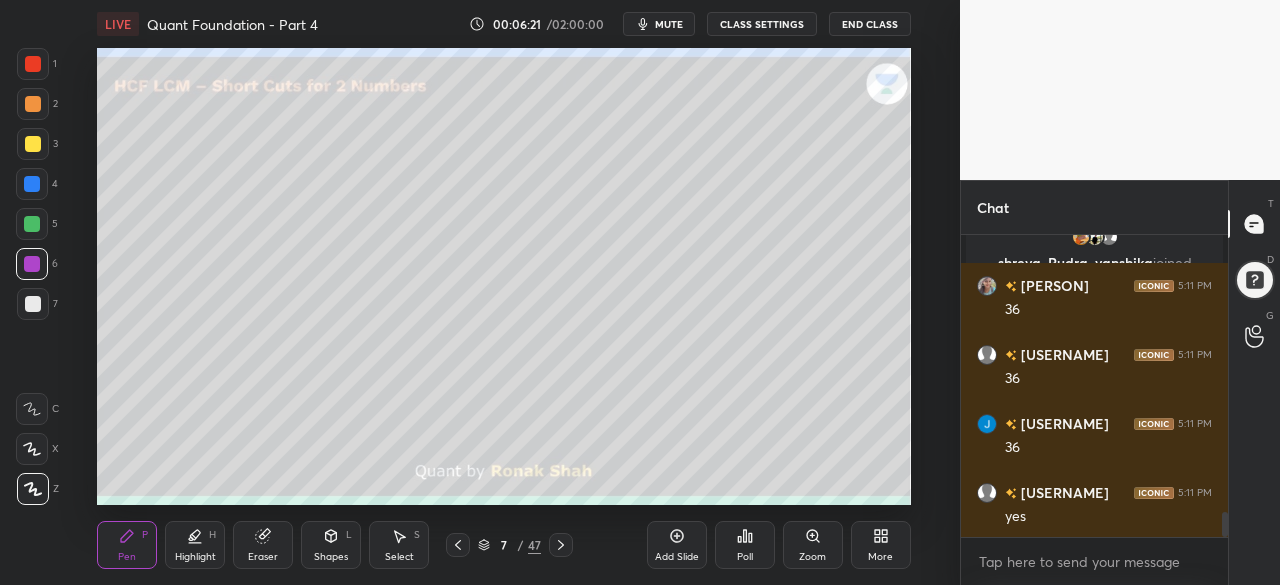 click at bounding box center [32, 224] 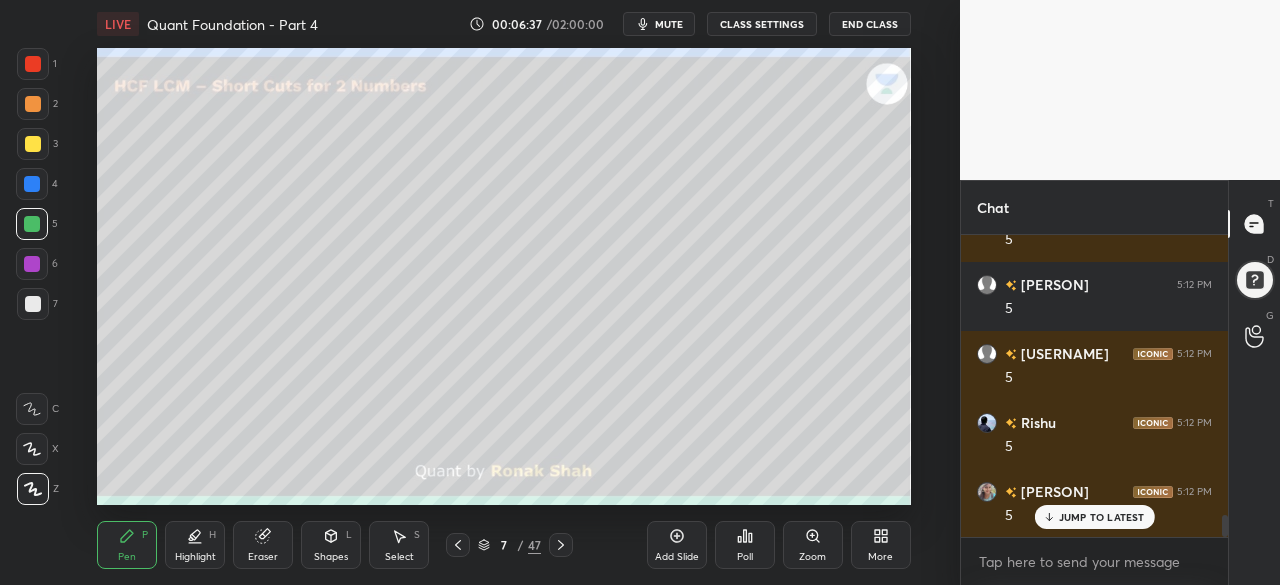 scroll, scrollTop: 3804, scrollLeft: 0, axis: vertical 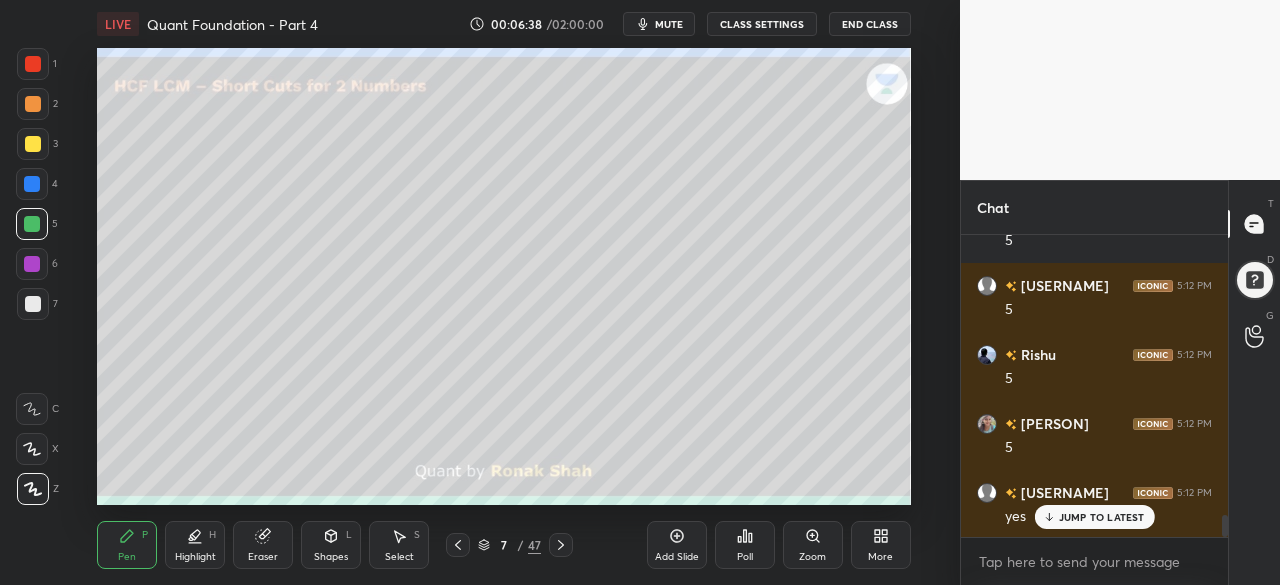 click at bounding box center (32, 264) 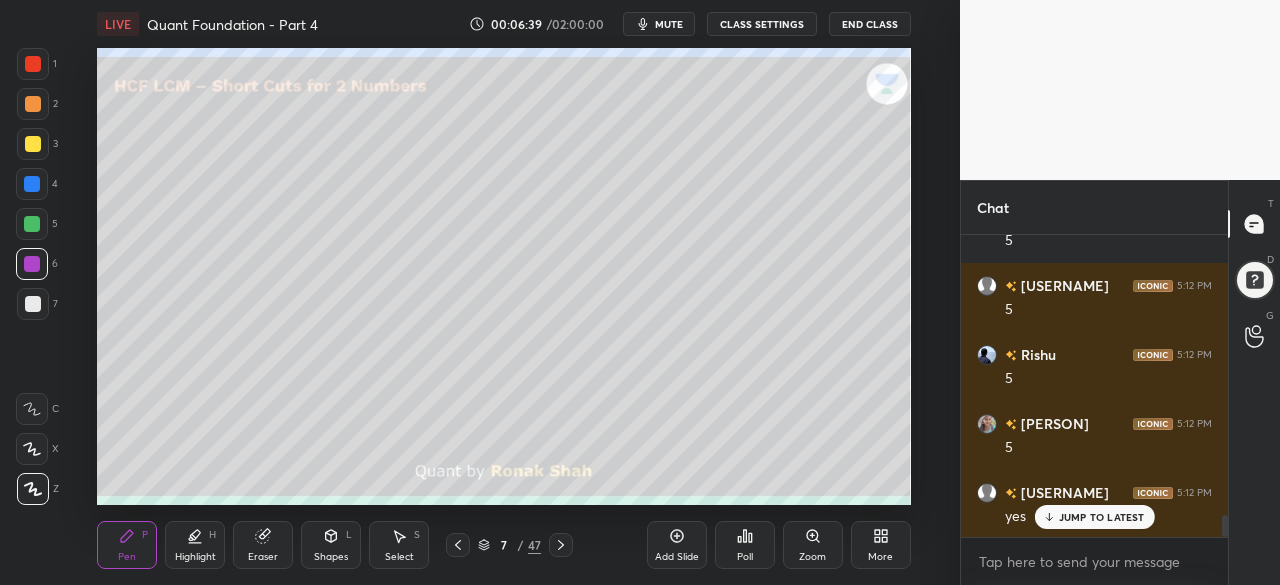 click at bounding box center (33, 144) 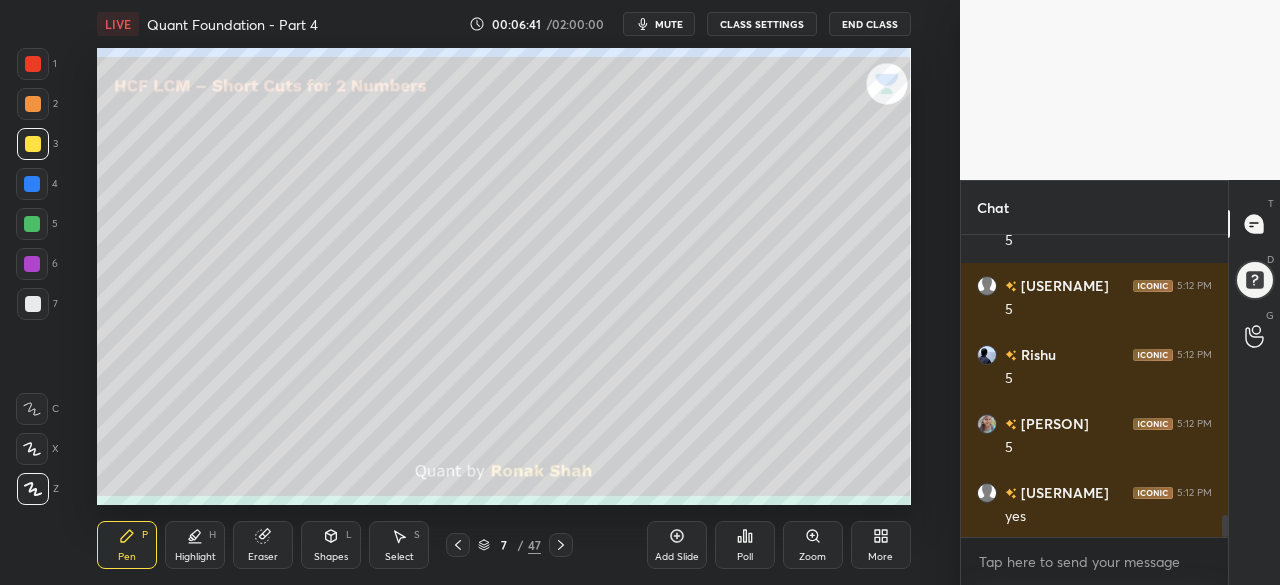 scroll, scrollTop: 3874, scrollLeft: 0, axis: vertical 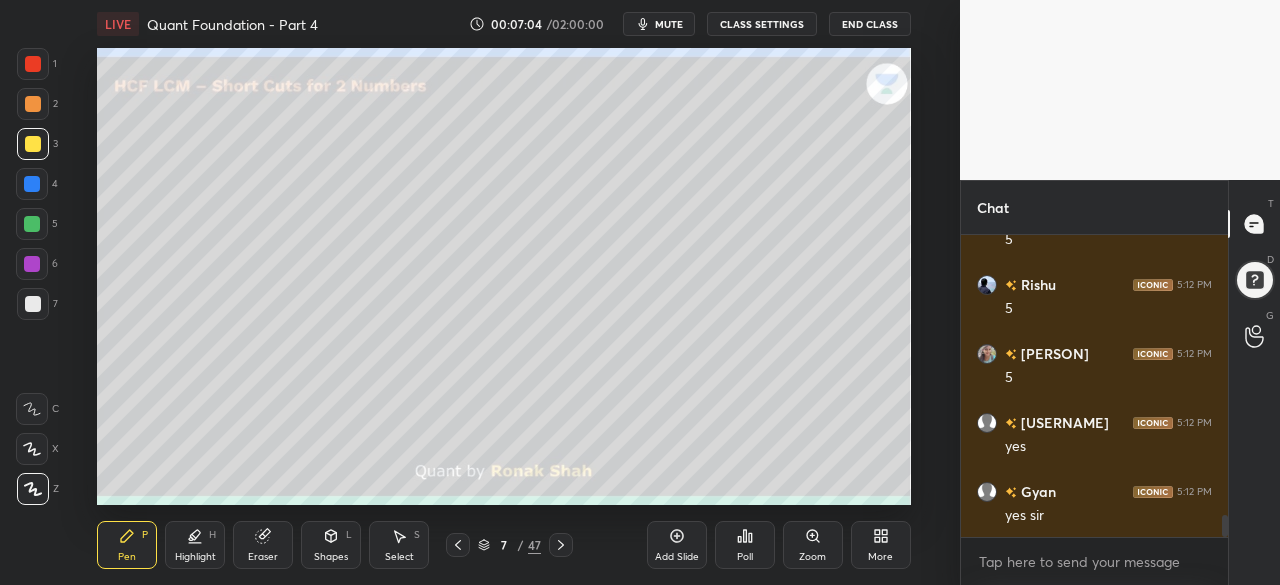 click at bounding box center [32, 264] 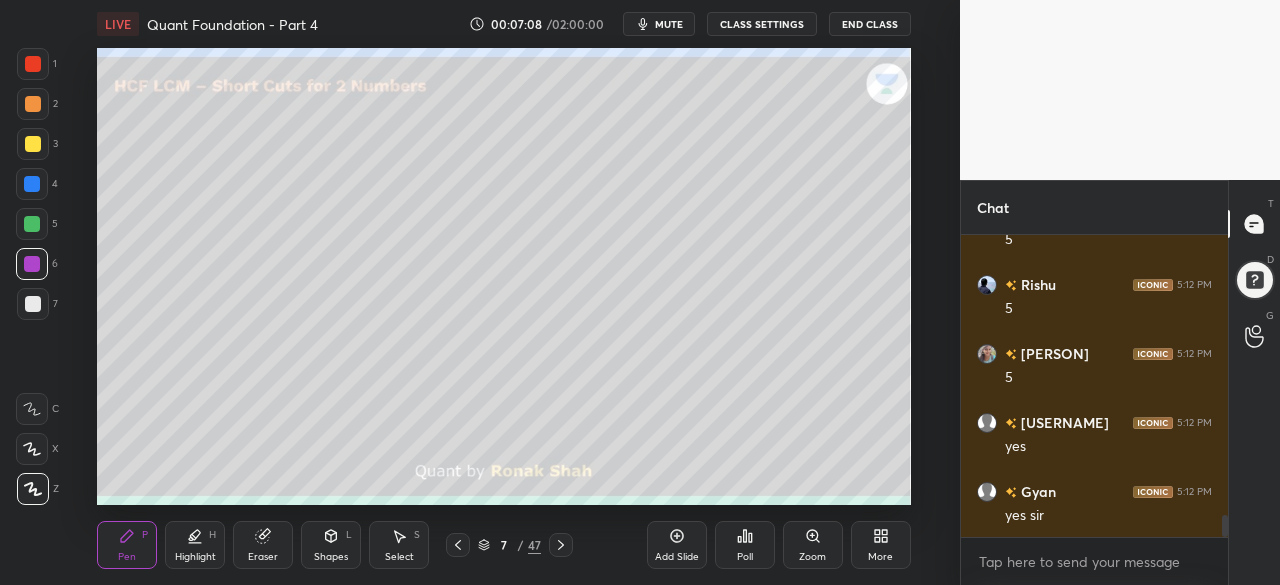 click at bounding box center (33, 64) 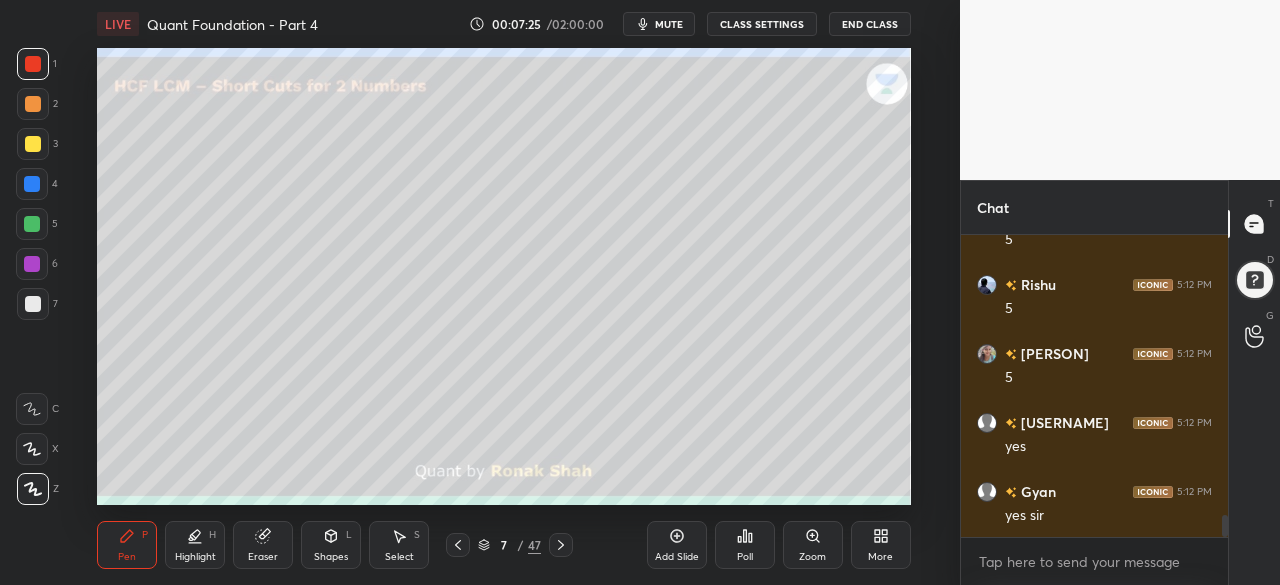 scroll, scrollTop: 3942, scrollLeft: 0, axis: vertical 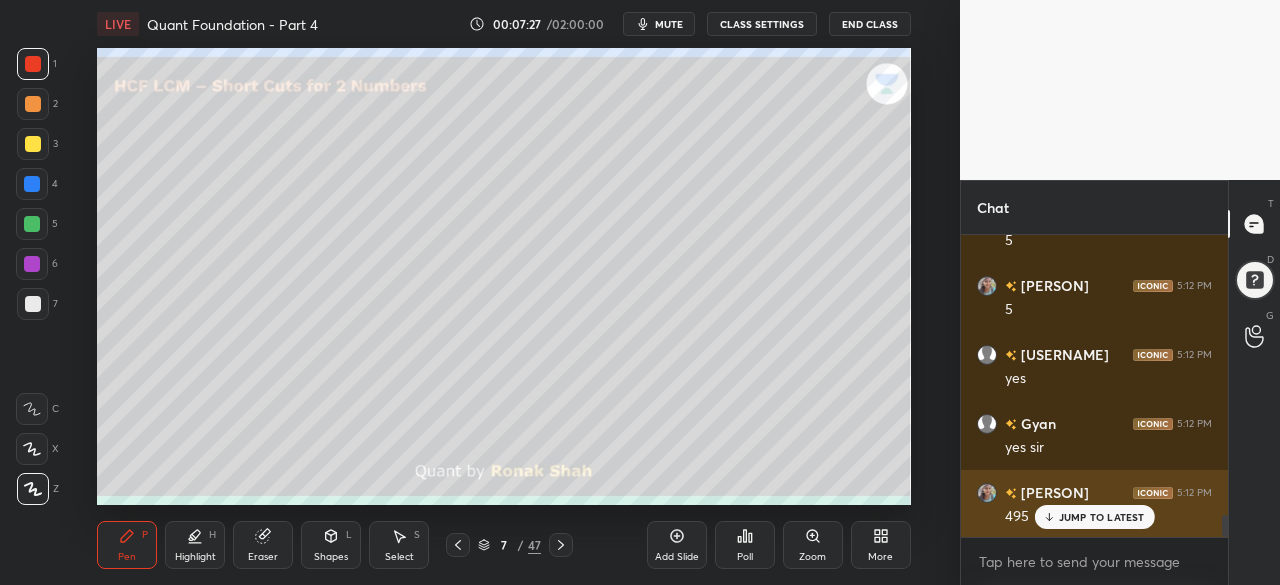 click on "JUMP TO LATEST" at bounding box center [1102, 517] 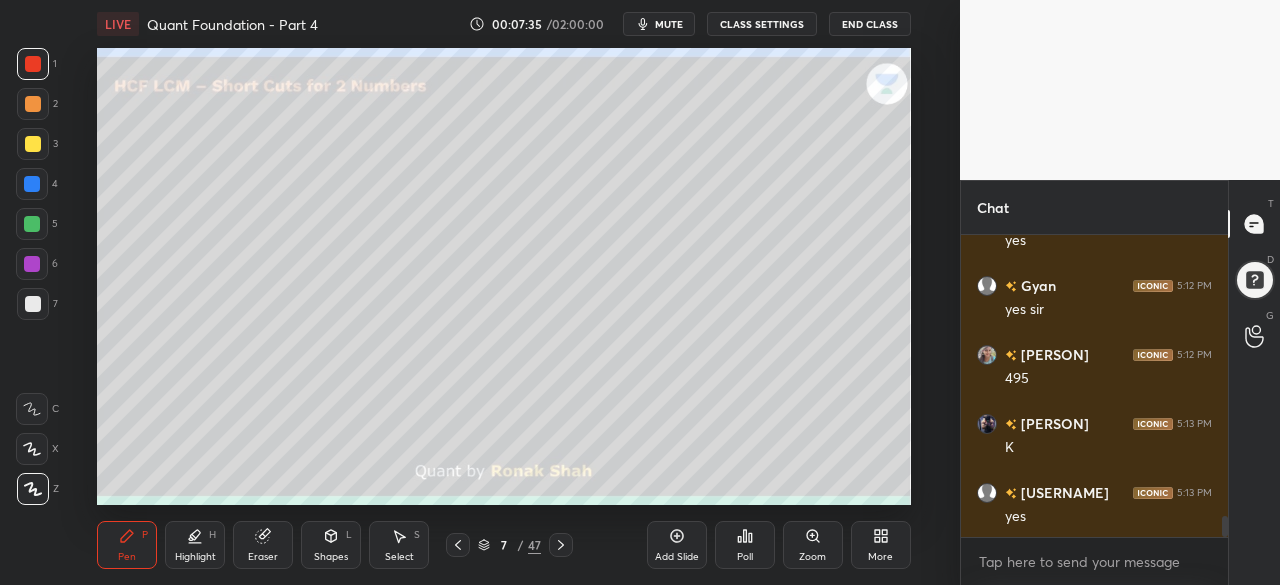 scroll, scrollTop: 4150, scrollLeft: 0, axis: vertical 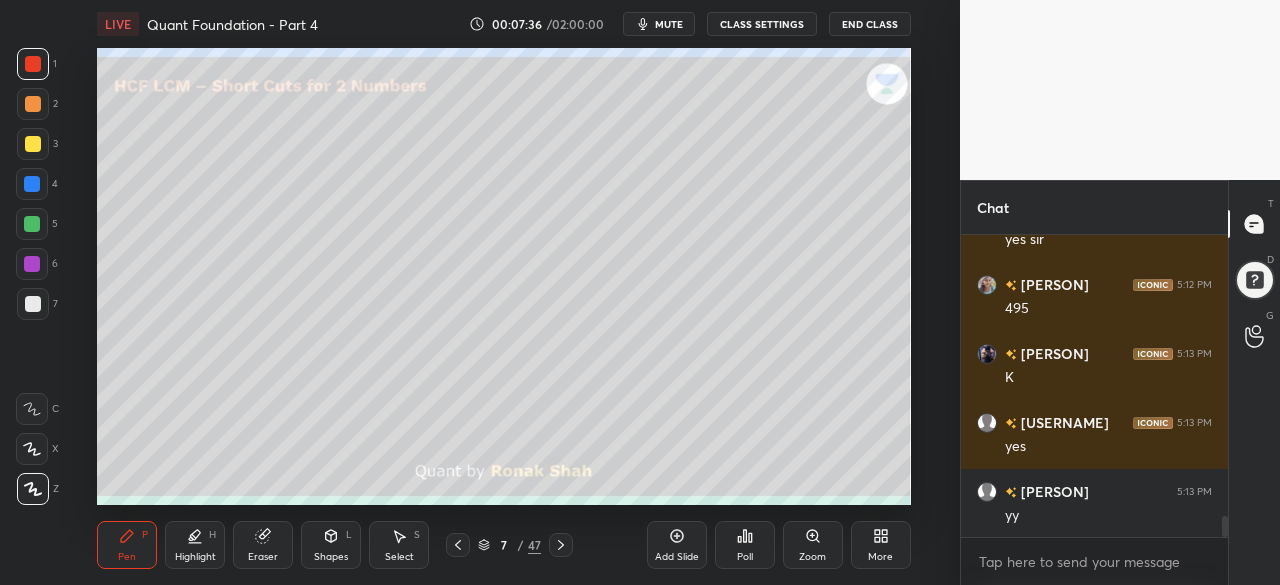 click on "Add Slide" at bounding box center (677, 545) 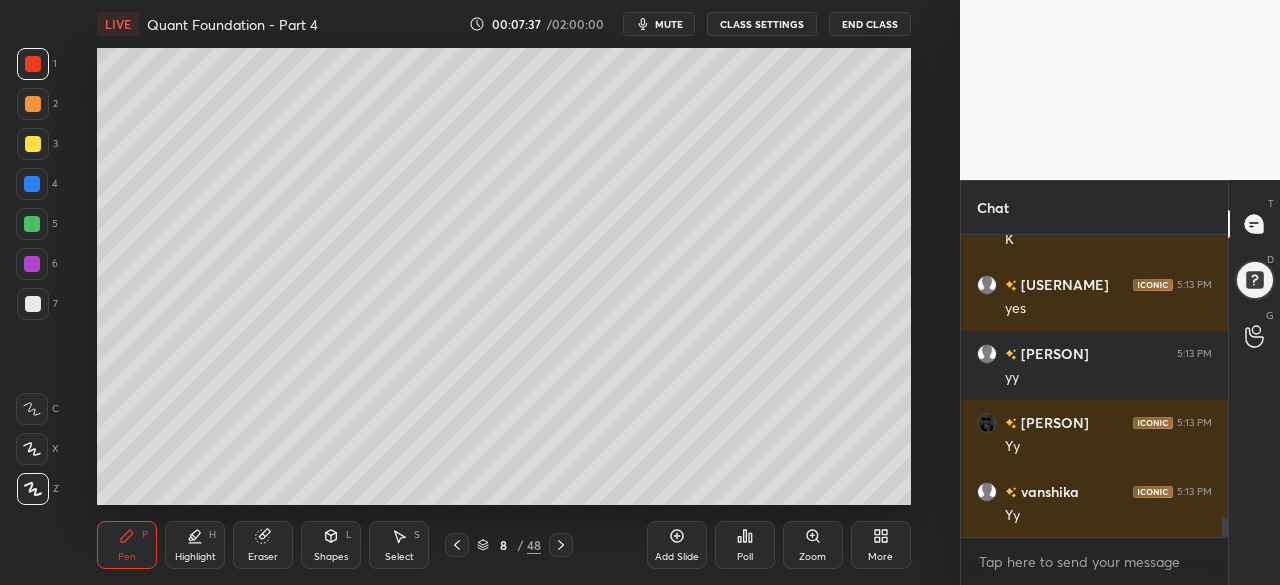 click at bounding box center [32, 184] 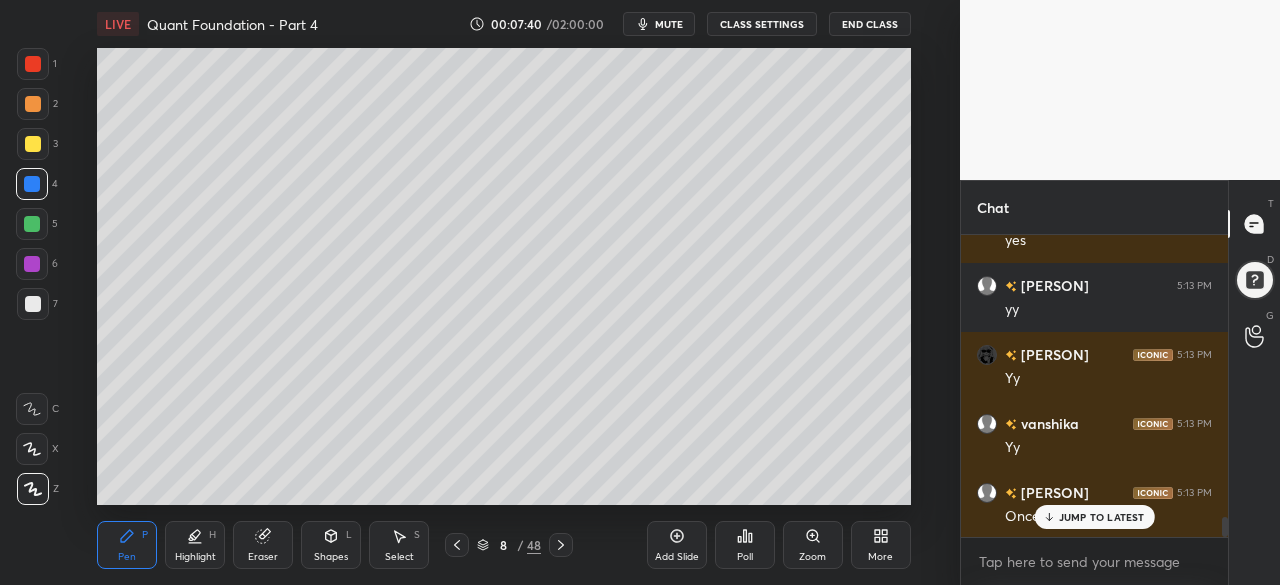 scroll, scrollTop: 4426, scrollLeft: 0, axis: vertical 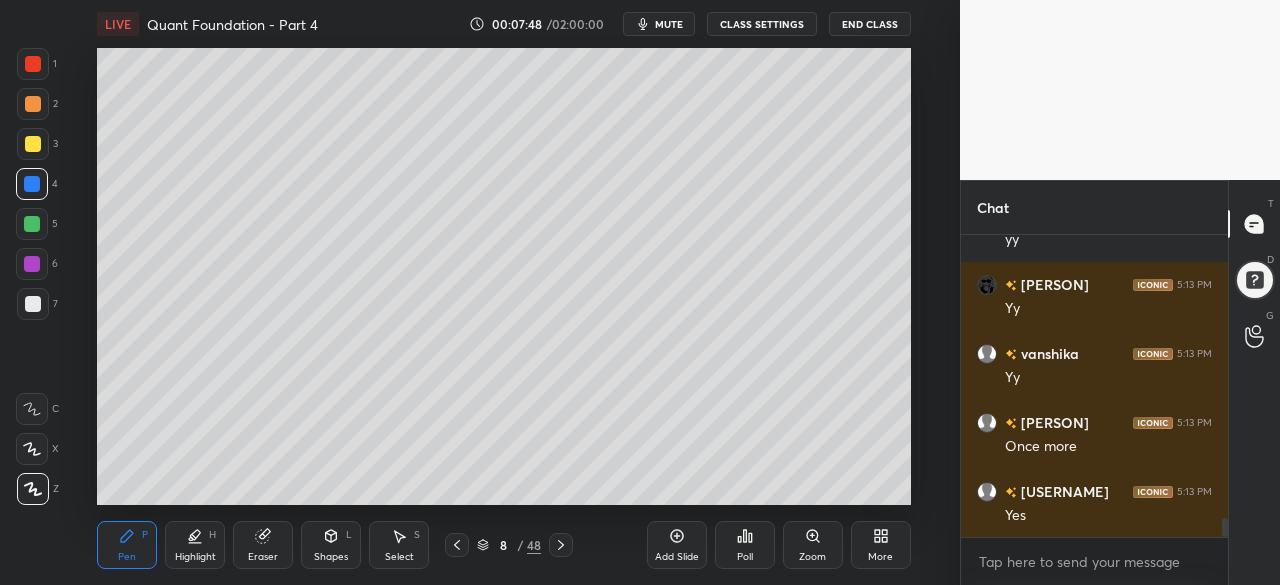 click at bounding box center [32, 224] 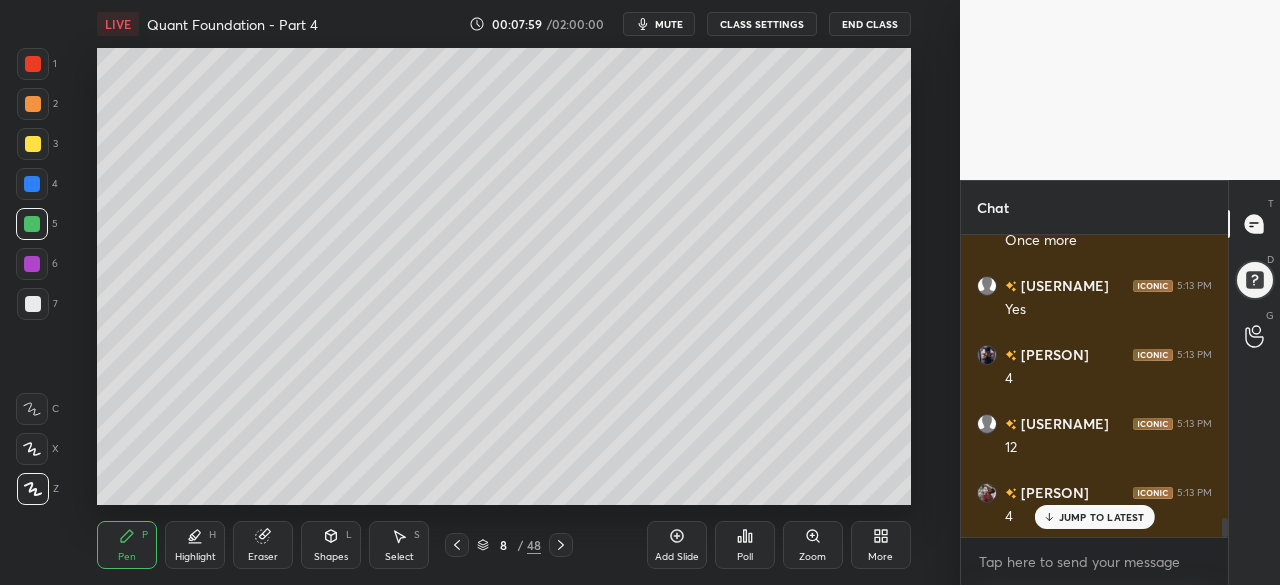 scroll, scrollTop: 4702, scrollLeft: 0, axis: vertical 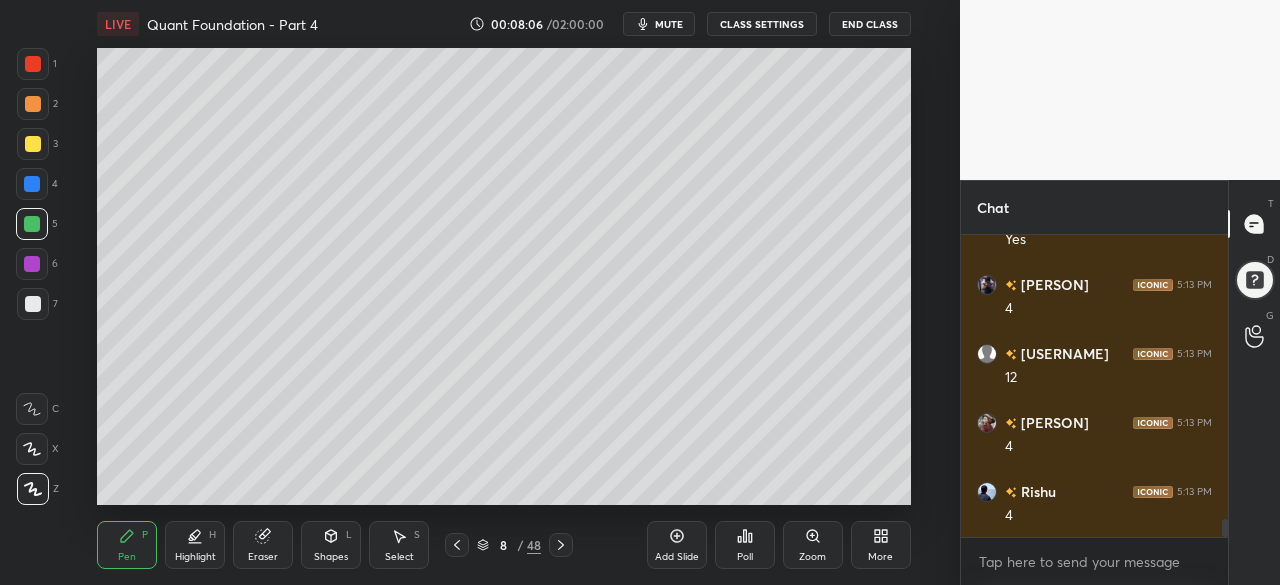 click at bounding box center (32, 264) 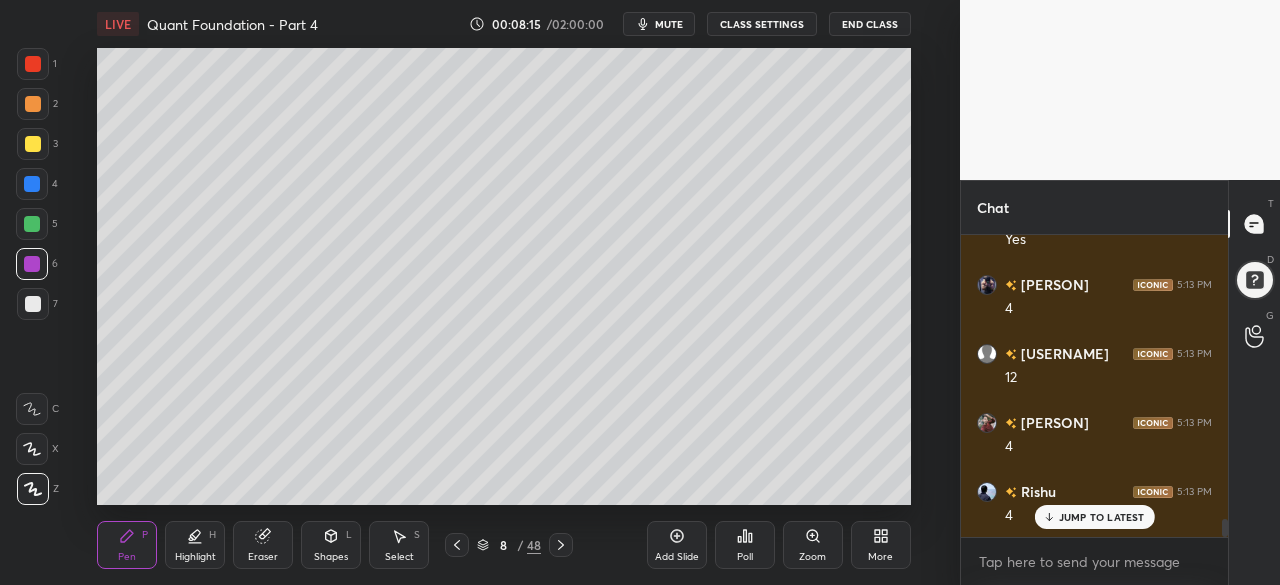 scroll, scrollTop: 4770, scrollLeft: 0, axis: vertical 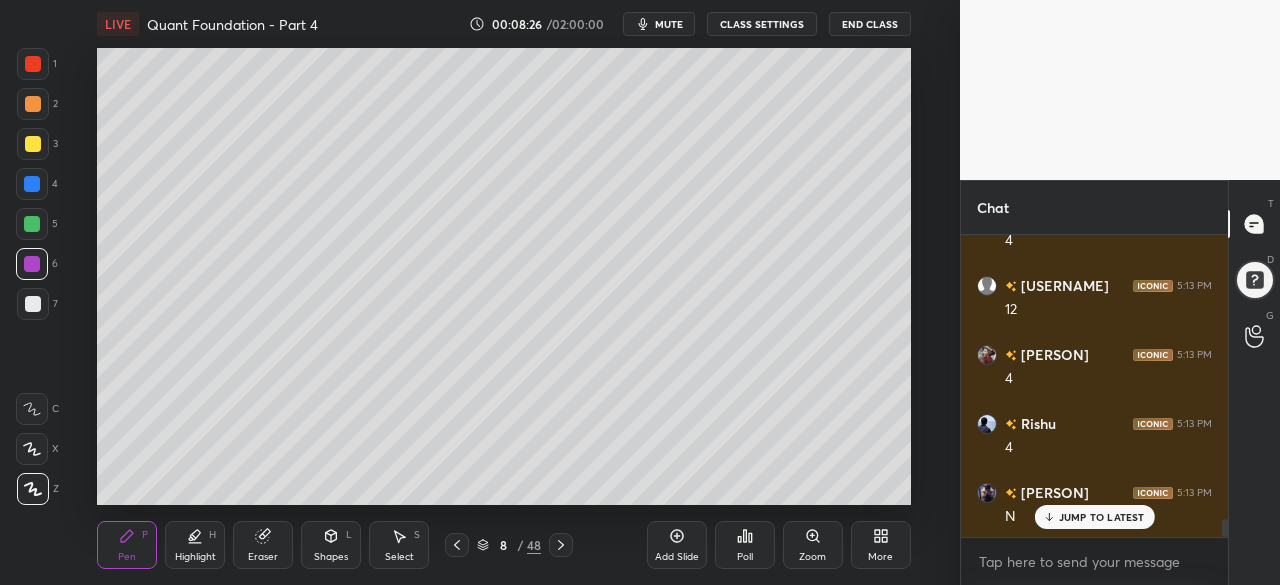 click at bounding box center [32, 184] 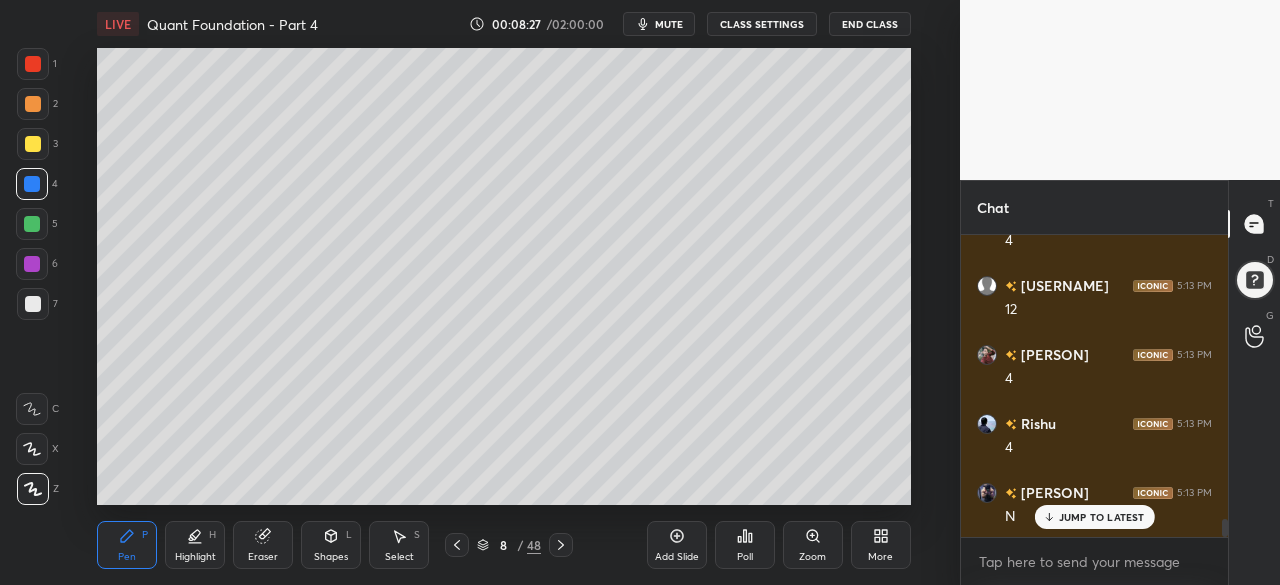 click at bounding box center [32, 224] 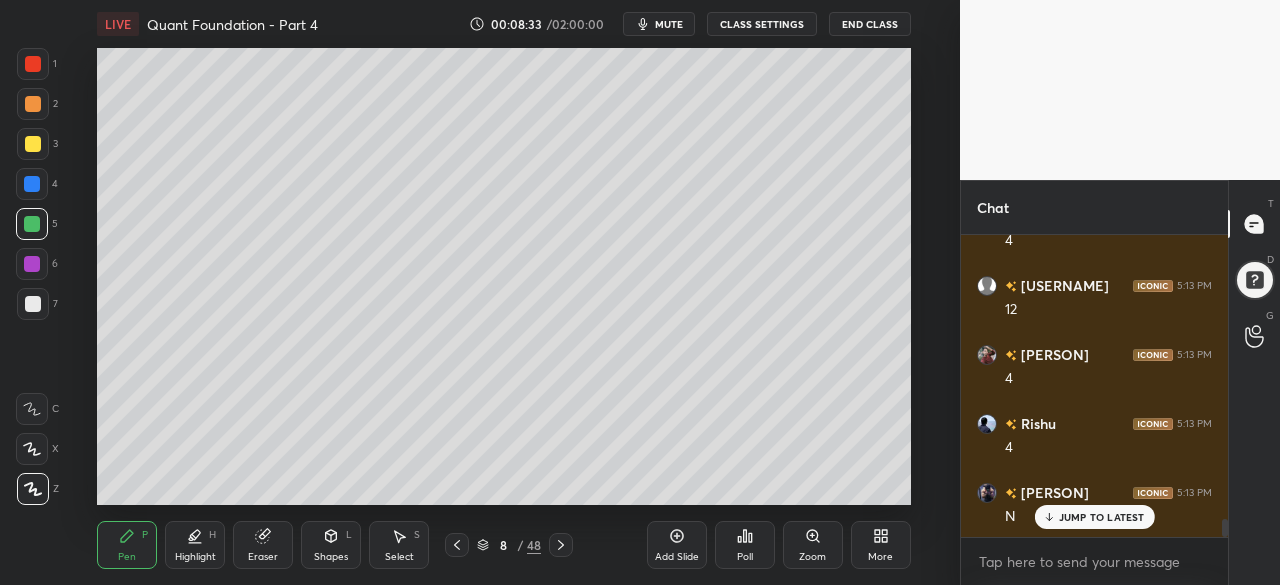 click at bounding box center (32, 264) 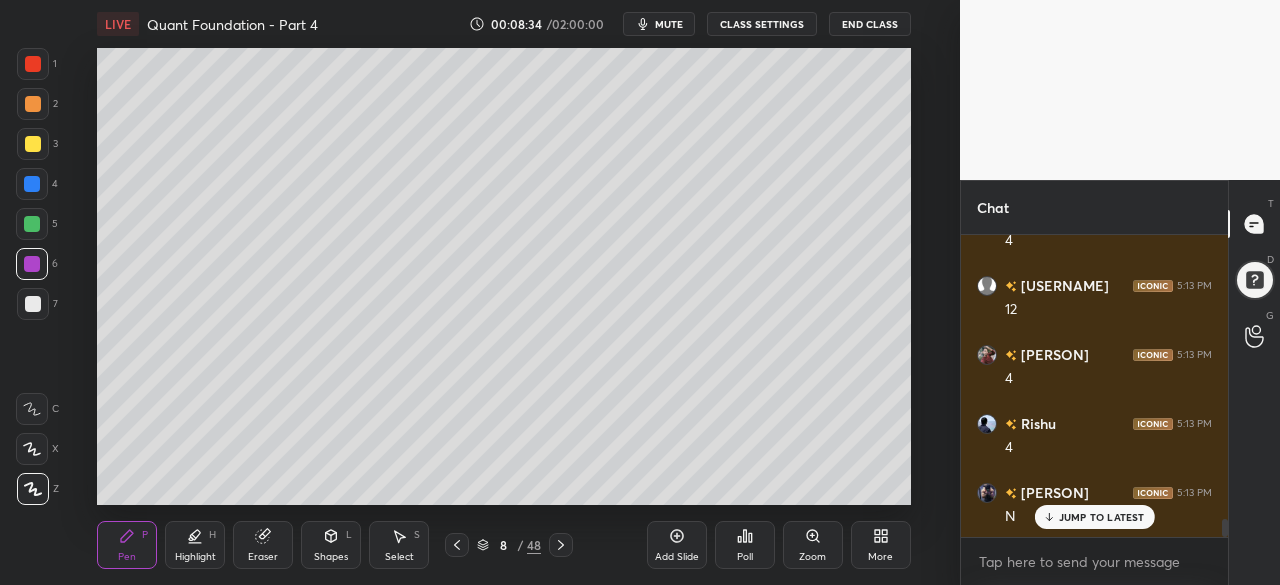click at bounding box center [32, 184] 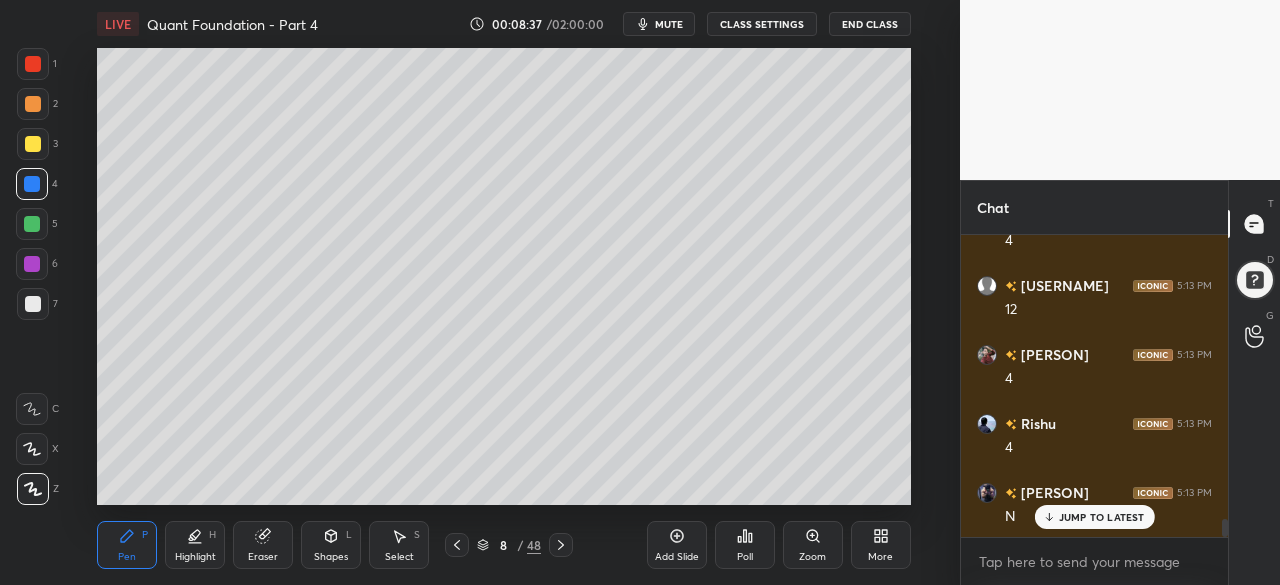 click at bounding box center (33, 64) 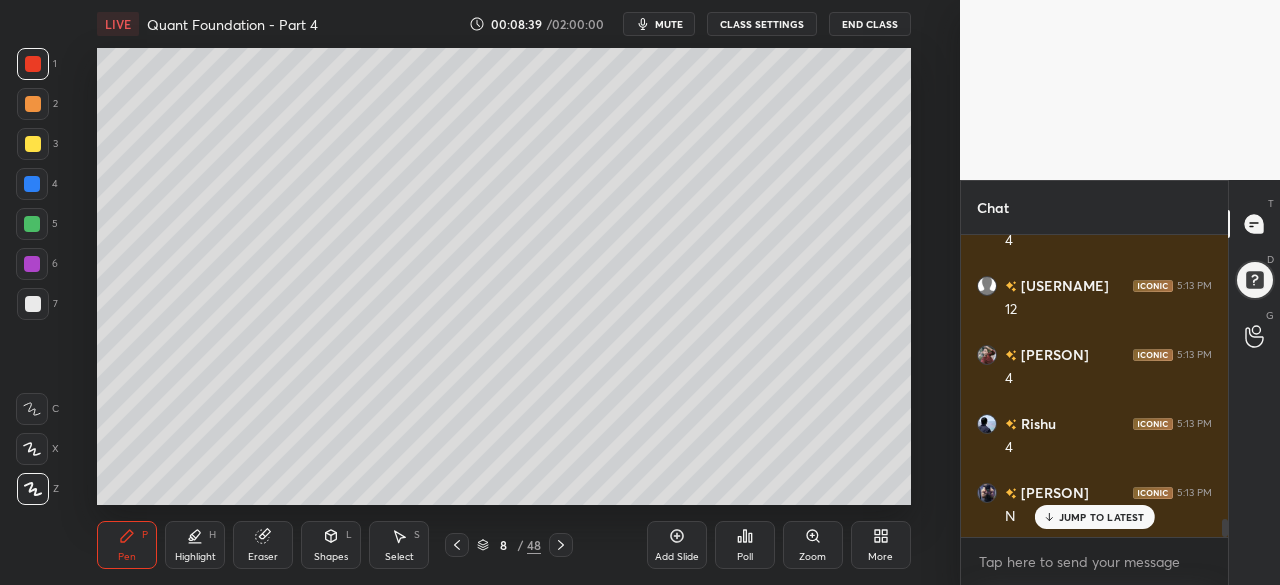click at bounding box center (33, 144) 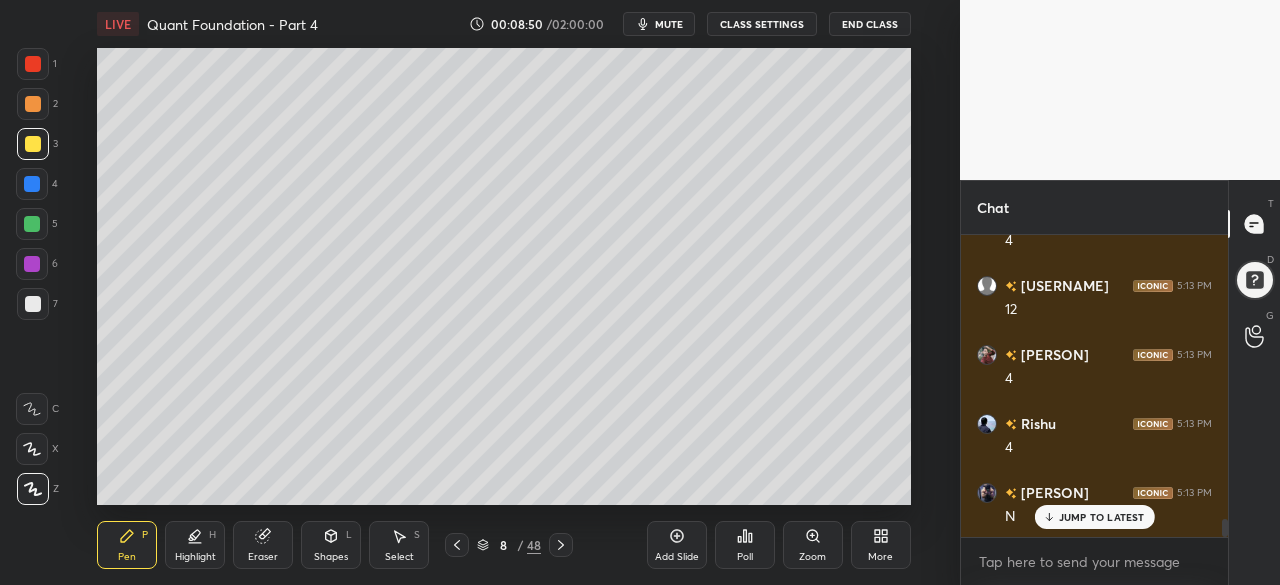 click 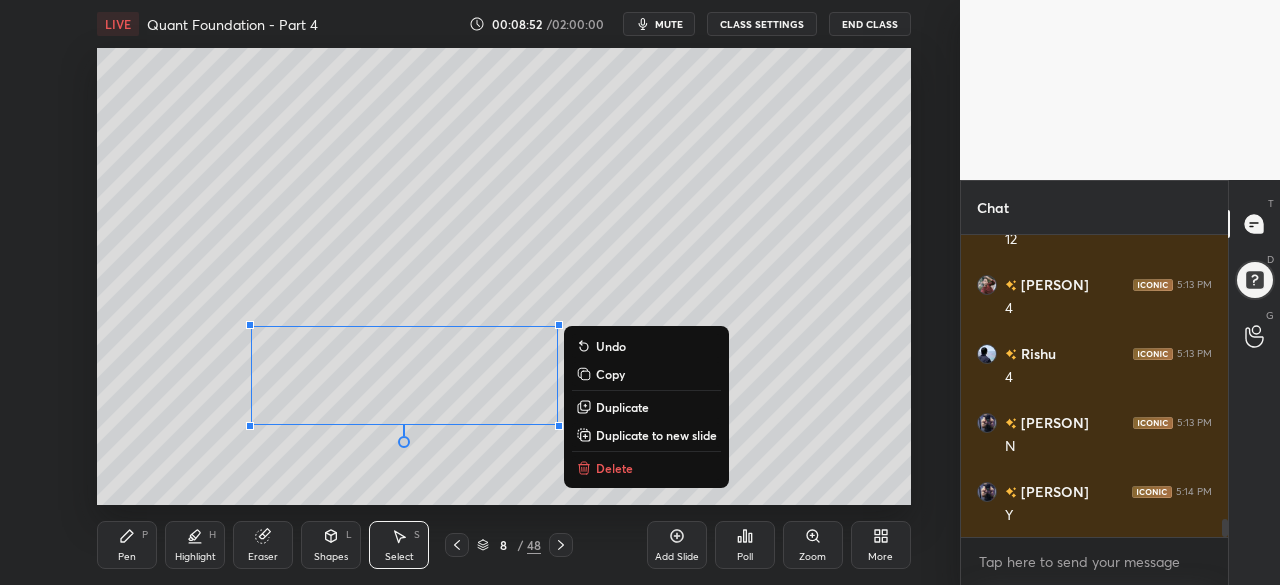 click 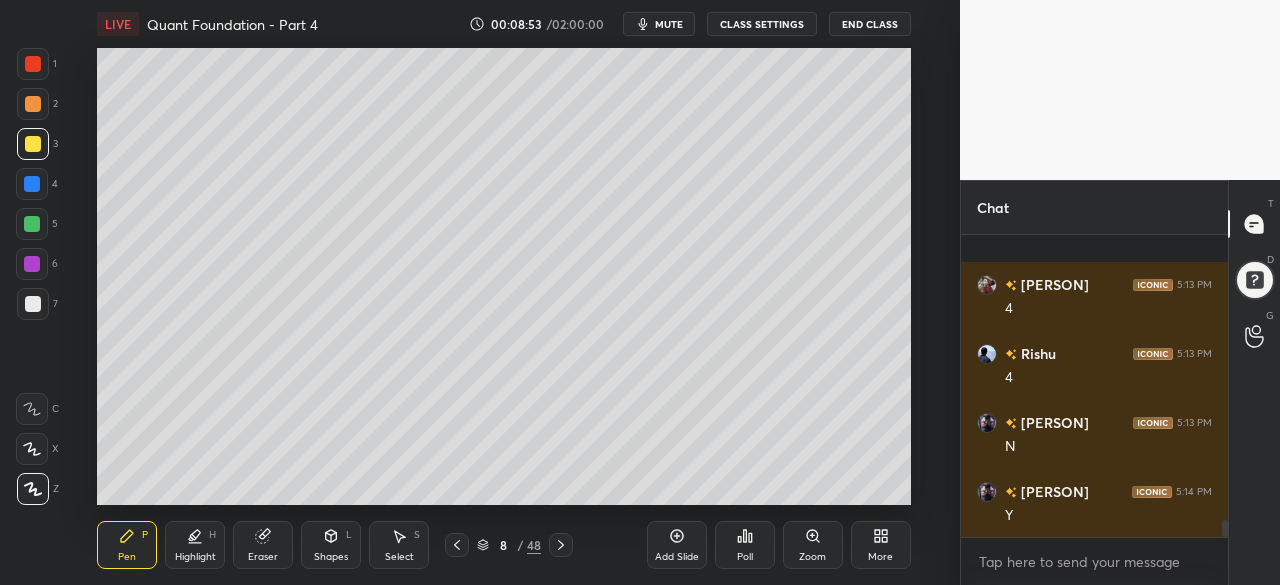 scroll, scrollTop: 4978, scrollLeft: 0, axis: vertical 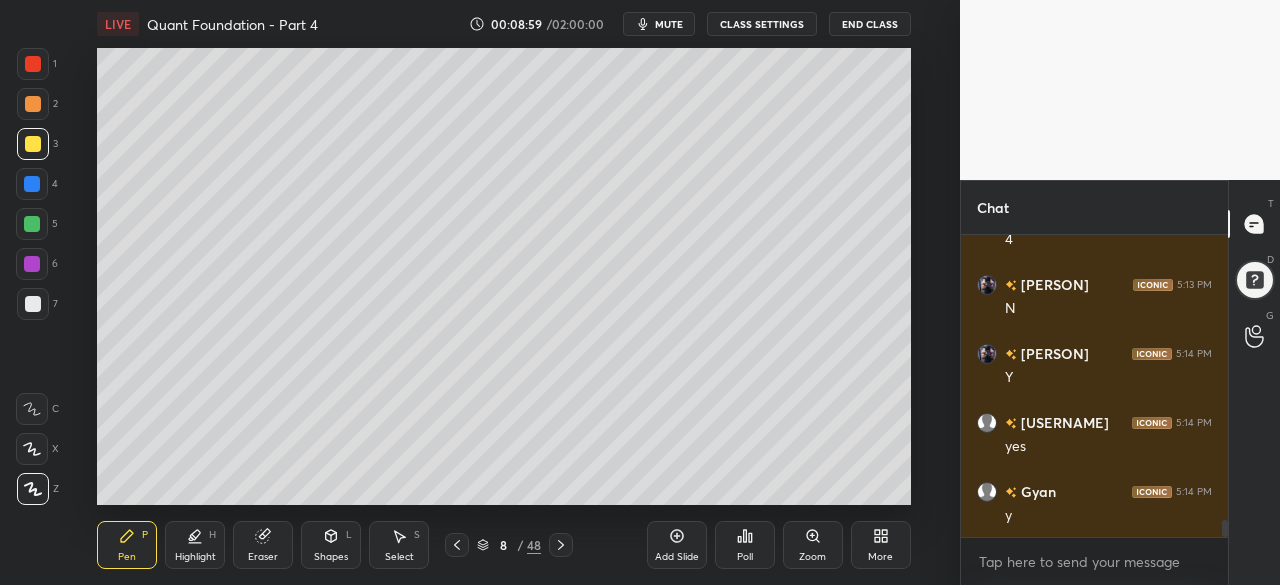 click at bounding box center (32, 224) 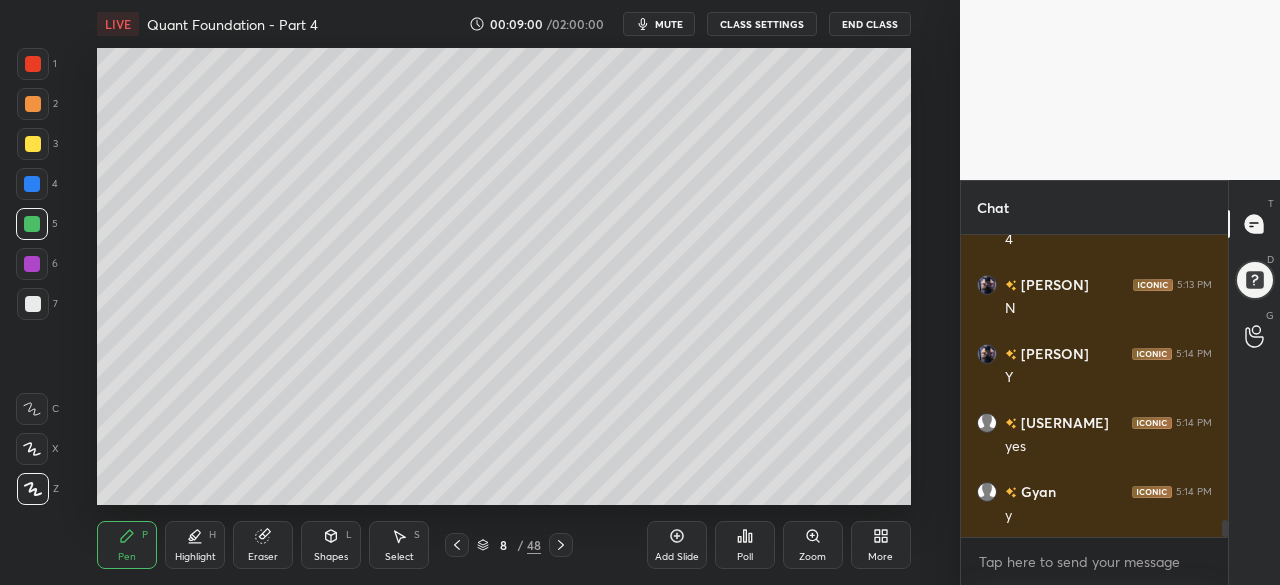 click at bounding box center (33, 104) 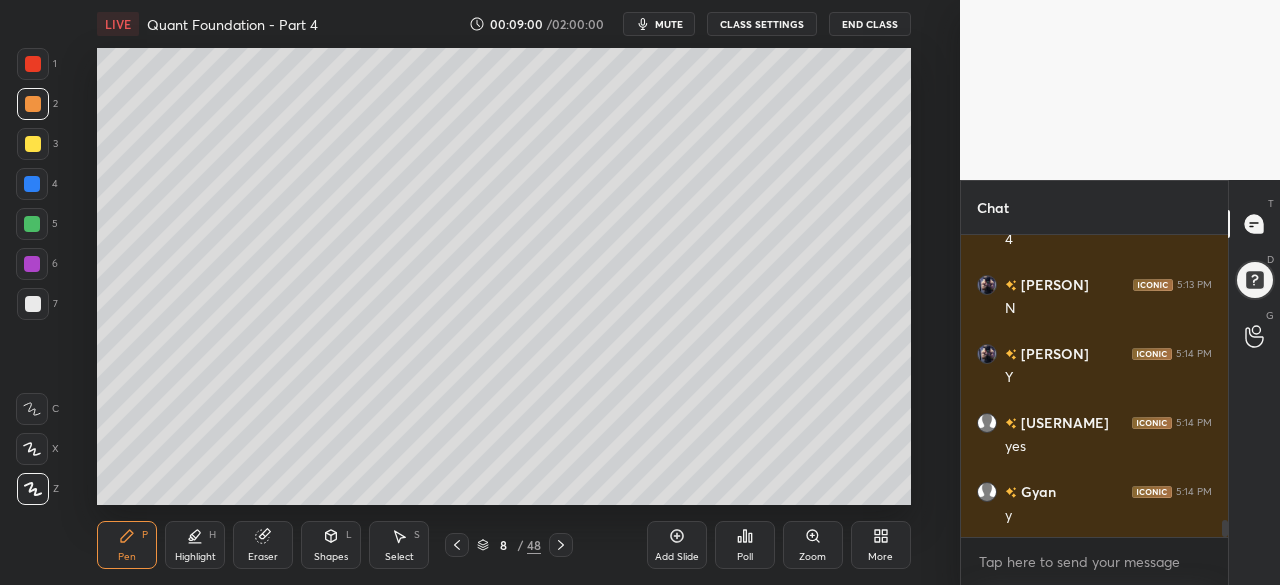 click at bounding box center [33, 64] 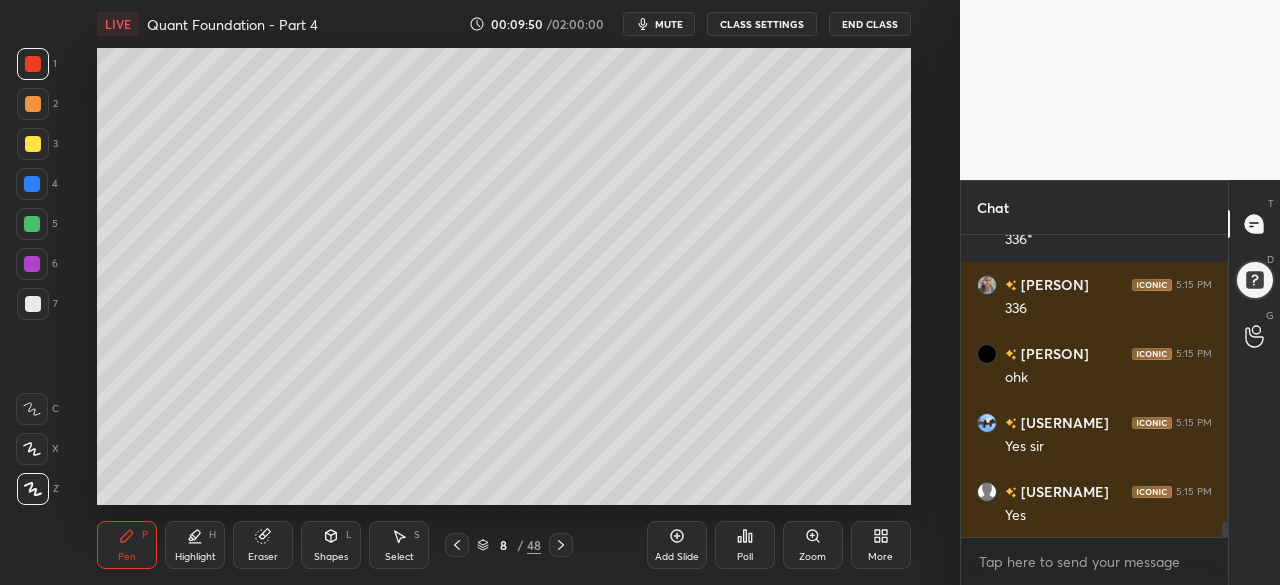 scroll, scrollTop: 5736, scrollLeft: 0, axis: vertical 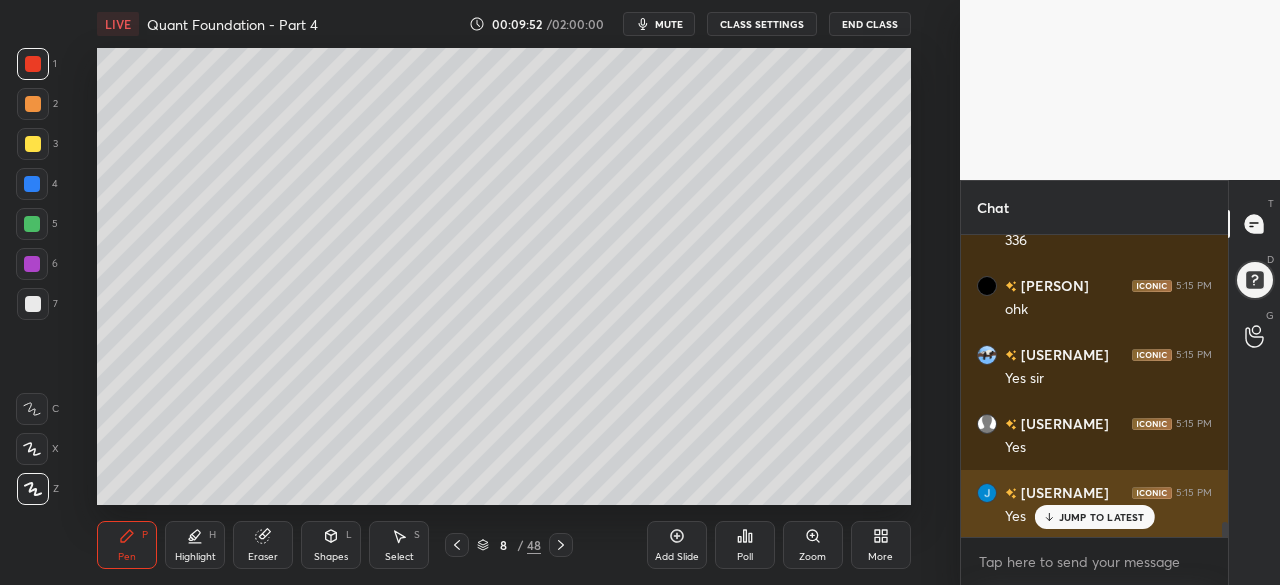 click on "JUMP TO LATEST" at bounding box center [1102, 517] 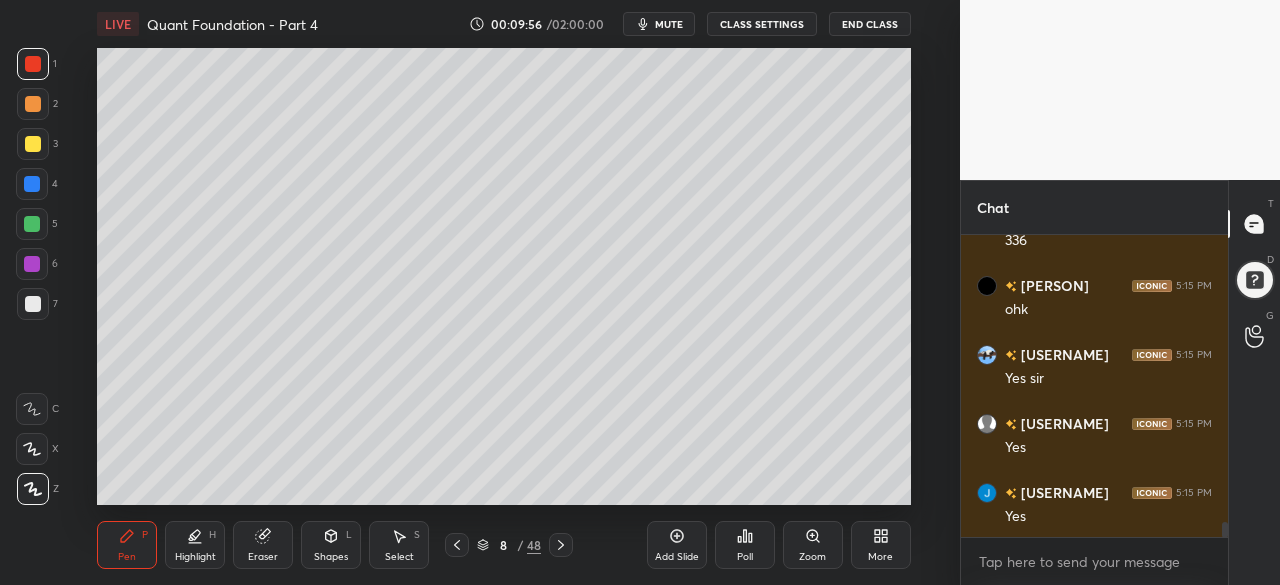 click on "Add Slide" at bounding box center [677, 545] 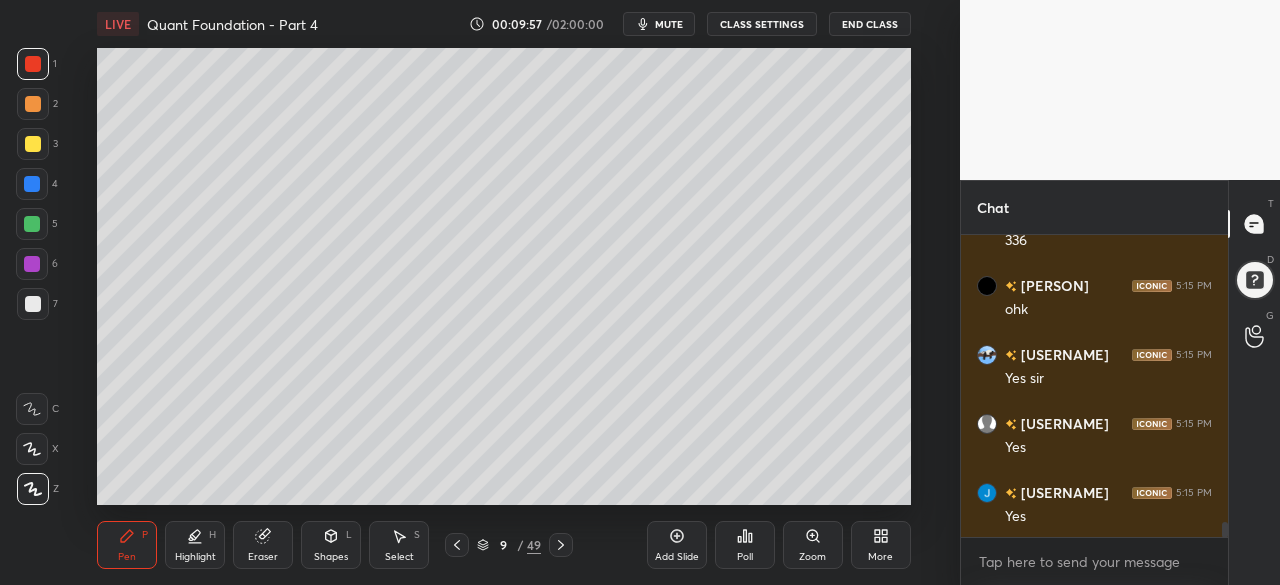 click at bounding box center (33, 144) 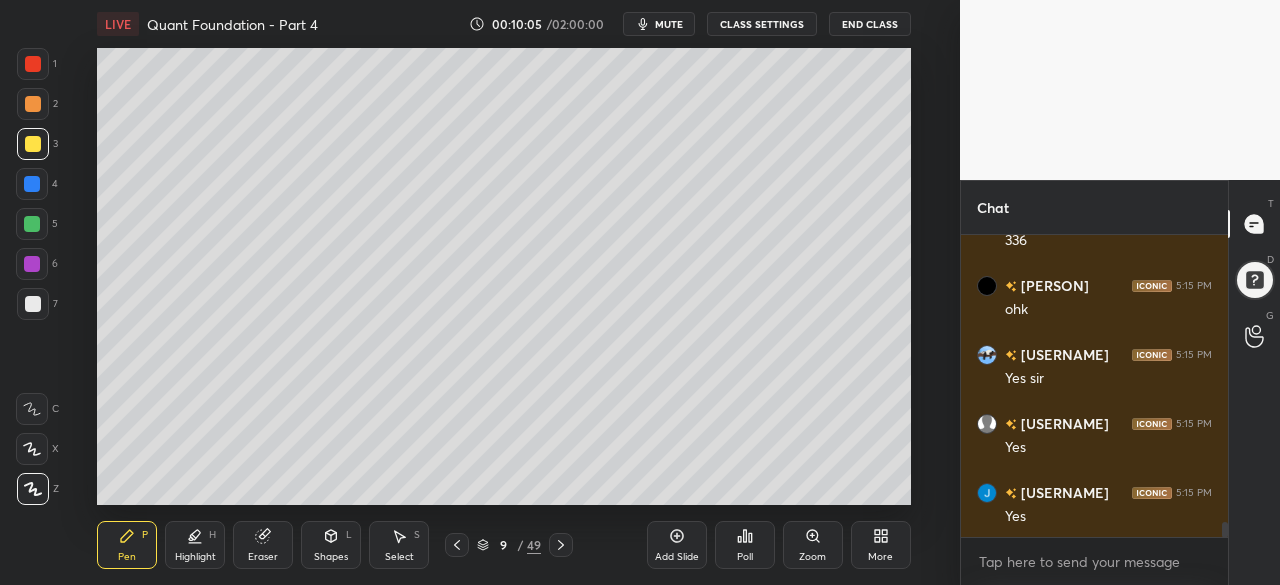 click at bounding box center [32, 224] 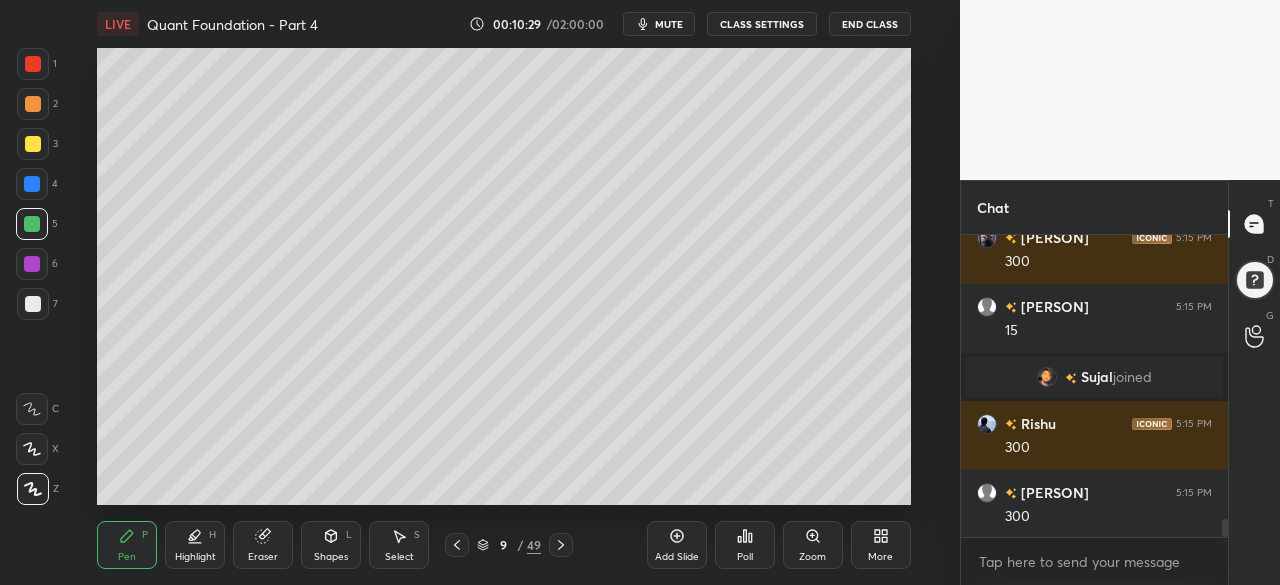 scroll, scrollTop: 4868, scrollLeft: 0, axis: vertical 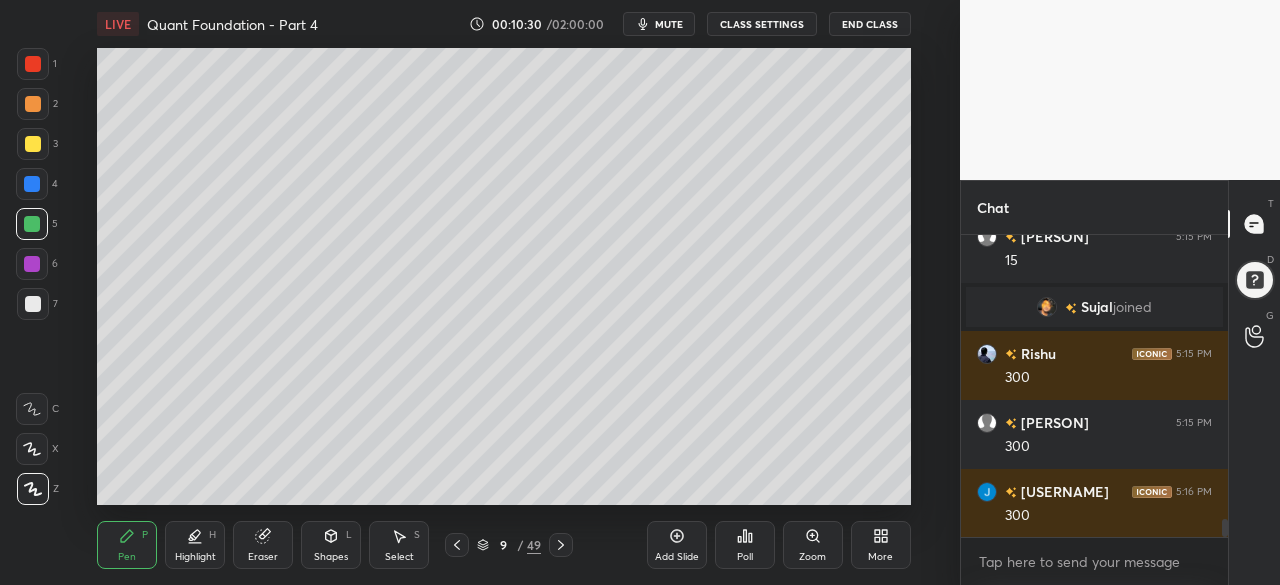 click 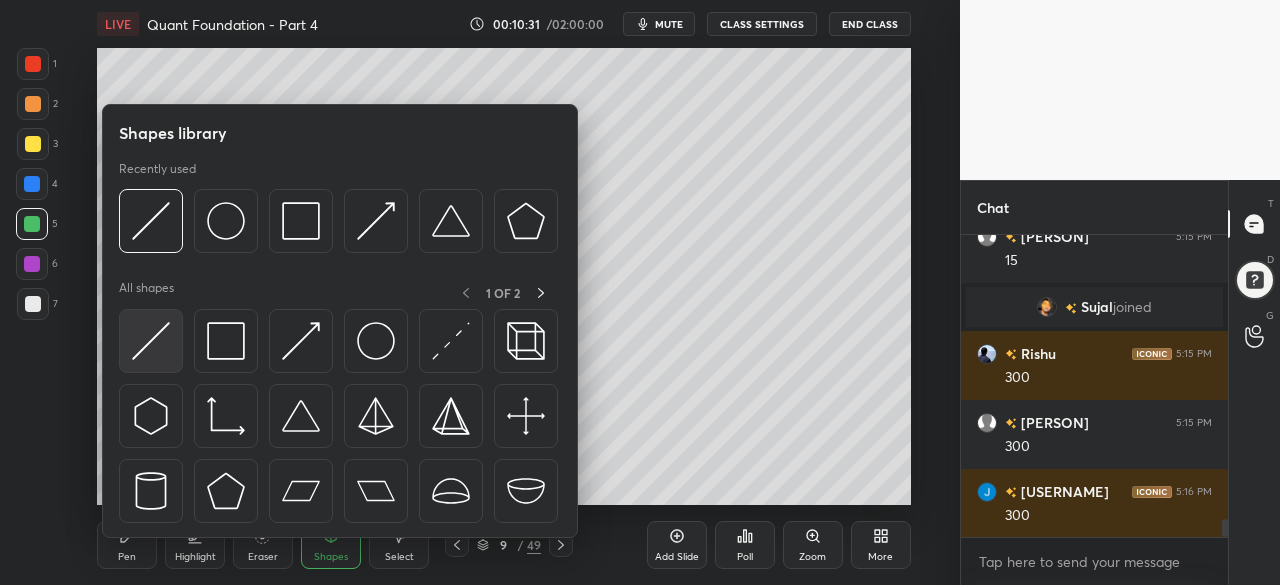 click at bounding box center [151, 341] 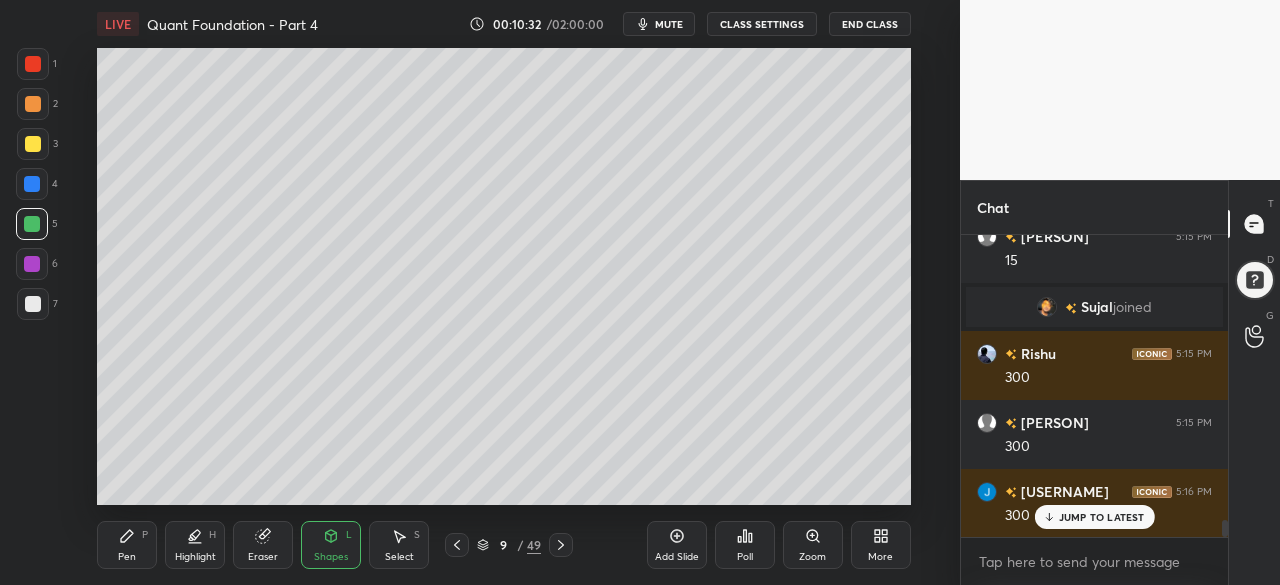 scroll, scrollTop: 4936, scrollLeft: 0, axis: vertical 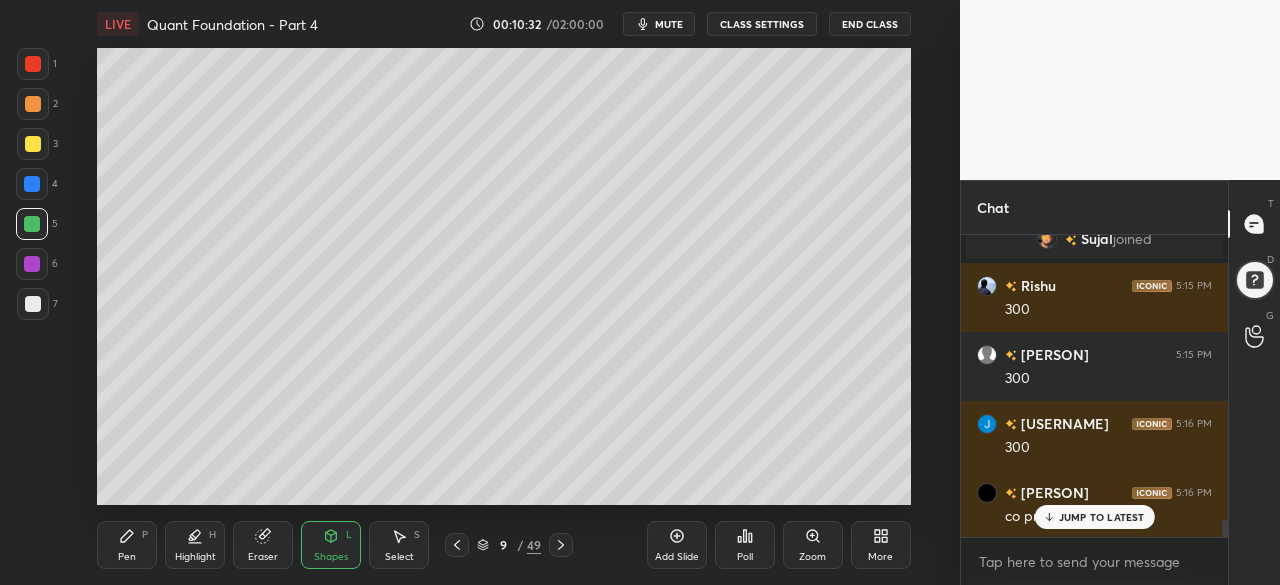 click at bounding box center (33, 64) 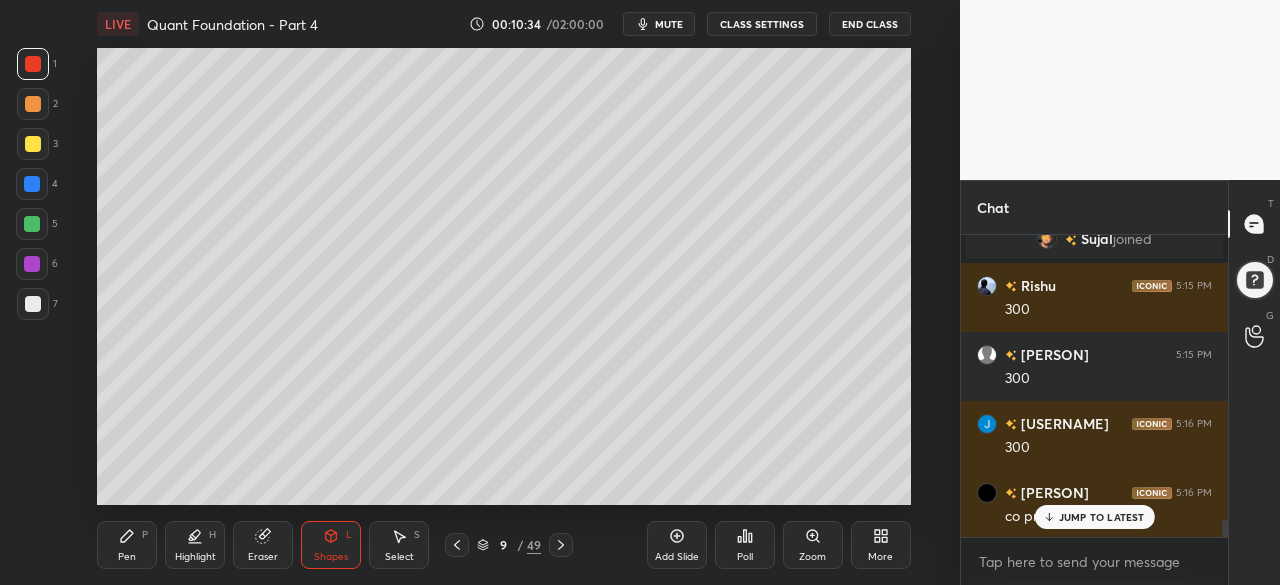 click on "Pen P" at bounding box center (127, 545) 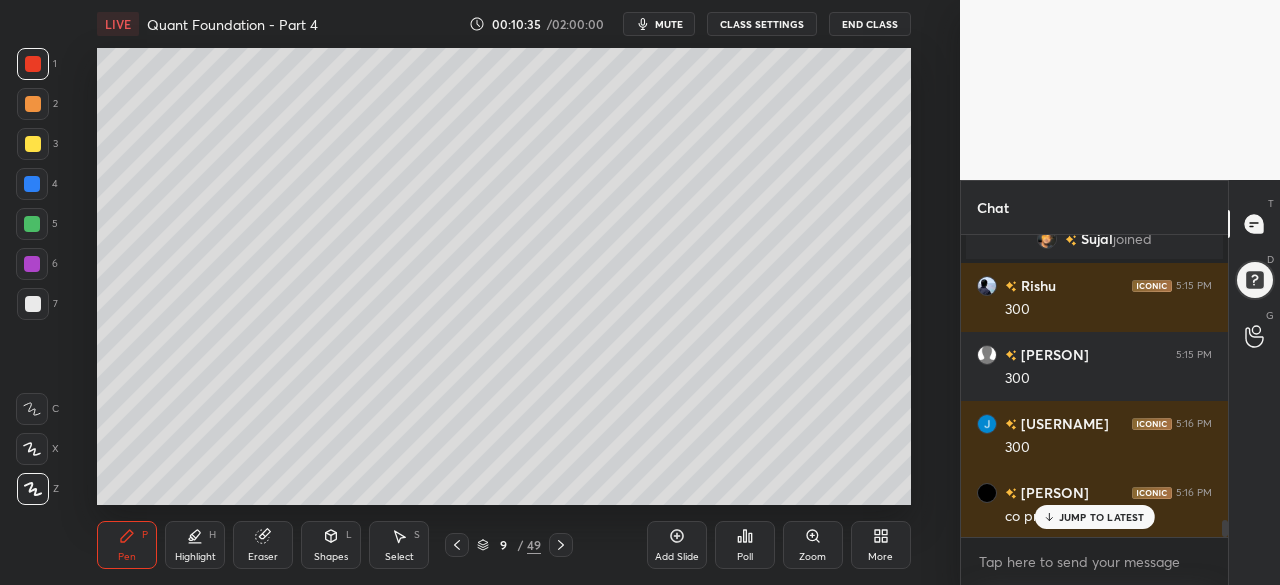click at bounding box center (33, 304) 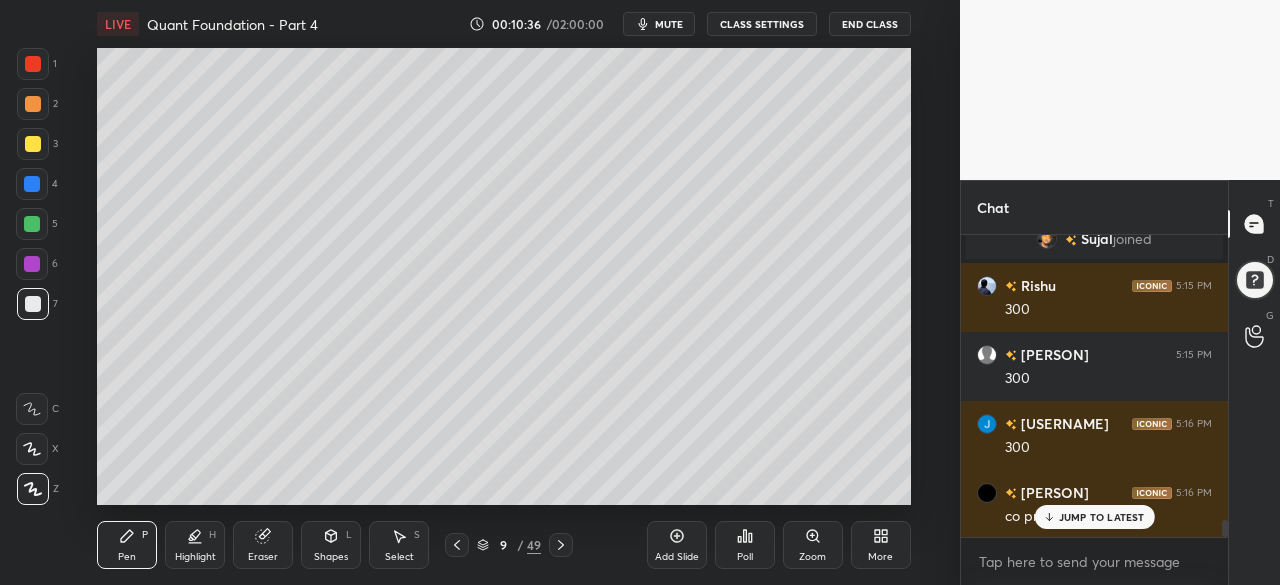 click at bounding box center [32, 264] 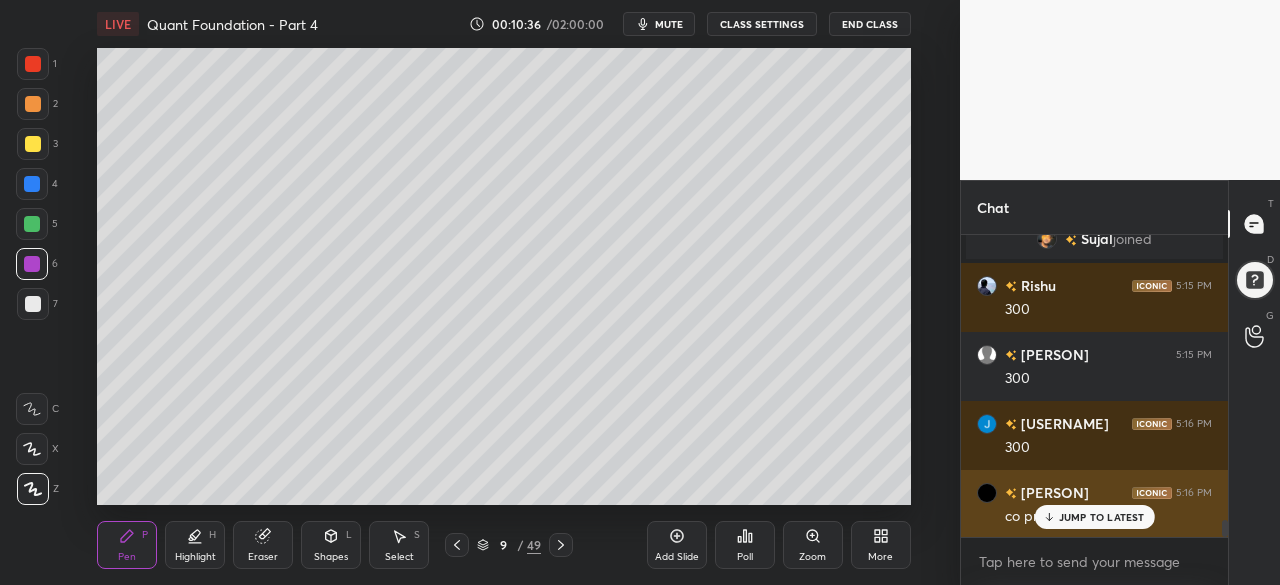 click on "JUMP TO LATEST" at bounding box center (1102, 517) 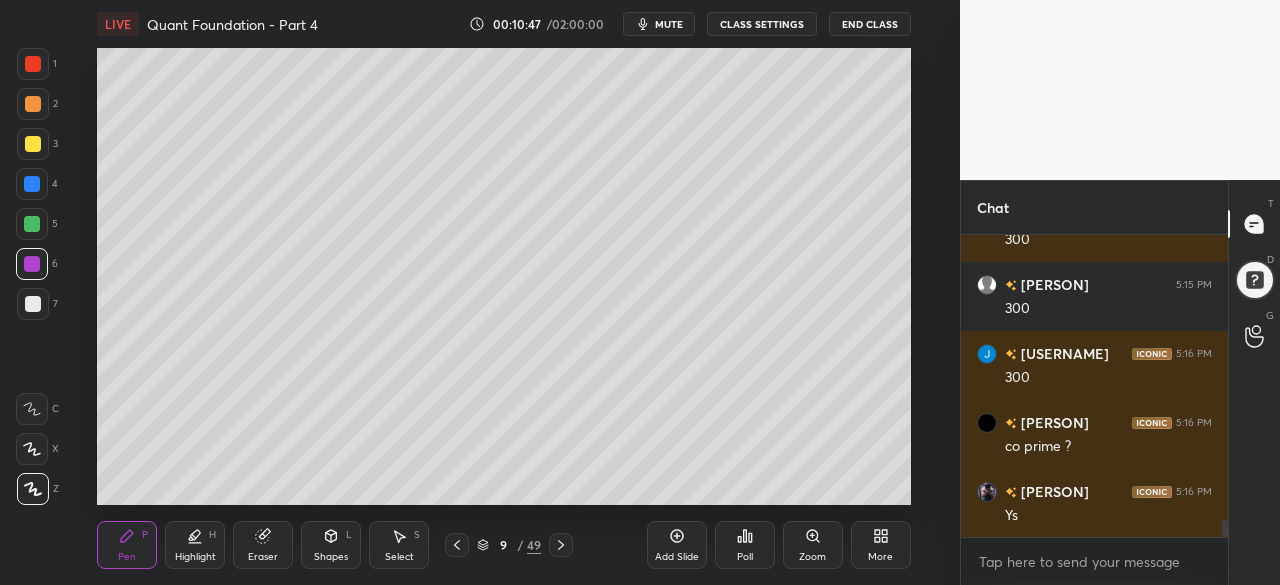 scroll, scrollTop: 5074, scrollLeft: 0, axis: vertical 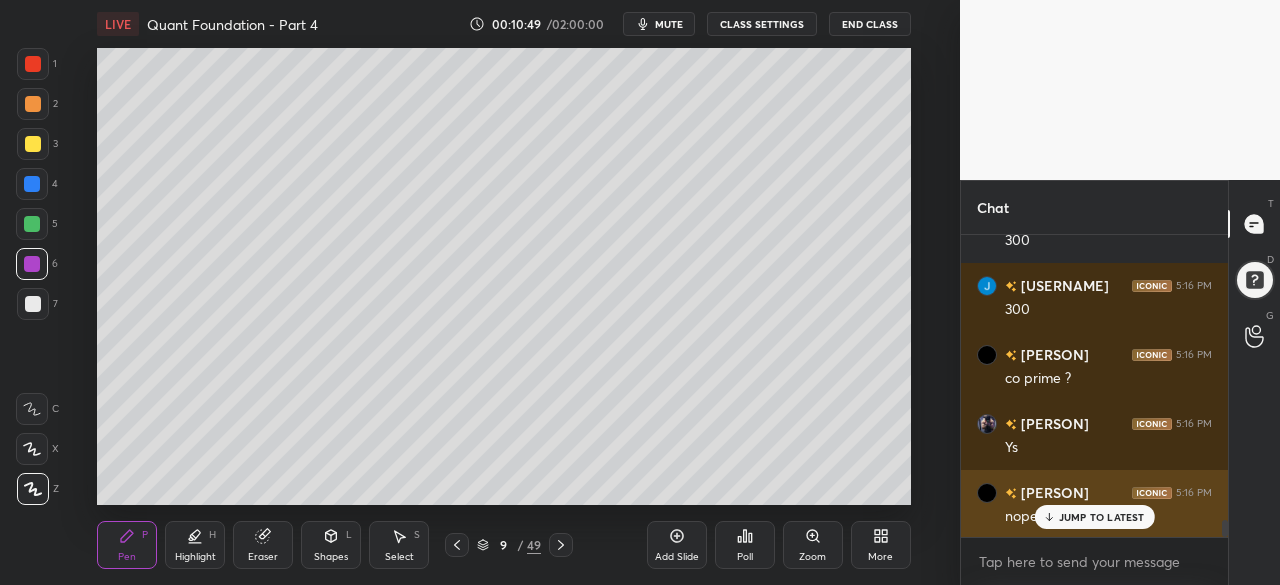 click on "JUMP TO LATEST" at bounding box center [1102, 517] 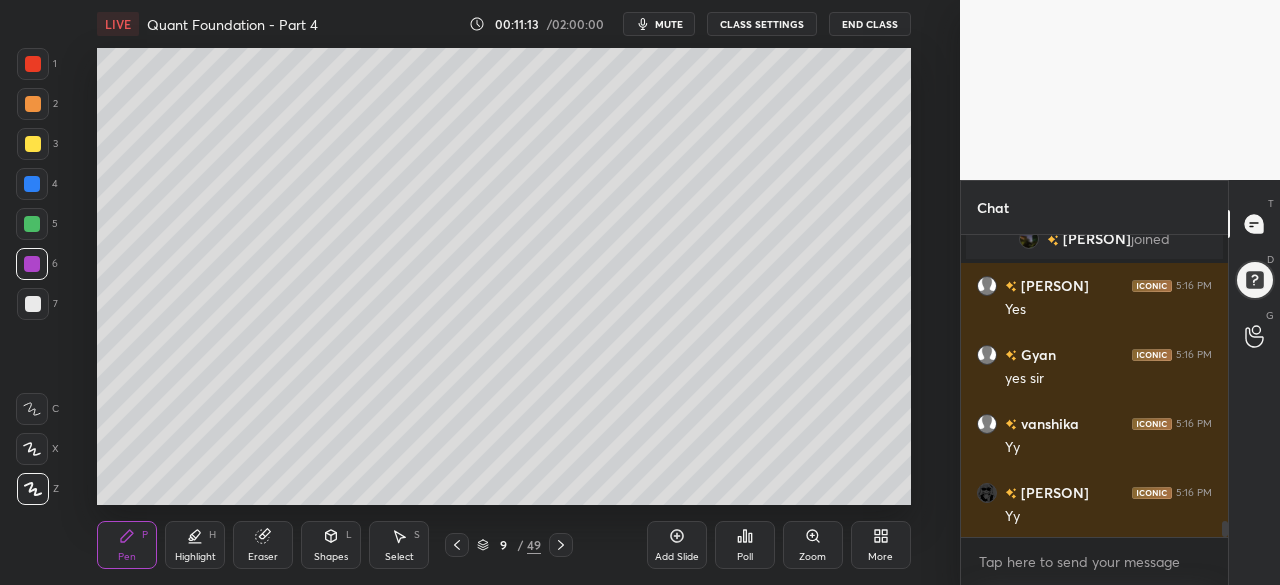 scroll, scrollTop: 5422, scrollLeft: 0, axis: vertical 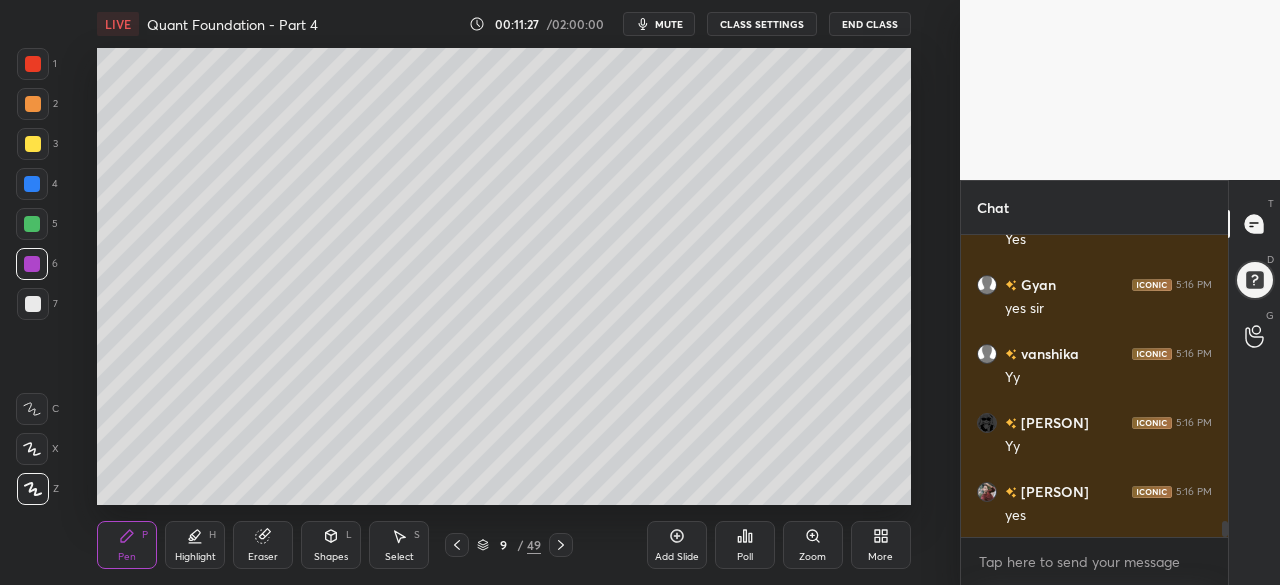 click at bounding box center (33, 64) 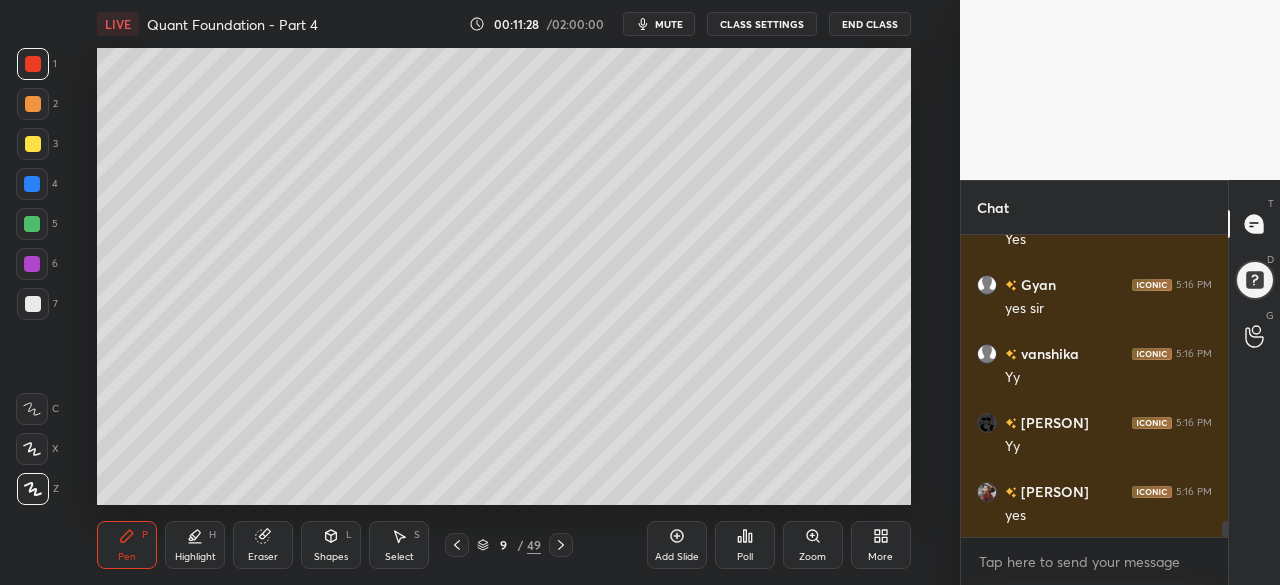 click at bounding box center (32, 264) 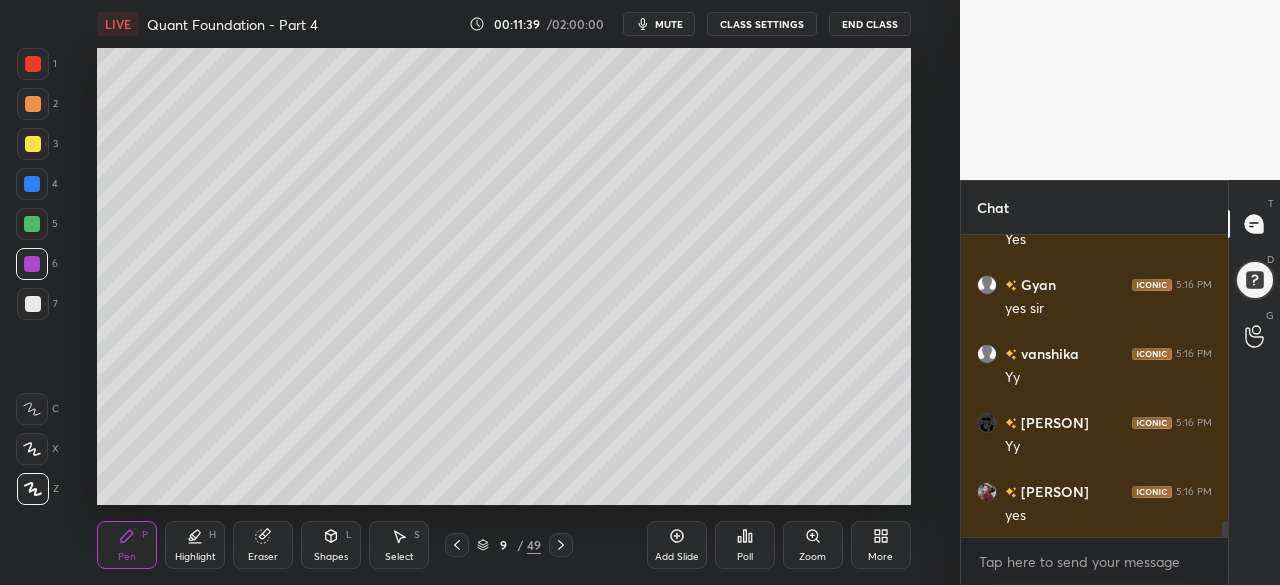 click at bounding box center [33, 64] 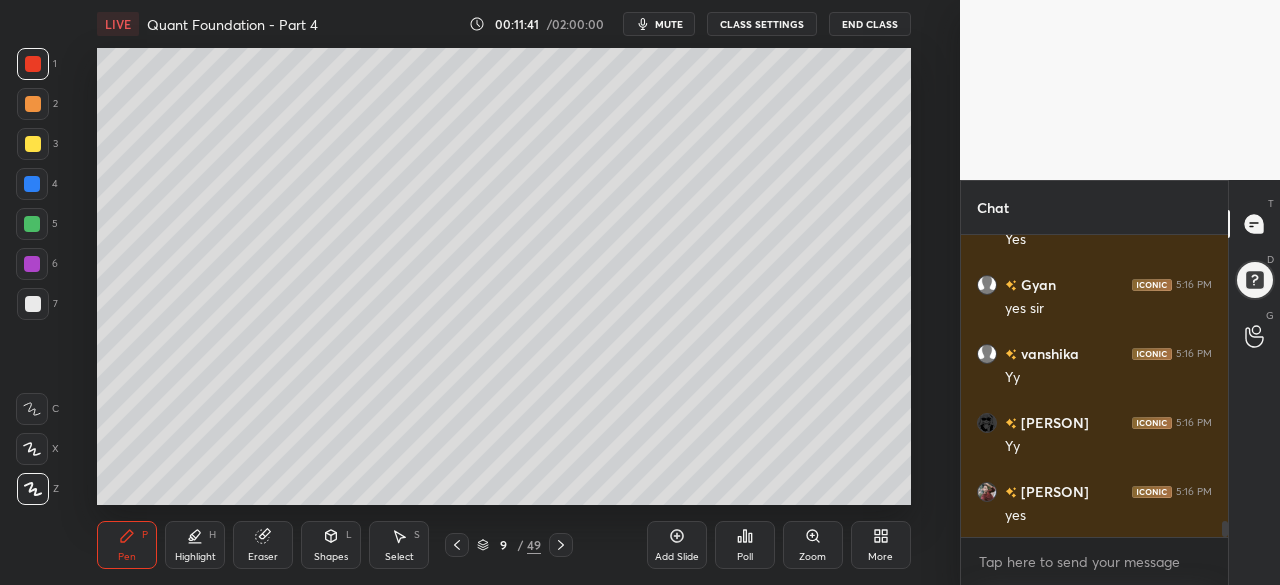 click at bounding box center [32, 184] 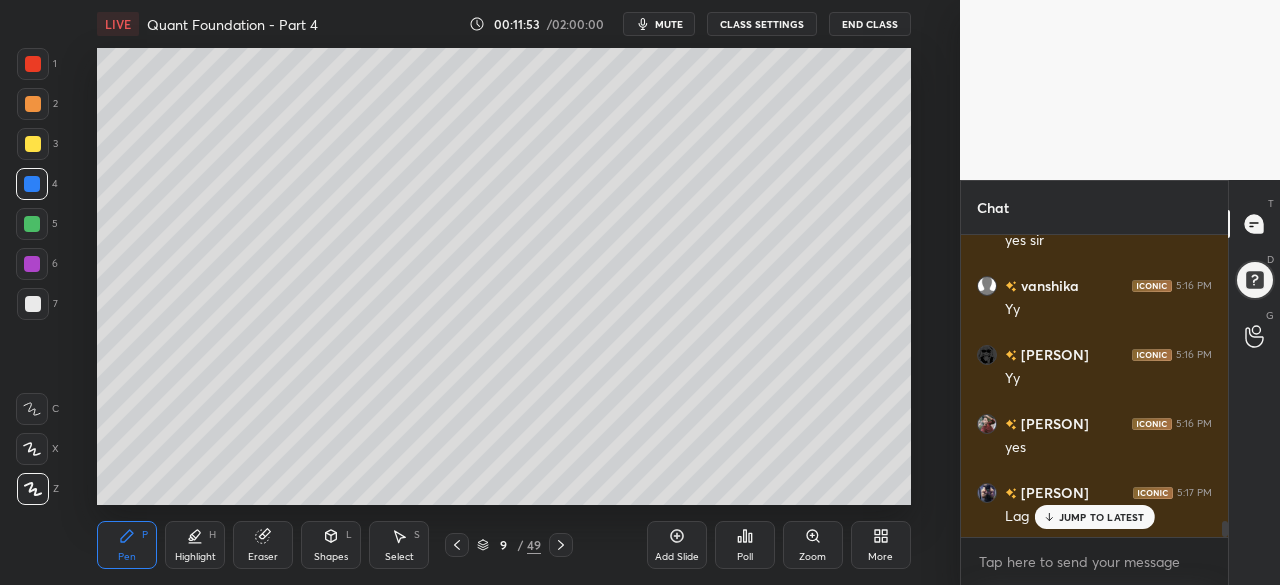 scroll, scrollTop: 5510, scrollLeft: 0, axis: vertical 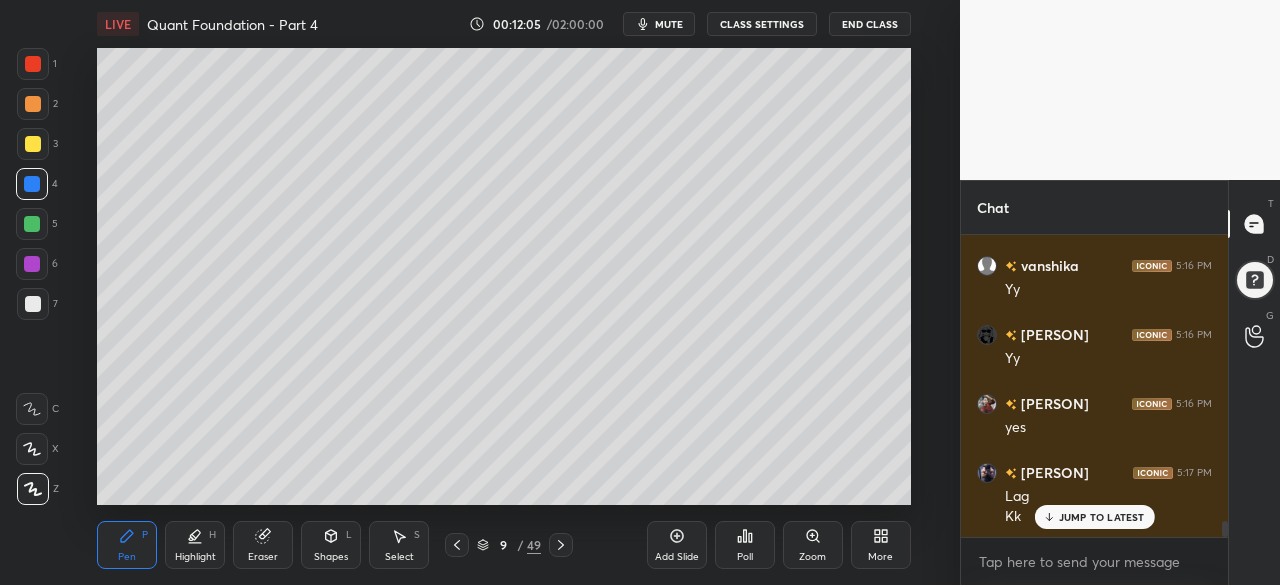 click at bounding box center [32, 224] 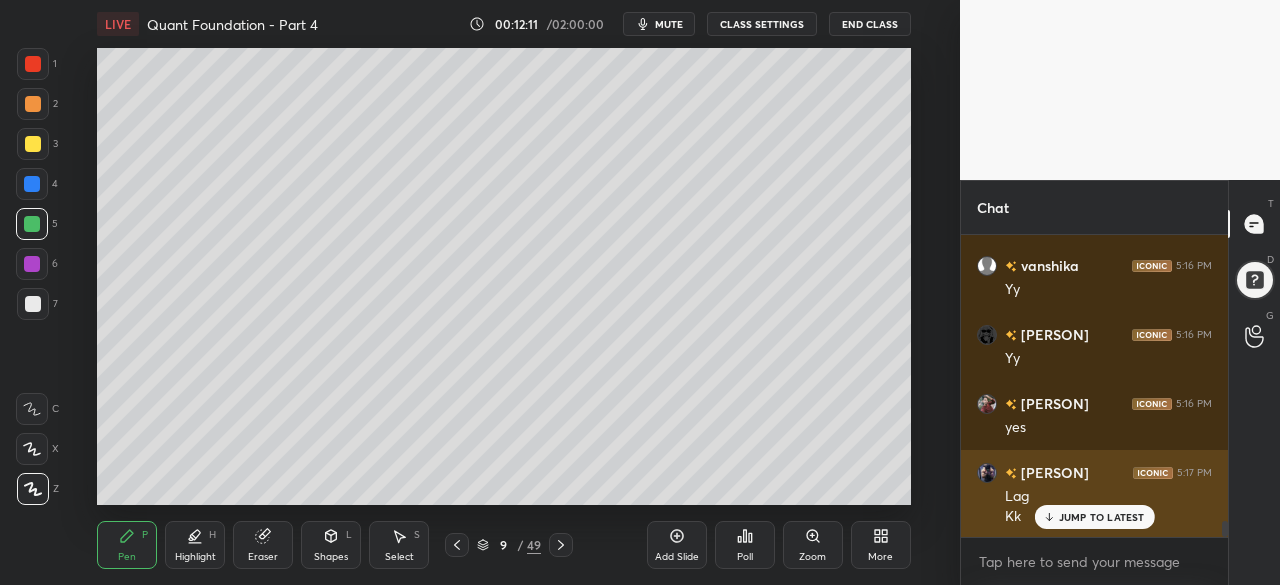 click on "JUMP TO LATEST" at bounding box center (1102, 517) 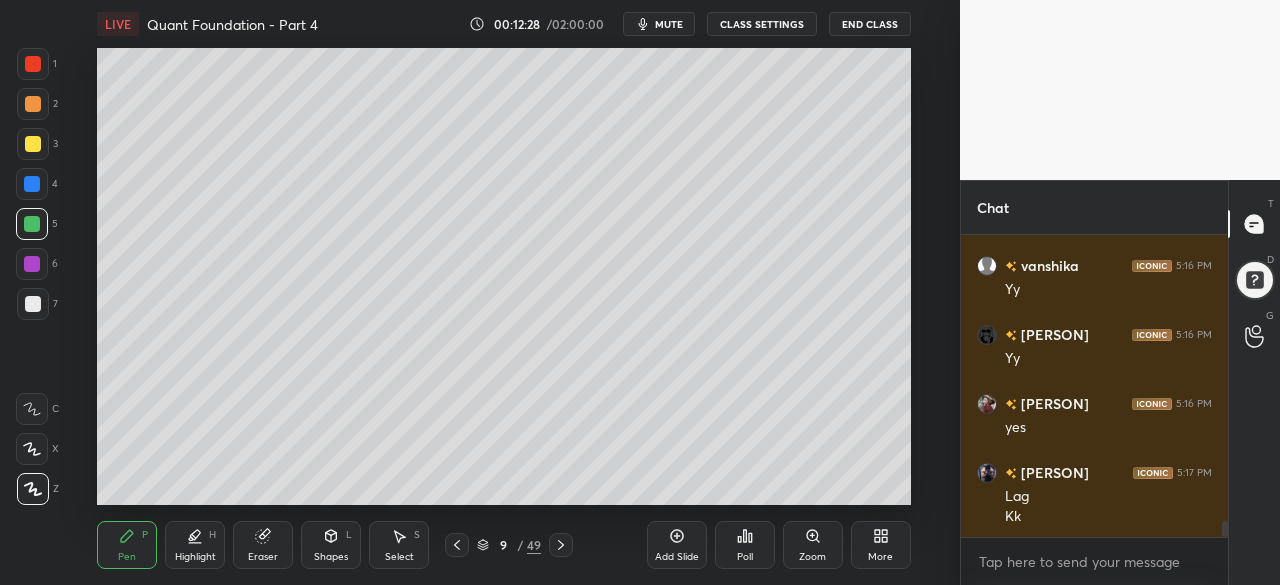 click at bounding box center (32, 184) 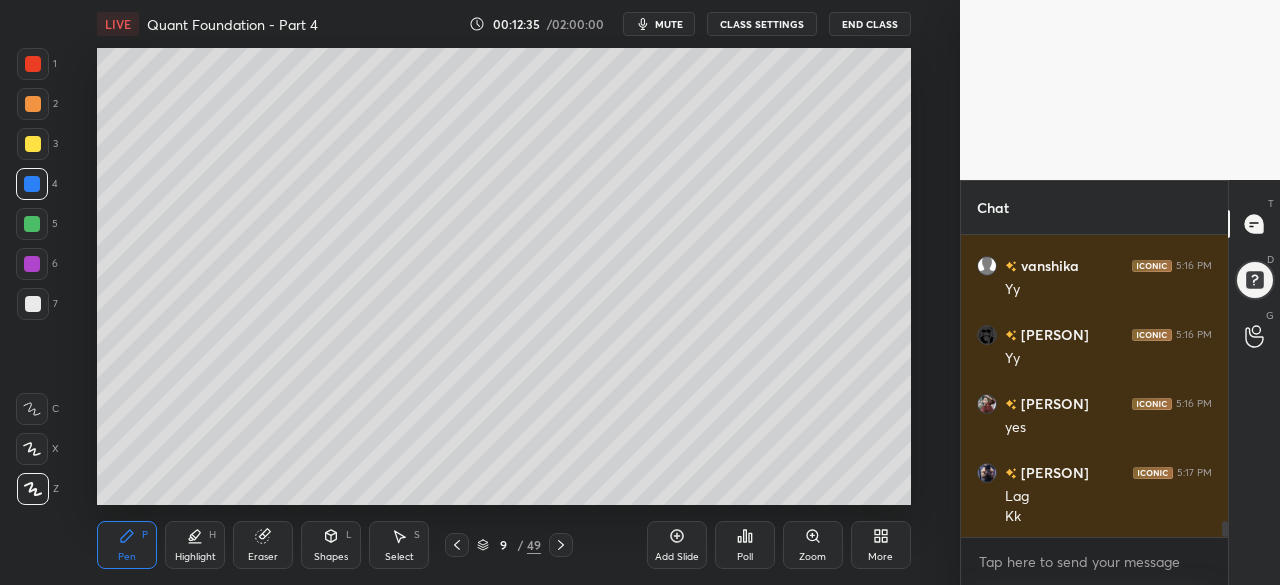 click 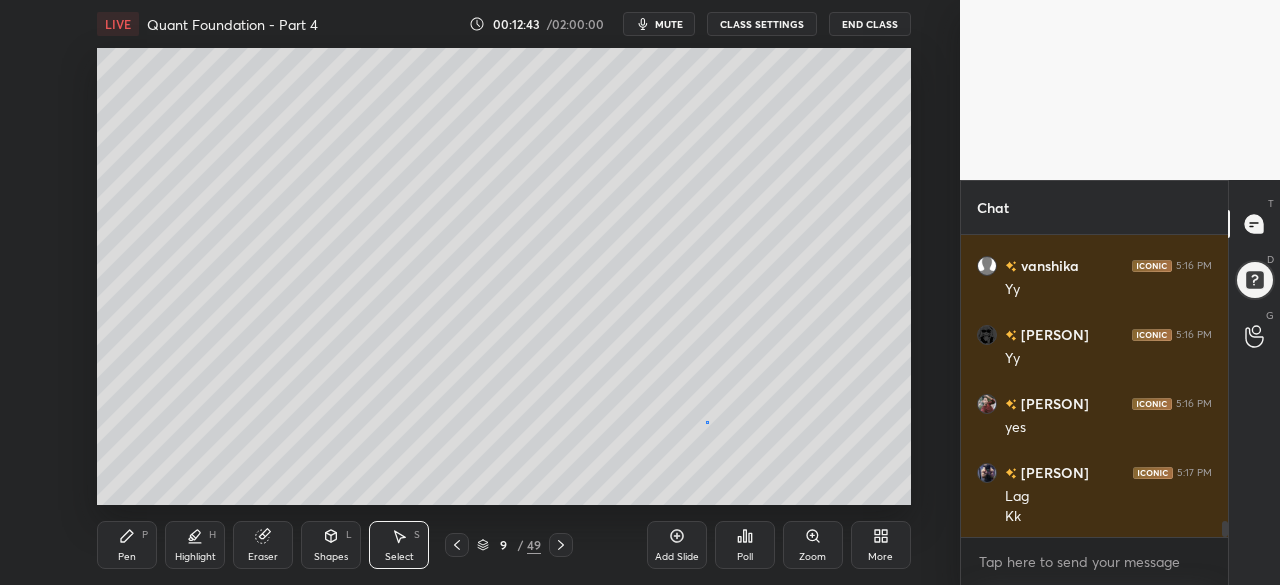 click on "0 ° Undo Copy Duplicate Duplicate to new slide Delete" at bounding box center [503, 276] 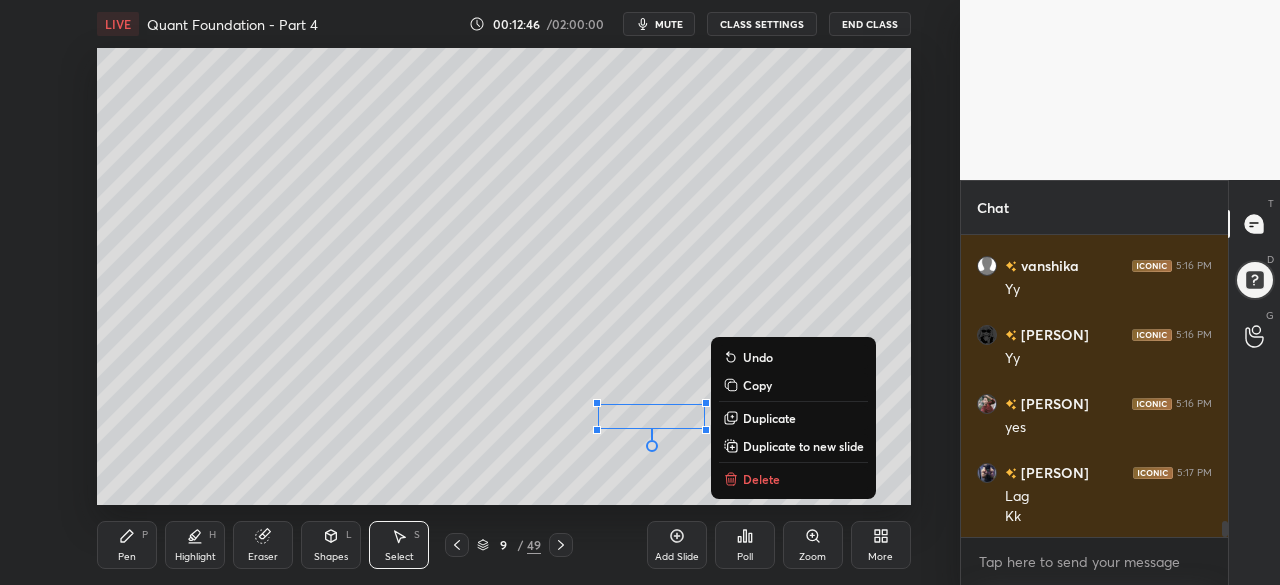 click on "Pen P" at bounding box center [127, 545] 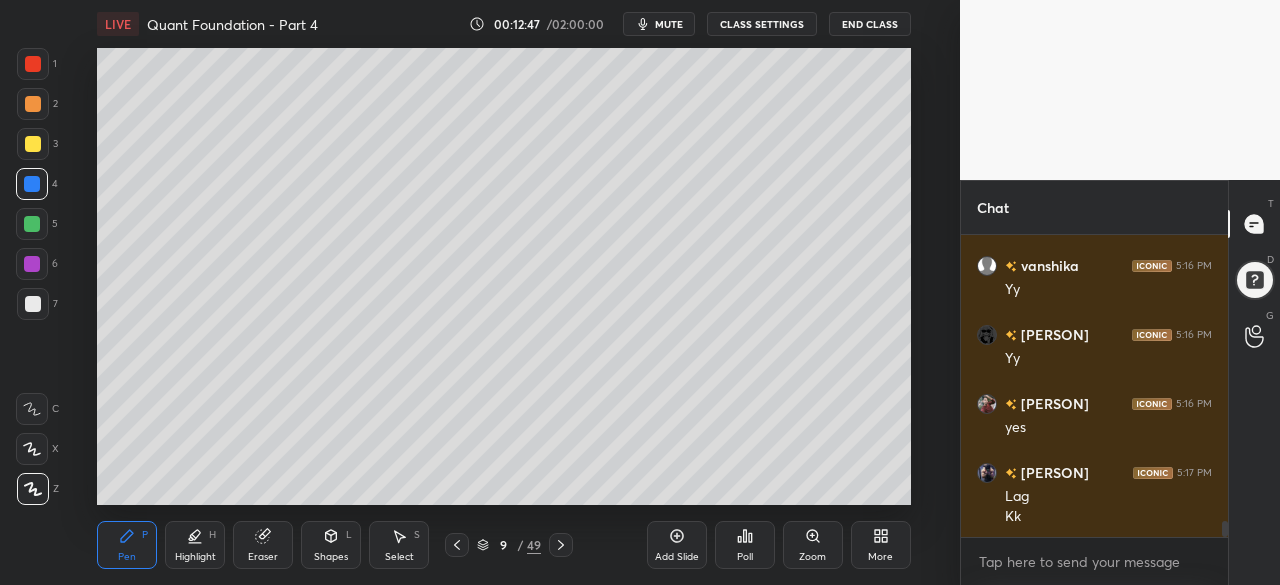 click at bounding box center (32, 224) 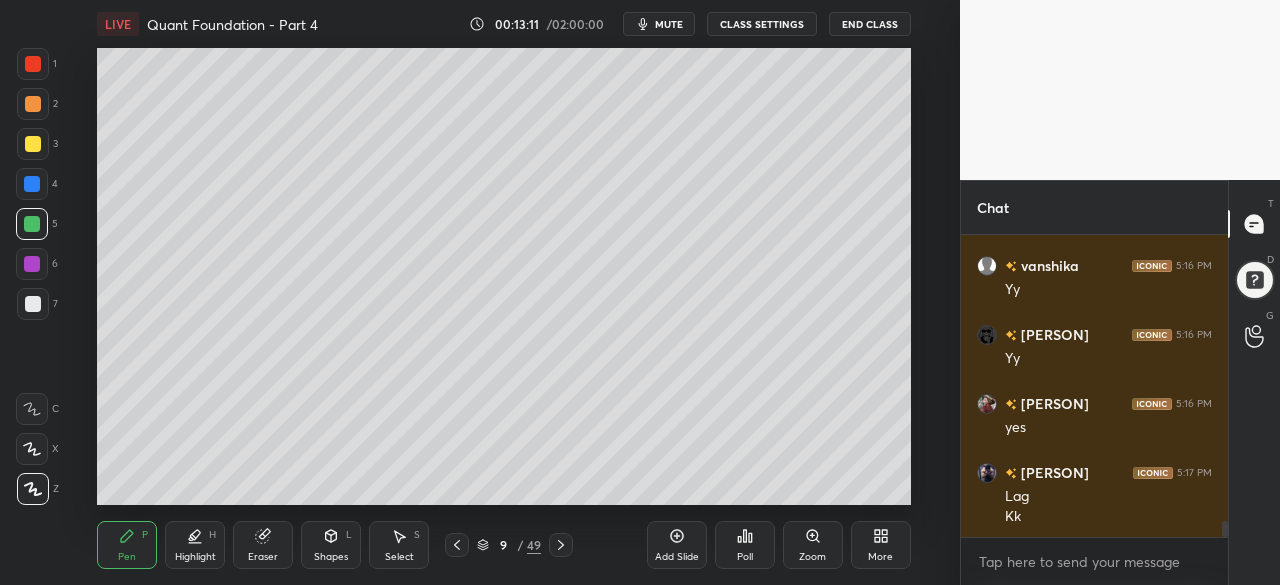 scroll, scrollTop: 5580, scrollLeft: 0, axis: vertical 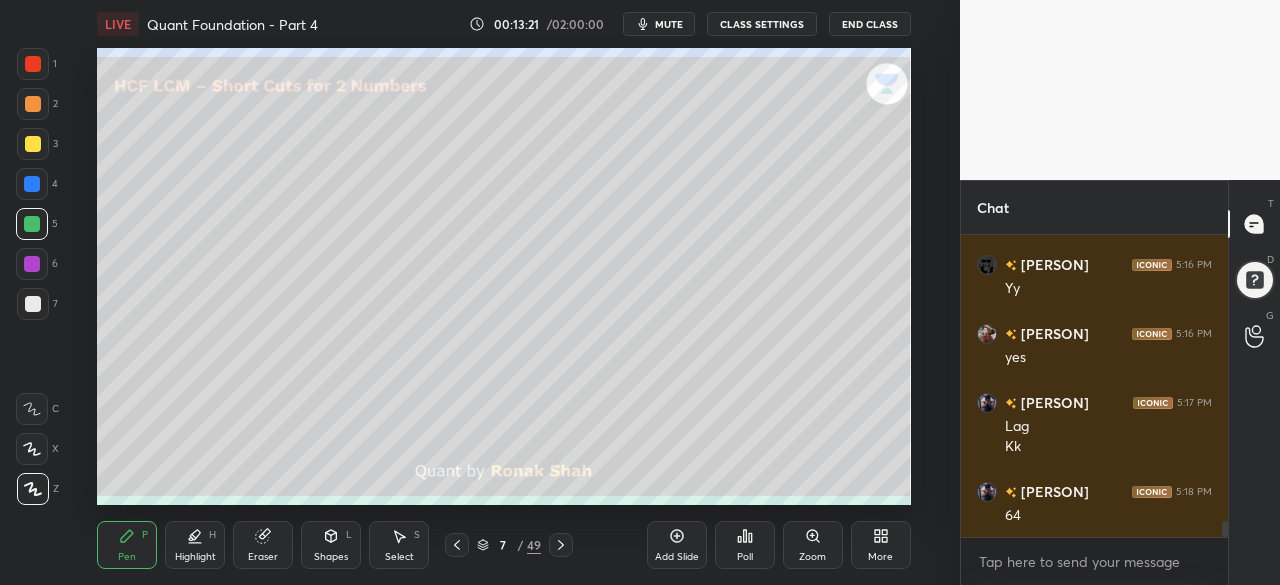 click at bounding box center (33, 64) 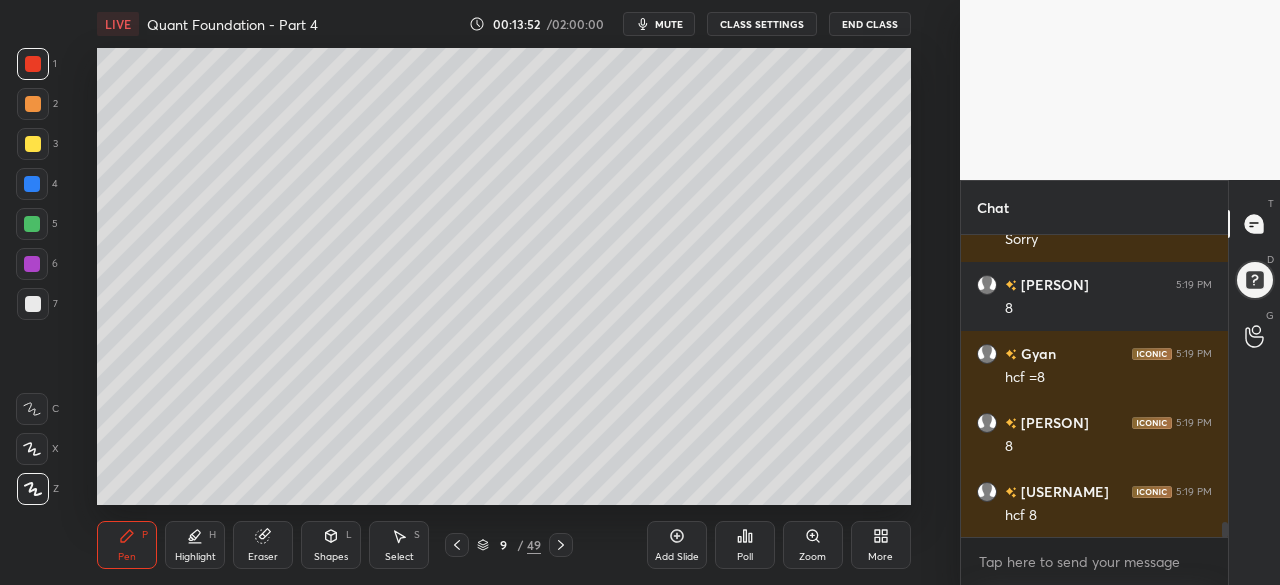 scroll, scrollTop: 5910, scrollLeft: 0, axis: vertical 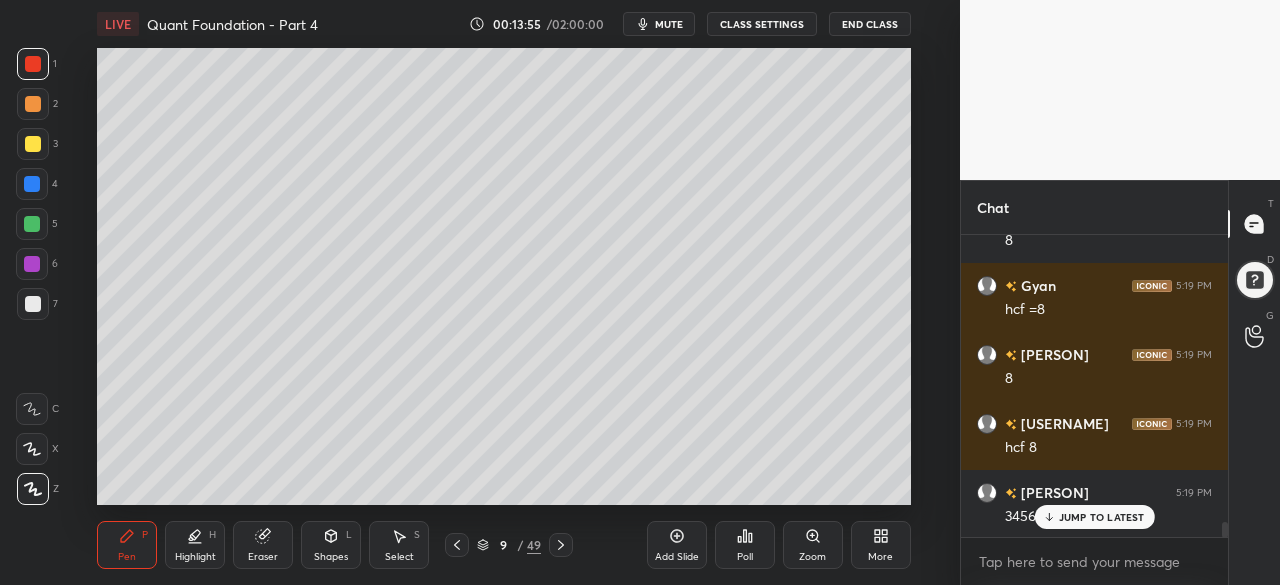 click at bounding box center (32, 264) 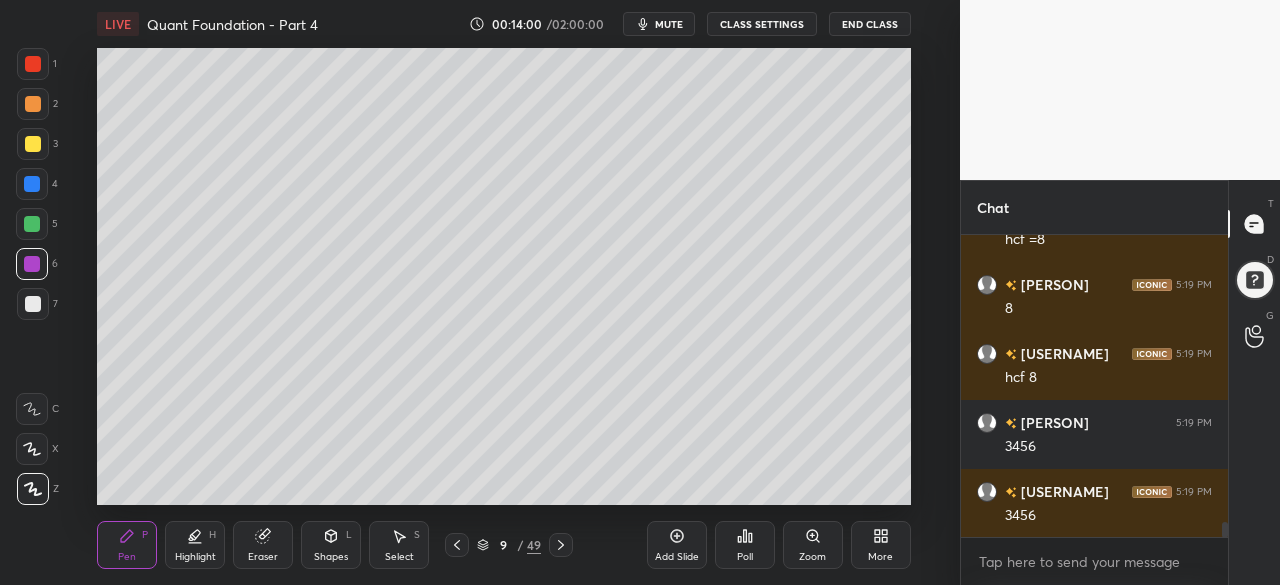 scroll, scrollTop: 6048, scrollLeft: 0, axis: vertical 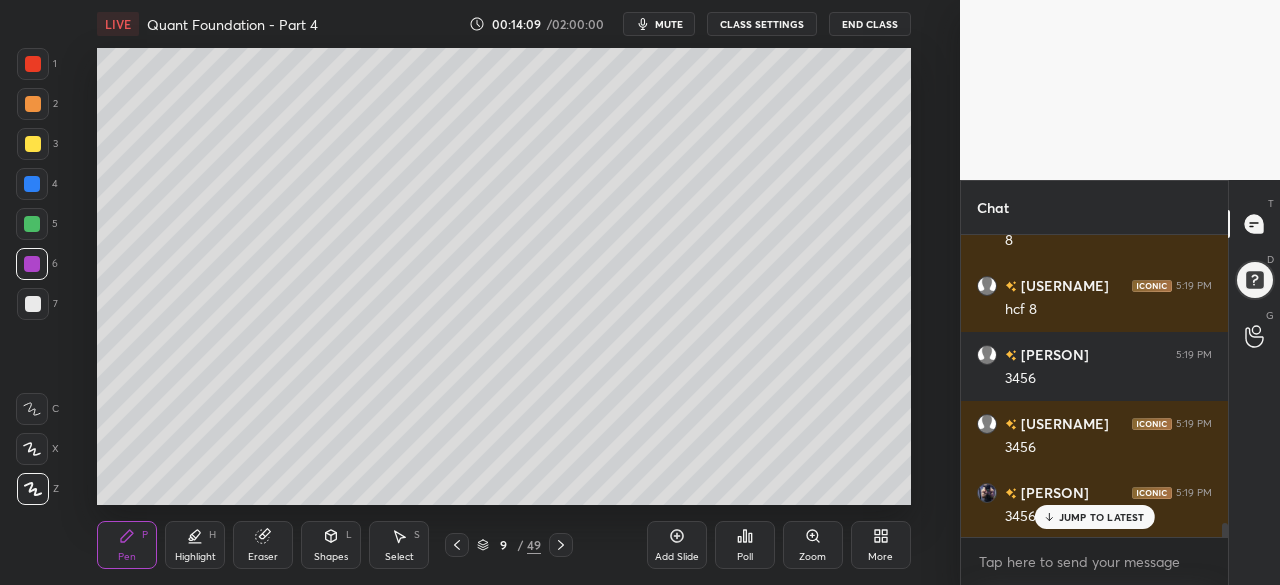 click on "Add Slide" at bounding box center [677, 545] 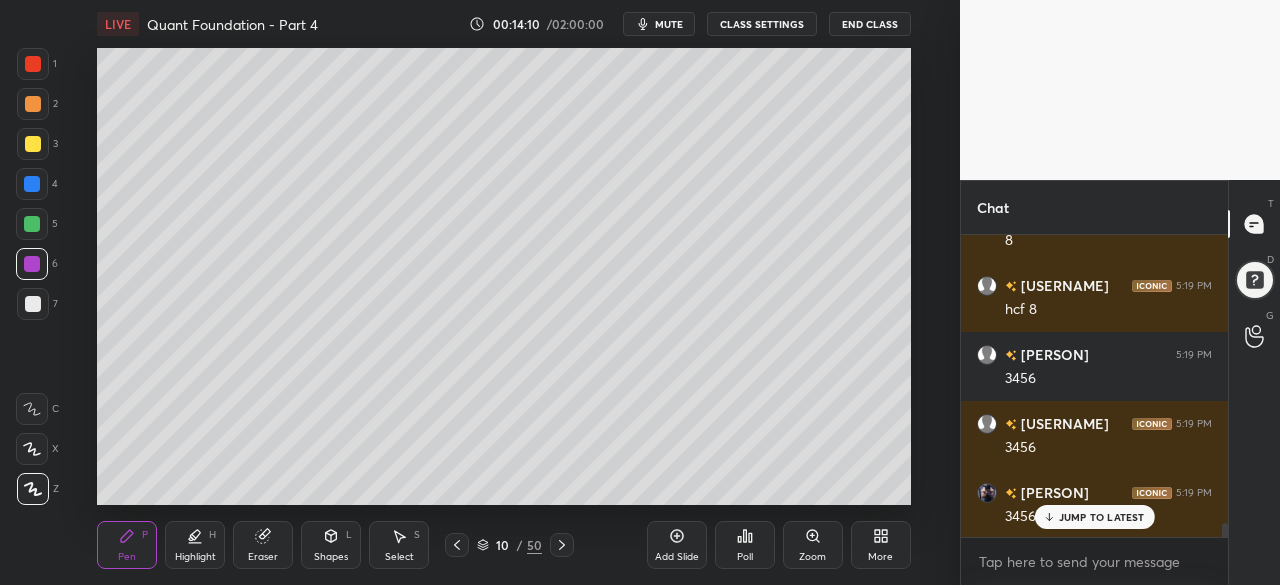 click at bounding box center [32, 184] 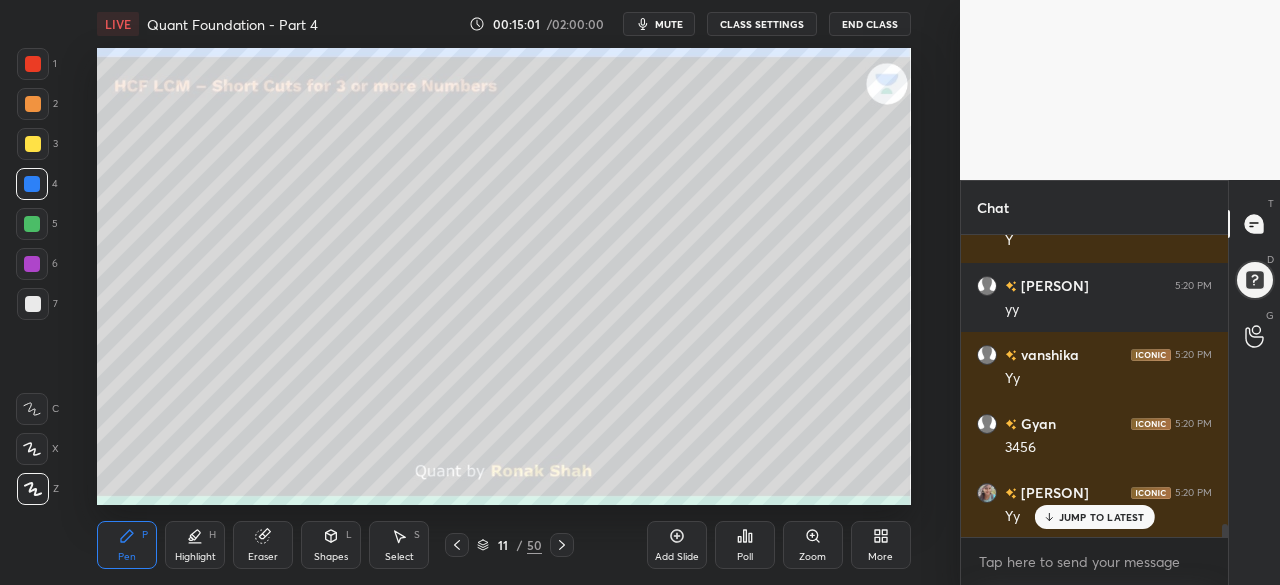 scroll, scrollTop: 6648, scrollLeft: 0, axis: vertical 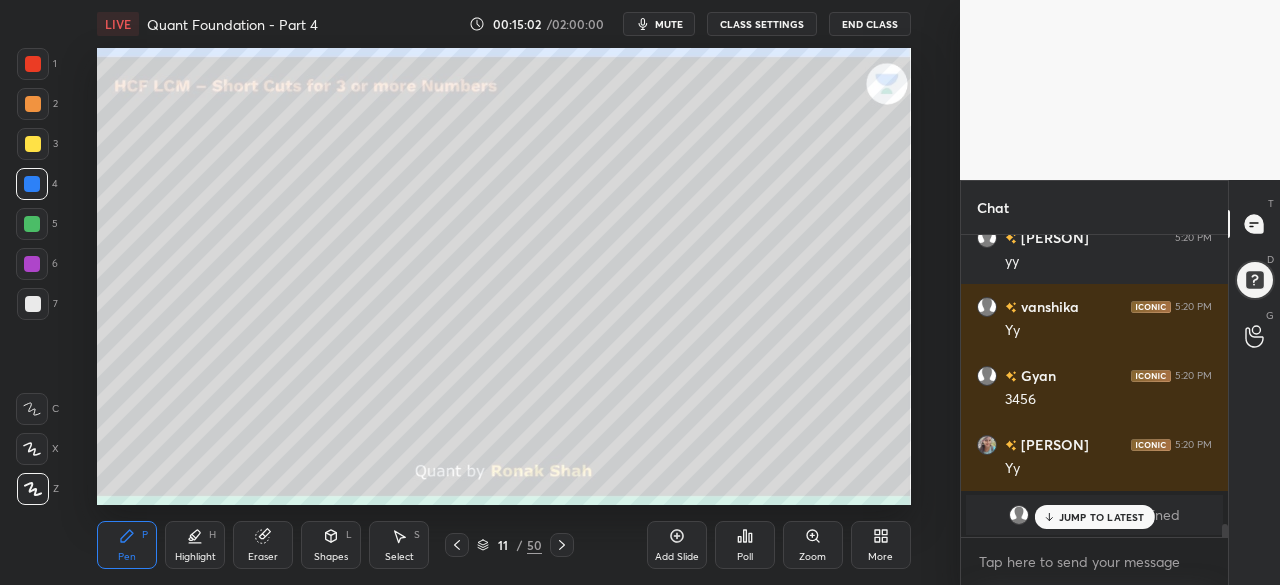 click on "JUMP TO LATEST" at bounding box center [1094, 517] 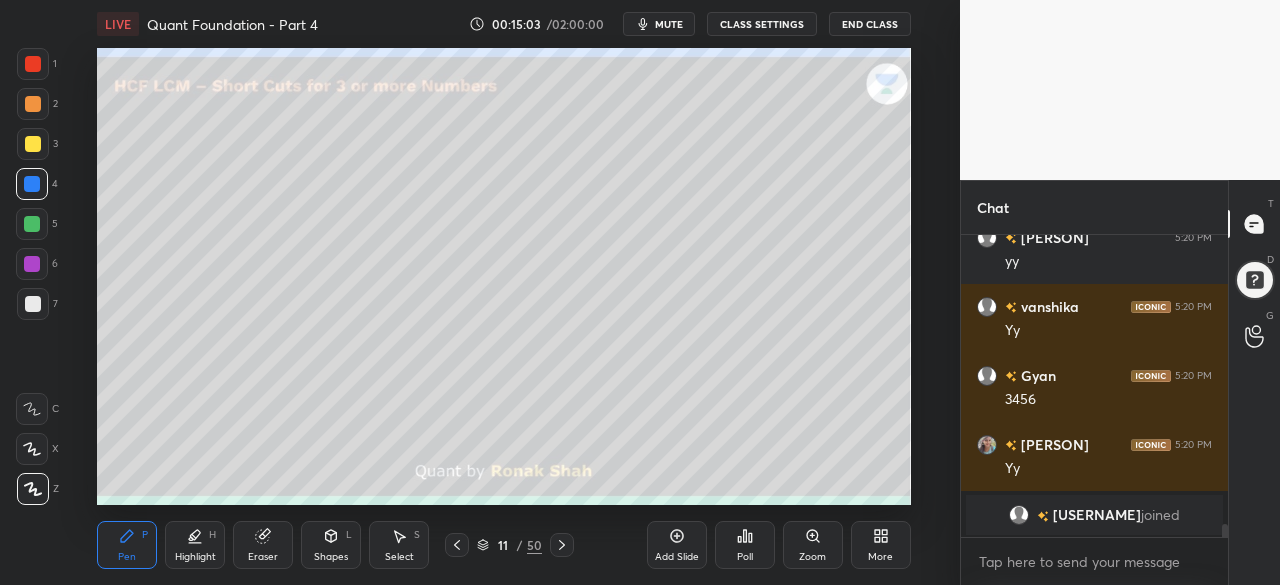 click at bounding box center [33, 144] 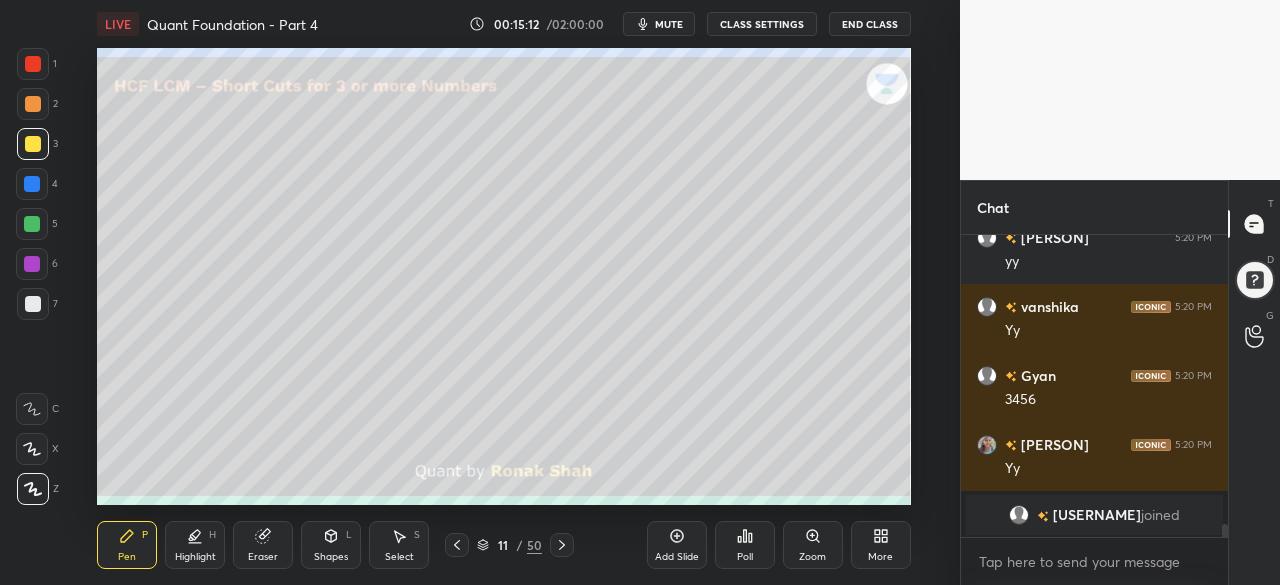 click 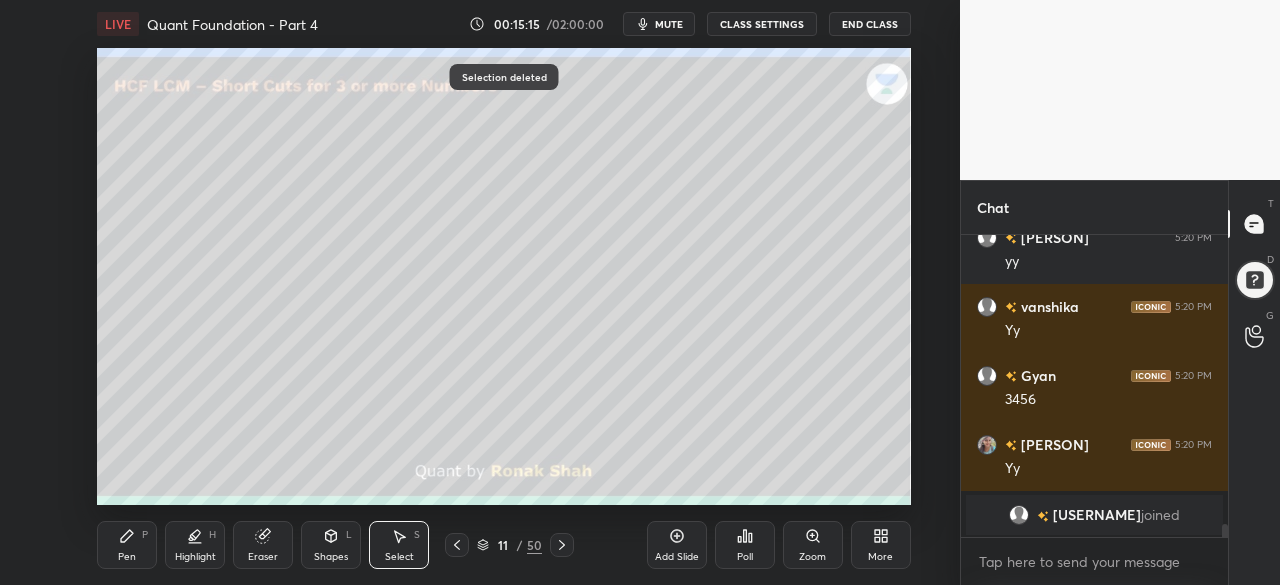 click on "Pen P" at bounding box center [127, 545] 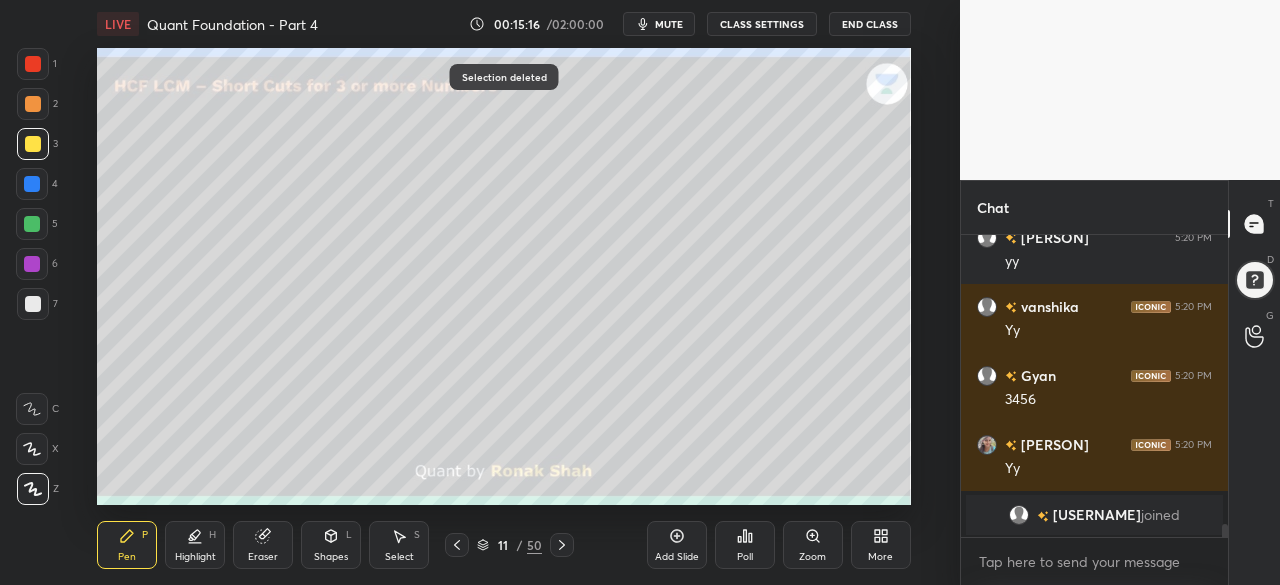 click 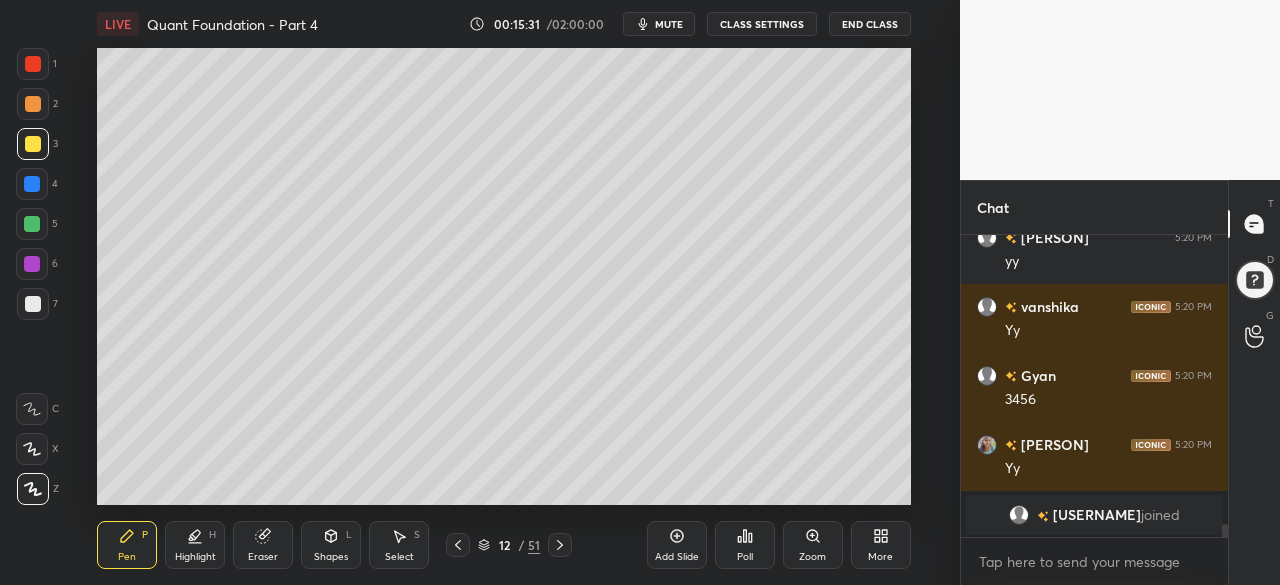 click at bounding box center (32, 184) 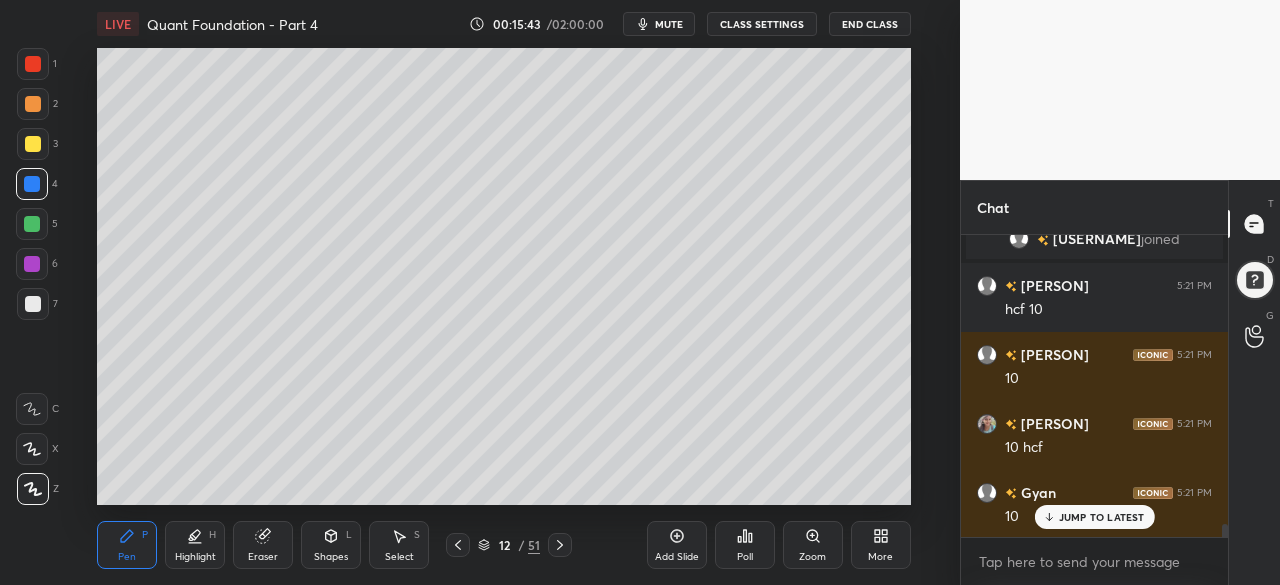 scroll, scrollTop: 6994, scrollLeft: 0, axis: vertical 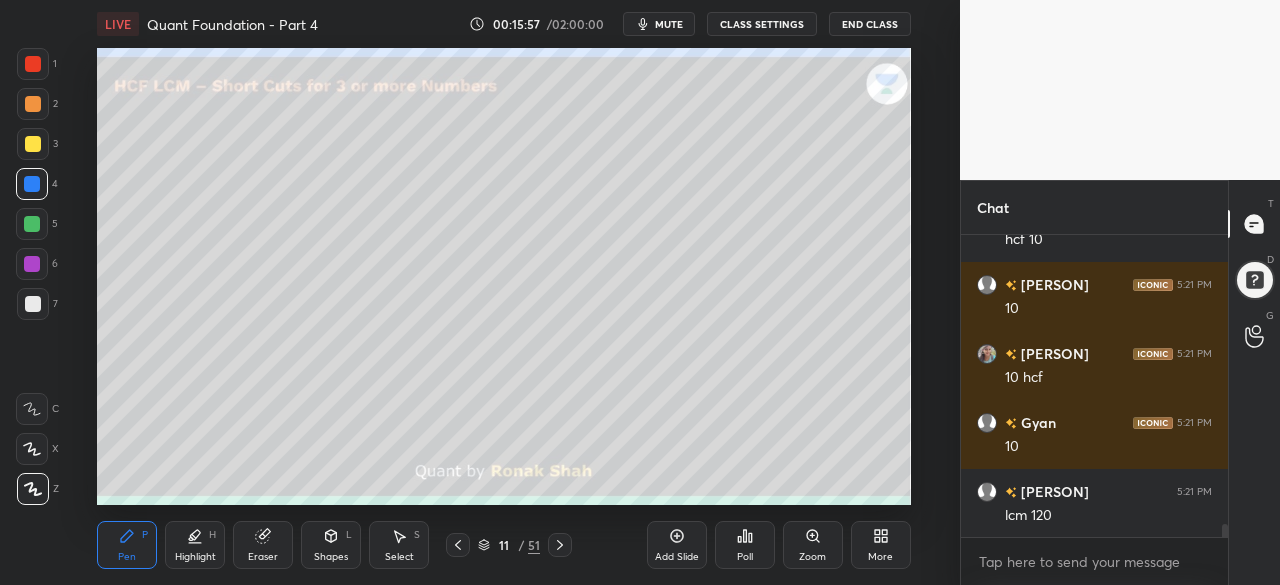 click at bounding box center (33, 144) 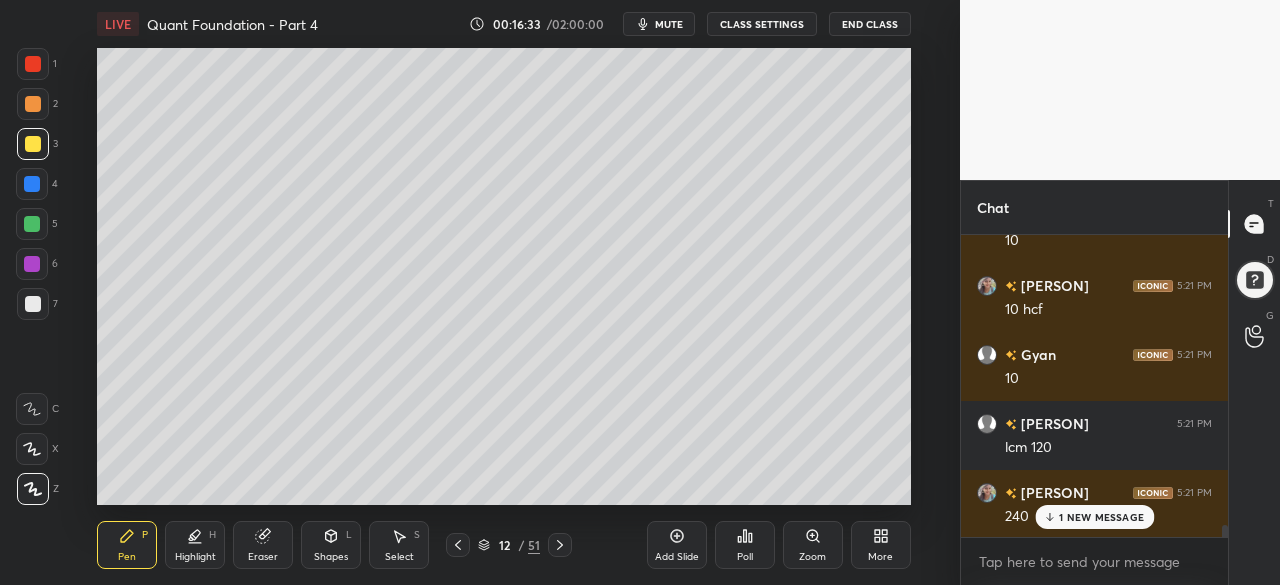 scroll, scrollTop: 7132, scrollLeft: 0, axis: vertical 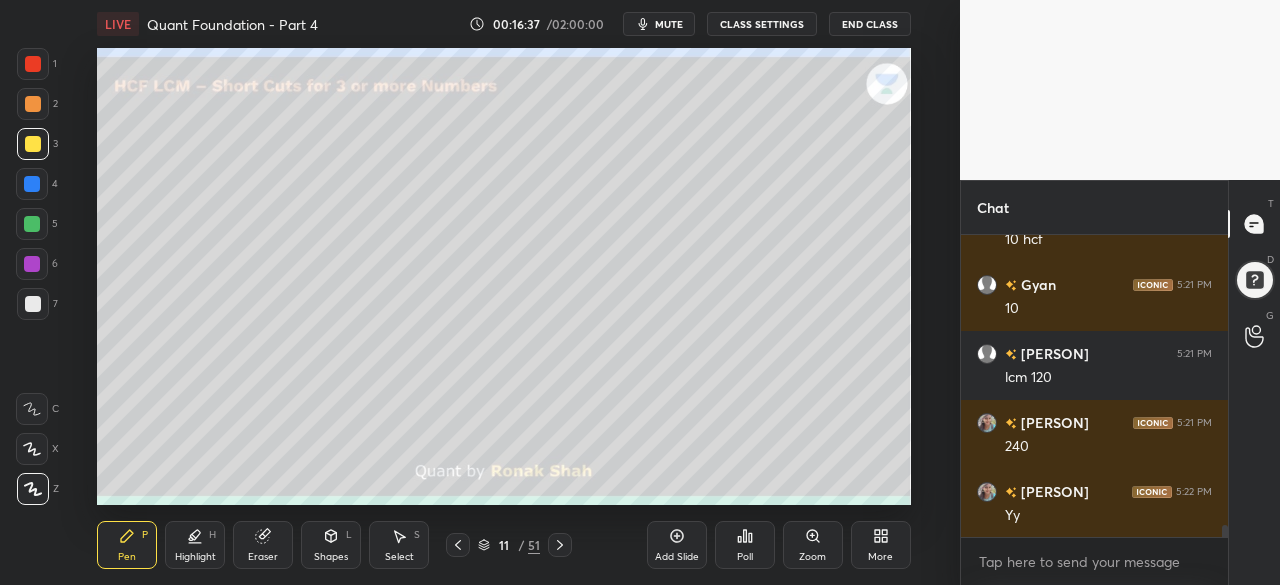 click at bounding box center [32, 184] 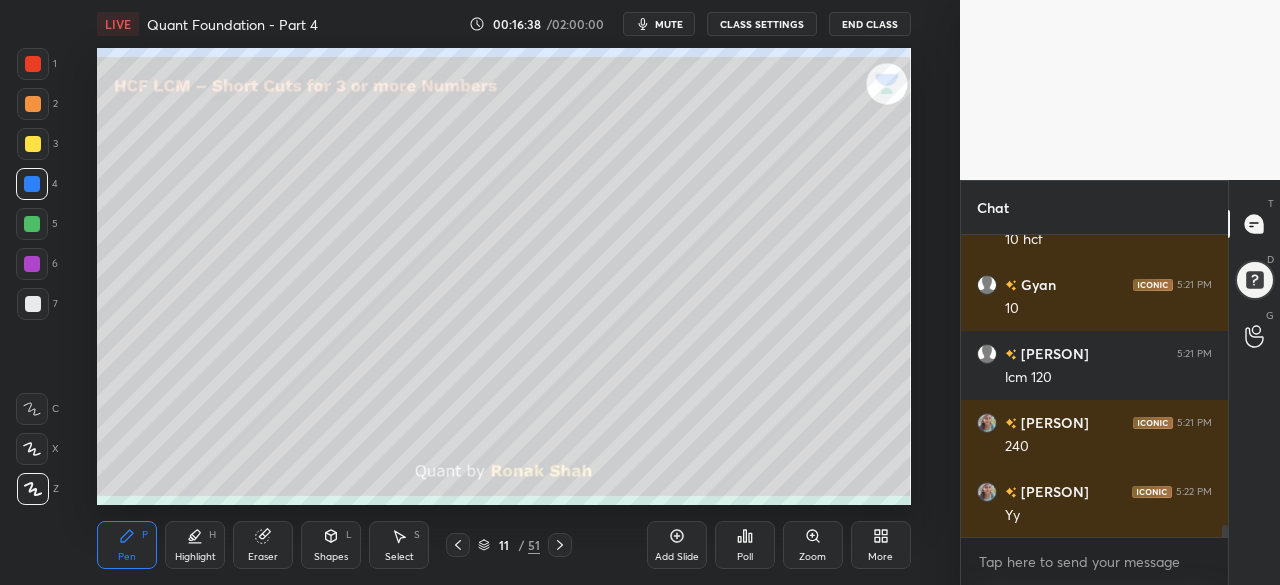 click at bounding box center [33, 104] 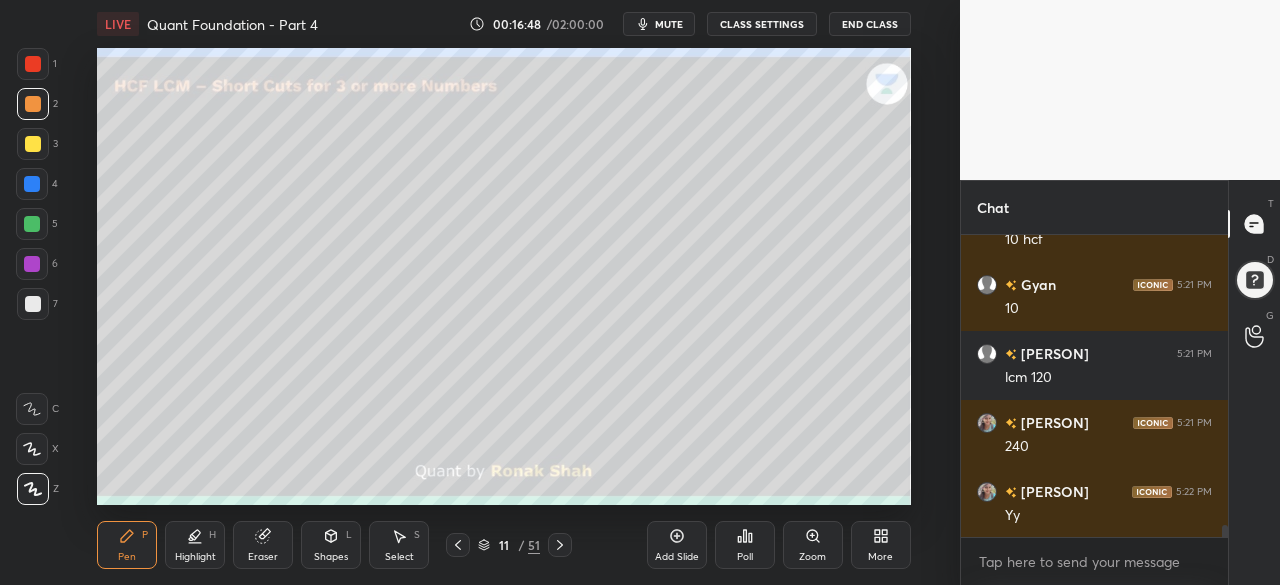 click at bounding box center (32, 224) 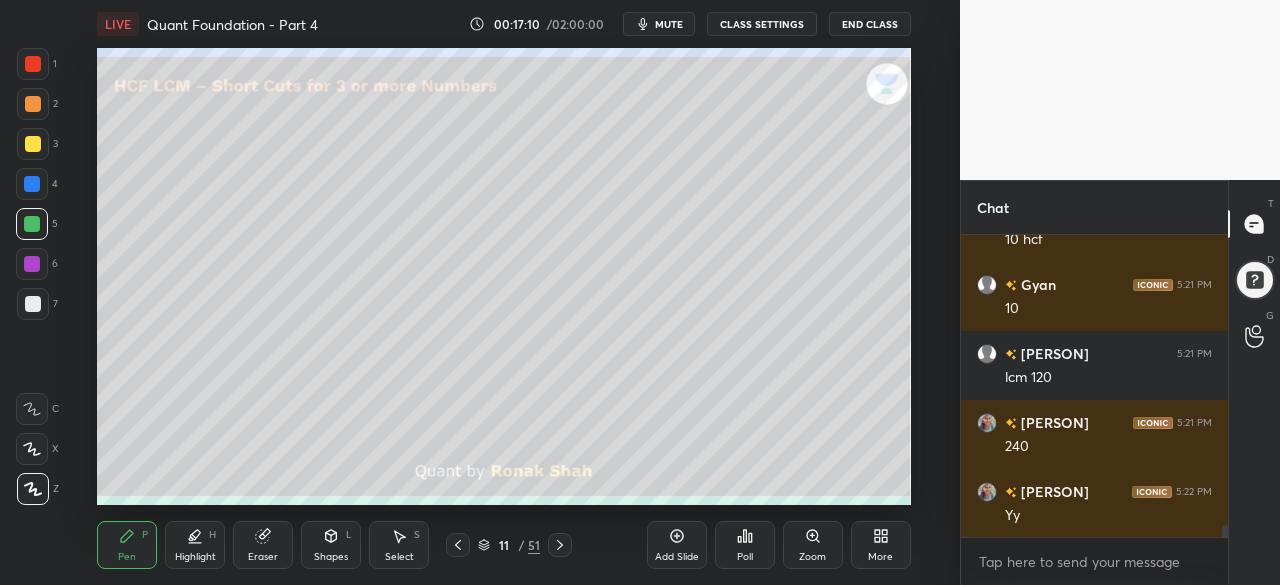 click at bounding box center (33, 144) 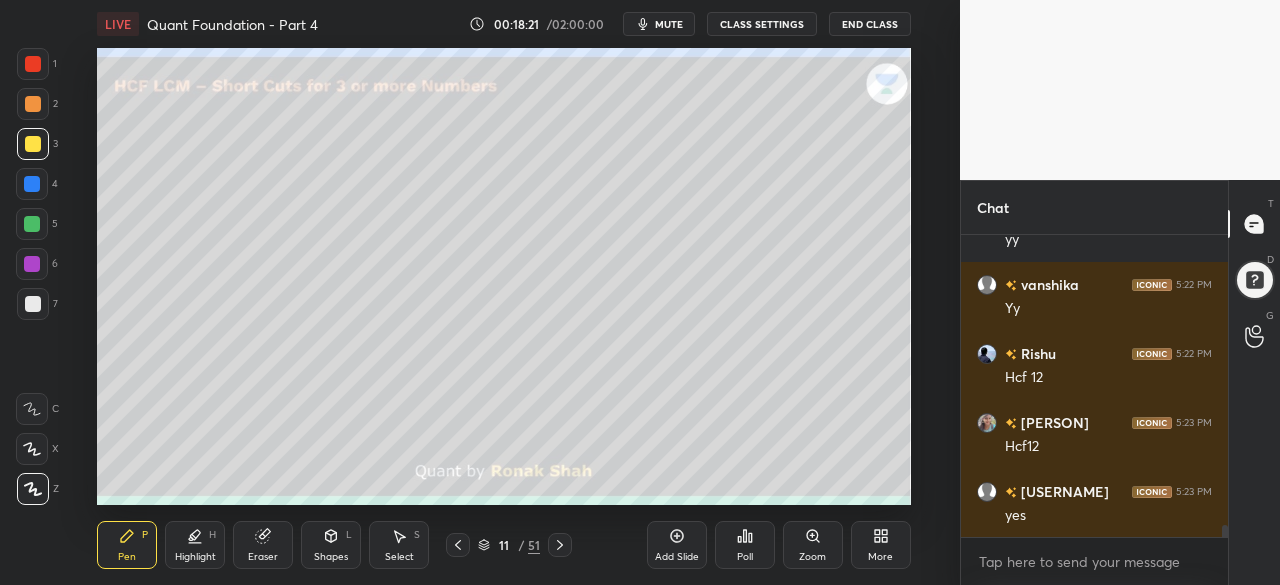 scroll, scrollTop: 7614, scrollLeft: 0, axis: vertical 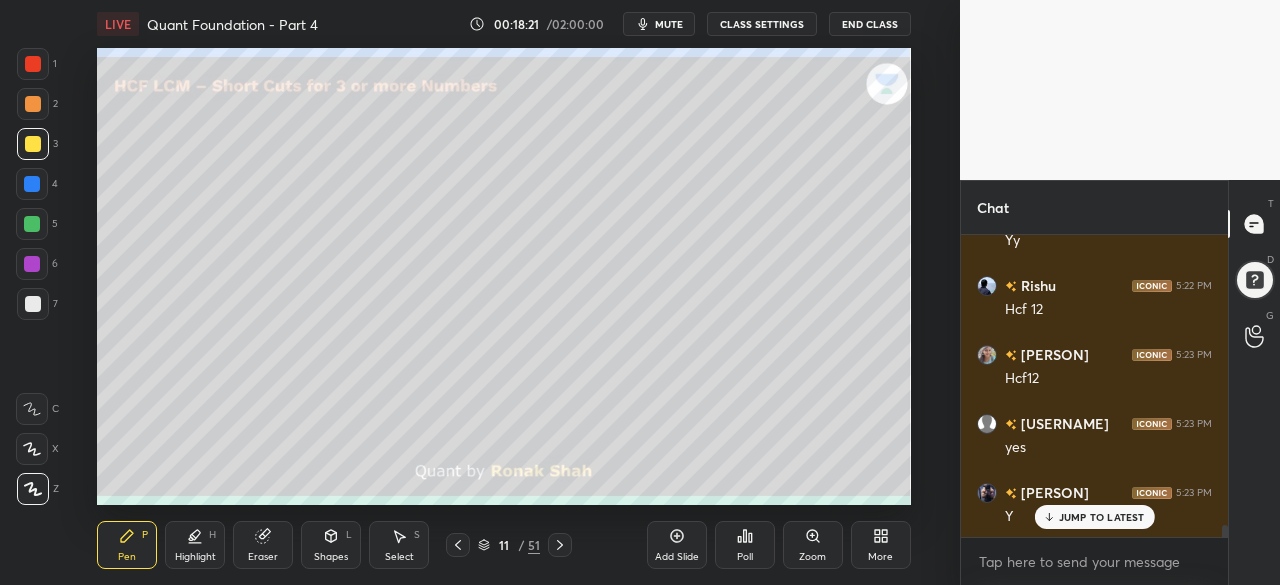 click at bounding box center (32, 264) 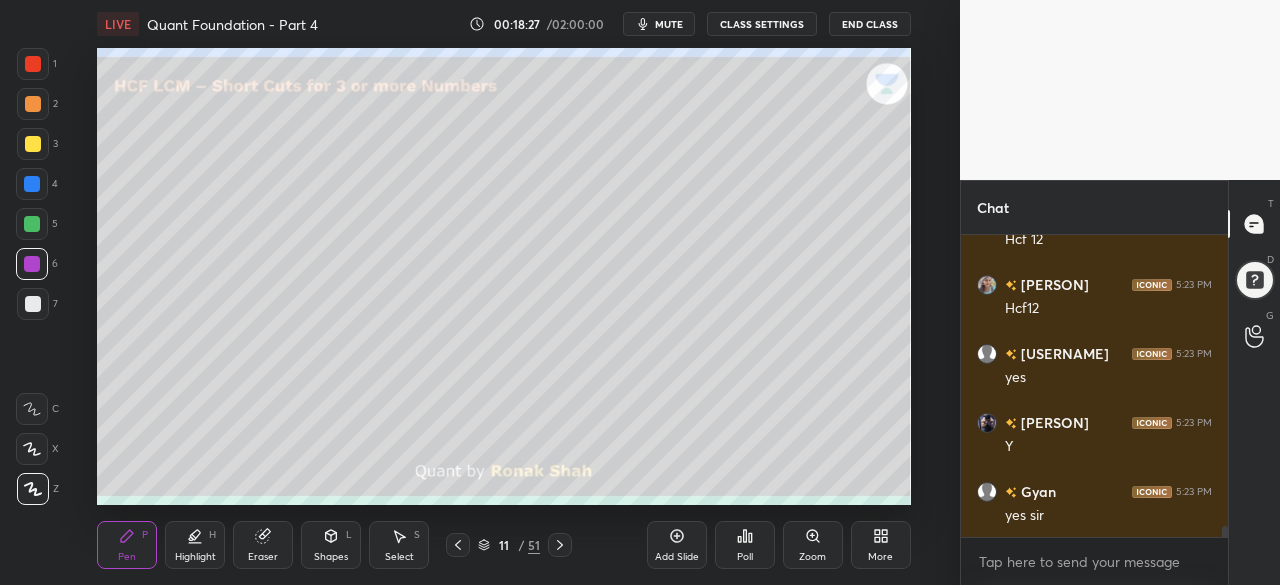scroll, scrollTop: 7752, scrollLeft: 0, axis: vertical 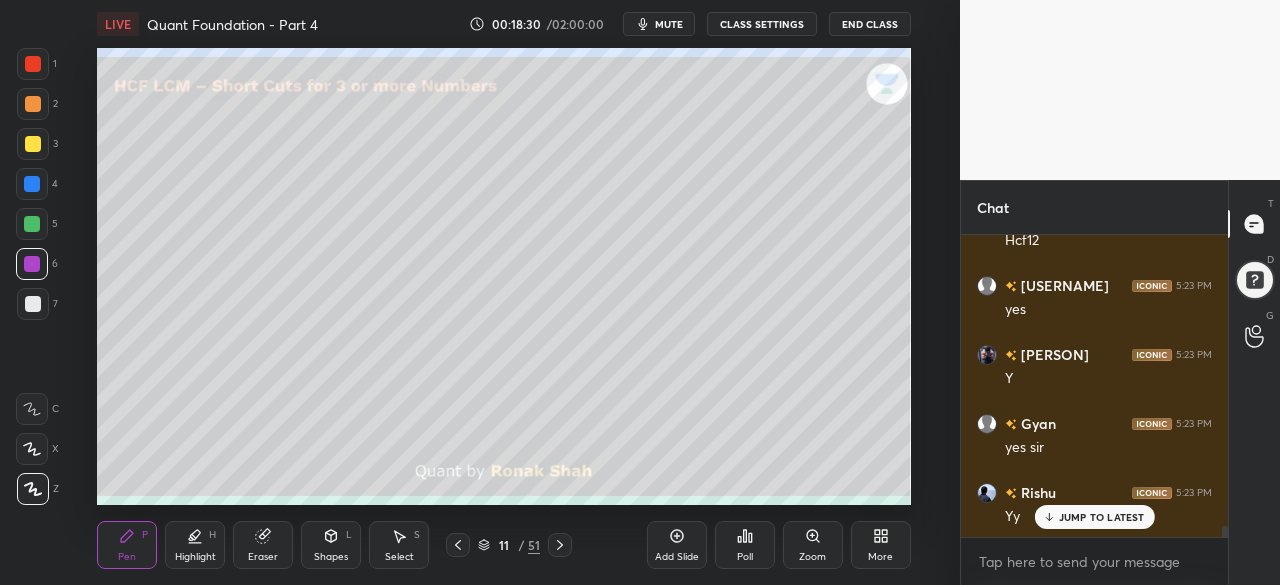 click on "Highlight H" at bounding box center [195, 545] 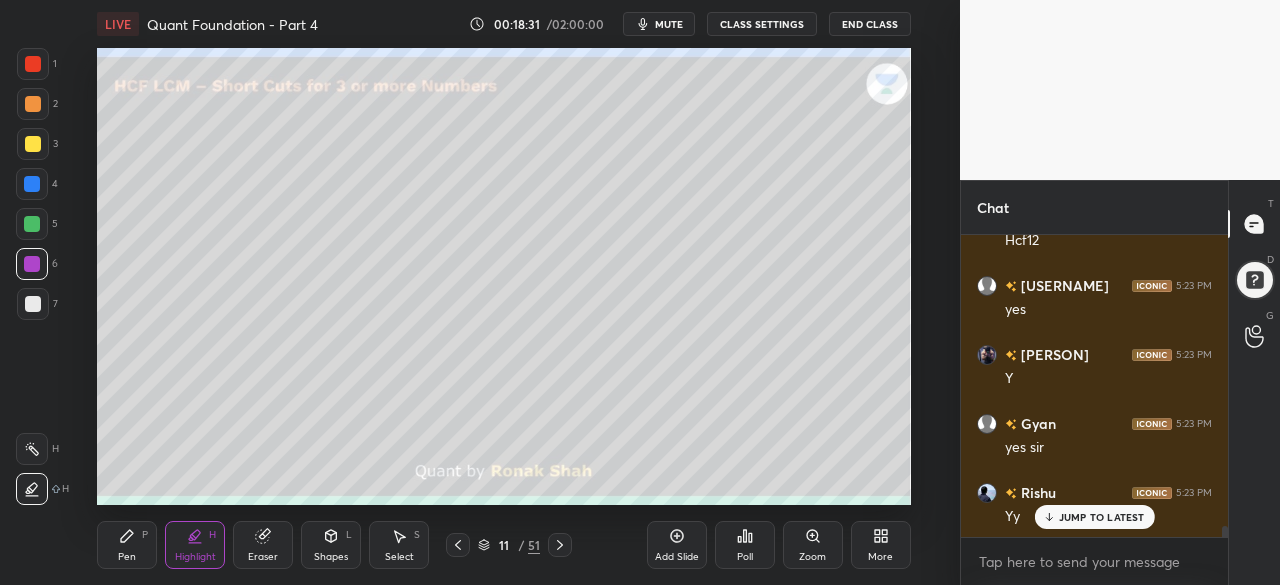 click at bounding box center (32, 449) 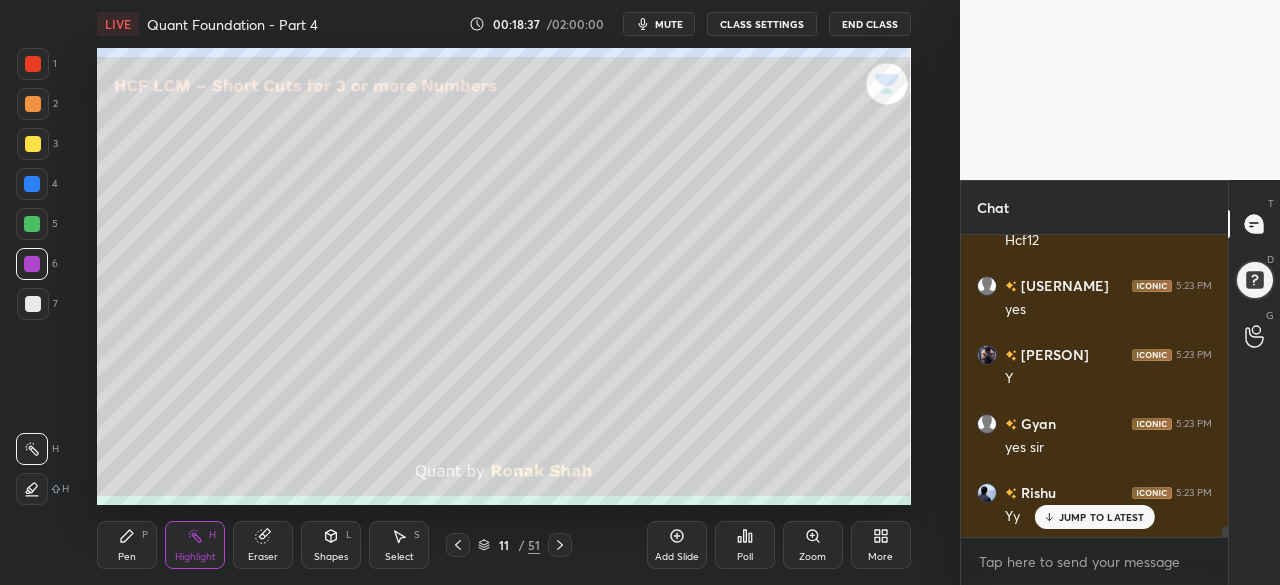 click 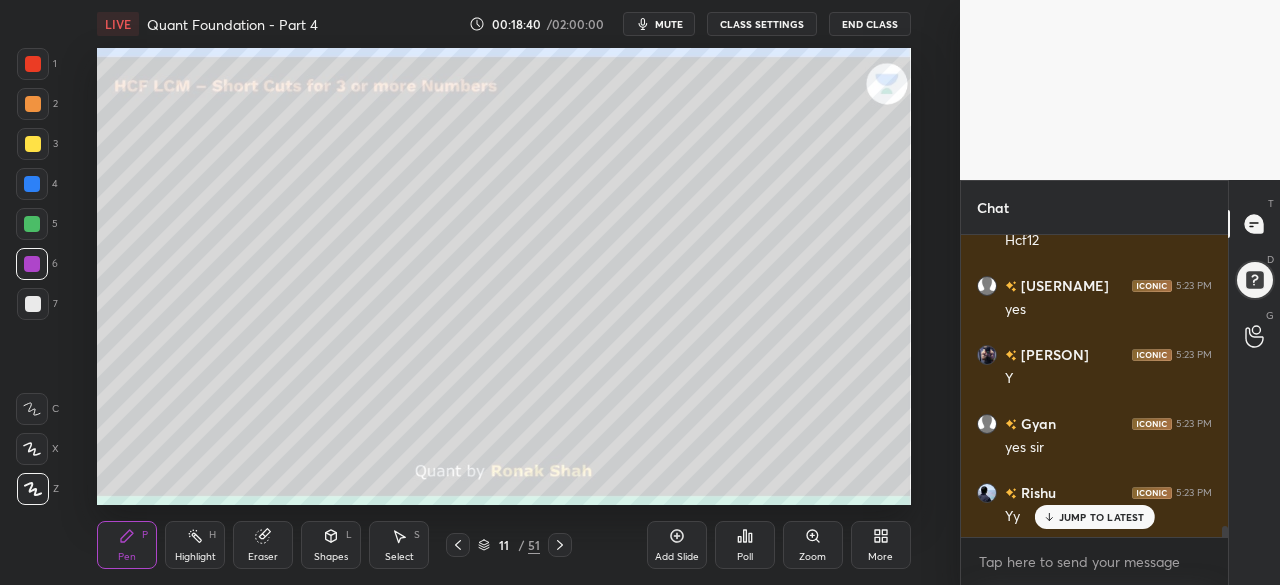 click 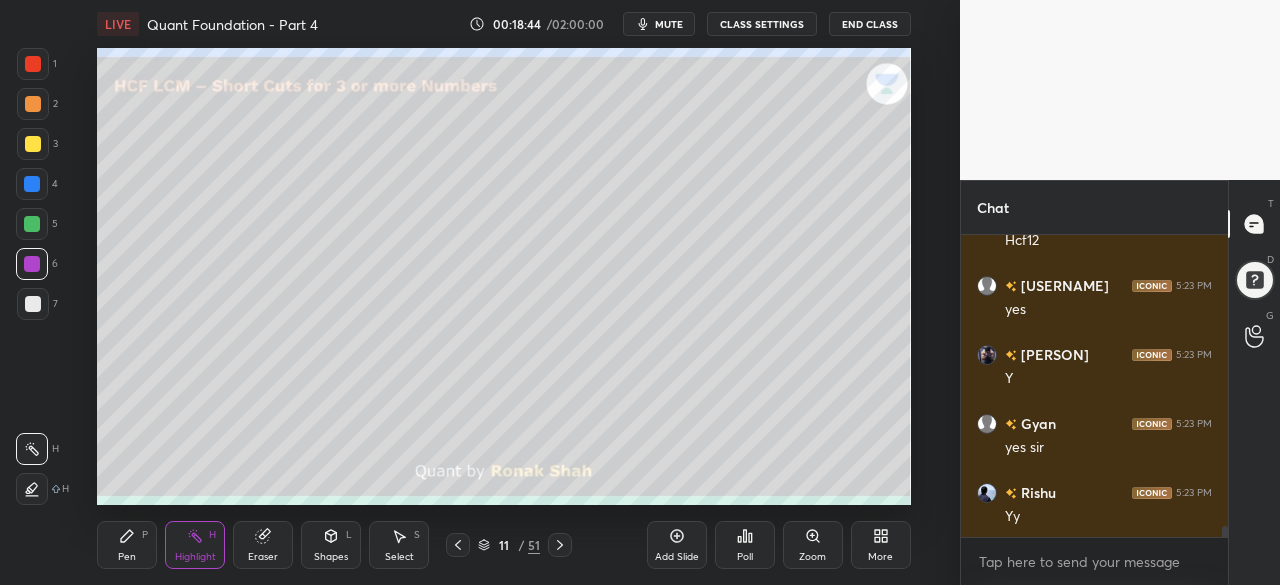 scroll, scrollTop: 7822, scrollLeft: 0, axis: vertical 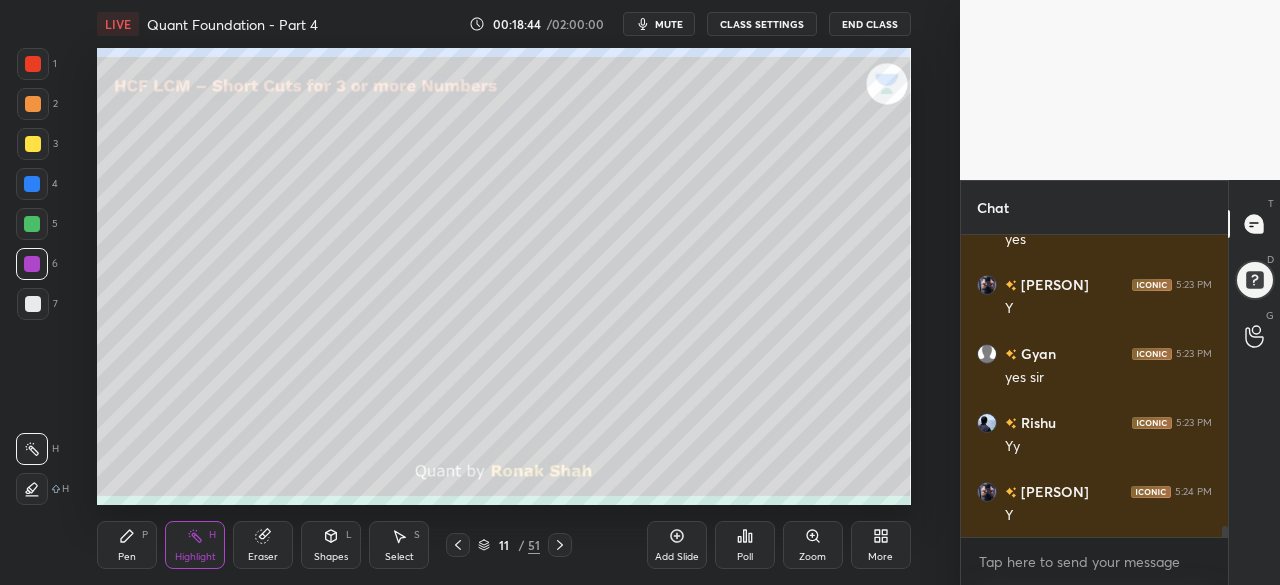click on "Pen P" at bounding box center [127, 545] 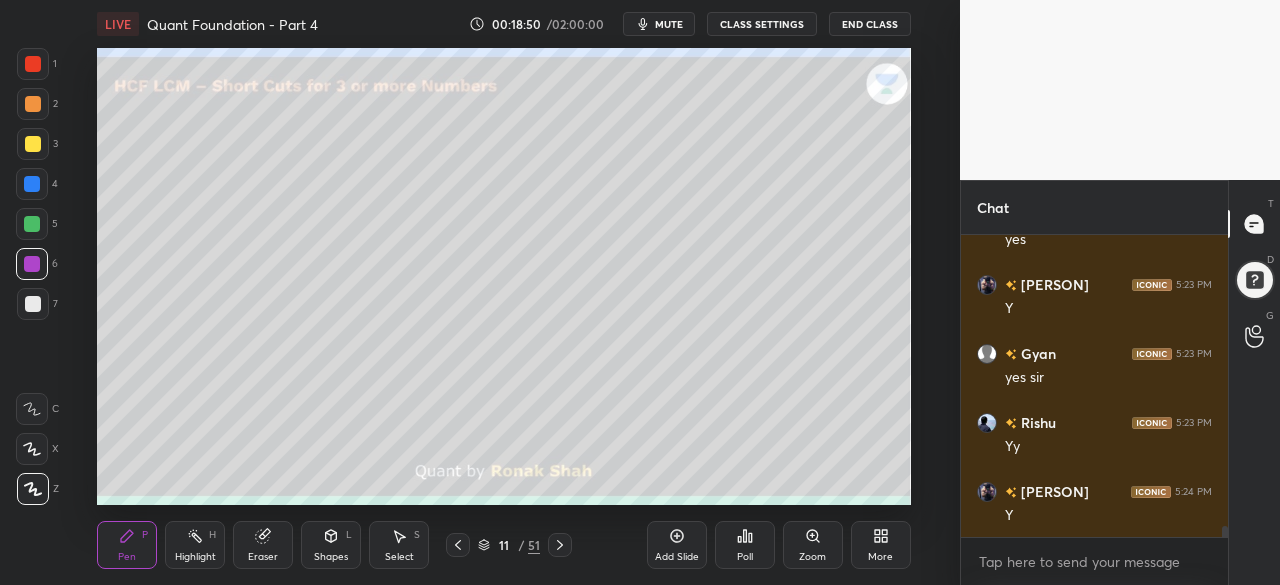 scroll, scrollTop: 7842, scrollLeft: 0, axis: vertical 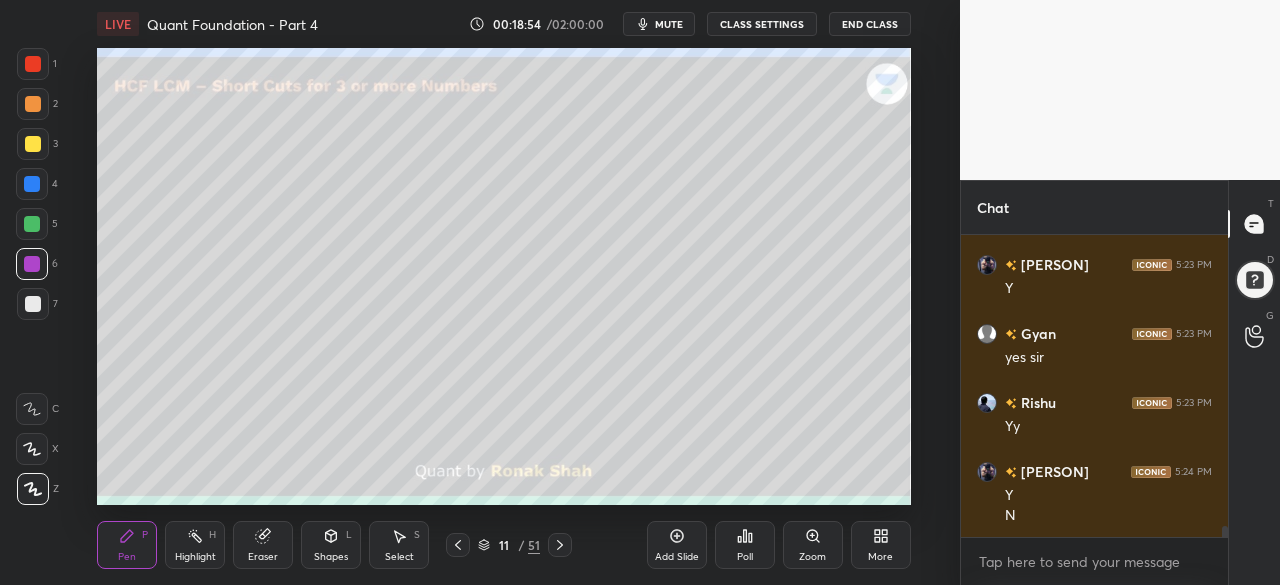 click on "Highlight" at bounding box center (195, 557) 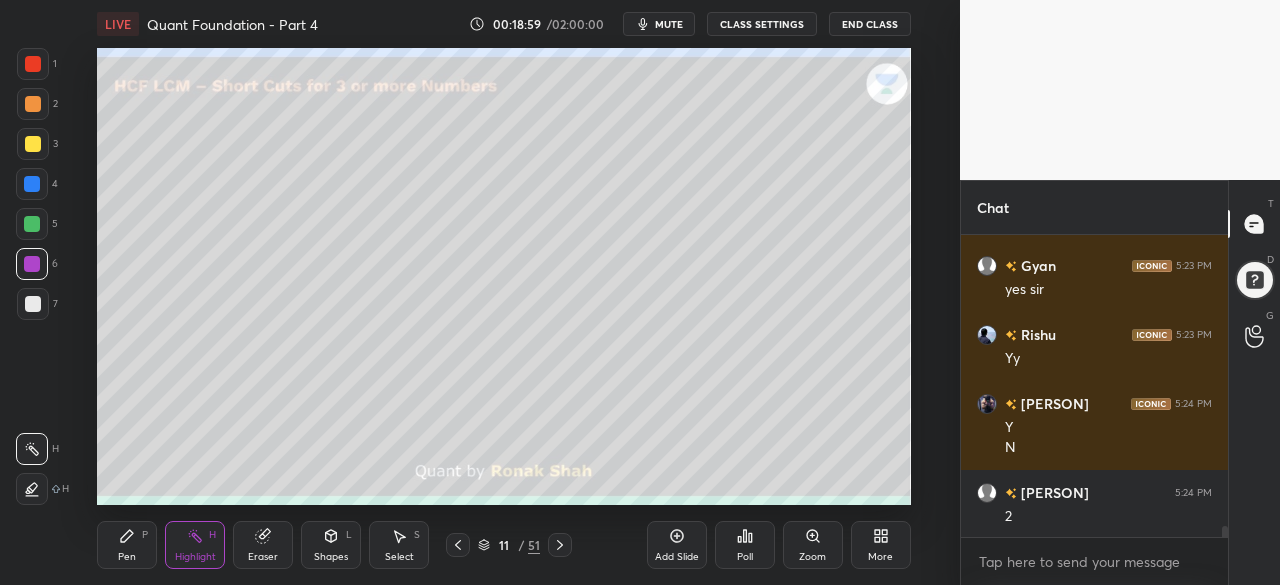 scroll, scrollTop: 7980, scrollLeft: 0, axis: vertical 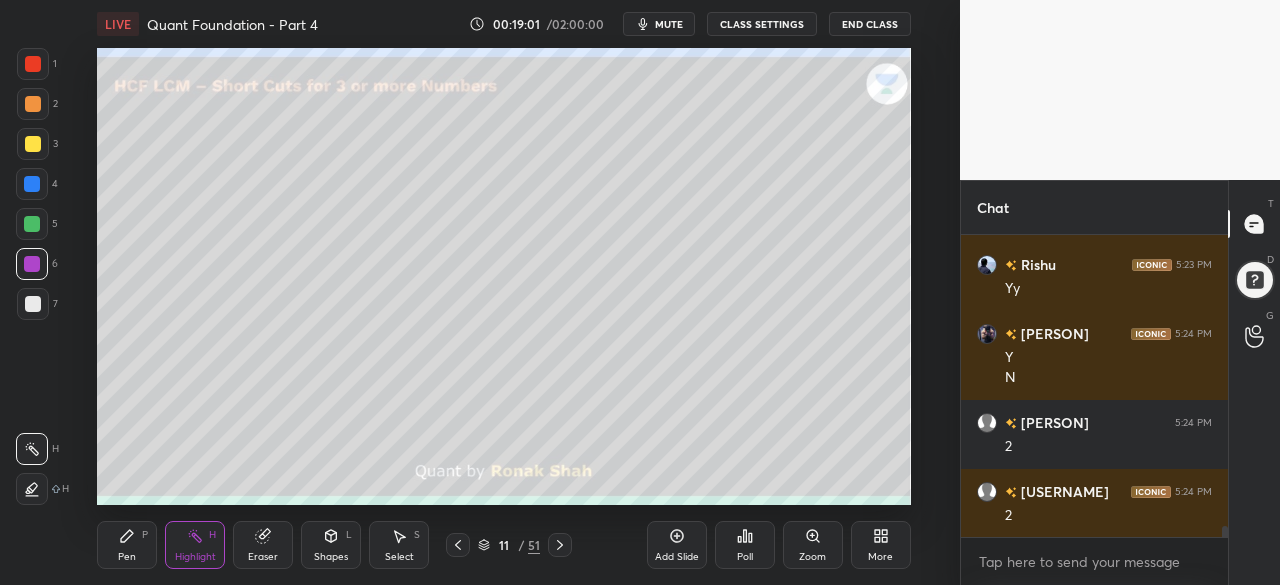 click on "Pen P" at bounding box center [127, 545] 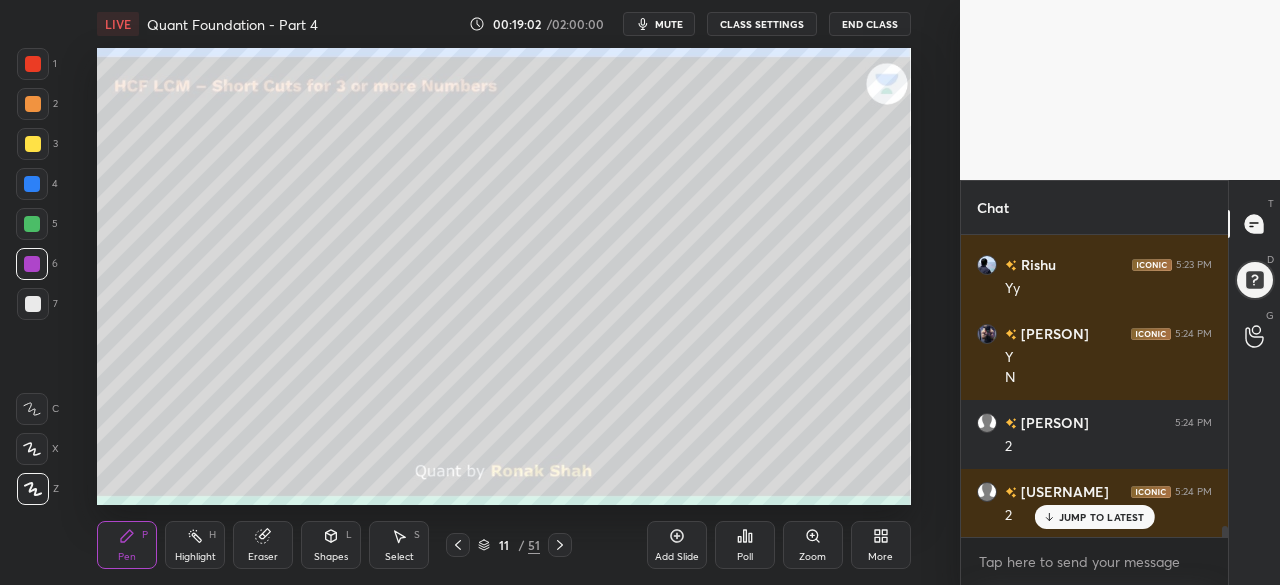 scroll, scrollTop: 8048, scrollLeft: 0, axis: vertical 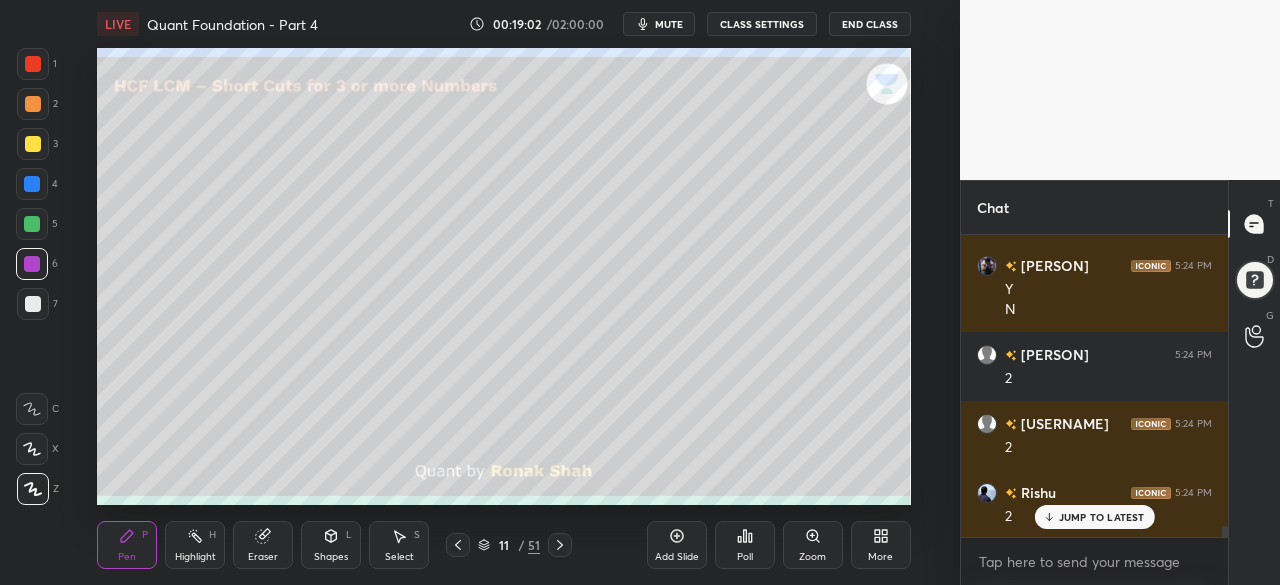 click at bounding box center (33, 304) 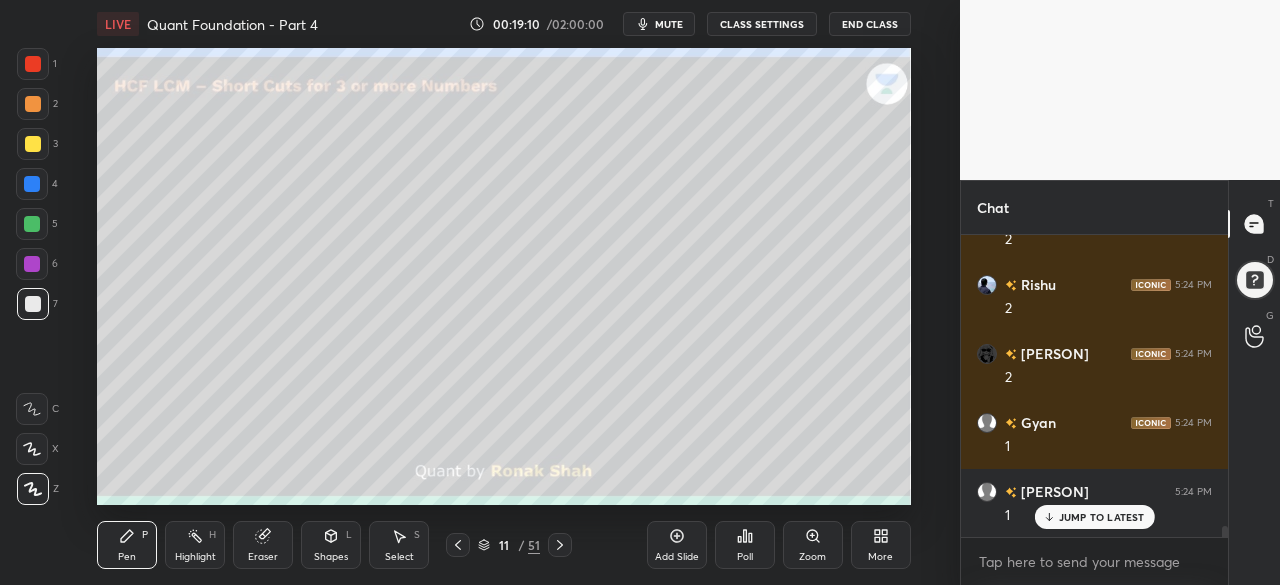 scroll, scrollTop: 8324, scrollLeft: 0, axis: vertical 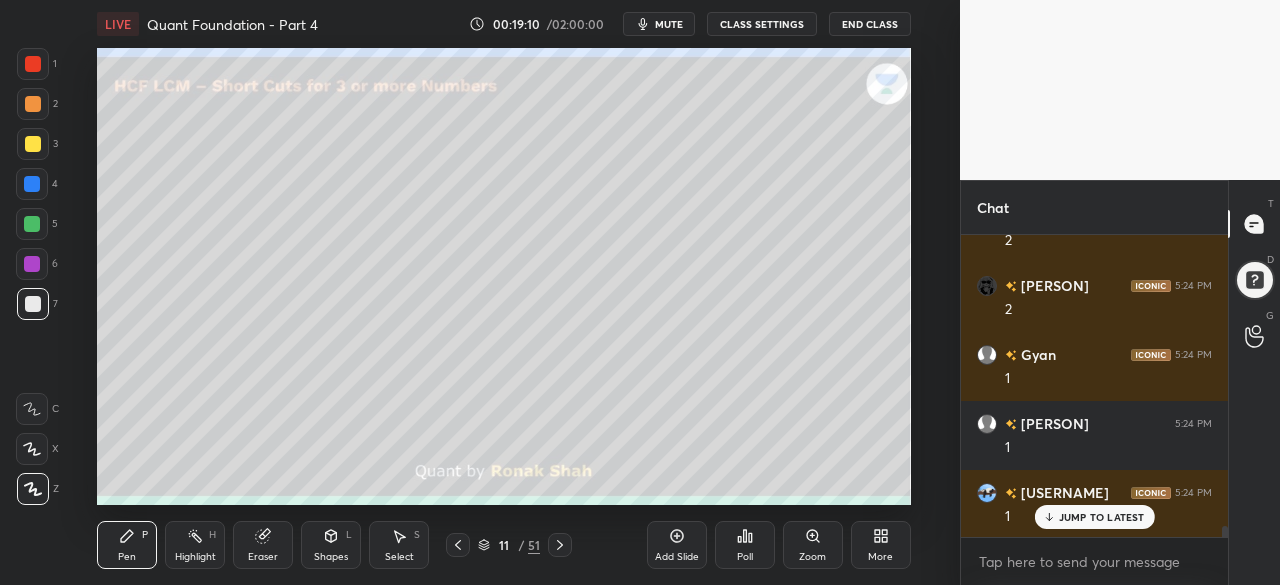 click 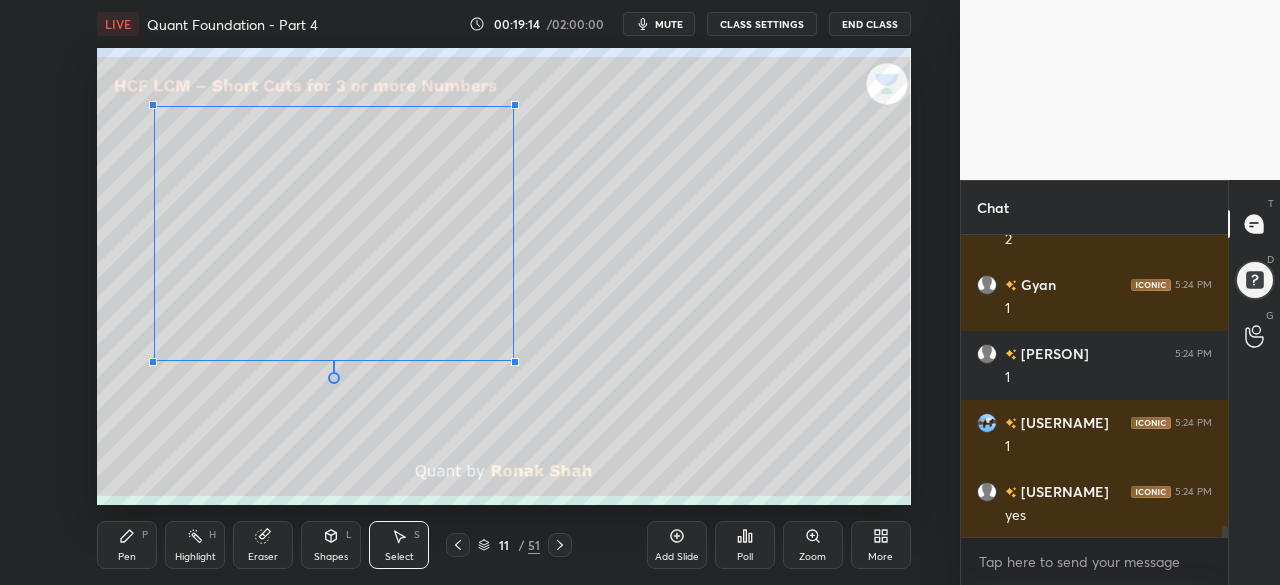 scroll, scrollTop: 8462, scrollLeft: 0, axis: vertical 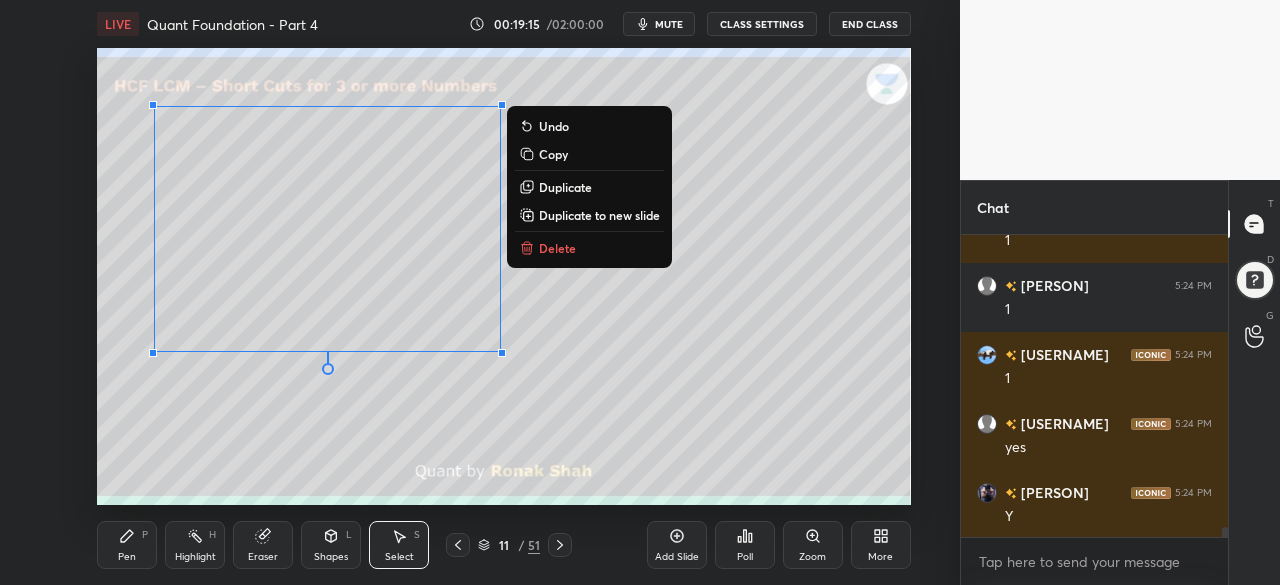 click 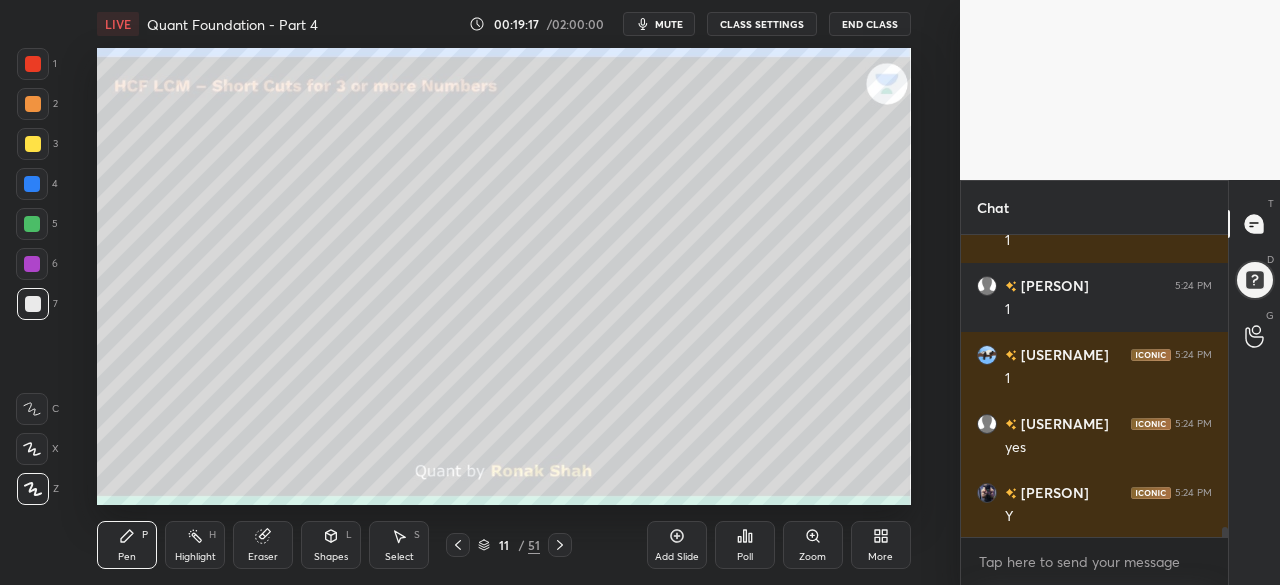 scroll, scrollTop: 8532, scrollLeft: 0, axis: vertical 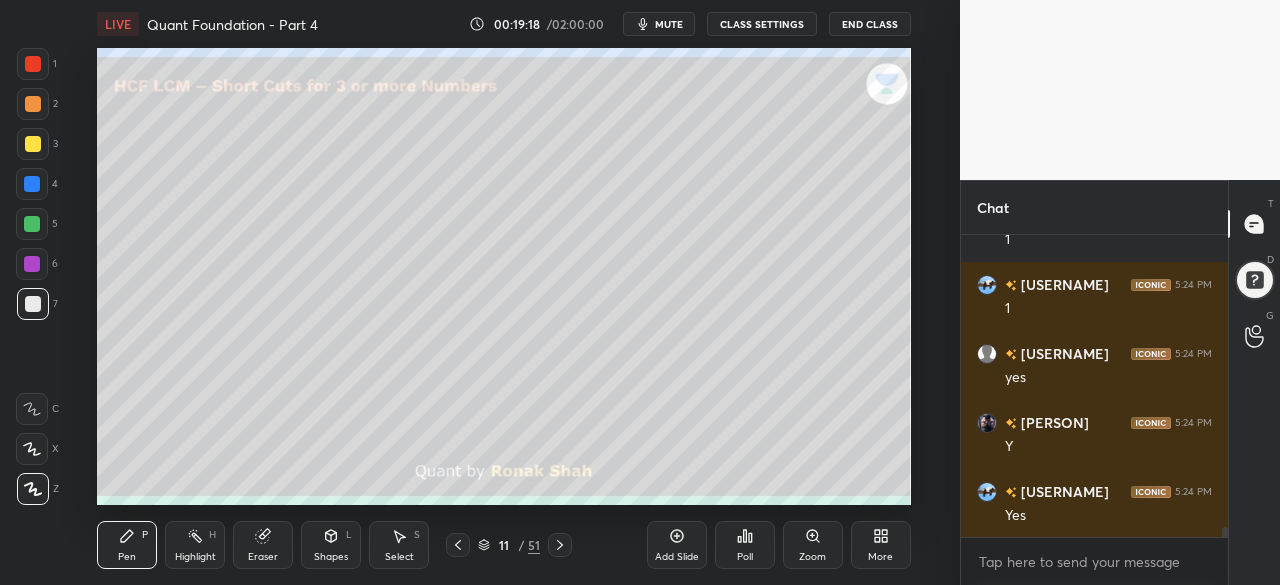 click at bounding box center (32, 184) 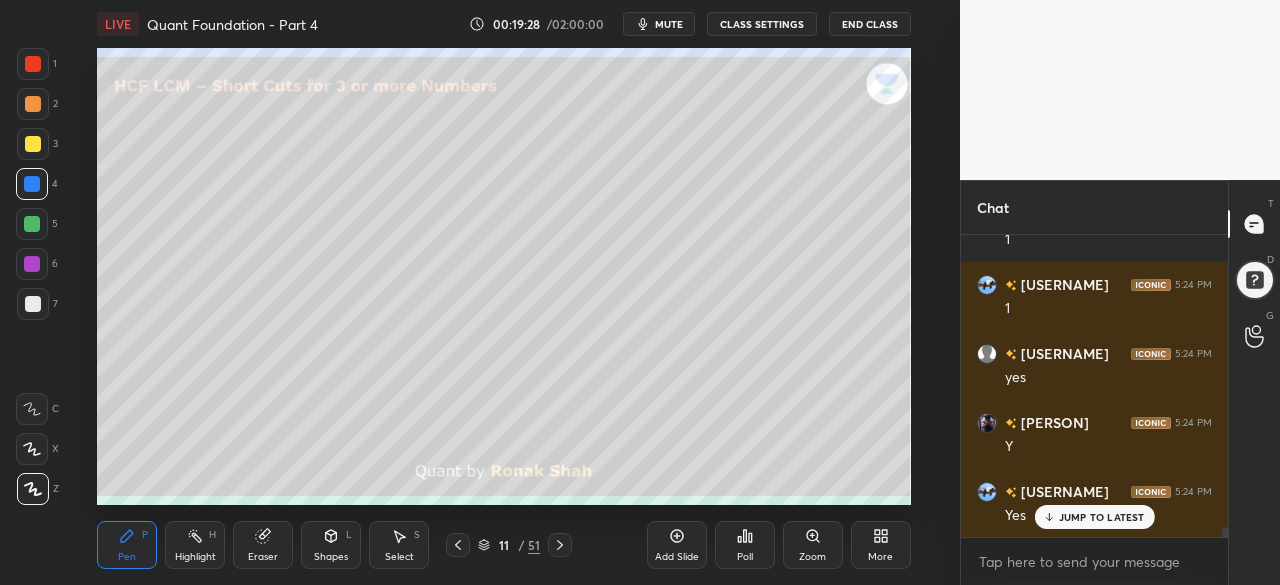 scroll, scrollTop: 8600, scrollLeft: 0, axis: vertical 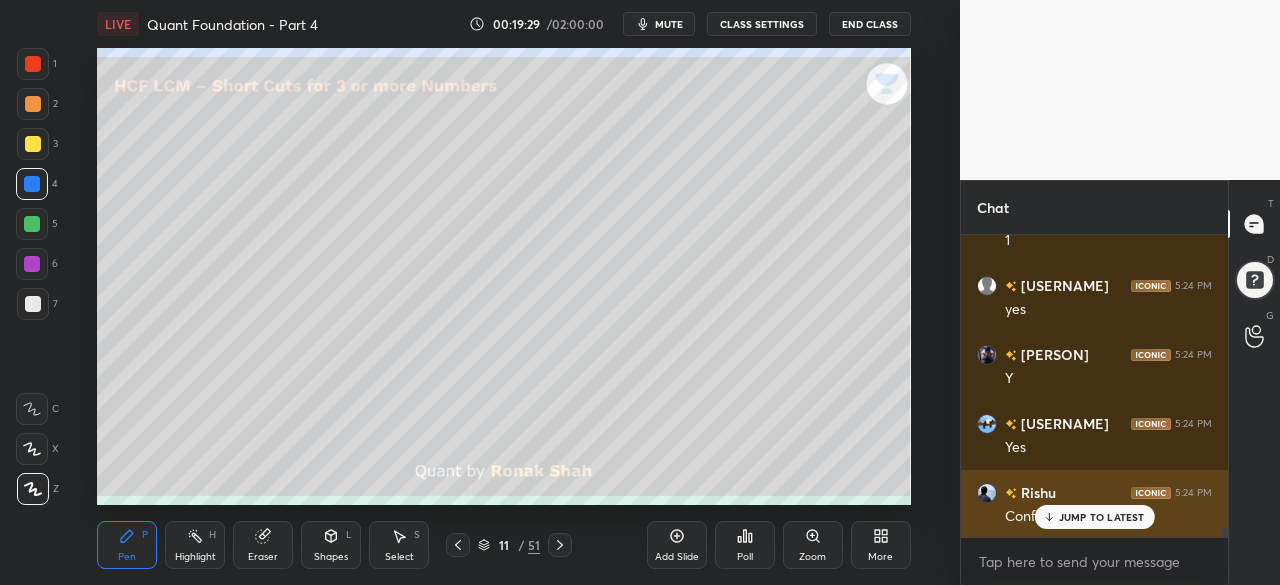 click on "JUMP TO LATEST" at bounding box center (1102, 517) 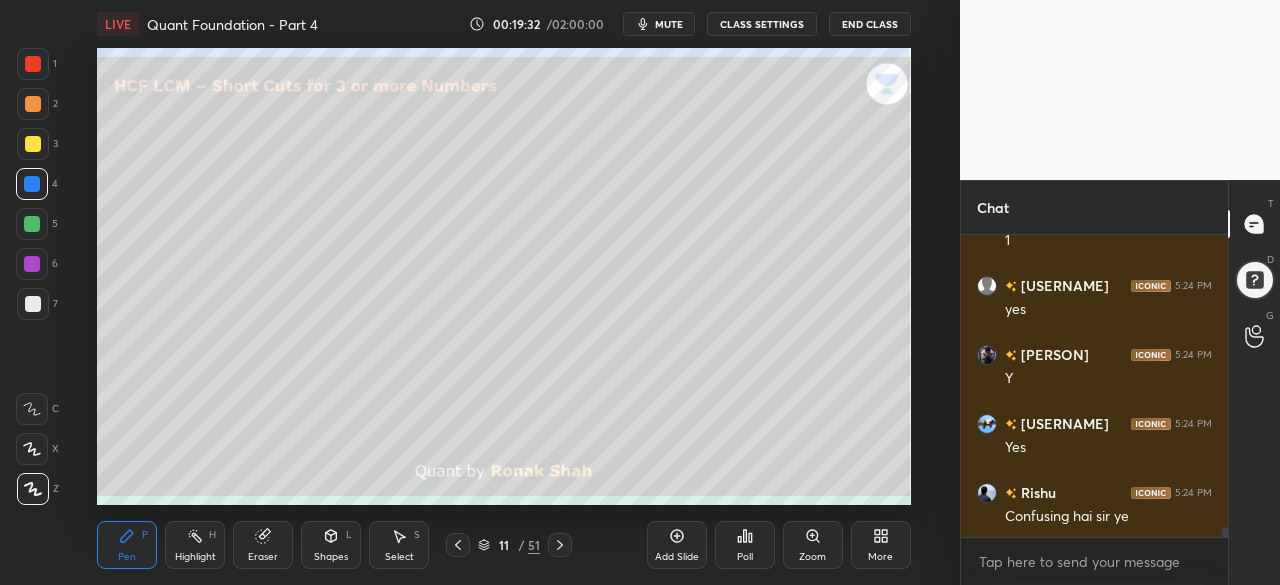 click at bounding box center [32, 224] 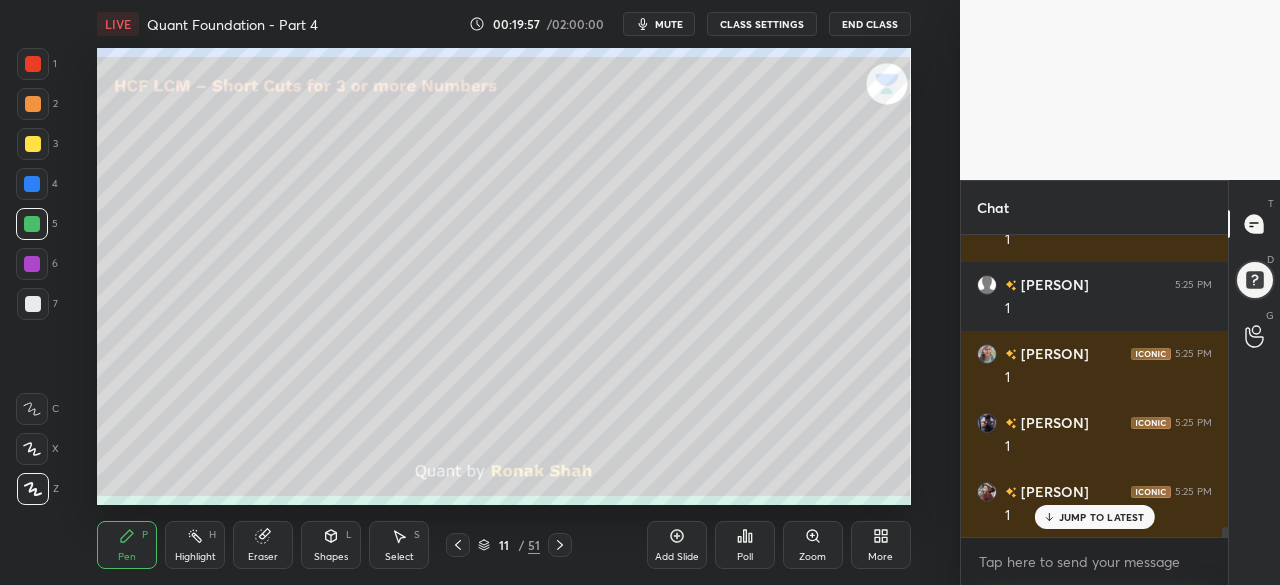 scroll, scrollTop: 9290, scrollLeft: 0, axis: vertical 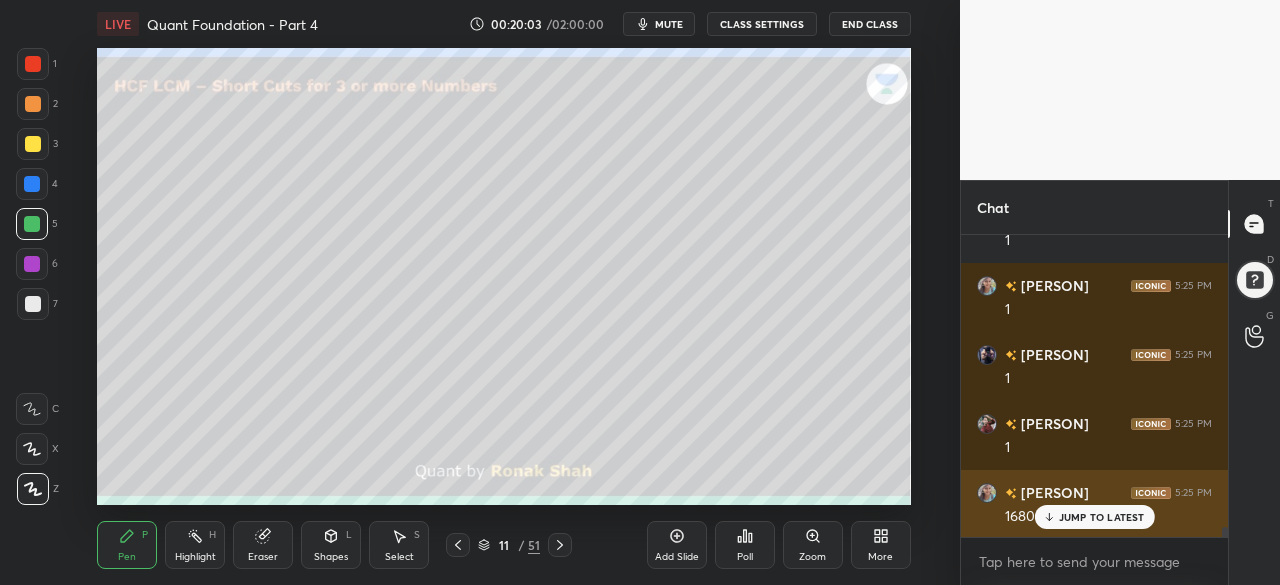 click on "JUMP TO LATEST" at bounding box center (1102, 517) 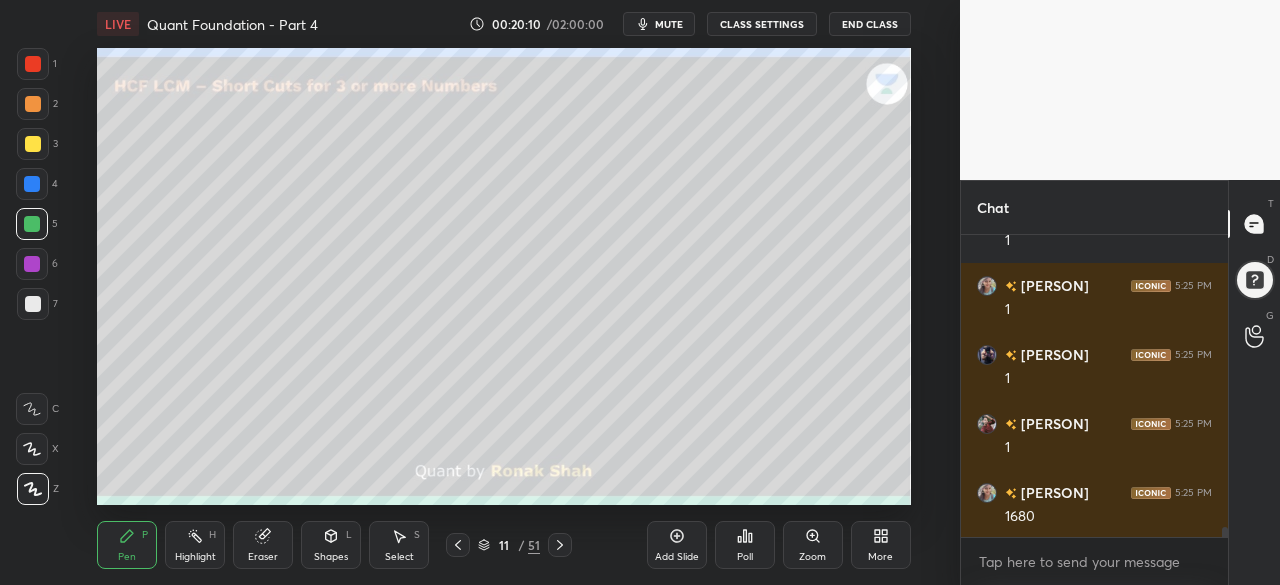 click 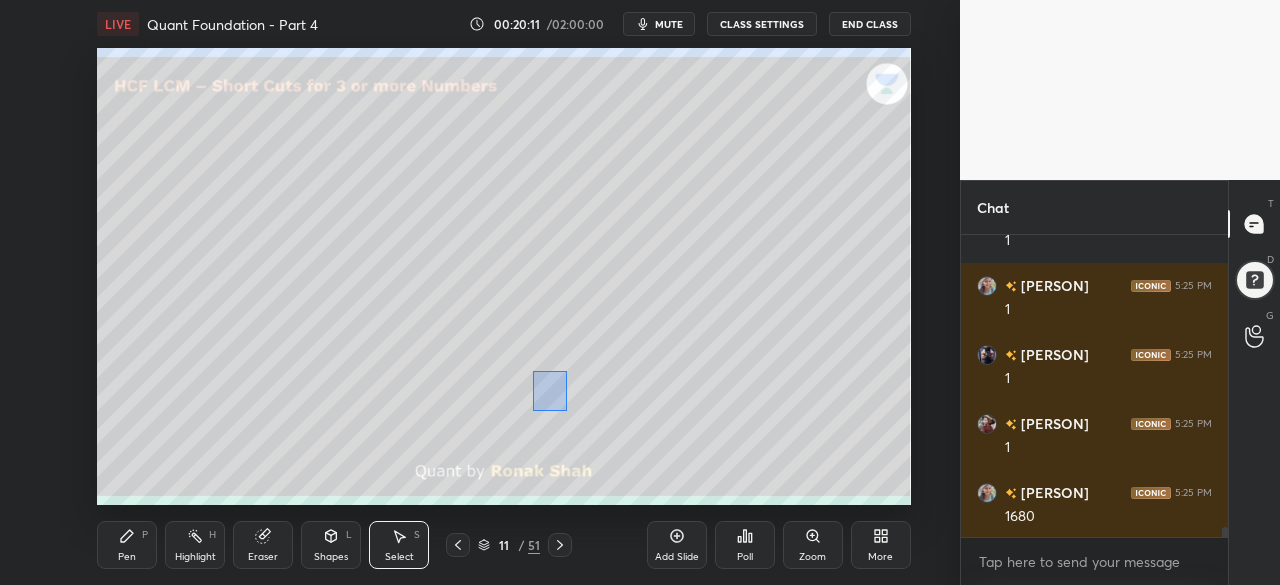 scroll, scrollTop: 9360, scrollLeft: 0, axis: vertical 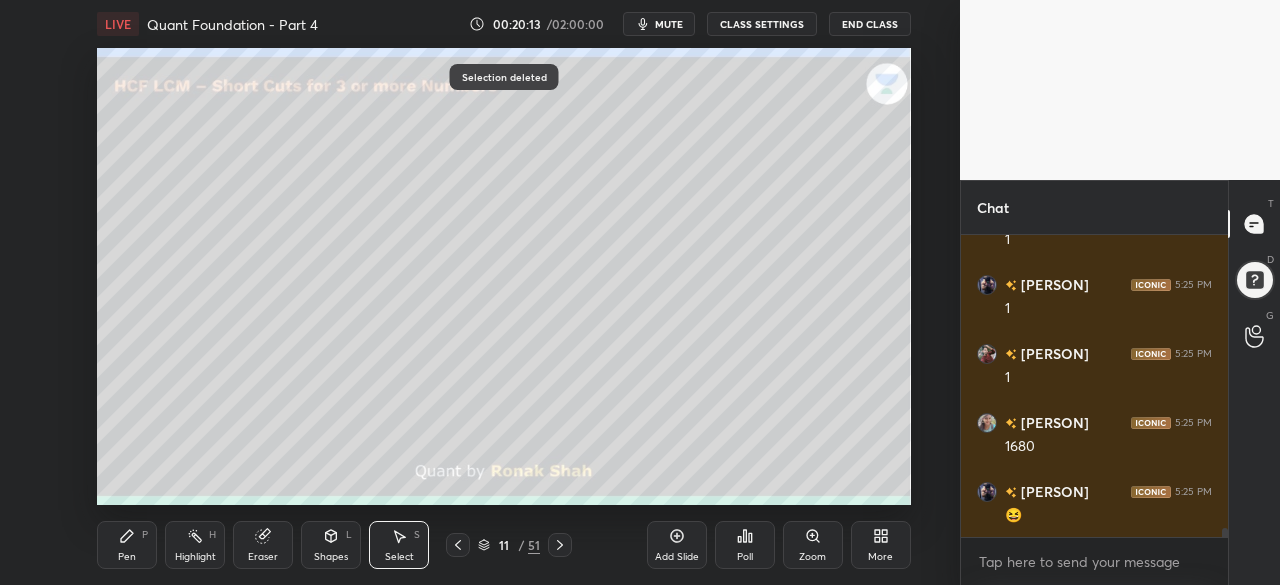 click on "Pen P" at bounding box center (127, 545) 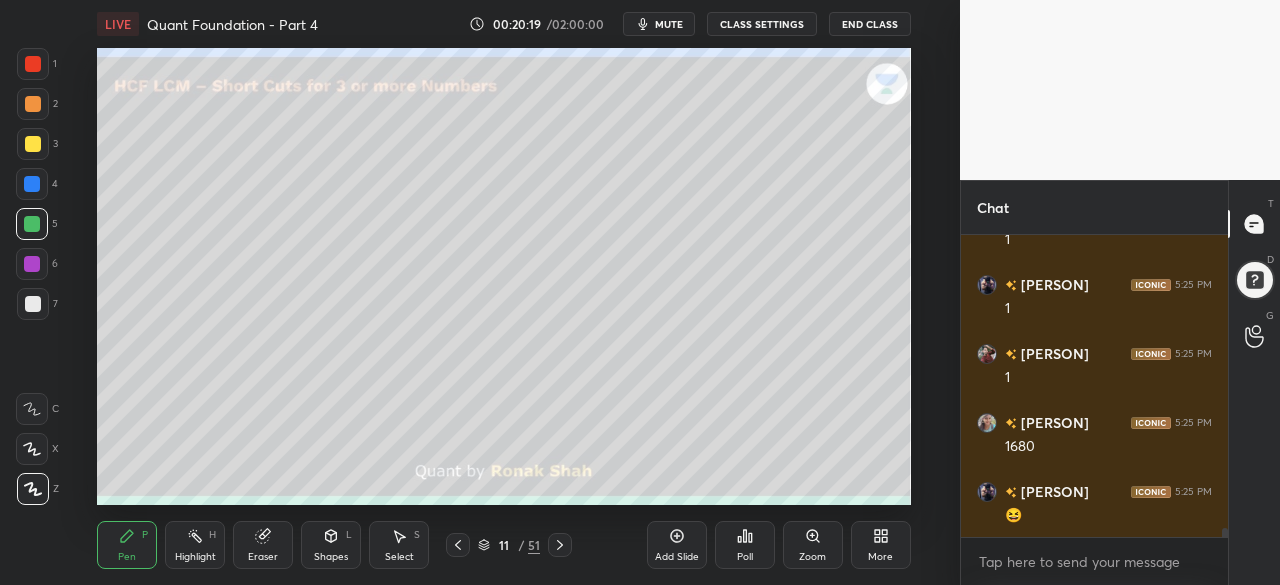 click on "Select S" at bounding box center [399, 545] 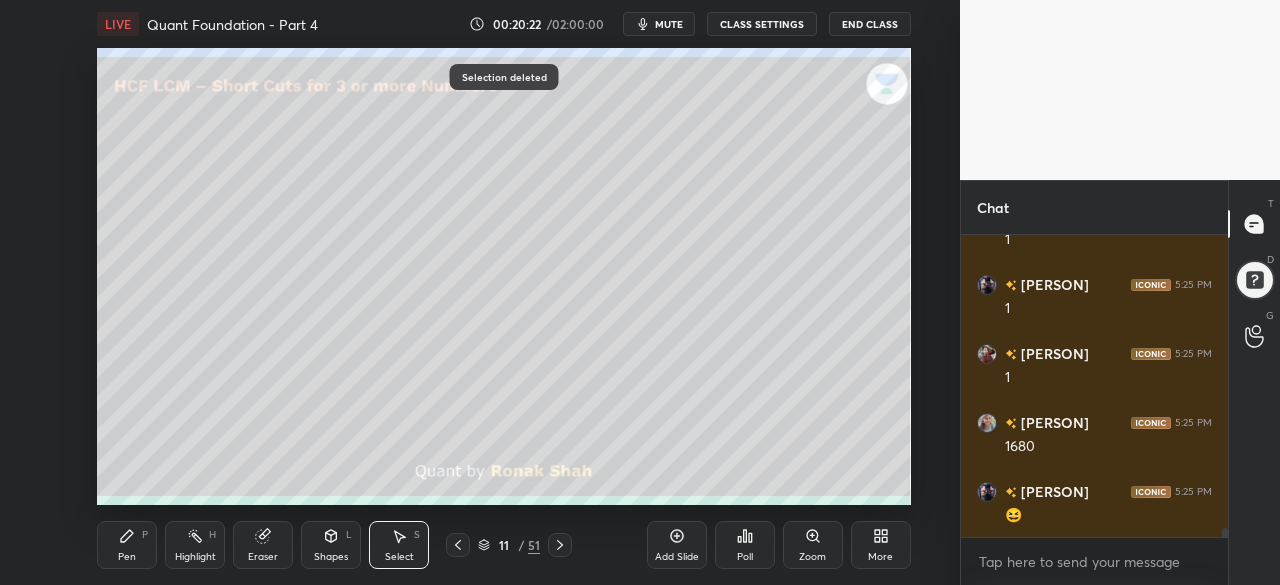 click on "Pen P" at bounding box center [127, 545] 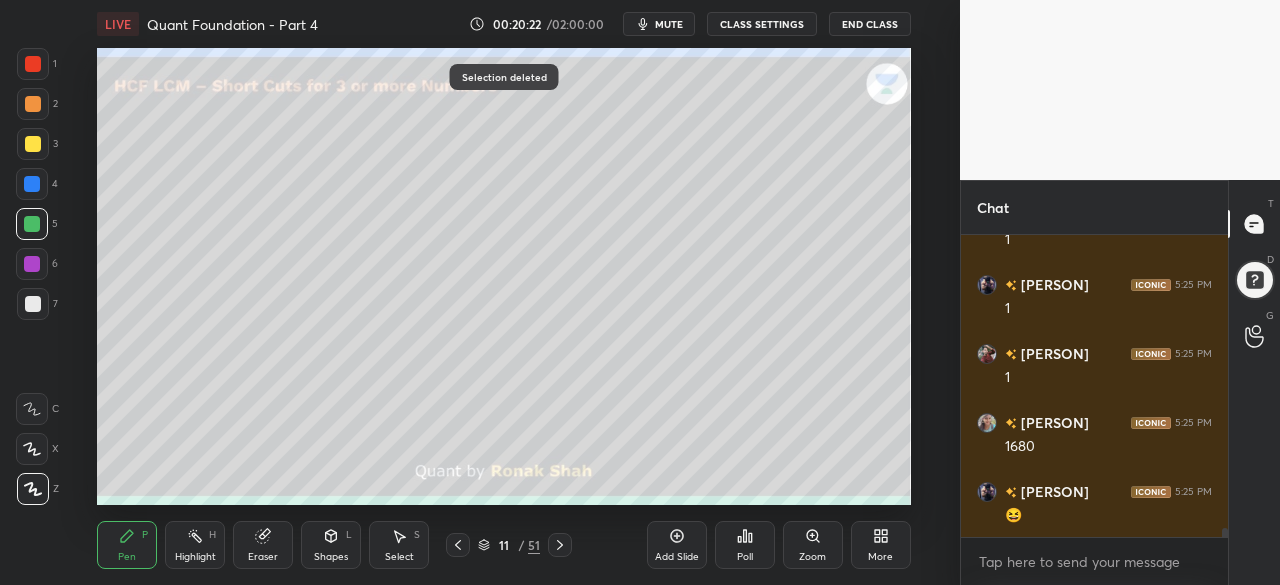 scroll, scrollTop: 9428, scrollLeft: 0, axis: vertical 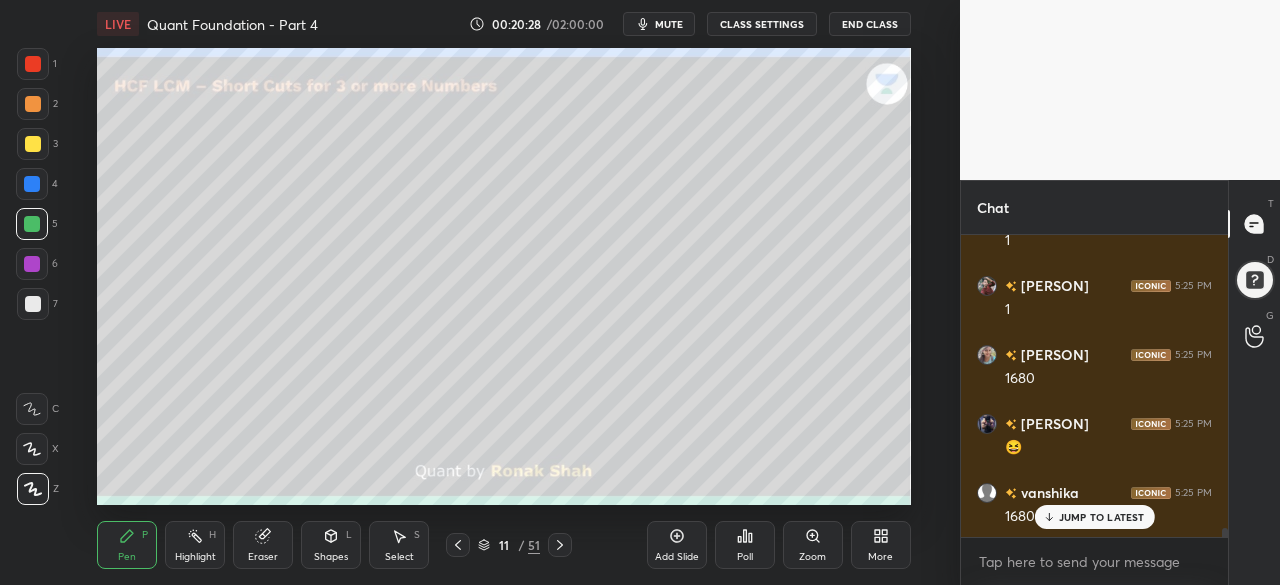 click on "JUMP TO LATEST" at bounding box center [1102, 517] 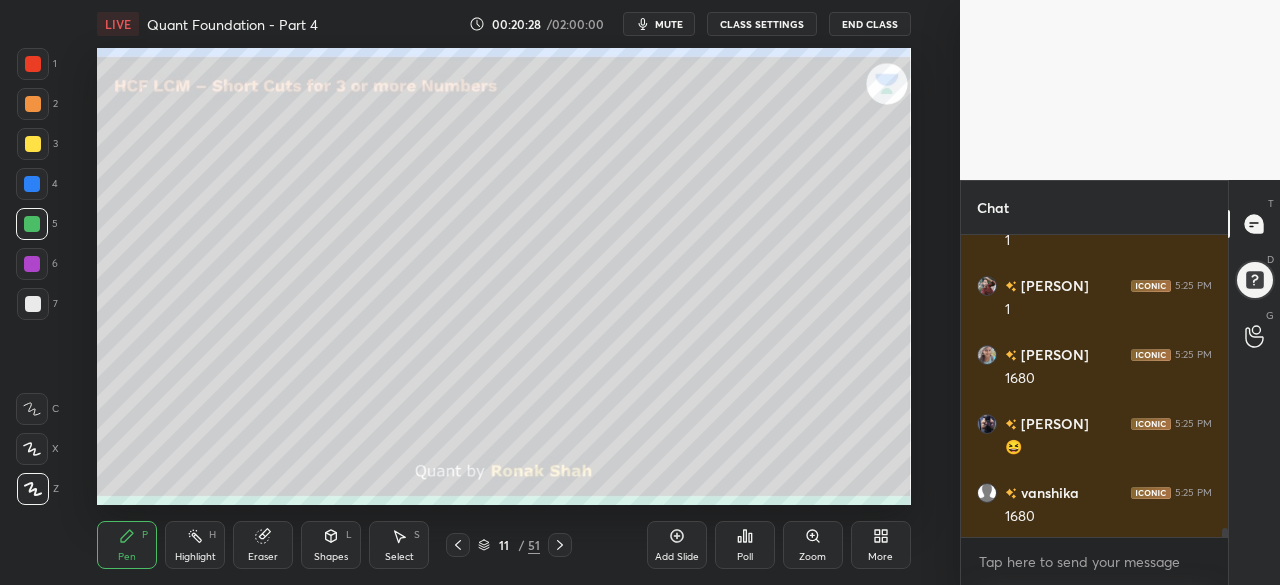 scroll, scrollTop: 9498, scrollLeft: 0, axis: vertical 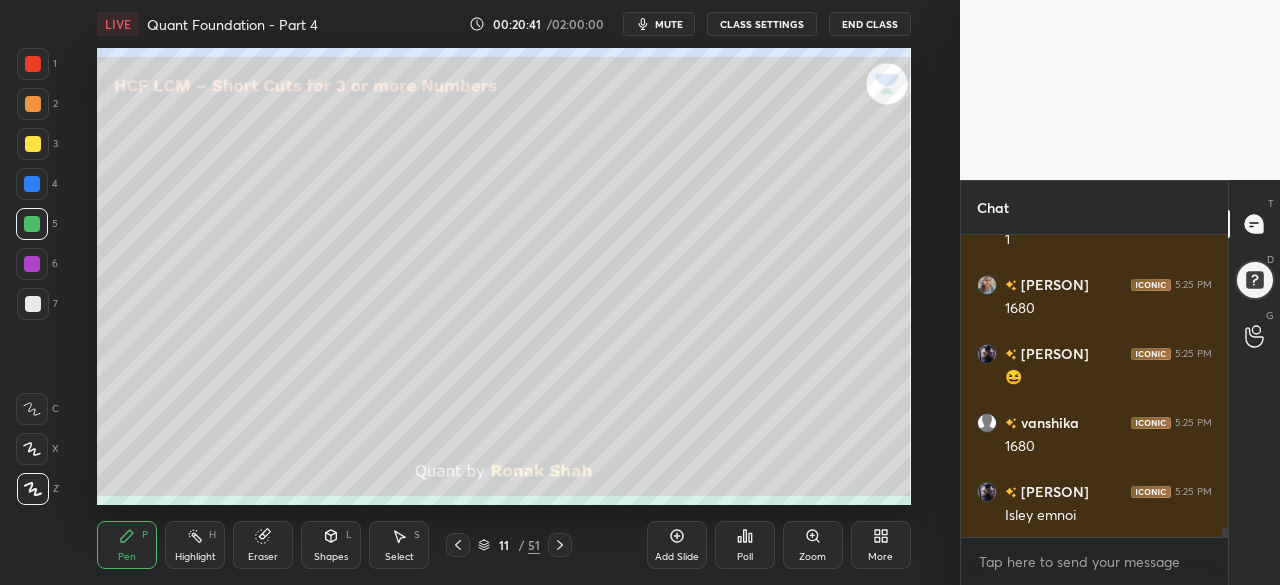 click at bounding box center [33, 144] 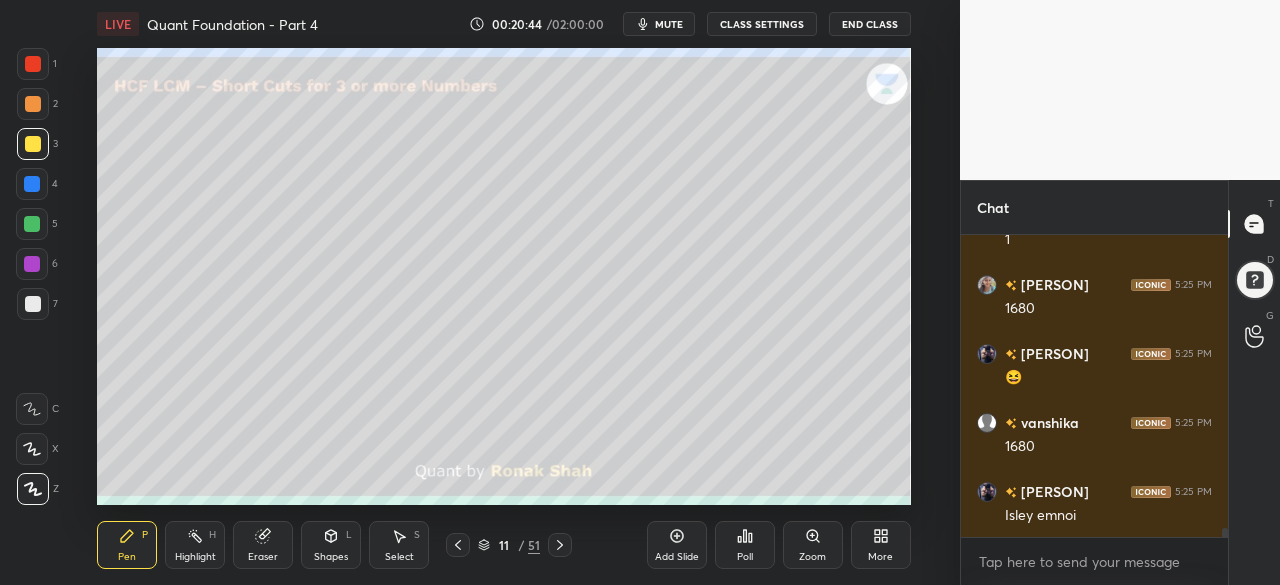 click 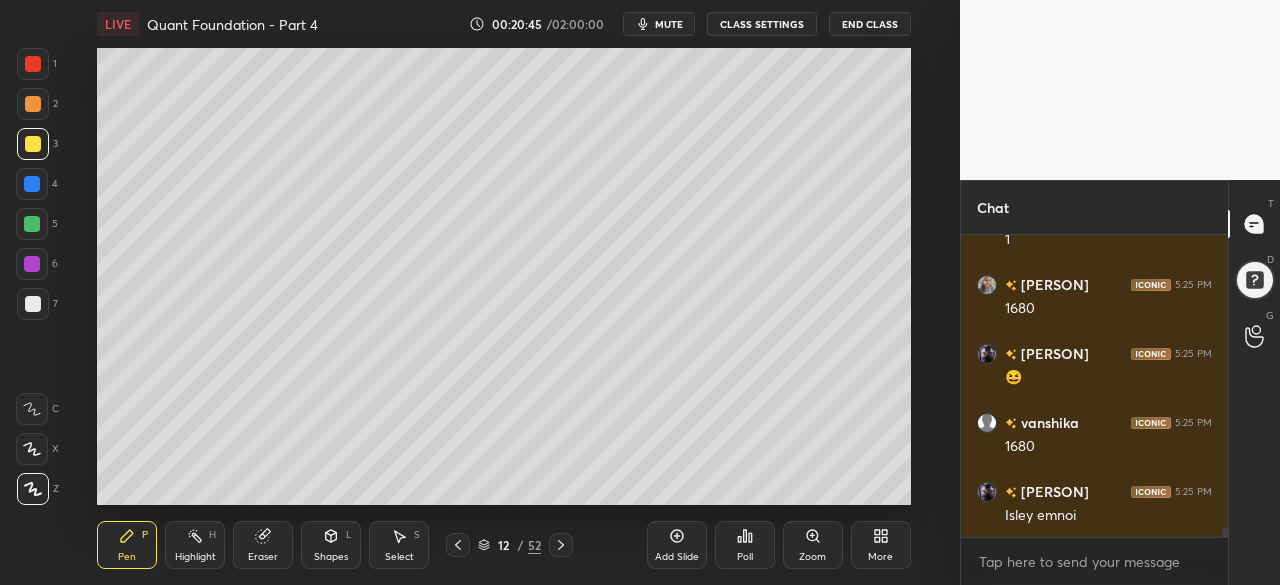 click at bounding box center (32, 184) 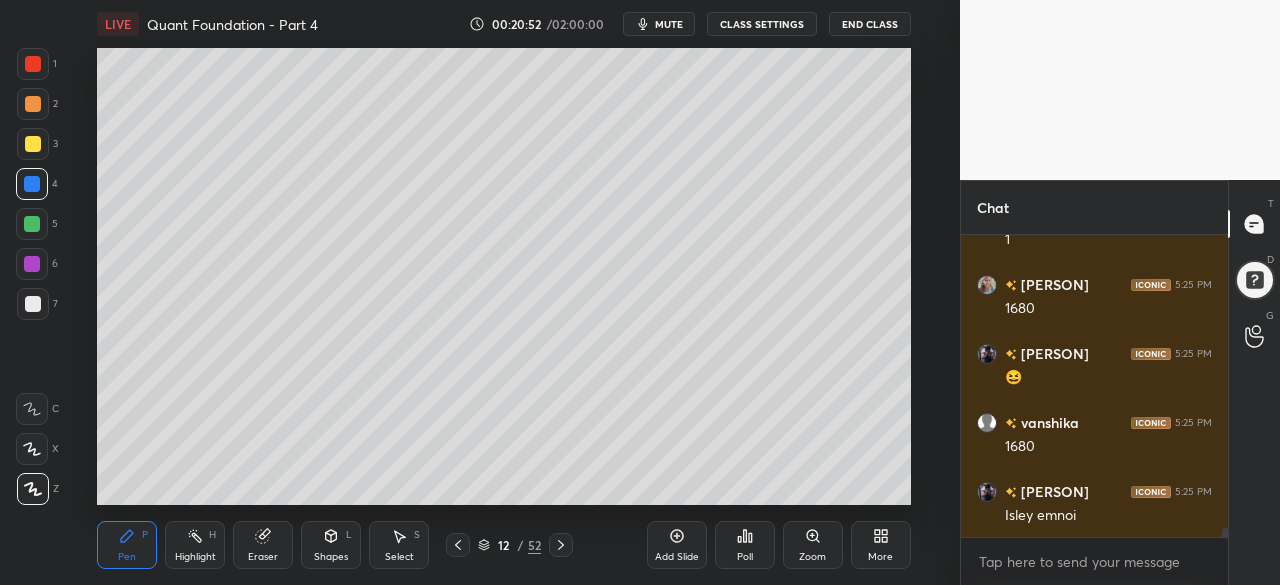 click at bounding box center [33, 144] 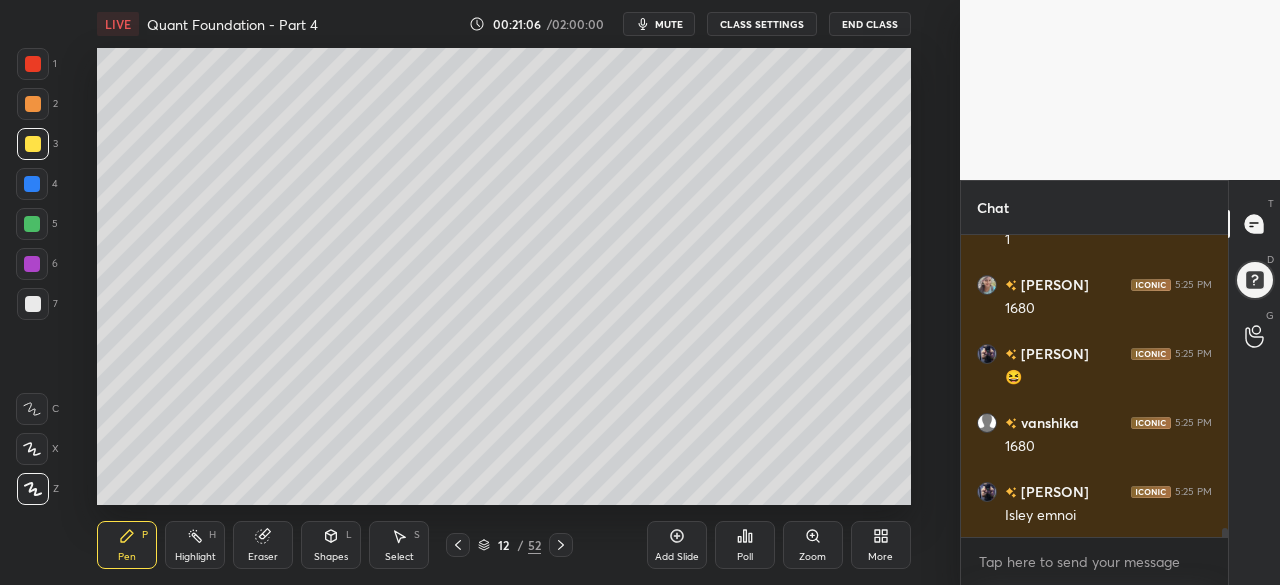 click at bounding box center (32, 264) 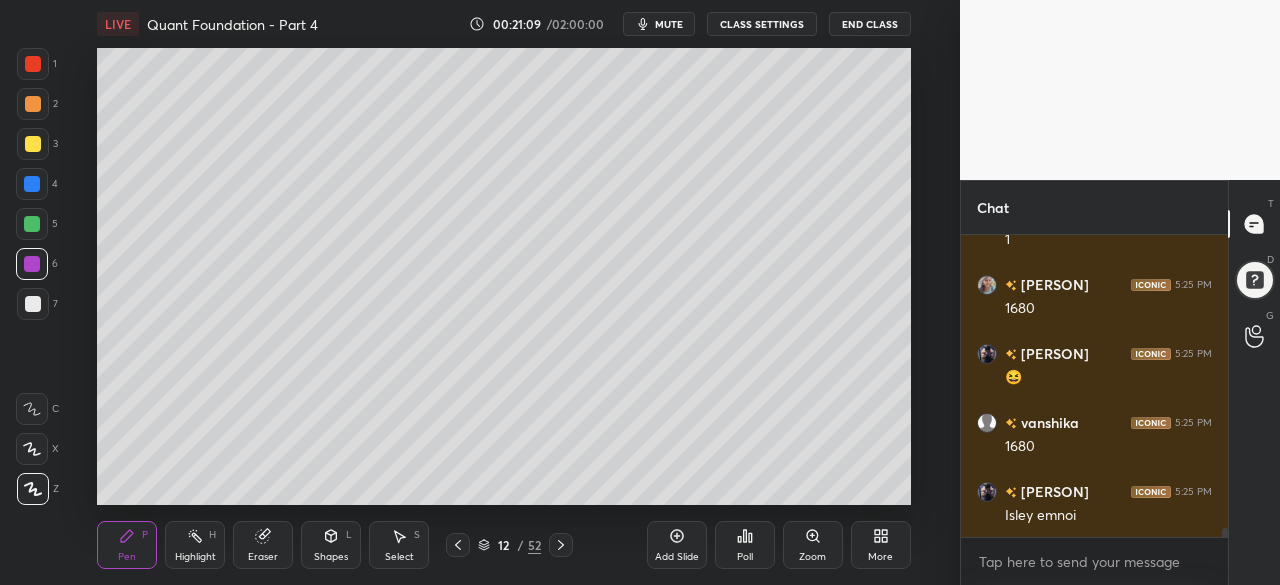 click at bounding box center [33, 144] 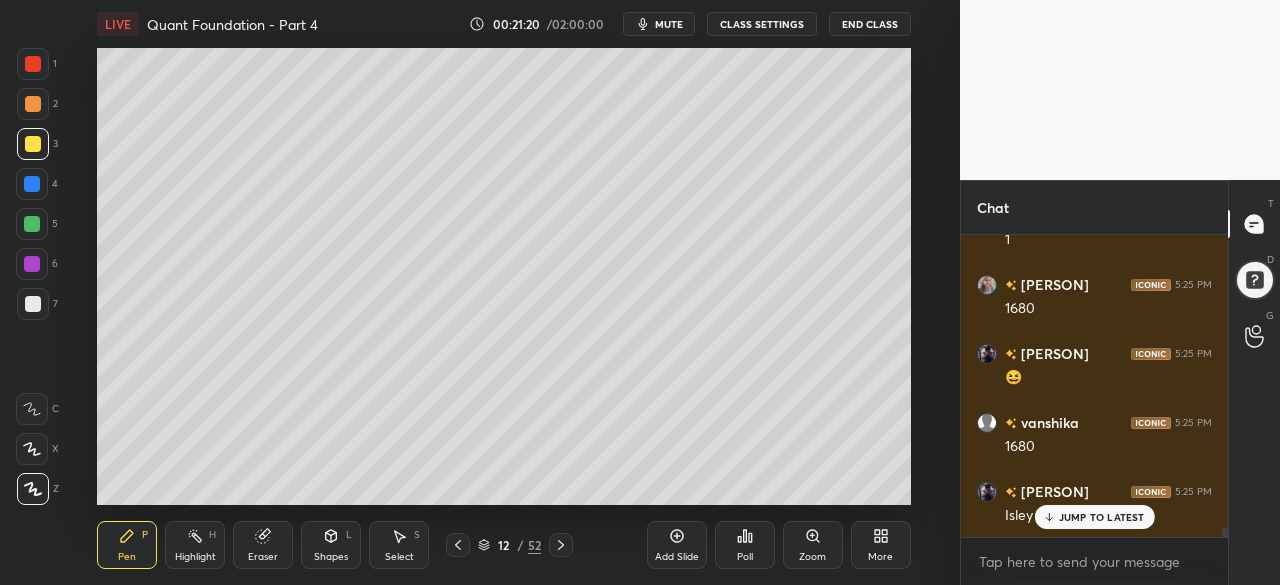 scroll, scrollTop: 9566, scrollLeft: 0, axis: vertical 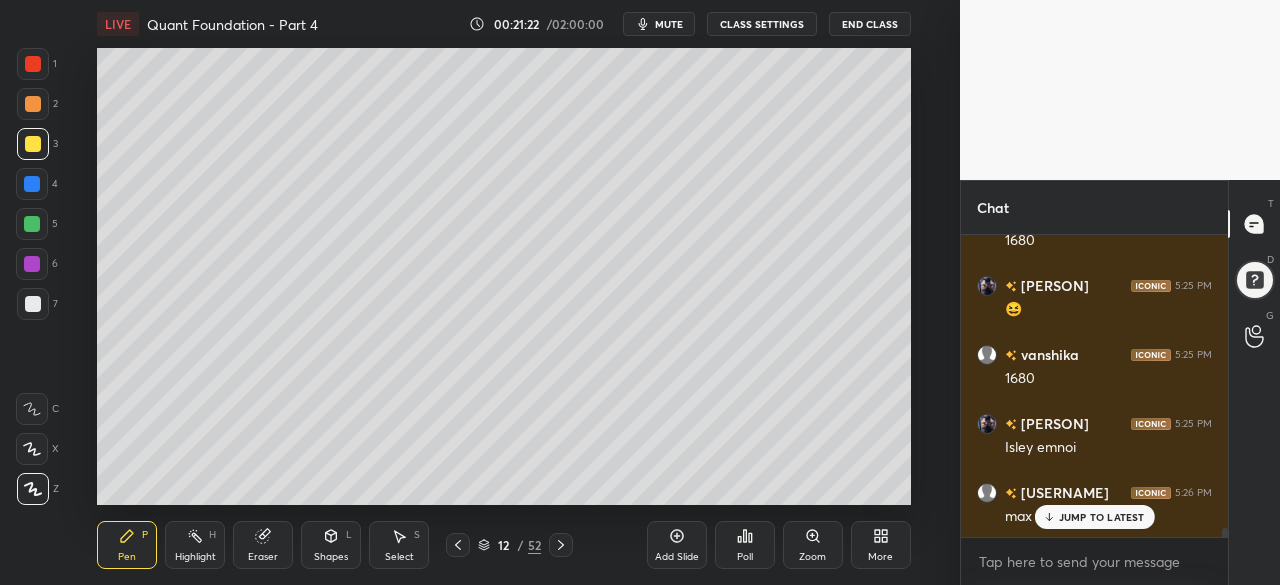 click at bounding box center [33, 64] 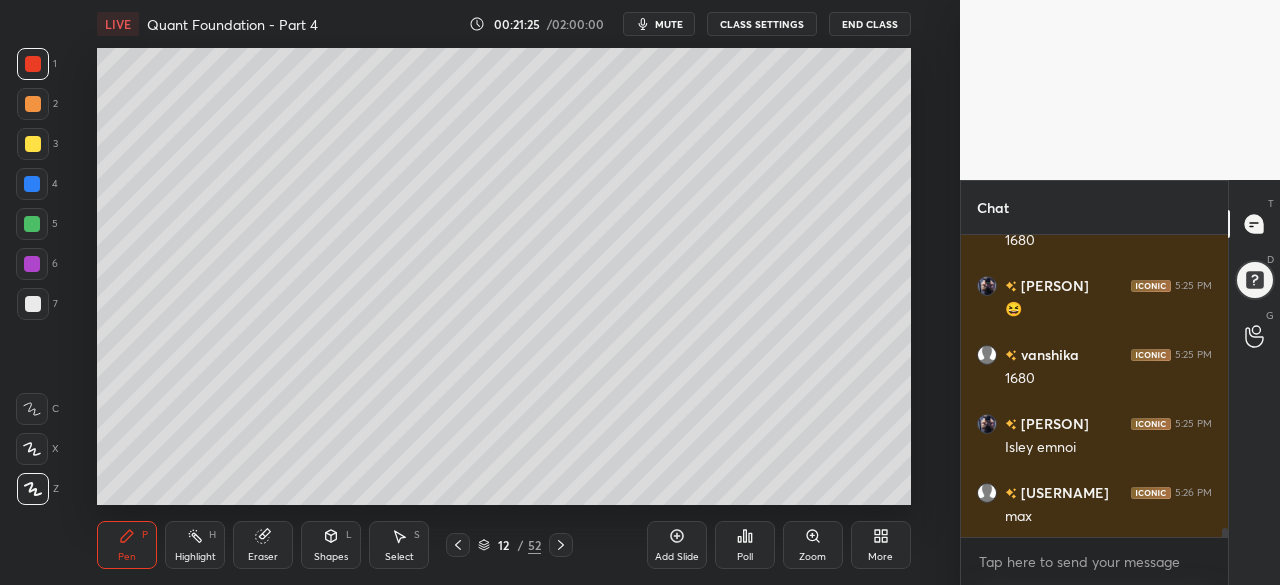 scroll, scrollTop: 9636, scrollLeft: 0, axis: vertical 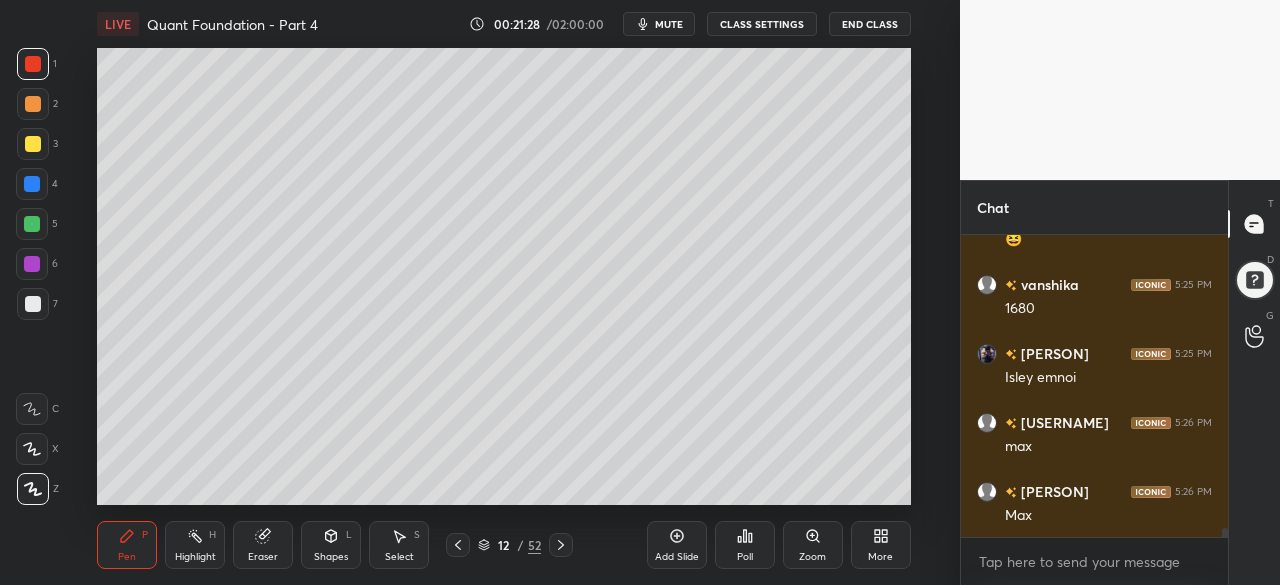 click 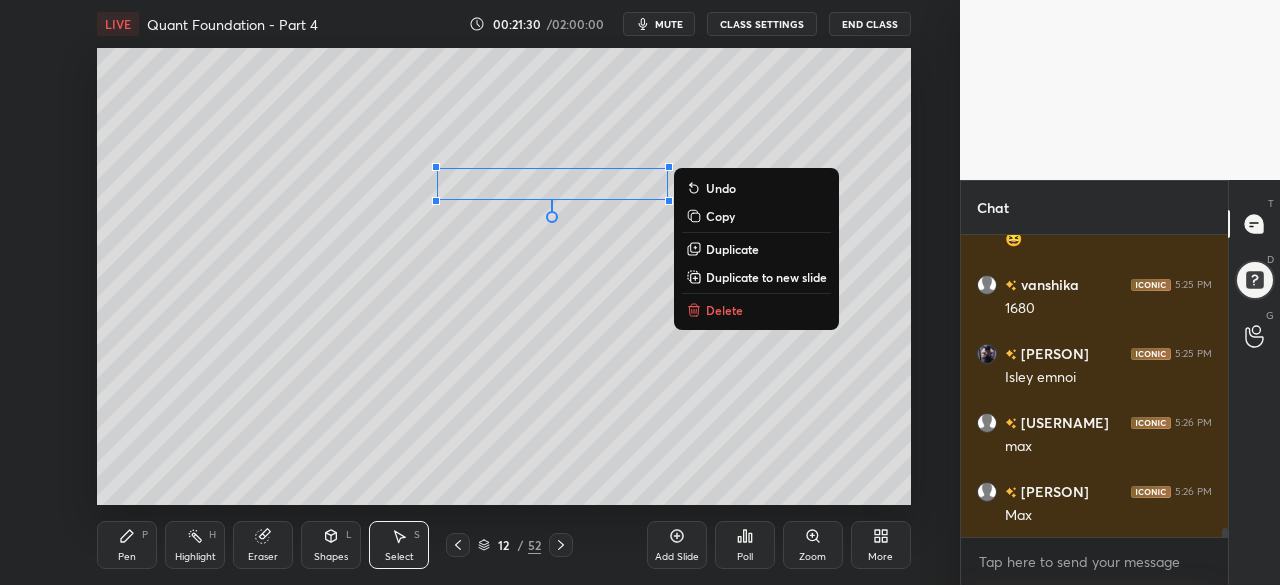 scroll, scrollTop: 9704, scrollLeft: 0, axis: vertical 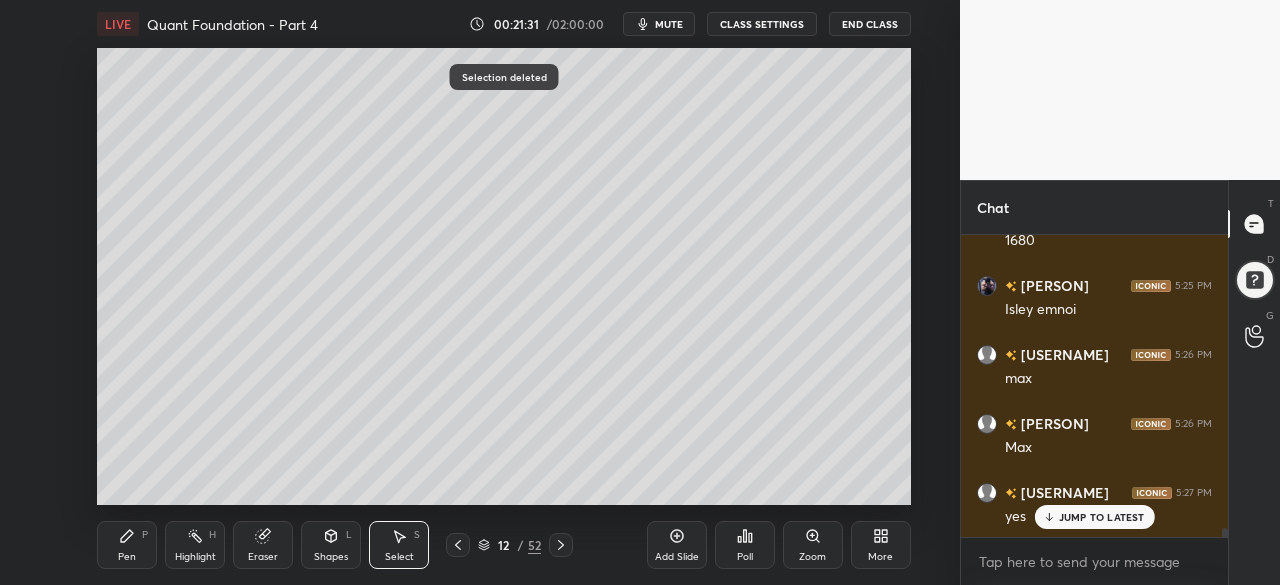 click on "Pen P" at bounding box center (127, 545) 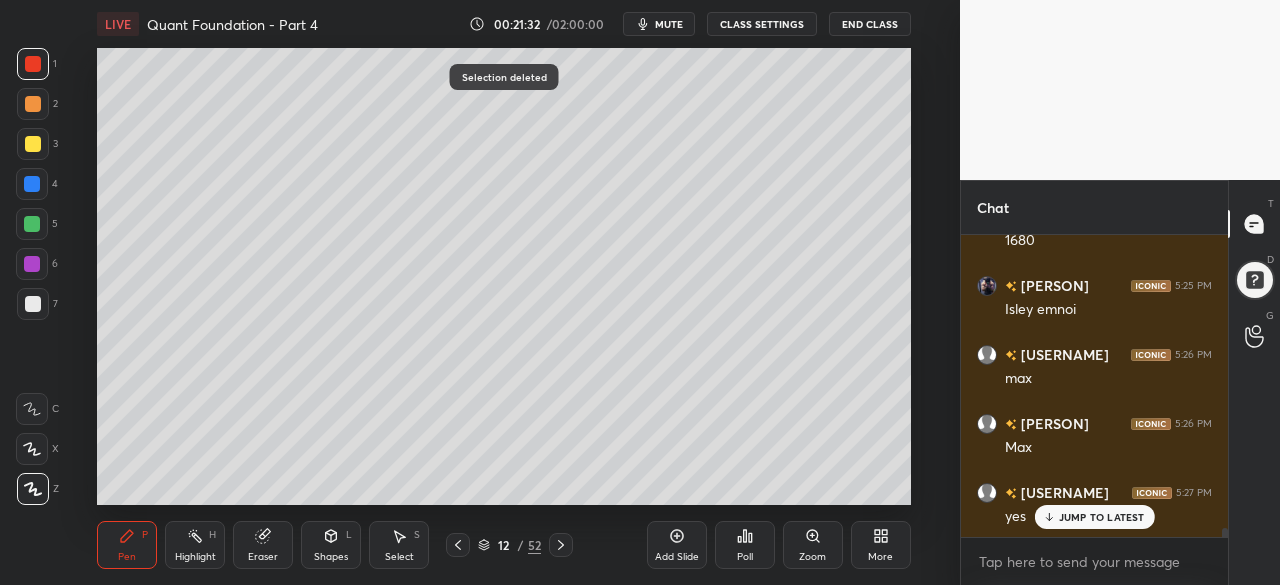 click at bounding box center (32, 224) 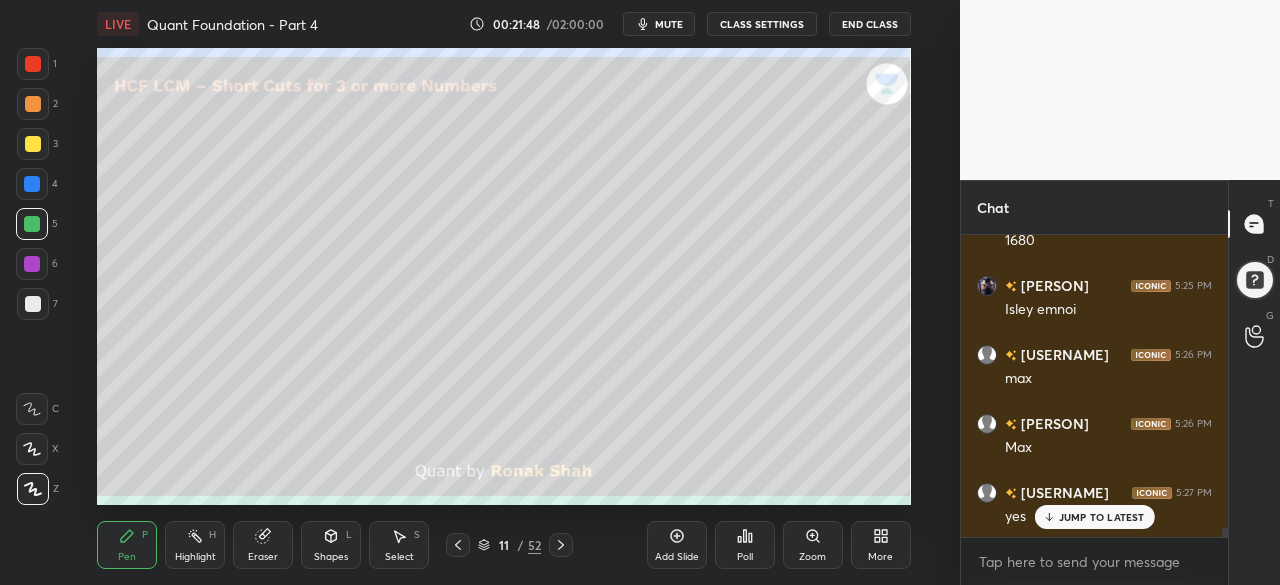 click at bounding box center [32, 264] 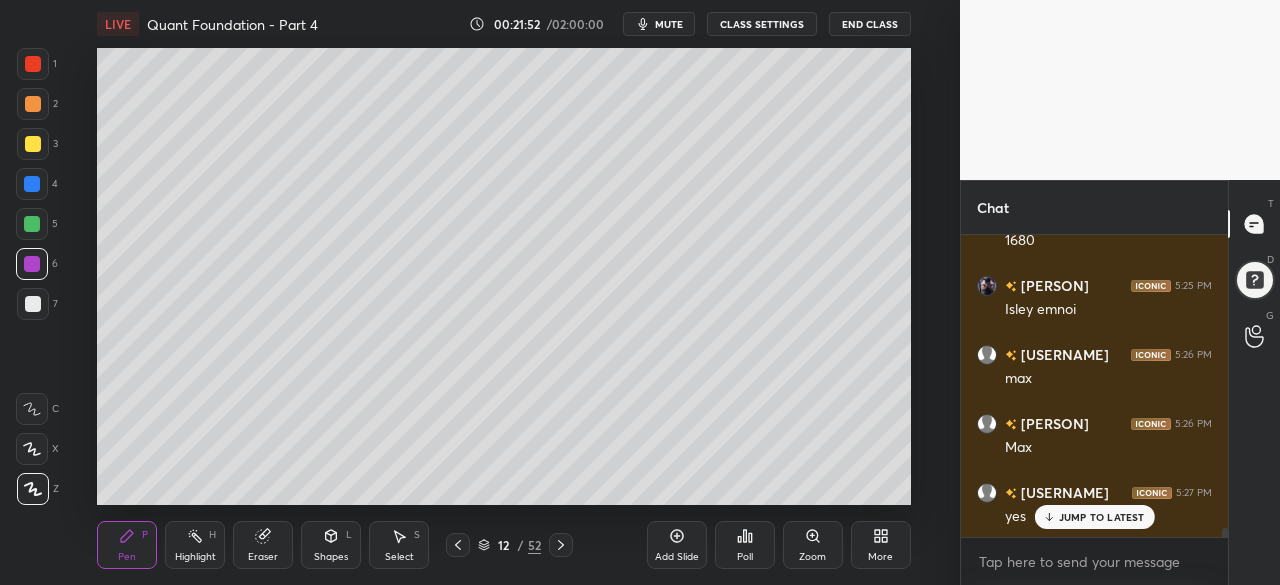 click 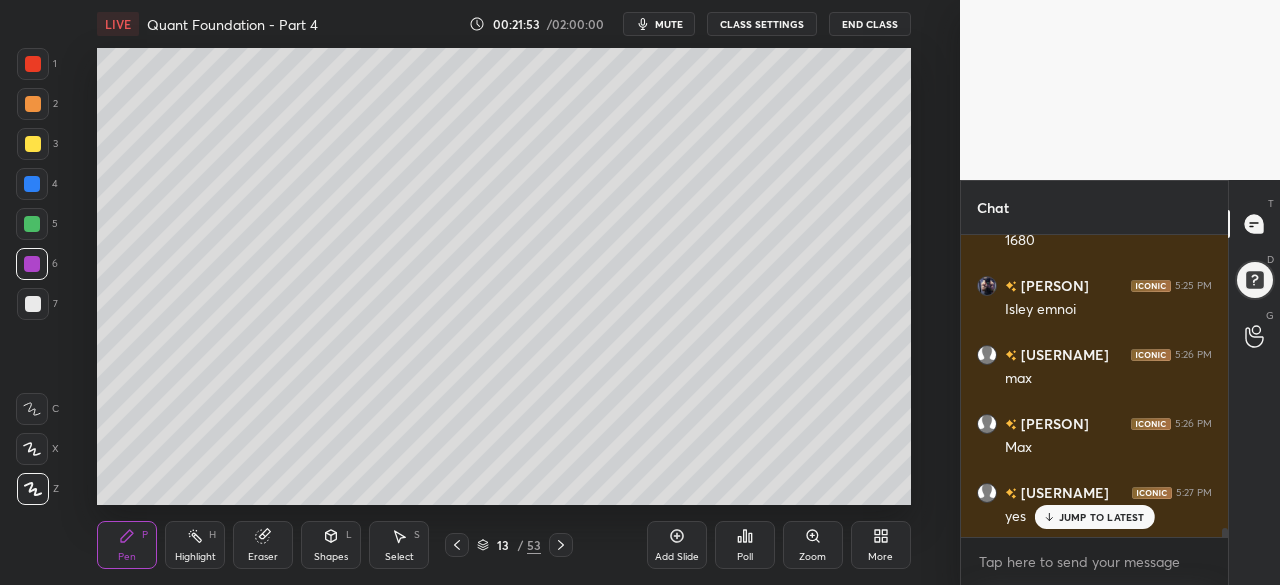 click at bounding box center [33, 144] 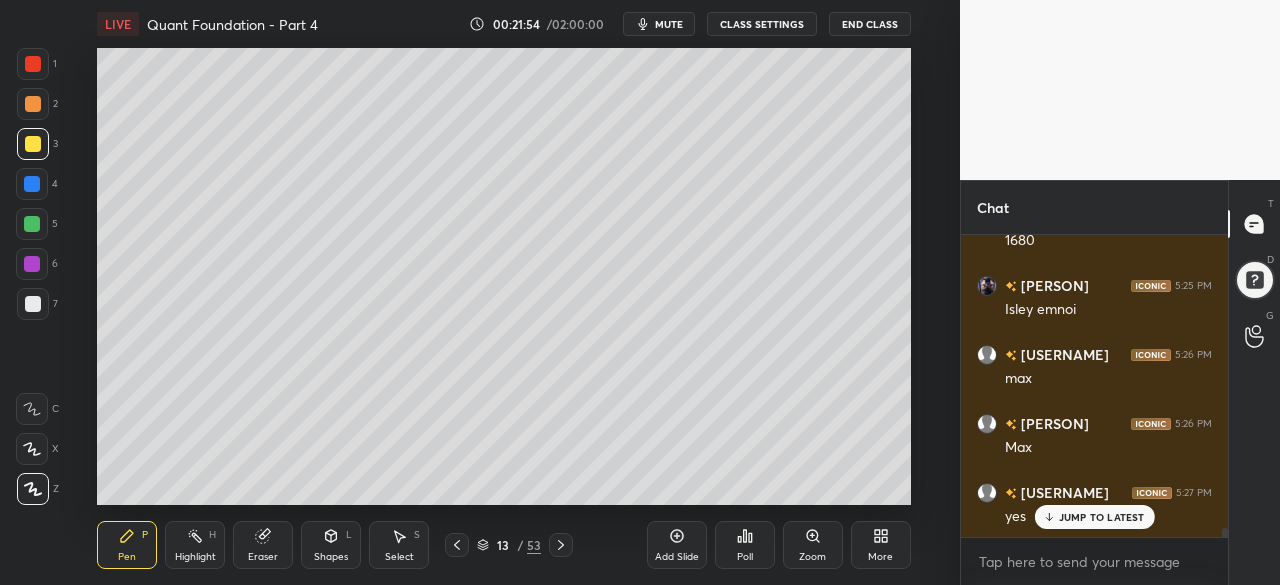 click at bounding box center [33, 64] 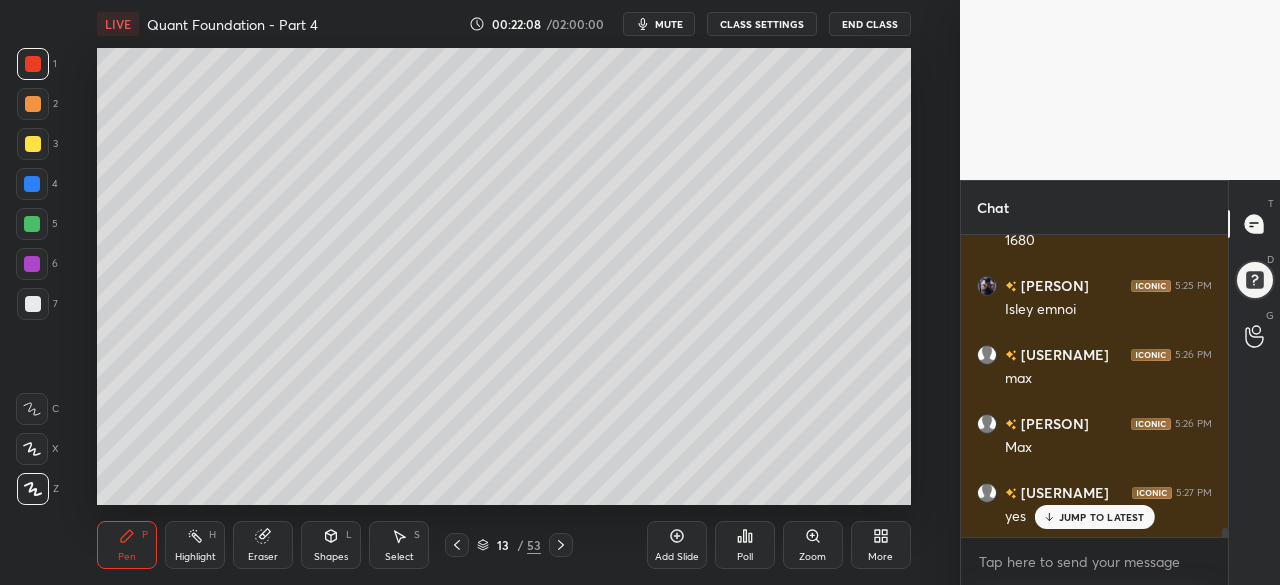click at bounding box center [32, 224] 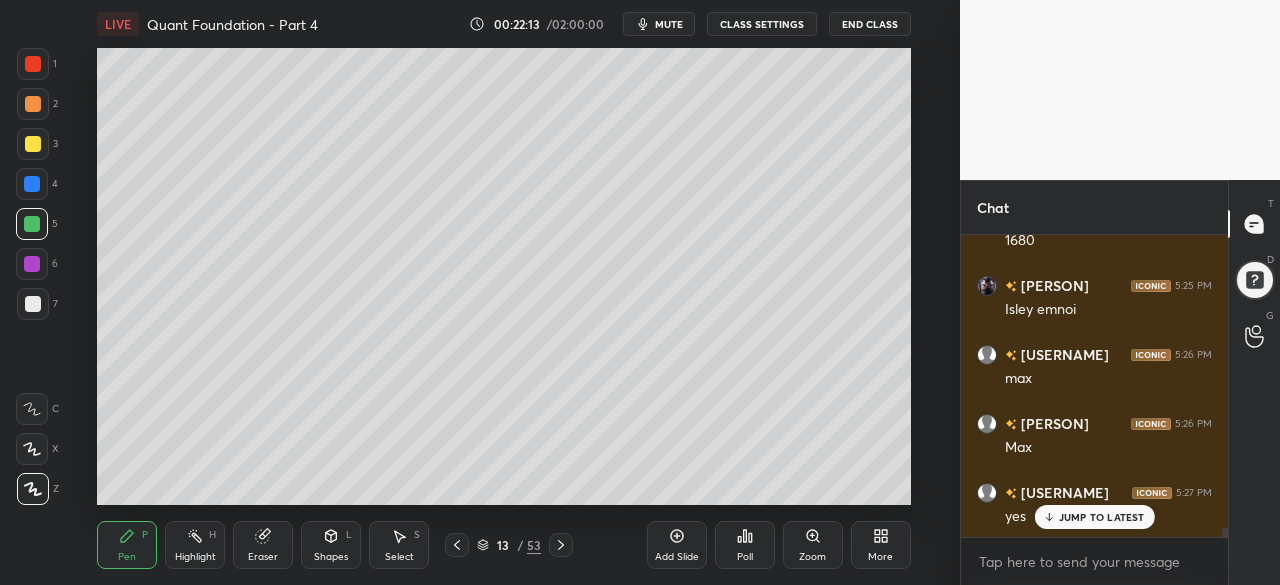 click on "Select S" at bounding box center (399, 545) 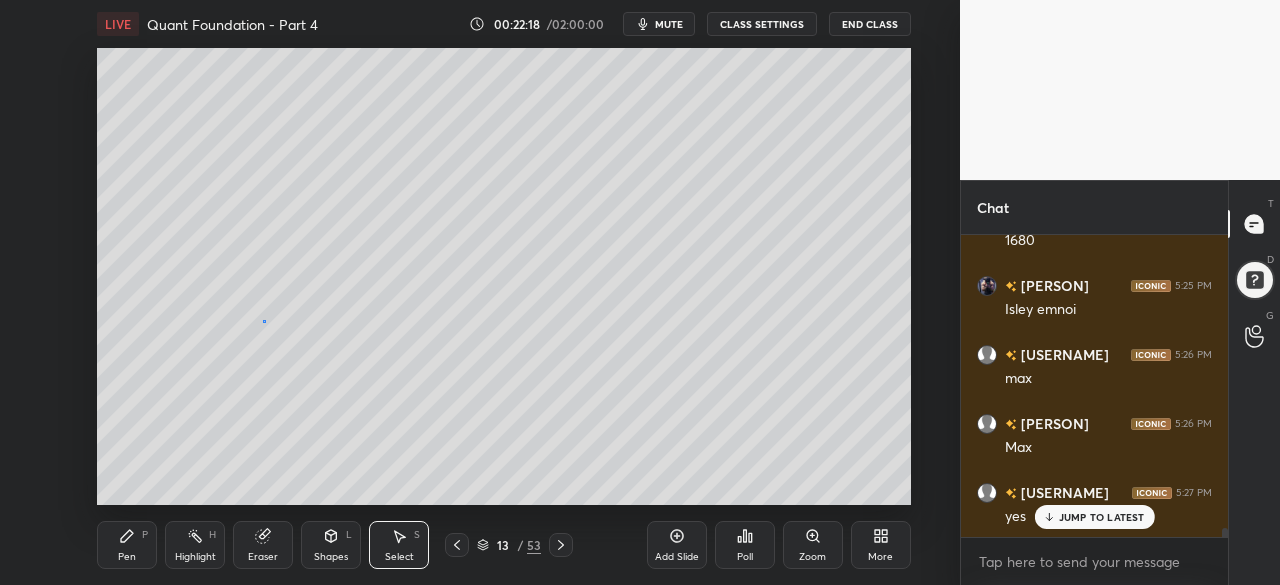 click on "0 ° Undo Copy Duplicate Duplicate to new slide Delete" at bounding box center [503, 276] 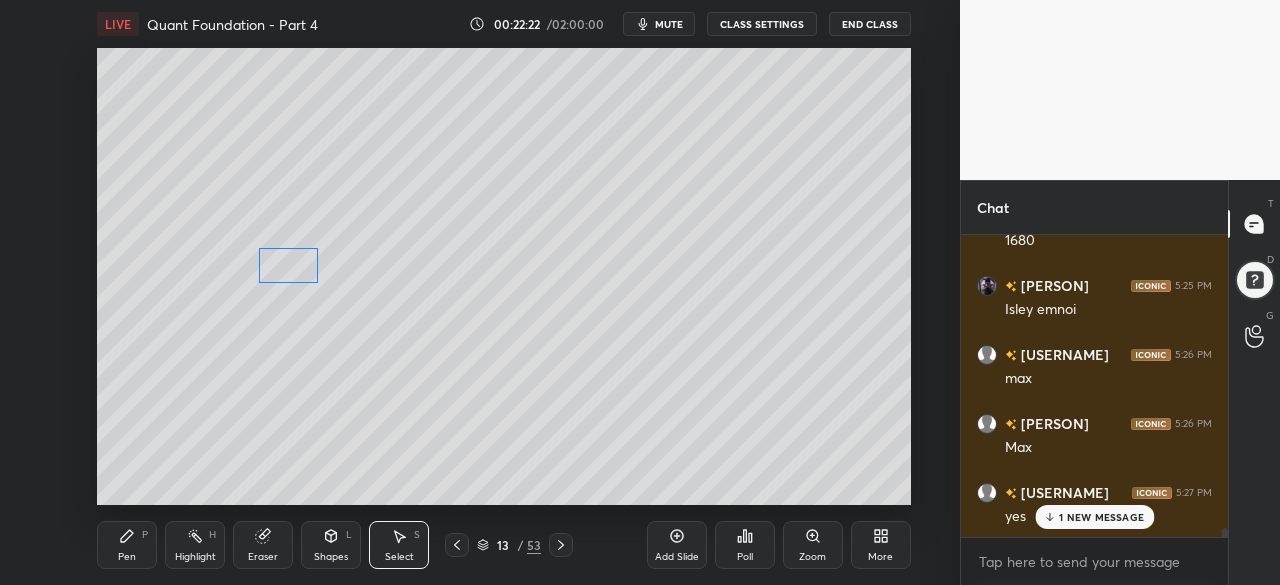 scroll, scrollTop: 9752, scrollLeft: 0, axis: vertical 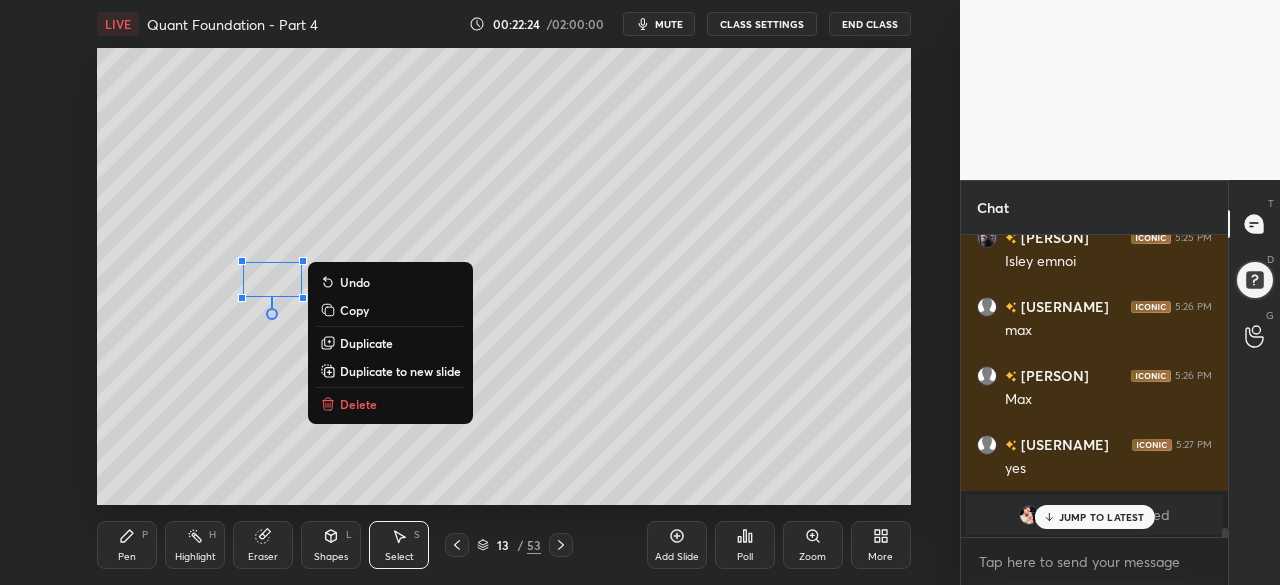 click on "0 ° Undo Copy Duplicate Duplicate to new slide Delete" at bounding box center (503, 276) 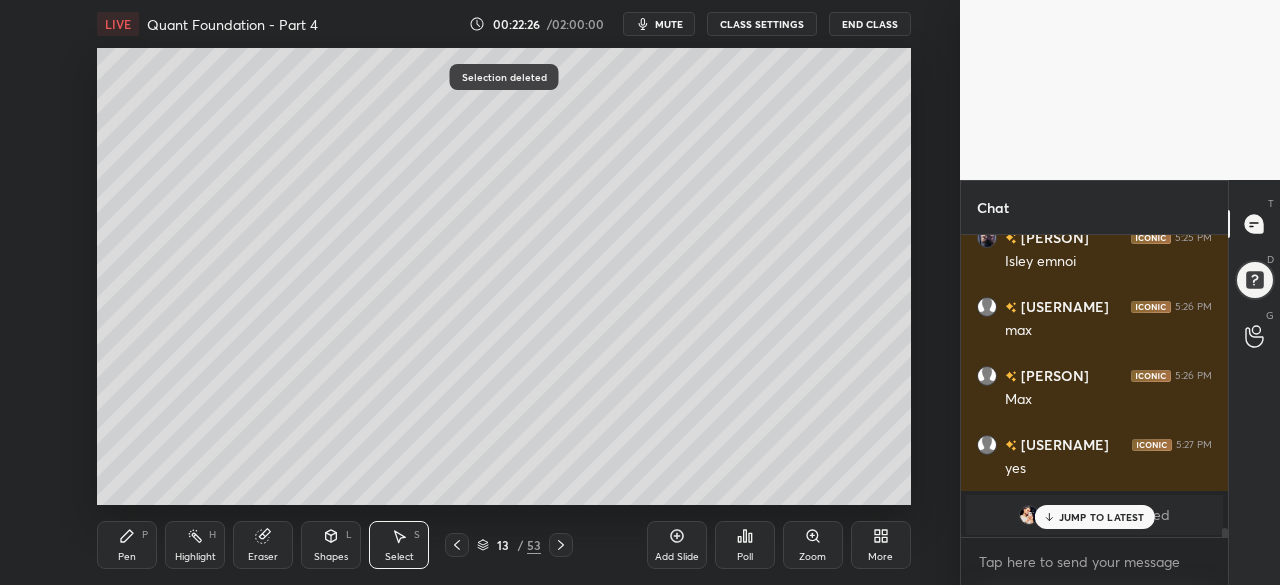 click on "Pen P" at bounding box center [127, 545] 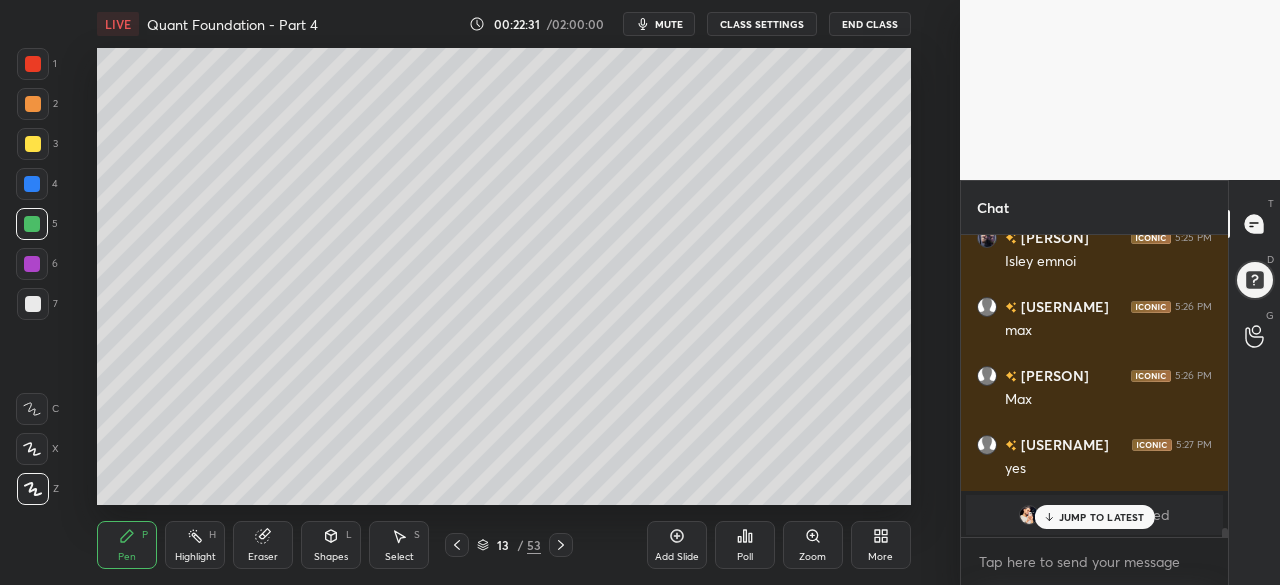 click on "JUMP TO LATEST" at bounding box center [1102, 517] 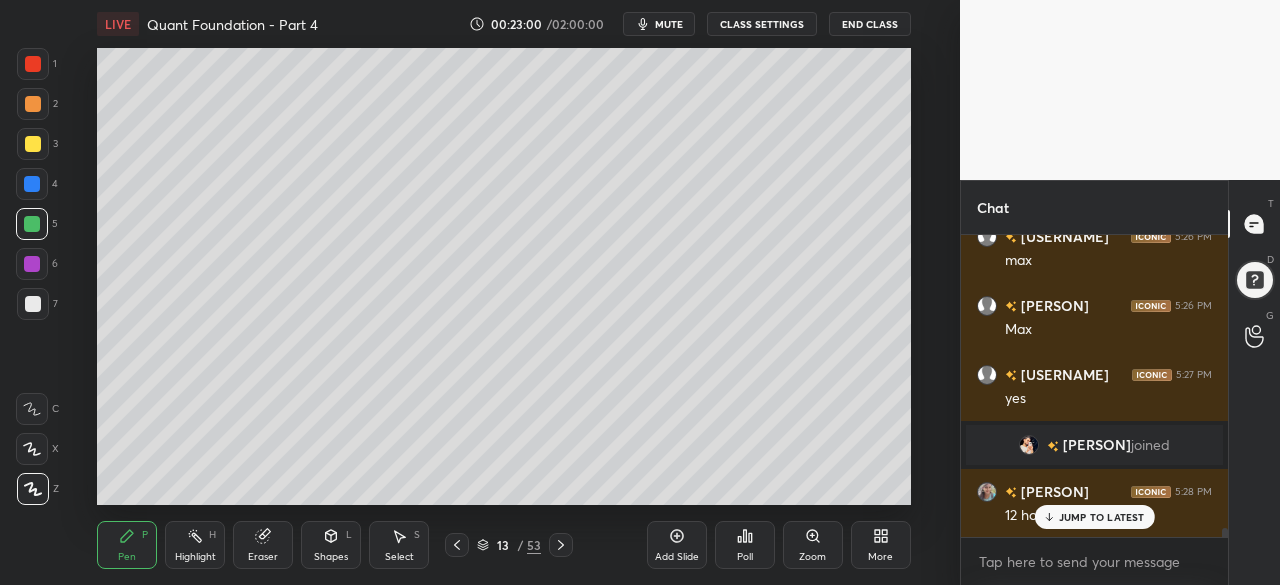 scroll, scrollTop: 9908, scrollLeft: 0, axis: vertical 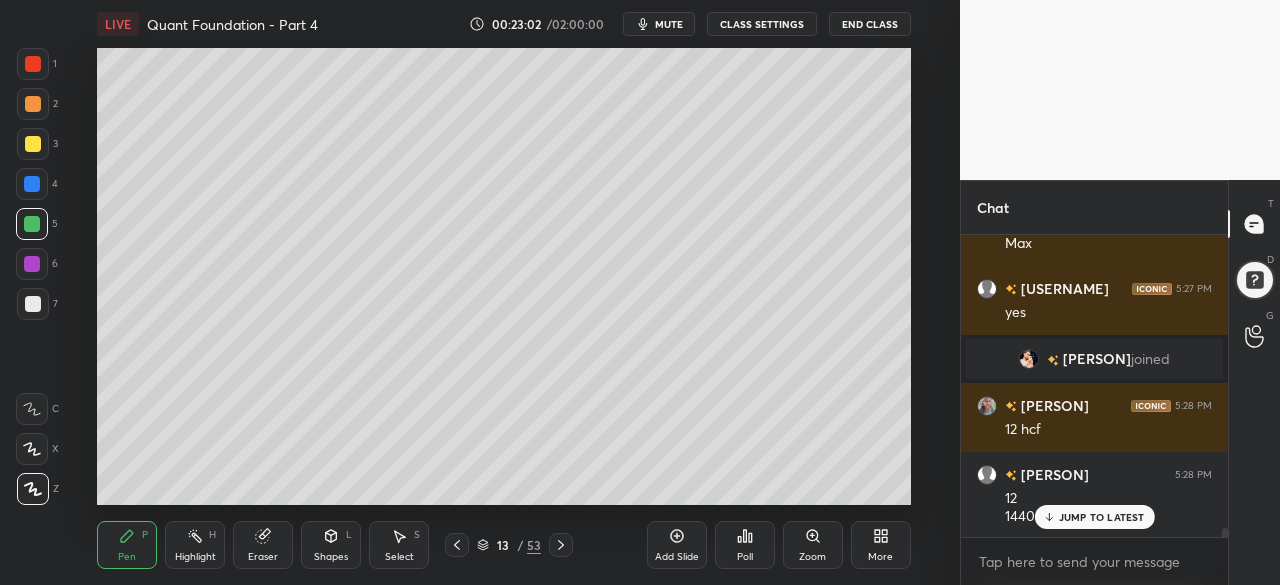 click at bounding box center [32, 264] 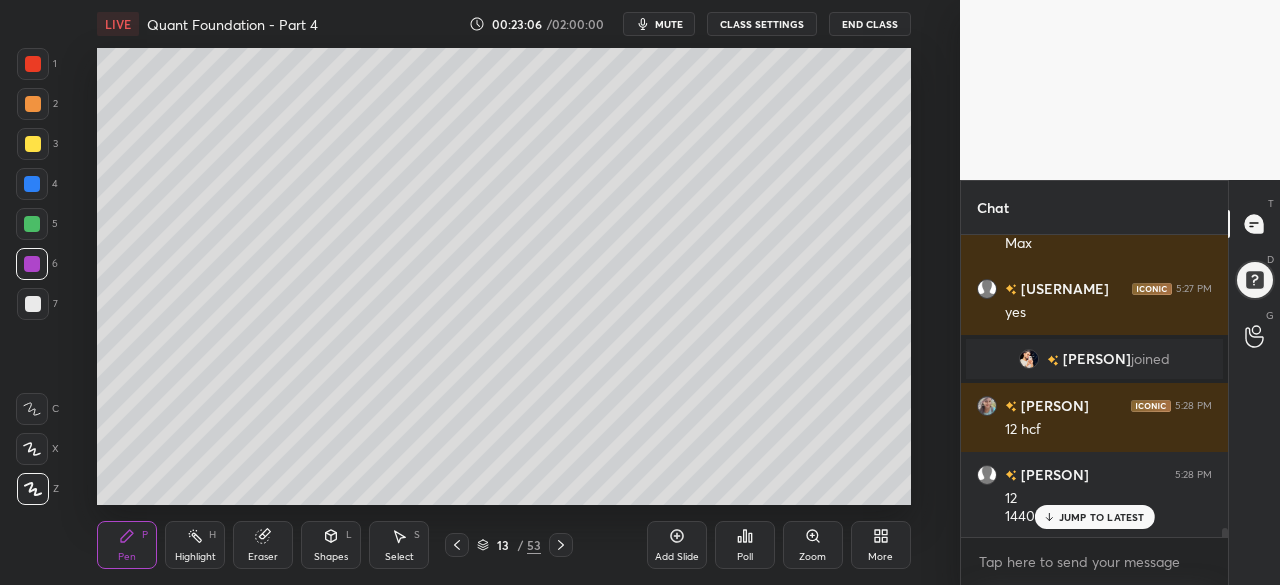 scroll, scrollTop: 9978, scrollLeft: 0, axis: vertical 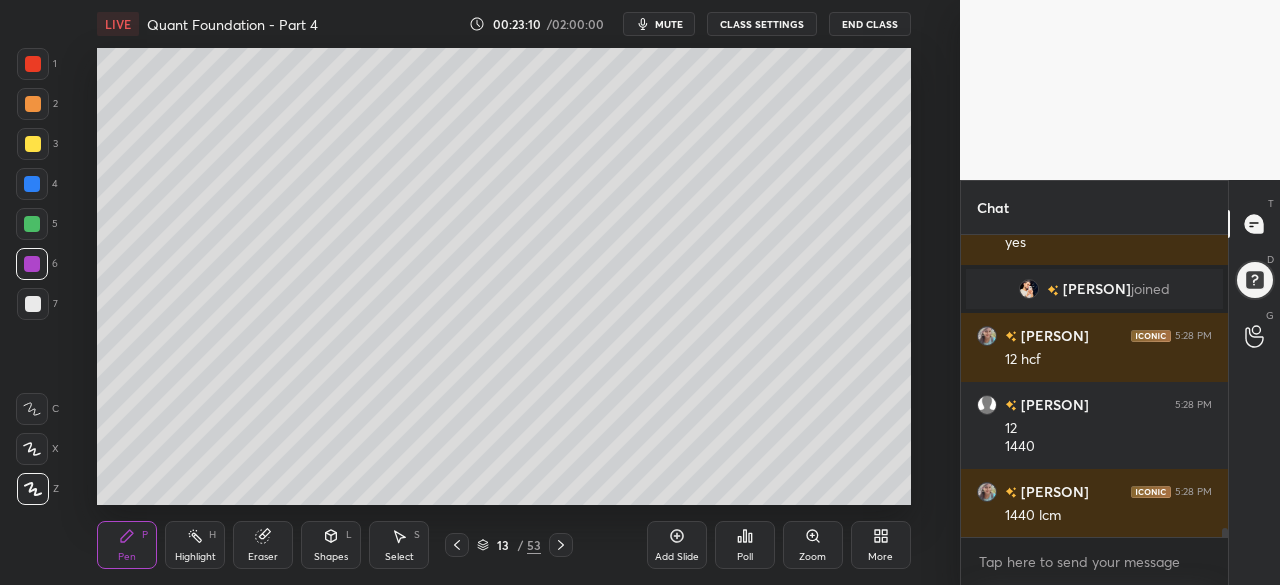 click at bounding box center (32, 224) 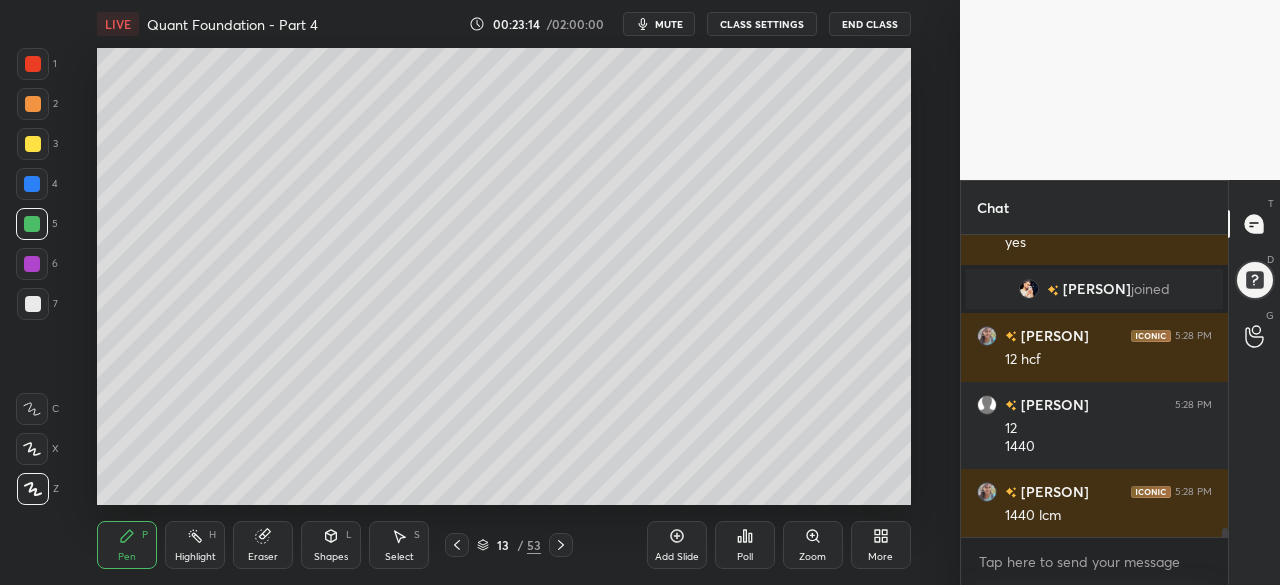 click 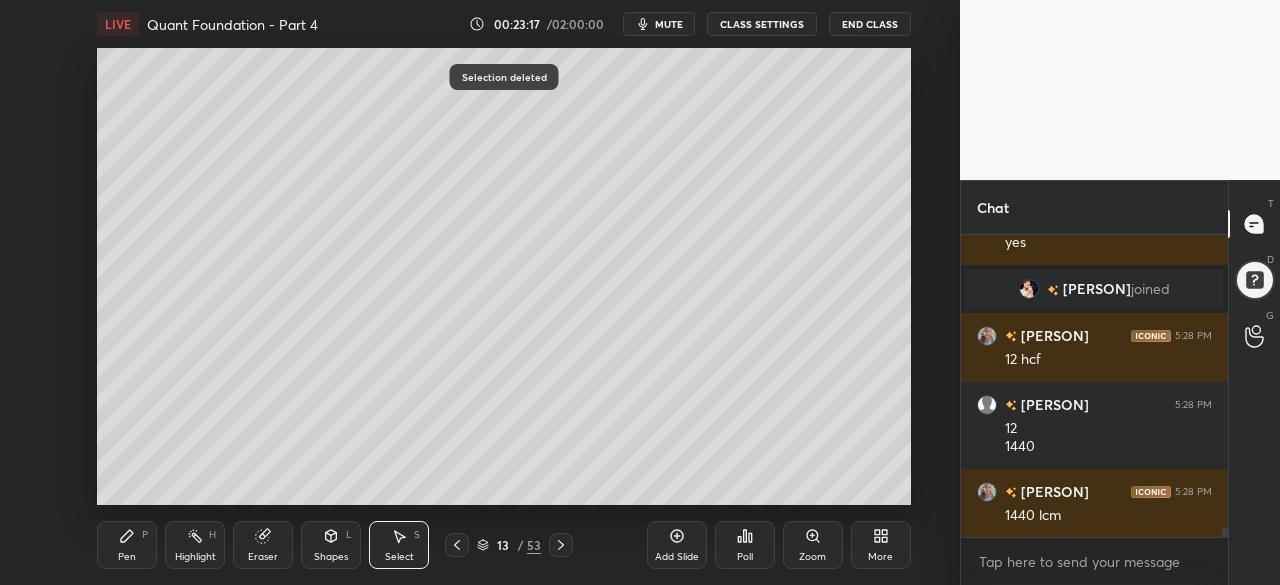 click on "Pen" at bounding box center [127, 557] 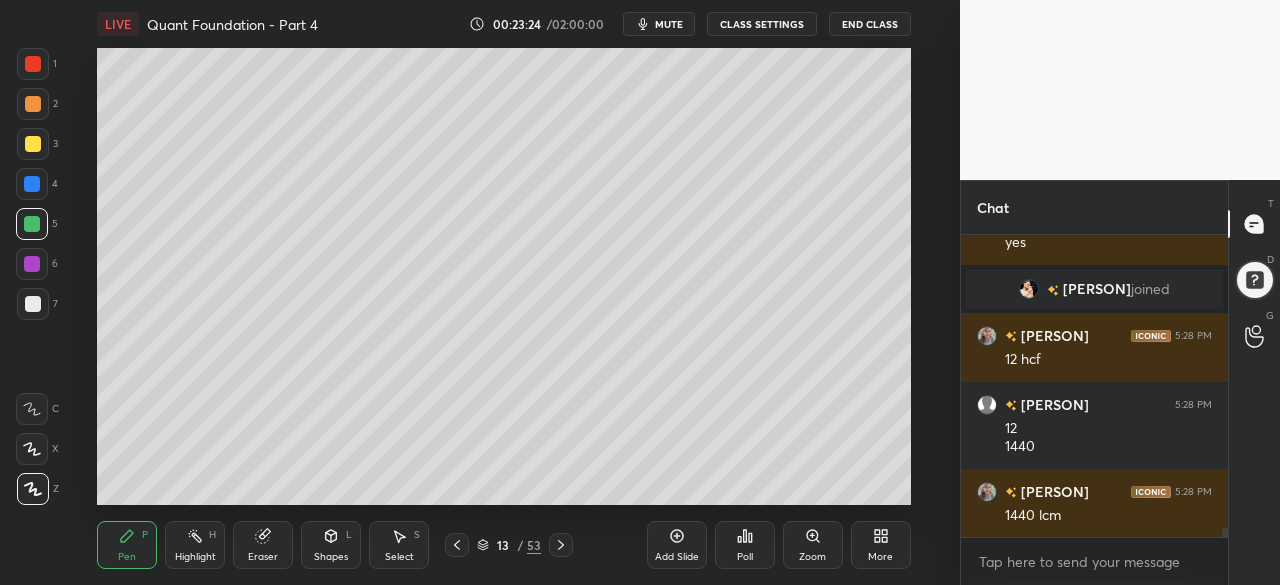 scroll, scrollTop: 10046, scrollLeft: 0, axis: vertical 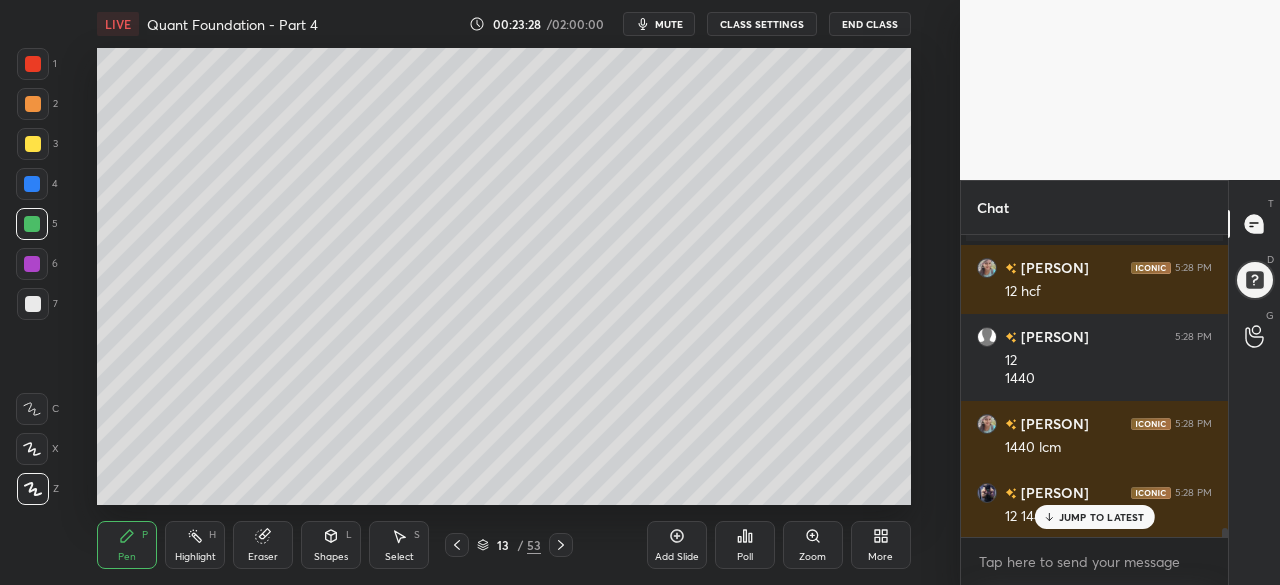 click at bounding box center (33, 144) 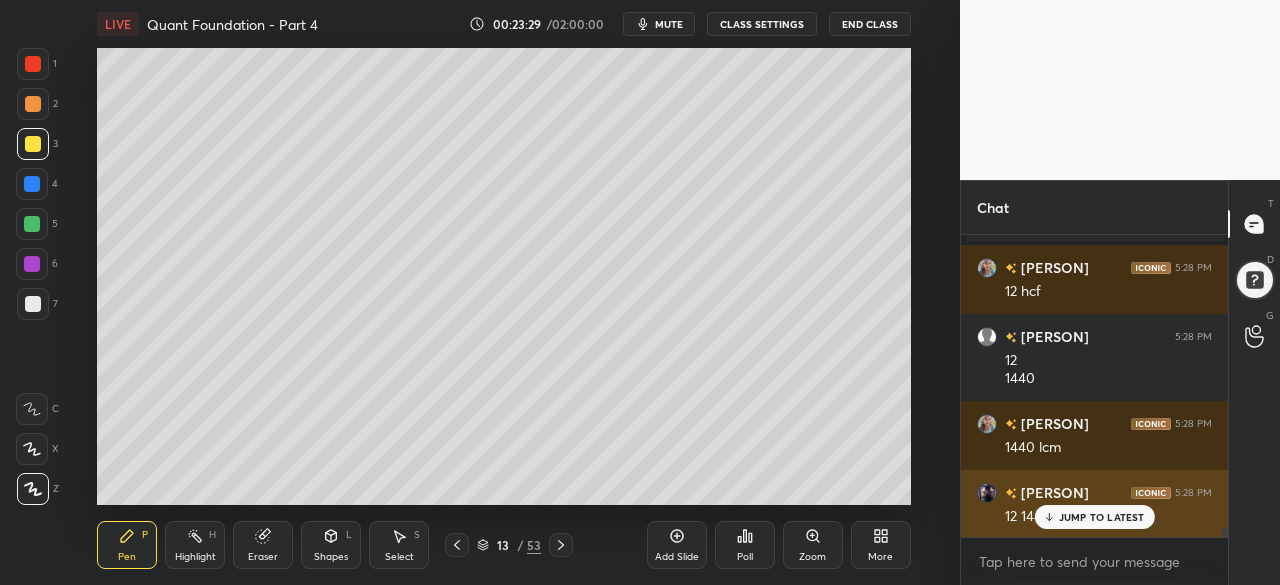 click on "JUMP TO LATEST" at bounding box center [1102, 517] 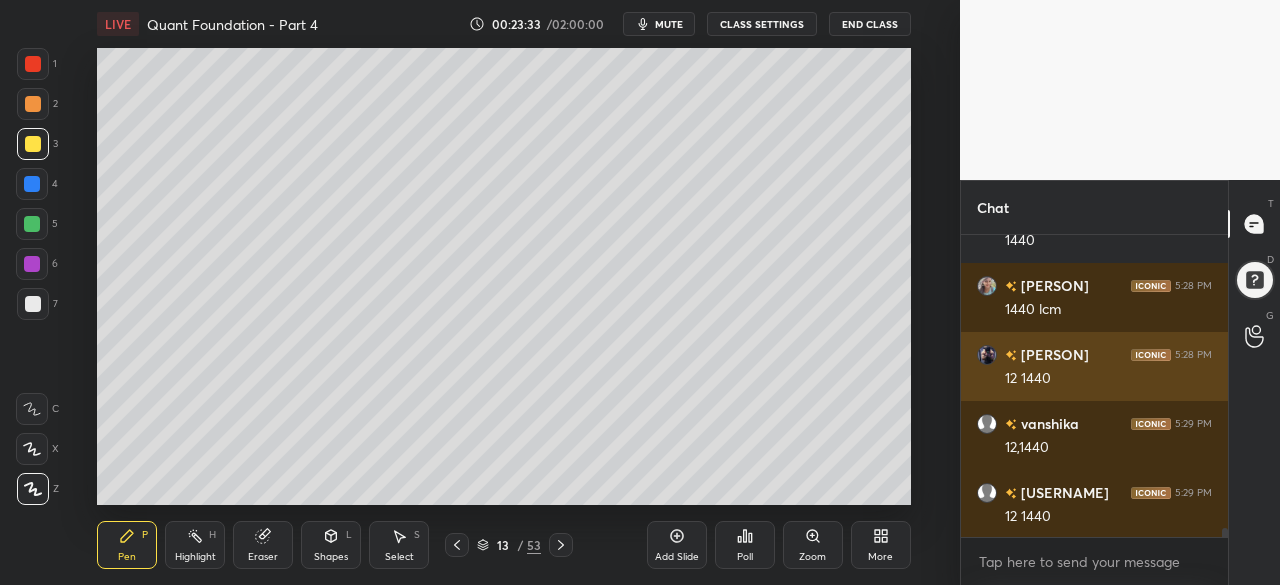 scroll, scrollTop: 10254, scrollLeft: 0, axis: vertical 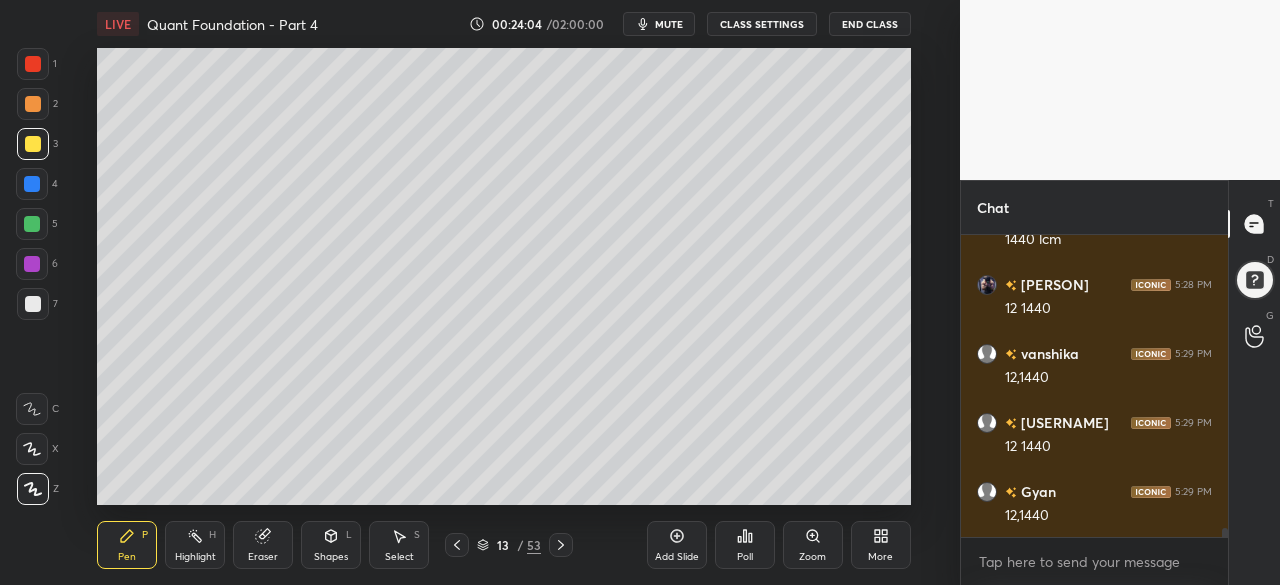 click at bounding box center [32, 184] 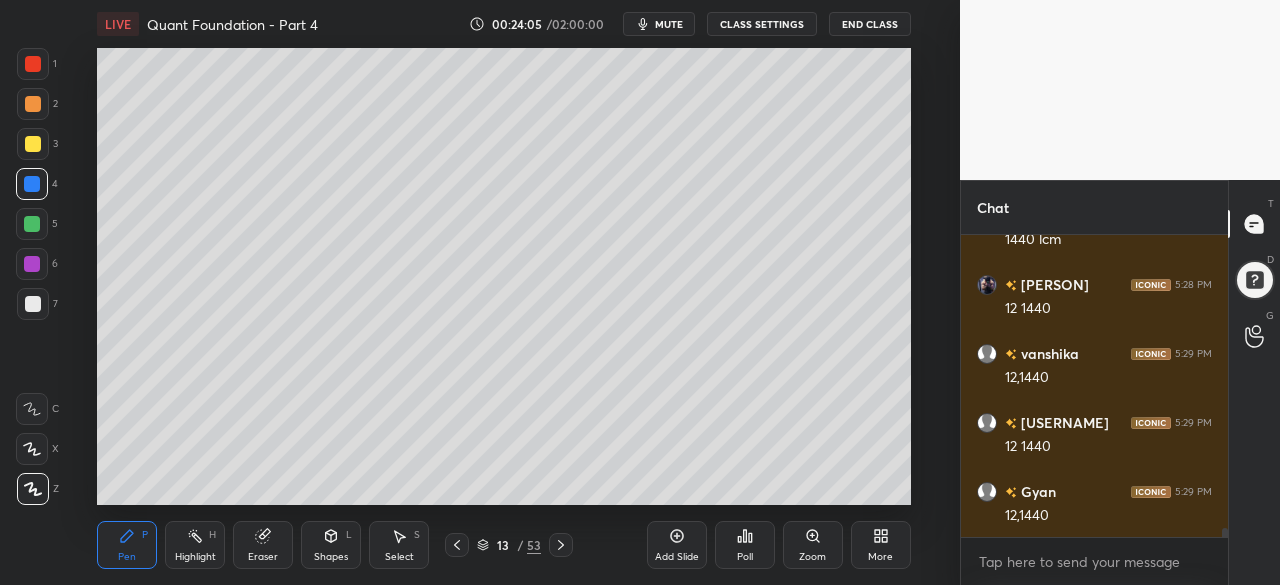 click 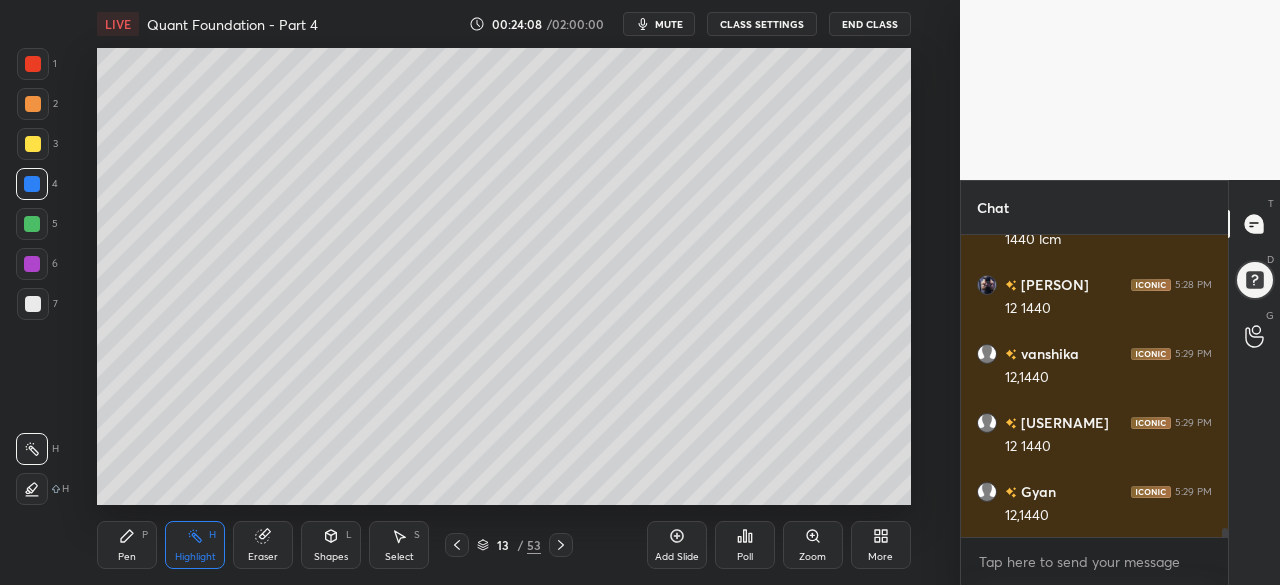 scroll, scrollTop: 10322, scrollLeft: 0, axis: vertical 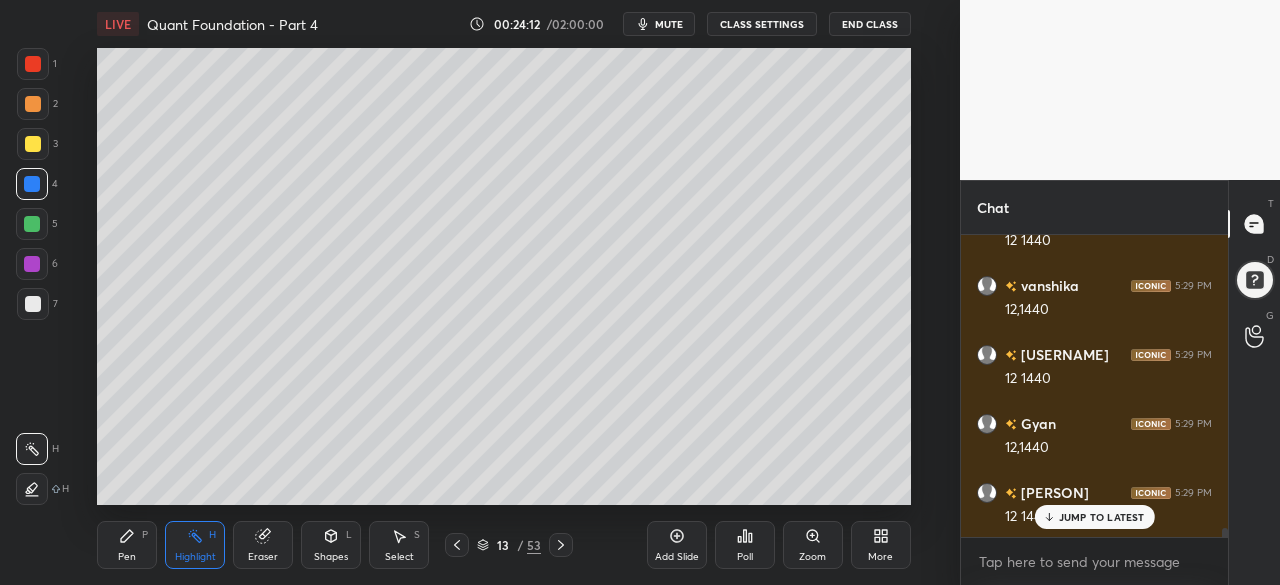 click 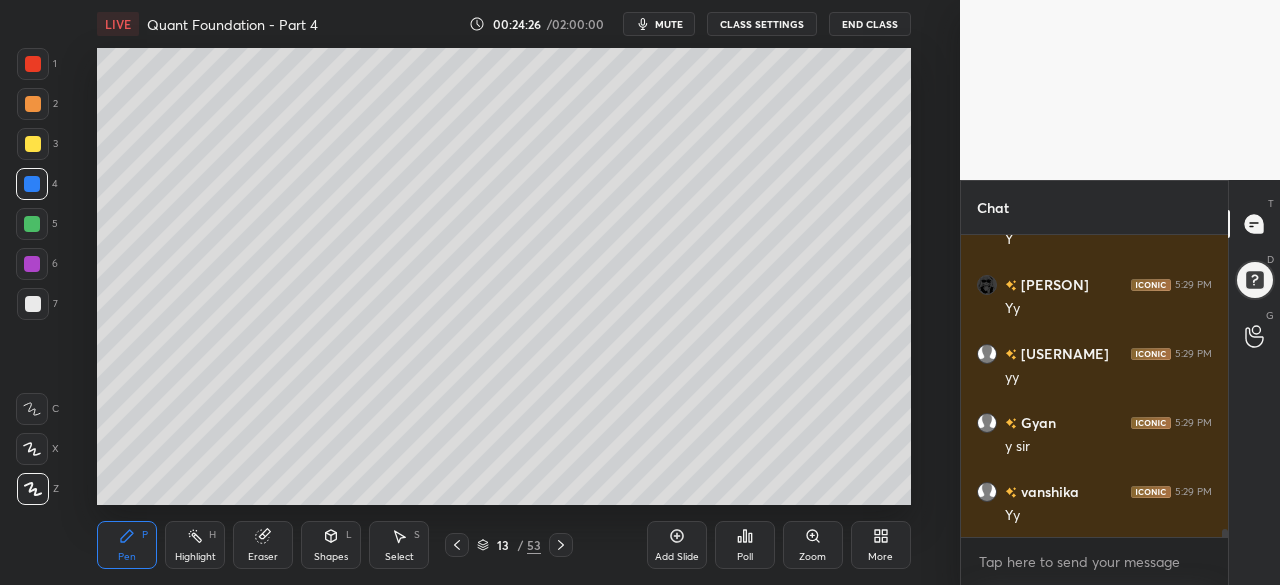 scroll, scrollTop: 10736, scrollLeft: 0, axis: vertical 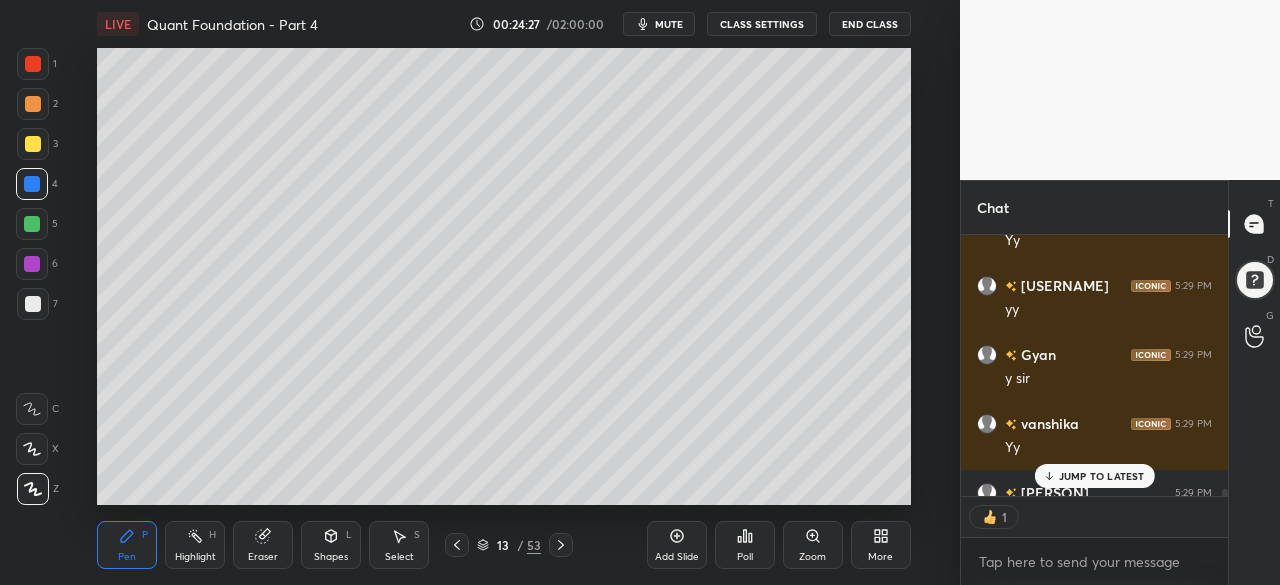 click at bounding box center [32, 224] 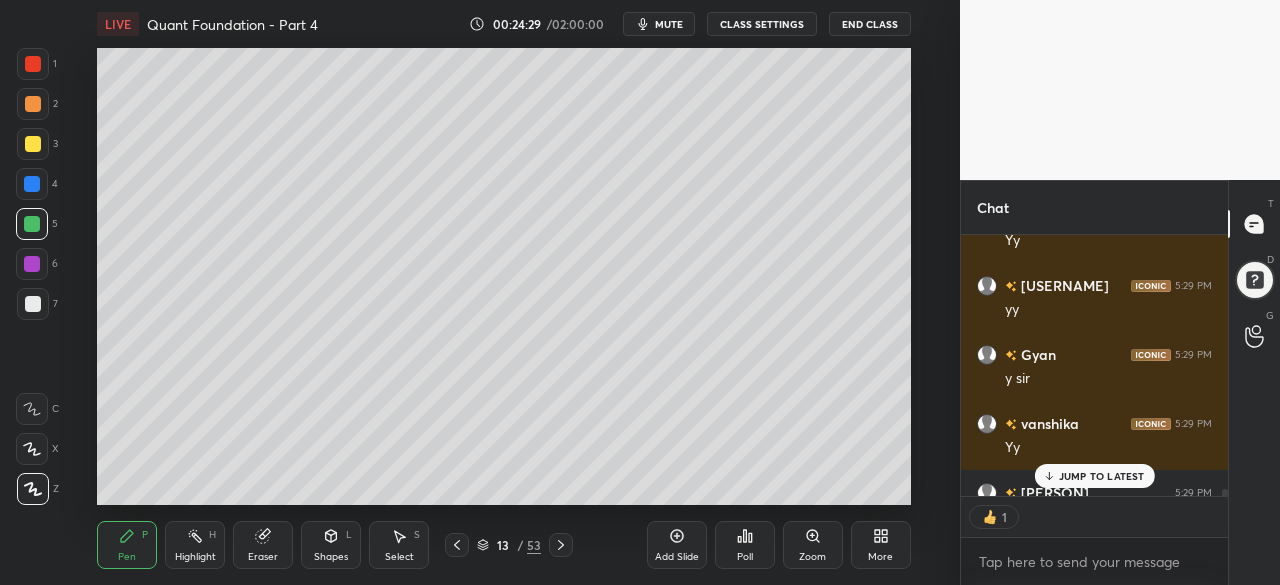 click at bounding box center (33, 144) 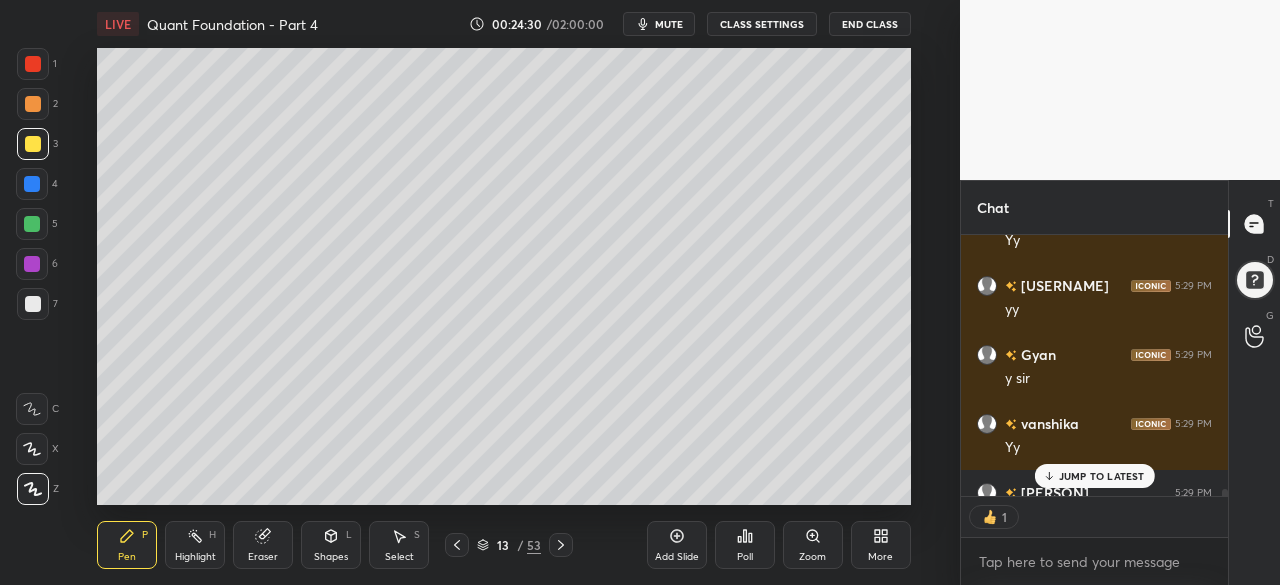 click at bounding box center [32, 264] 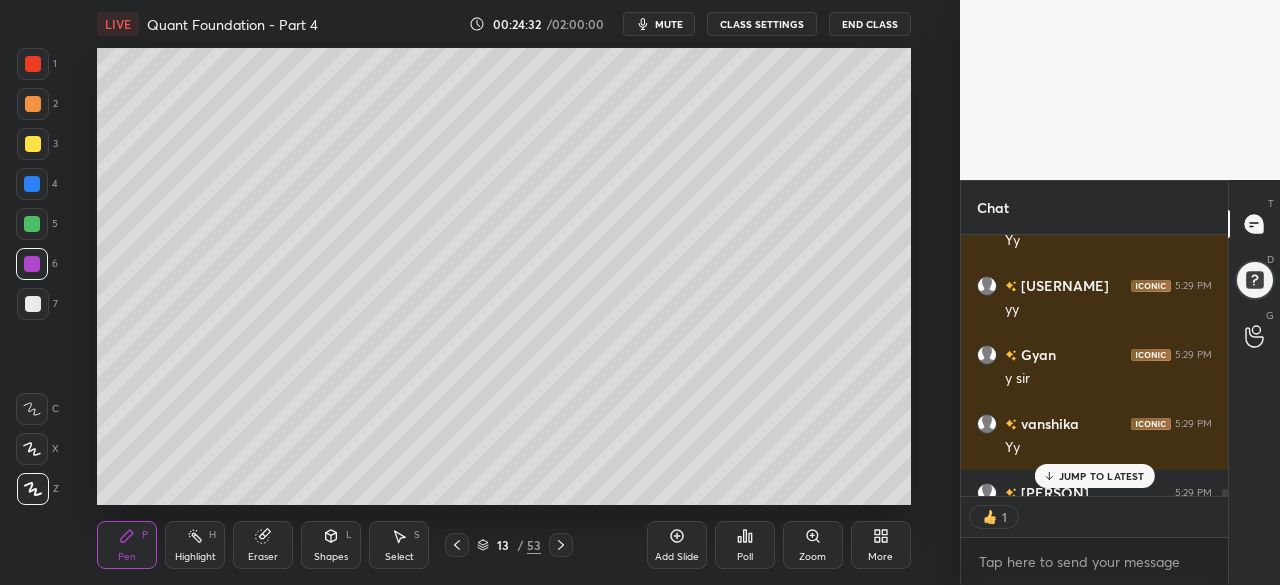 click at bounding box center (33, 104) 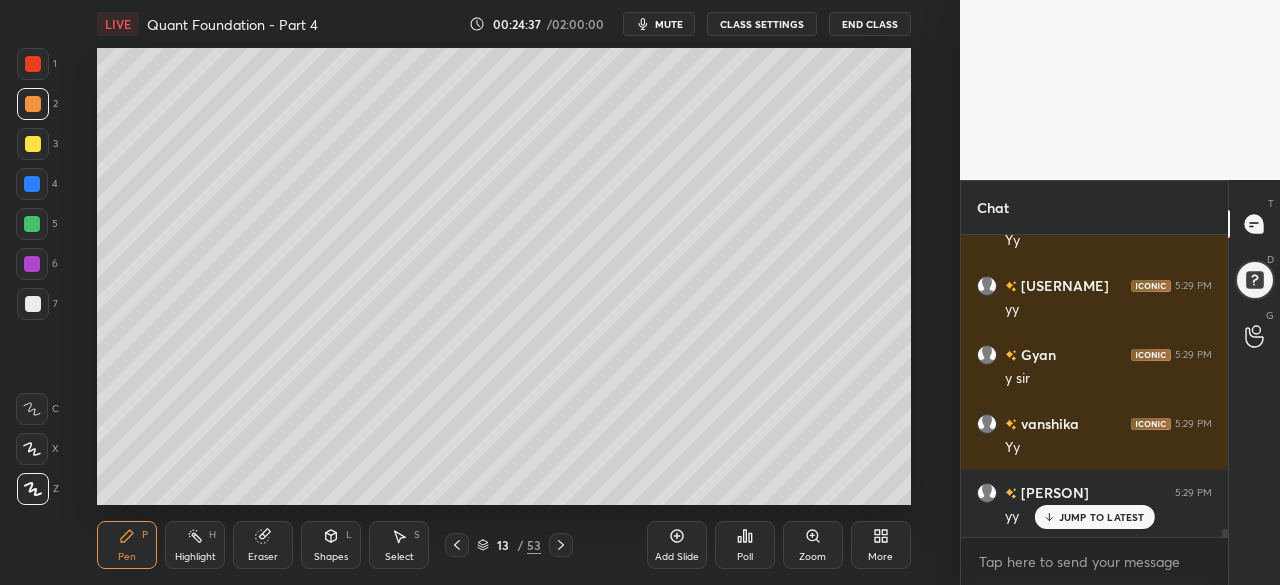 scroll, scrollTop: 7, scrollLeft: 6, axis: both 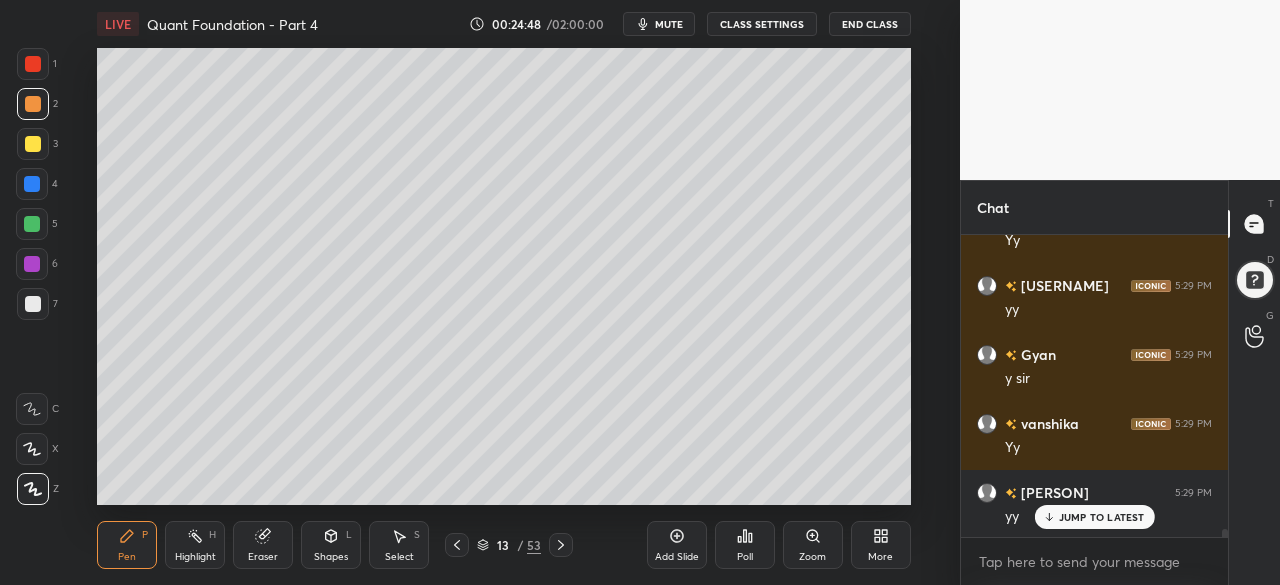 click on "Select" at bounding box center [399, 557] 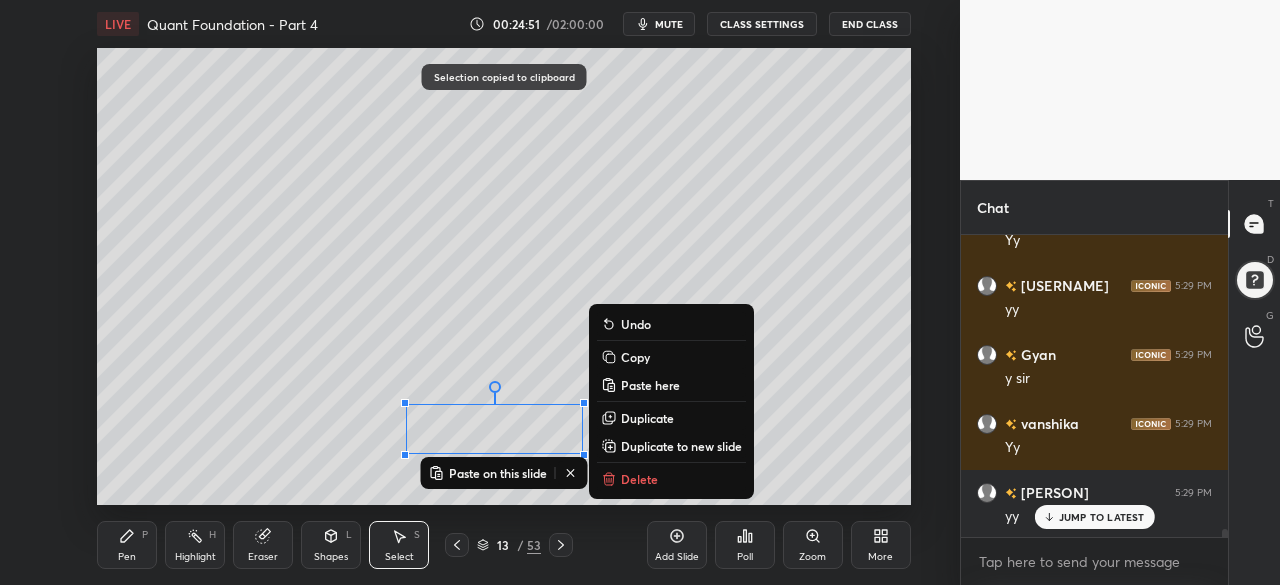click 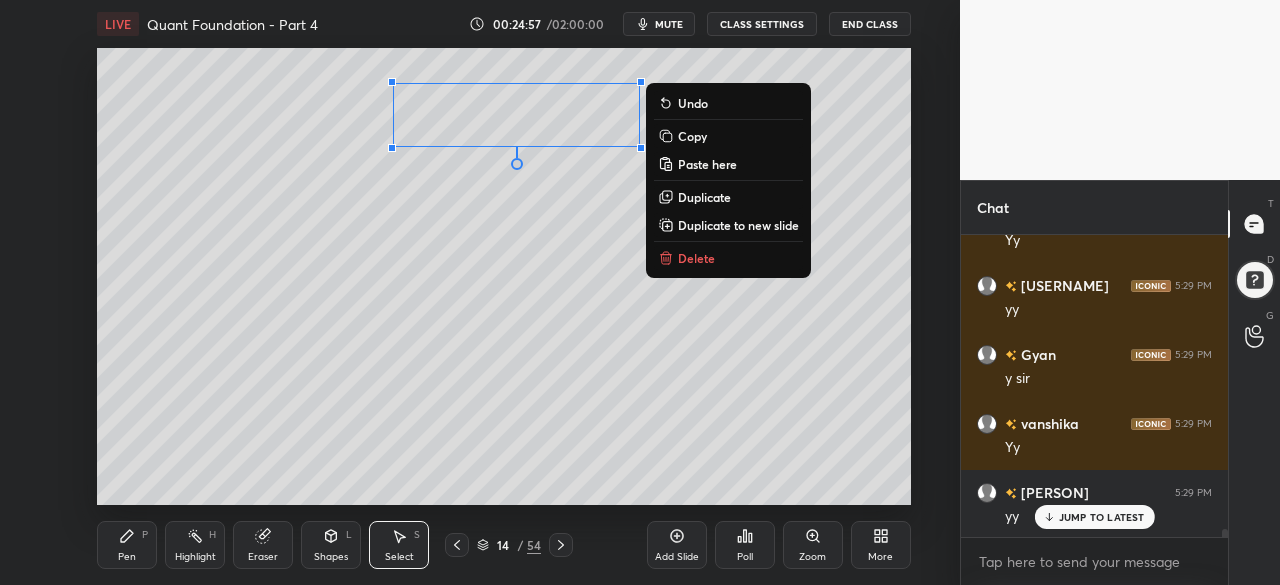 click 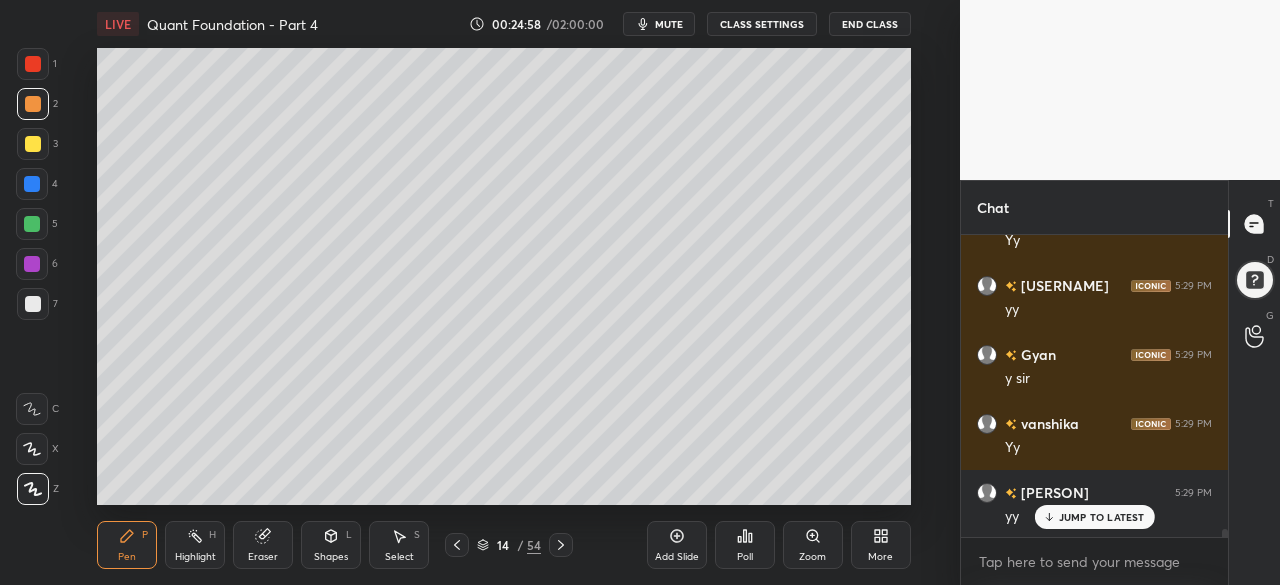click at bounding box center (32, 224) 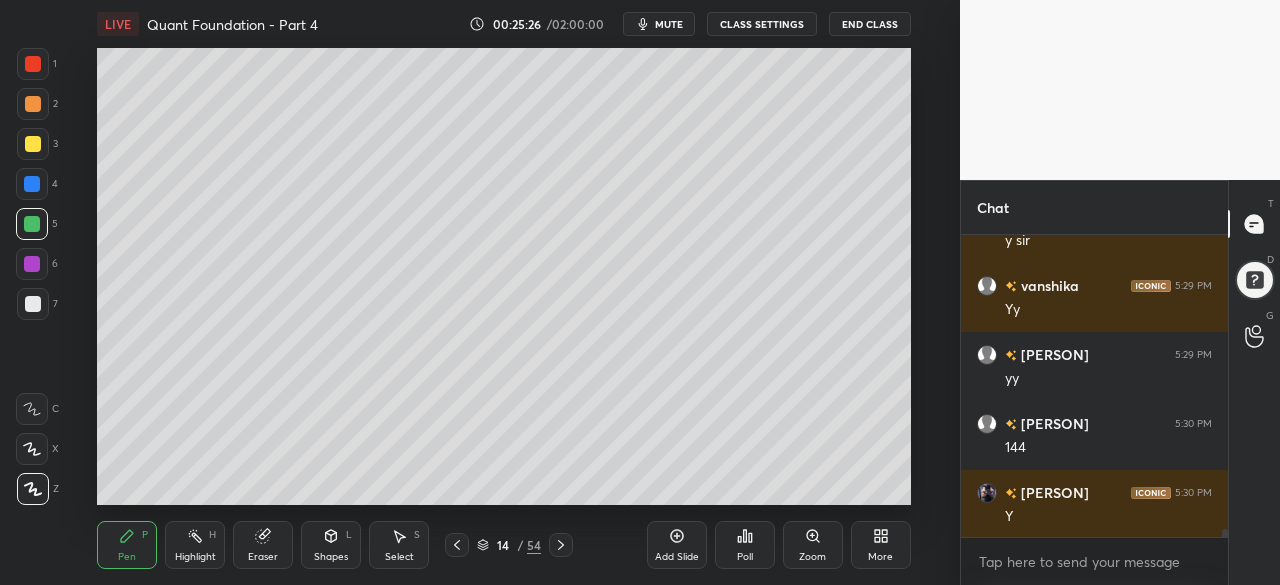 scroll, scrollTop: 10944, scrollLeft: 0, axis: vertical 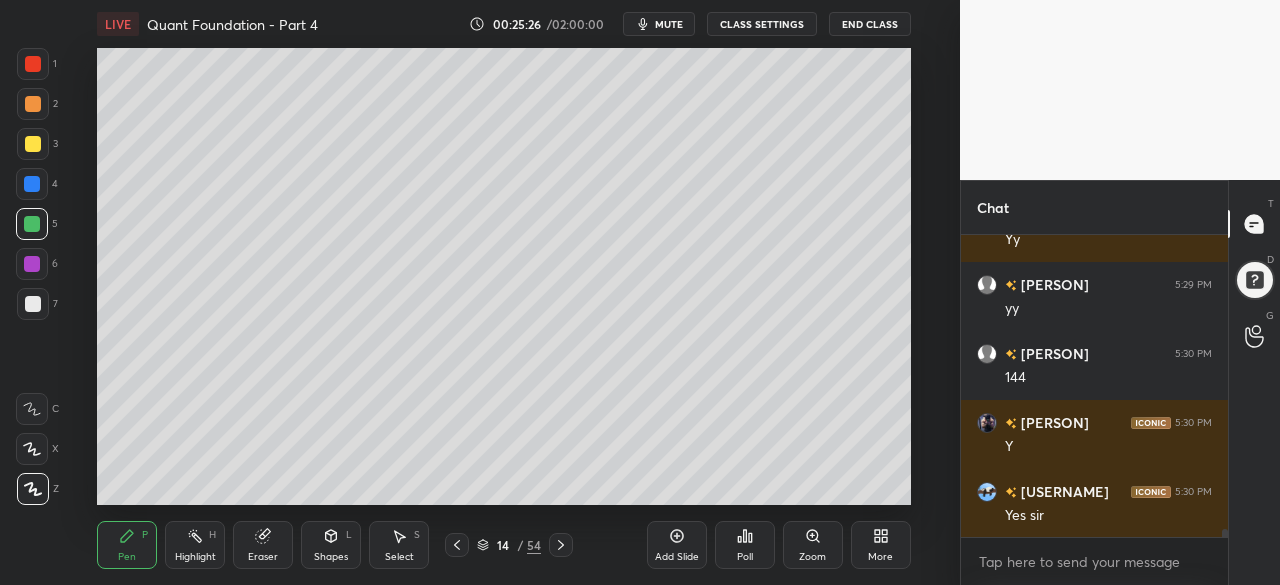 click on "Add Slide" at bounding box center (677, 557) 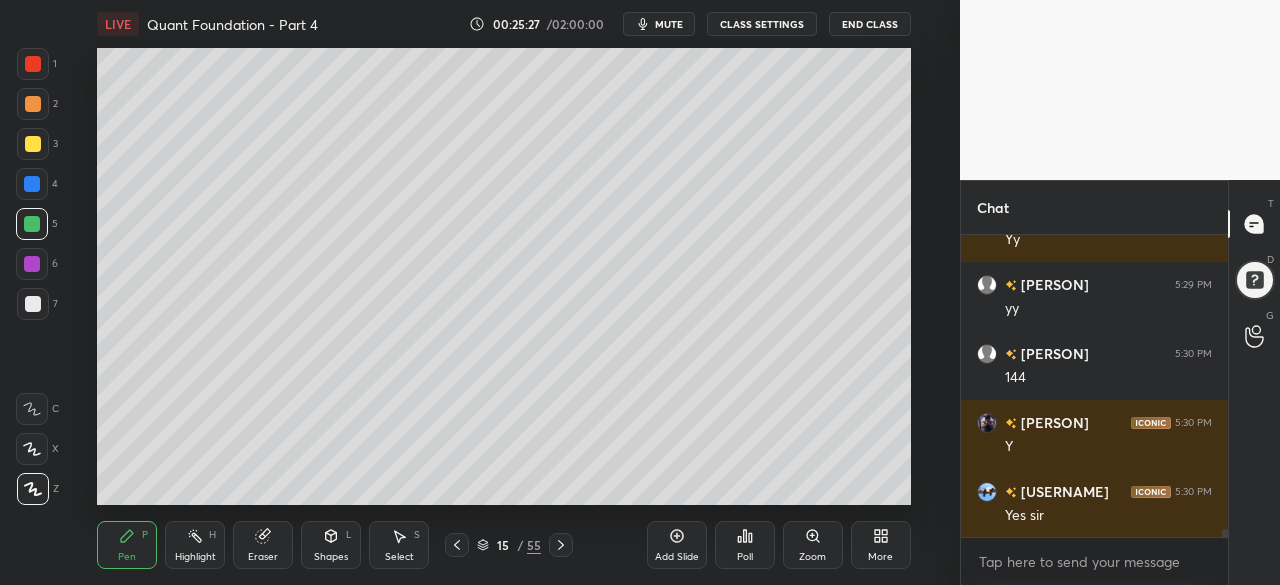 click at bounding box center (32, 264) 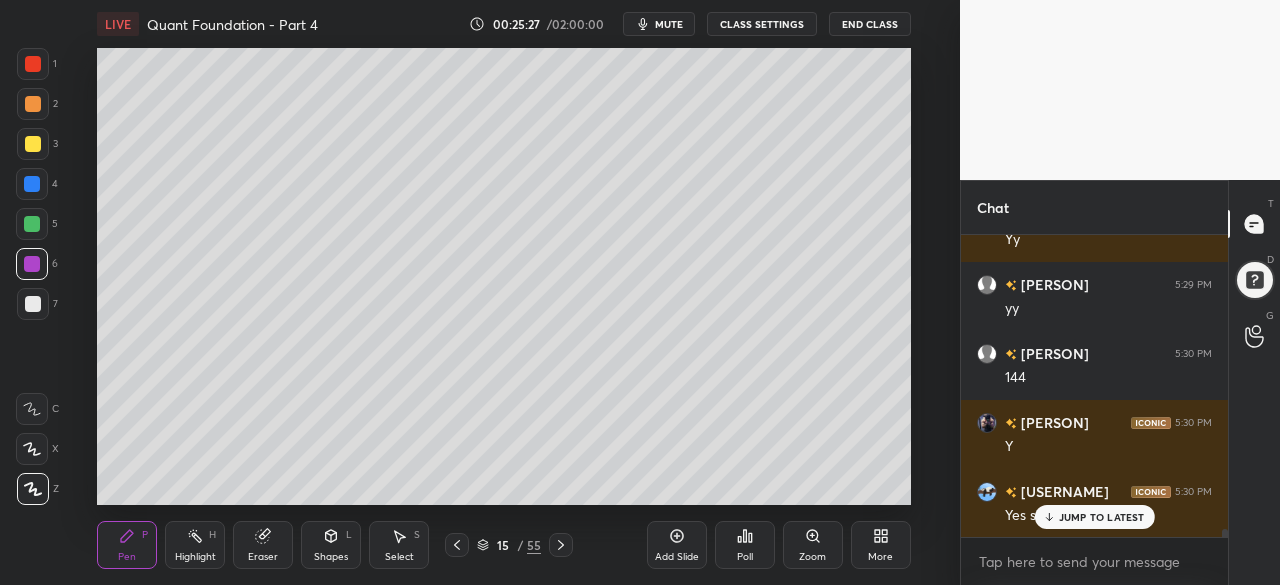 scroll, scrollTop: 11012, scrollLeft: 0, axis: vertical 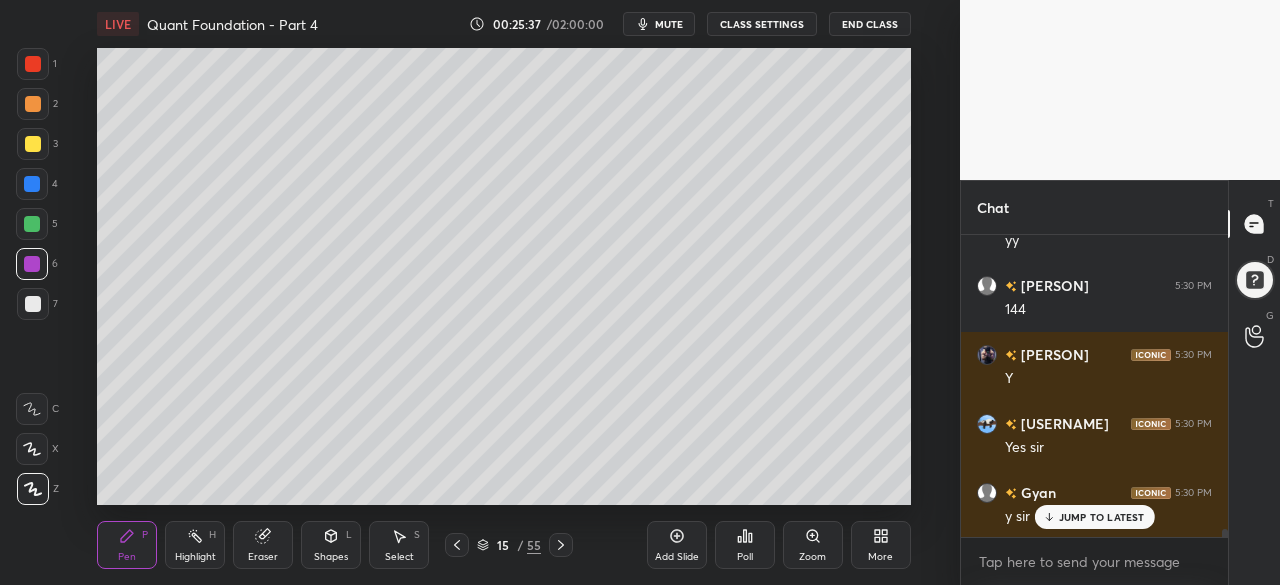 click at bounding box center [32, 224] 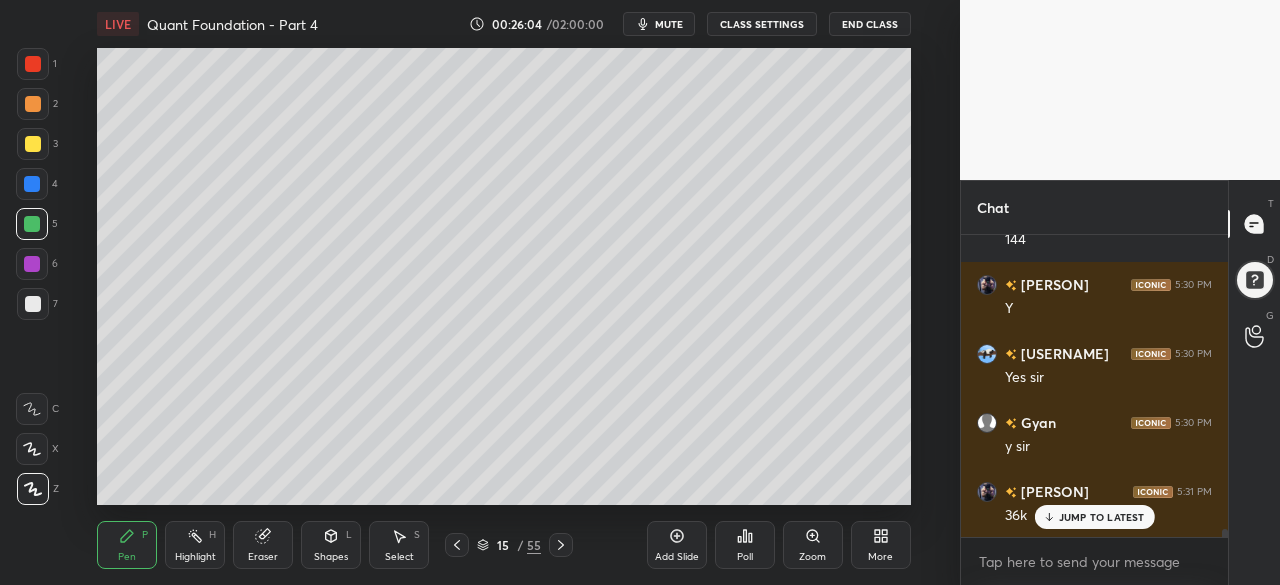 scroll, scrollTop: 11150, scrollLeft: 0, axis: vertical 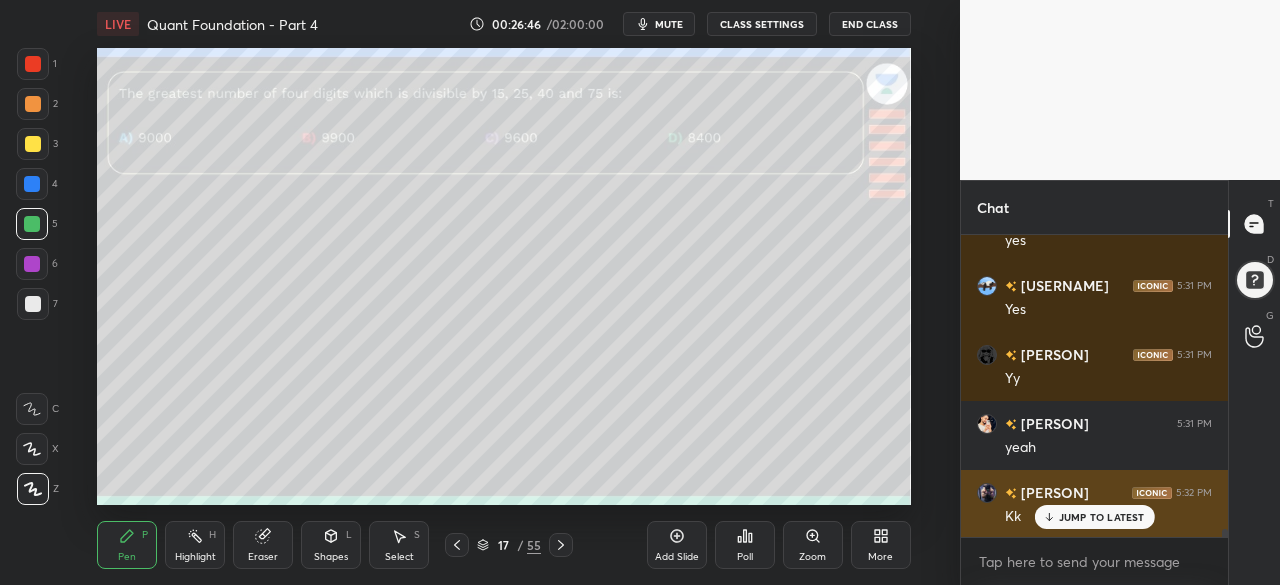 click on "JUMP TO LATEST" at bounding box center (1094, 517) 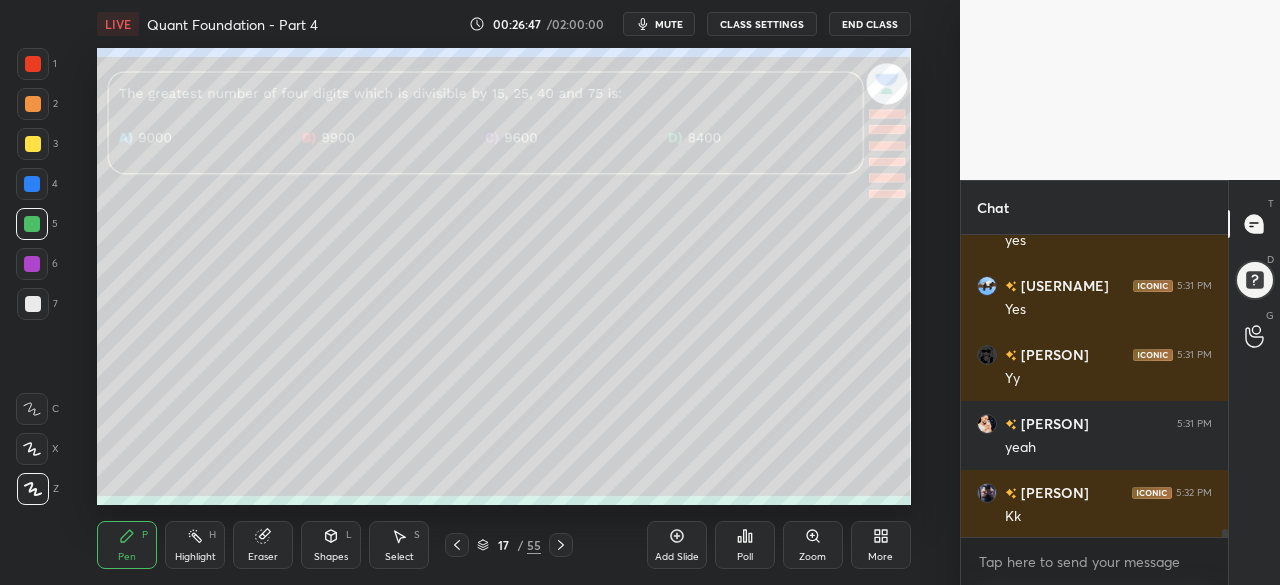 click at bounding box center (33, 64) 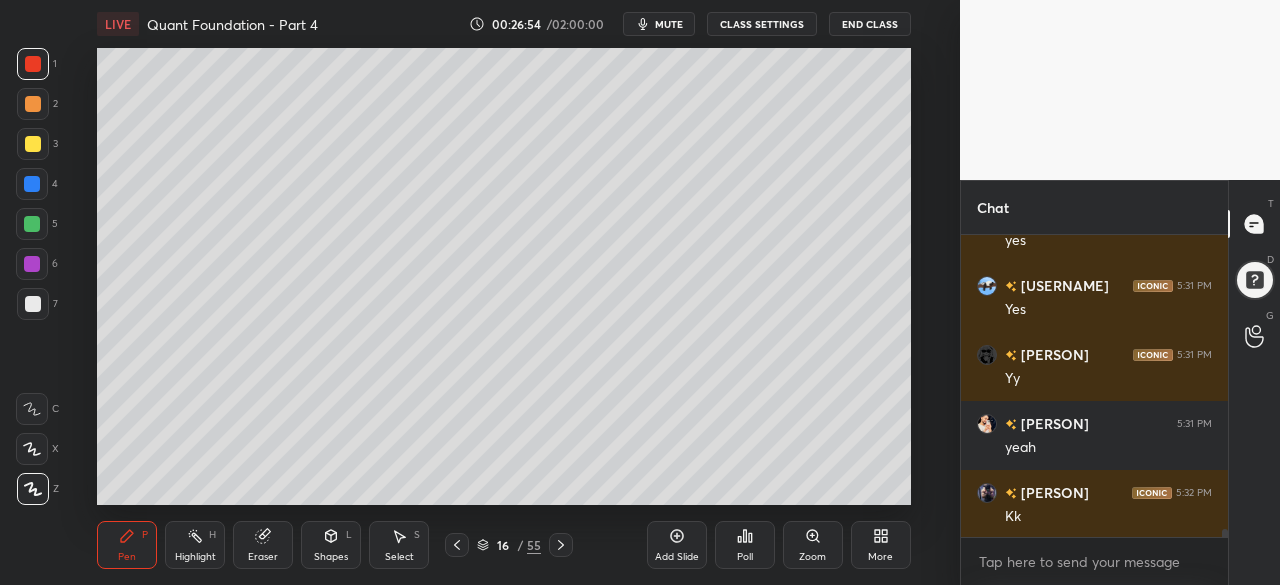 click 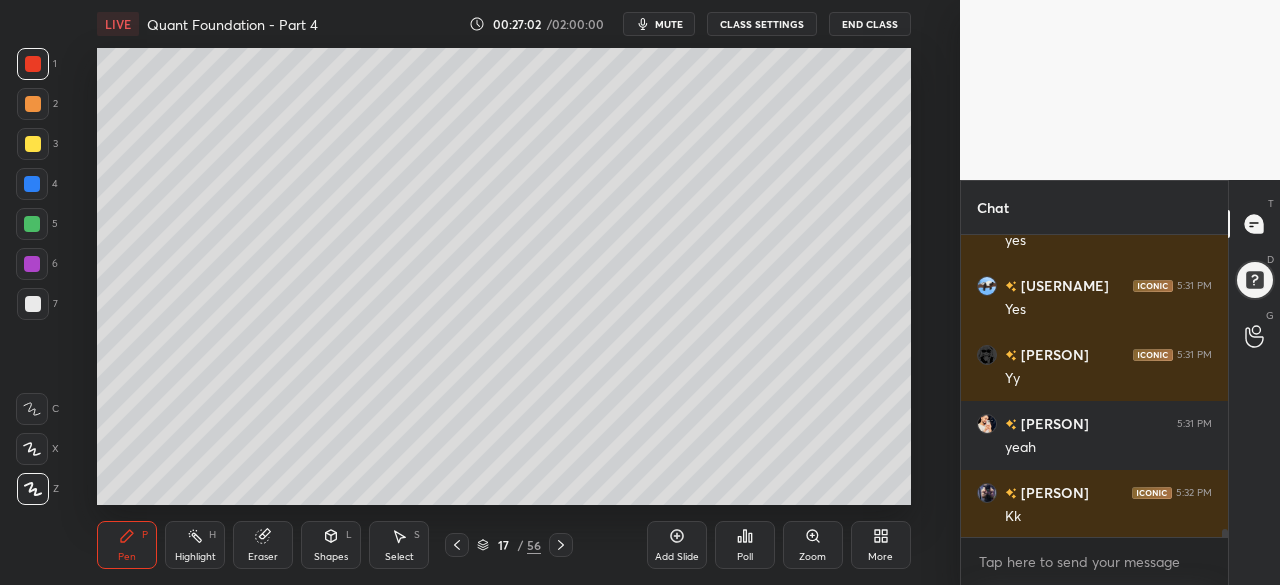 click at bounding box center (32, 184) 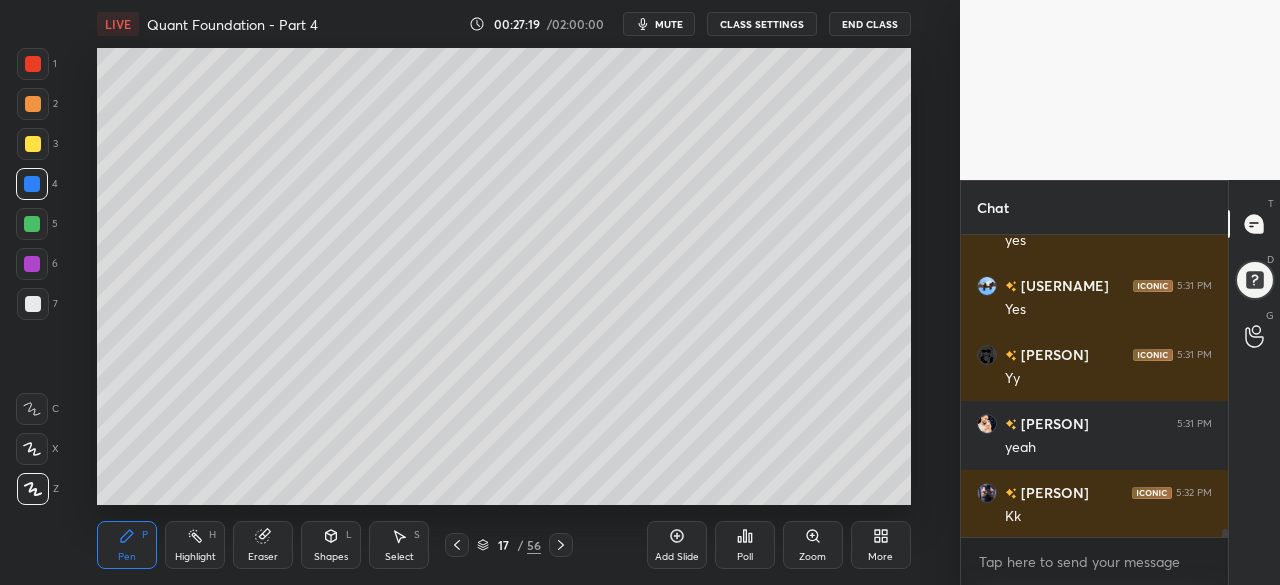 click 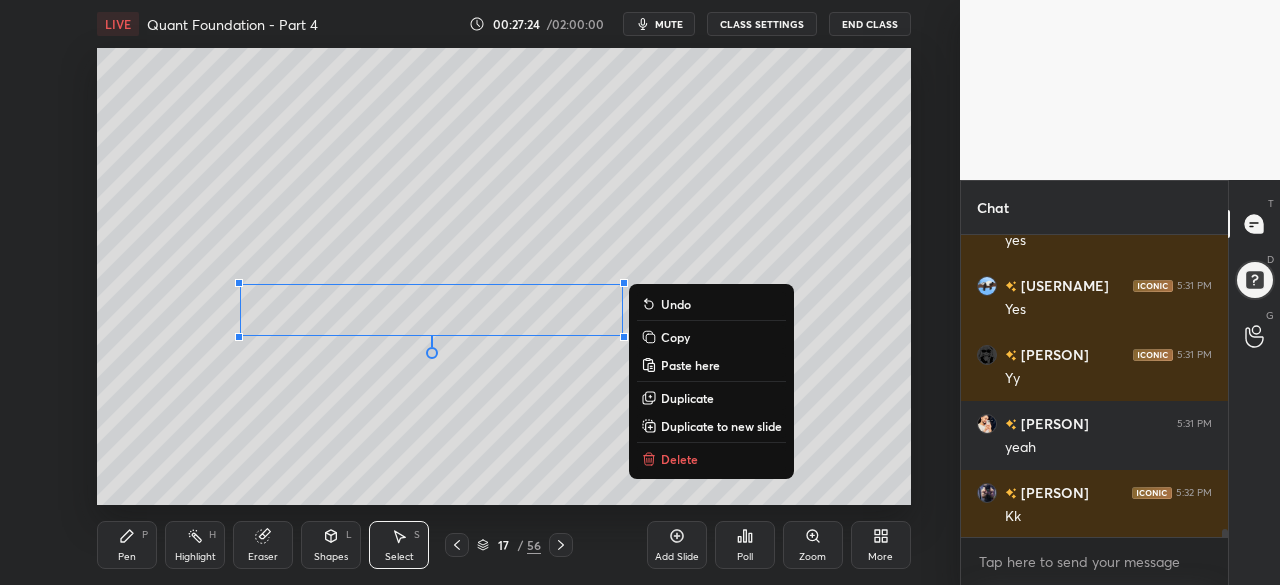 click 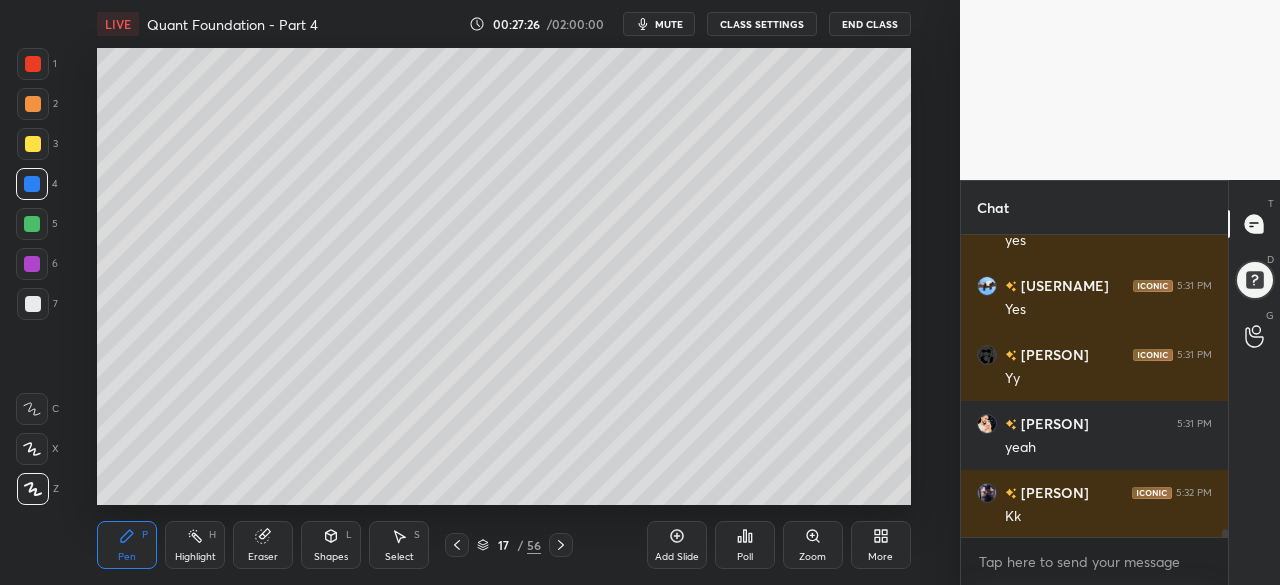 click at bounding box center [33, 144] 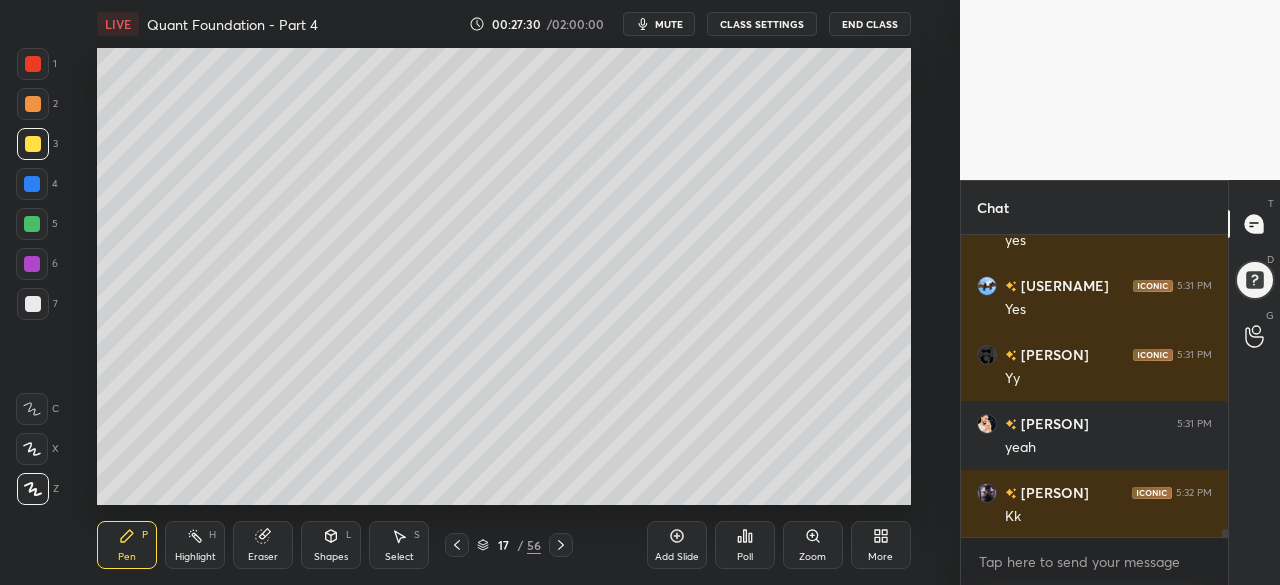click 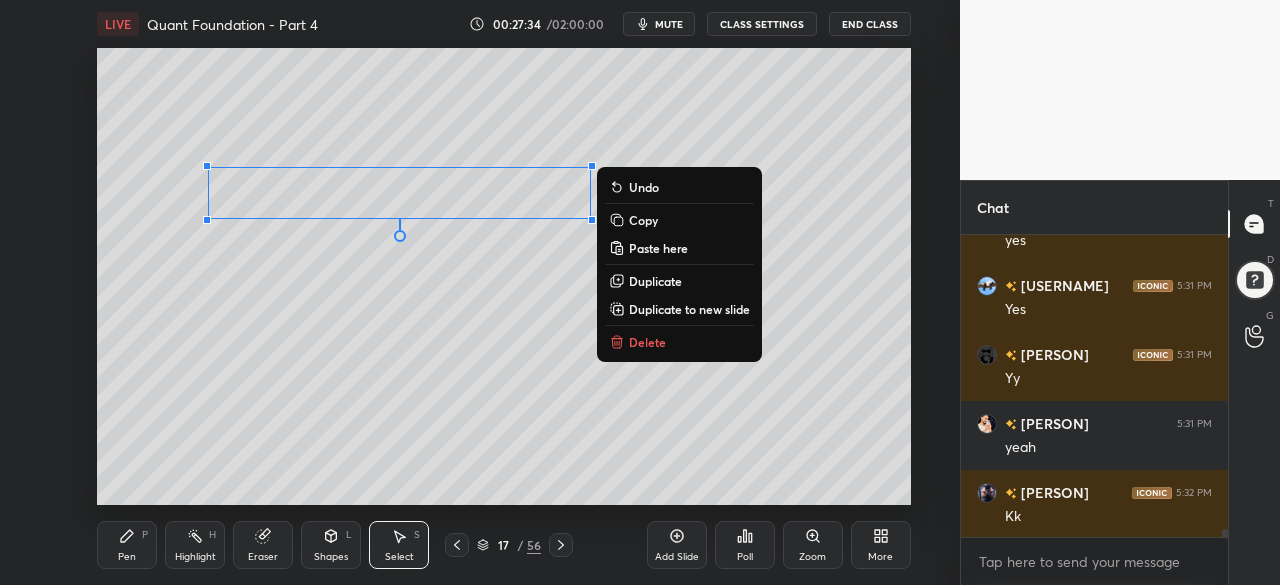 click on "Pen P" at bounding box center [127, 545] 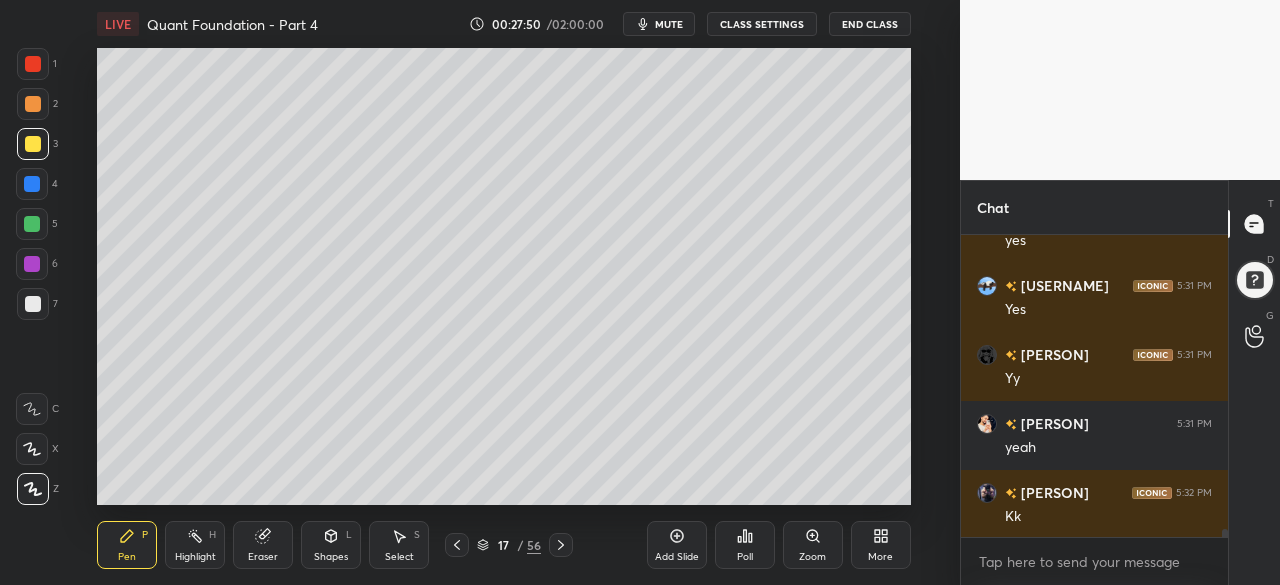 click at bounding box center (32, 264) 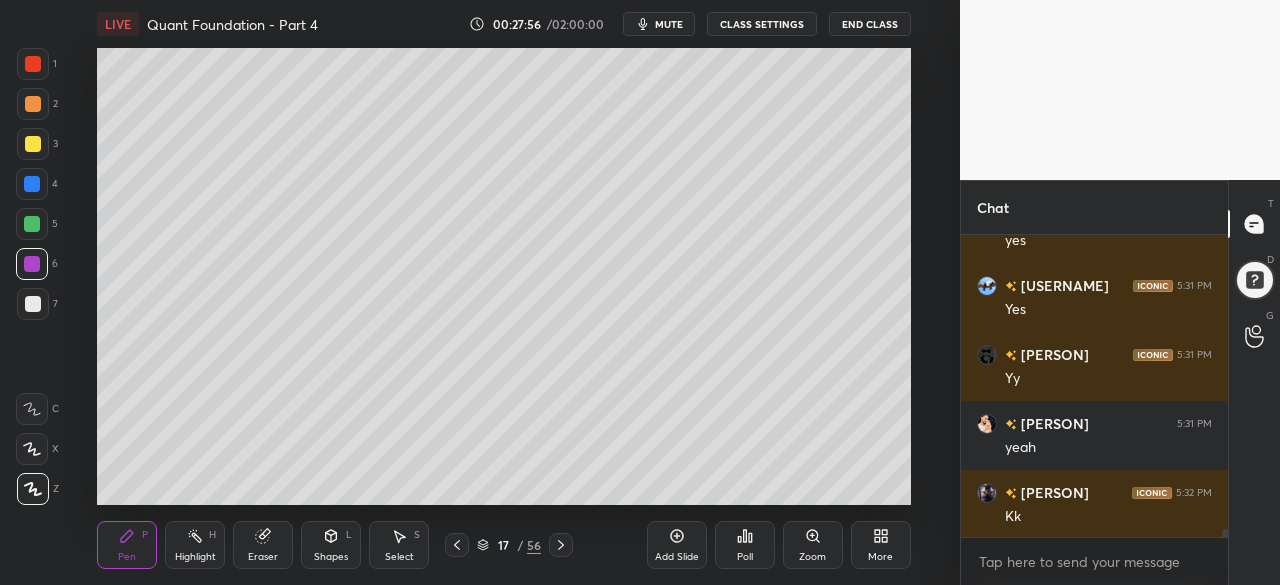 click at bounding box center (33, 144) 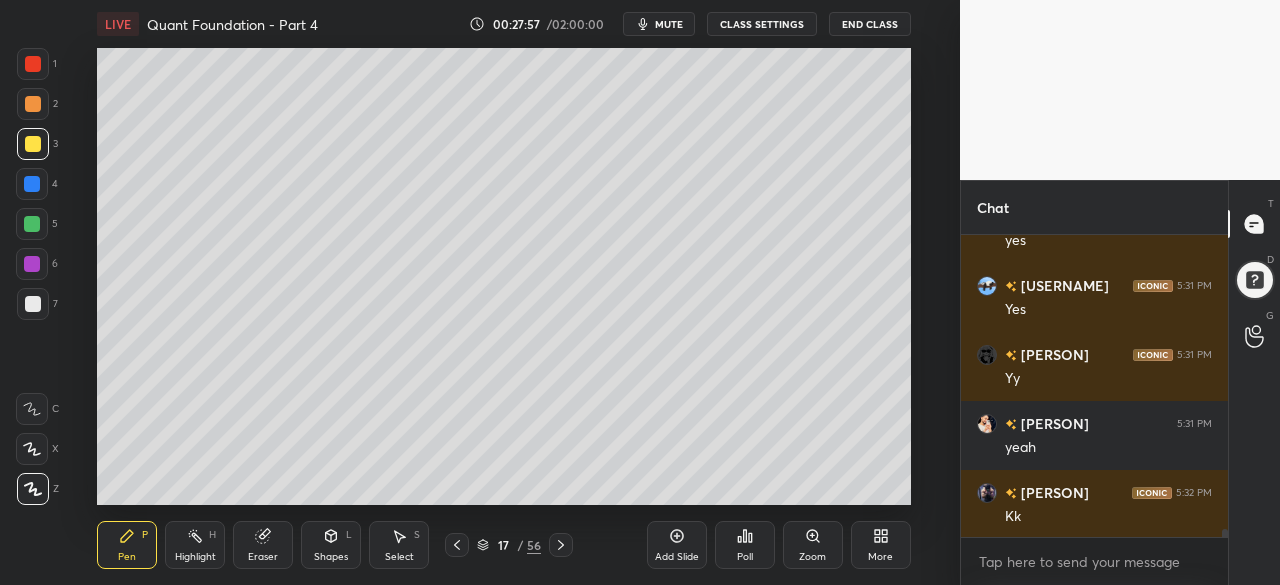 scroll, scrollTop: 11474, scrollLeft: 0, axis: vertical 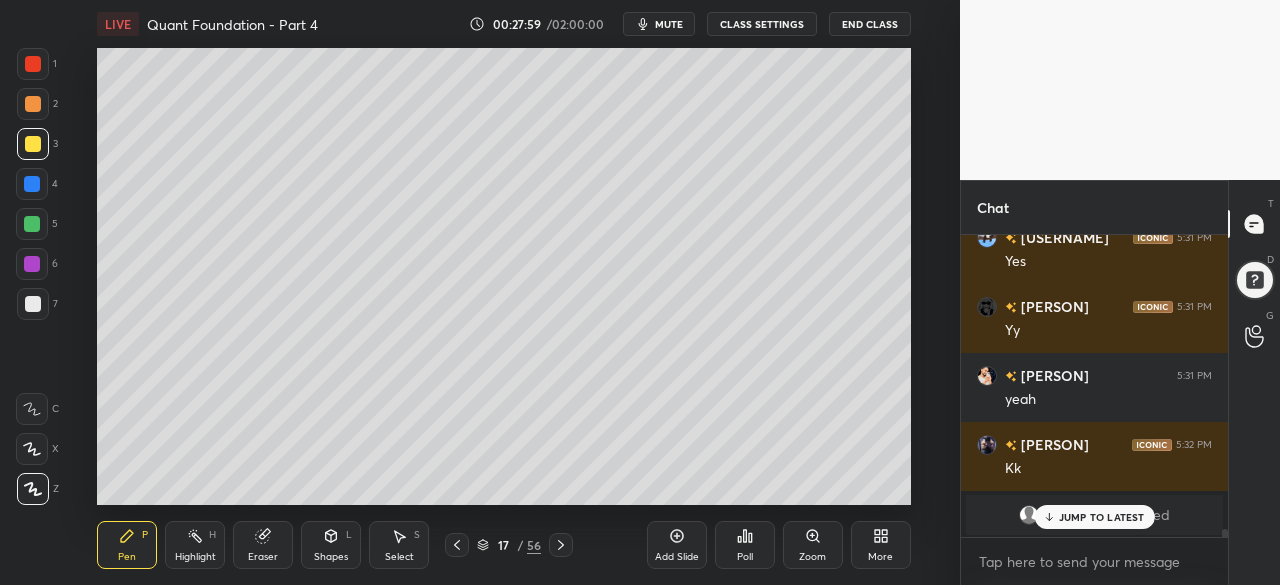click at bounding box center (32, 264) 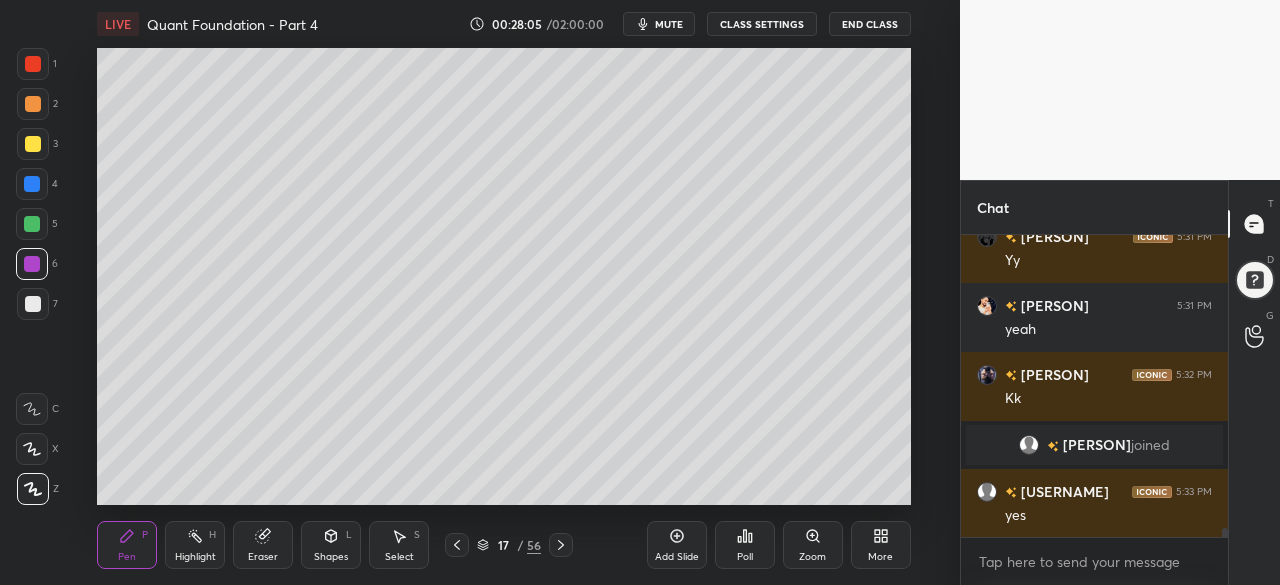 scroll, scrollTop: 9880, scrollLeft: 0, axis: vertical 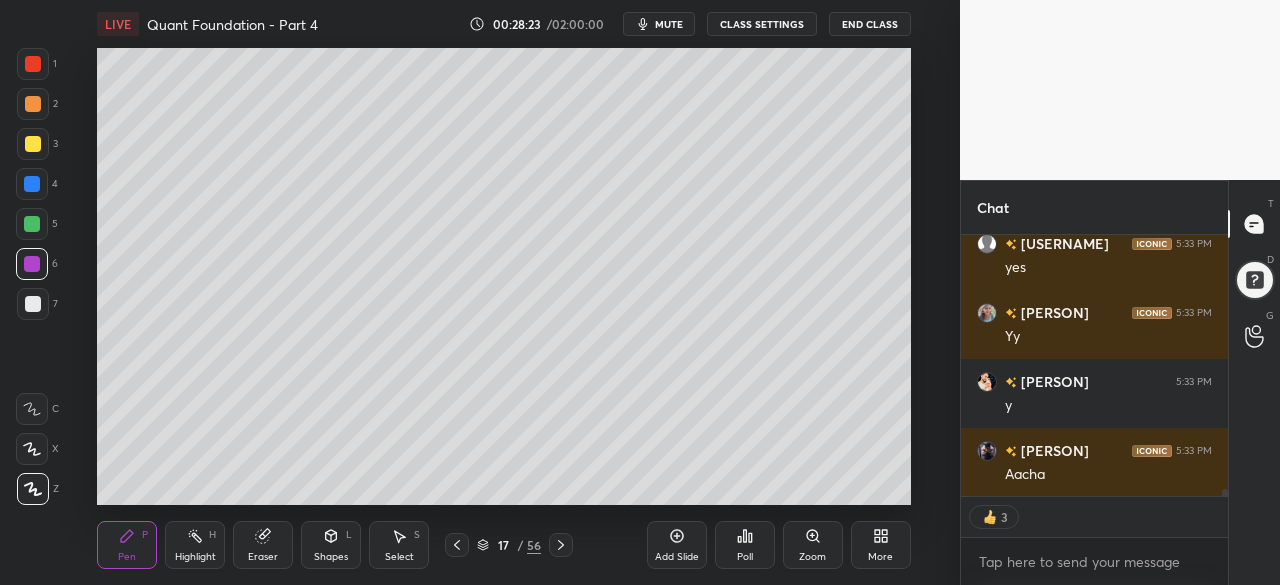 click 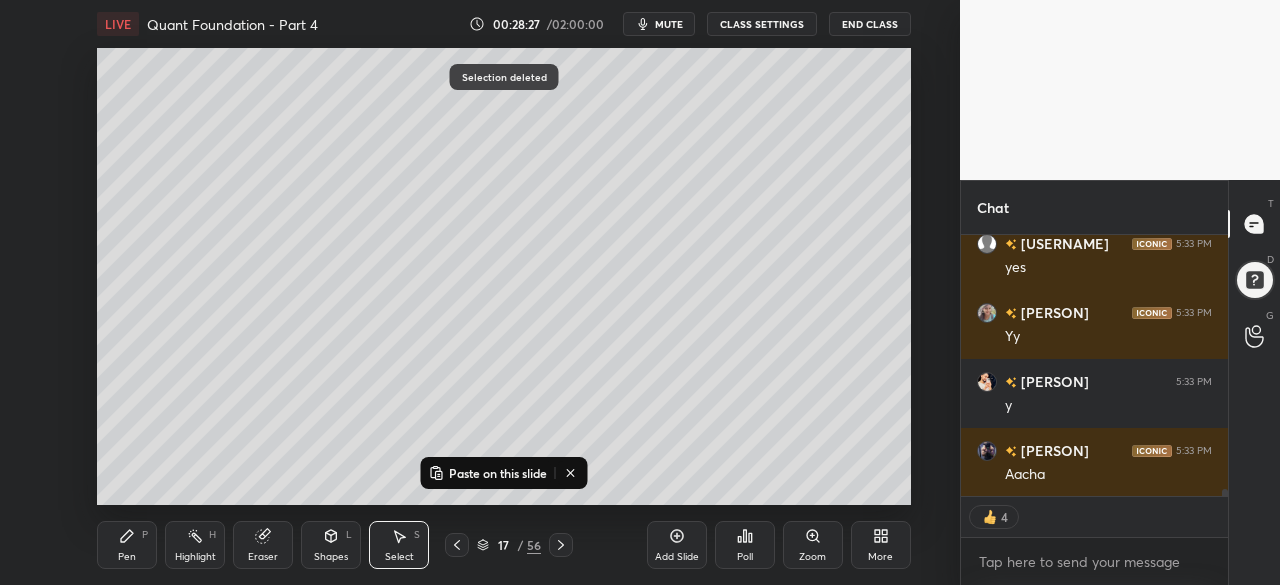 click on "Pen P" at bounding box center [127, 545] 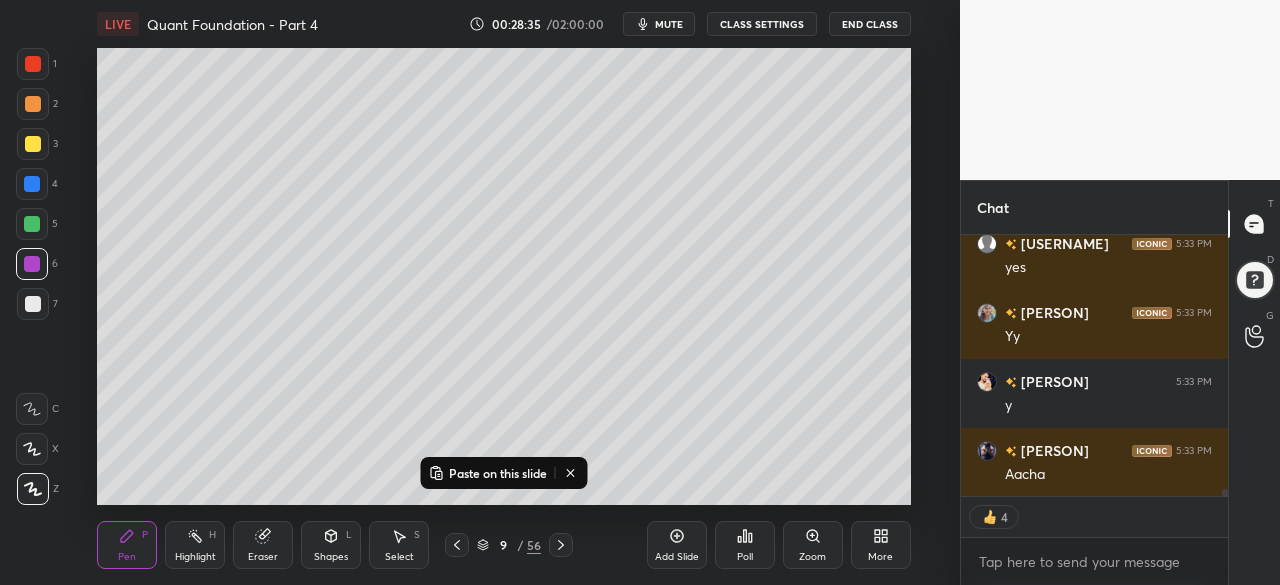 scroll, scrollTop: 7, scrollLeft: 6, axis: both 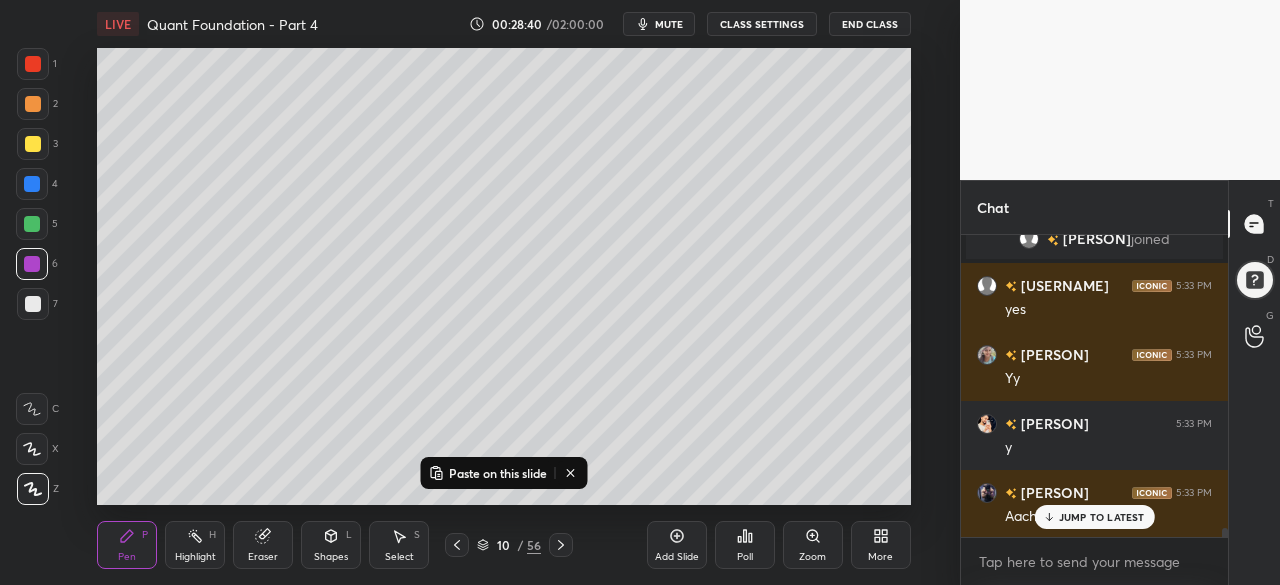 click 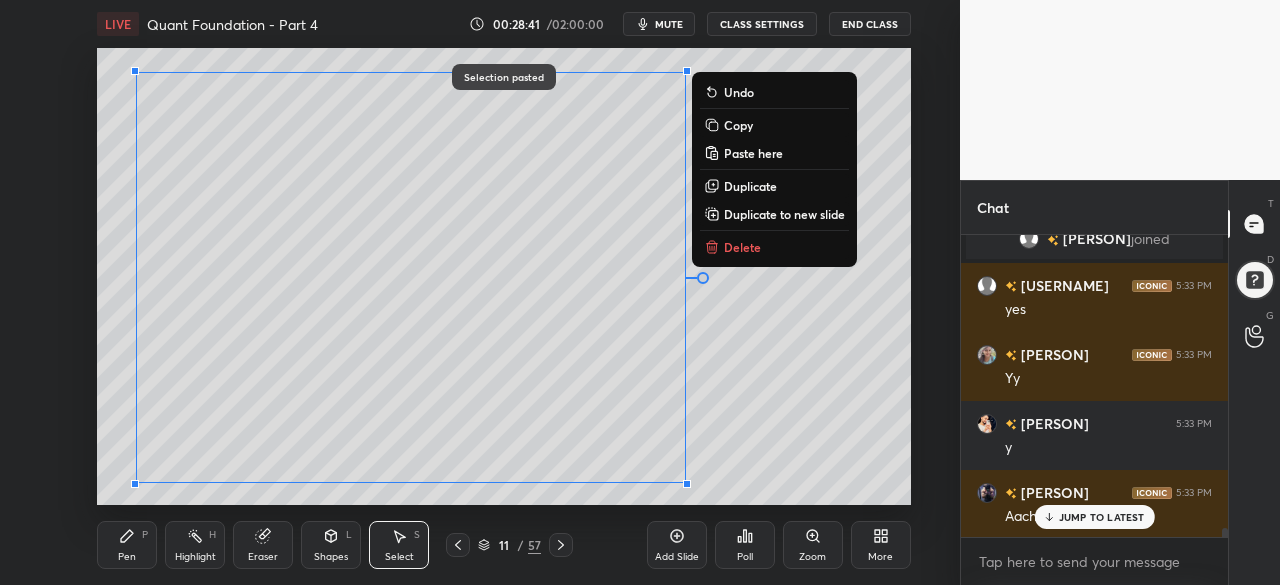 click on "0 ° Undo Copy Paste here Duplicate Duplicate to new slide Delete" at bounding box center [503, 276] 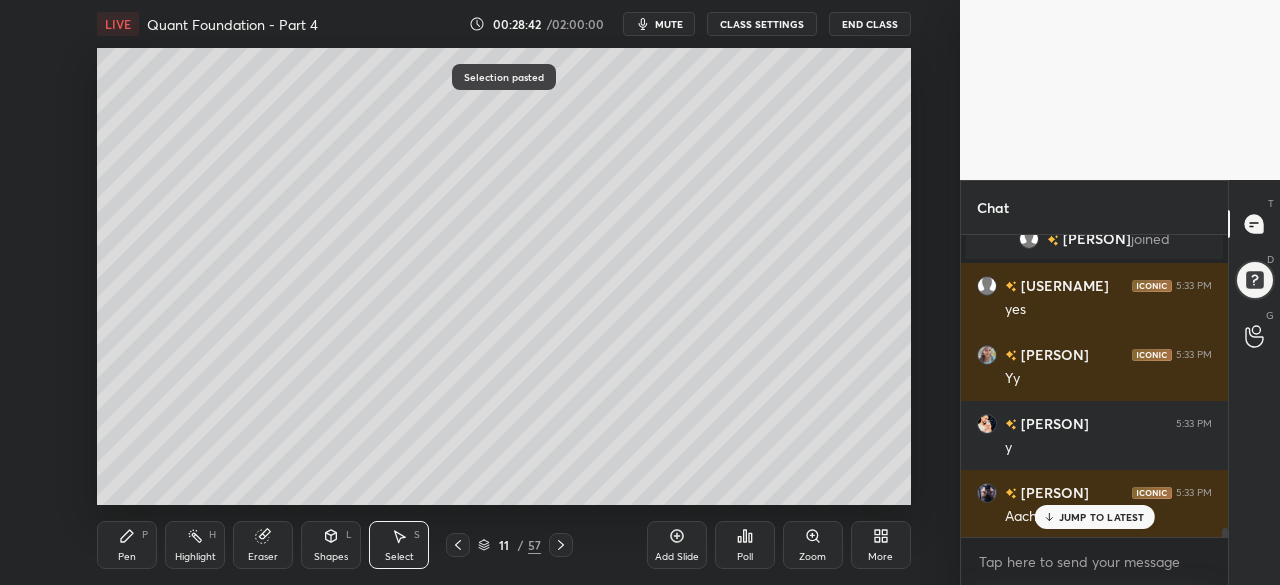 click 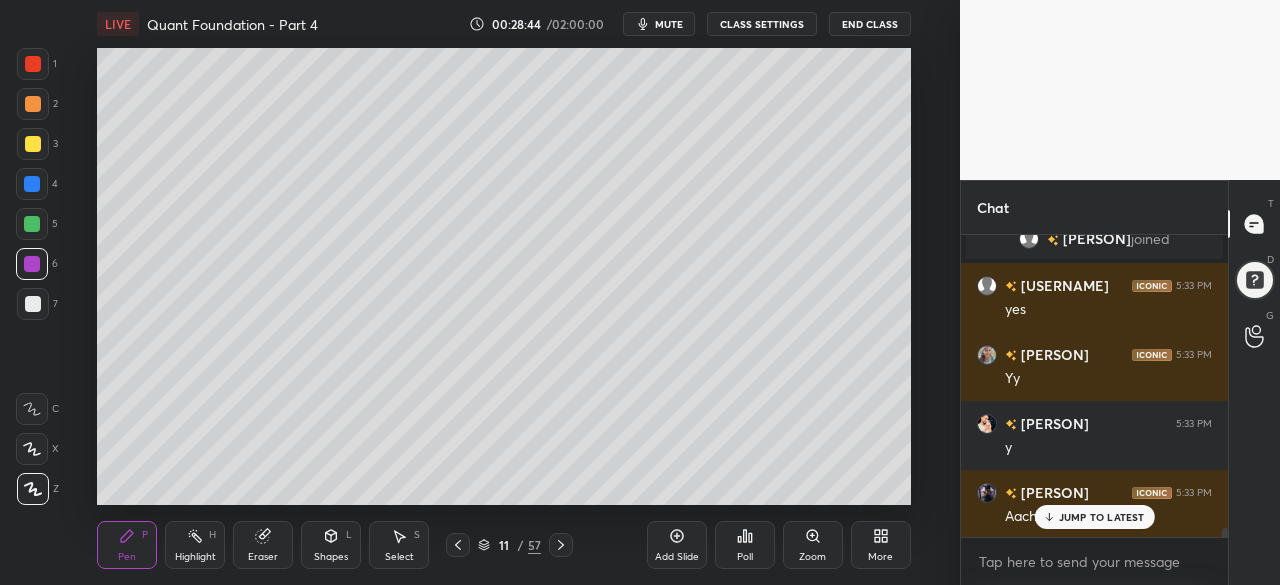click 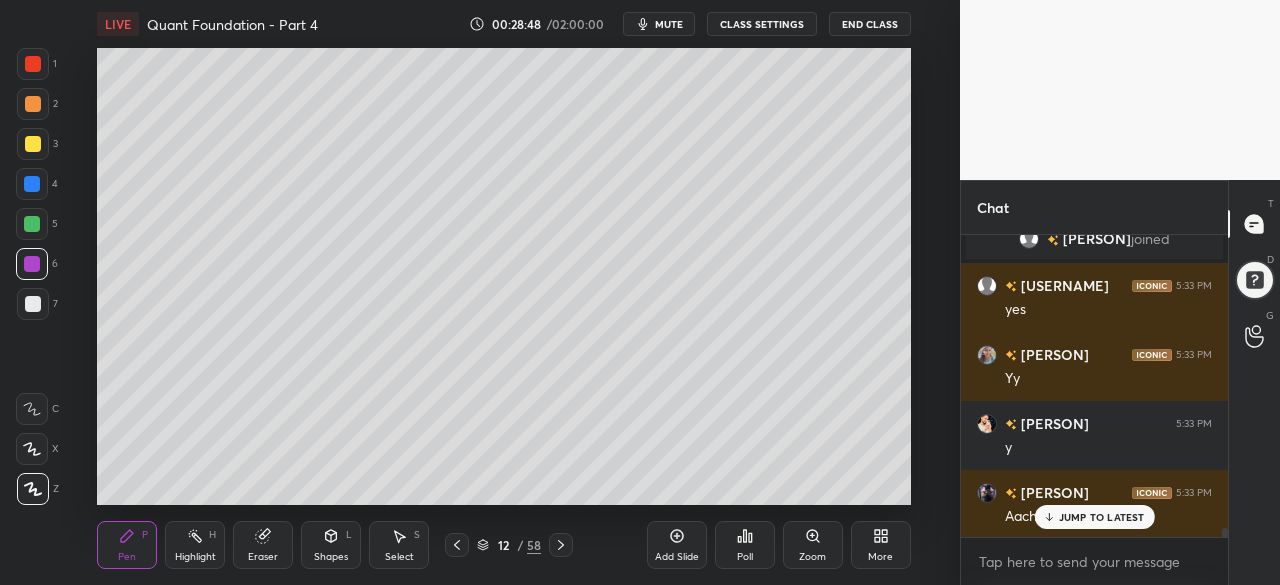 click at bounding box center [33, 144] 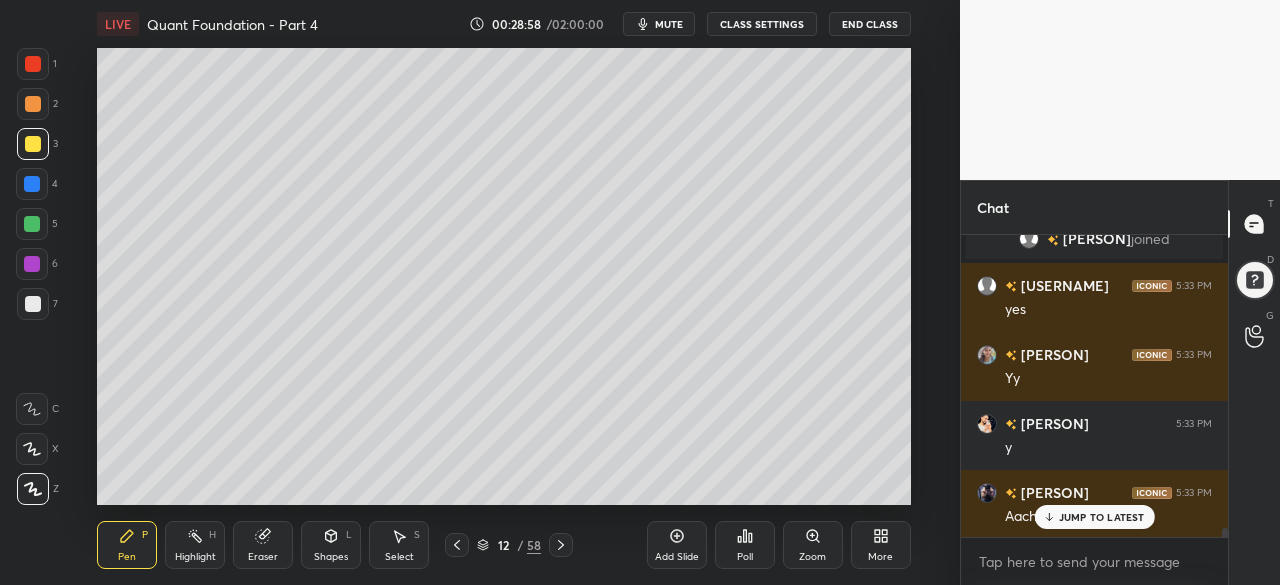 click at bounding box center [32, 224] 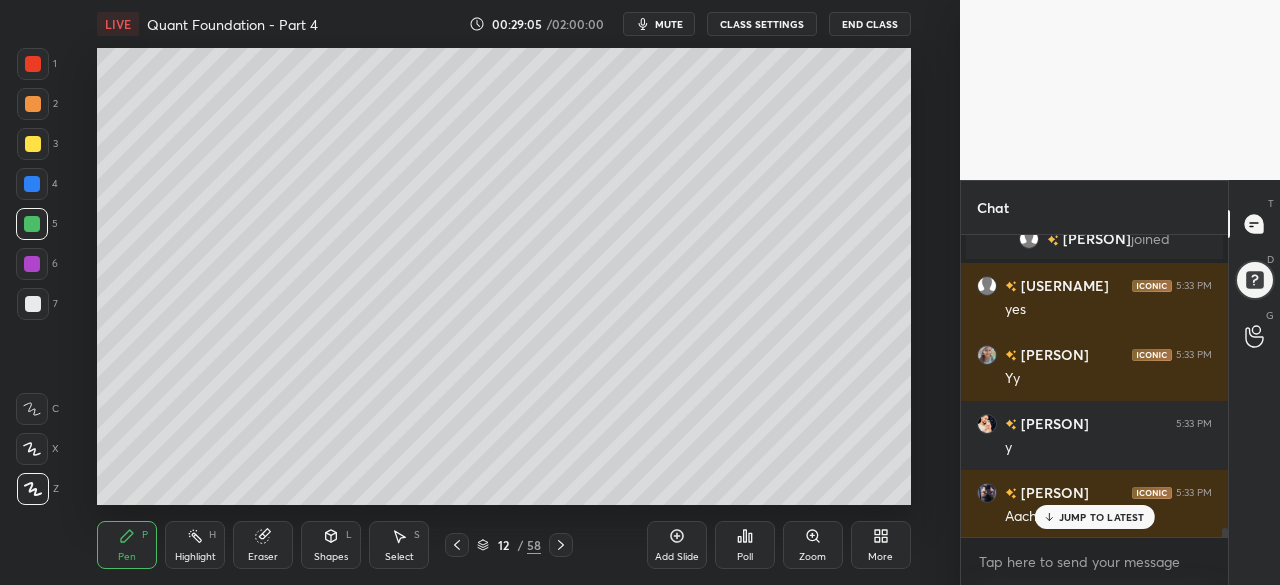 click at bounding box center [32, 184] 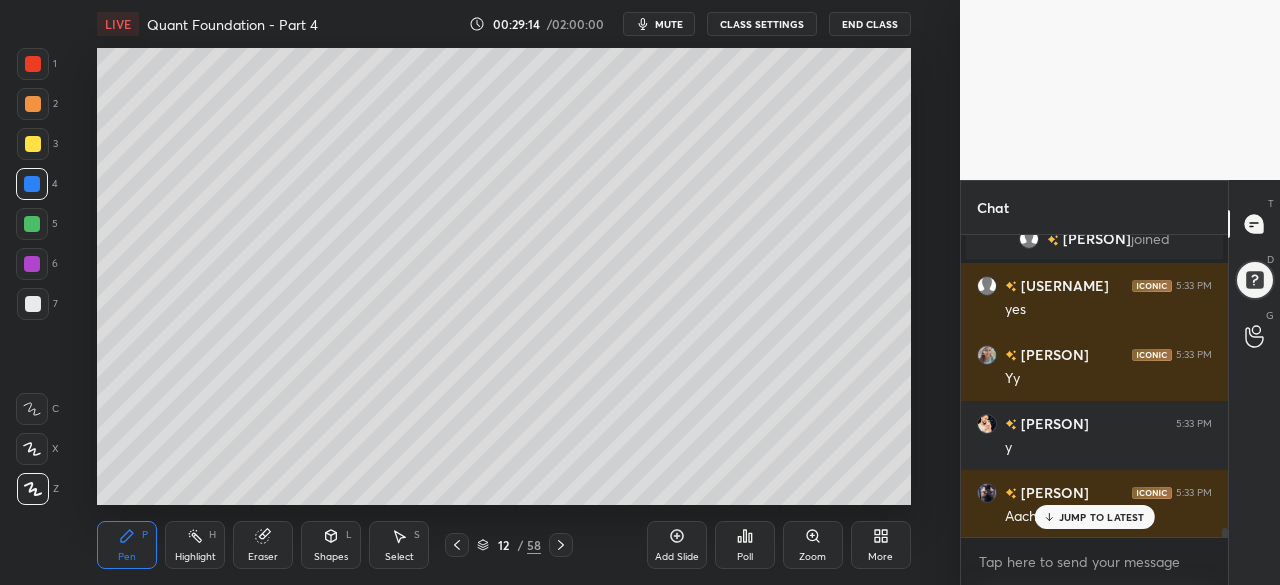 scroll, scrollTop: 10156, scrollLeft: 0, axis: vertical 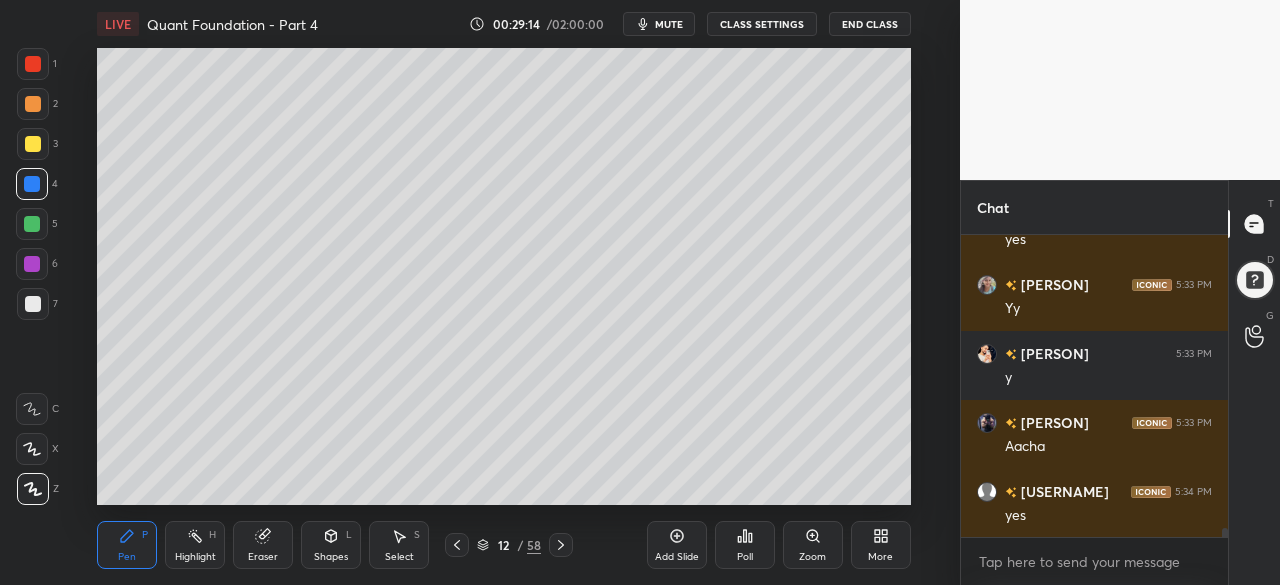 click at bounding box center [32, 264] 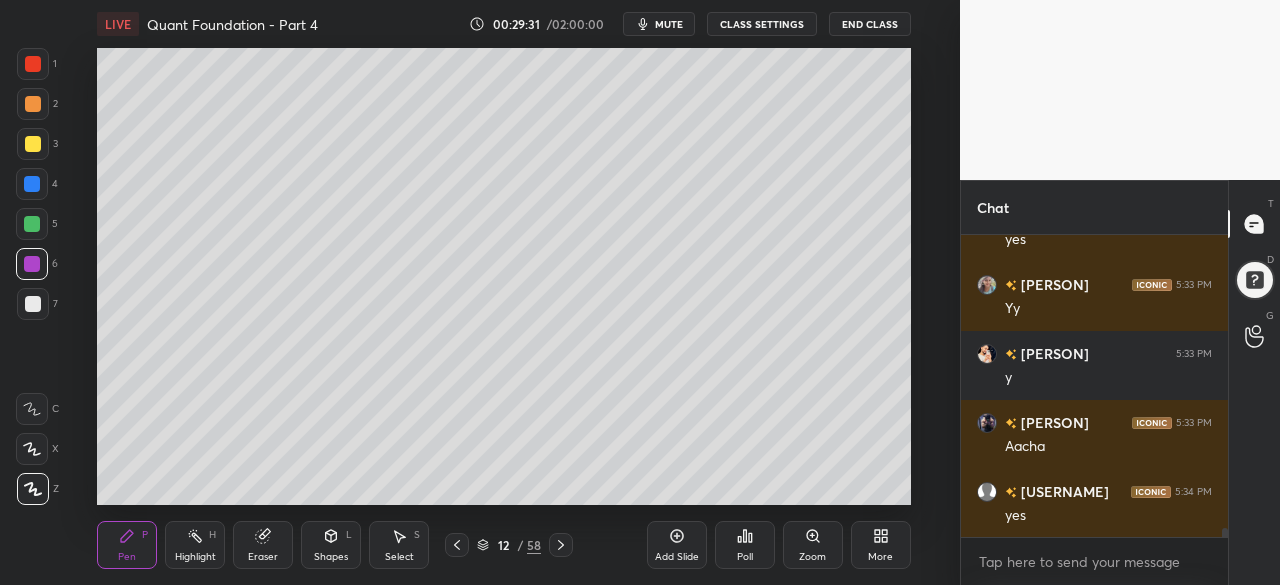click on "Select" at bounding box center [399, 557] 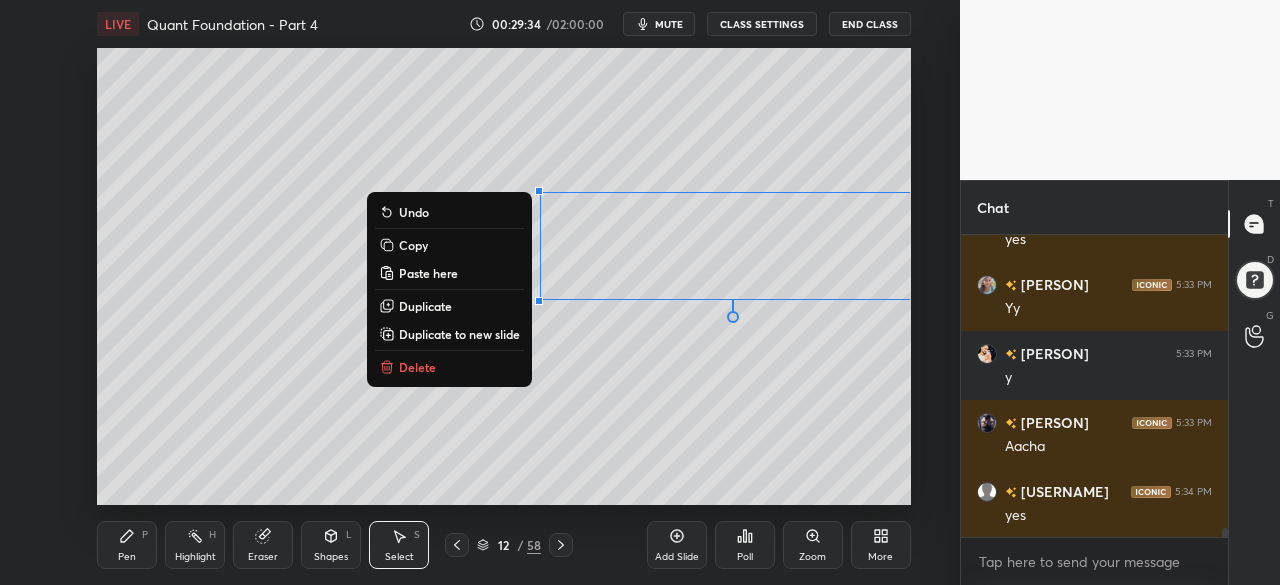 click on "0 ° Undo Copy Paste here Duplicate Duplicate to new slide Delete" at bounding box center (503, 276) 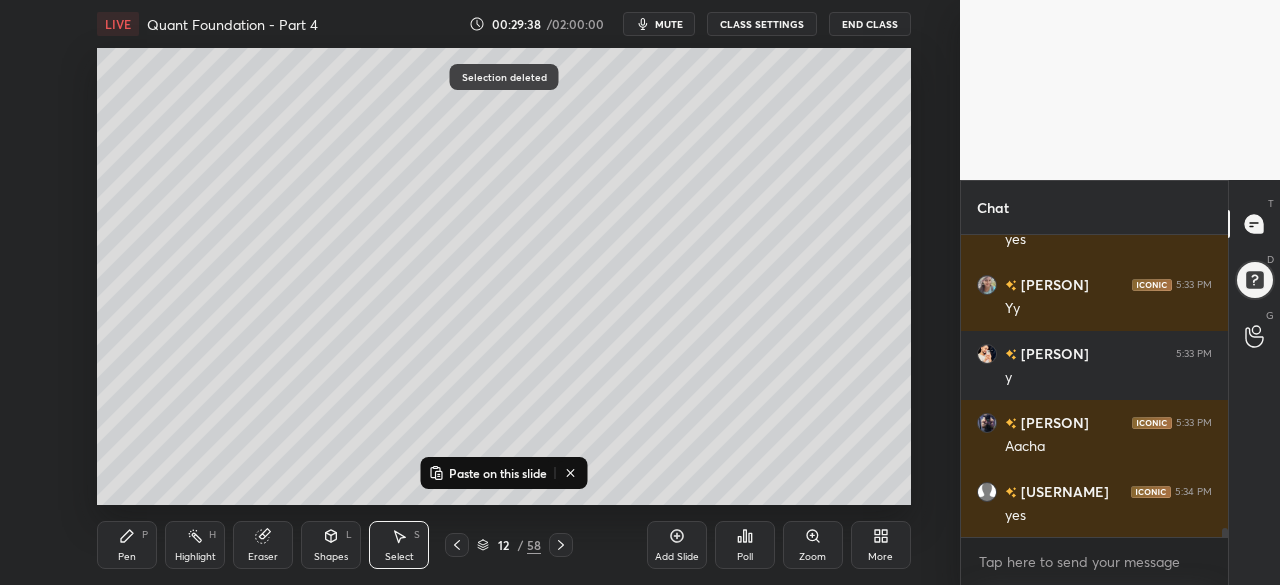 click 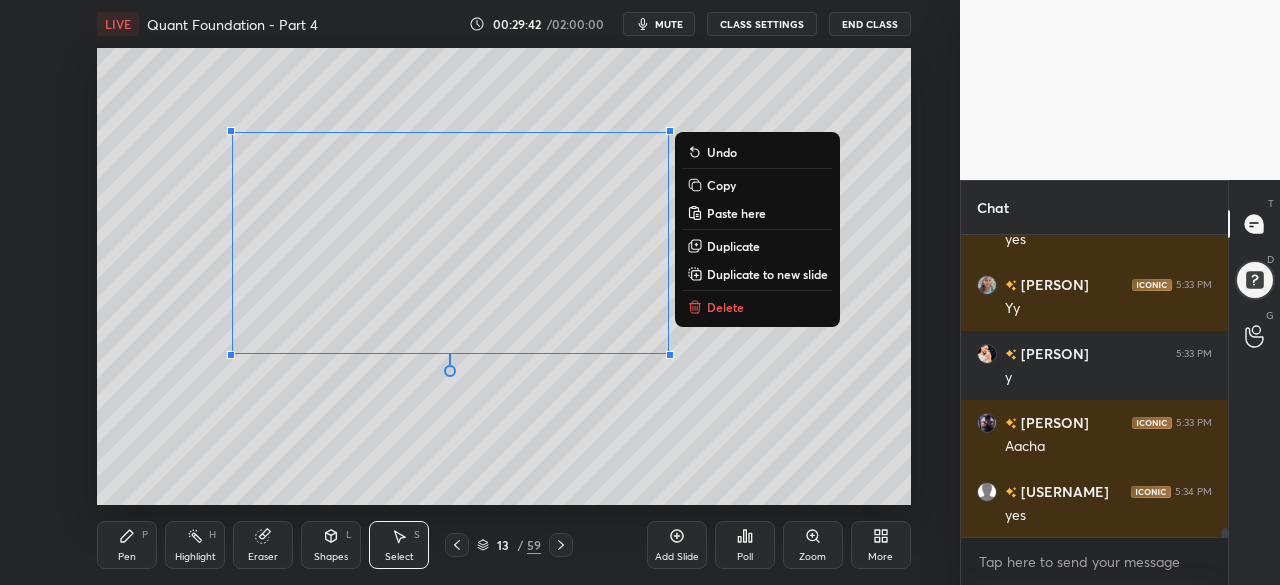 click at bounding box center (457, 545) 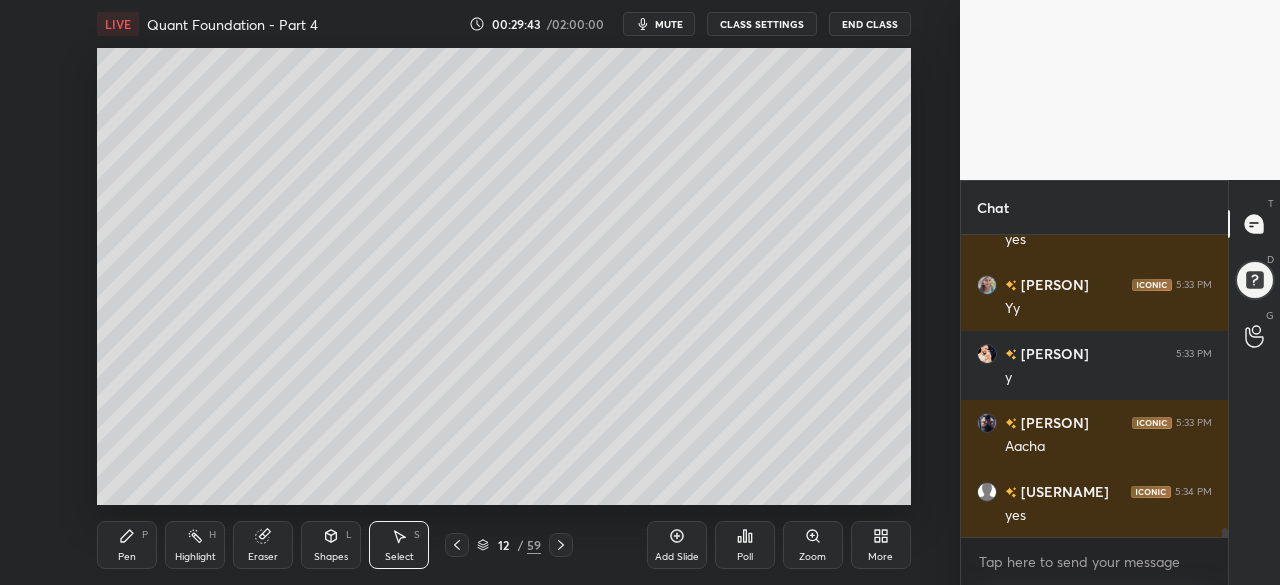 click on "Pen P" at bounding box center [127, 545] 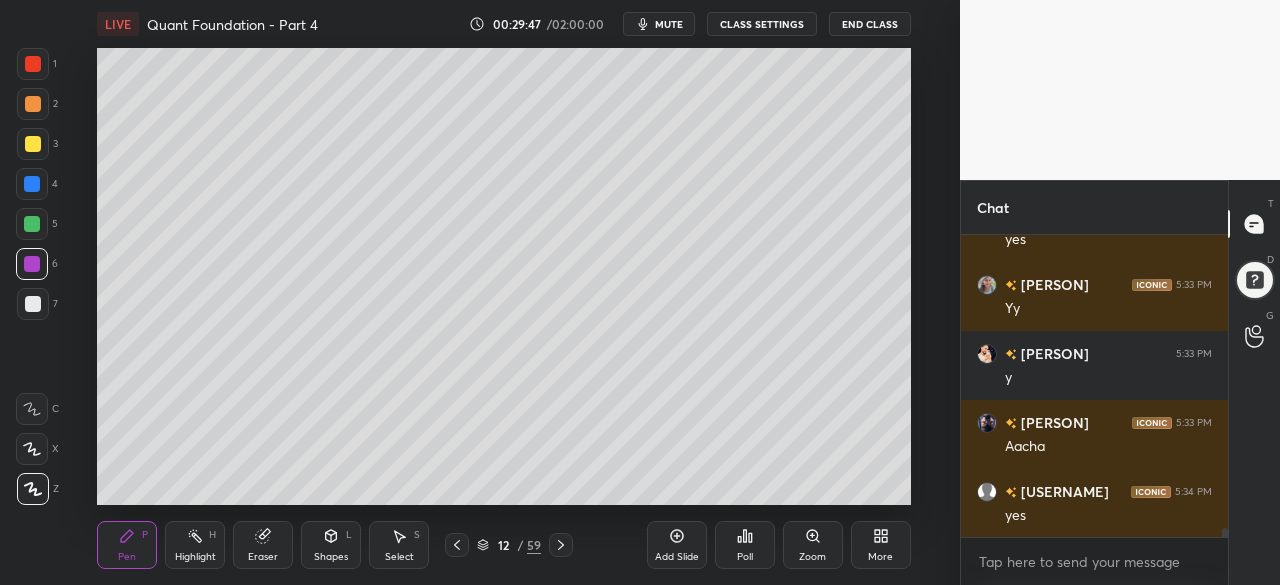click at bounding box center (33, 64) 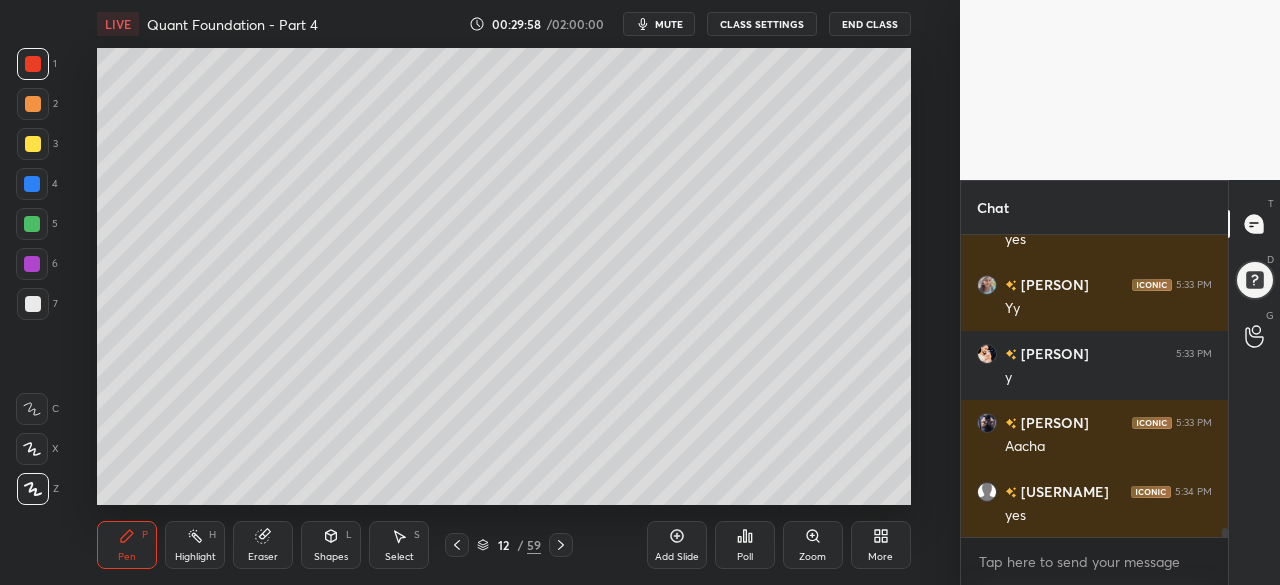 scroll, scrollTop: 10224, scrollLeft: 0, axis: vertical 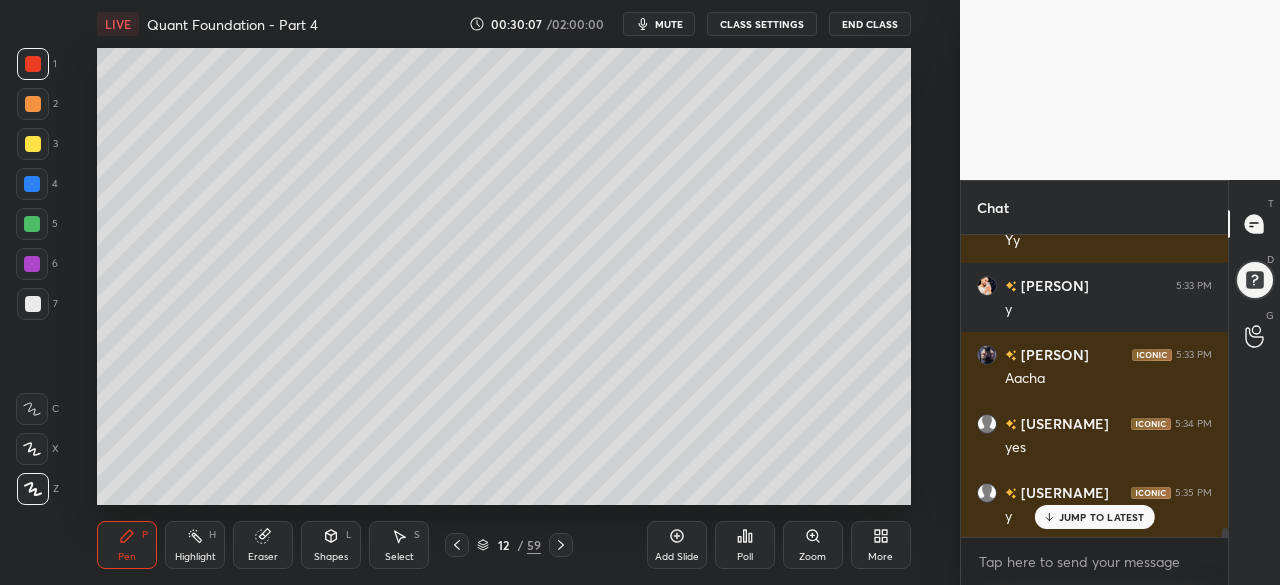 click at bounding box center (32, 264) 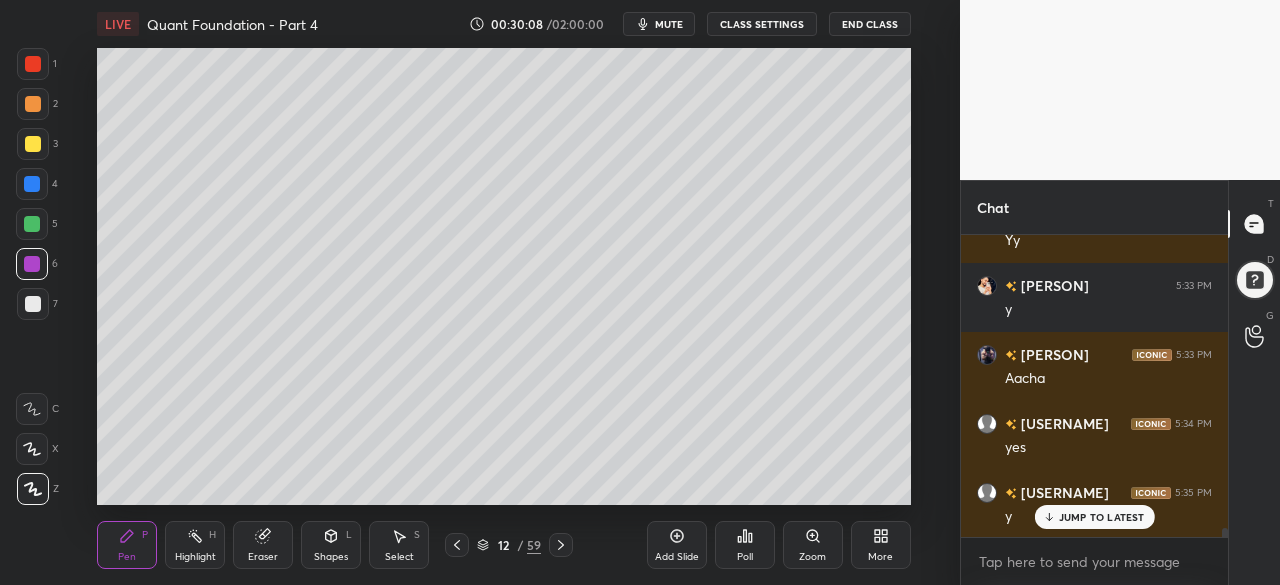 click at bounding box center (33, 144) 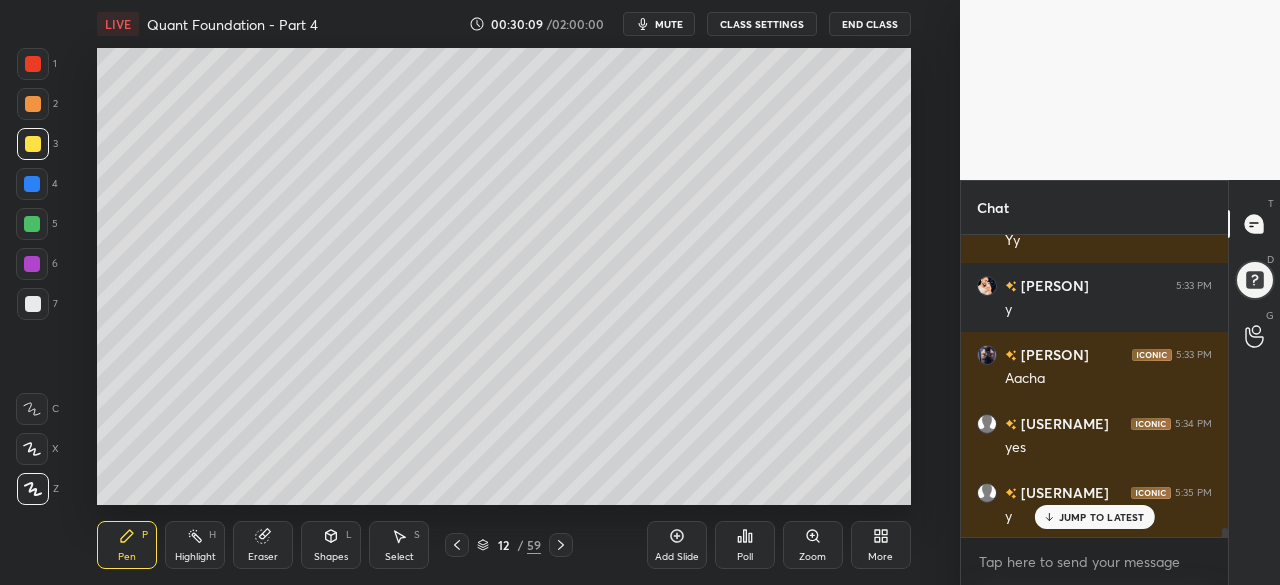 click at bounding box center (32, 224) 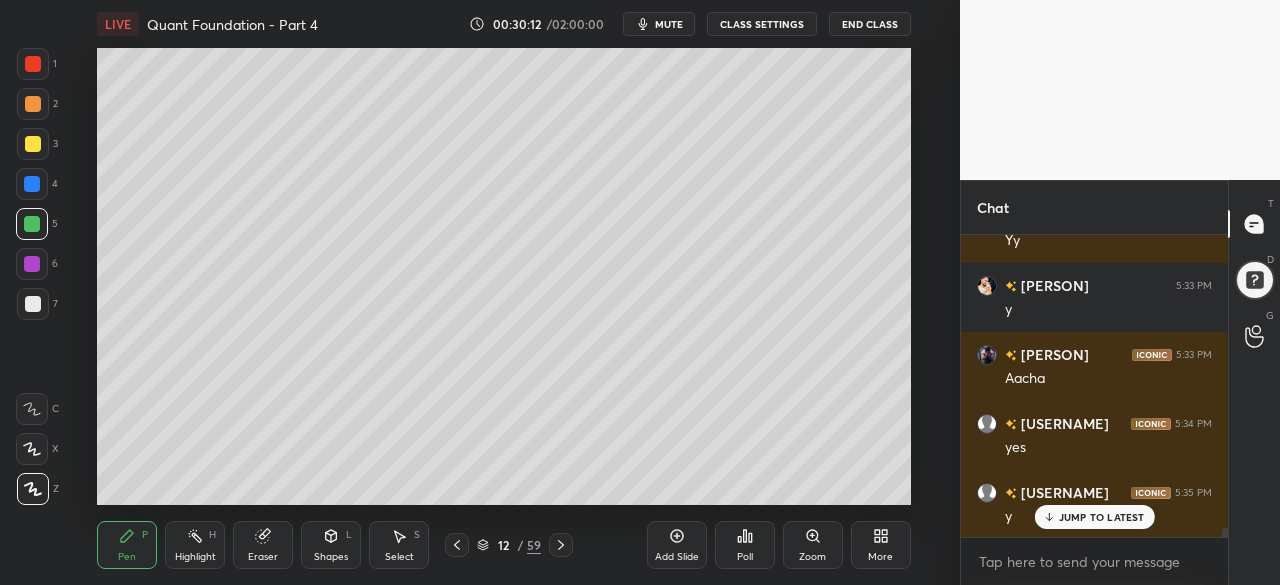 click at bounding box center (32, 264) 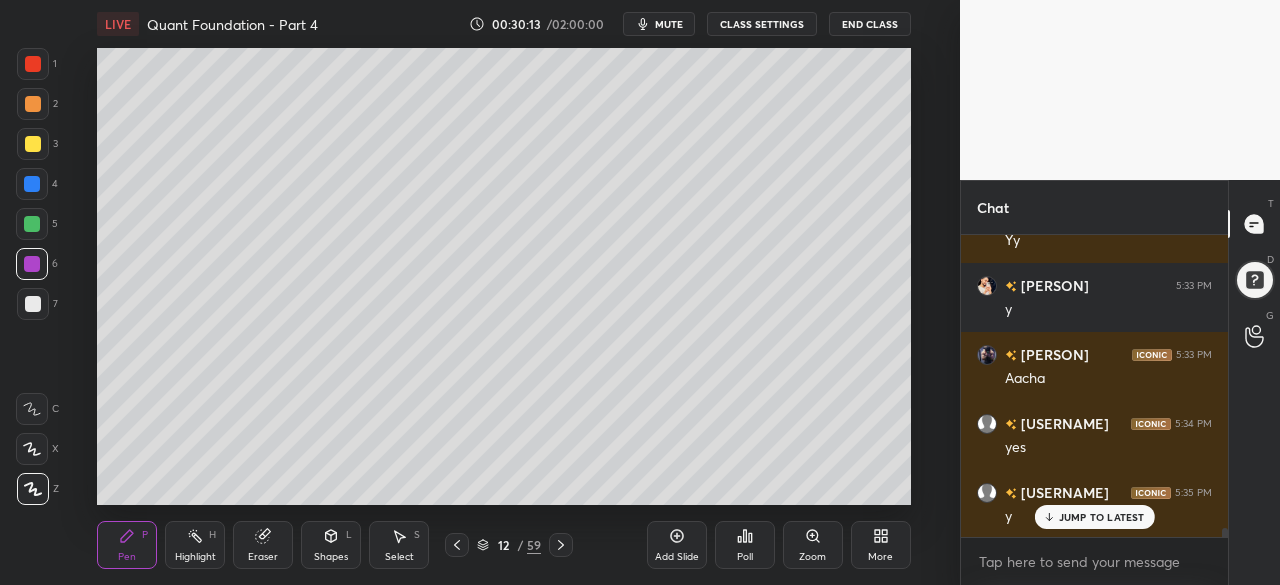 click at bounding box center (33, 104) 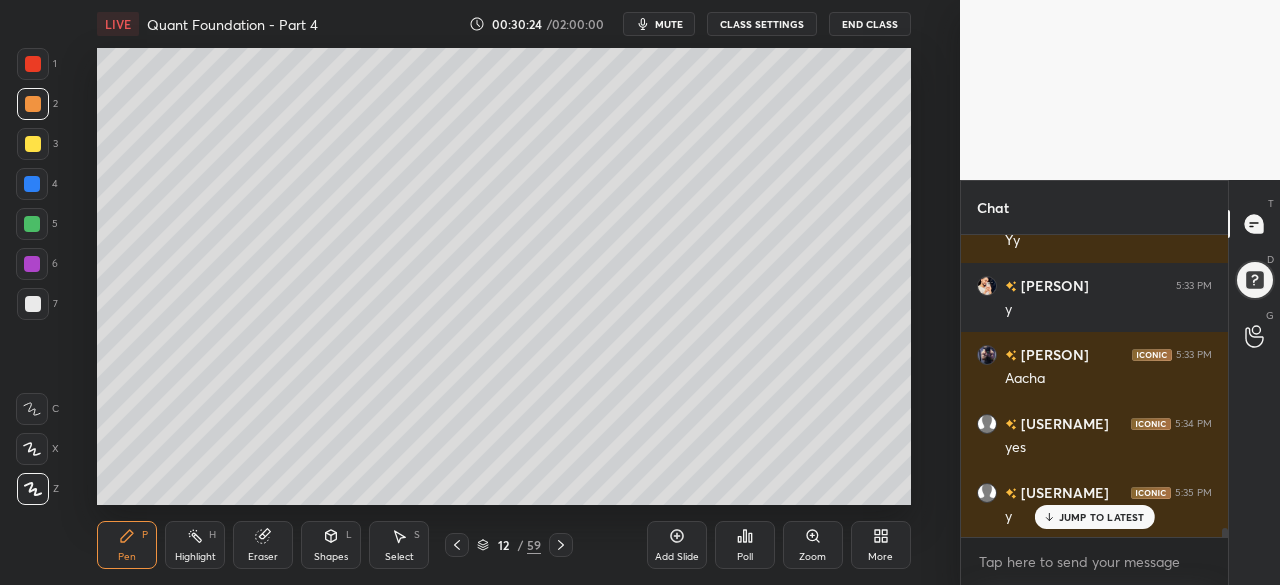 click at bounding box center (32, 184) 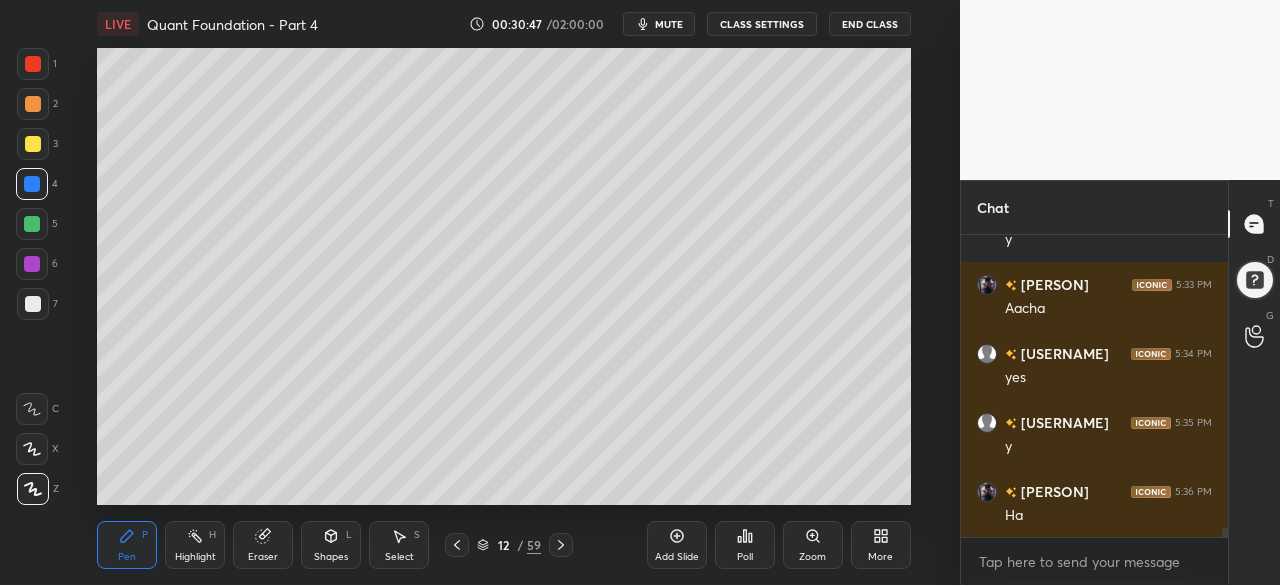 scroll, scrollTop: 10342, scrollLeft: 0, axis: vertical 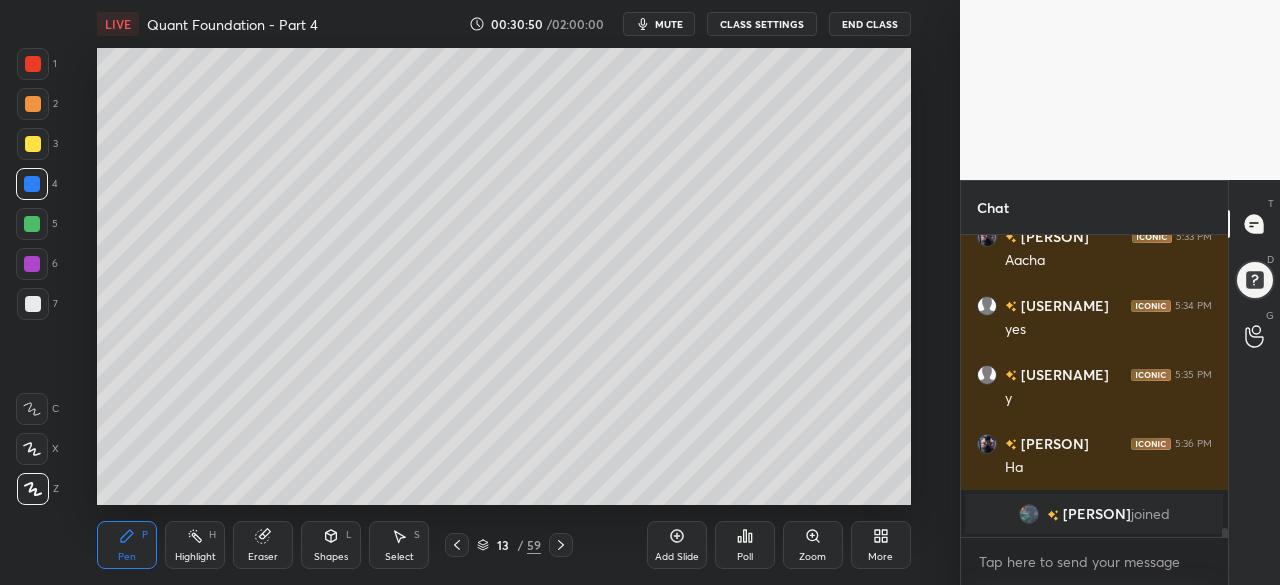 click at bounding box center (33, 144) 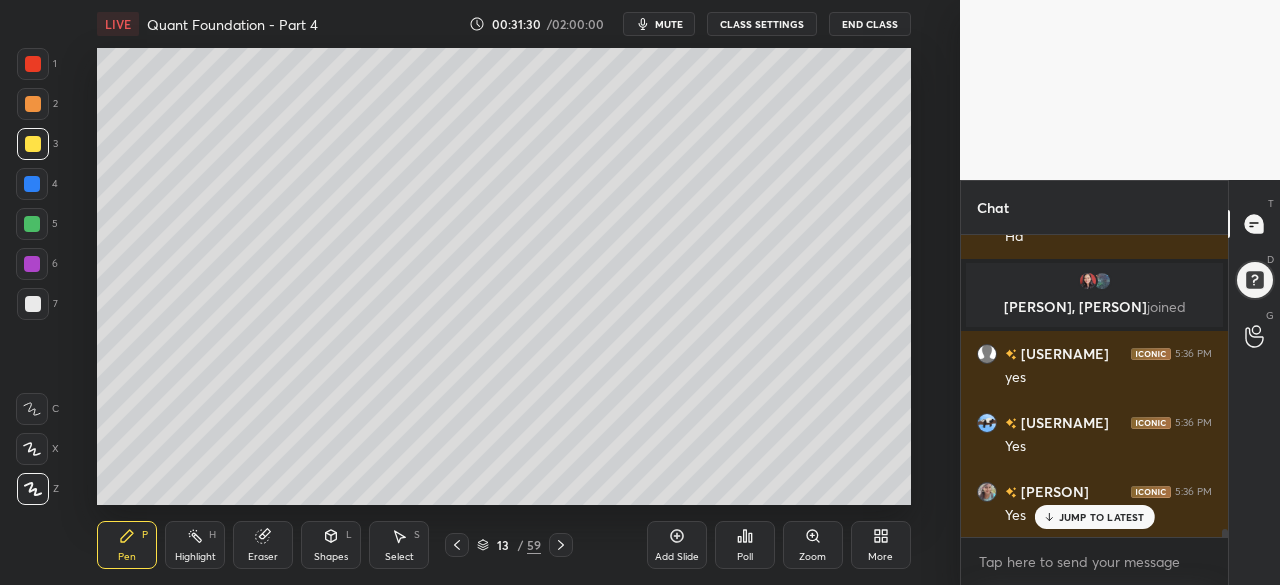 scroll, scrollTop: 10508, scrollLeft: 0, axis: vertical 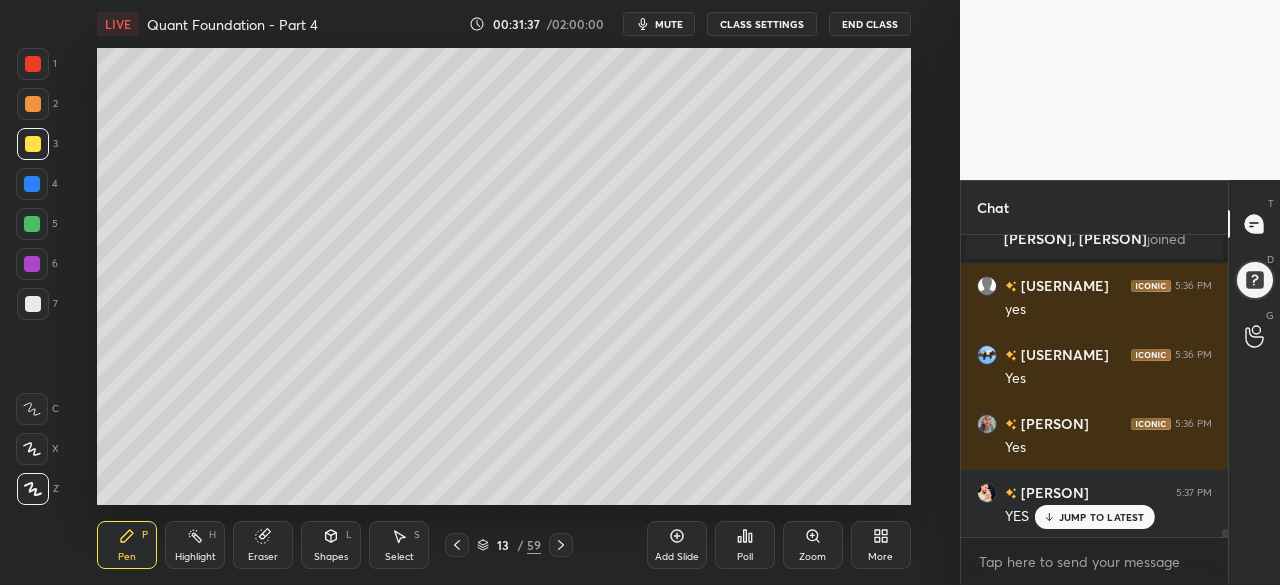 click on "JUMP TO LATEST" at bounding box center [1102, 517] 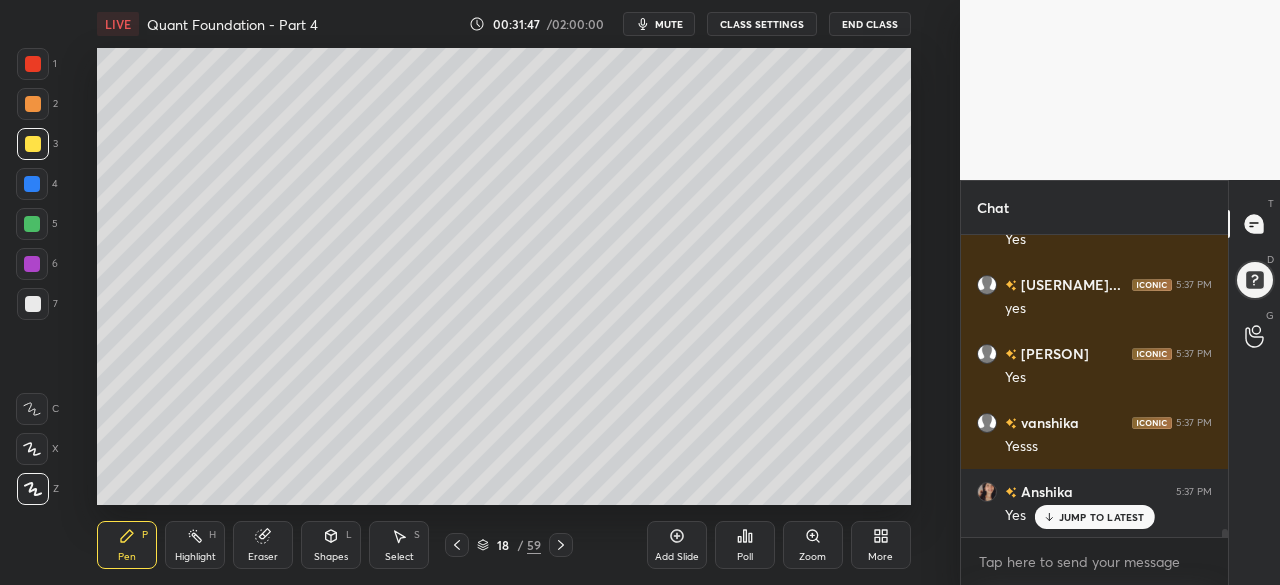 scroll, scrollTop: 11198, scrollLeft: 0, axis: vertical 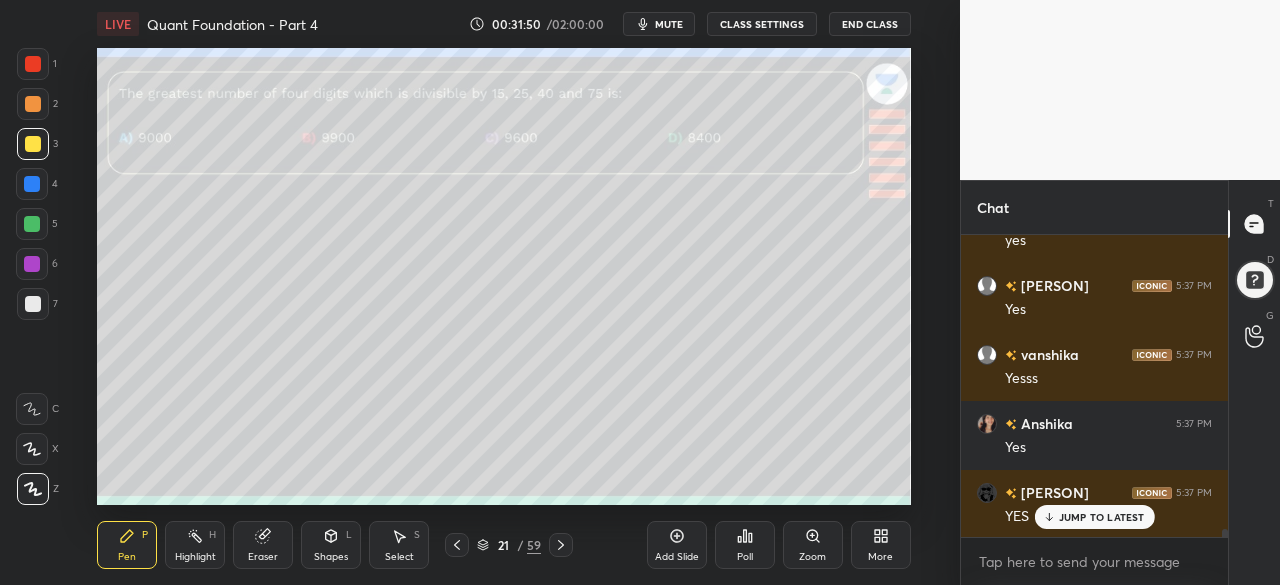 click on "Select S" at bounding box center (399, 545) 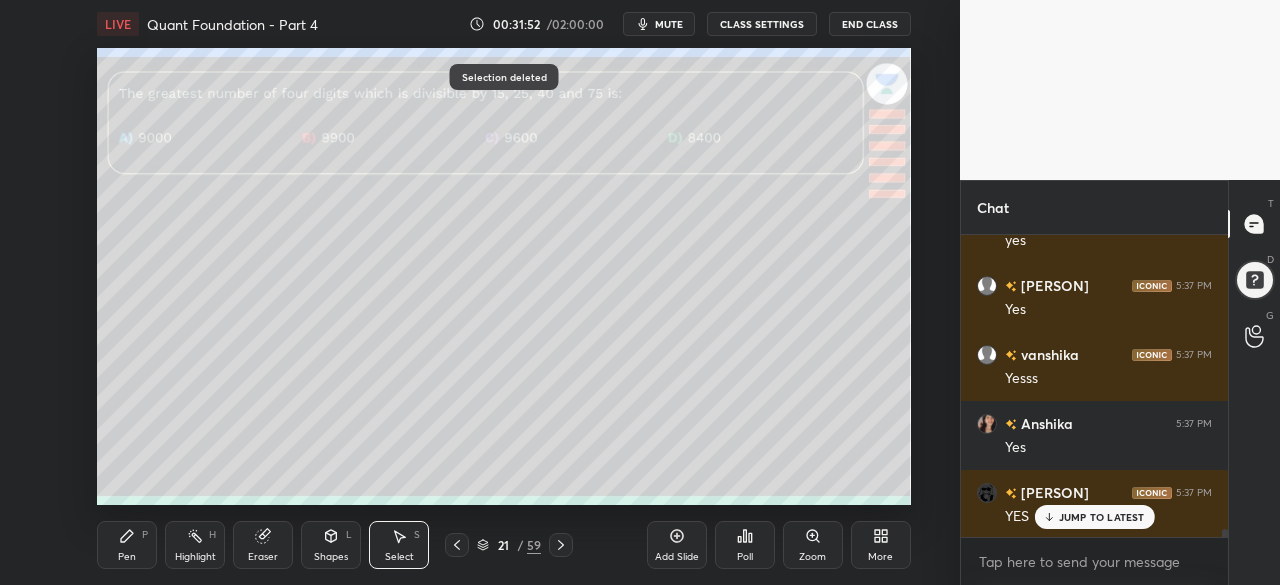 click 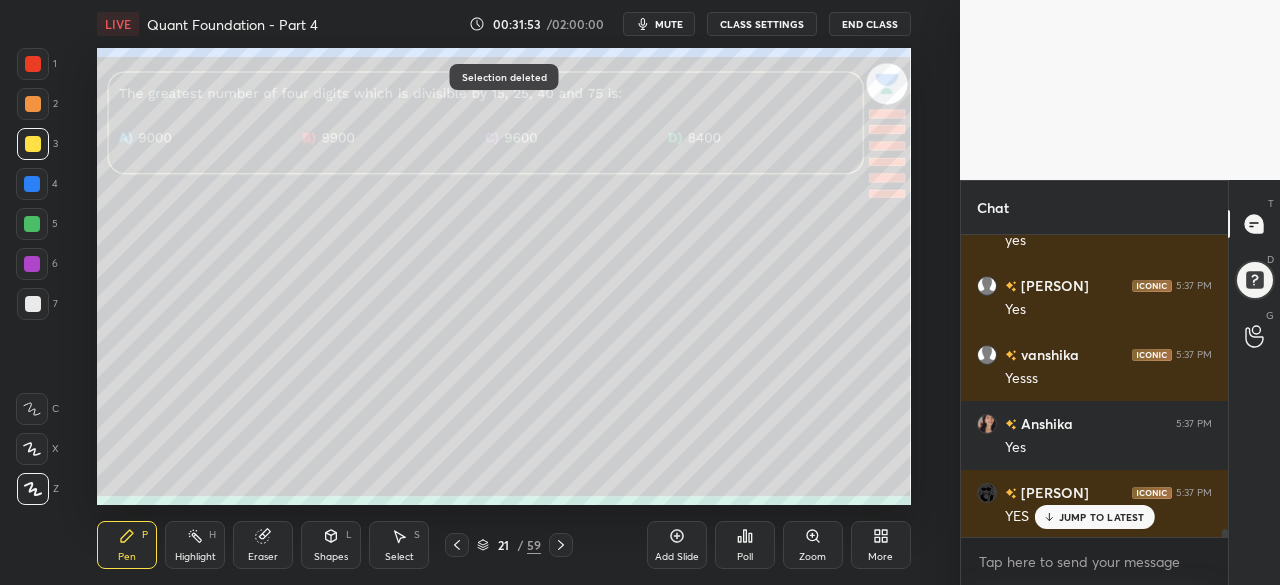 click at bounding box center (33, 64) 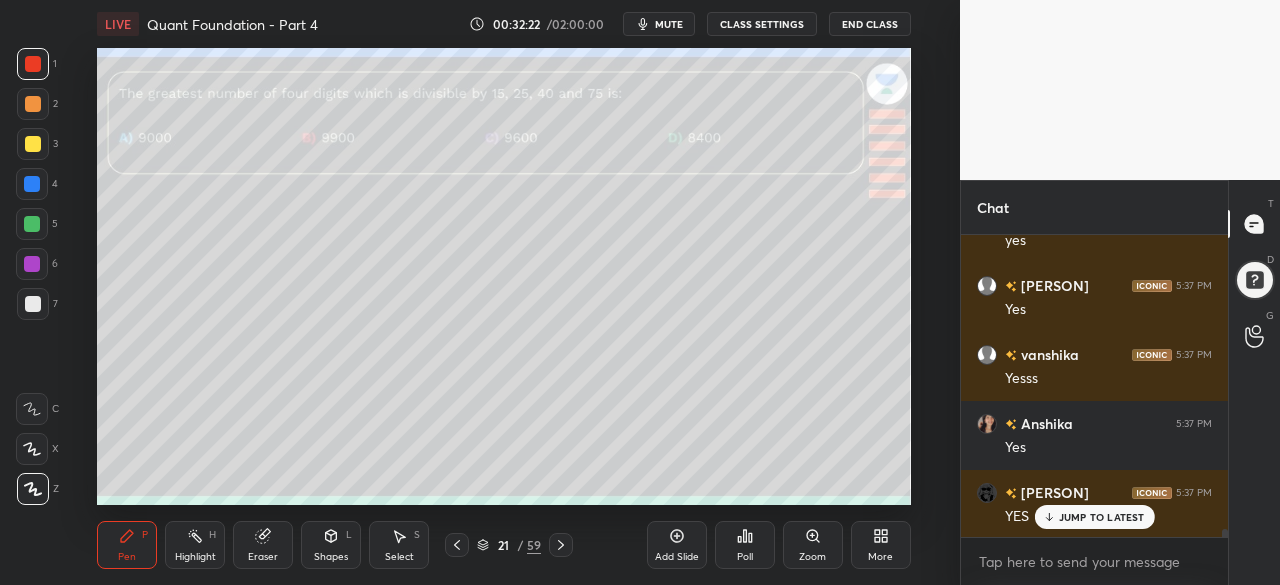 click 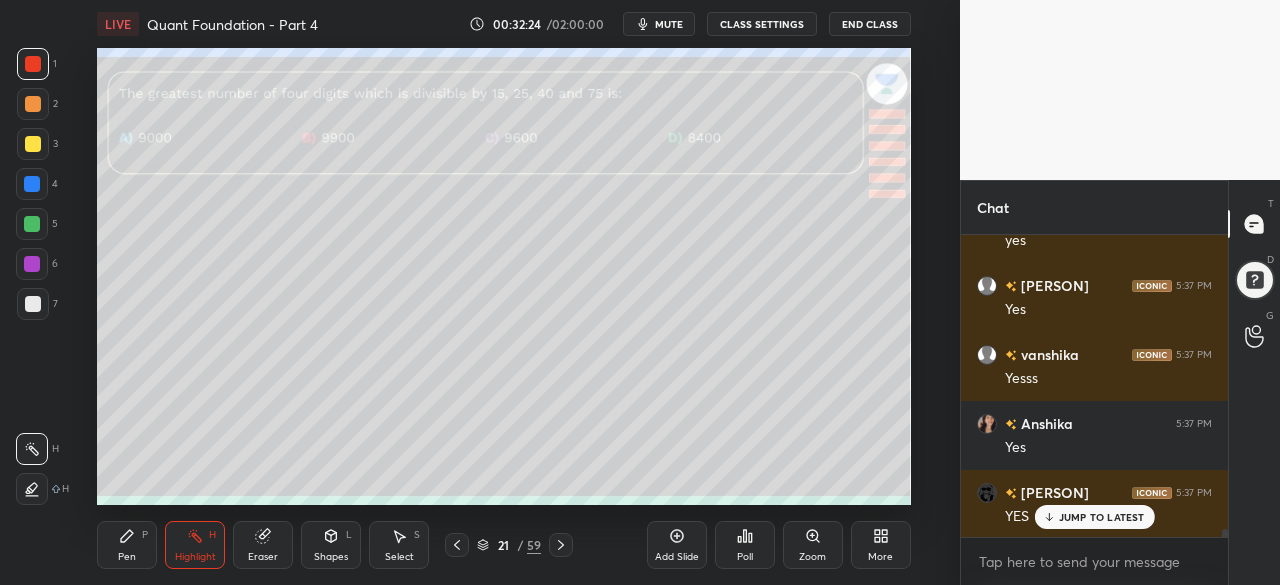 click at bounding box center [32, 224] 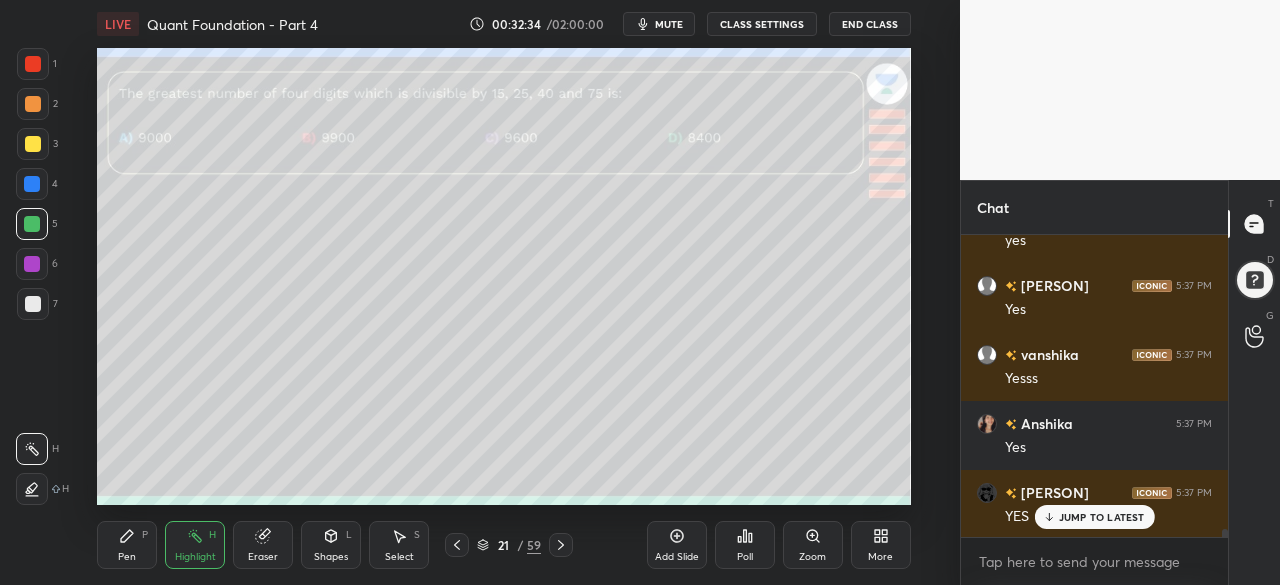 scroll, scrollTop: 11268, scrollLeft: 0, axis: vertical 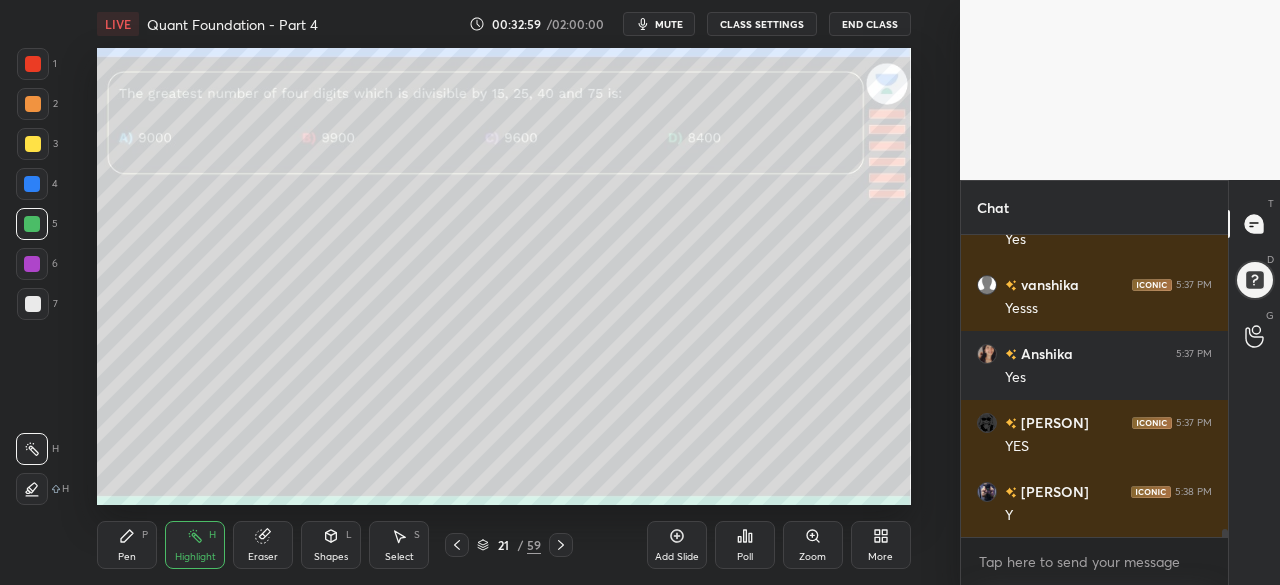 click 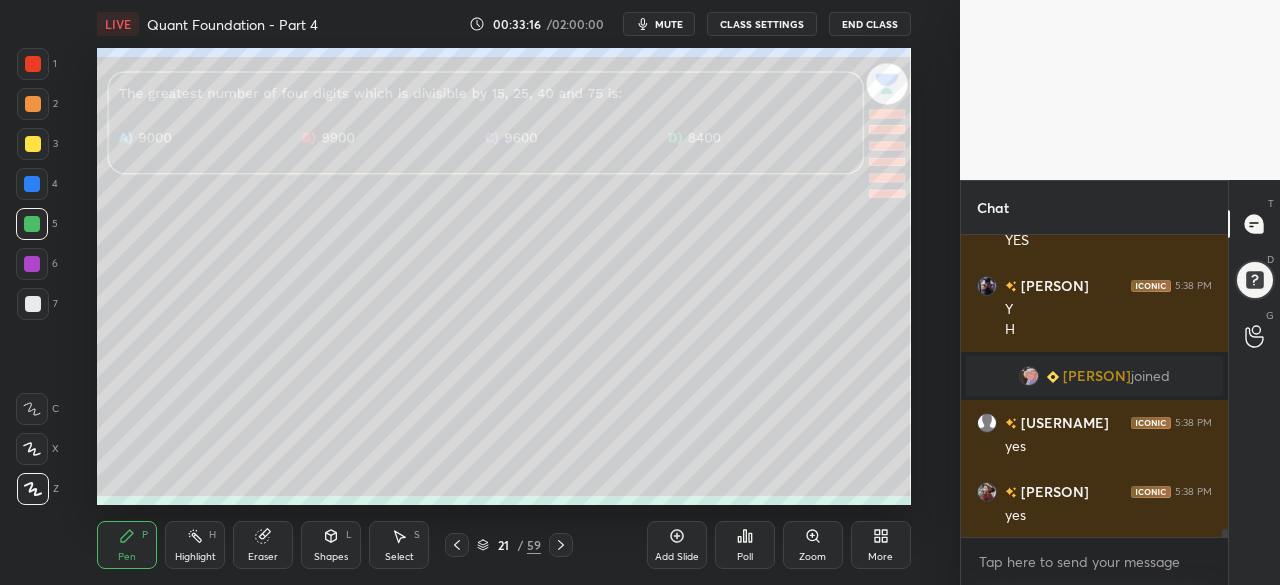 scroll, scrollTop: 11256, scrollLeft: 0, axis: vertical 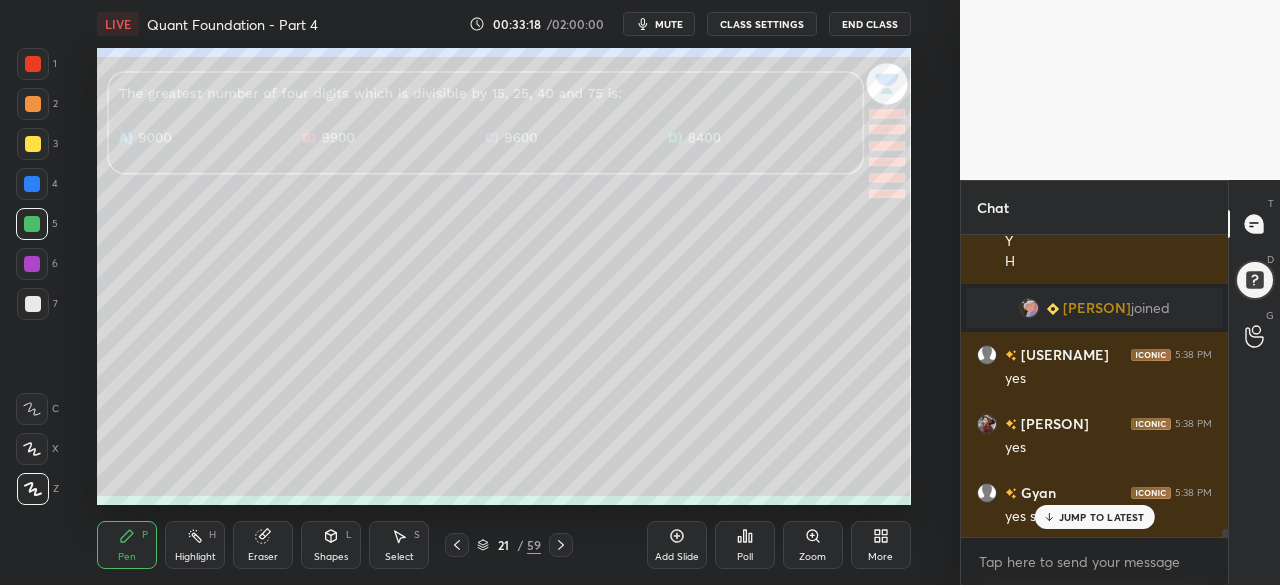 click at bounding box center [33, 144] 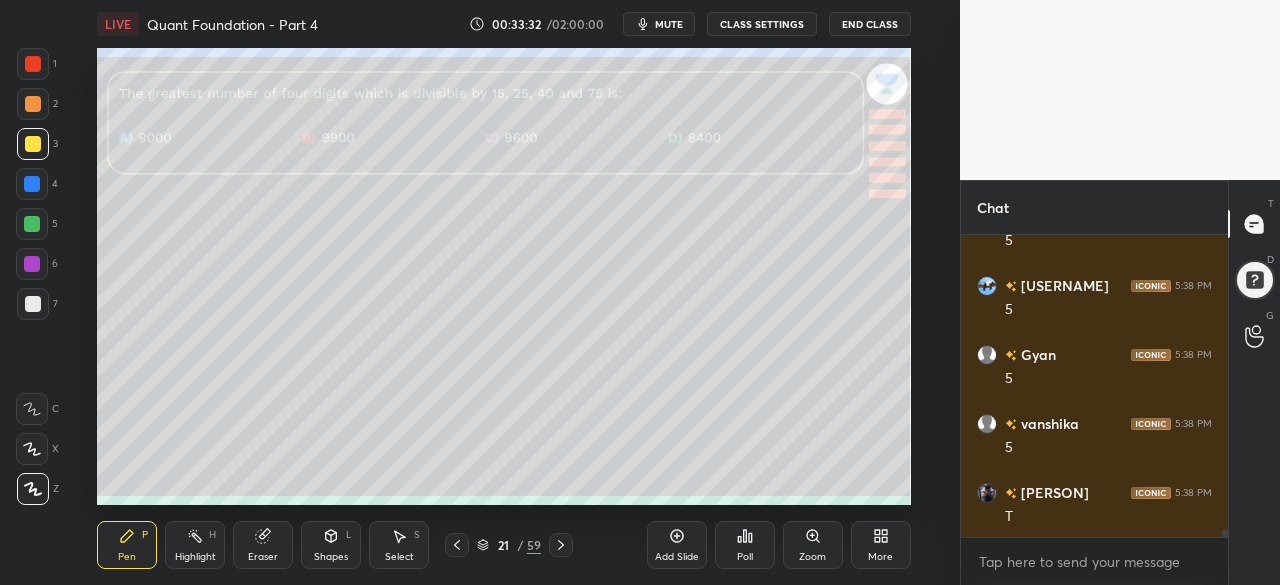 scroll, scrollTop: 11878, scrollLeft: 0, axis: vertical 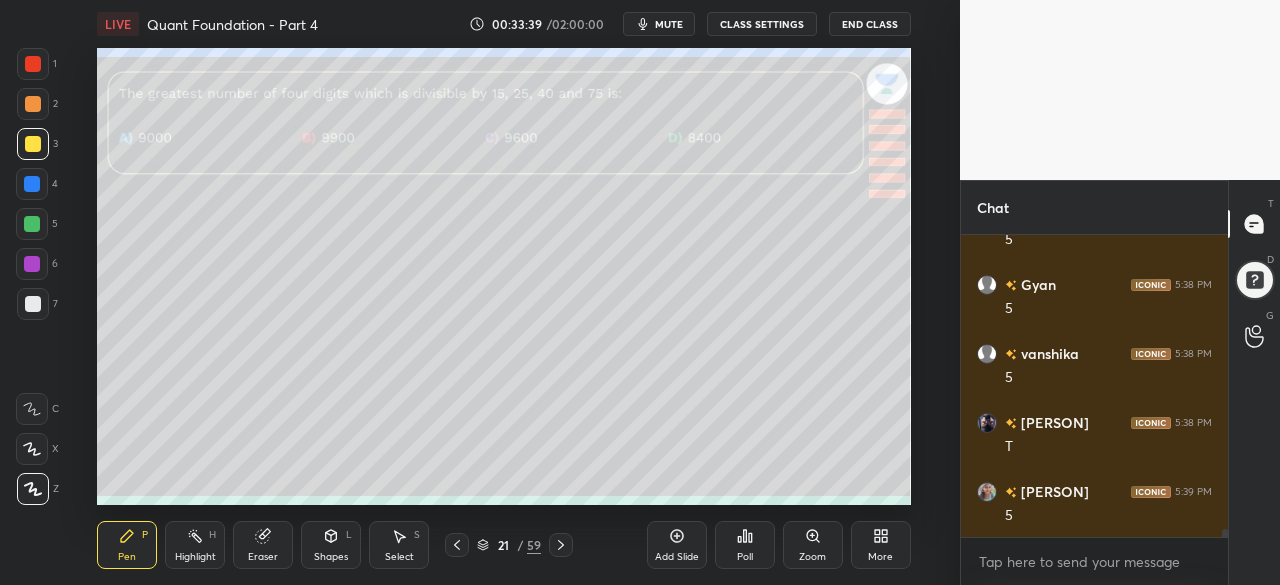 click at bounding box center [32, 264] 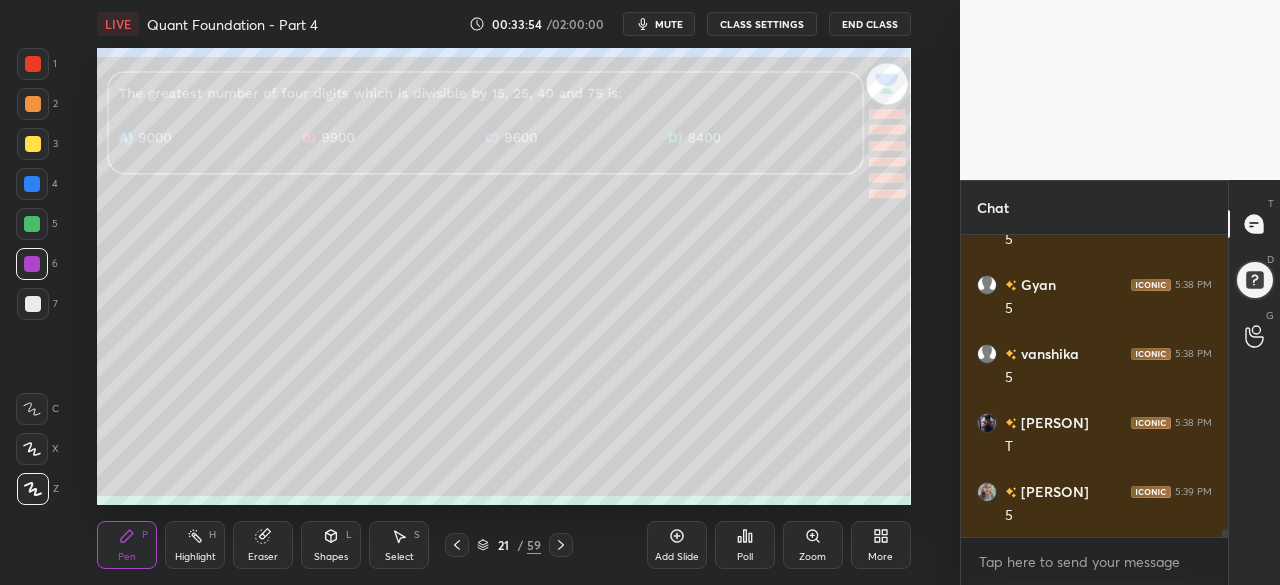click on "Shapes L" at bounding box center (331, 545) 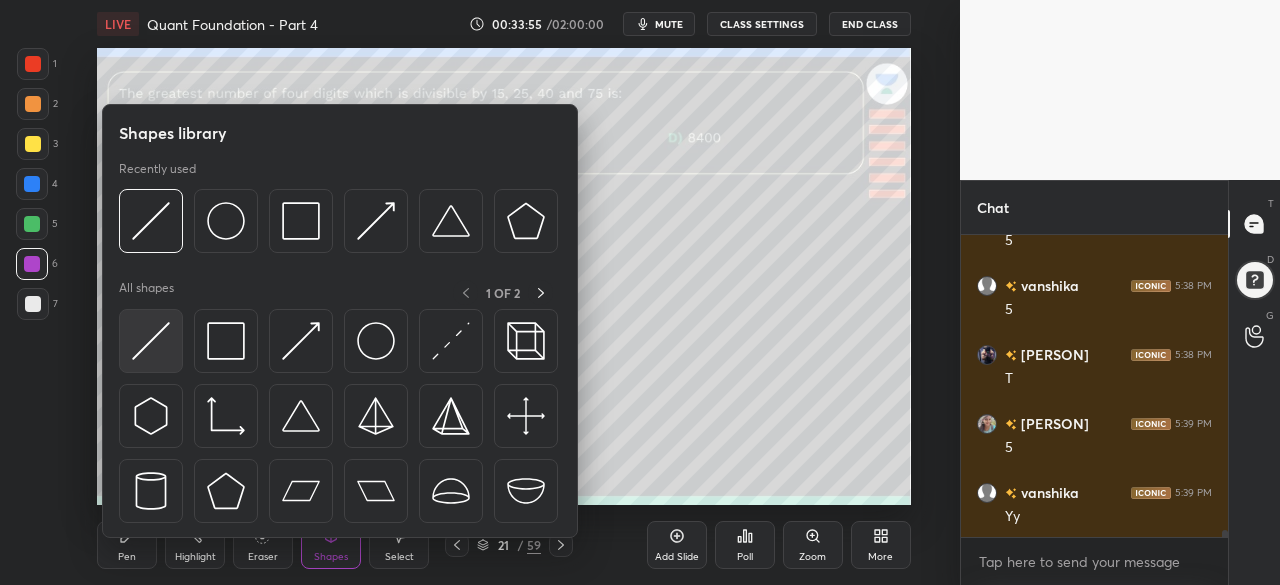 click at bounding box center (151, 341) 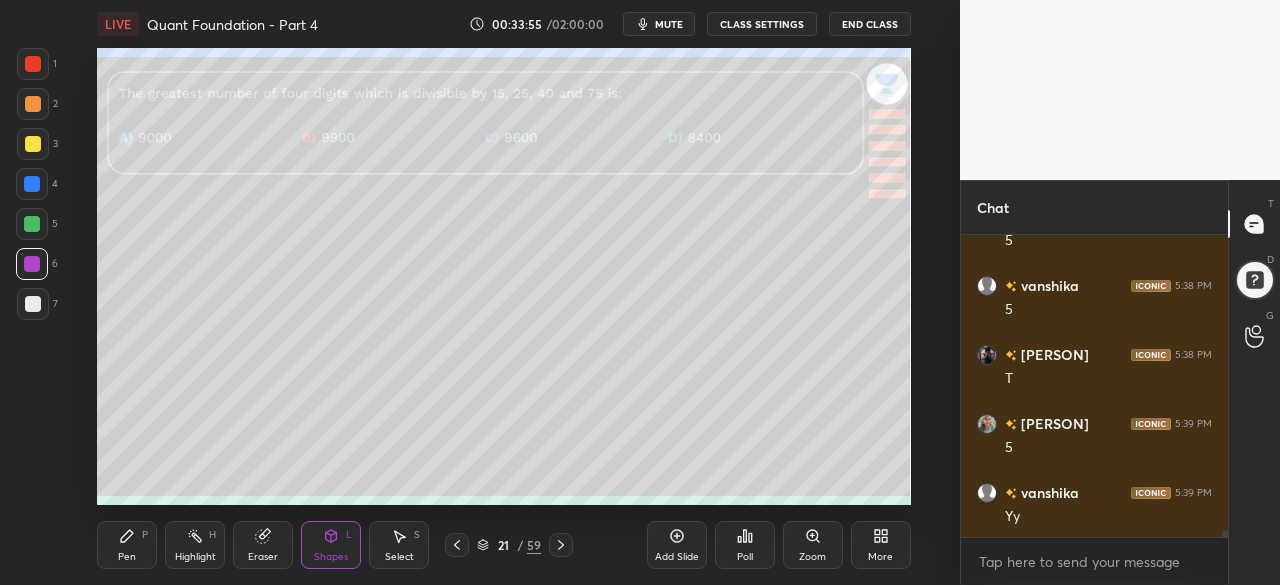scroll, scrollTop: 12016, scrollLeft: 0, axis: vertical 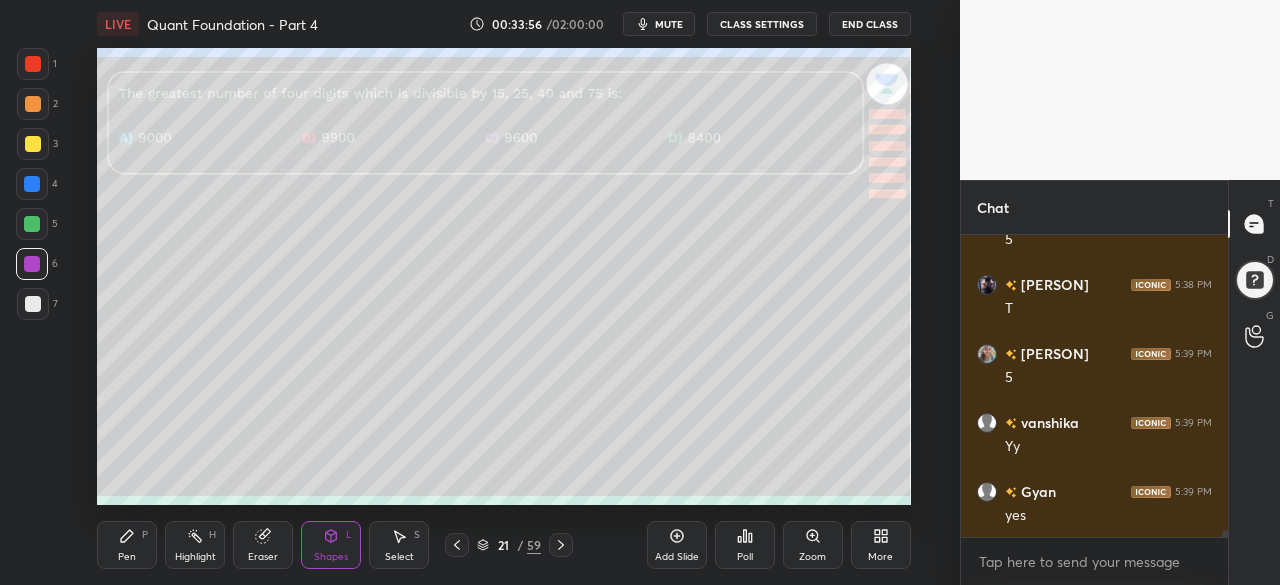 click at bounding box center [33, 104] 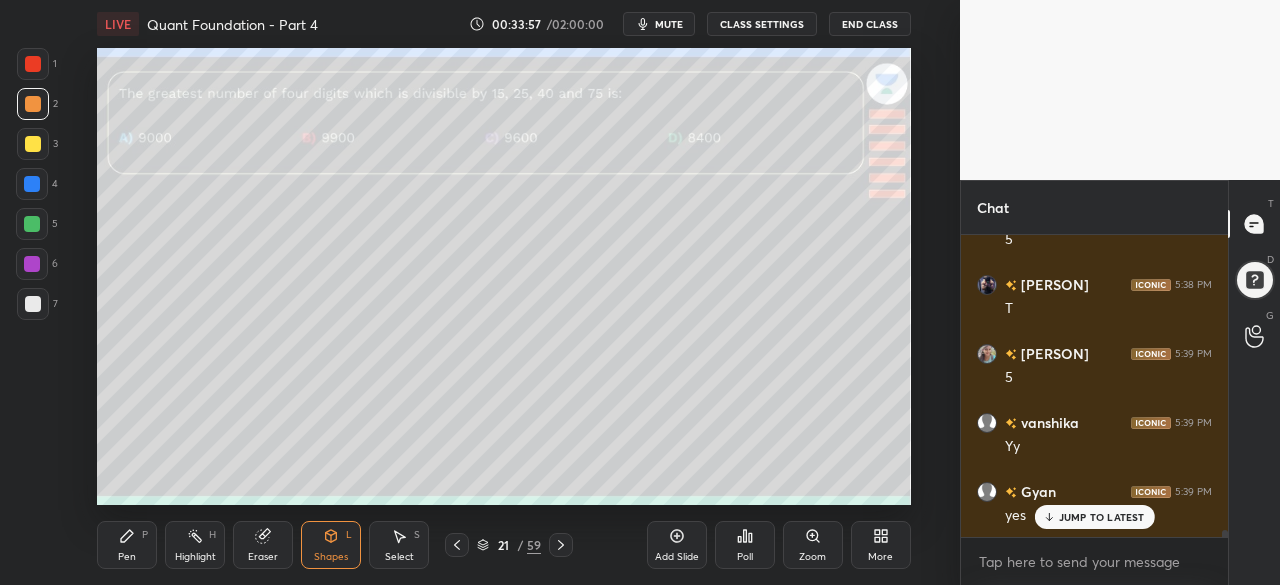 scroll, scrollTop: 12084, scrollLeft: 0, axis: vertical 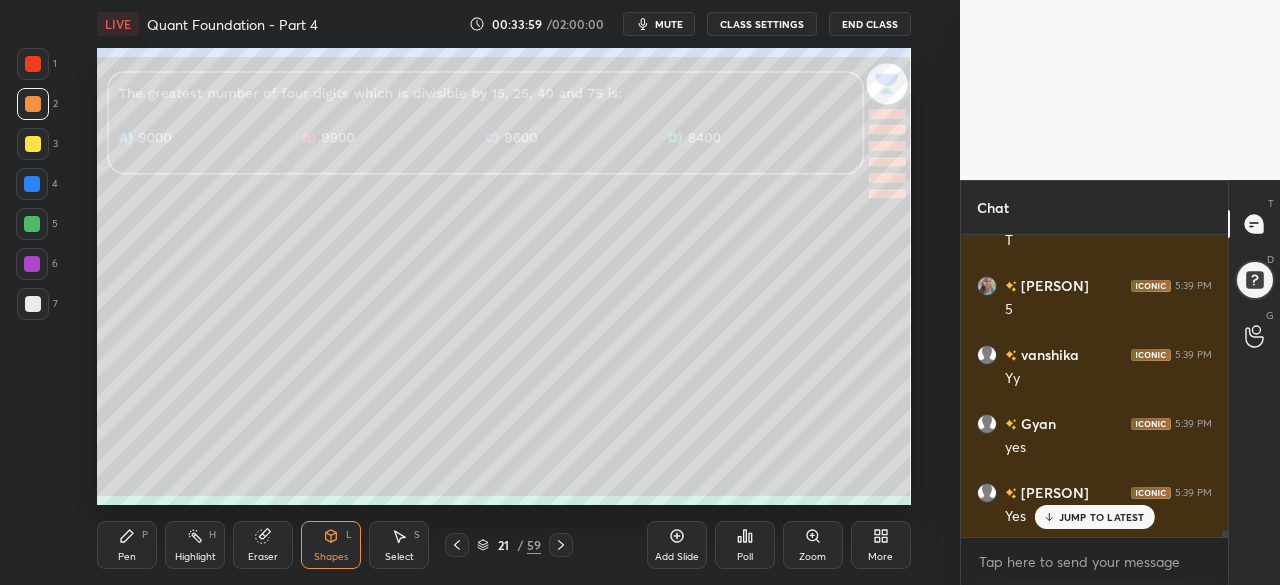 click on "Pen P" at bounding box center [127, 545] 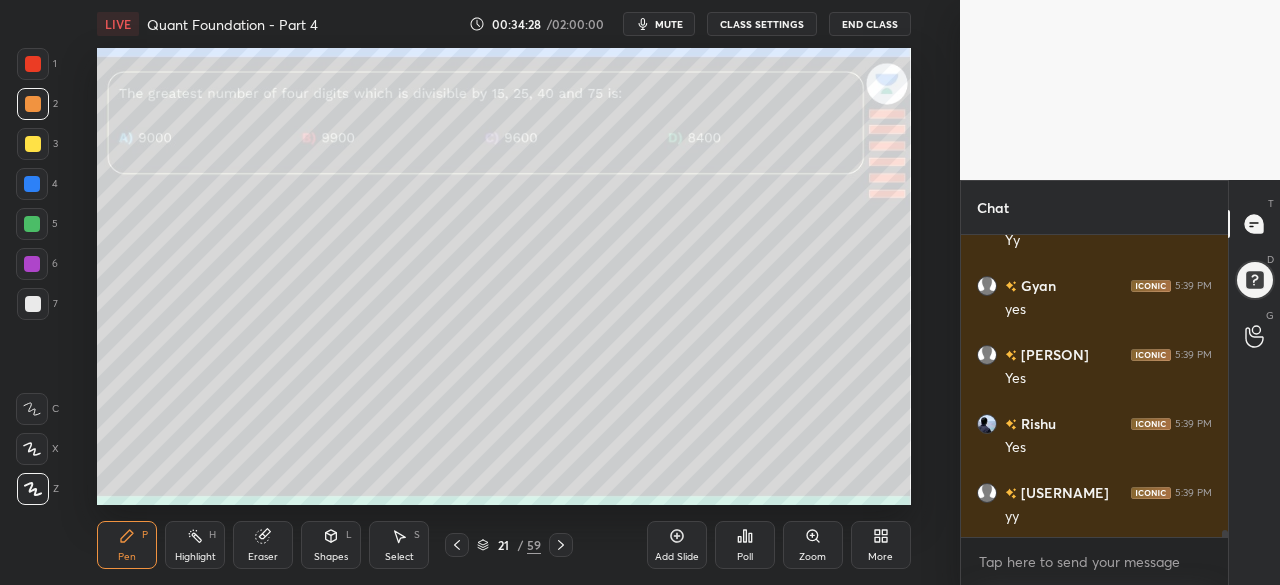 scroll, scrollTop: 12292, scrollLeft: 0, axis: vertical 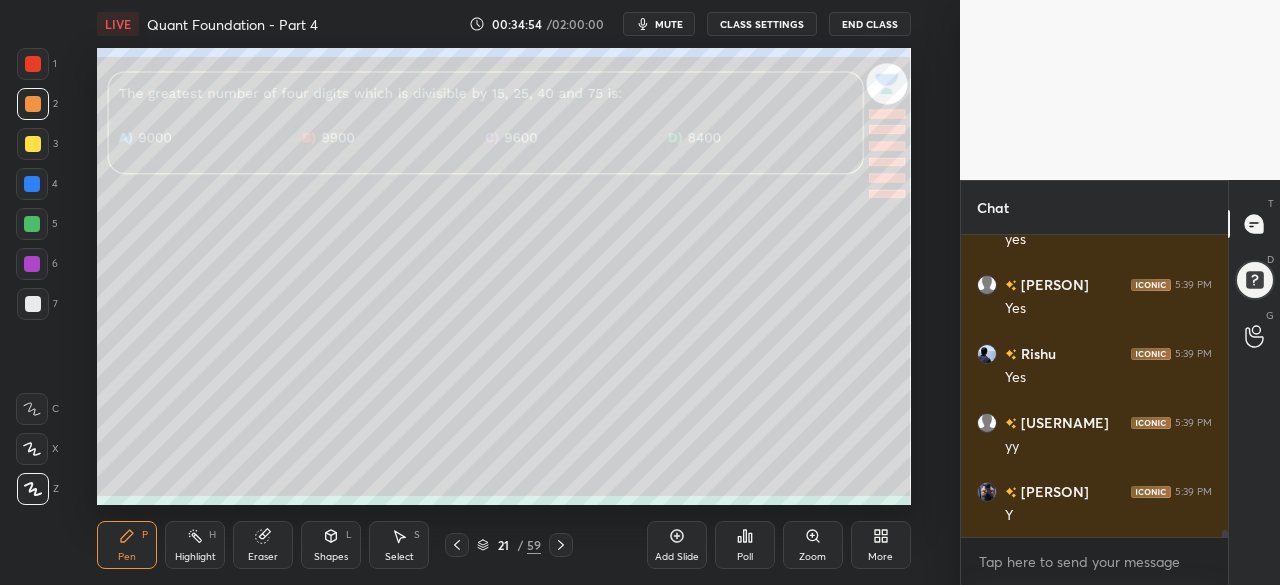 click on "Add Slide" at bounding box center (677, 557) 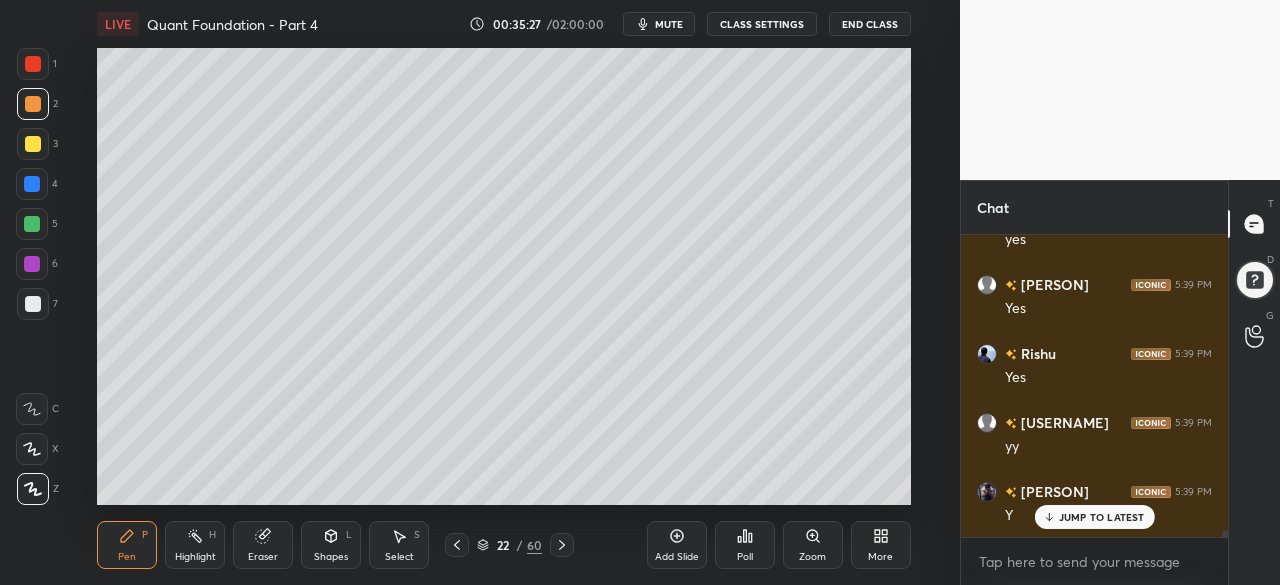 scroll, scrollTop: 12360, scrollLeft: 0, axis: vertical 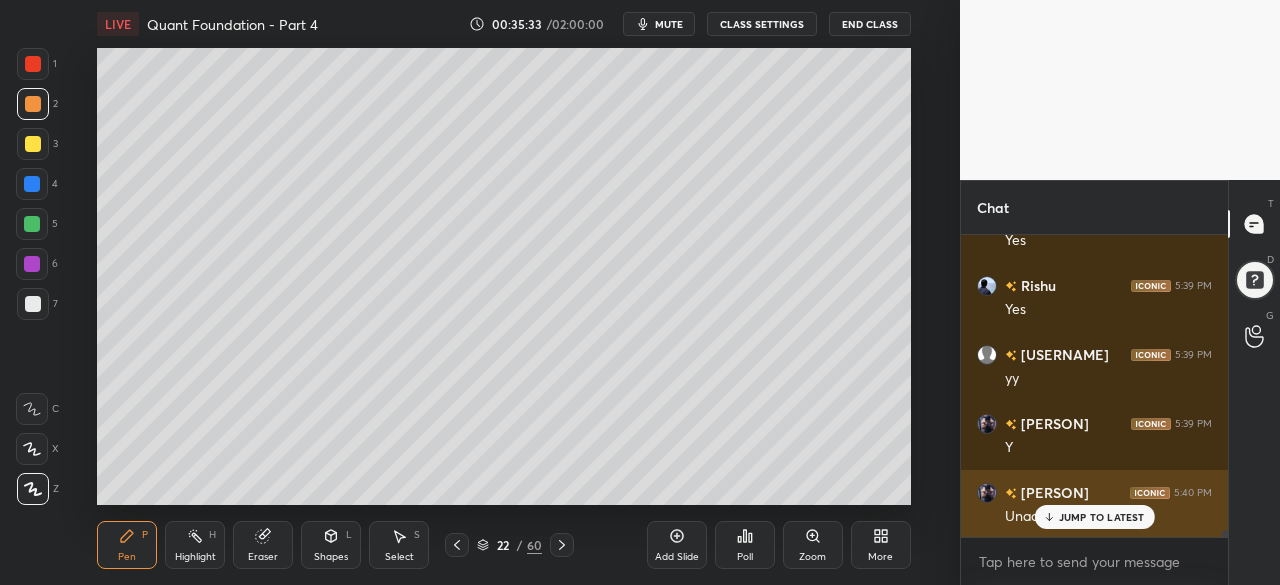 click on "JUMP TO LATEST" at bounding box center (1102, 517) 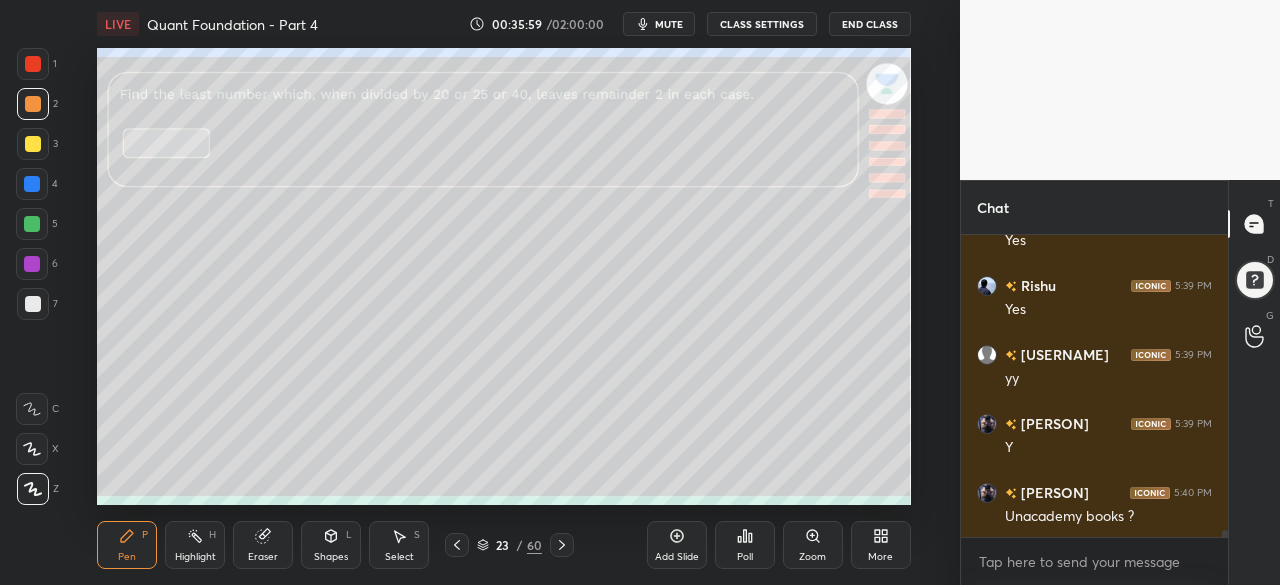 click at bounding box center (33, 64) 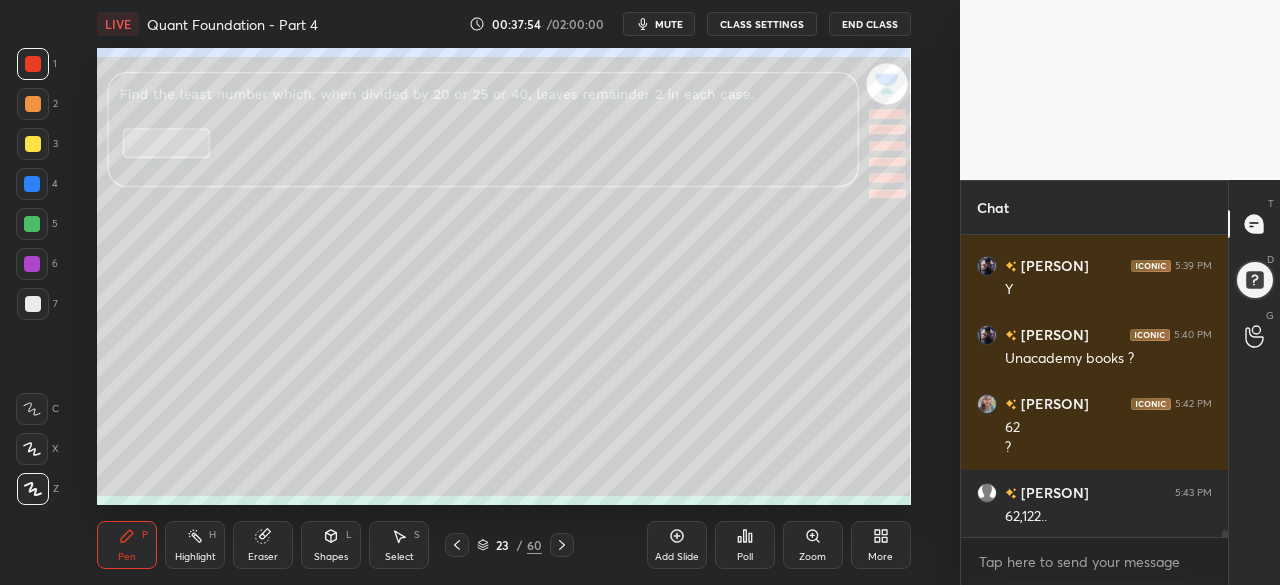 scroll, scrollTop: 12588, scrollLeft: 0, axis: vertical 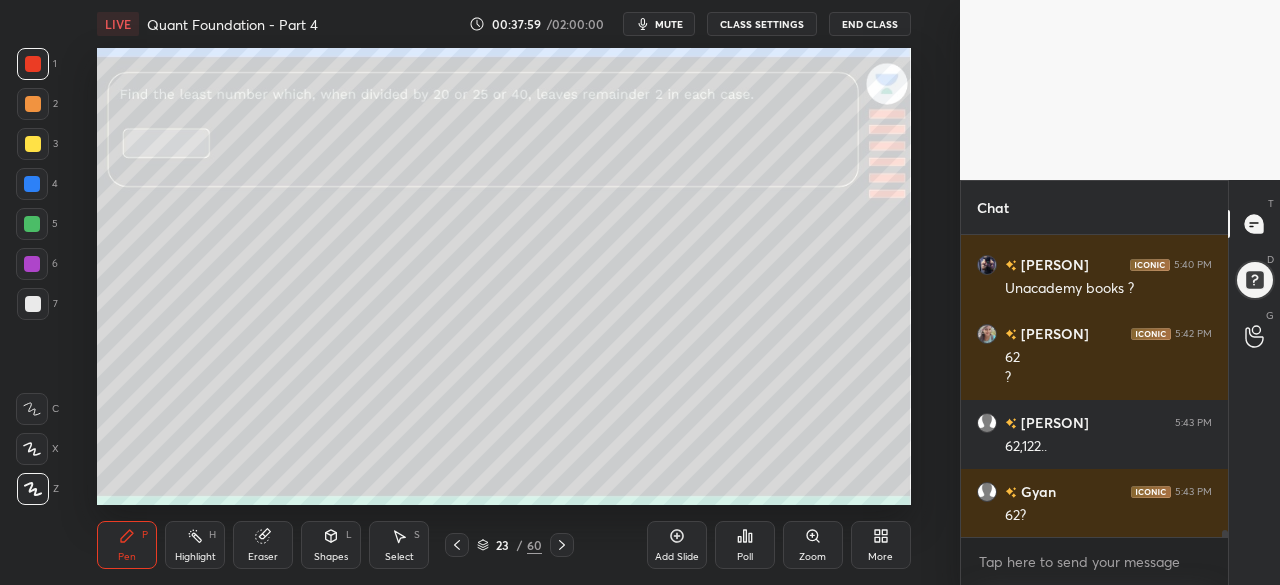 click on "Select S" at bounding box center [399, 545] 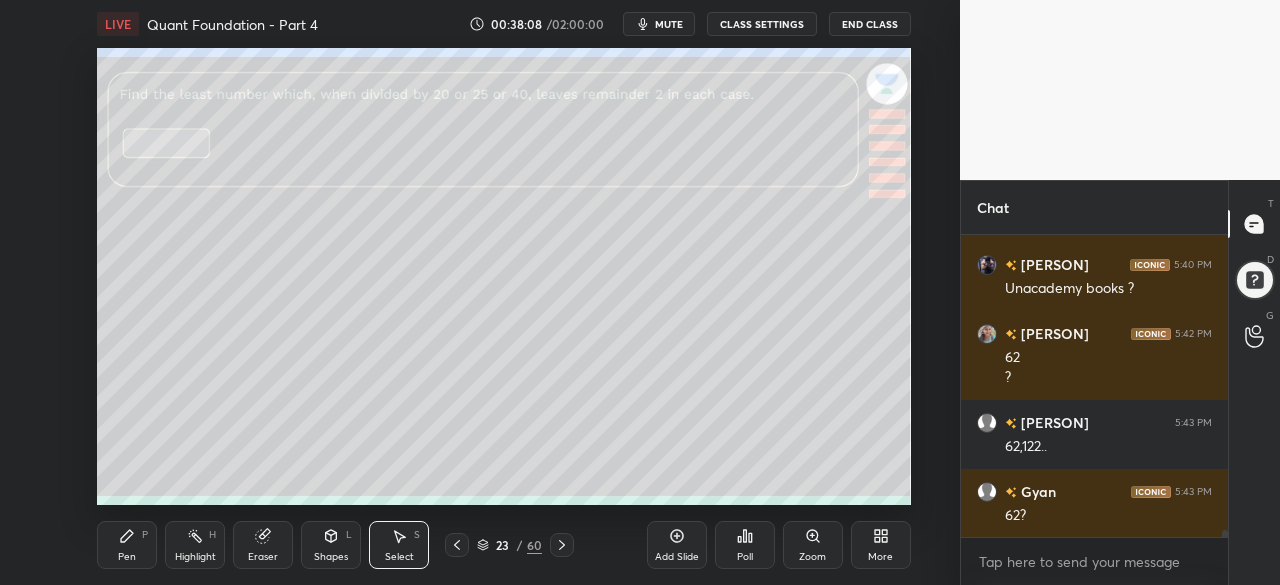 click on "Pen" at bounding box center (127, 557) 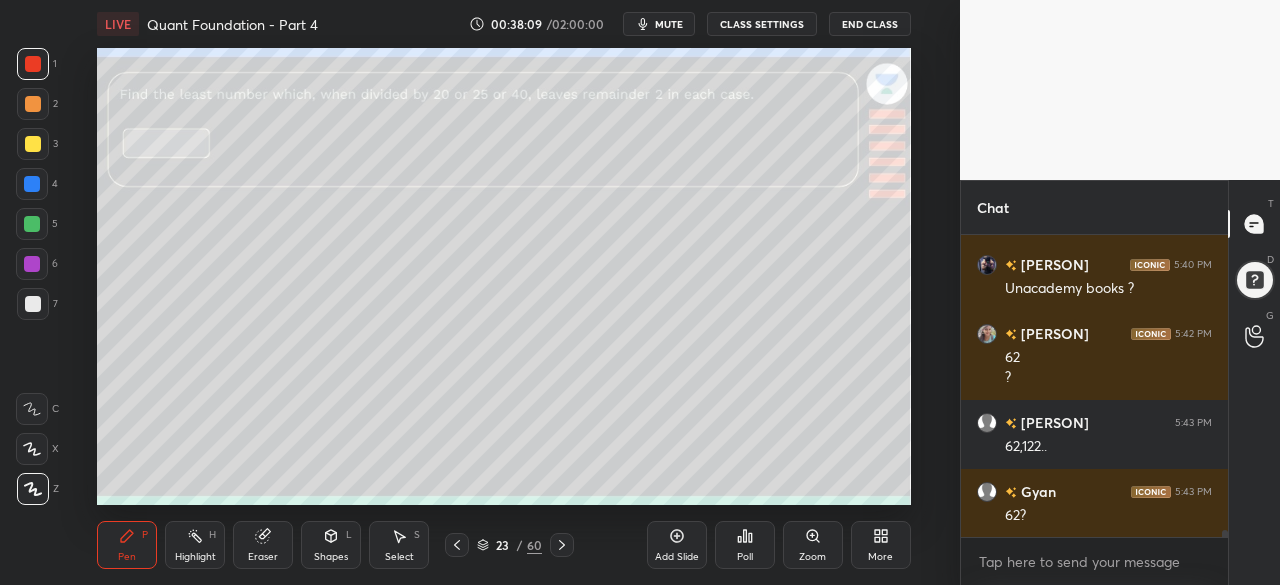 click at bounding box center (33, 144) 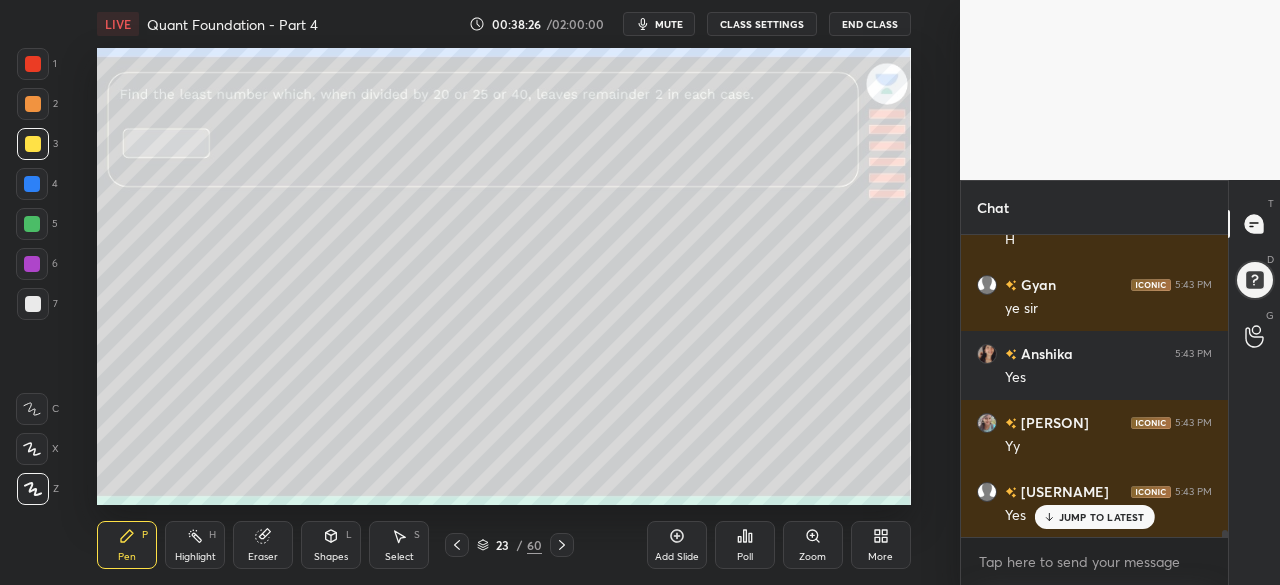 scroll, scrollTop: 13070, scrollLeft: 0, axis: vertical 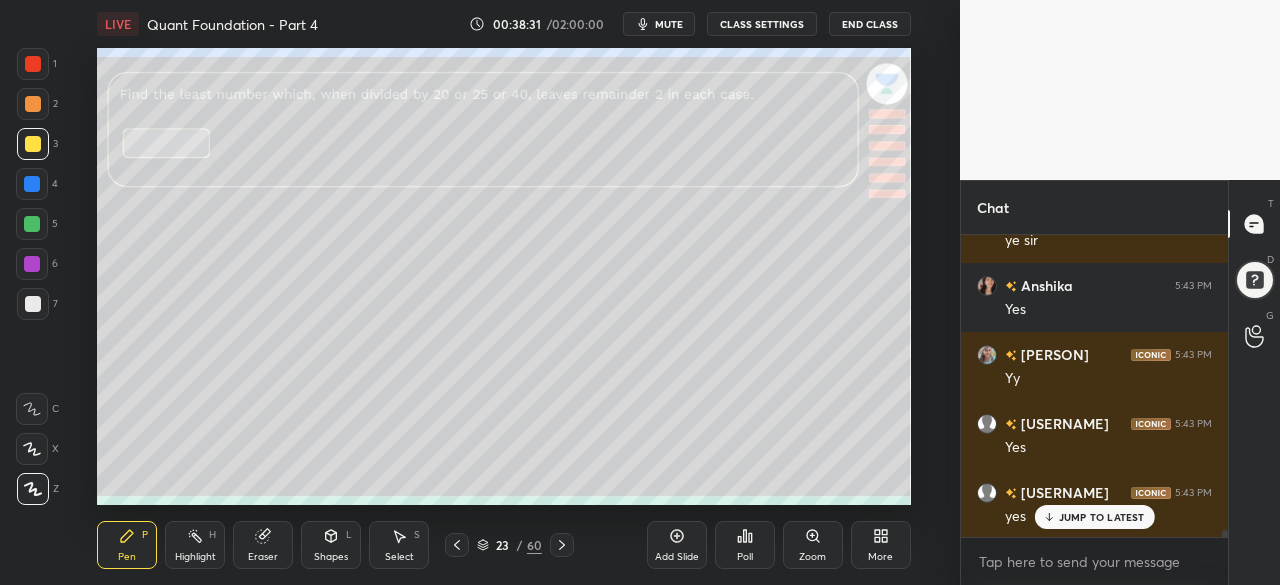 click on "Select S" at bounding box center (399, 545) 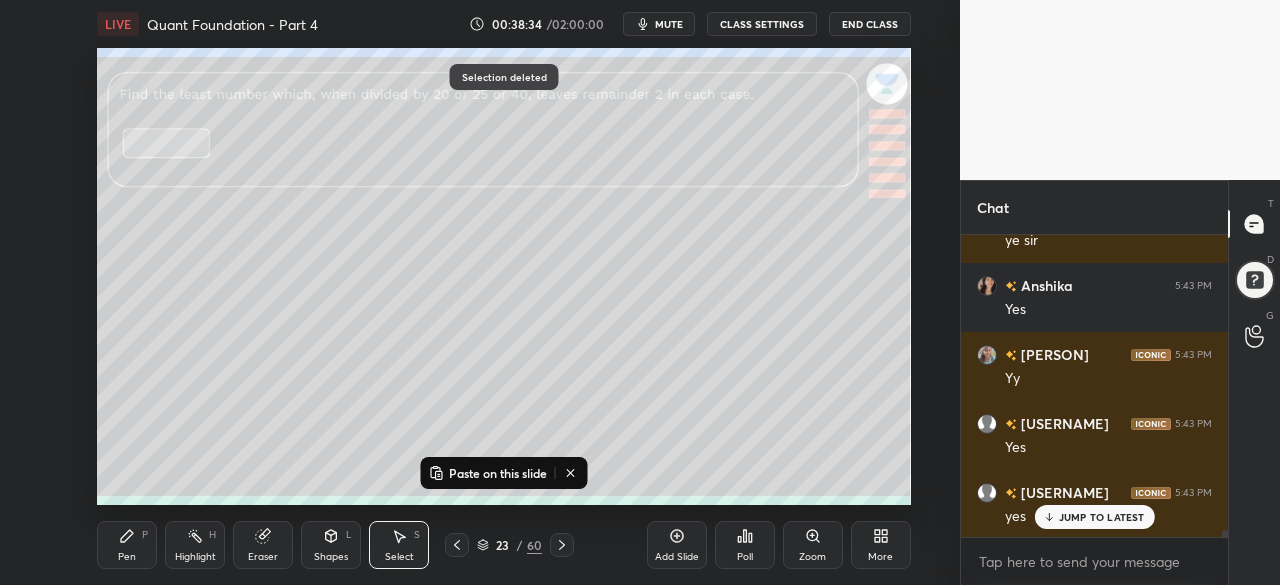 click 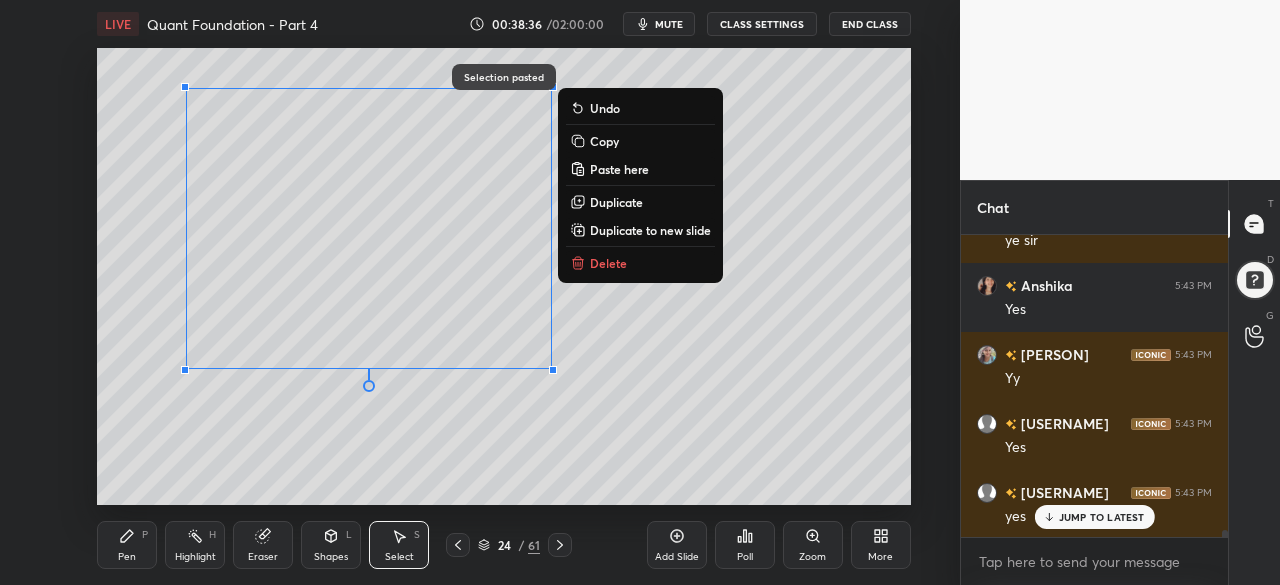 click on "Pen P" at bounding box center (127, 545) 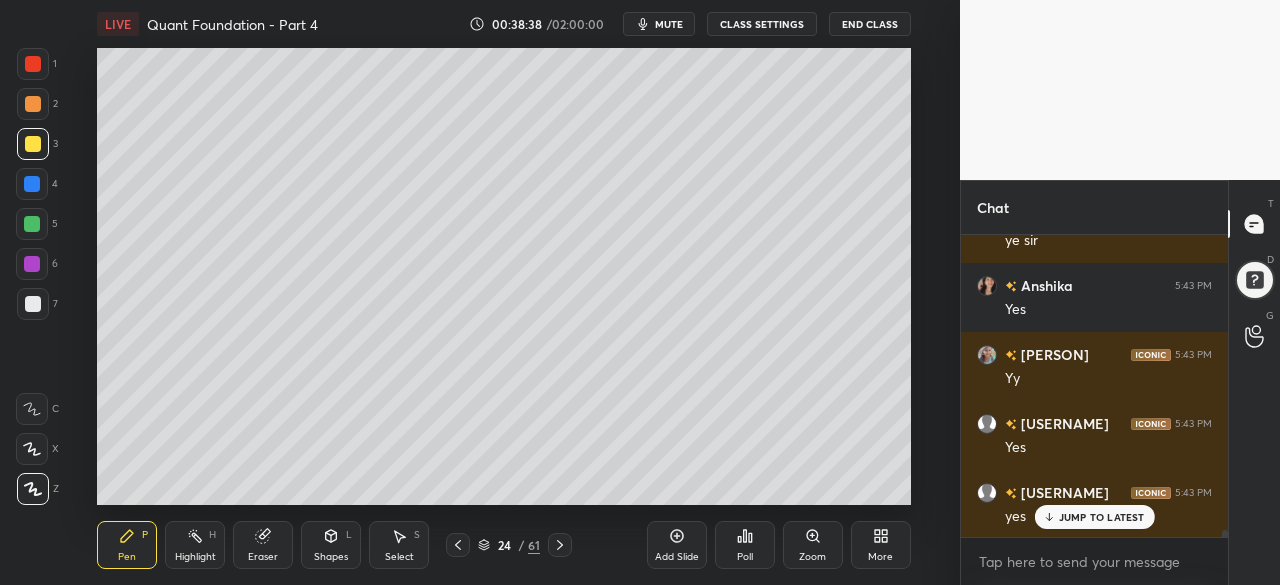 click at bounding box center (458, 545) 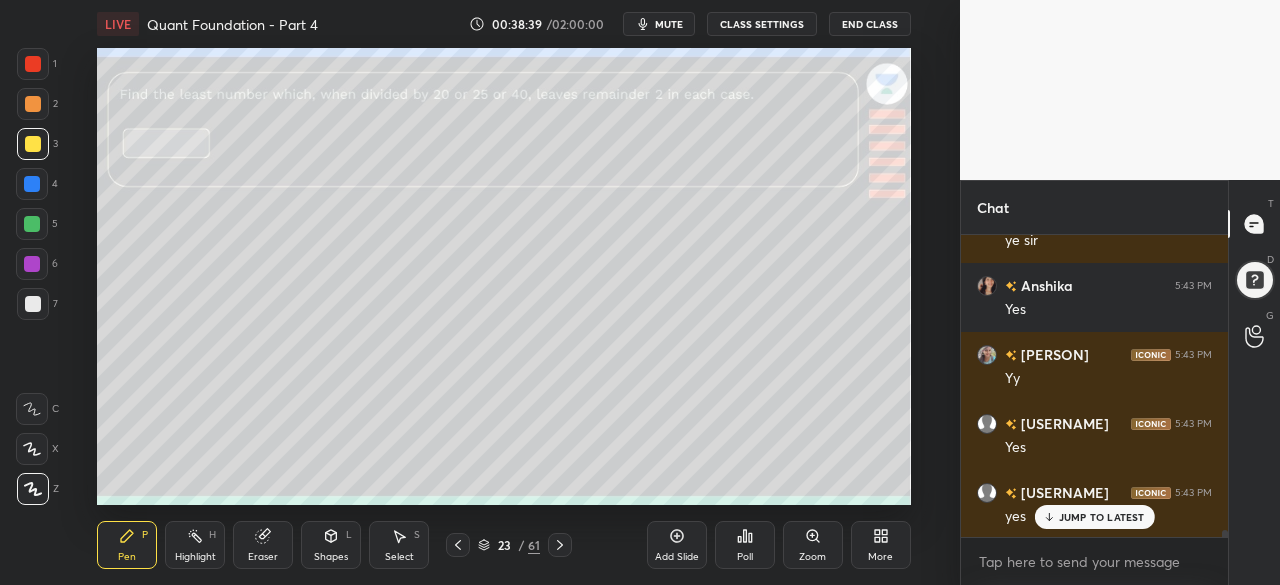 click 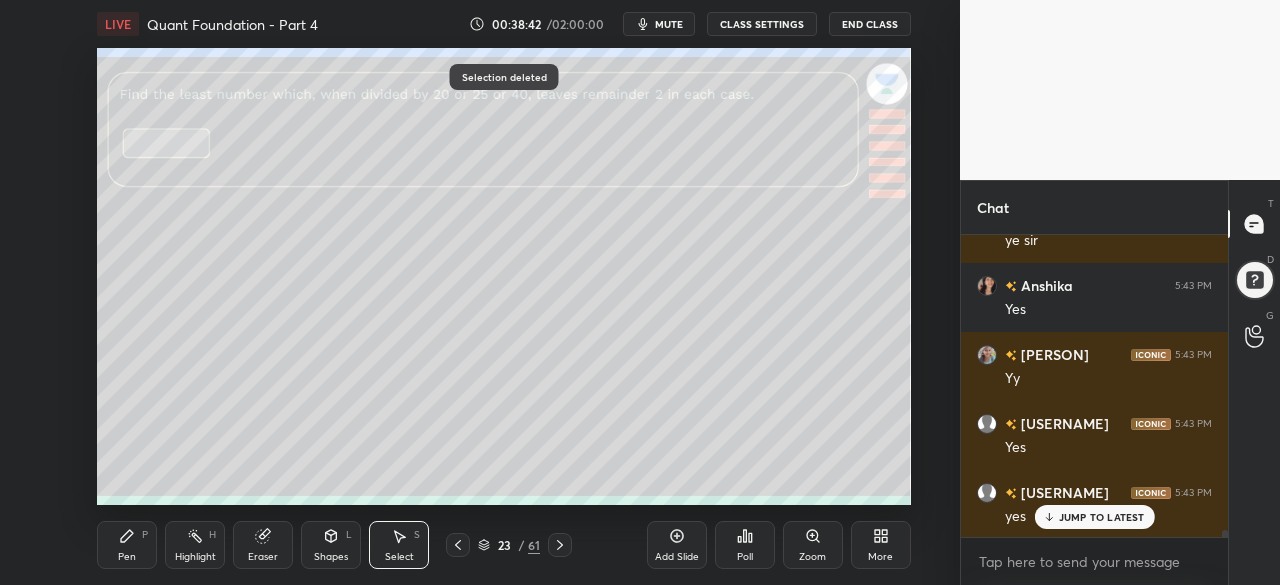click 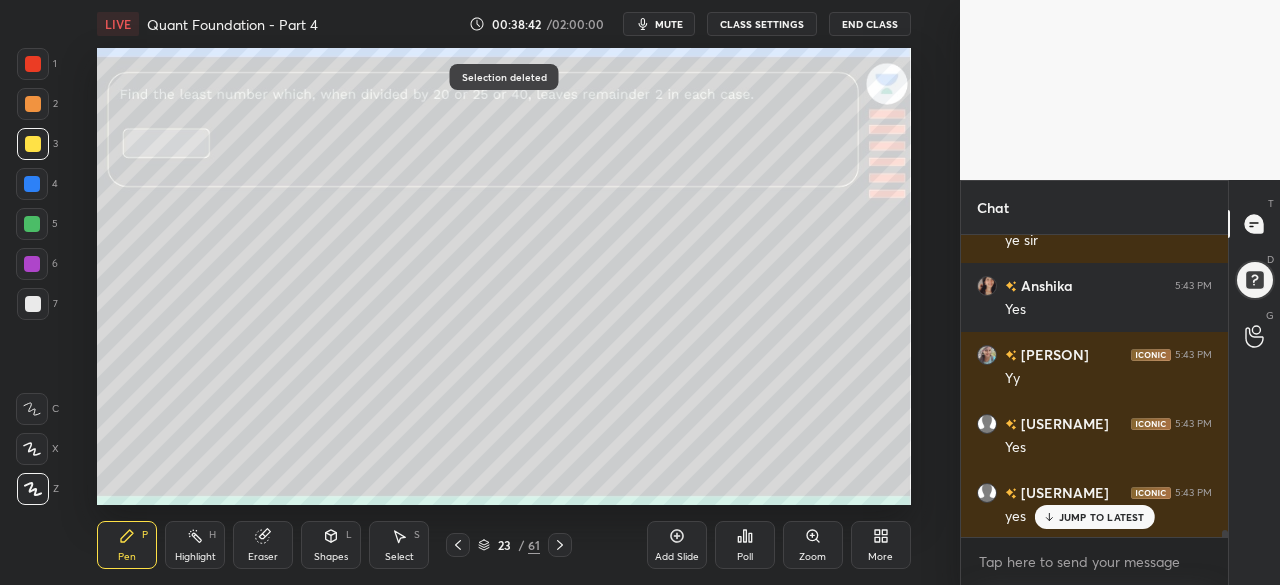 click on "JUMP TO LATEST" at bounding box center [1102, 517] 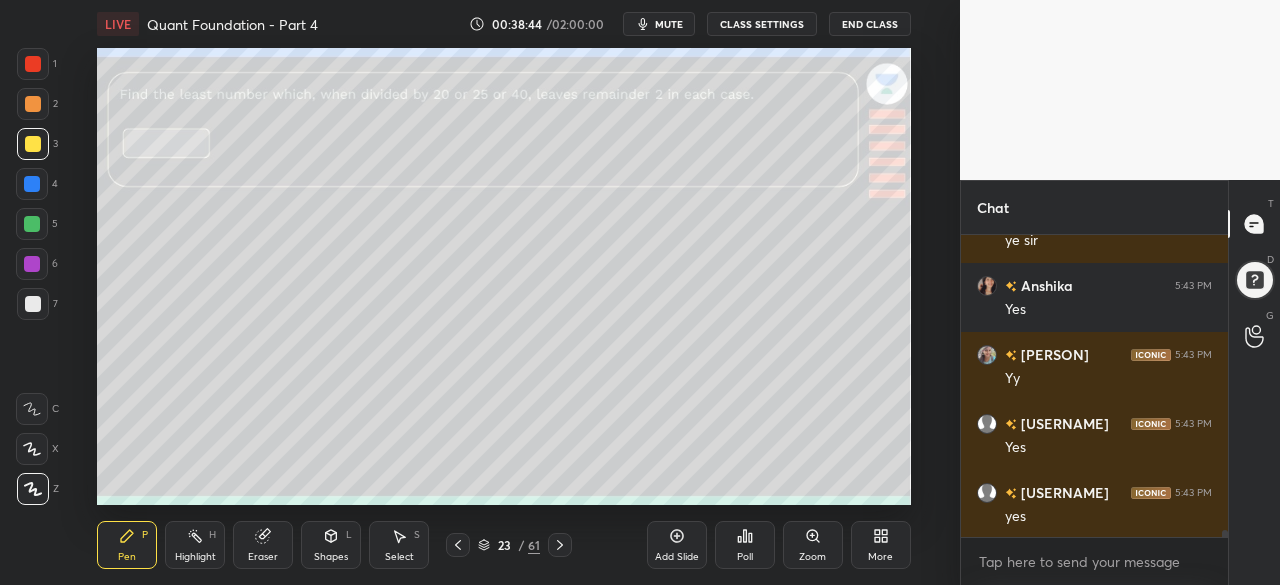 click at bounding box center (32, 184) 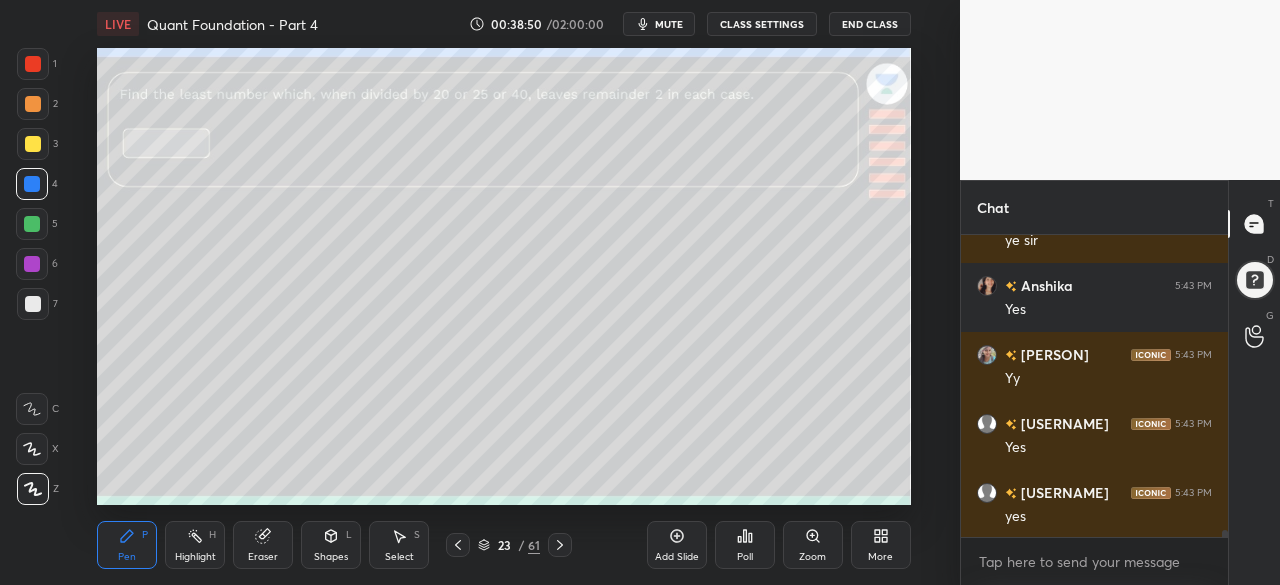 scroll, scrollTop: 13140, scrollLeft: 0, axis: vertical 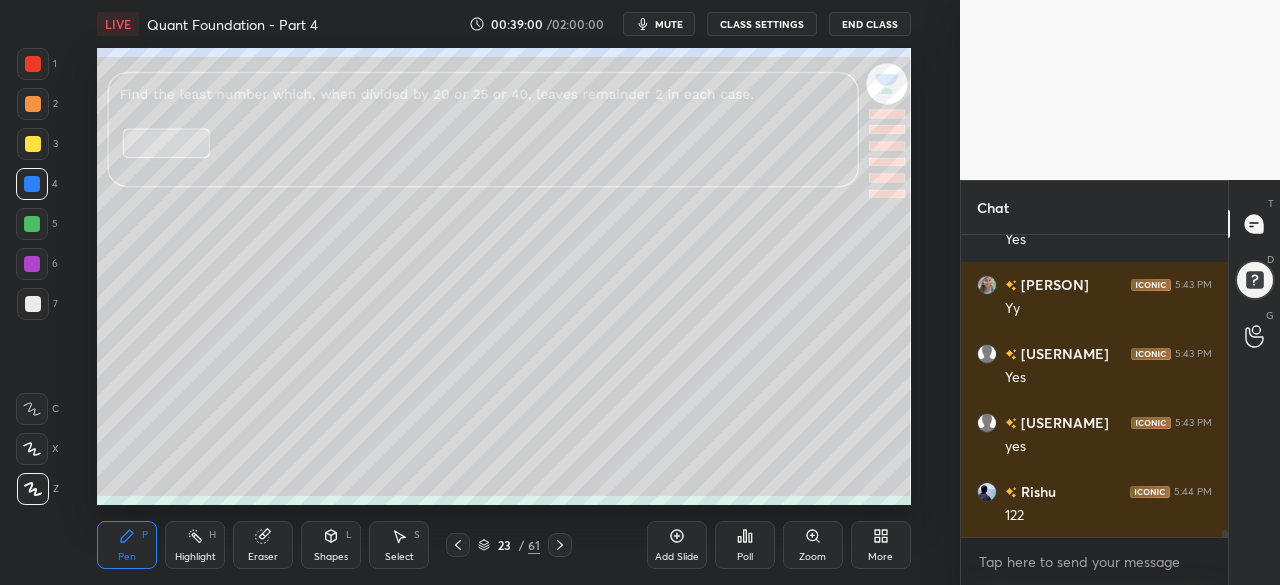 click on "Setting up your live class Poll for   secs No correct answer Start poll" at bounding box center [504, 276] 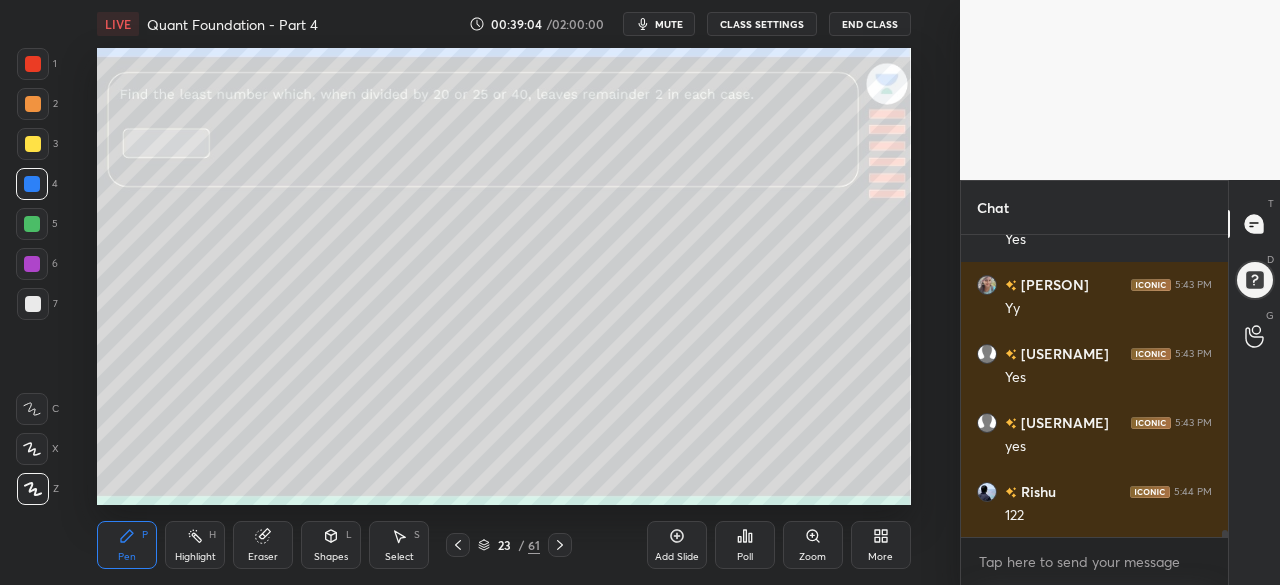 scroll, scrollTop: 13208, scrollLeft: 0, axis: vertical 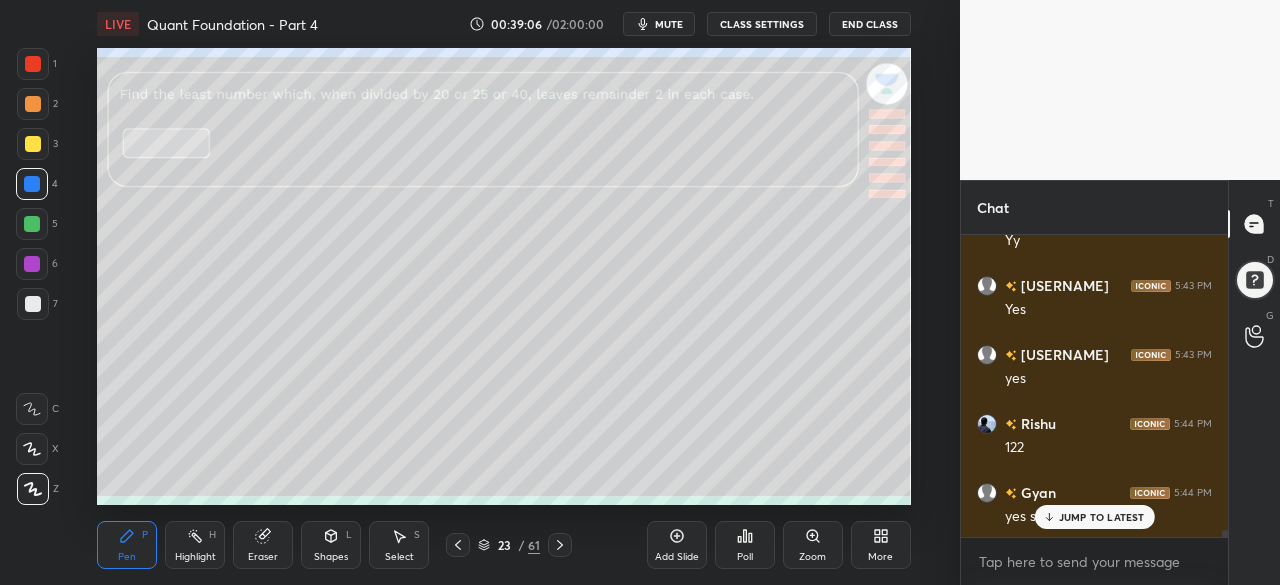 click at bounding box center [32, 224] 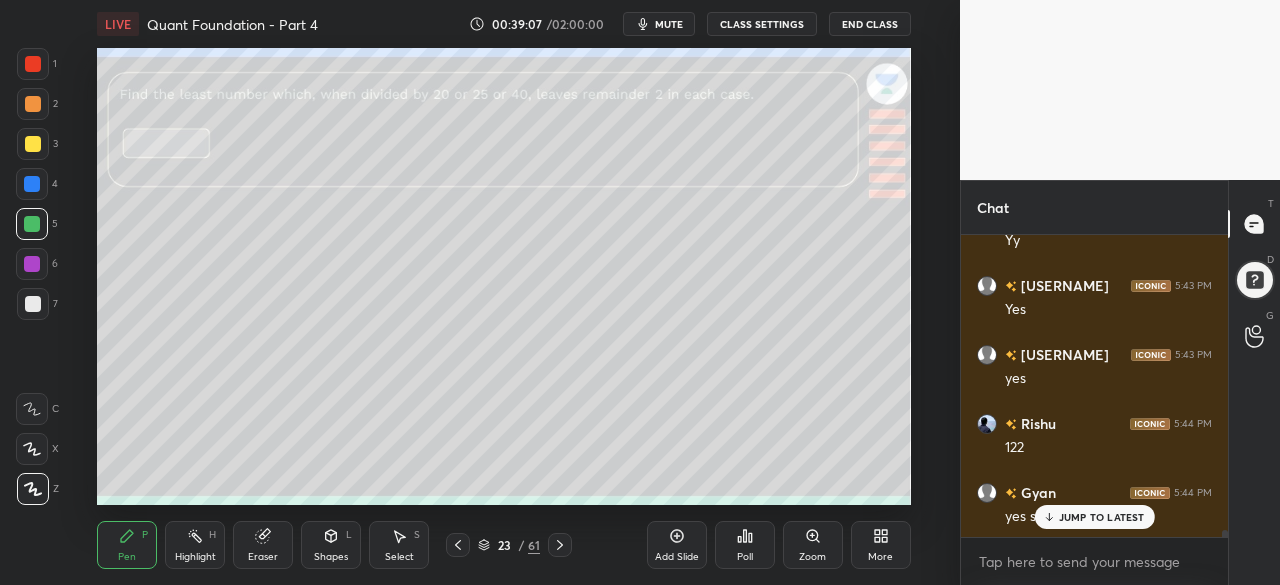 scroll, scrollTop: 13278, scrollLeft: 0, axis: vertical 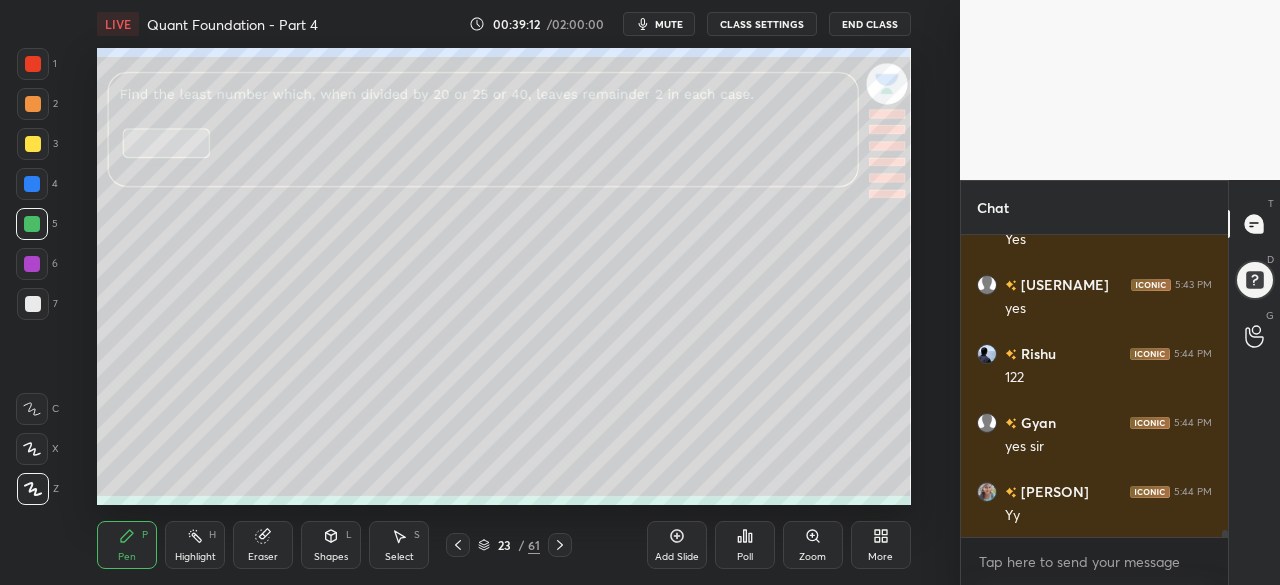 click on "Select" at bounding box center [399, 557] 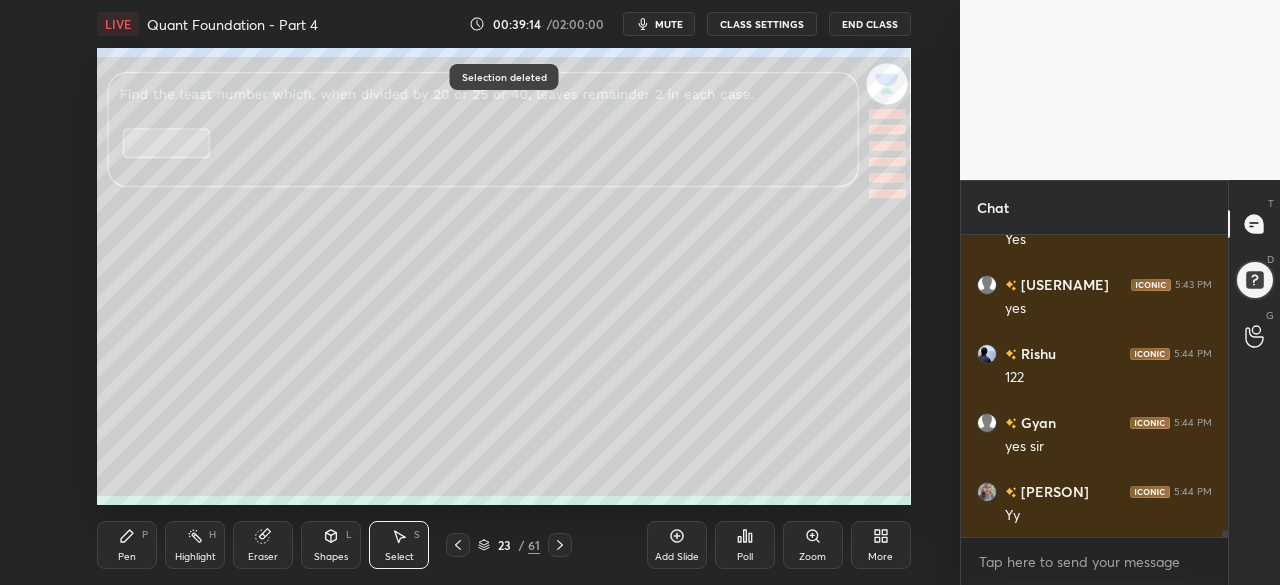 click on "Pen P" at bounding box center [127, 545] 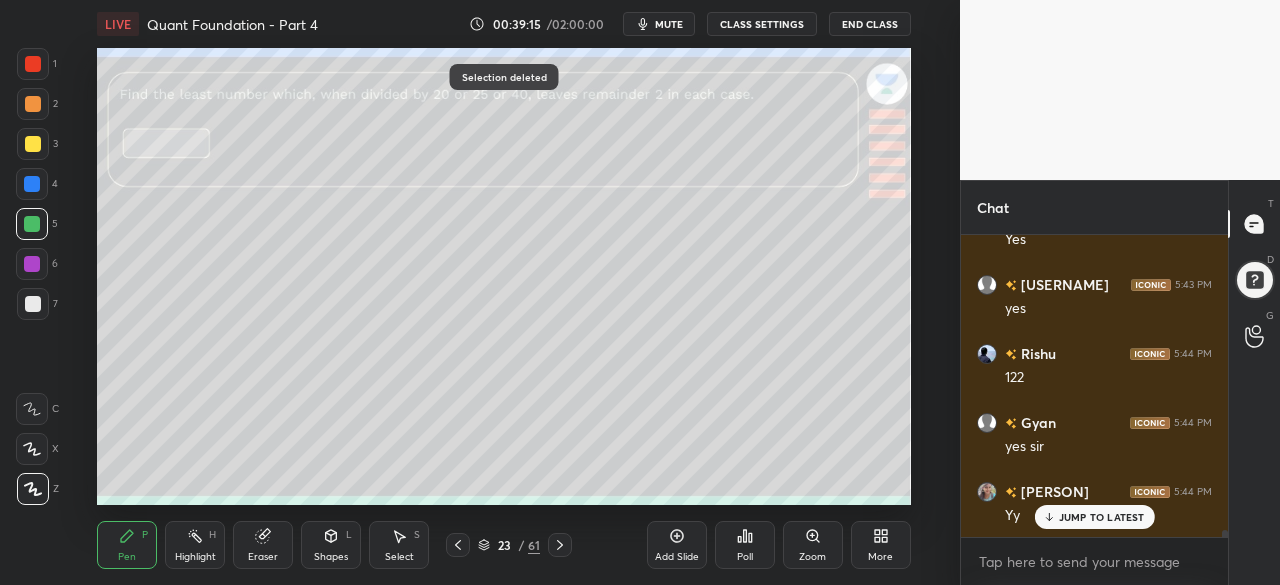 scroll, scrollTop: 13346, scrollLeft: 0, axis: vertical 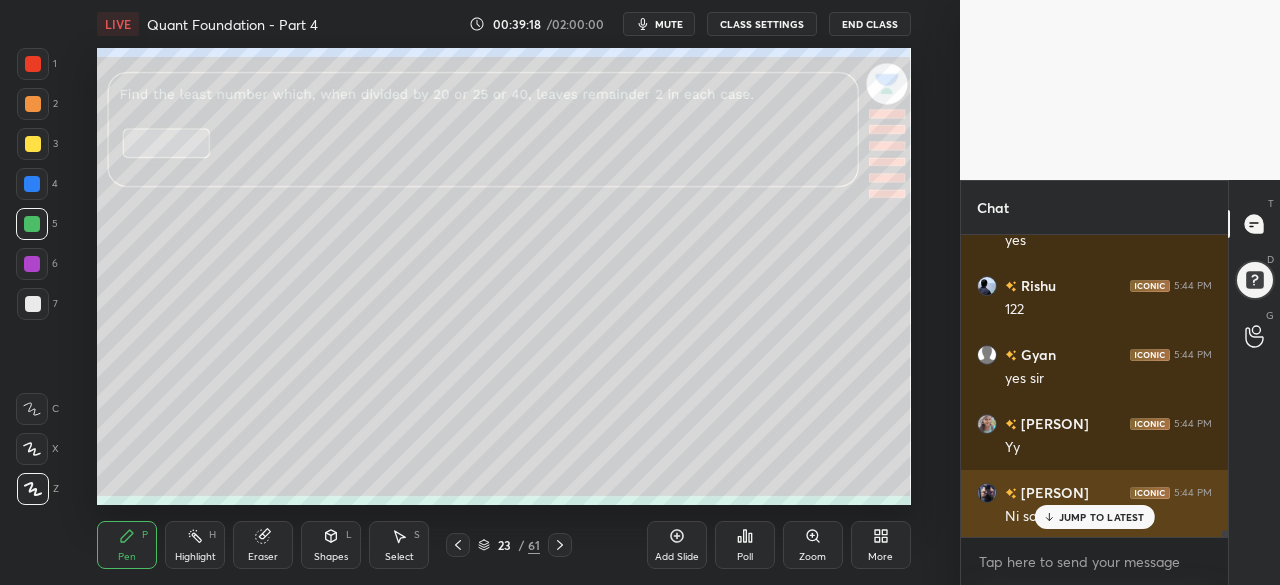 click on "JUMP TO LATEST" at bounding box center [1102, 517] 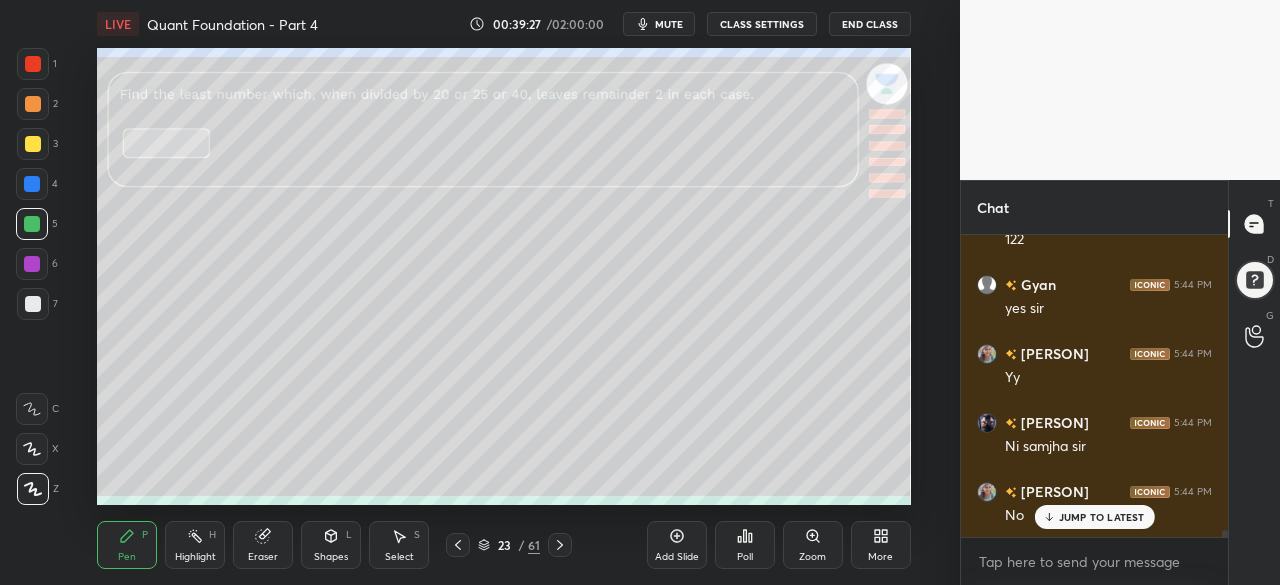 scroll, scrollTop: 13484, scrollLeft: 0, axis: vertical 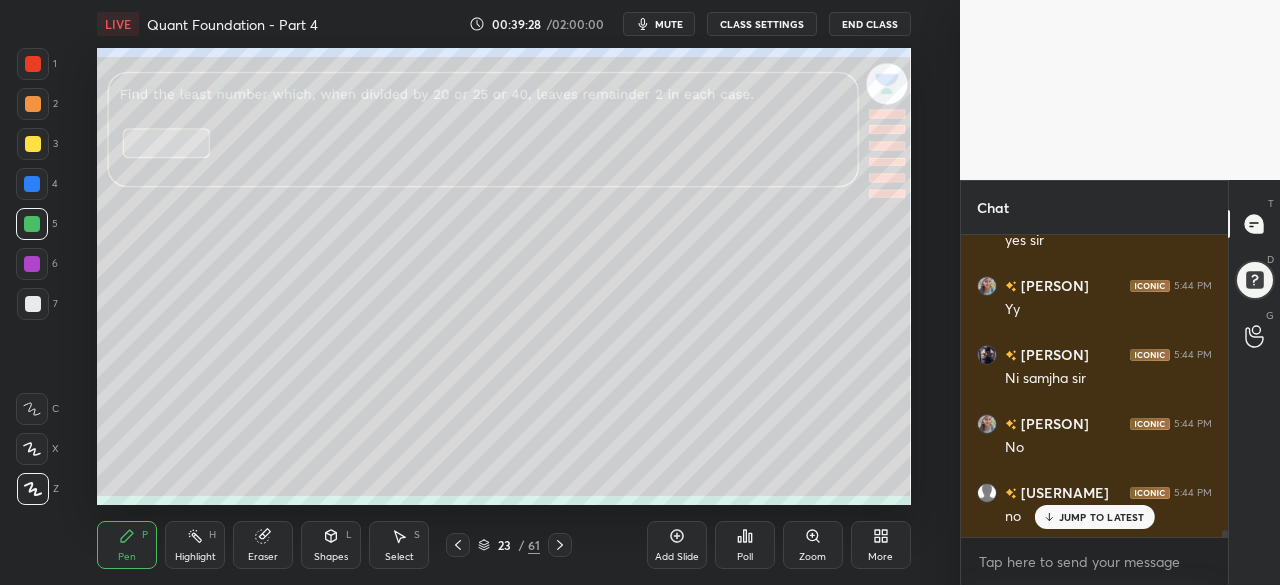 click 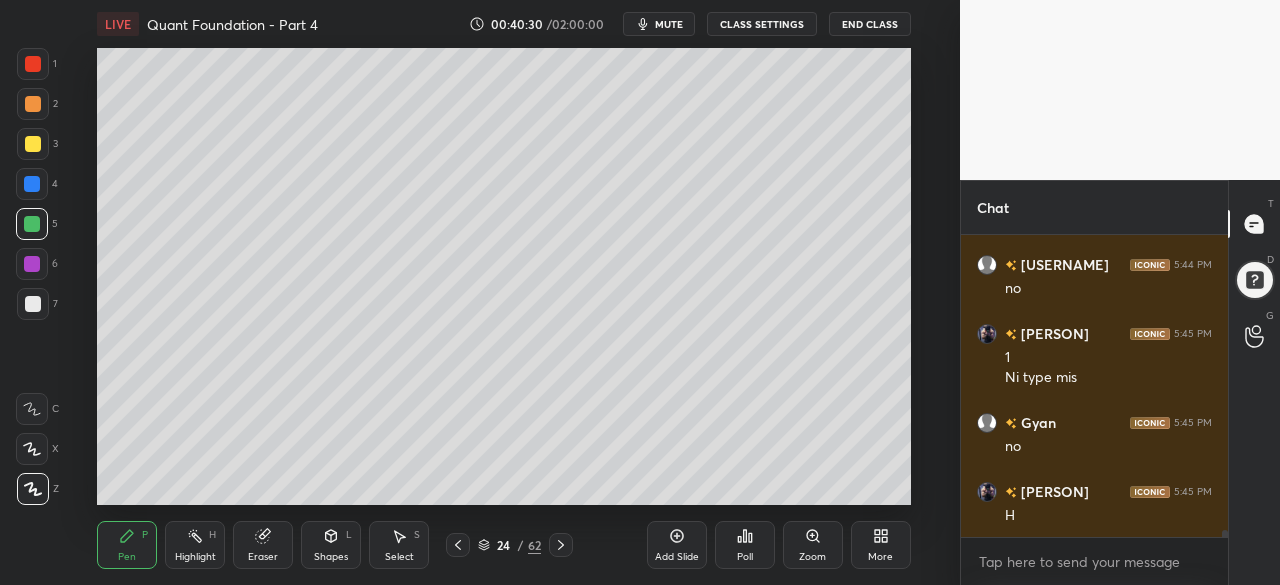 scroll, scrollTop: 13780, scrollLeft: 0, axis: vertical 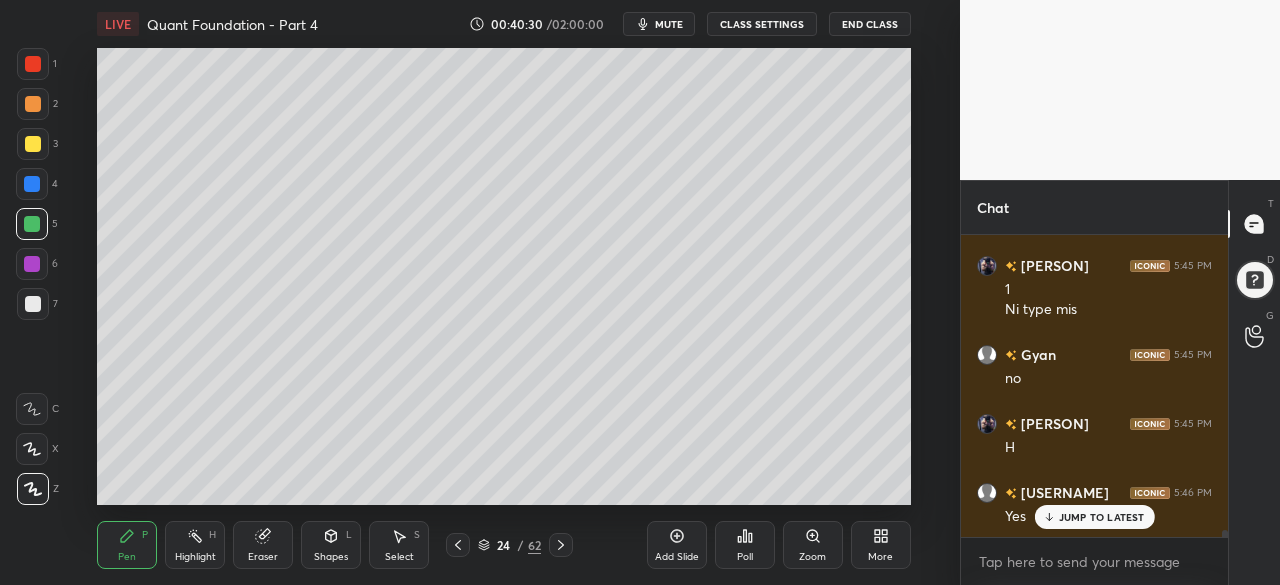 click at bounding box center [32, 264] 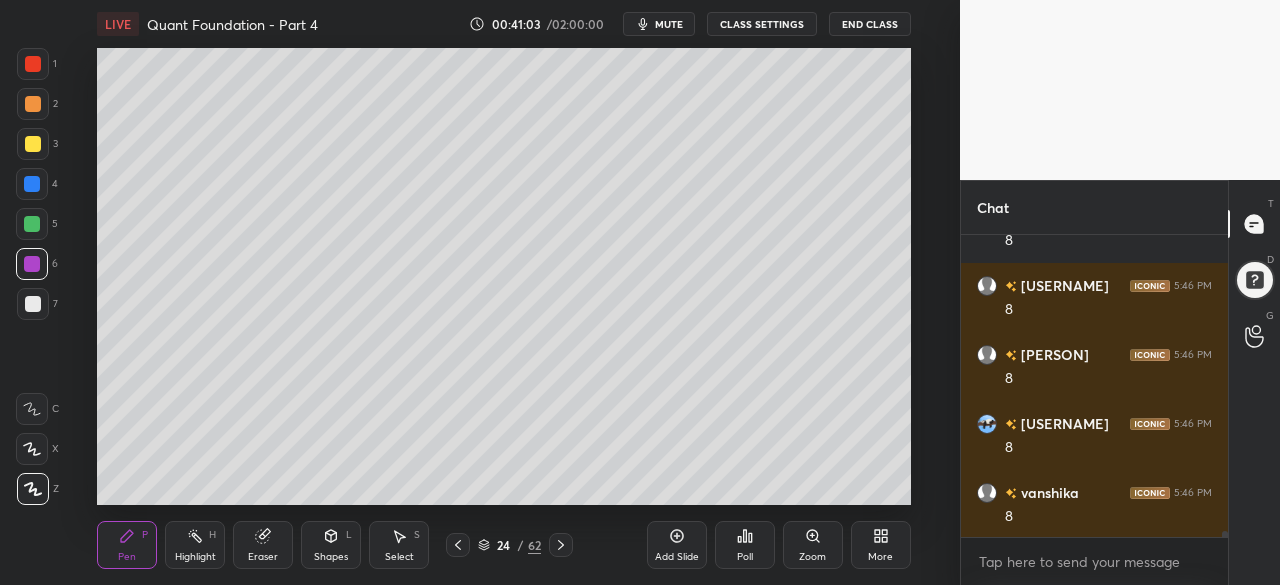 scroll, scrollTop: 14402, scrollLeft: 0, axis: vertical 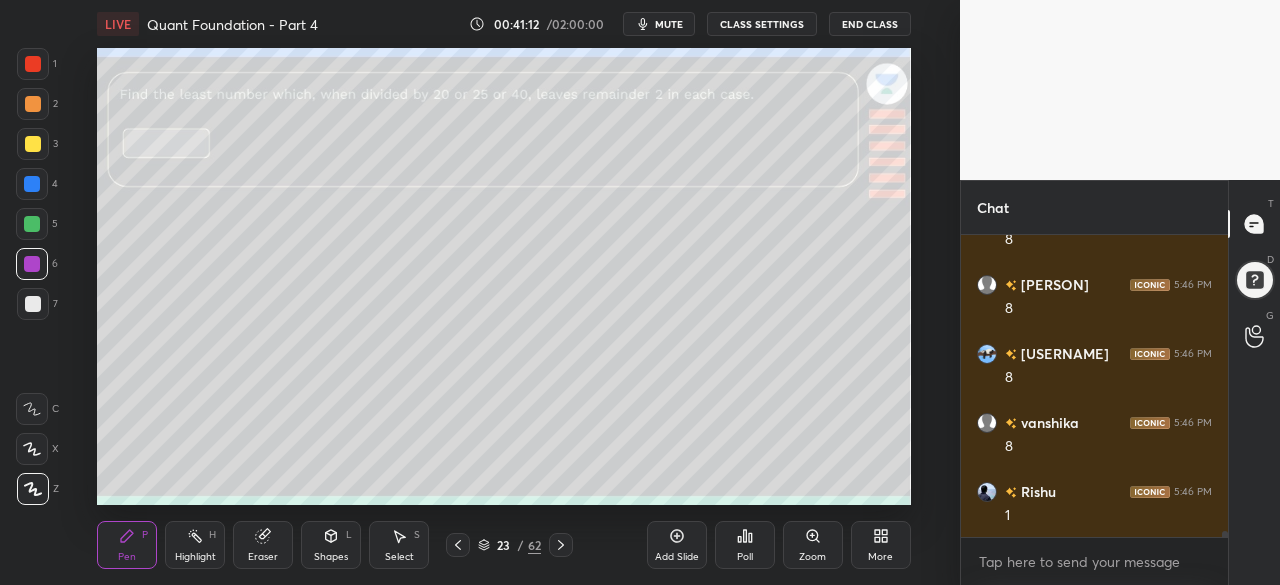 click at bounding box center (32, 224) 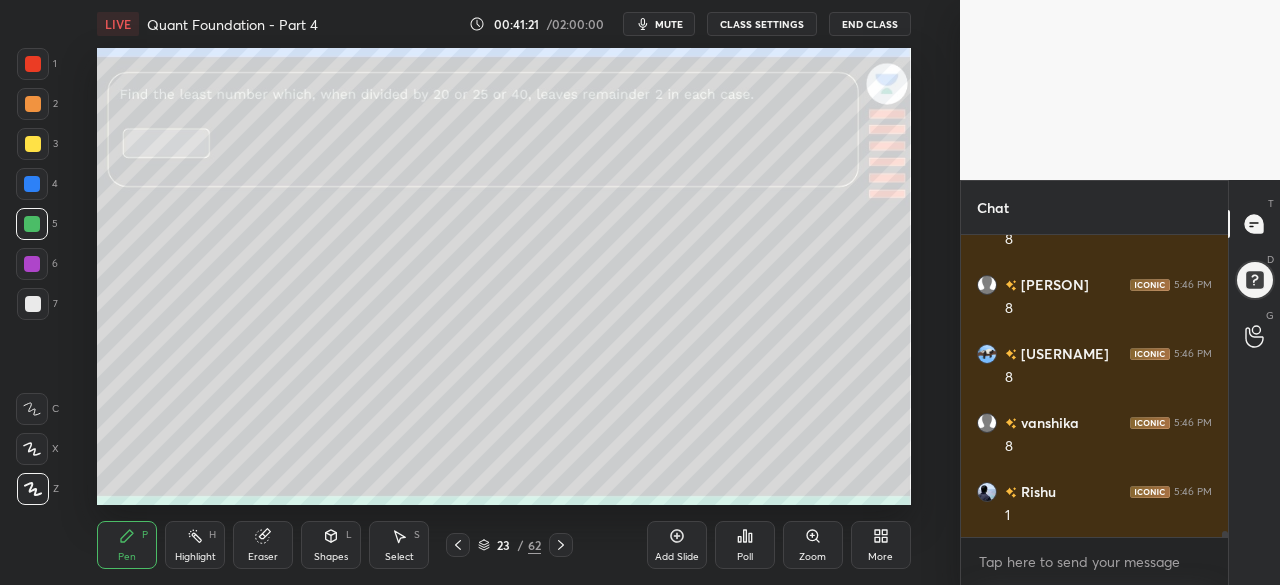 click at bounding box center [32, 264] 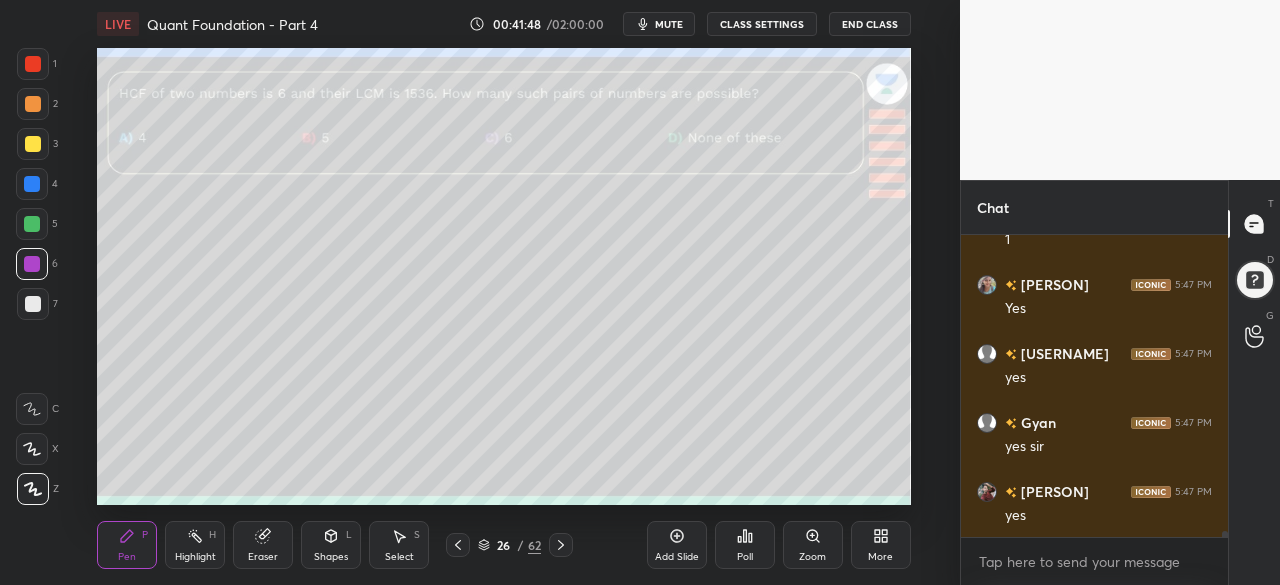 scroll, scrollTop: 14746, scrollLeft: 0, axis: vertical 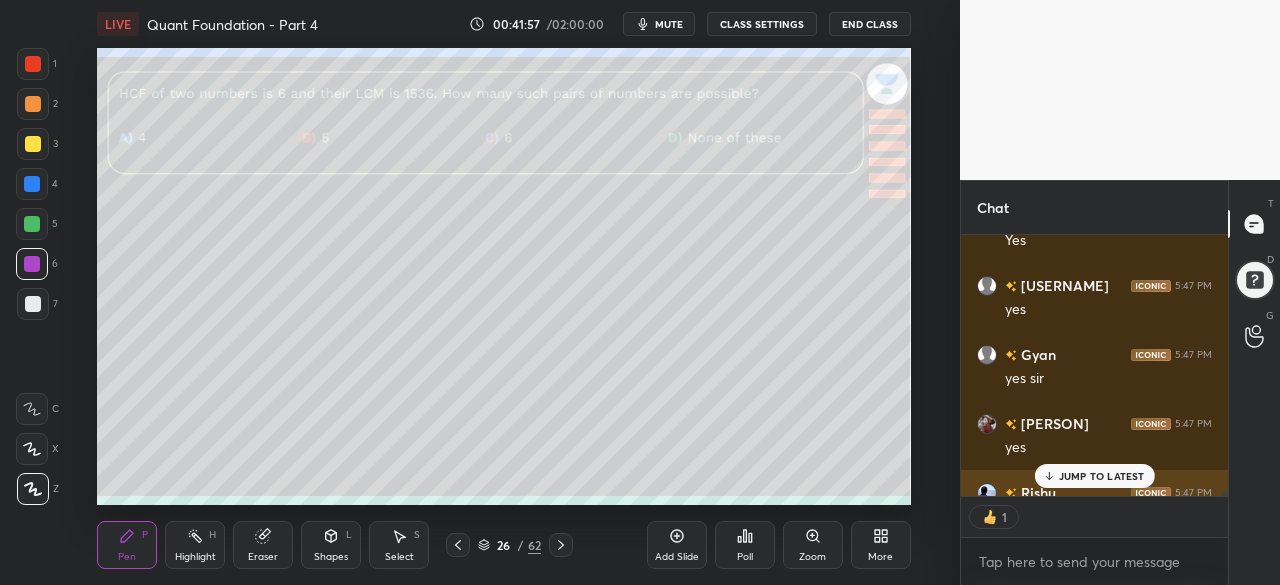 click on "JUMP TO LATEST" at bounding box center [1102, 476] 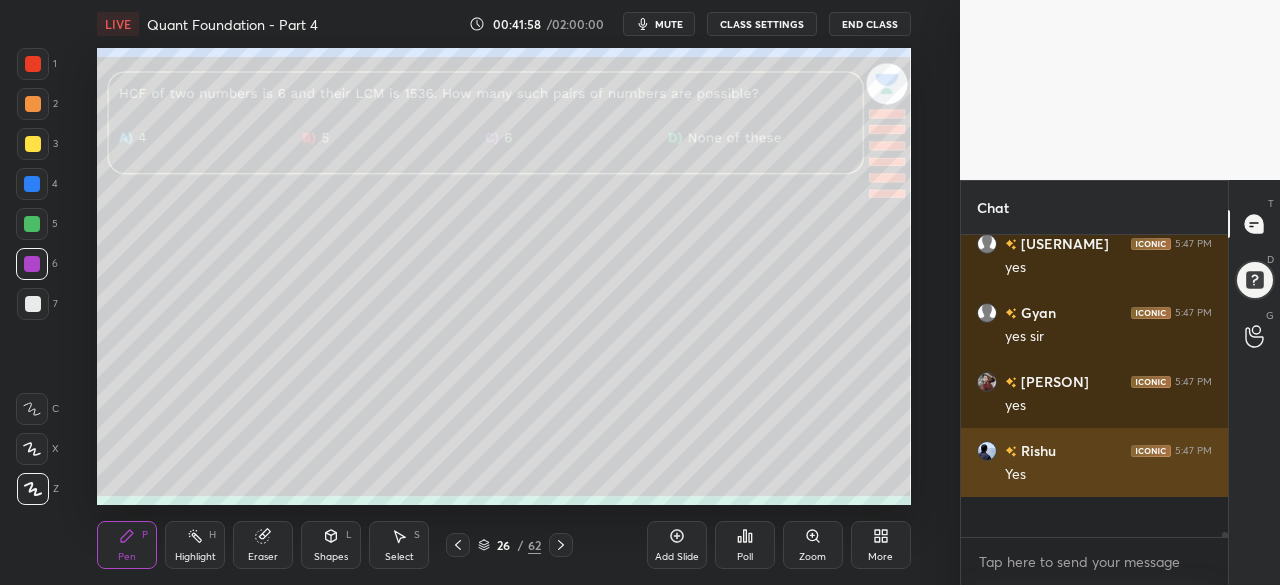 scroll, scrollTop: 7, scrollLeft: 6, axis: both 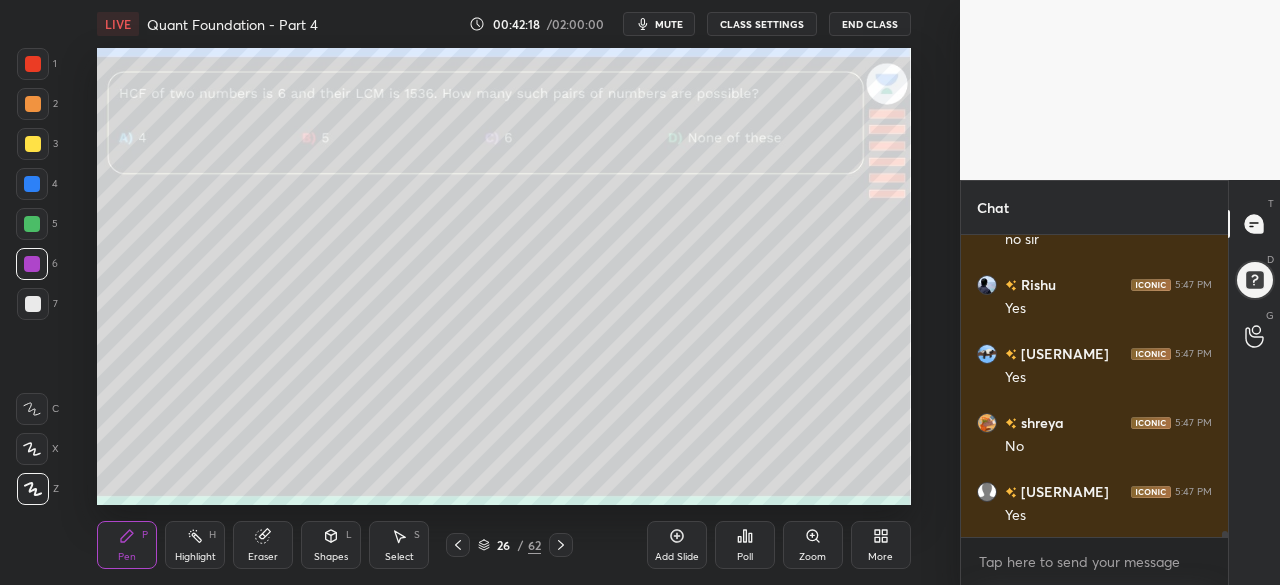 click on "1 2 3 4 5 6 7 C X Z C X Z E E Erase all   H H LIVE Quant Foundation - Part 4 00:42:18 /  02:00:00 mute CLASS SETTINGS End Class Setting up your live class Poll for   secs No correct answer Start poll Back Quant Foundation - Part 4 • L5 of Quant Foundation Course [PERSON] Pen P Highlight H Eraser Shapes L Select S 26 / 62 Add Slide Poll Zoom More Chat [PERSON] 5:47 PM yes [PERSON] 5:47 PM no sir [PERSON] 5:47 PM Yes [PERSON] 5:47 PM Yes [PERSON] 5:47 PM No [PERSON] 5:47 PM Yes JUMP TO LATEST Enable hand raising Enable raise hand to speak to learners. Once enabled, chat will be turned off temporarily. Enable x   introducing Raise a hand with a doubt Now learners can raise their hand along with a doubt  How it works? Doubts asked by learners will show up here NEW DOUBTS ASKED No one has raised a hand yet Can't raise hand Looks like educator just invited you to speak. Please wait before you can raise your hand again. Got it T Messages (T) D Doubts (D) G Raise Hand (G) Report an issue Reason for reporting Buffering ​" at bounding box center [640, 292] 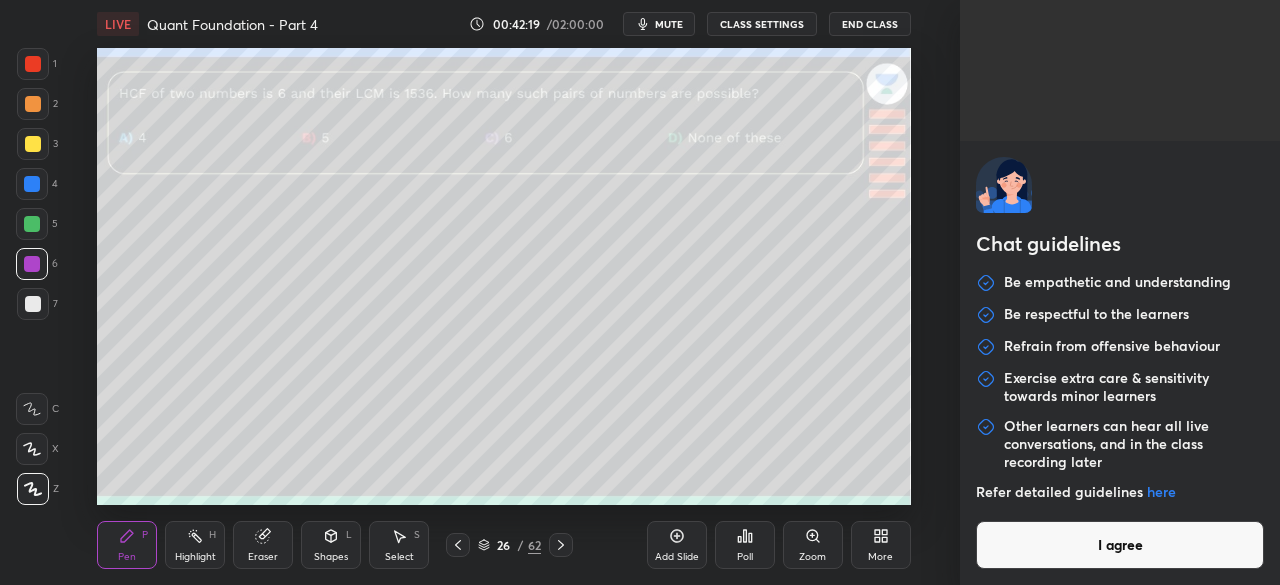 click on "I agree" at bounding box center [1120, 545] 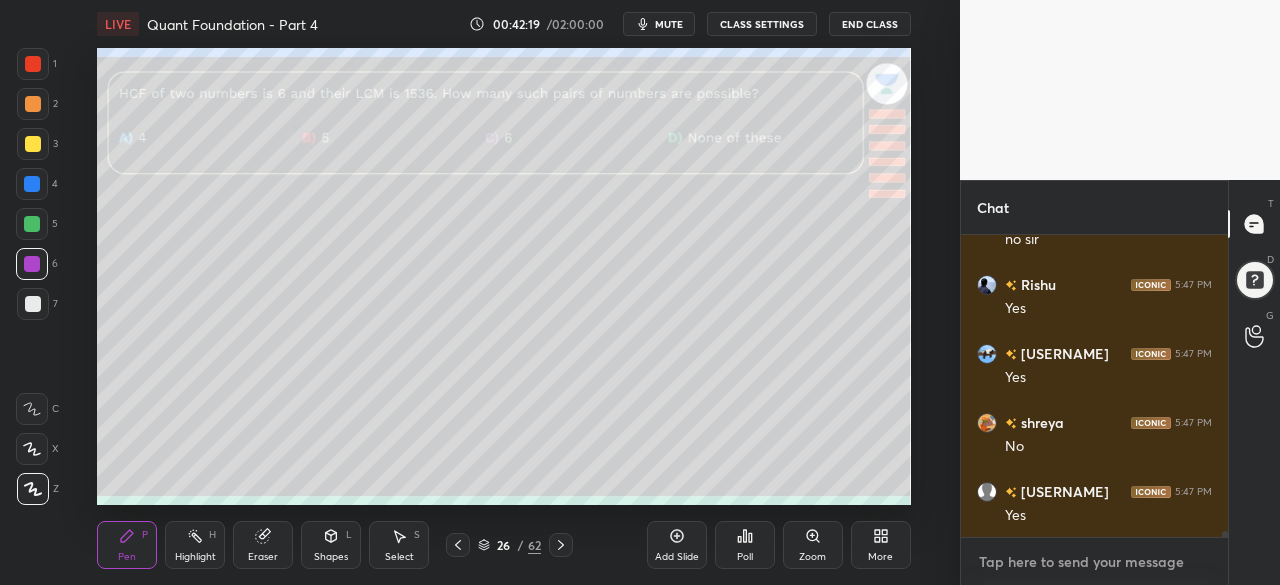 click at bounding box center (1094, 562) 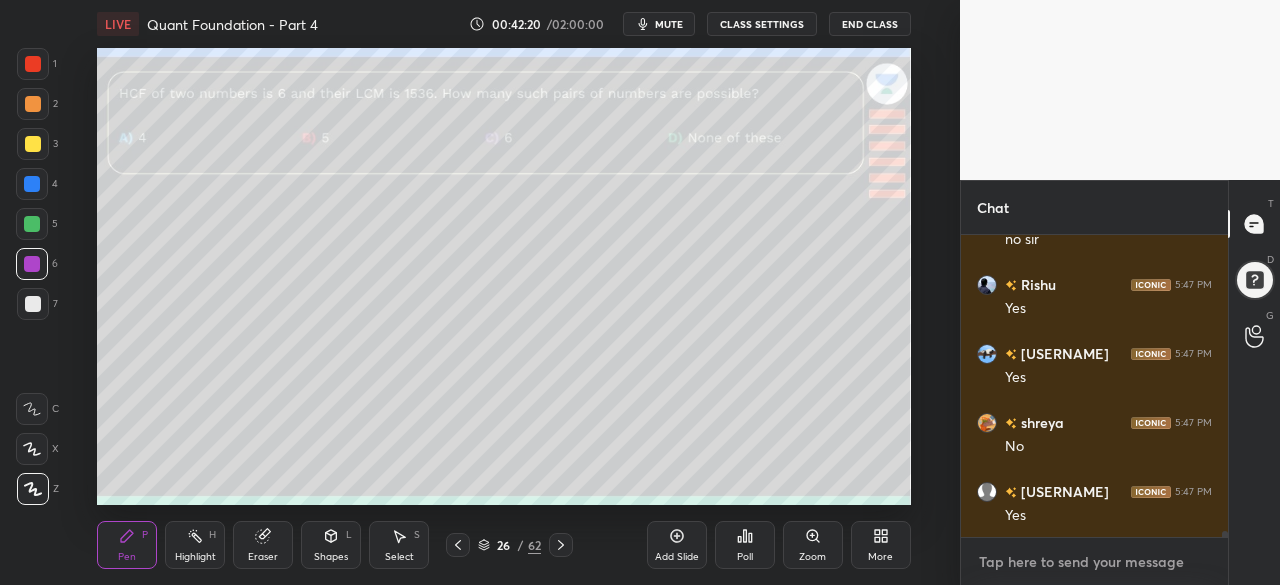 click at bounding box center [1094, 562] 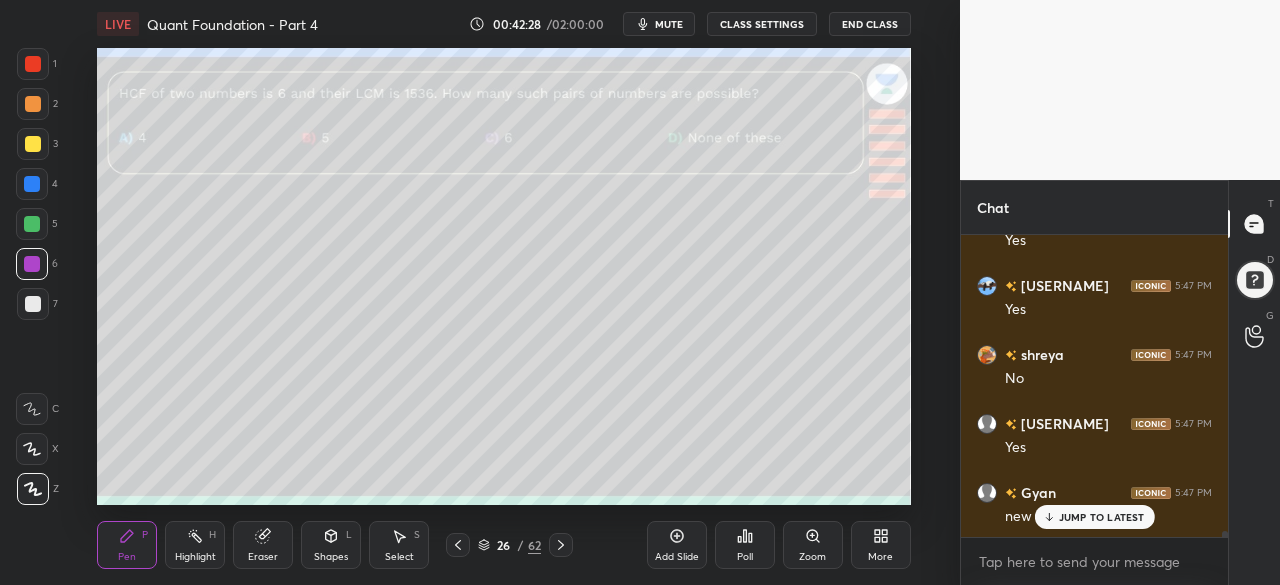 click on "JUMP TO LATEST" at bounding box center [1102, 517] 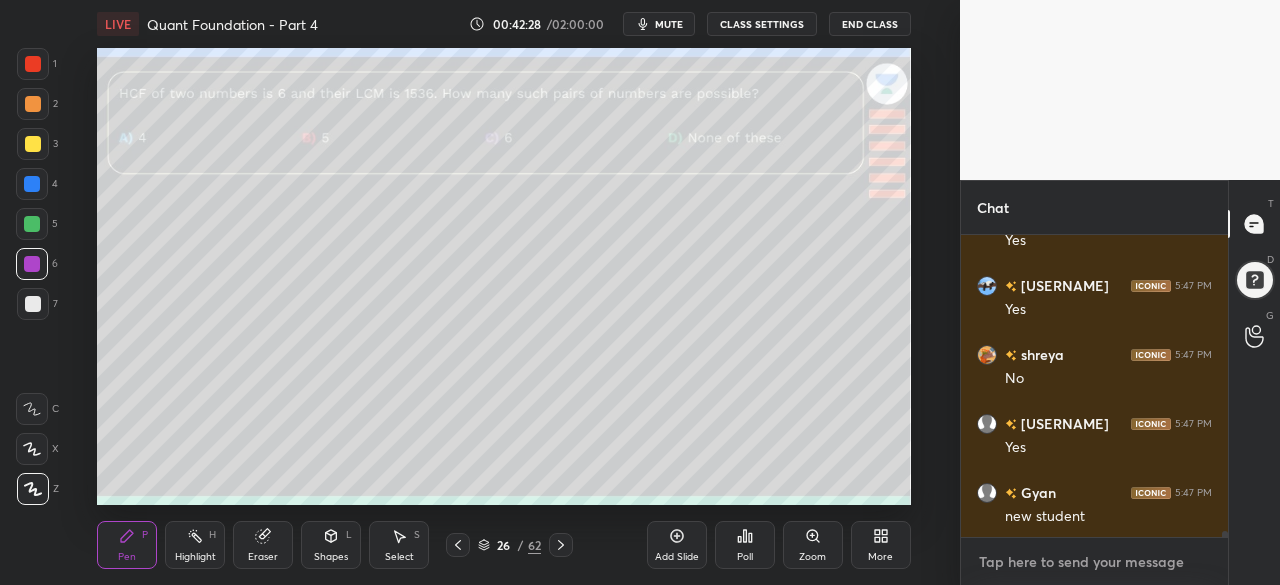 type on "x" 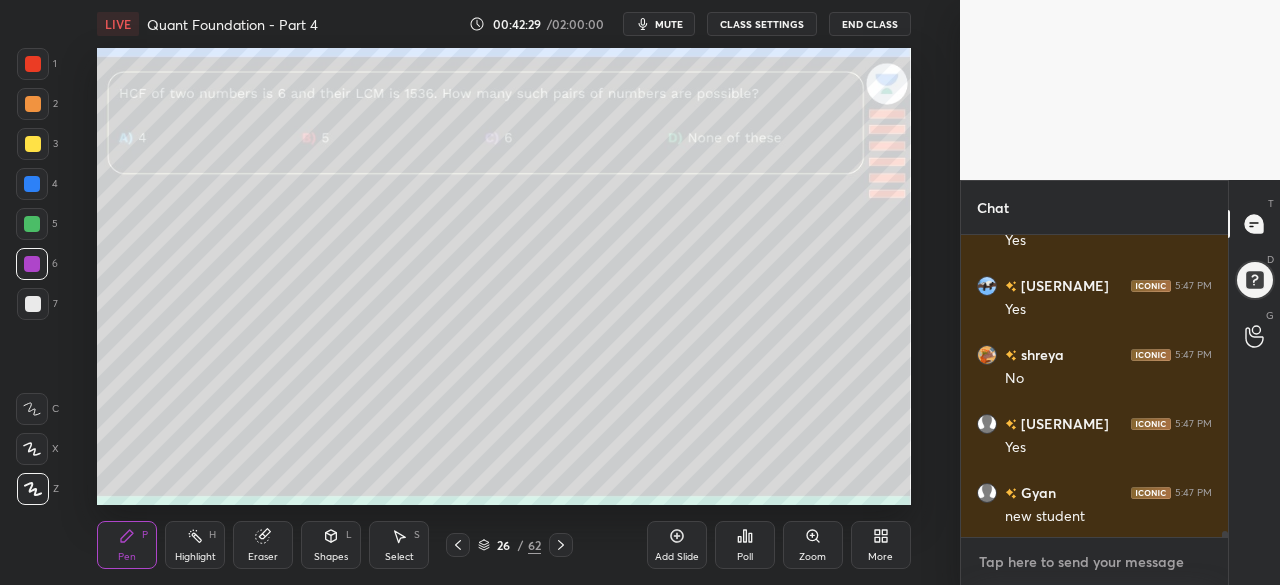 click at bounding box center (1094, 562) 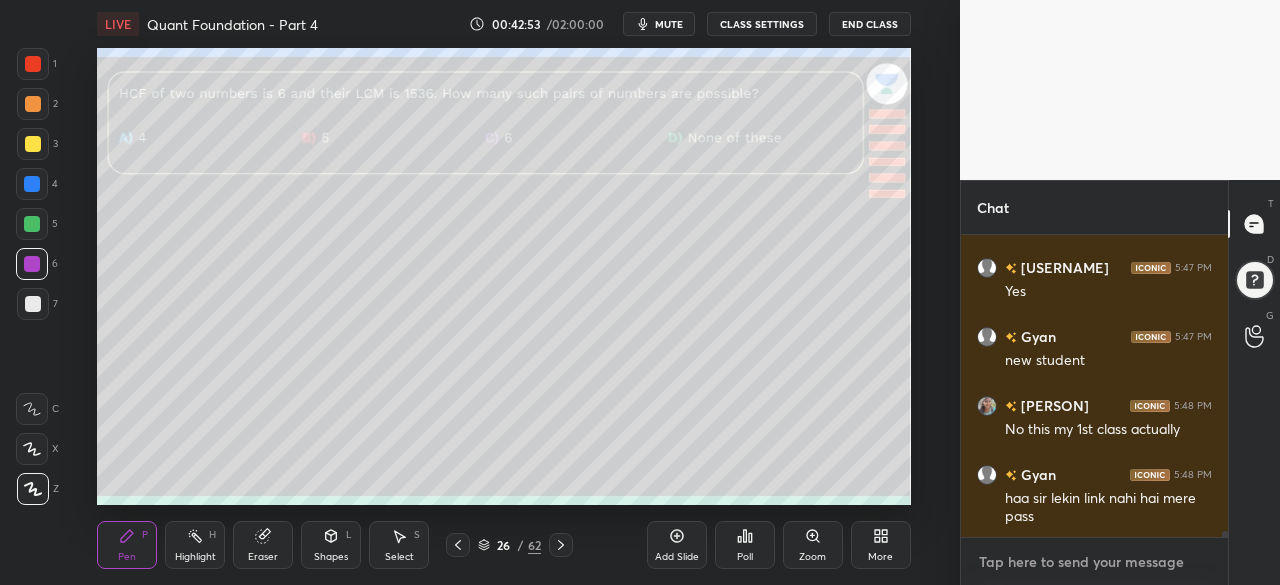 scroll, scrollTop: 15524, scrollLeft: 0, axis: vertical 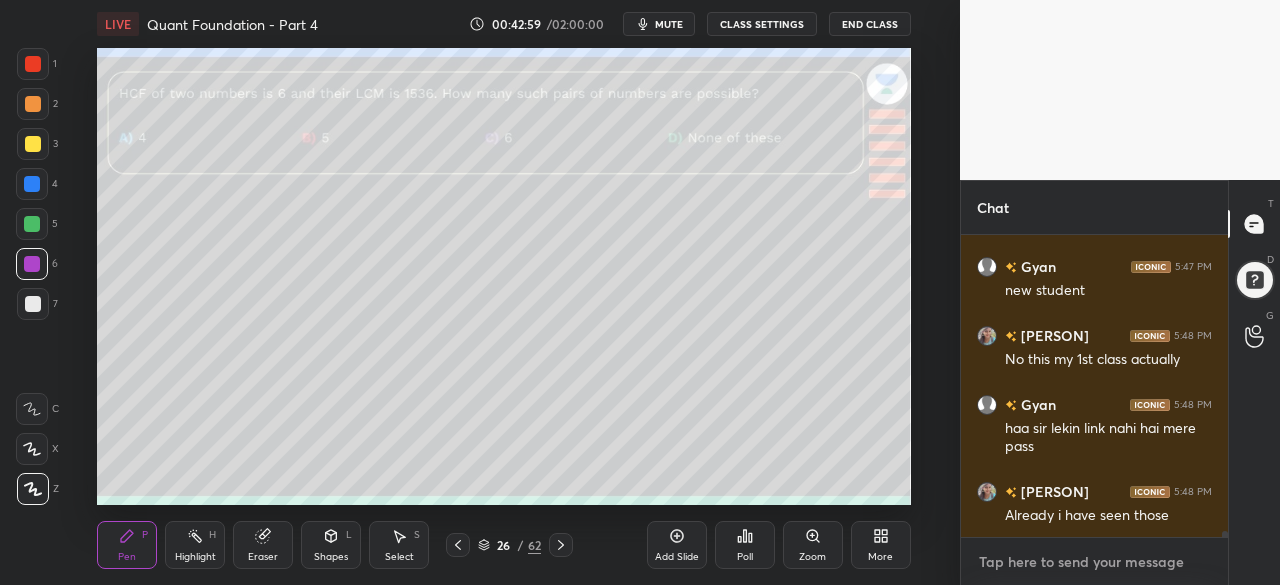 paste on "Telegram
https://t.me/CATPLUS
Google sheet
Tinyurl.com/CAT2025PLUS" 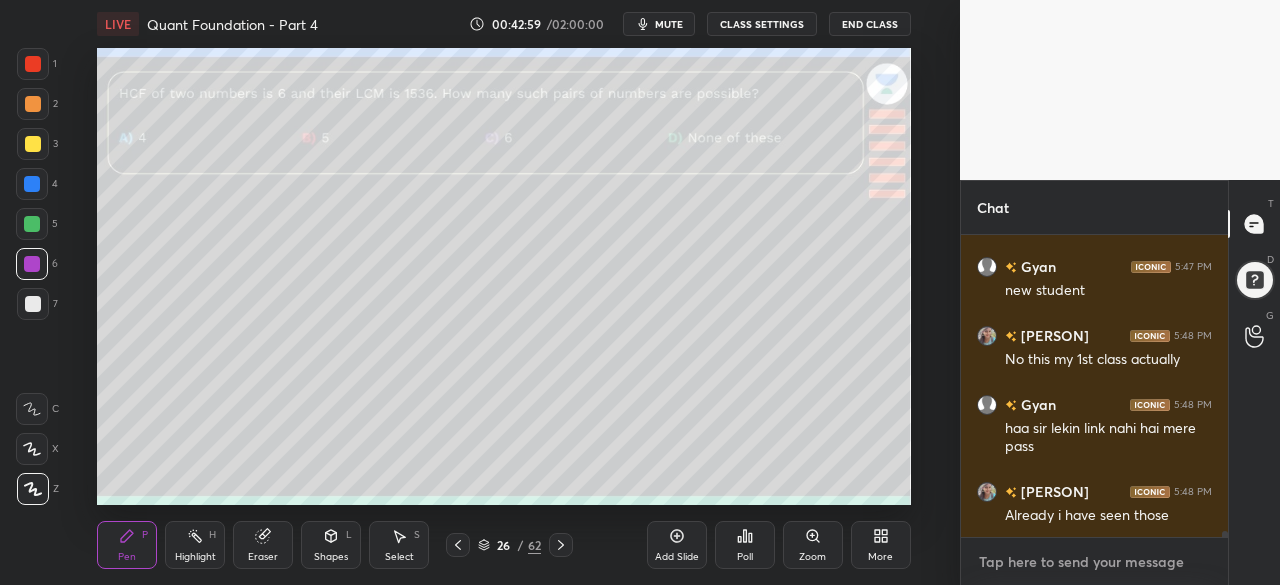 type on "Telegram
https://t.me/CATPLUS
Google sheet
Tinyurl.com/CAT2025PLUS" 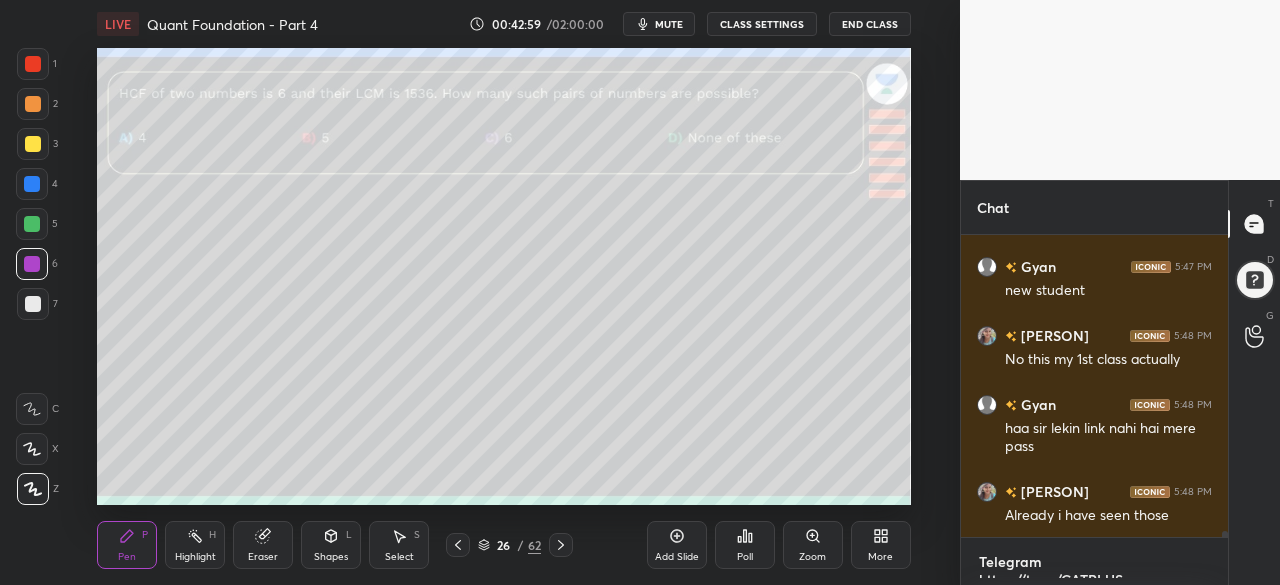 scroll, scrollTop: 36, scrollLeft: 0, axis: vertical 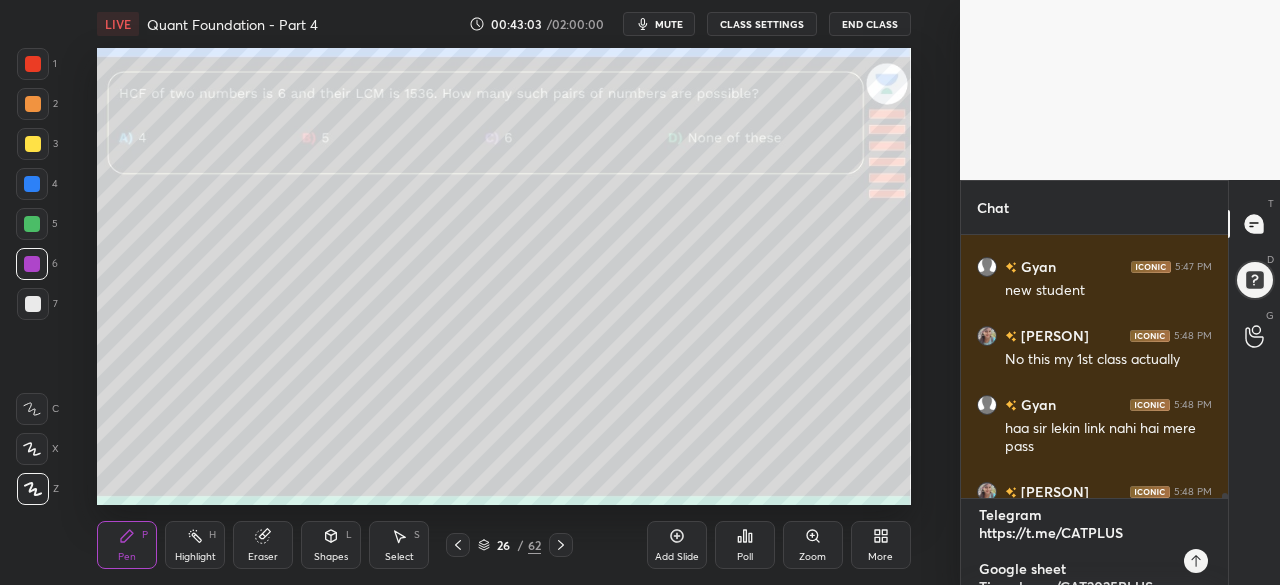 type 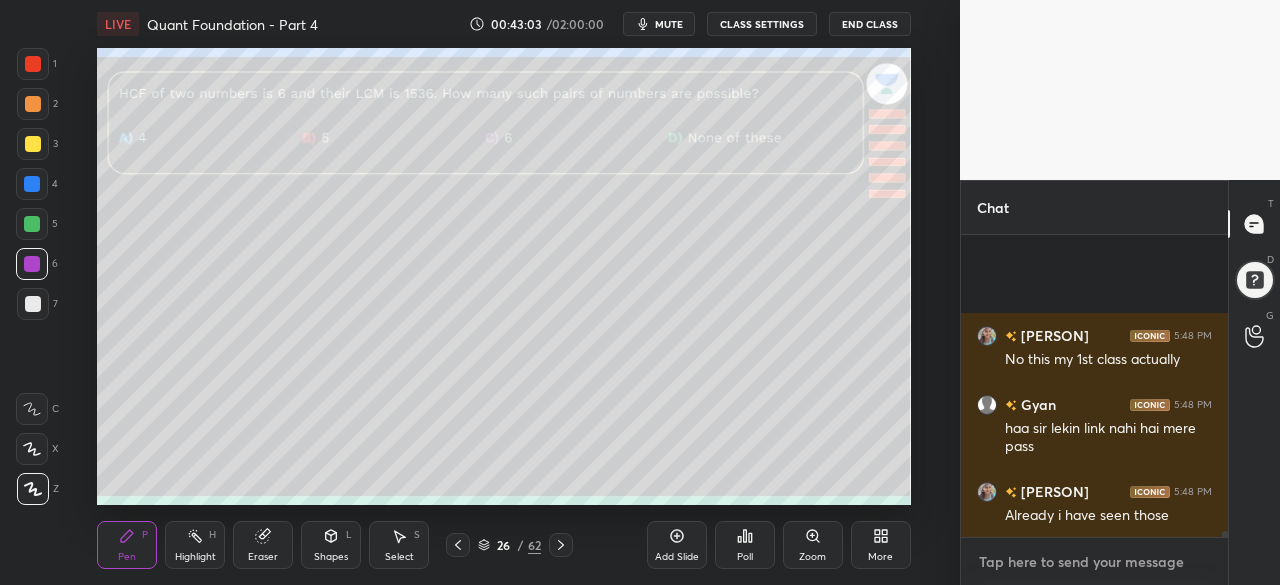 scroll, scrollTop: 7, scrollLeft: 6, axis: both 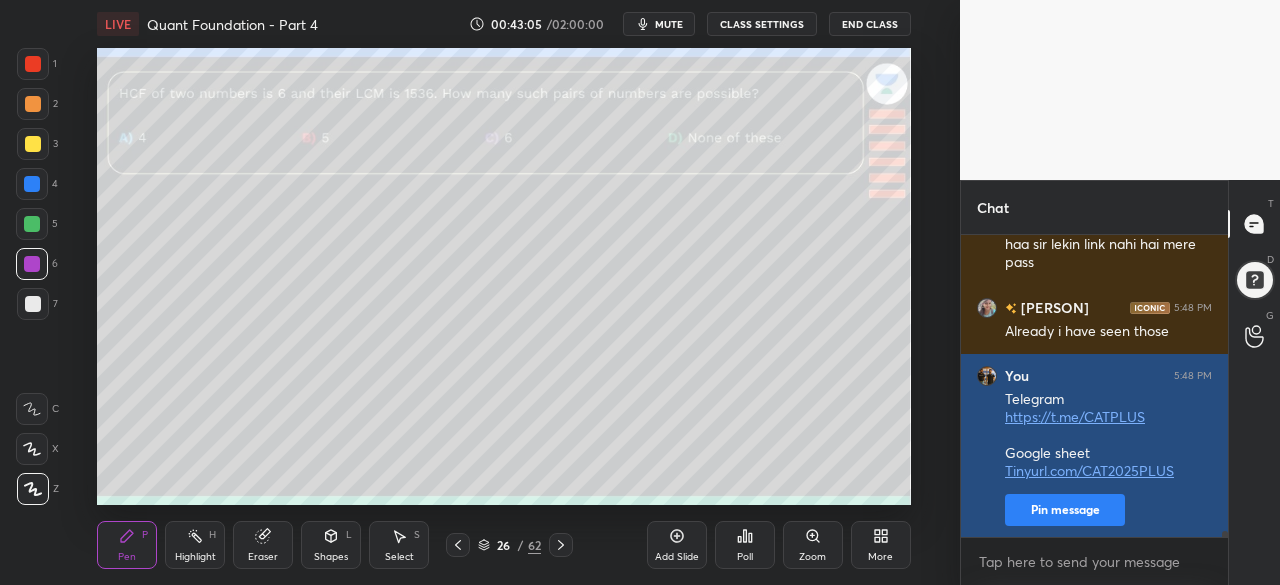 click on "Pin message" at bounding box center [1065, 510] 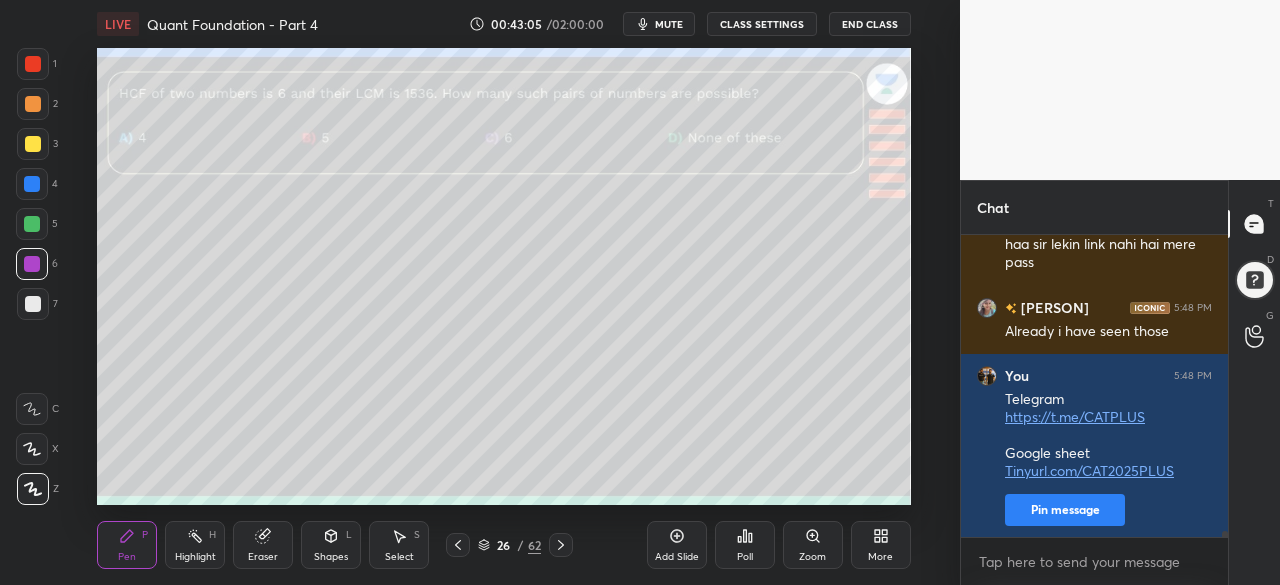 scroll, scrollTop: 240, scrollLeft: 261, axis: both 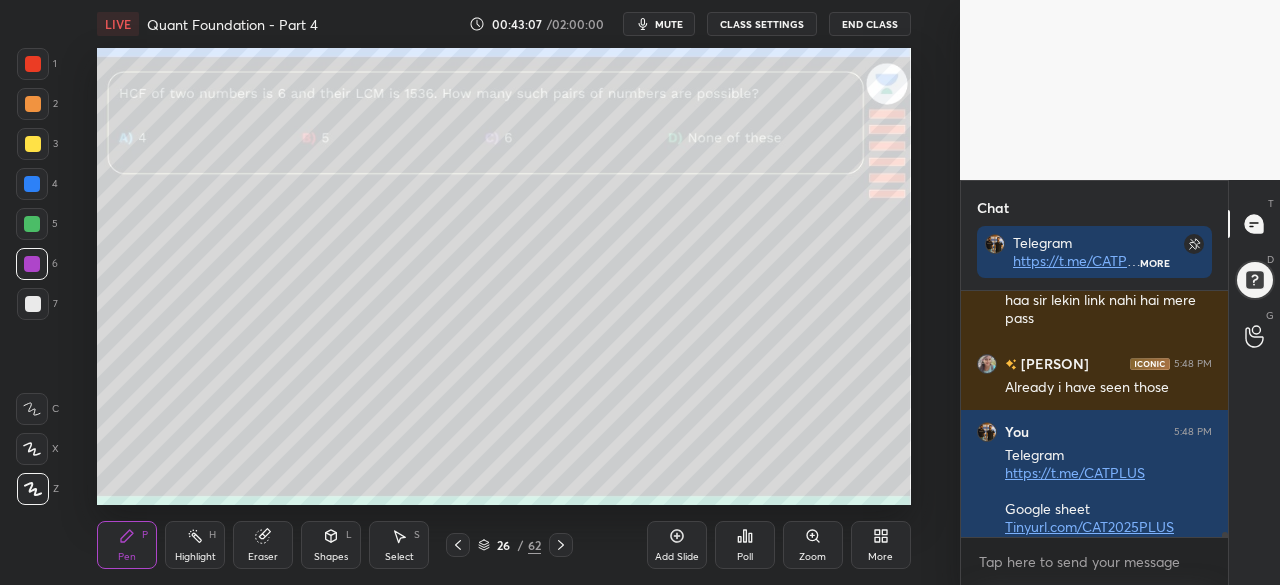 click on "Select S" at bounding box center [399, 545] 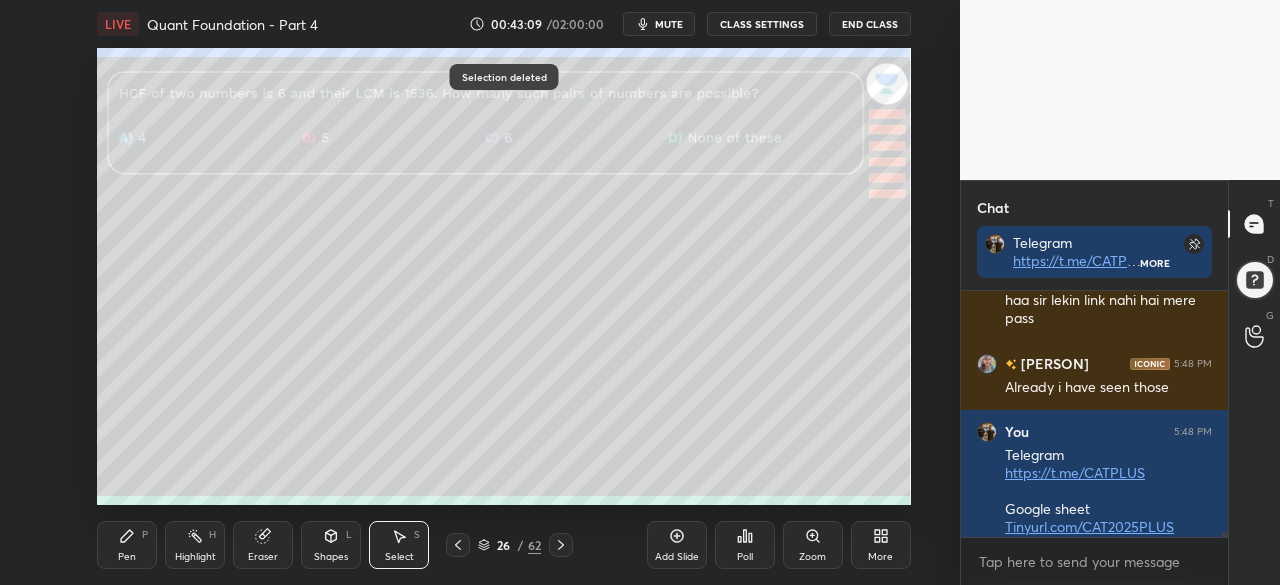 click on "Pen P" at bounding box center (127, 545) 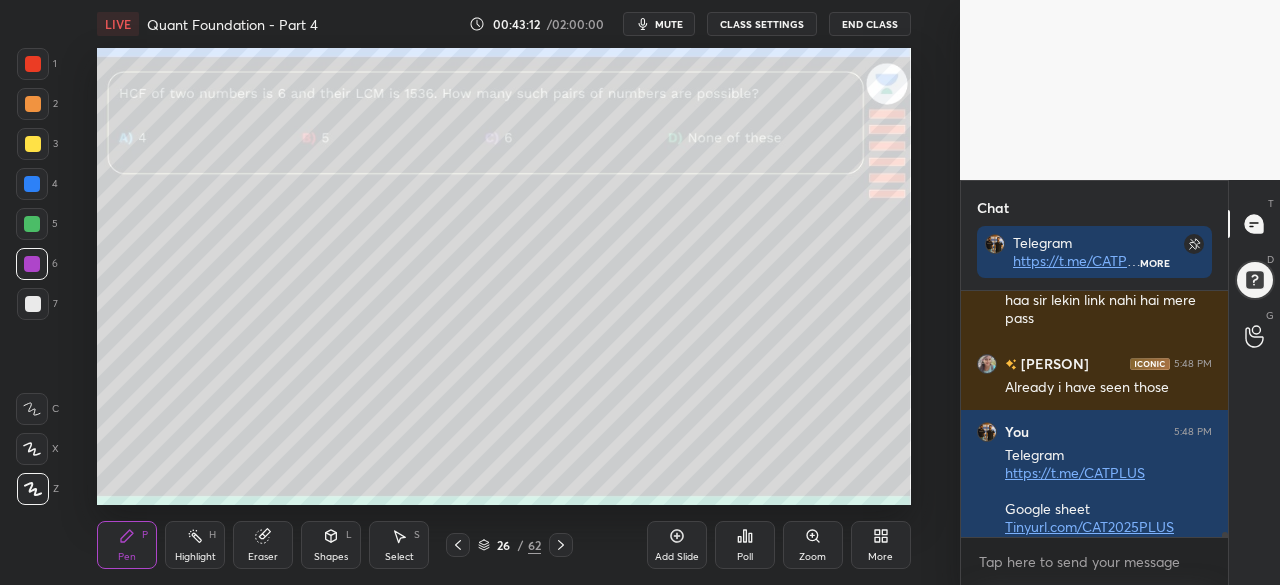 scroll, scrollTop: 15850, scrollLeft: 0, axis: vertical 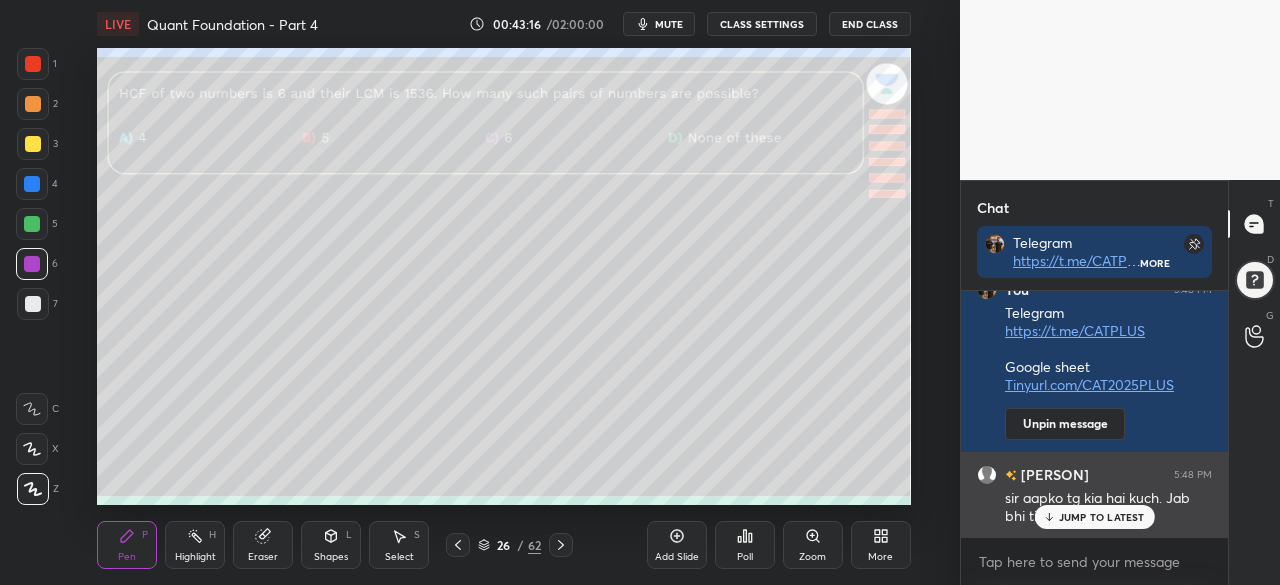 click on "JUMP TO LATEST" at bounding box center (1102, 517) 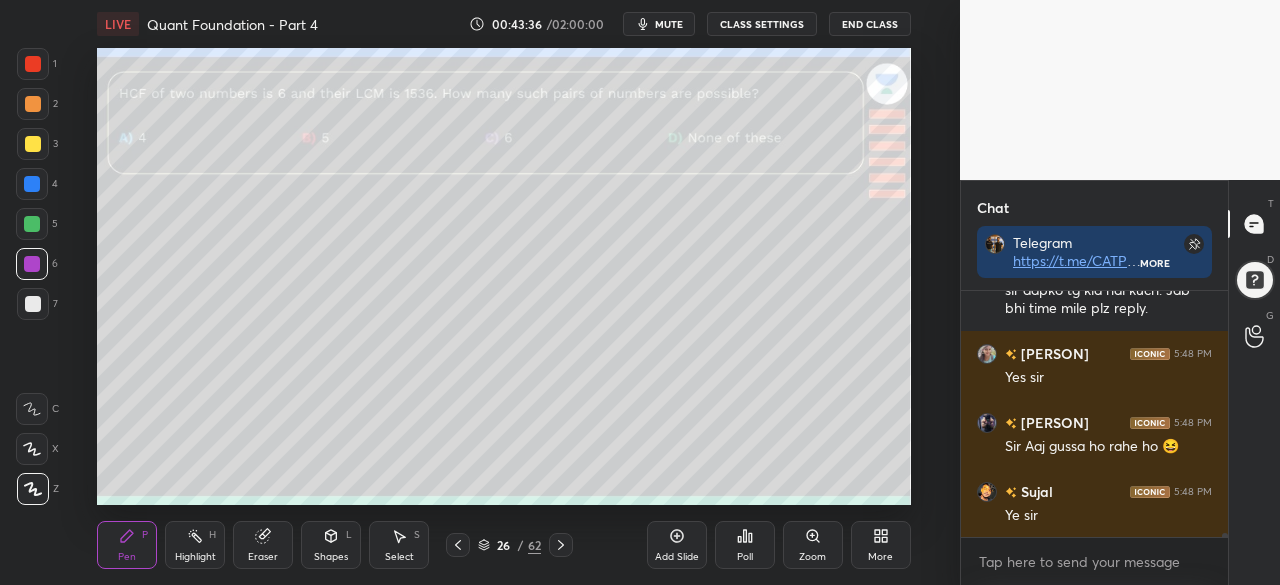 scroll, scrollTop: 16126, scrollLeft: 0, axis: vertical 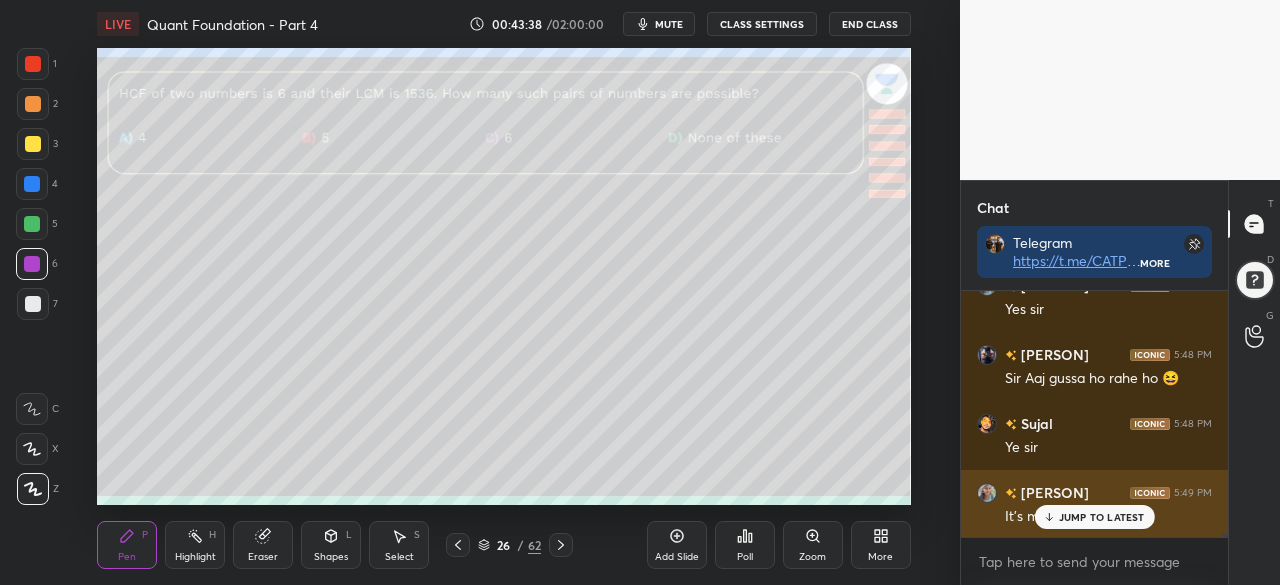 click on "JUMP TO LATEST" at bounding box center [1094, 517] 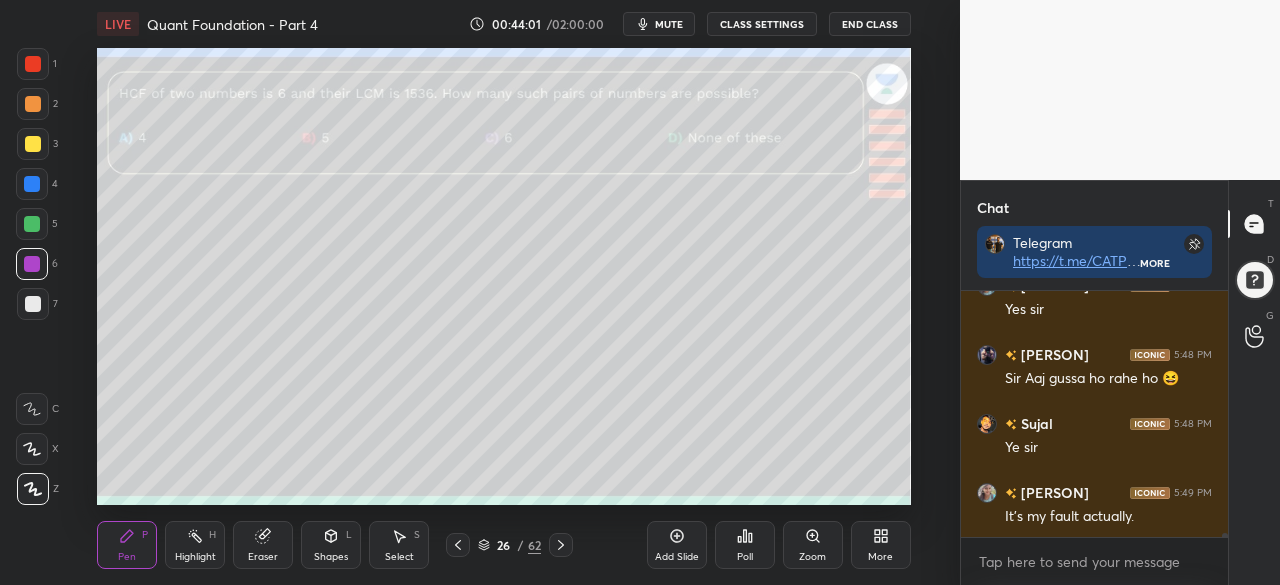 scroll, scrollTop: 16196, scrollLeft: 0, axis: vertical 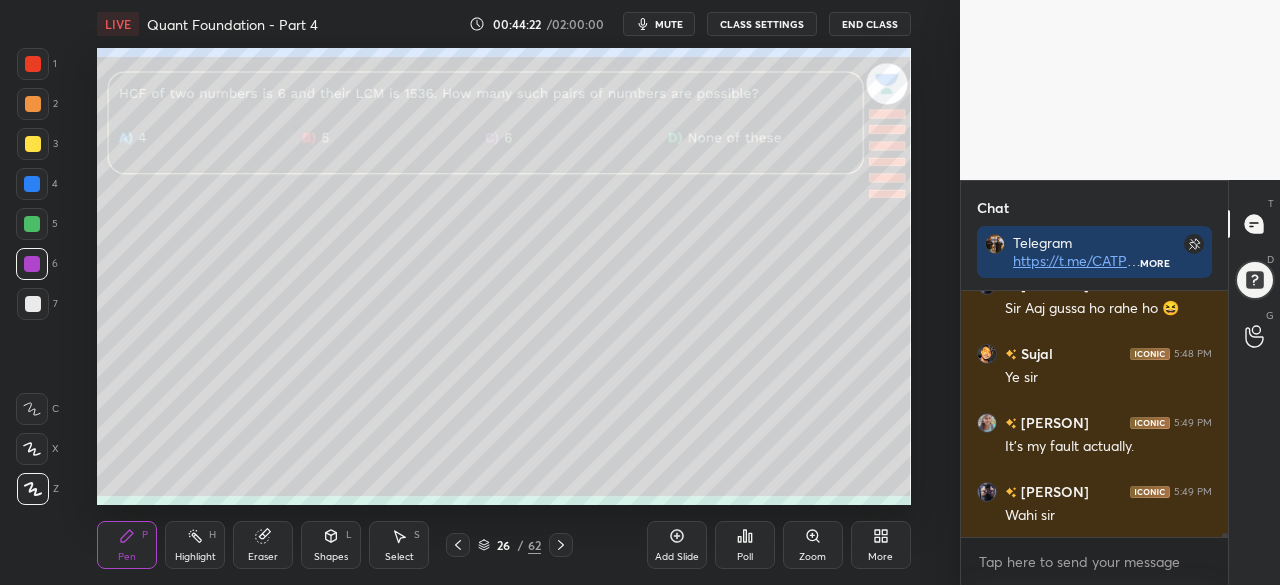 click on "Select S" at bounding box center [399, 545] 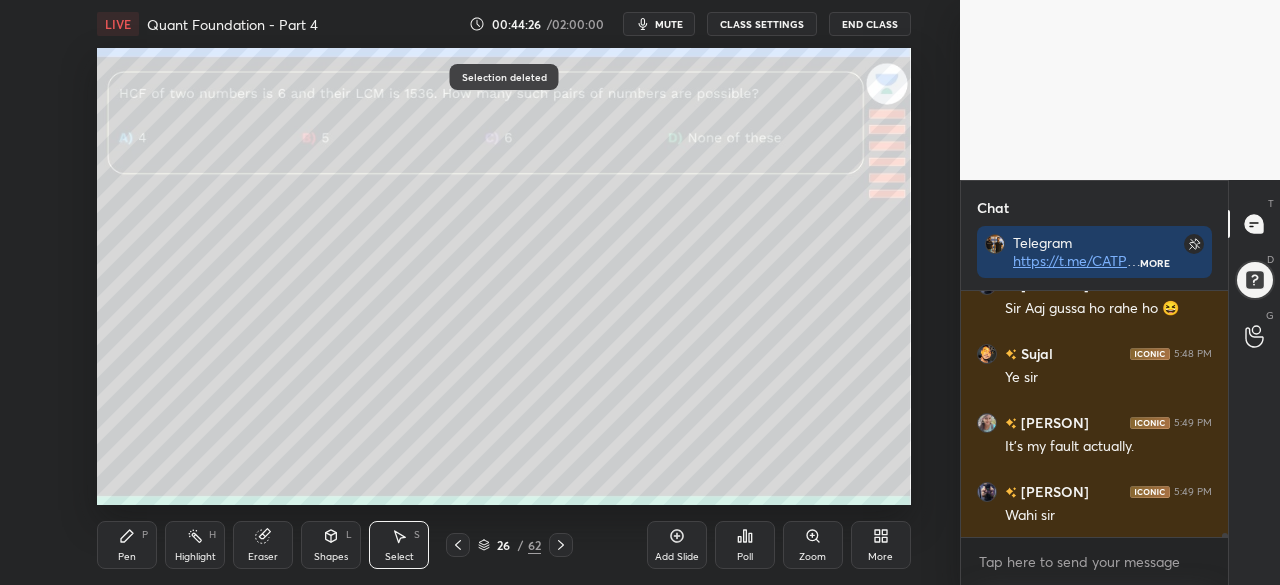 click 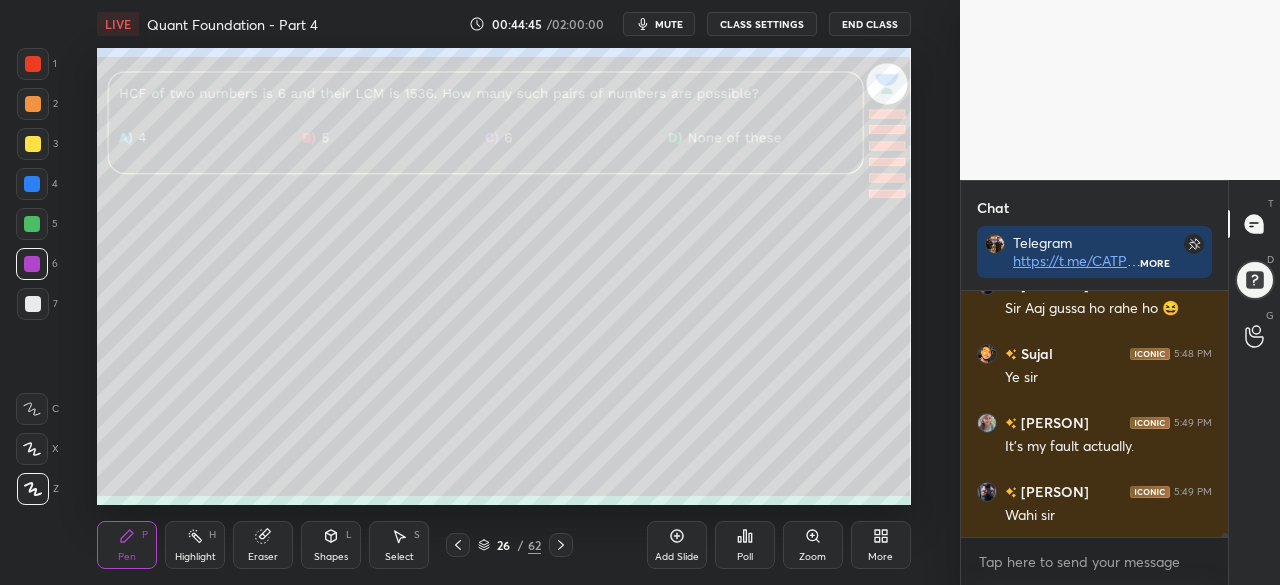 click at bounding box center (33, 104) 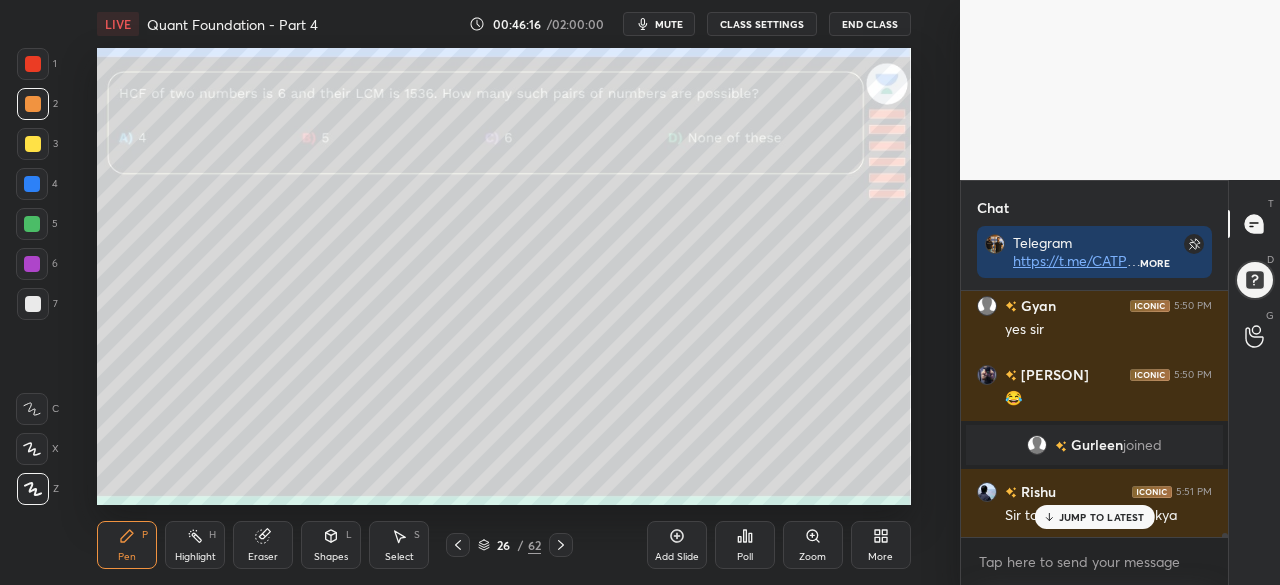 scroll, scrollTop: 15062, scrollLeft: 0, axis: vertical 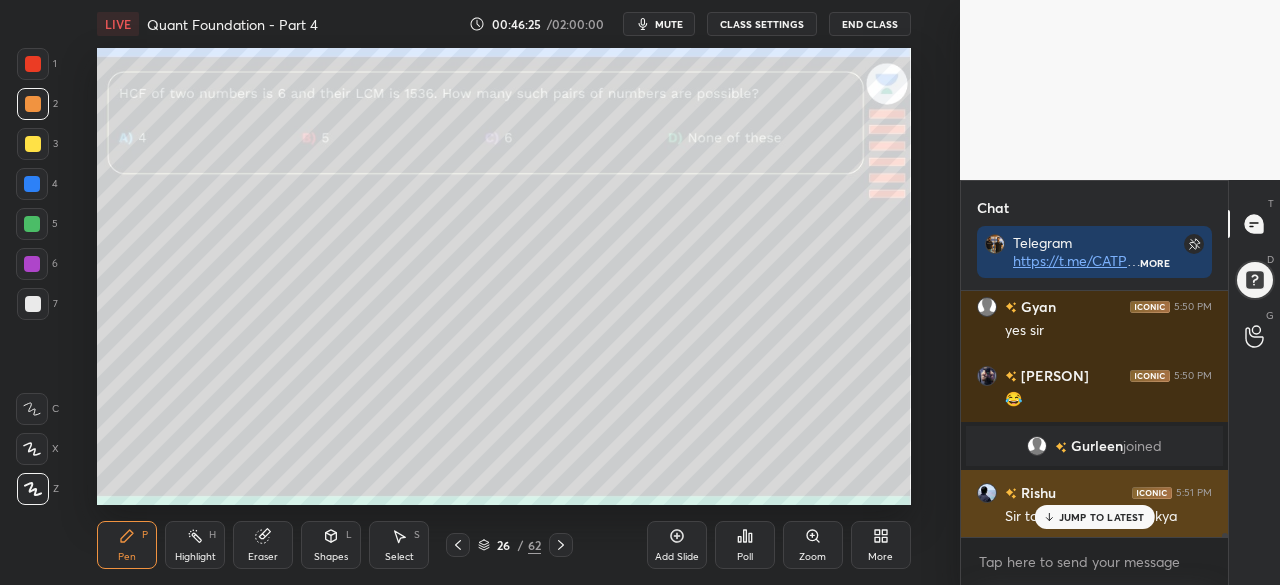 click on "JUMP TO LATEST" at bounding box center [1102, 517] 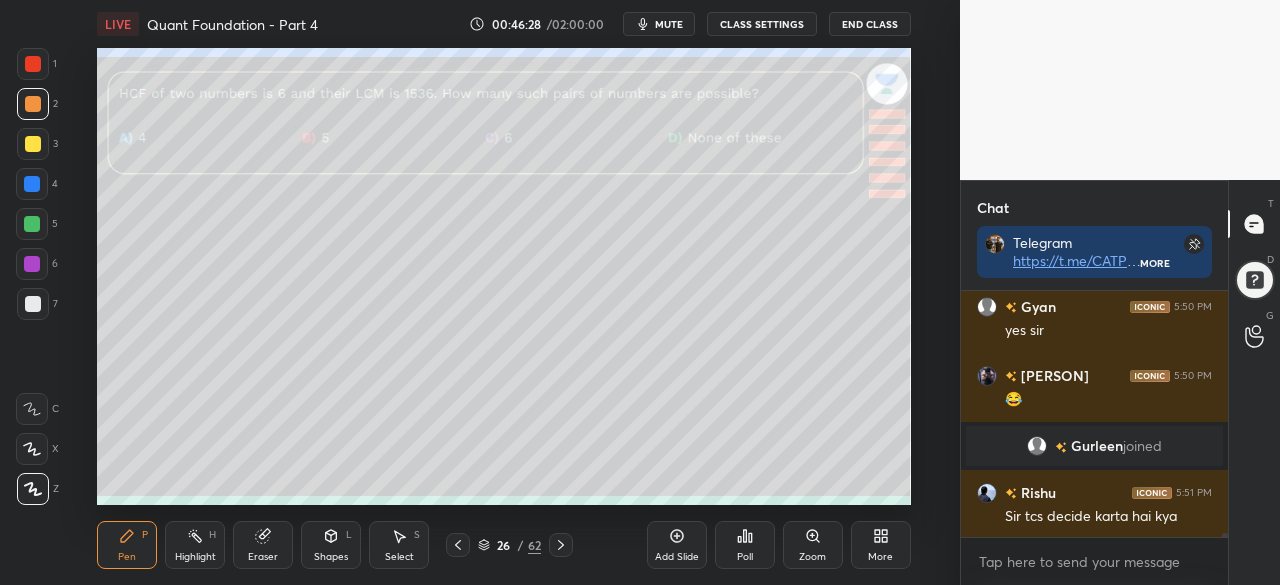 click 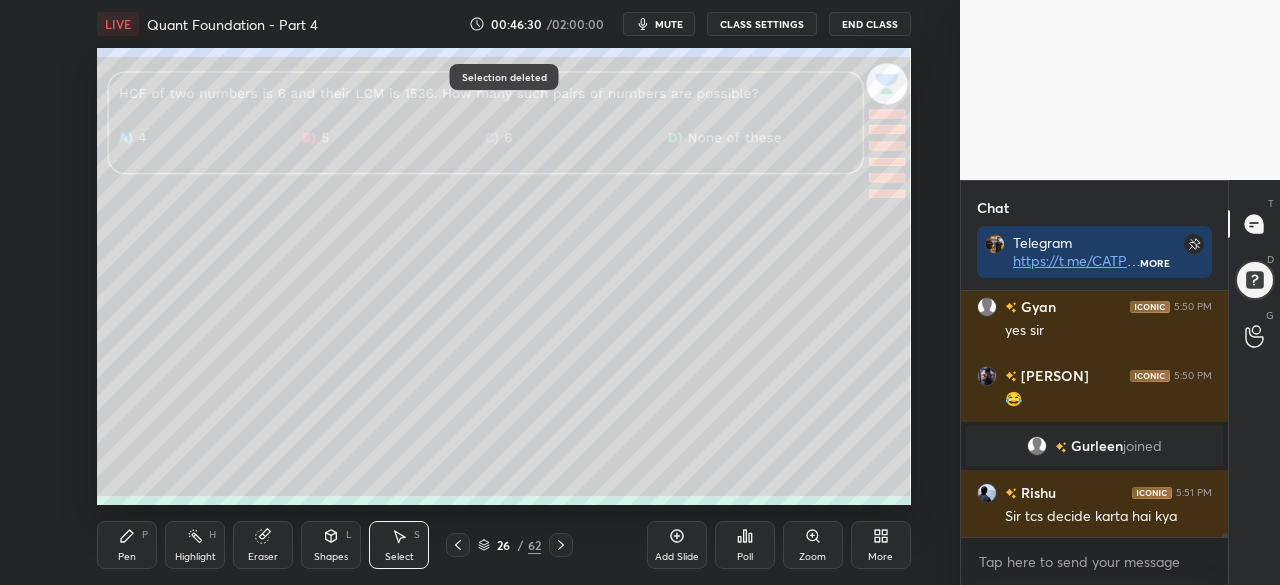 click on "Pen P" at bounding box center (127, 545) 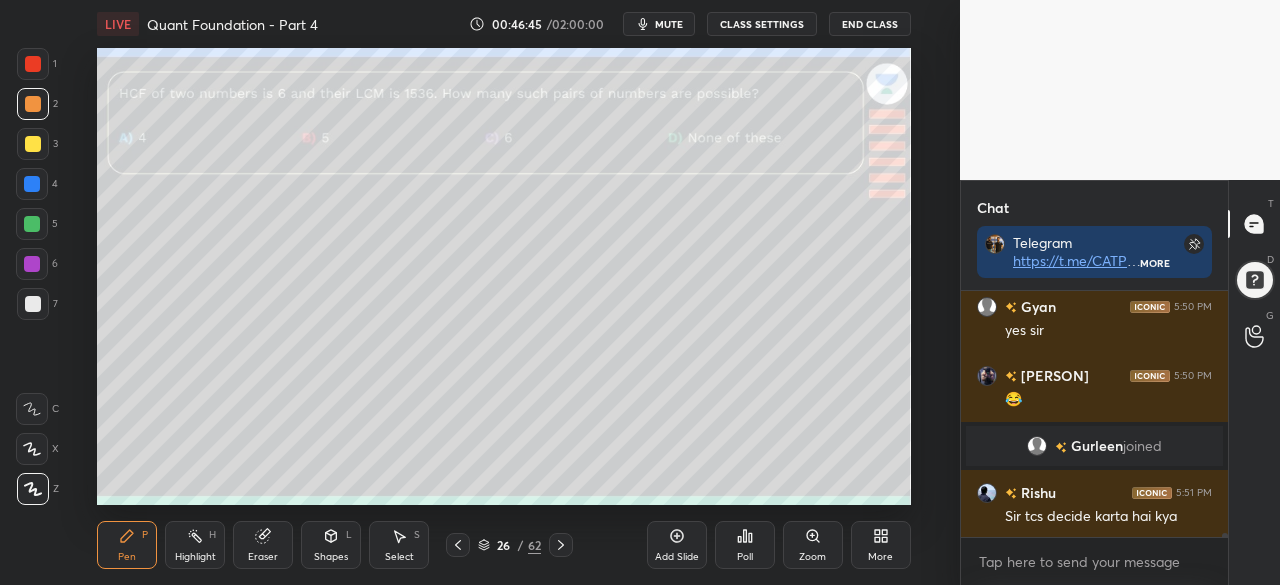 scroll, scrollTop: 15132, scrollLeft: 0, axis: vertical 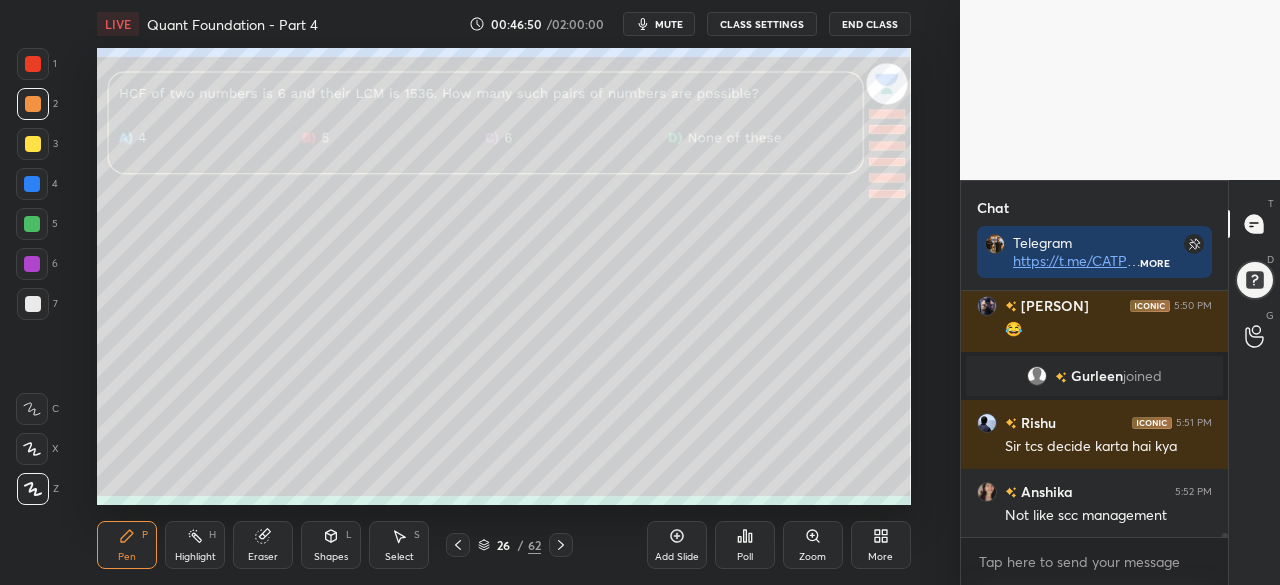 click at bounding box center [32, 184] 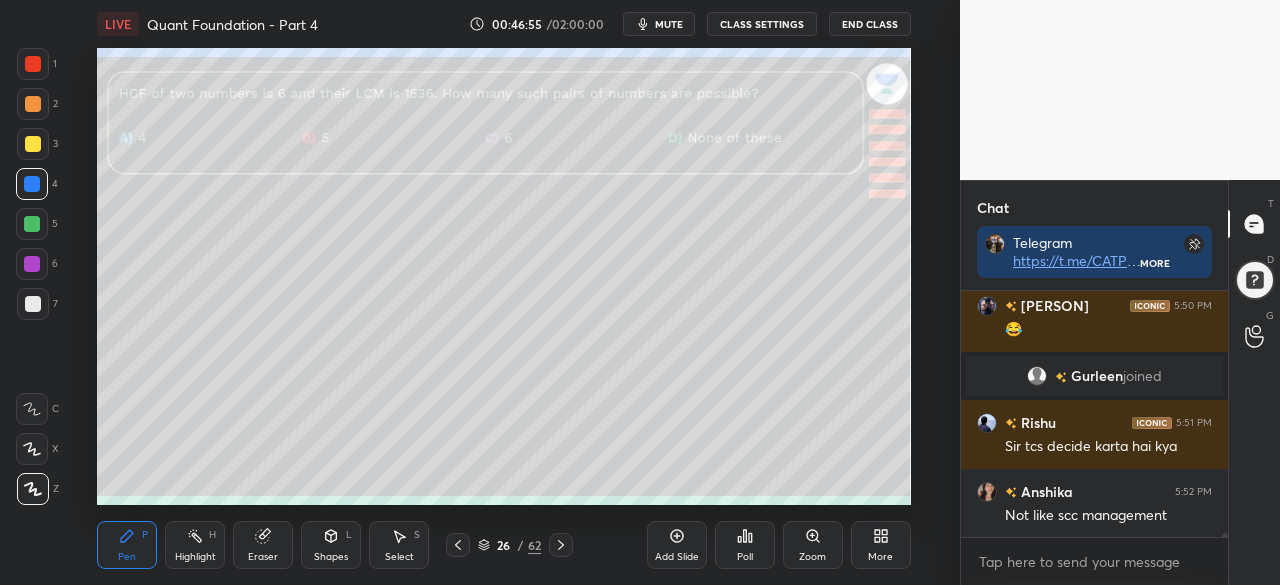 scroll, scrollTop: 15200, scrollLeft: 0, axis: vertical 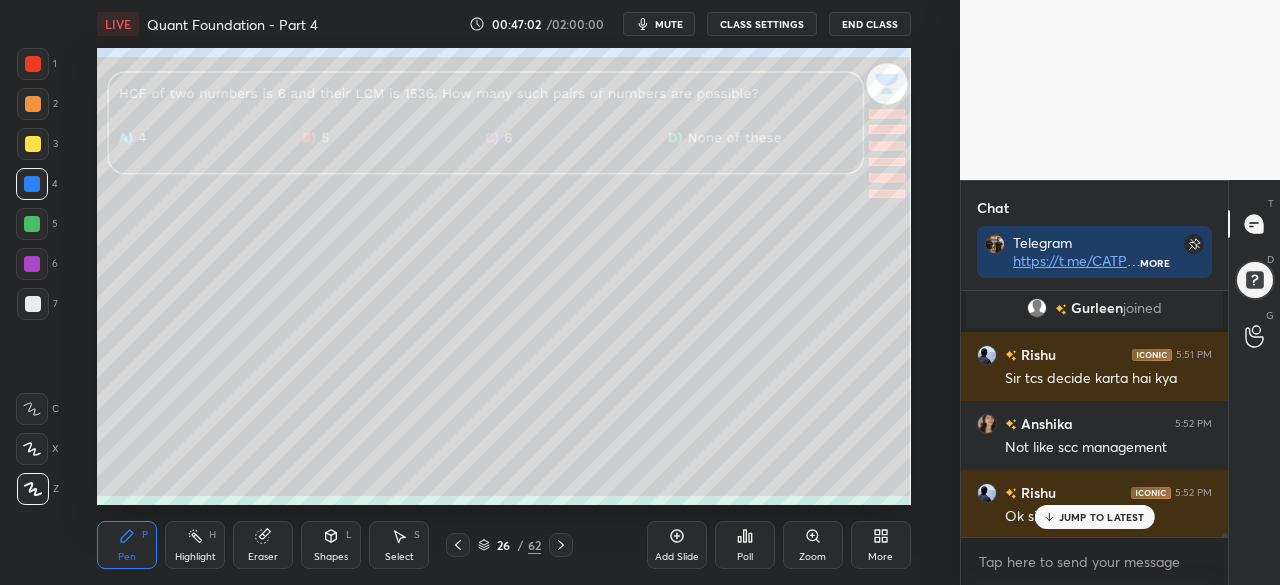 click on "Setting up your live class Poll for   secs No correct answer Start poll" at bounding box center [504, 276] 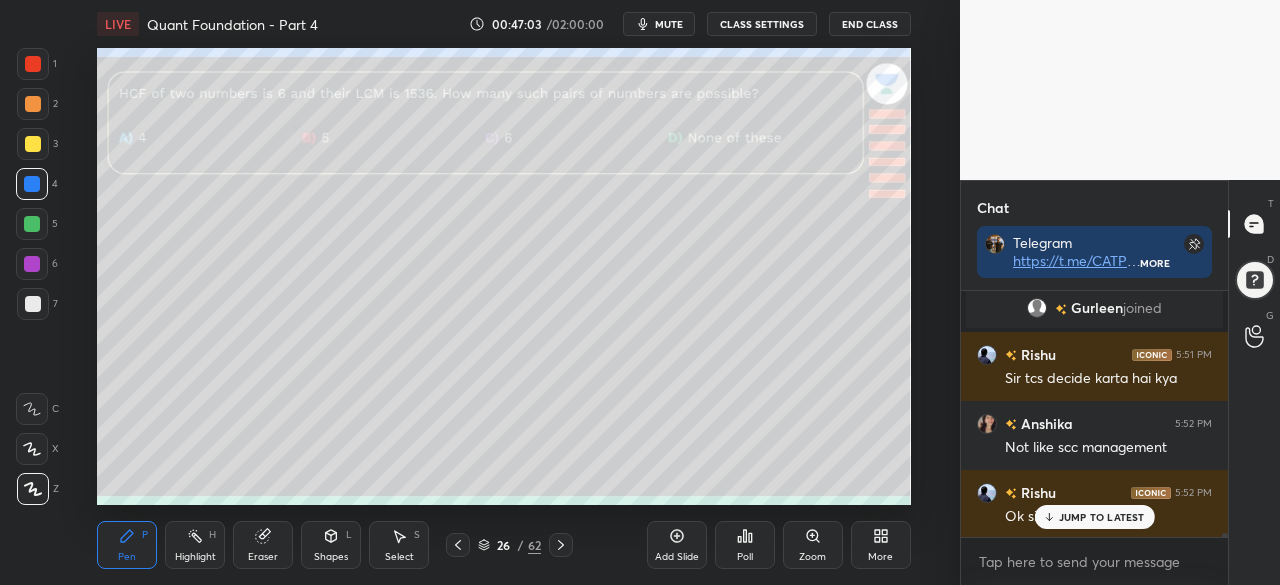 click on "Setting up your live class Poll for   secs No correct answer Start poll" at bounding box center (504, 276) 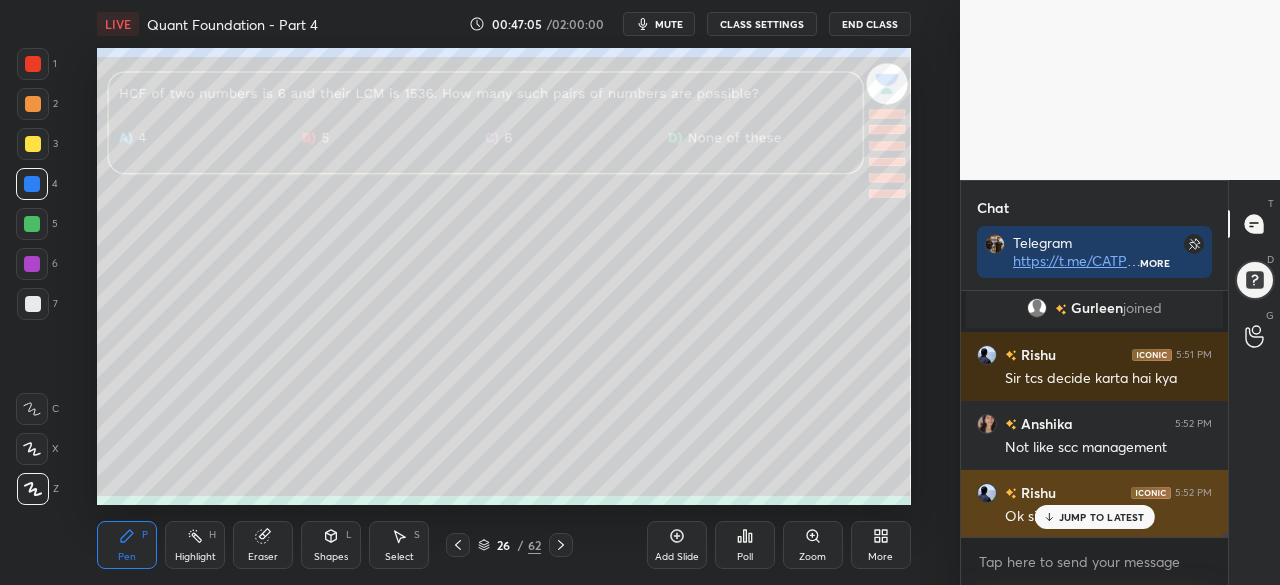 click on "JUMP TO LATEST" at bounding box center [1102, 517] 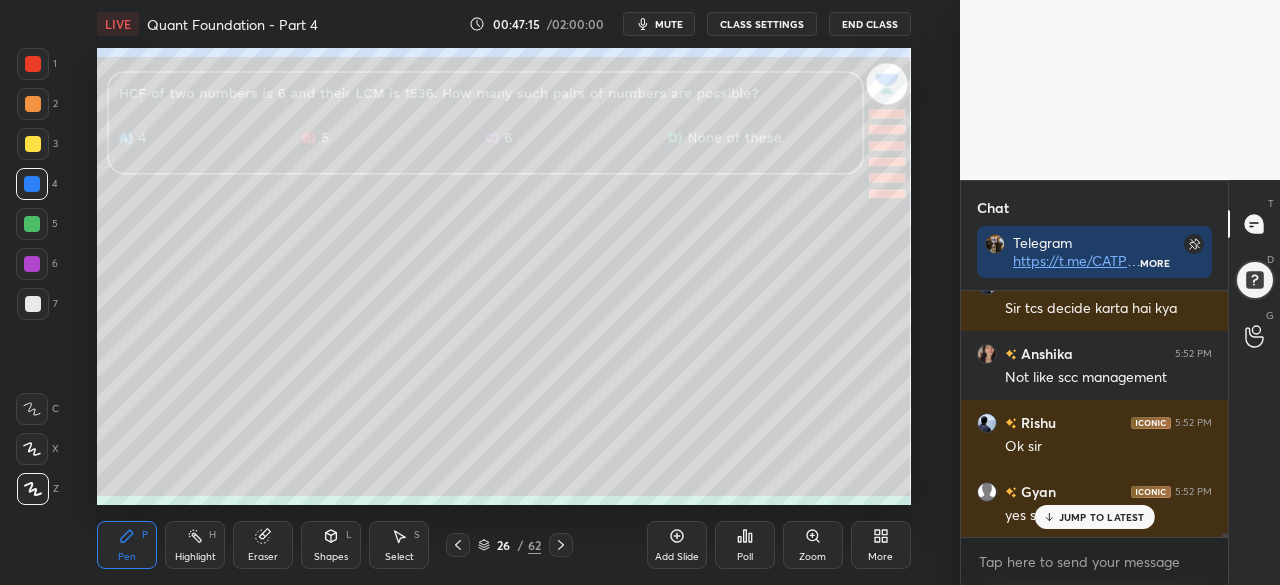 scroll, scrollTop: 15338, scrollLeft: 0, axis: vertical 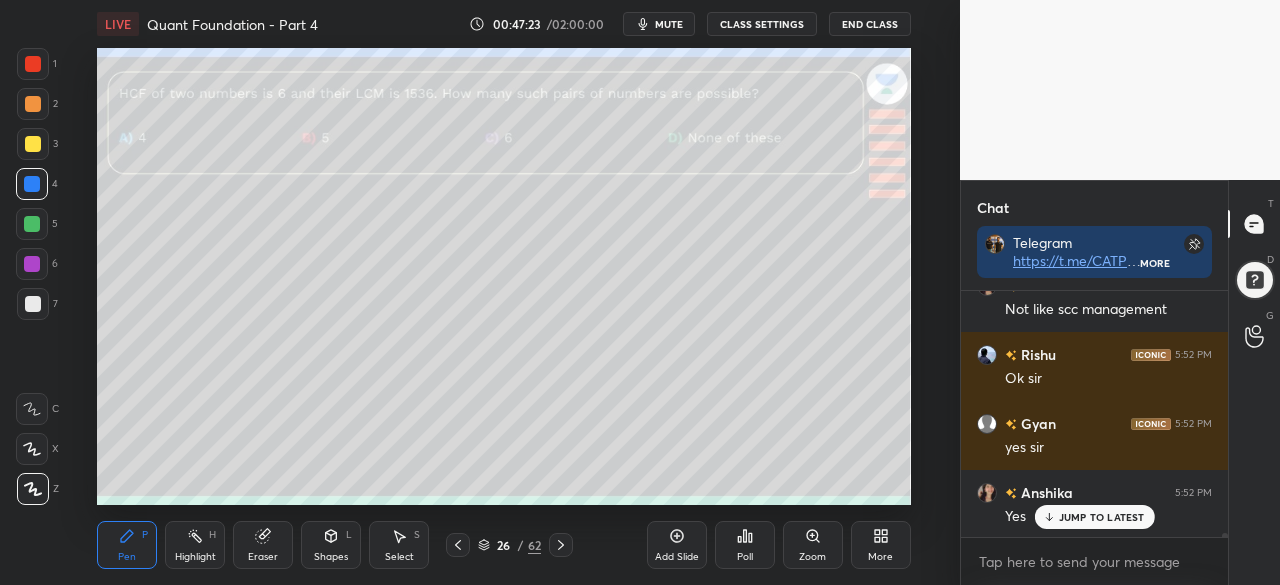 click on "Select S" at bounding box center (399, 545) 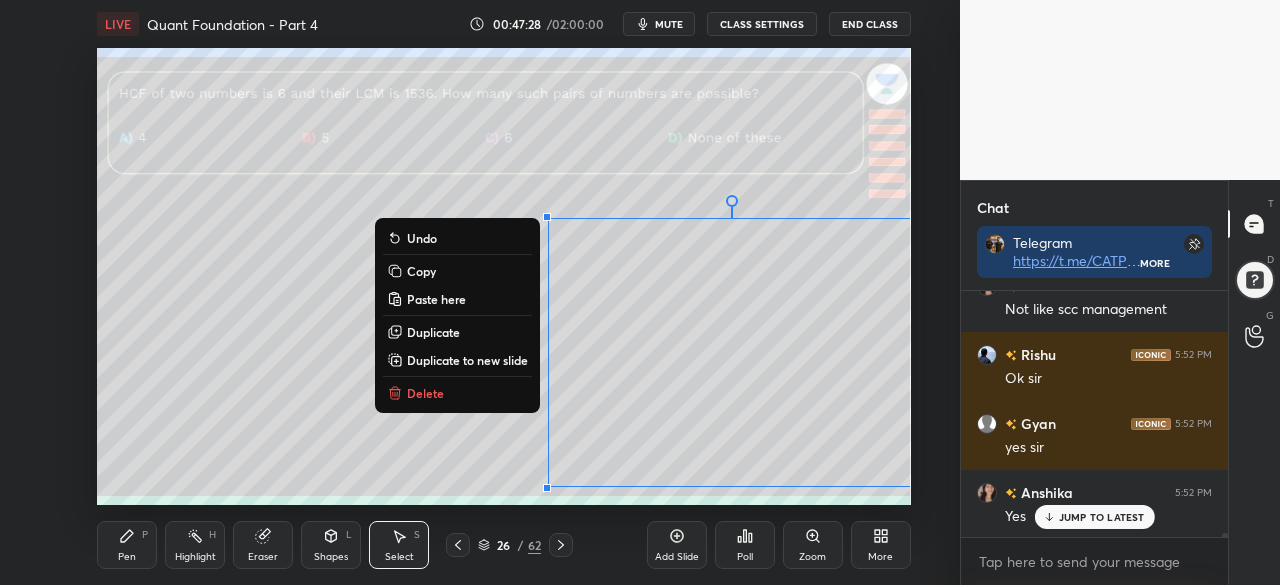 click 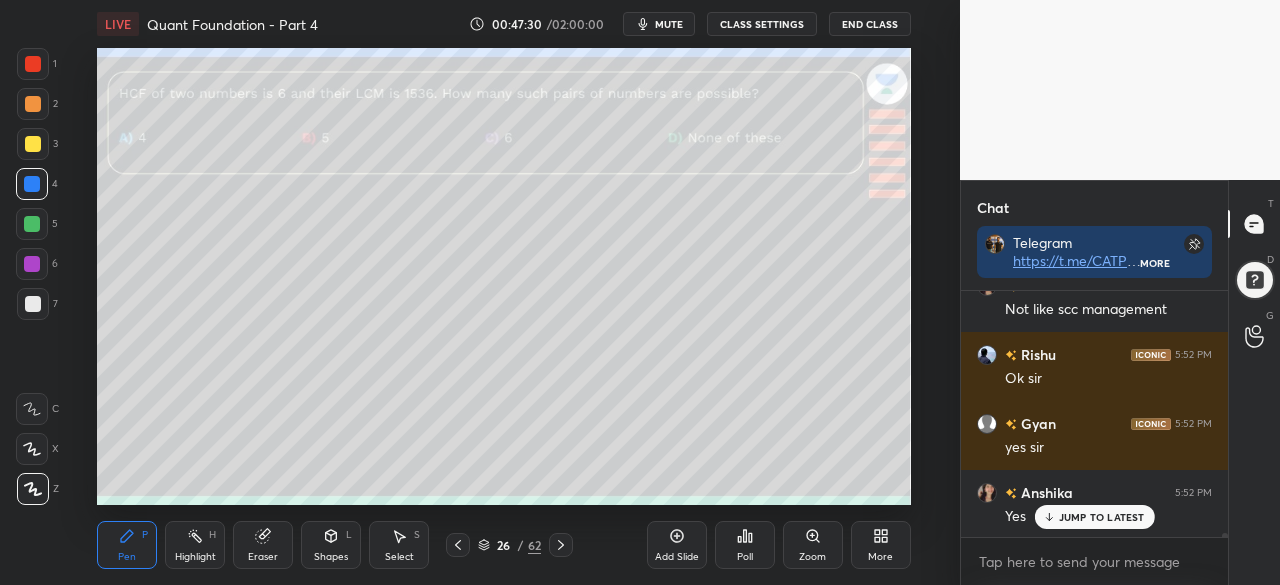click on "Select S" at bounding box center (399, 545) 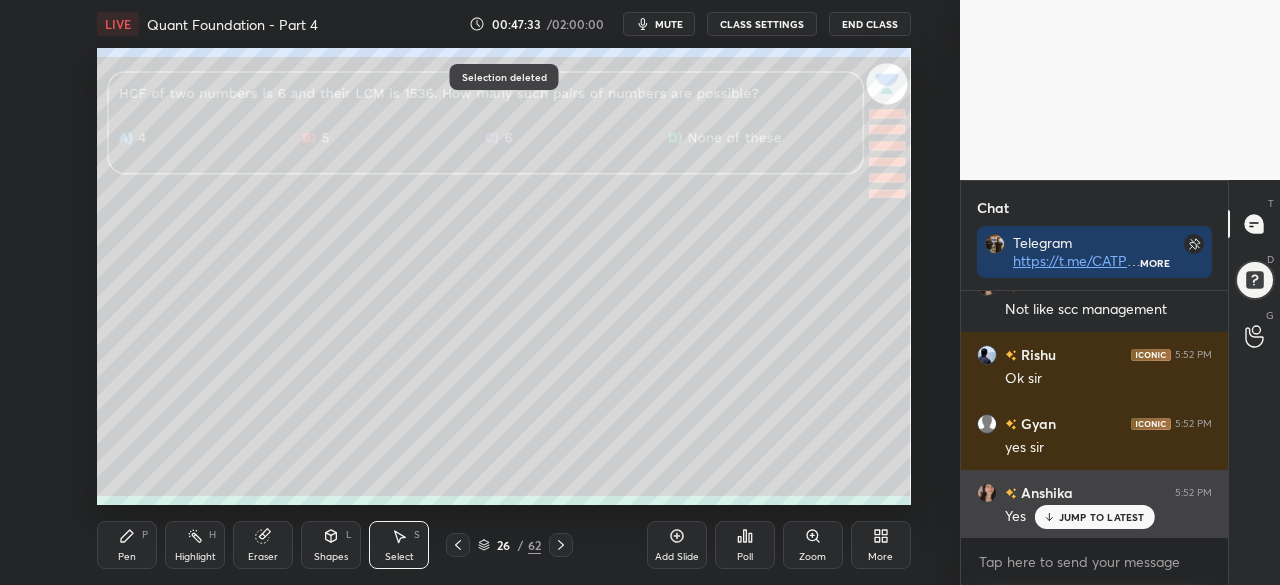 click on "JUMP TO LATEST" at bounding box center (1102, 517) 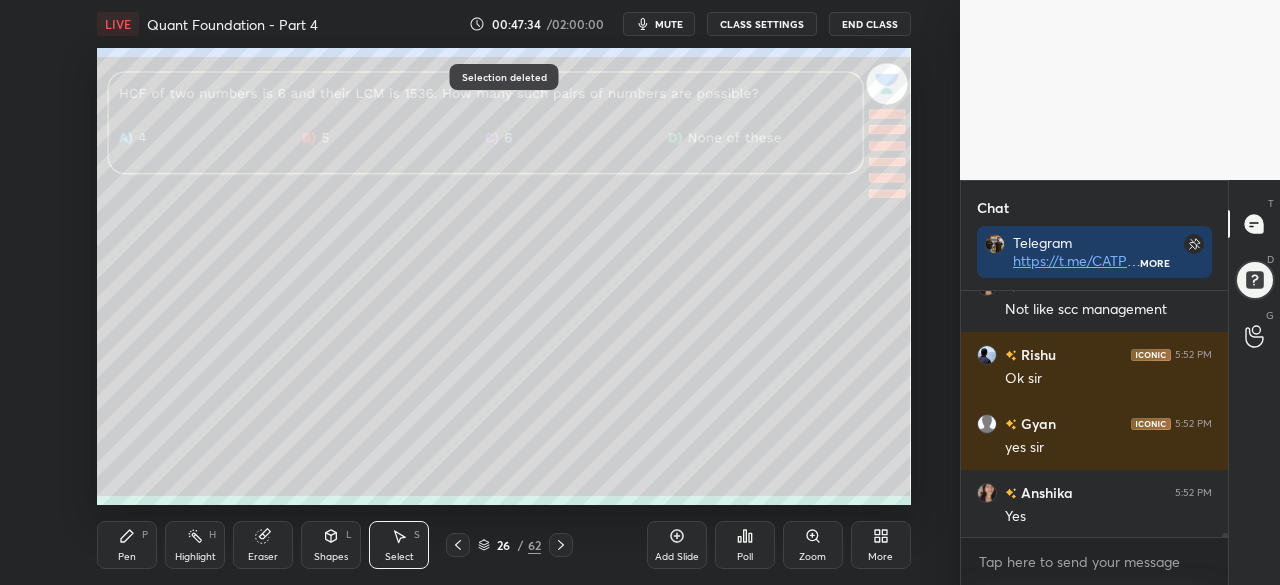 click on "Pen P" at bounding box center [127, 545] 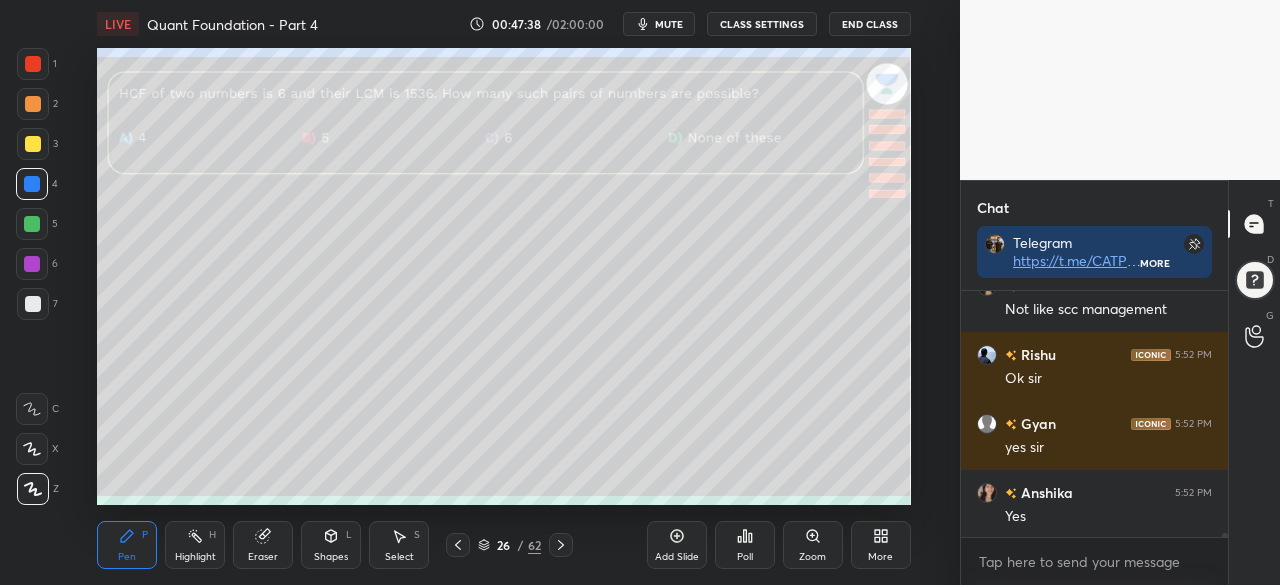 click at bounding box center [32, 224] 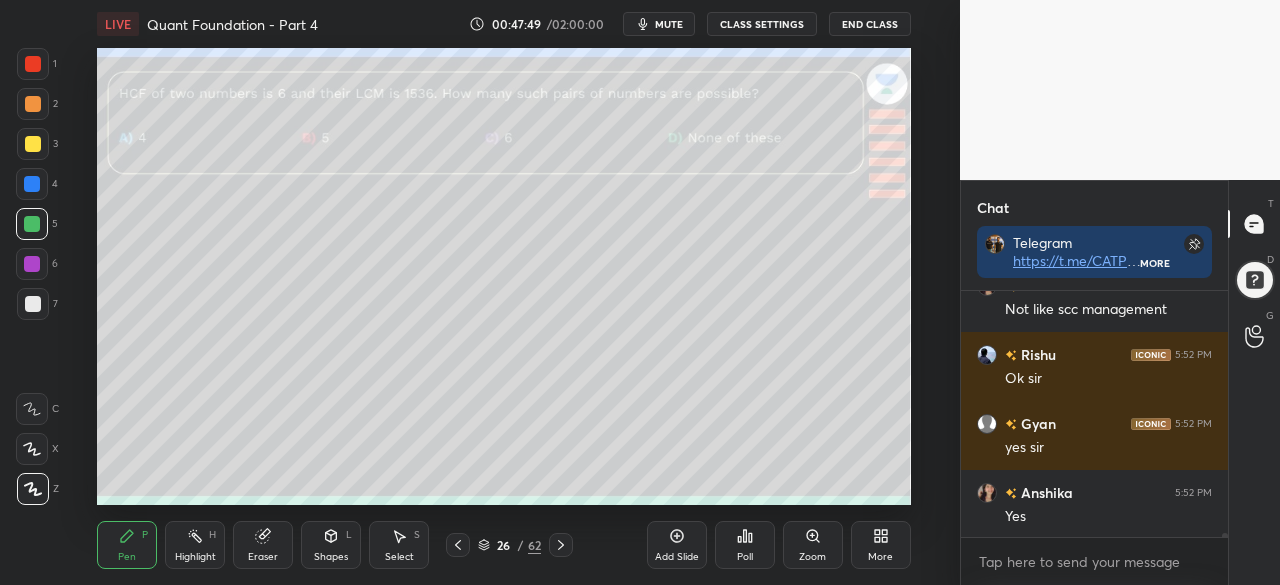 click on "2" at bounding box center [37, 104] 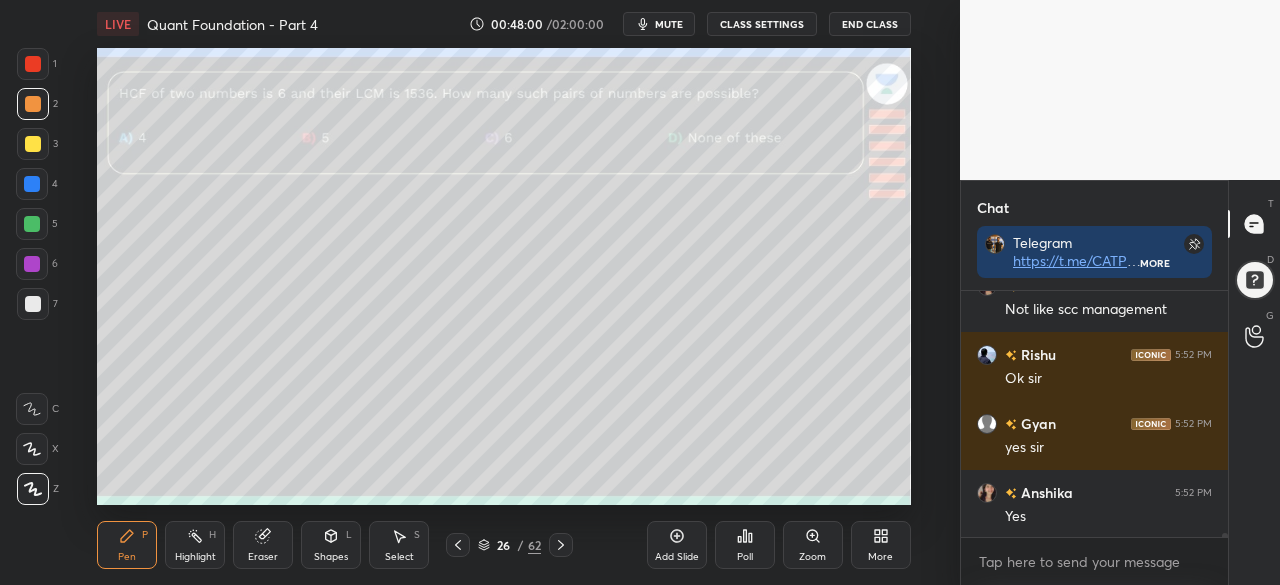 click at bounding box center [32, 184] 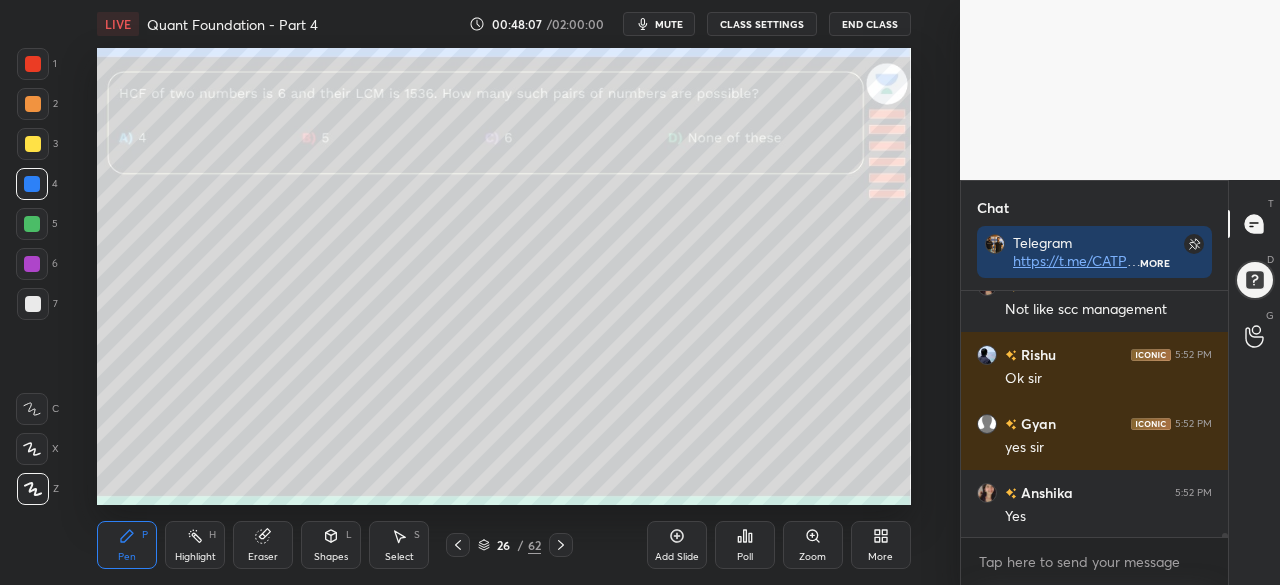 click at bounding box center (32, 224) 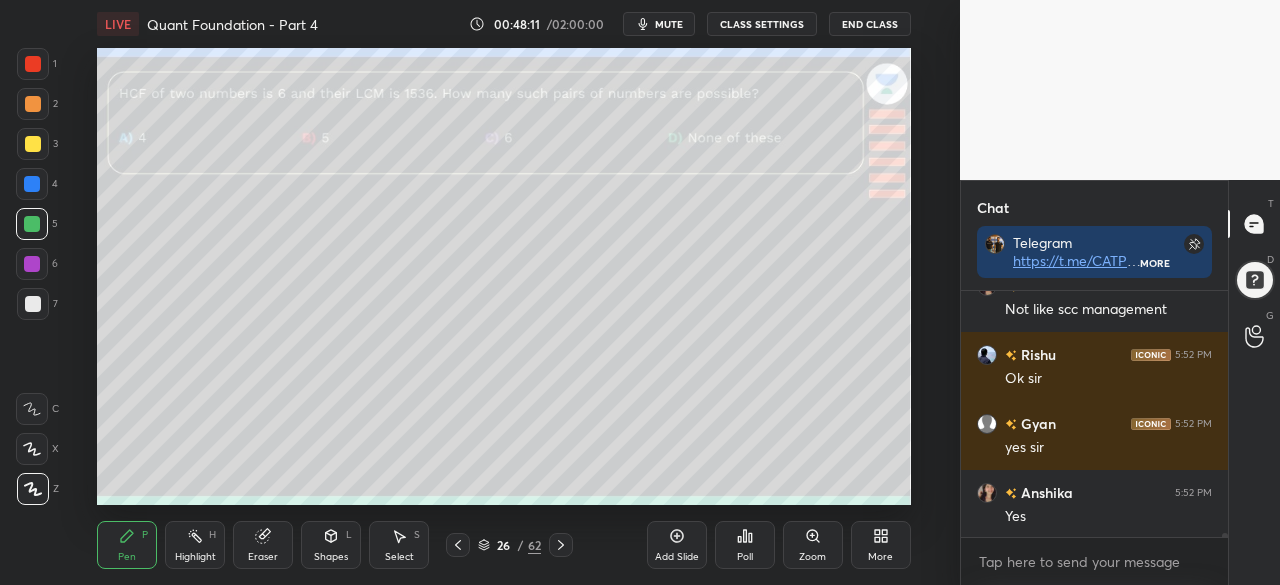 click at bounding box center (32, 184) 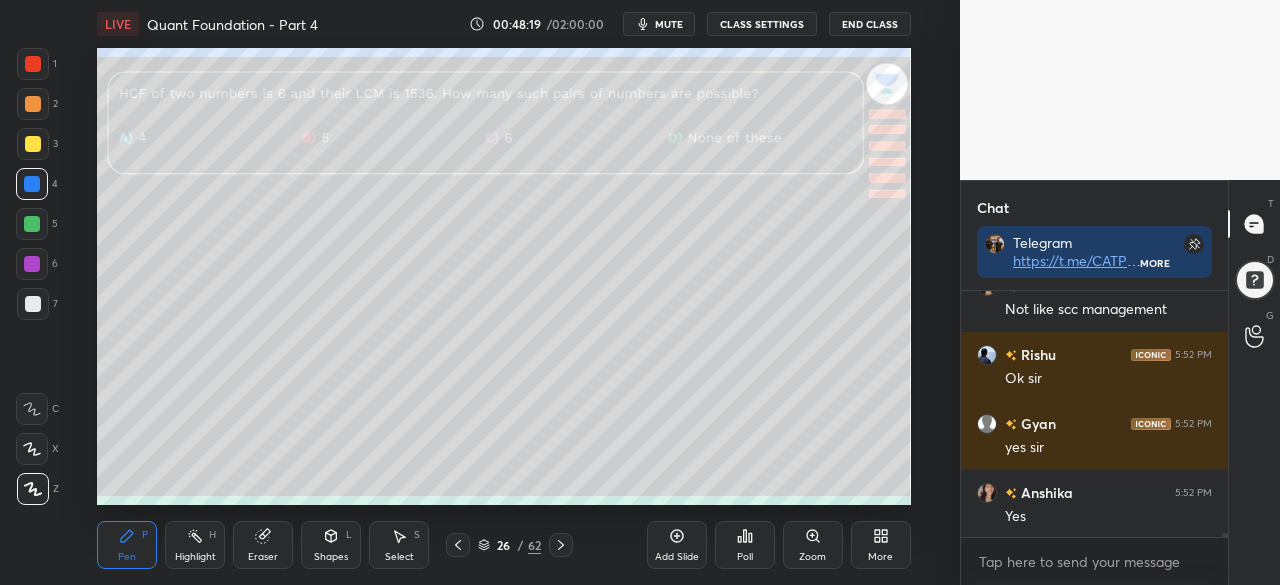 click at bounding box center (32, 224) 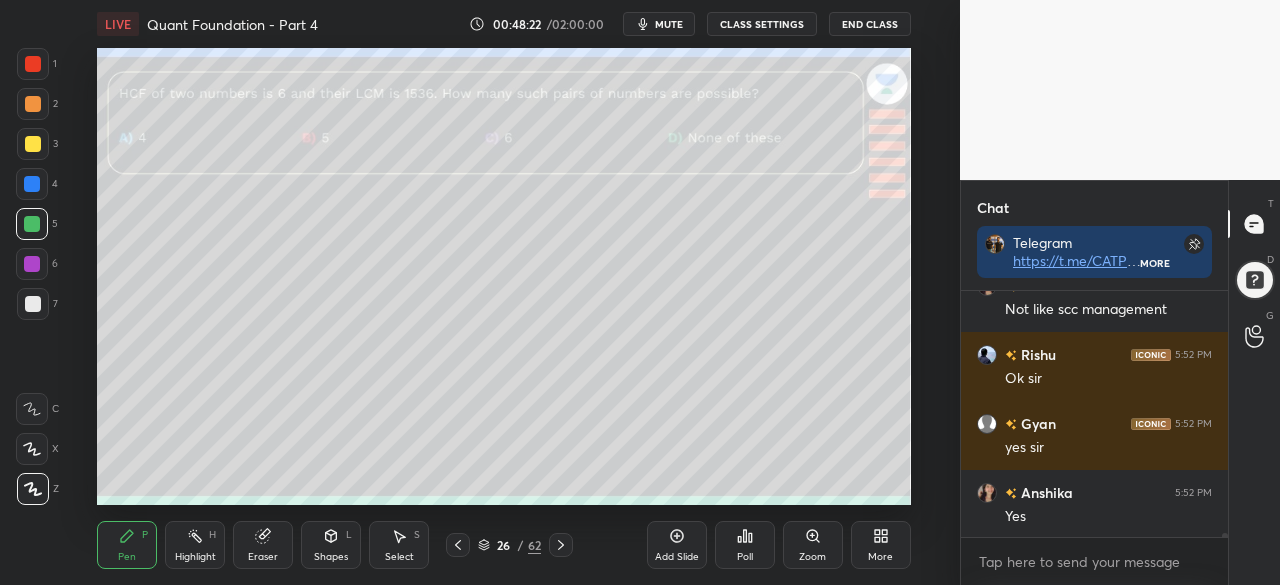 click at bounding box center (32, 264) 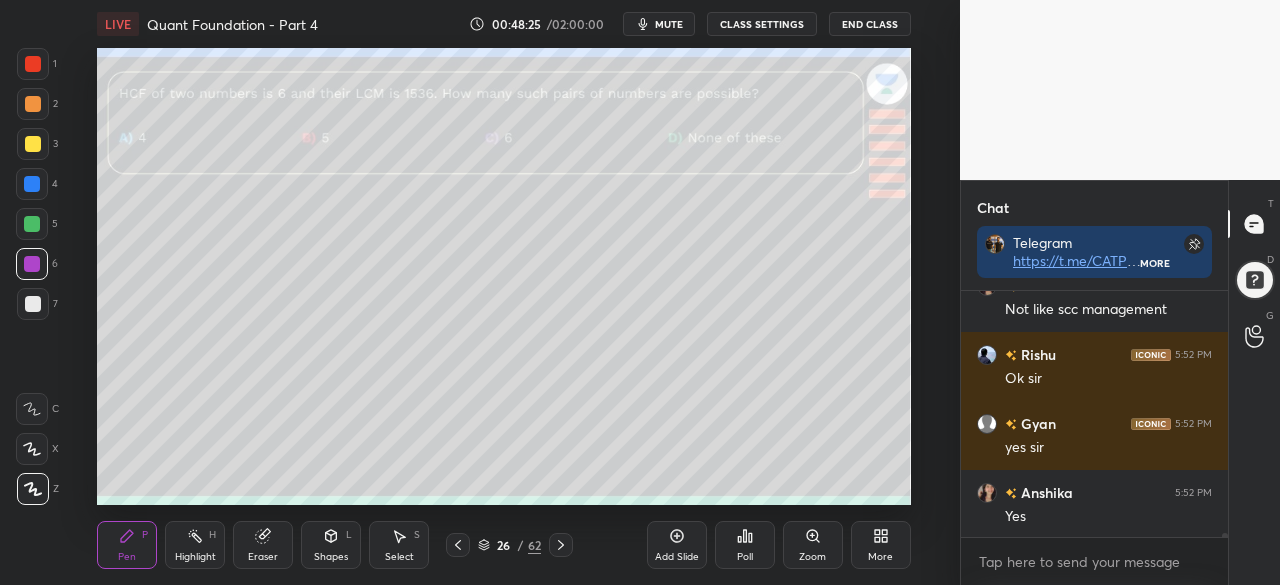 type on "x" 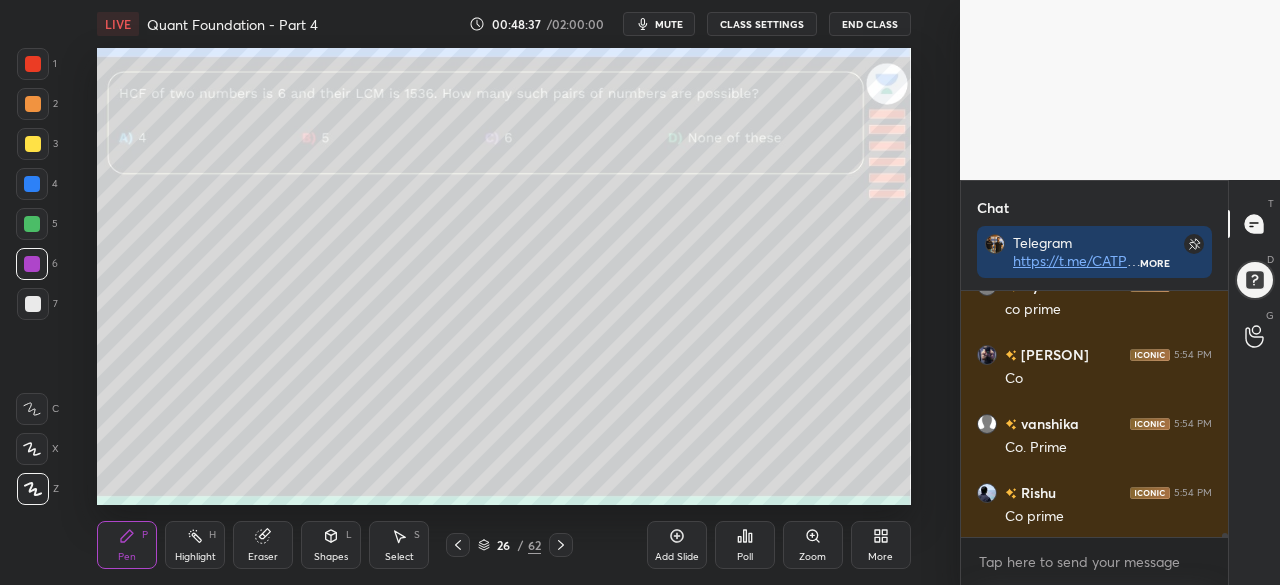 scroll, scrollTop: 15822, scrollLeft: 0, axis: vertical 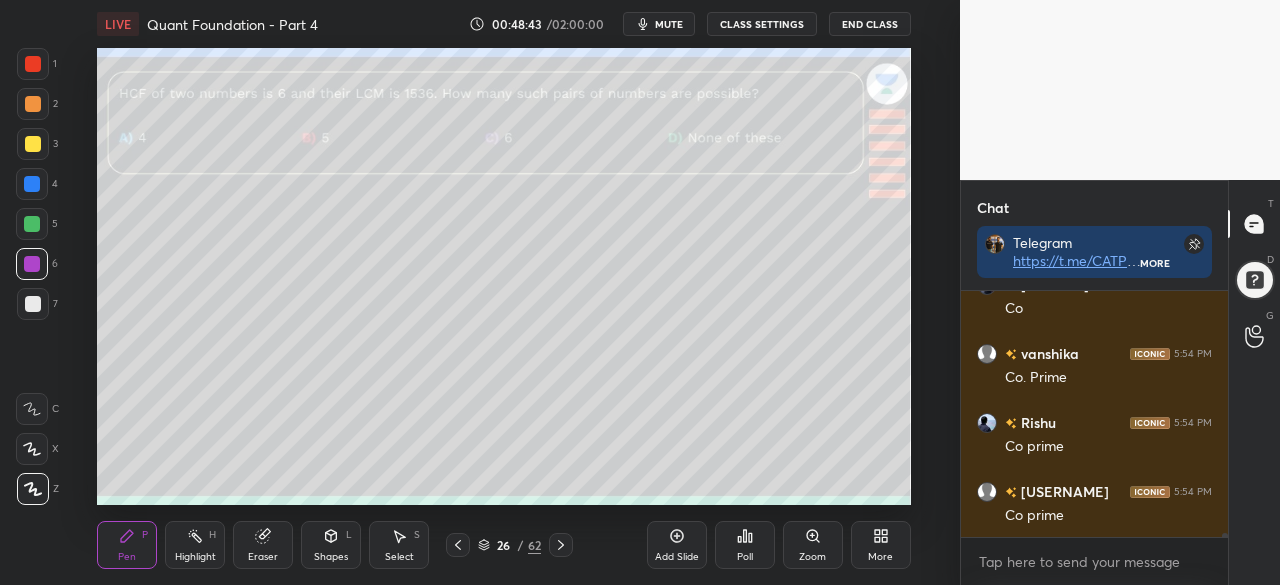 click at bounding box center (32, 224) 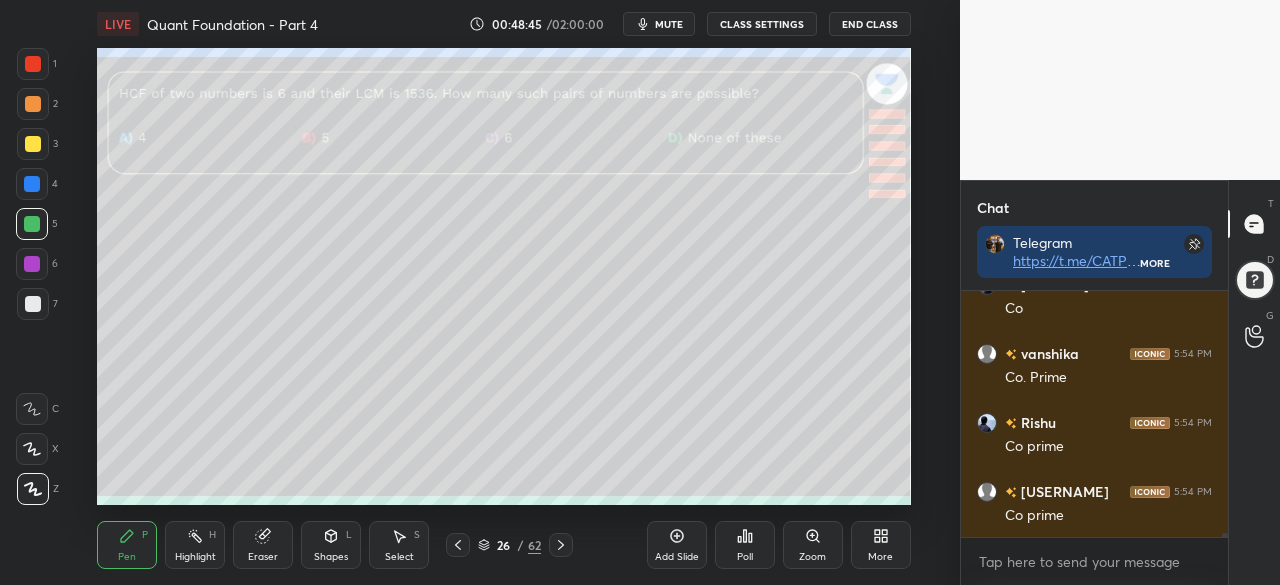 click at bounding box center (33, 144) 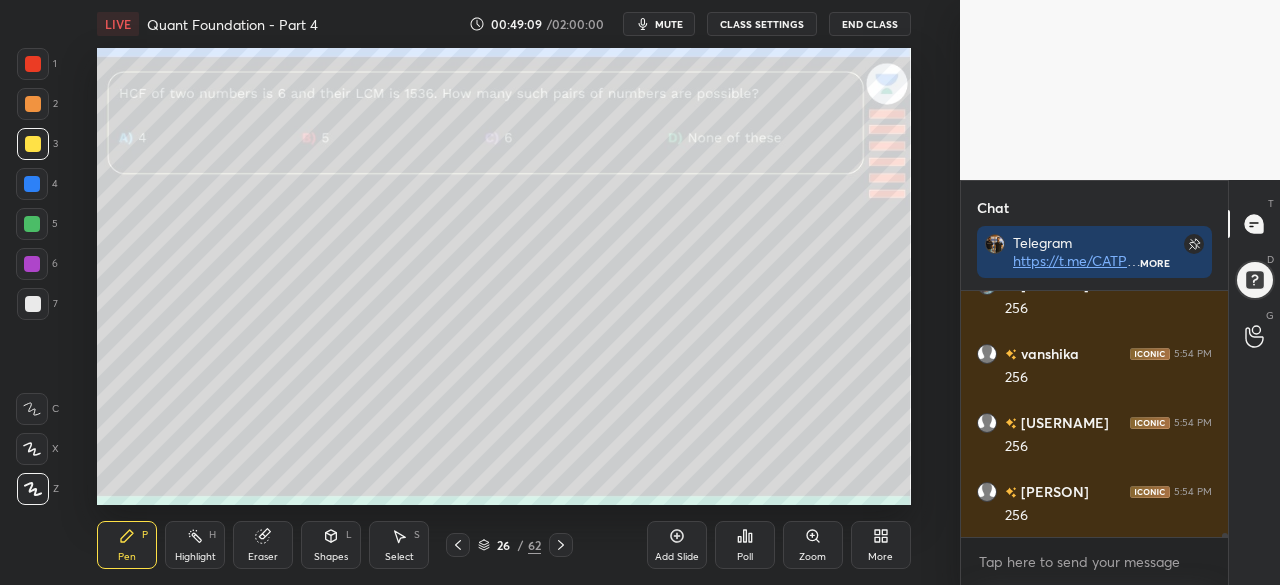 scroll, scrollTop: 16166, scrollLeft: 0, axis: vertical 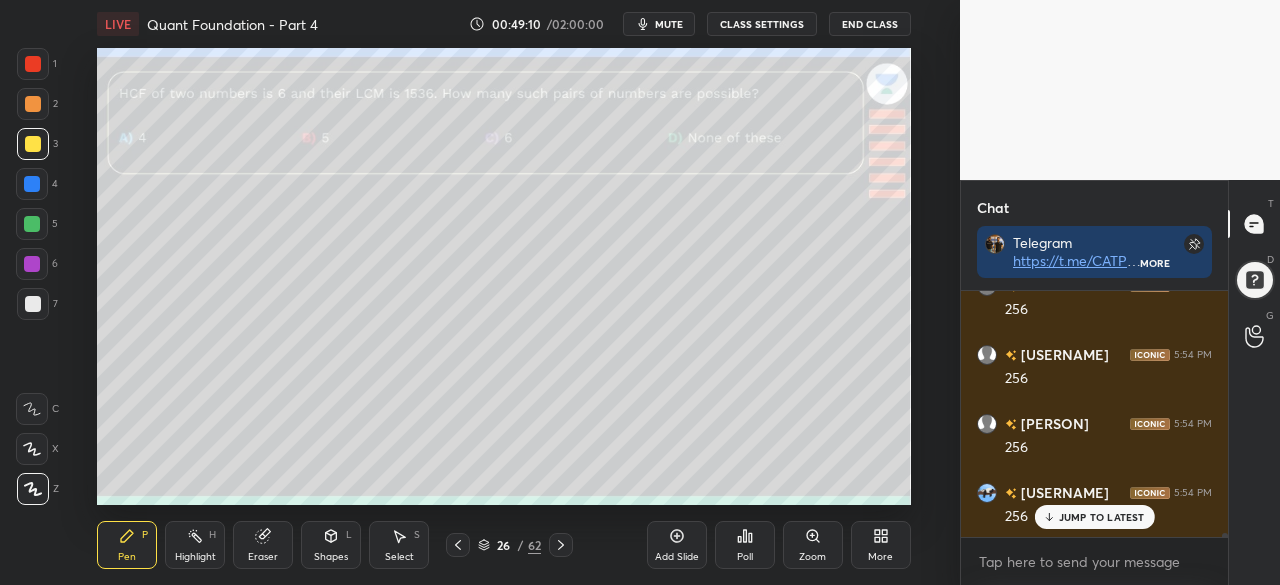 click at bounding box center (32, 224) 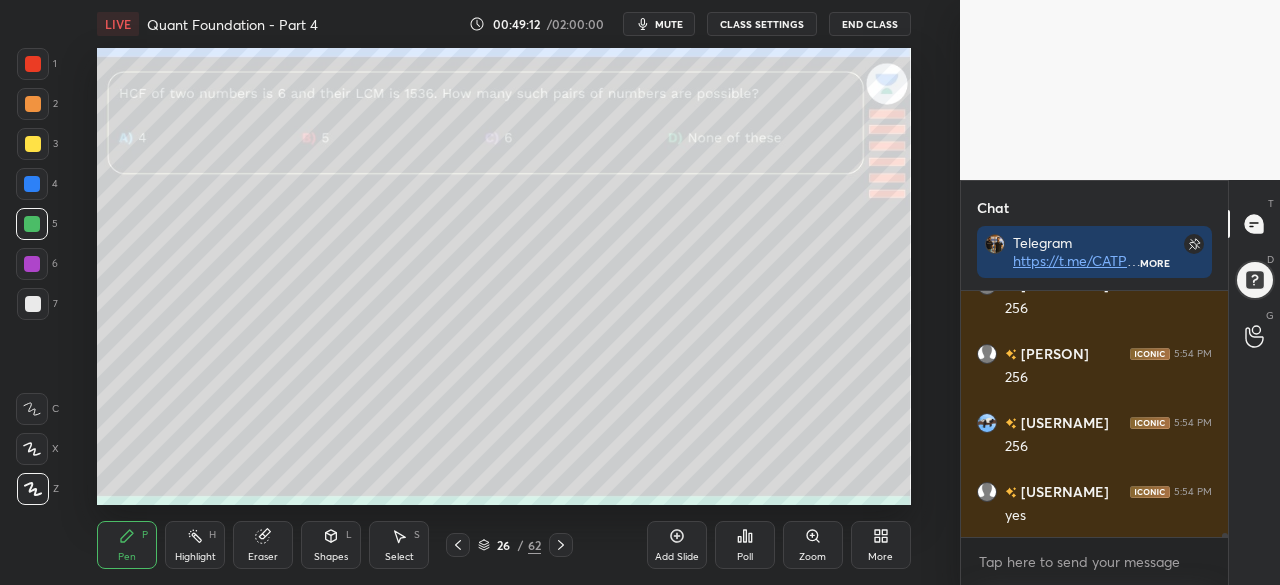 scroll, scrollTop: 16304, scrollLeft: 0, axis: vertical 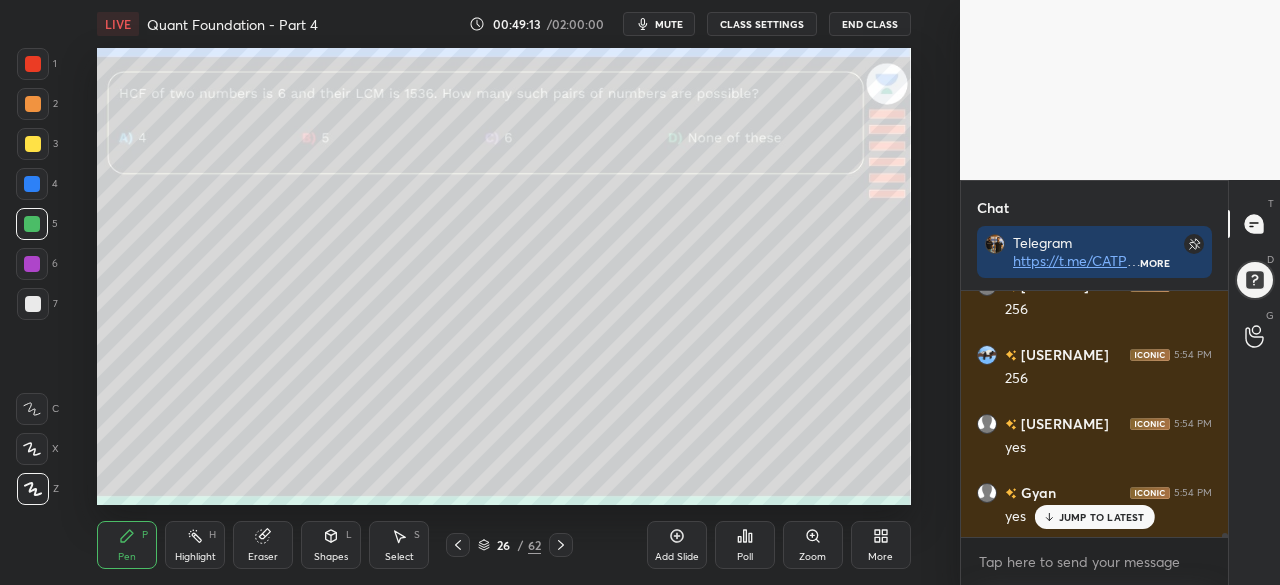 click at bounding box center (33, 64) 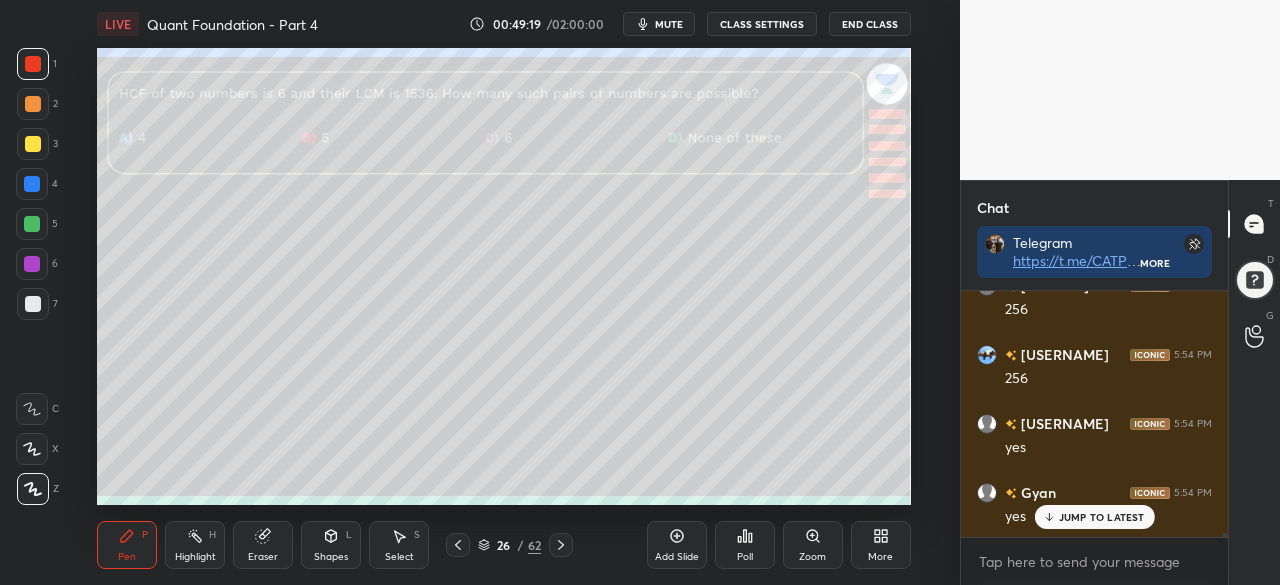 click at bounding box center (32, 224) 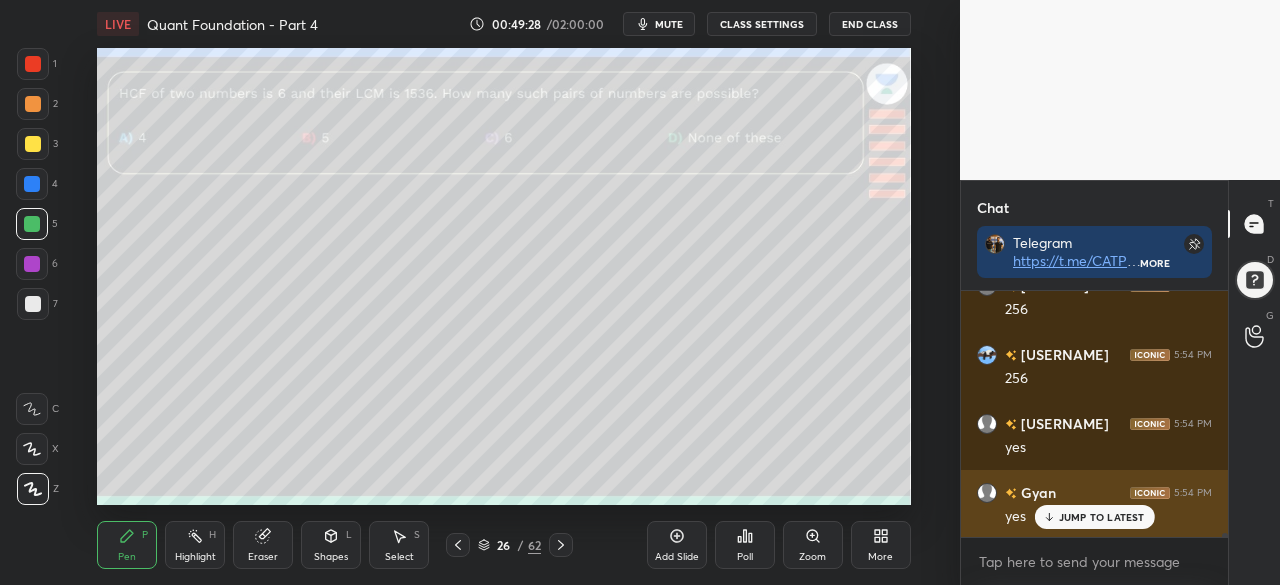 click on "JUMP TO LATEST" at bounding box center [1102, 517] 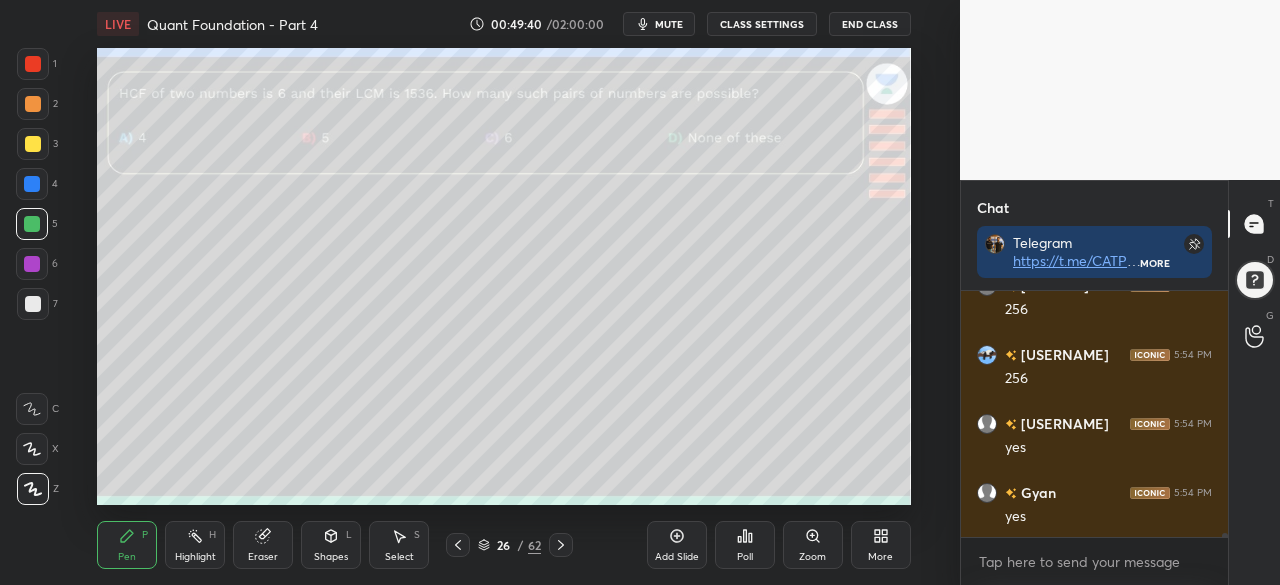click on "Poll" at bounding box center (745, 545) 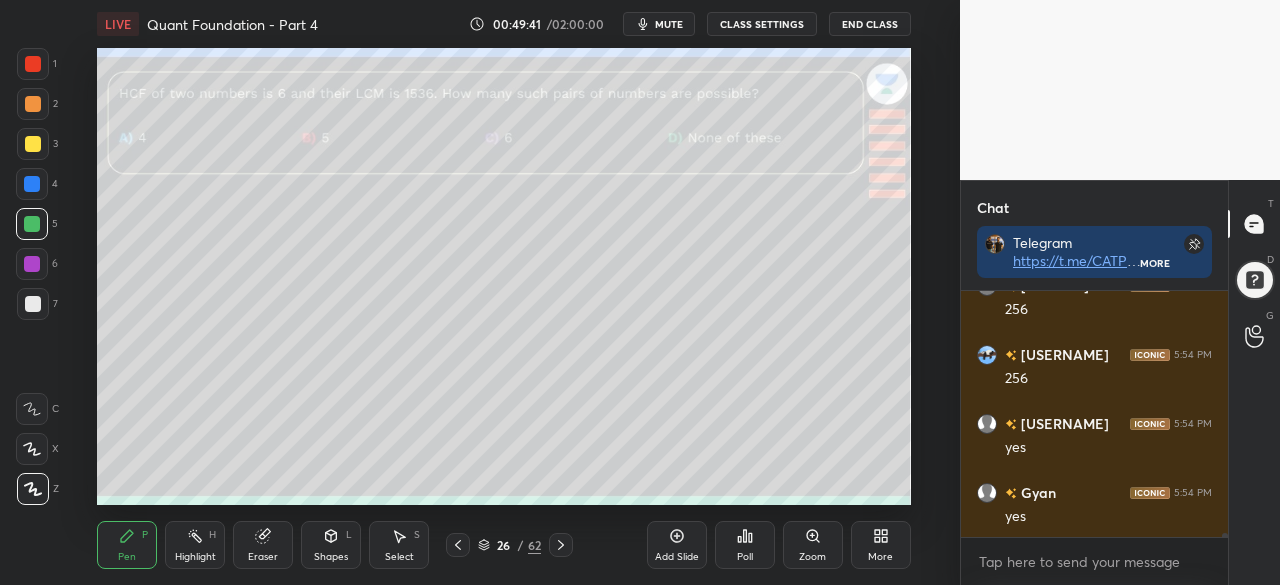 click on "Add Slide Poll Zoom More" at bounding box center [779, 545] 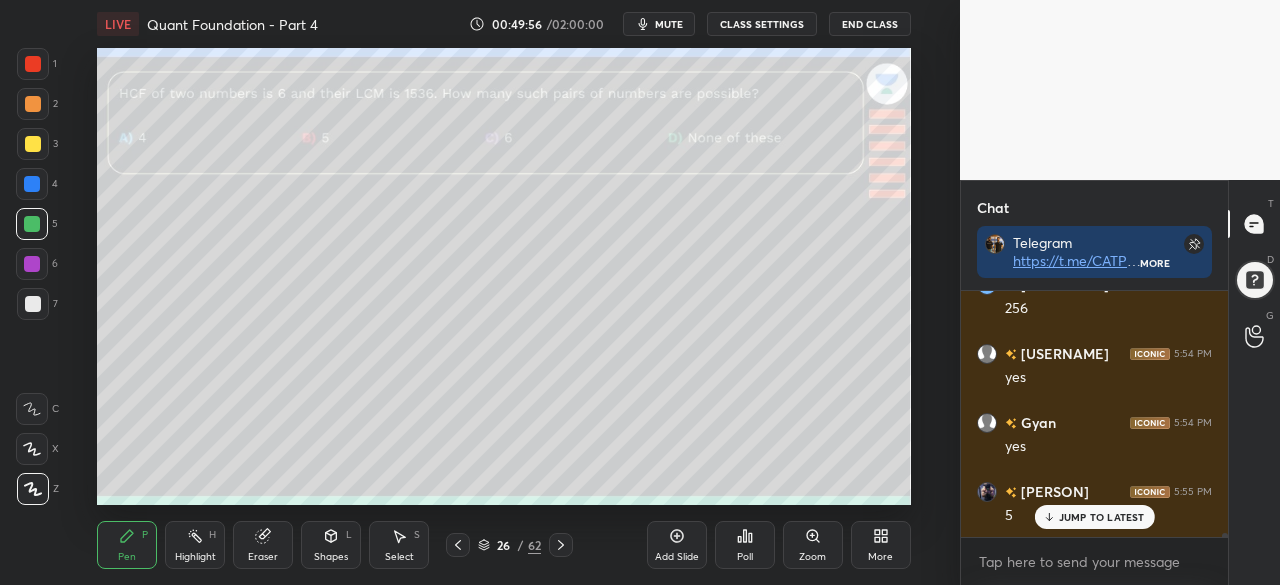 scroll, scrollTop: 16442, scrollLeft: 0, axis: vertical 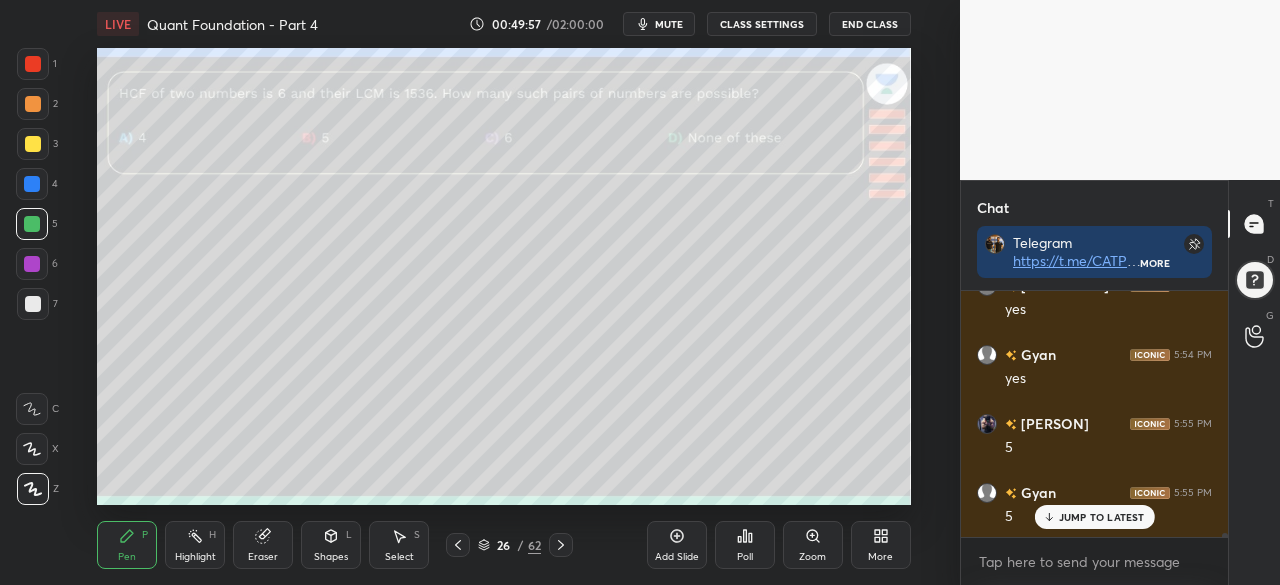 click on "Poll" at bounding box center [745, 557] 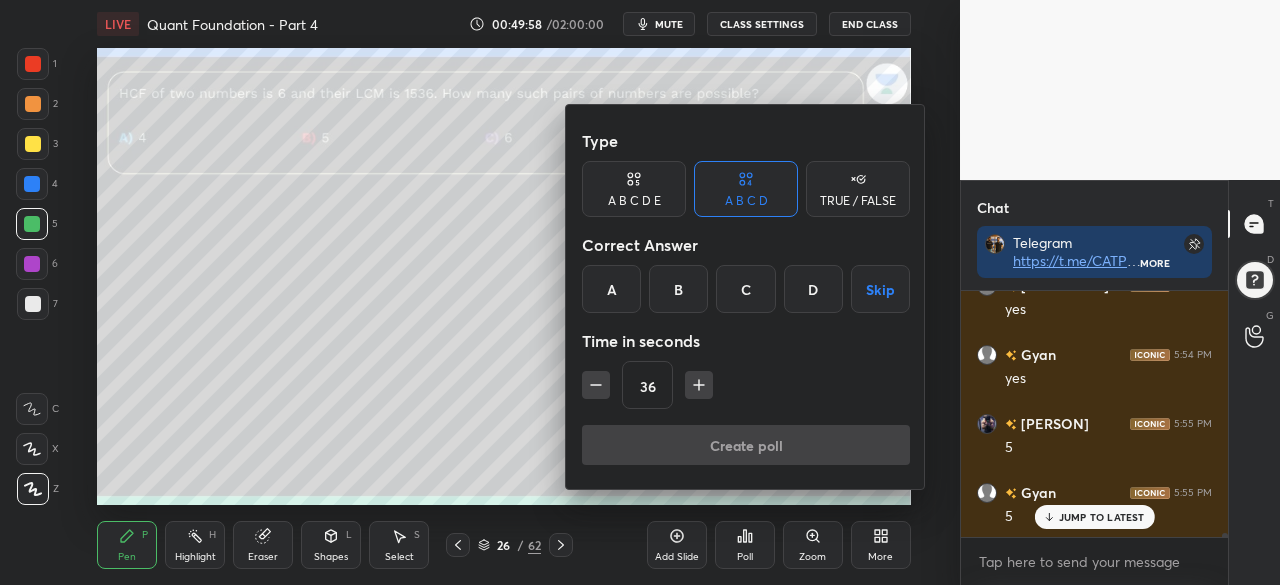 click on "D" at bounding box center [813, 289] 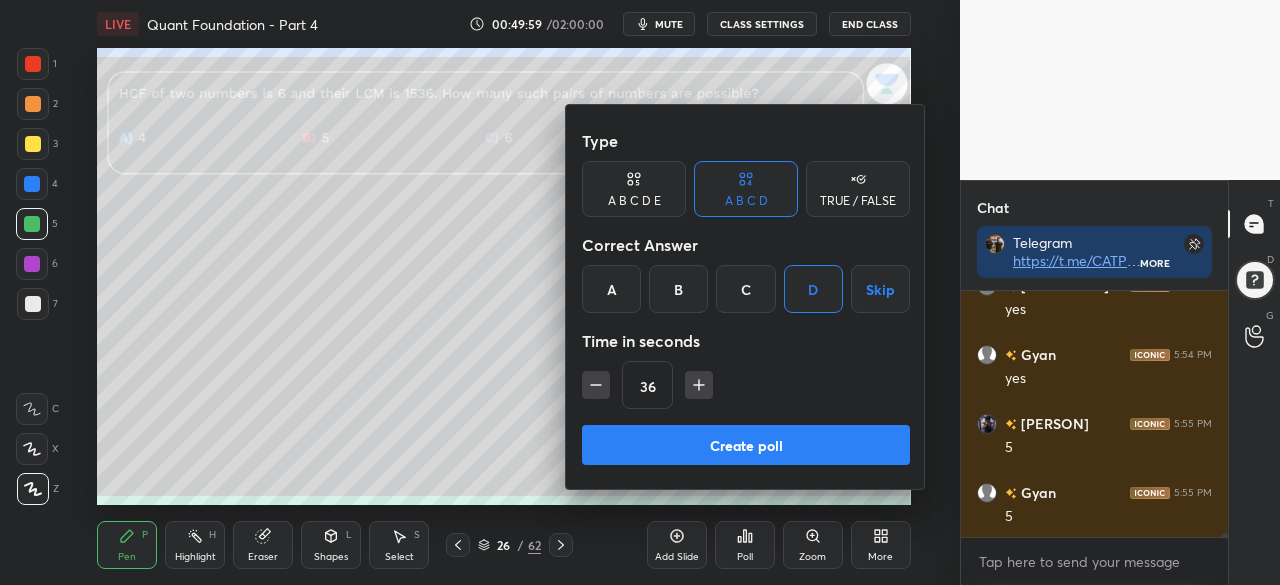 scroll, scrollTop: 16512, scrollLeft: 0, axis: vertical 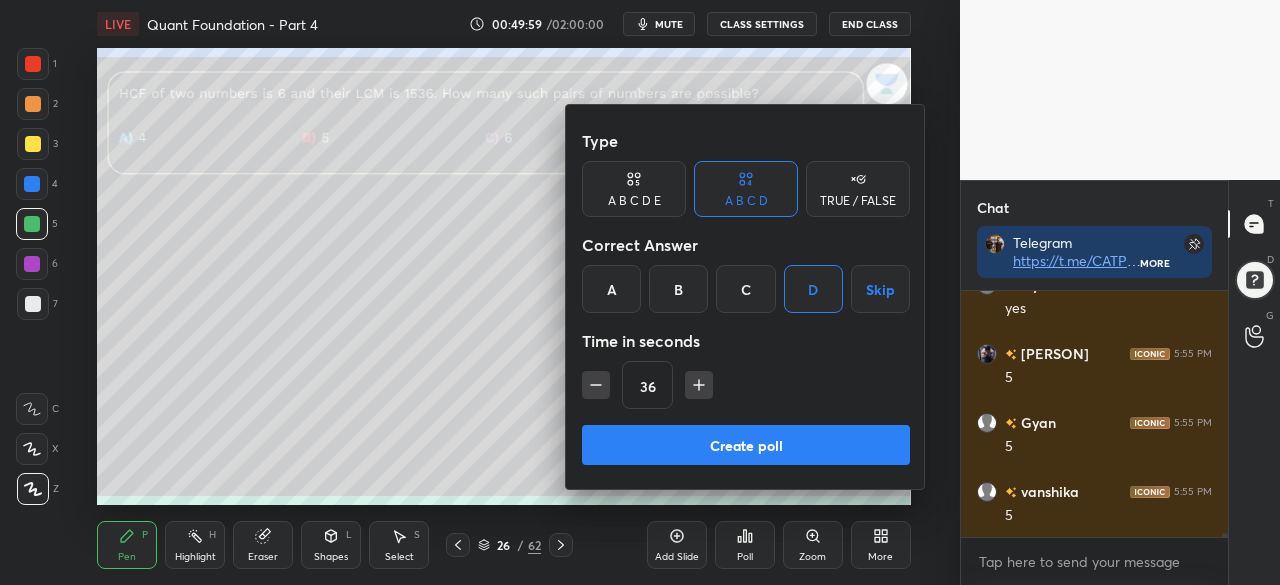 click 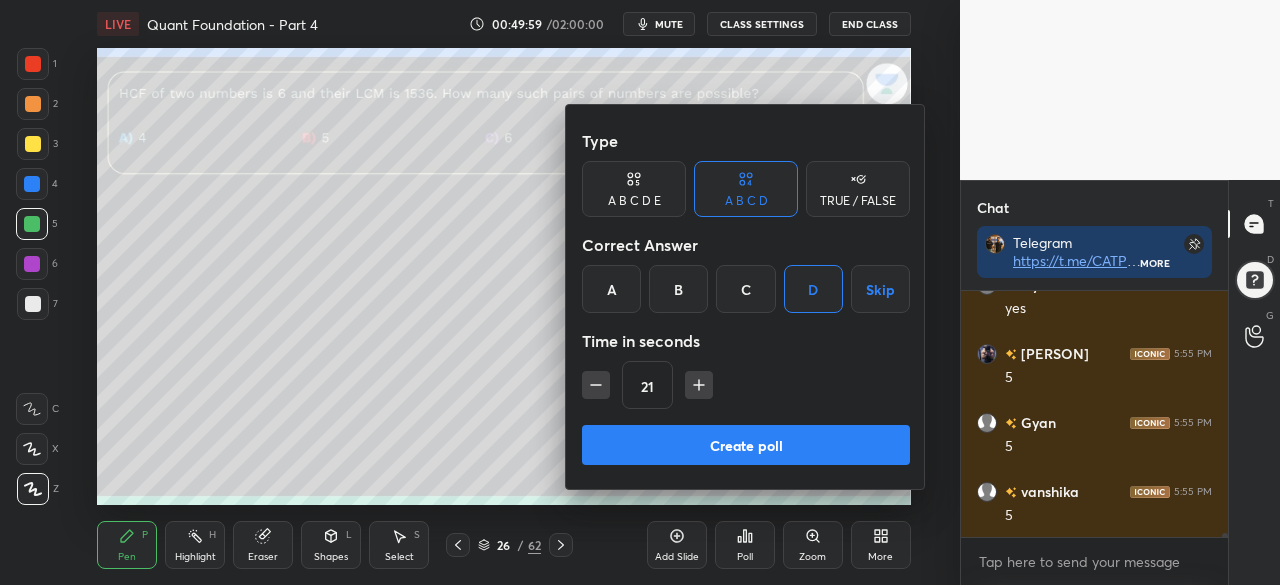 click 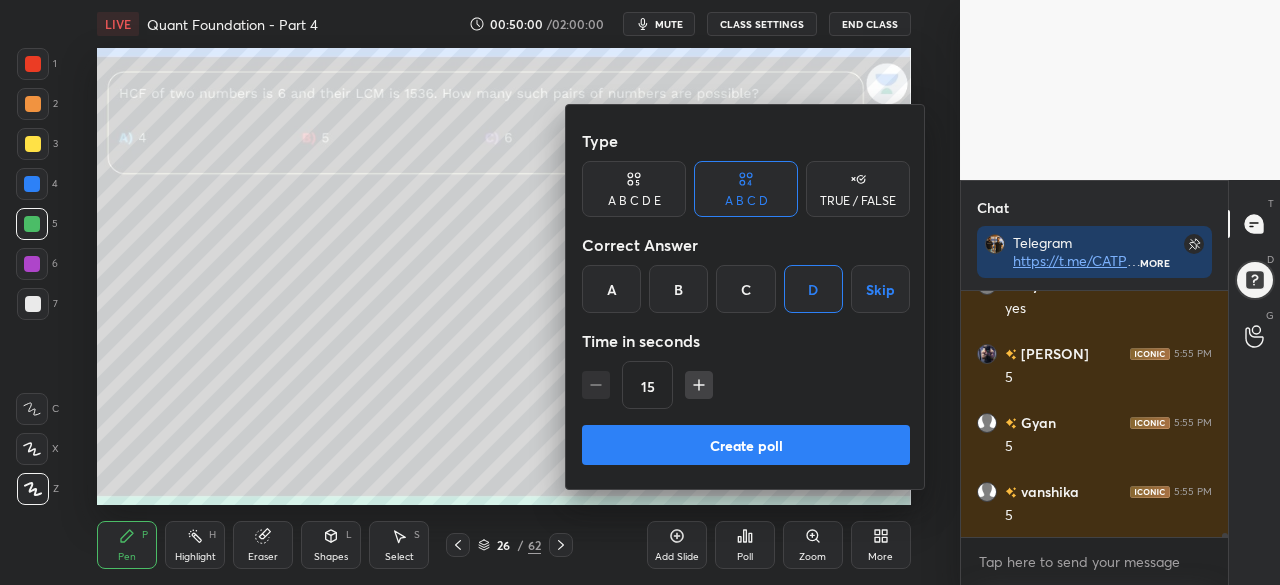 click 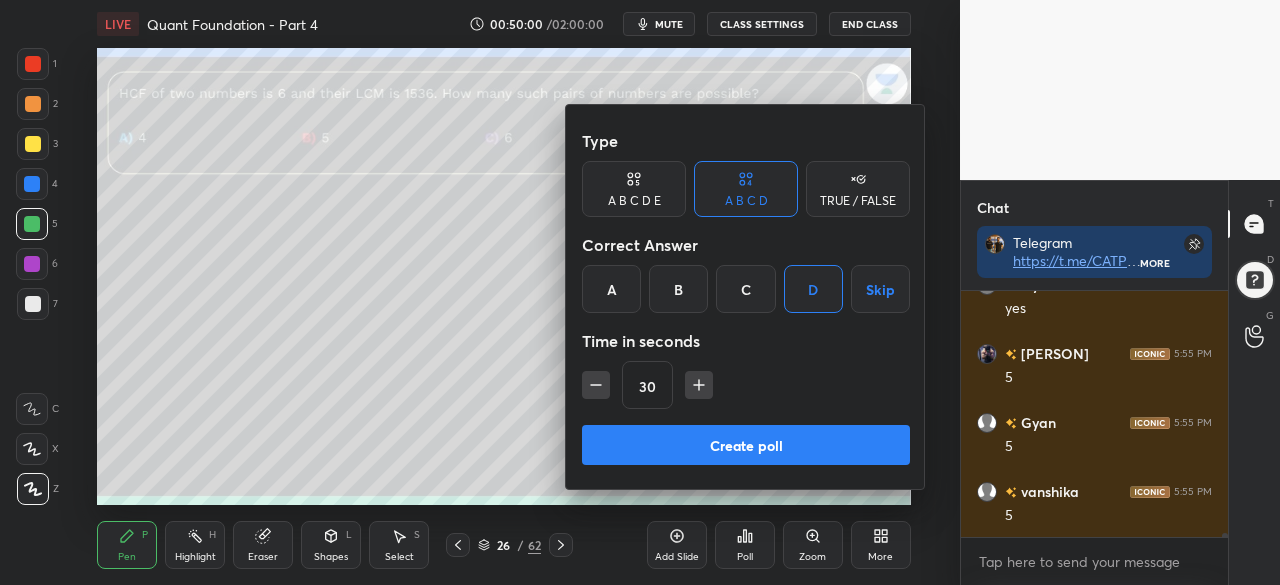 click 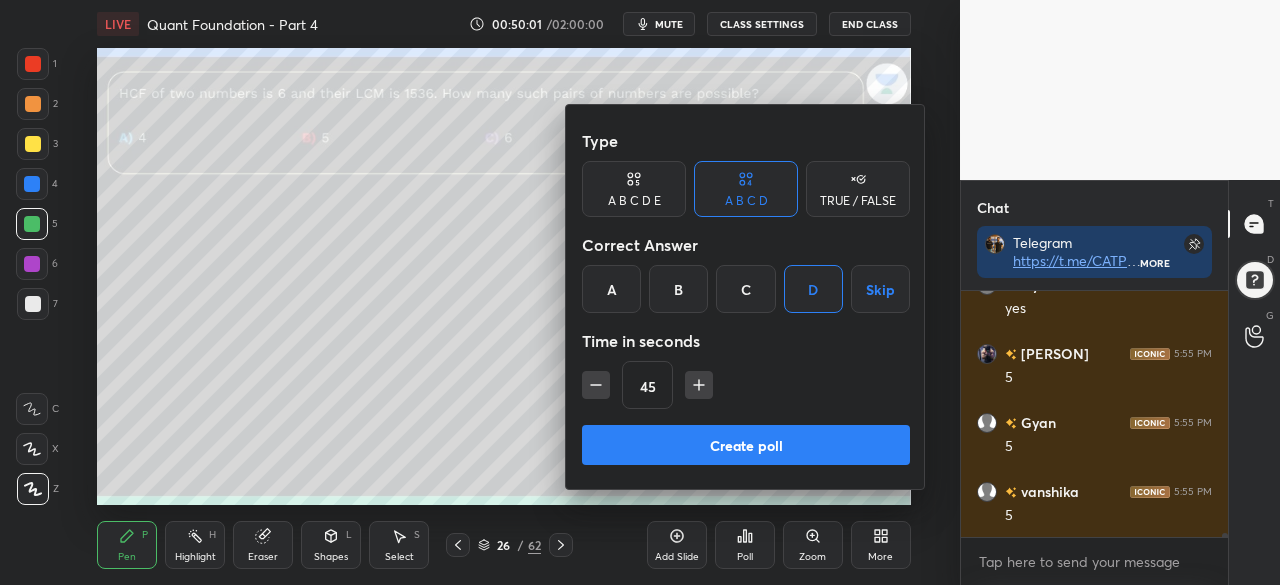 click on "Create poll" at bounding box center (746, 445) 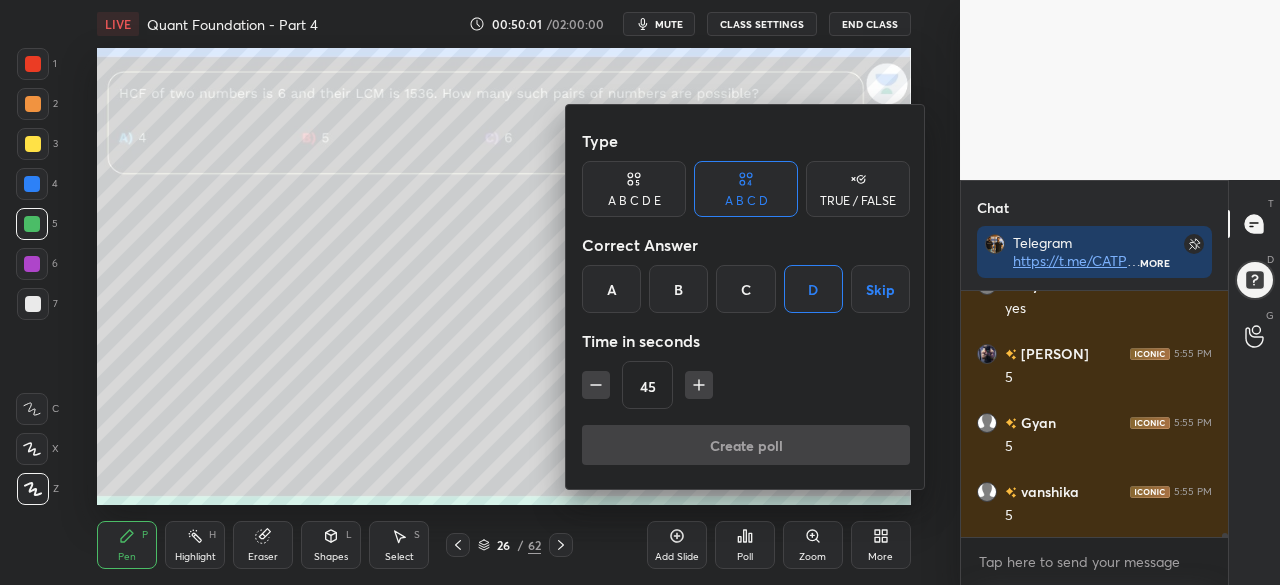 scroll, scrollTop: 188, scrollLeft: 261, axis: both 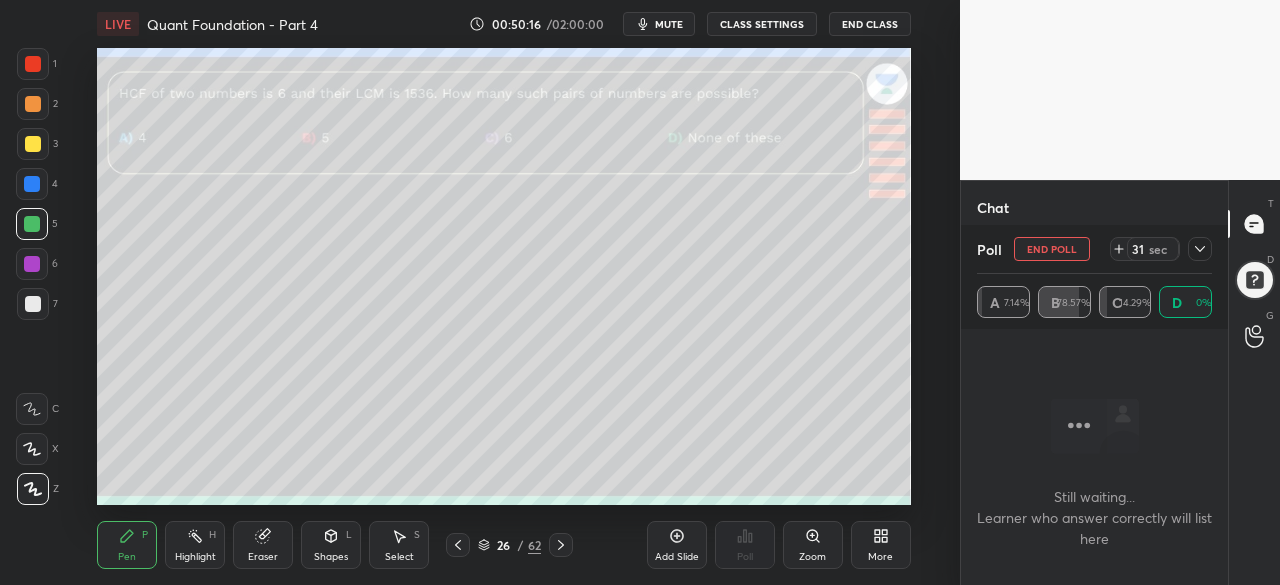 click 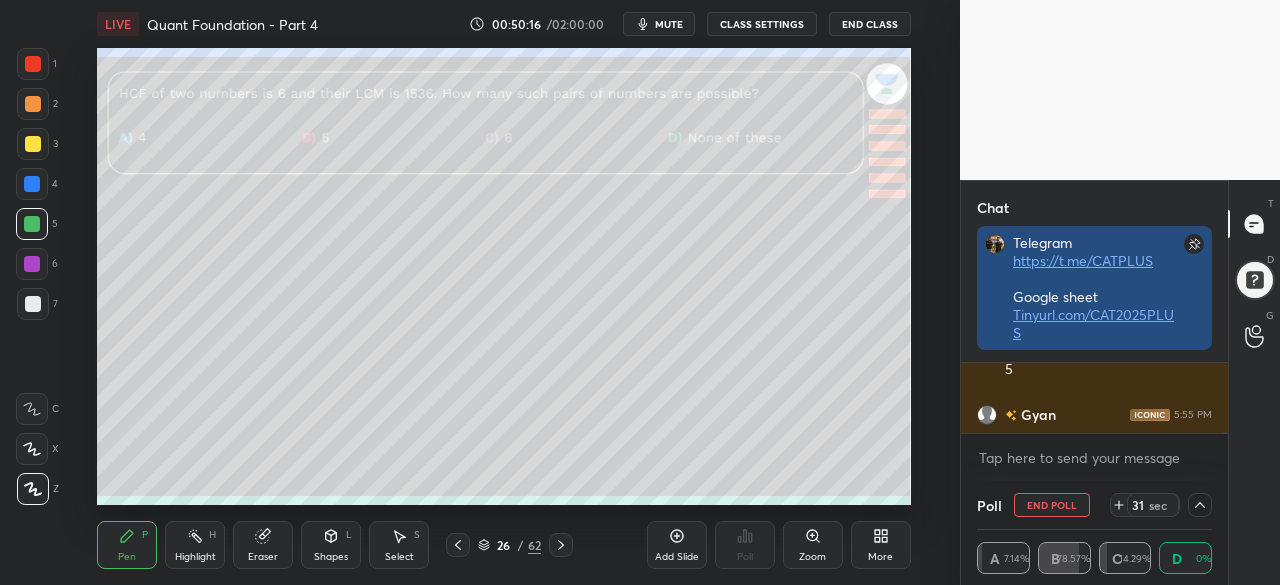 scroll, scrollTop: 64, scrollLeft: 261, axis: both 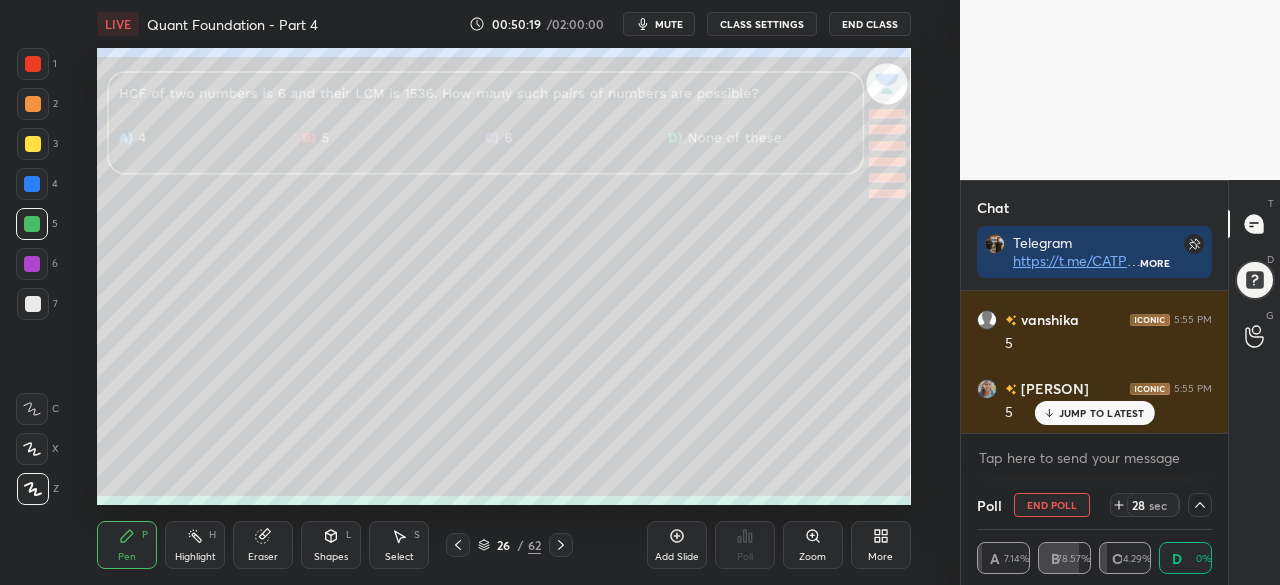 click 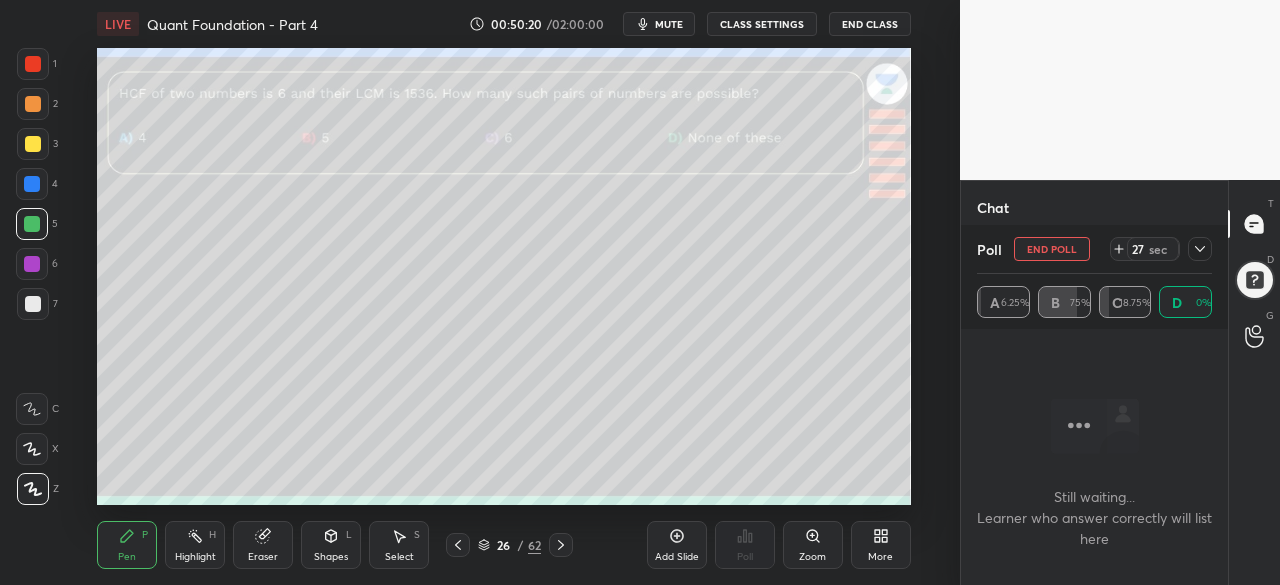 click 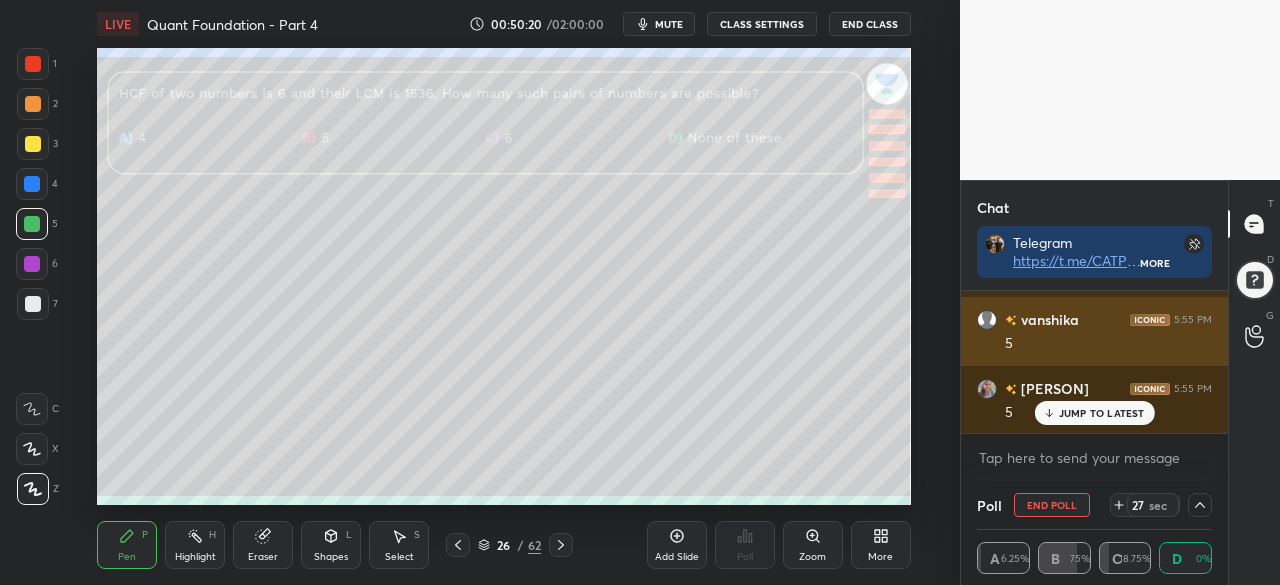 scroll, scrollTop: 136, scrollLeft: 261, axis: both 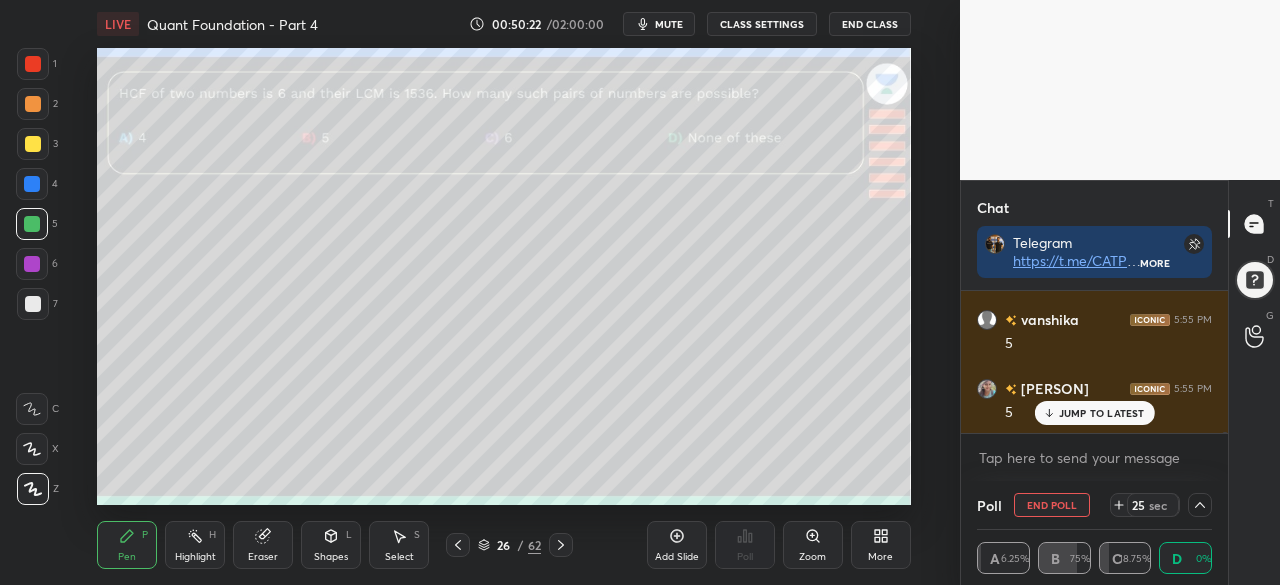 click on "JUMP TO LATEST" at bounding box center (1102, 413) 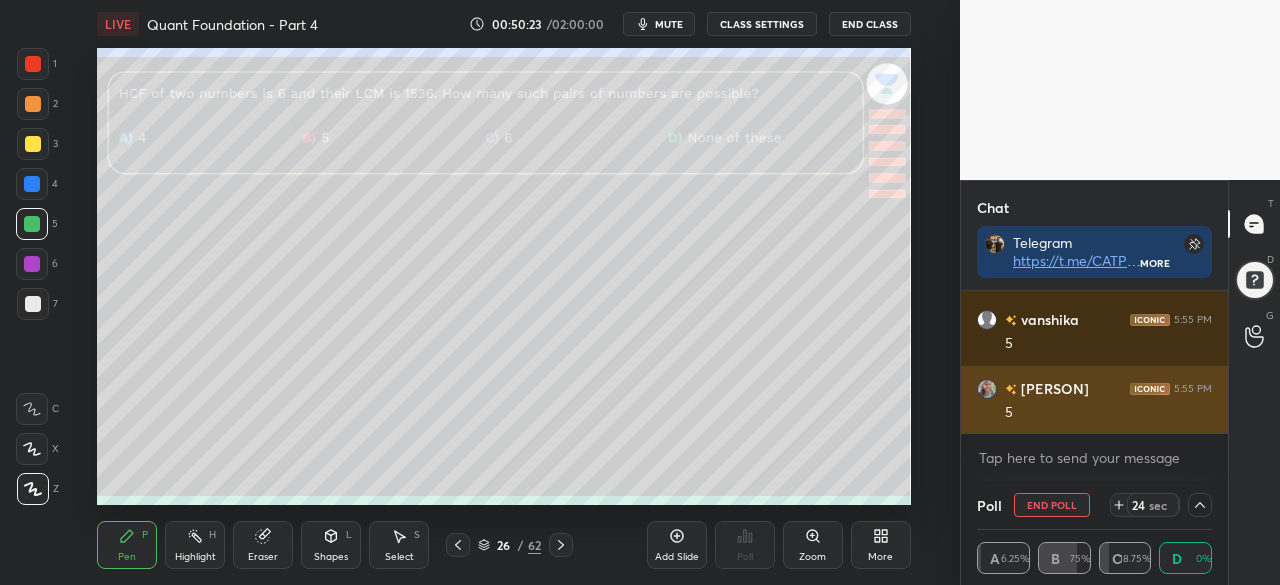 scroll, scrollTop: 16754, scrollLeft: 0, axis: vertical 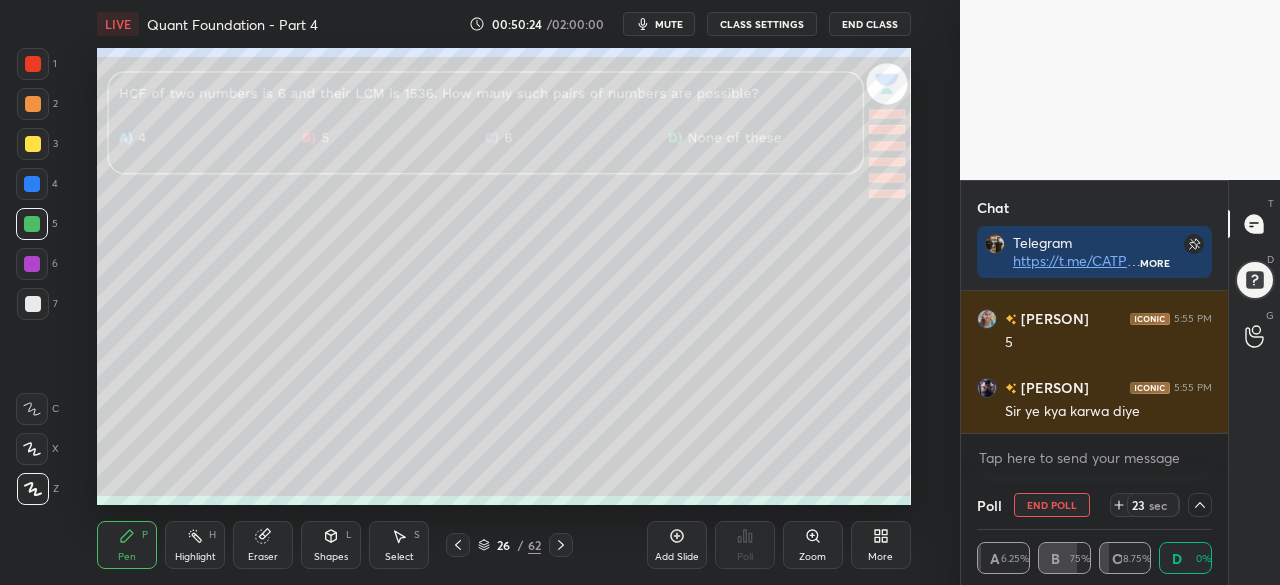 click on "Select S" at bounding box center (399, 545) 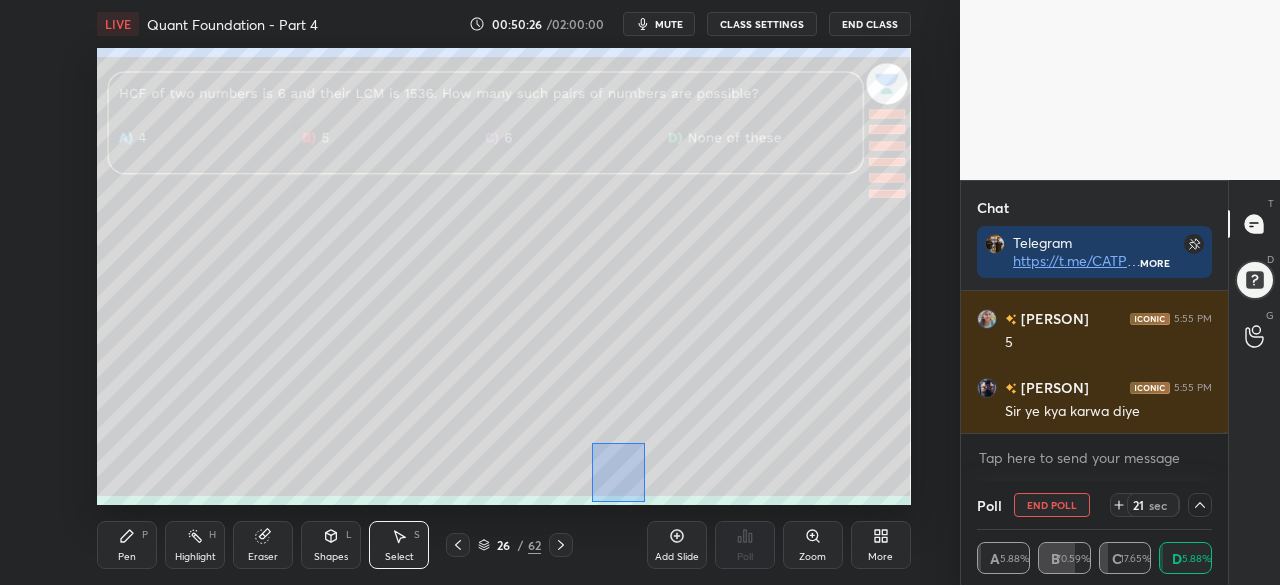 scroll, scrollTop: 1, scrollLeft: 6, axis: both 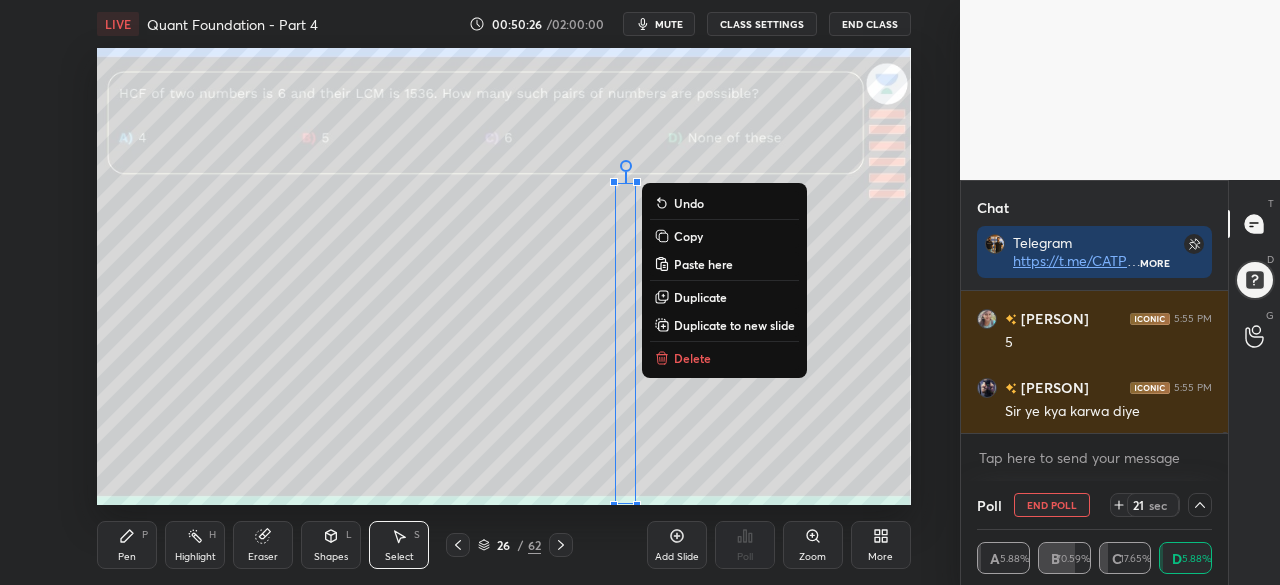 drag, startPoint x: 592, startPoint y: 443, endPoint x: 654, endPoint y: 507, distance: 89.106674 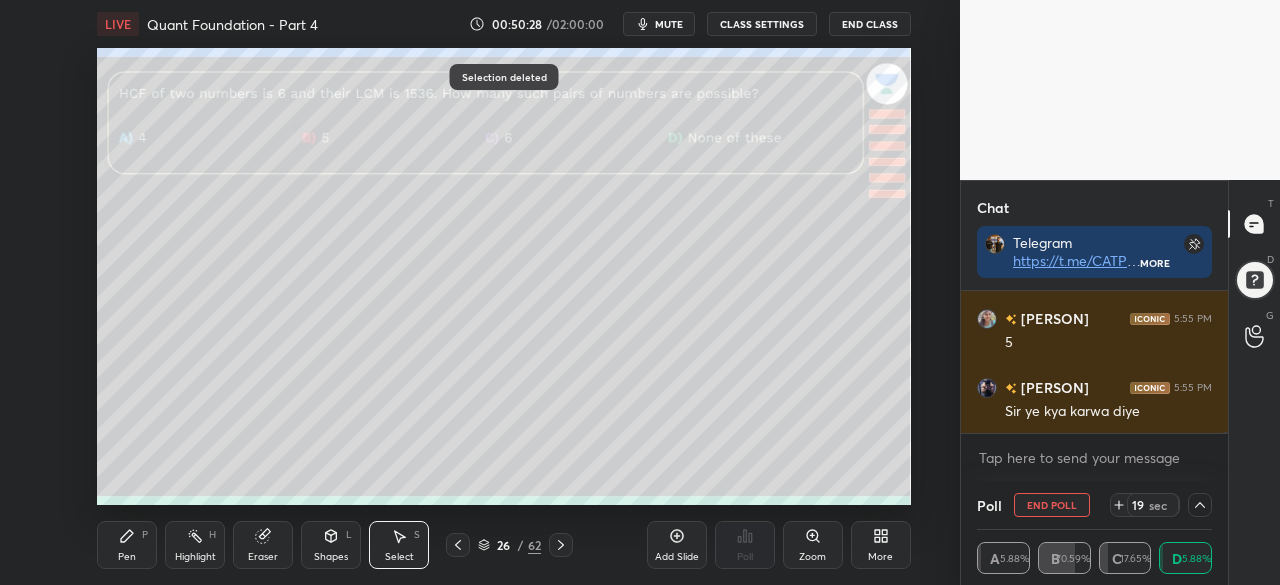 click on "Shapes" at bounding box center (331, 557) 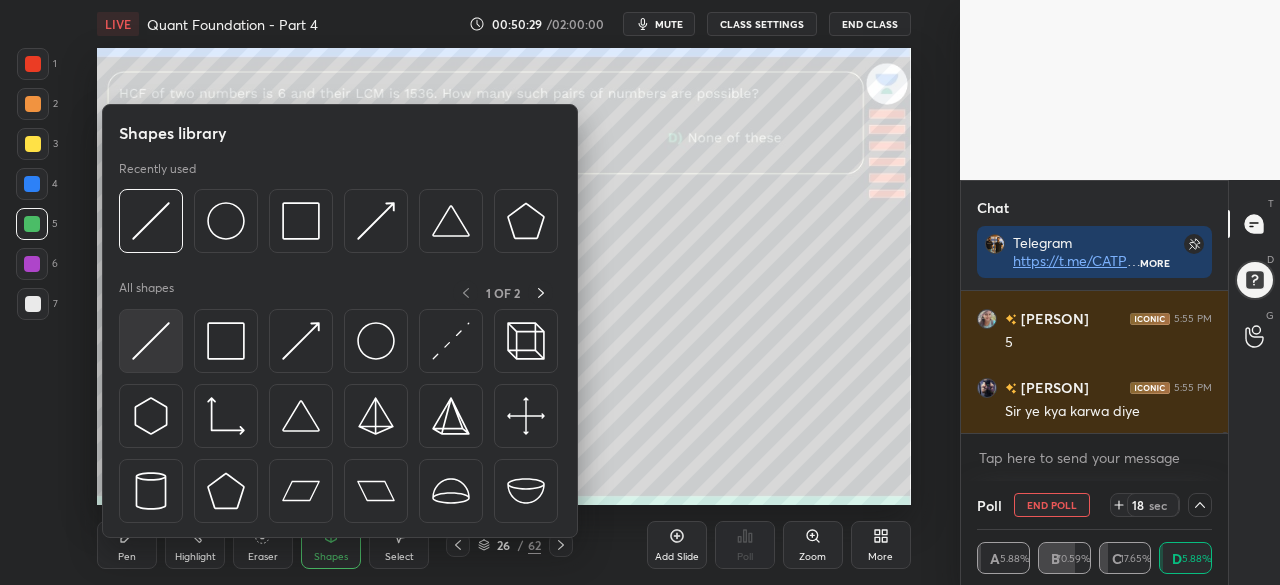 click at bounding box center [151, 341] 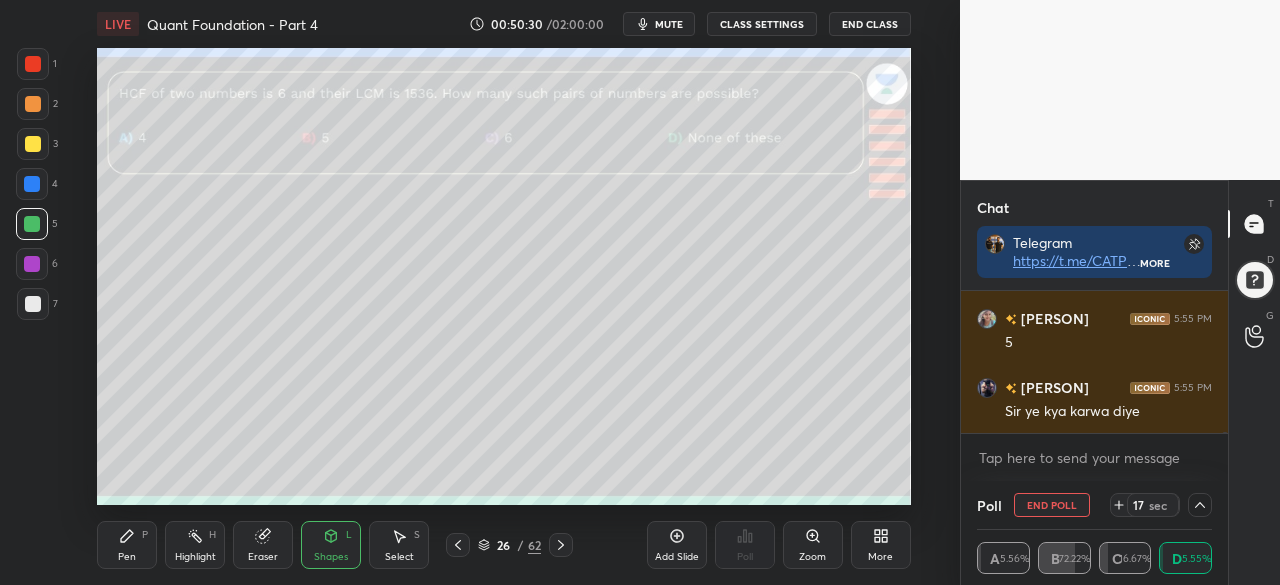 click at bounding box center (33, 64) 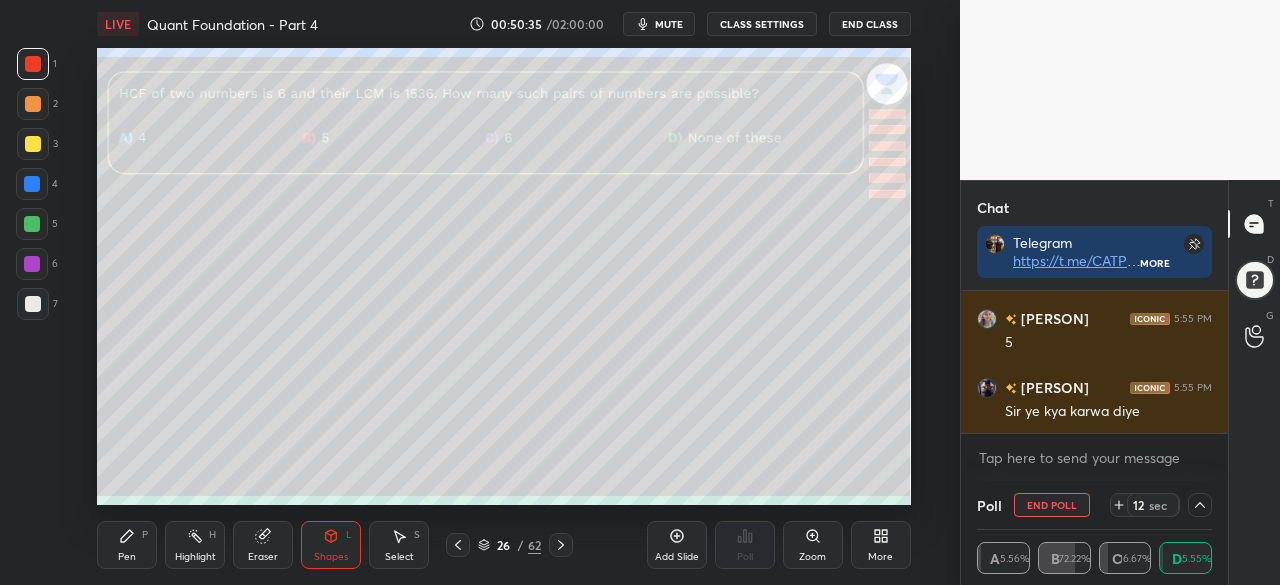 click on "Pen" at bounding box center [127, 557] 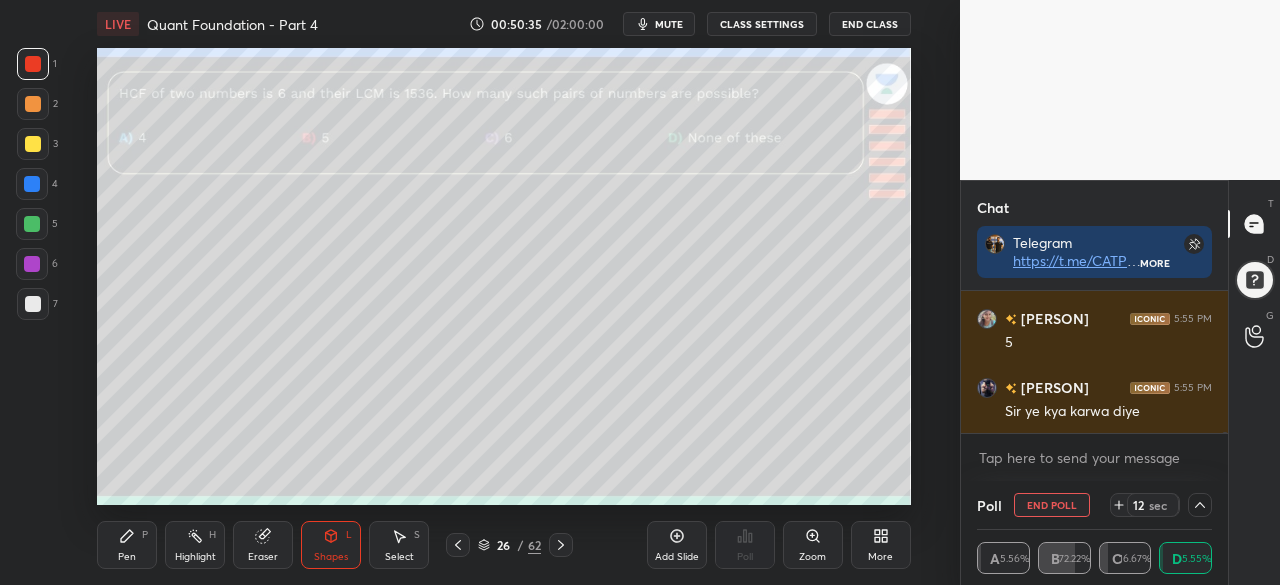 scroll, scrollTop: 16822, scrollLeft: 0, axis: vertical 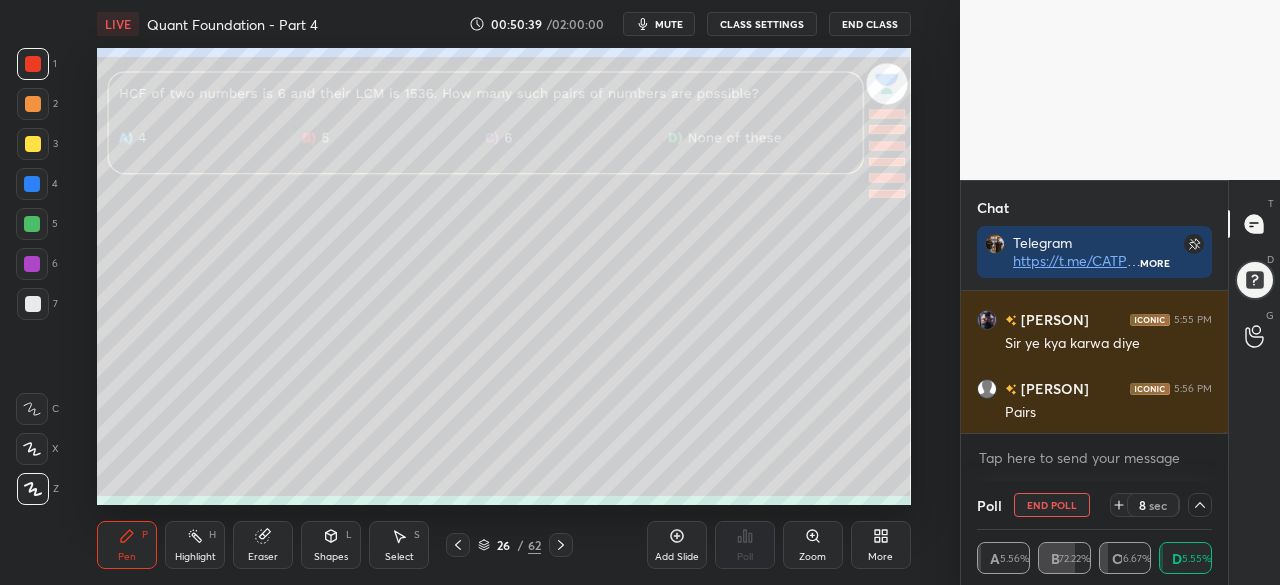 click 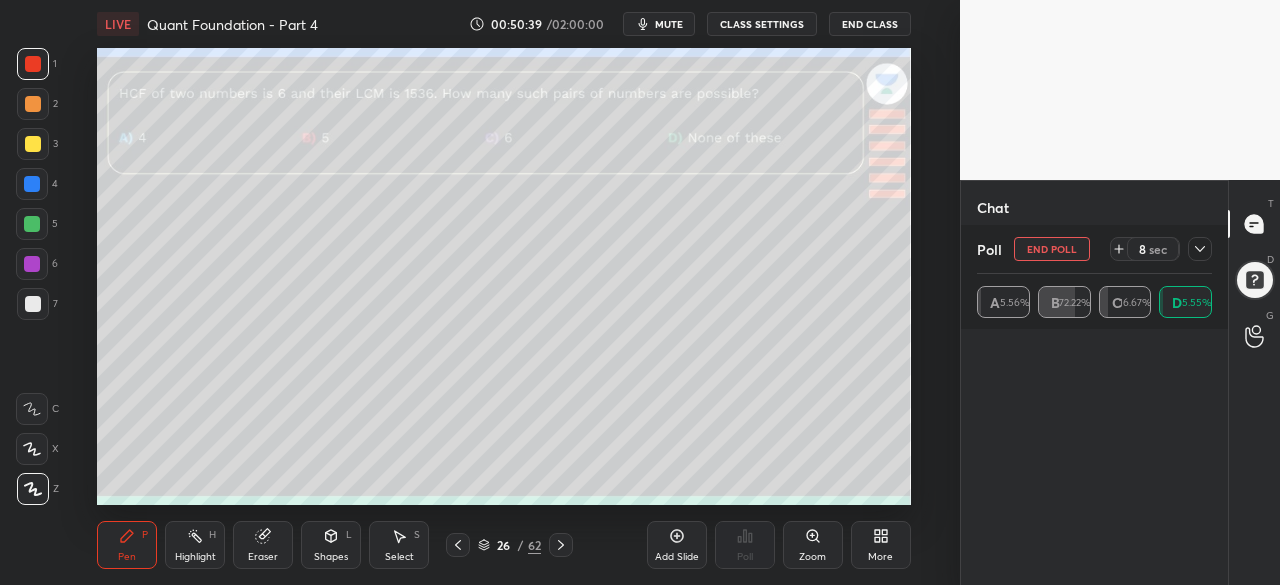 scroll, scrollTop: 0, scrollLeft: 0, axis: both 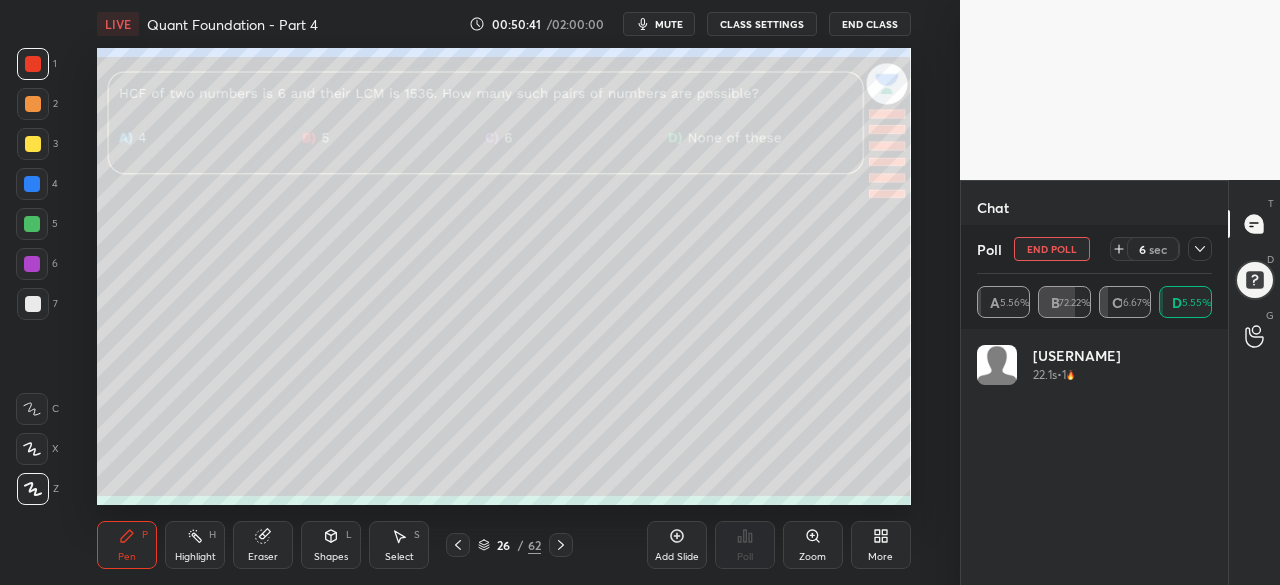 click 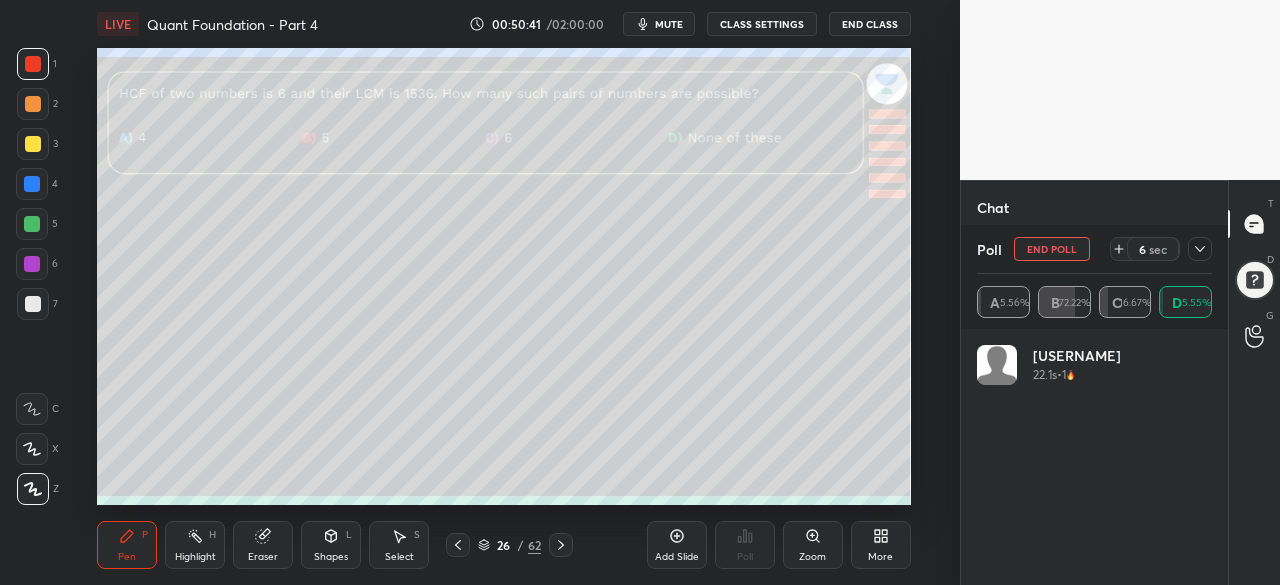 scroll, scrollTop: 130, scrollLeft: 229, axis: both 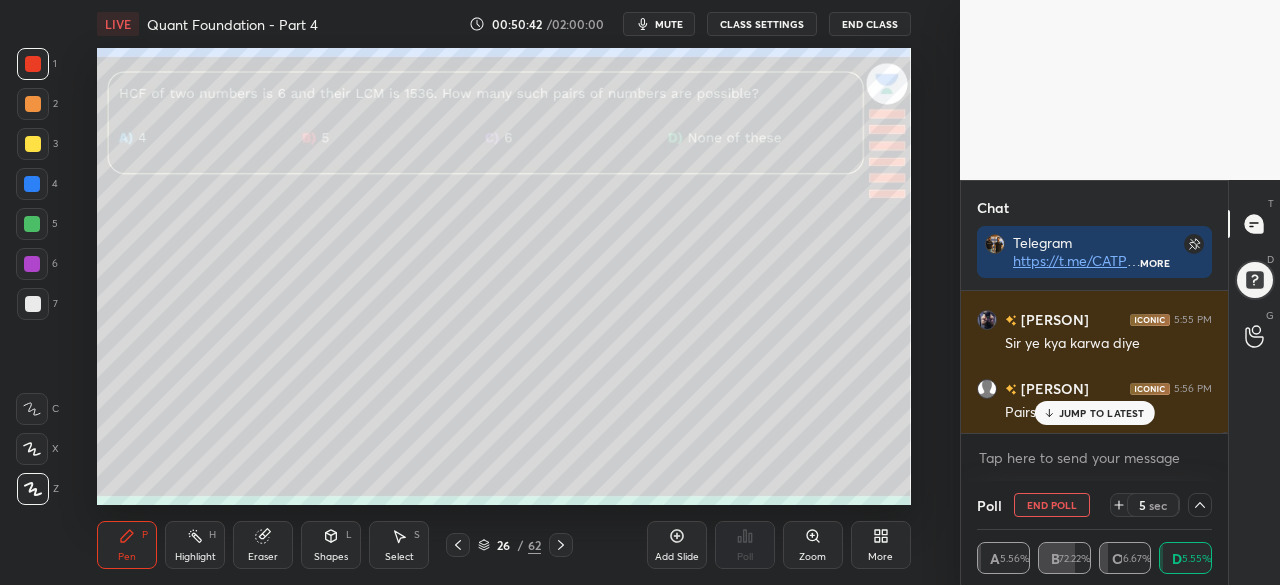 click on "JUMP TO LATEST" at bounding box center (1102, 413) 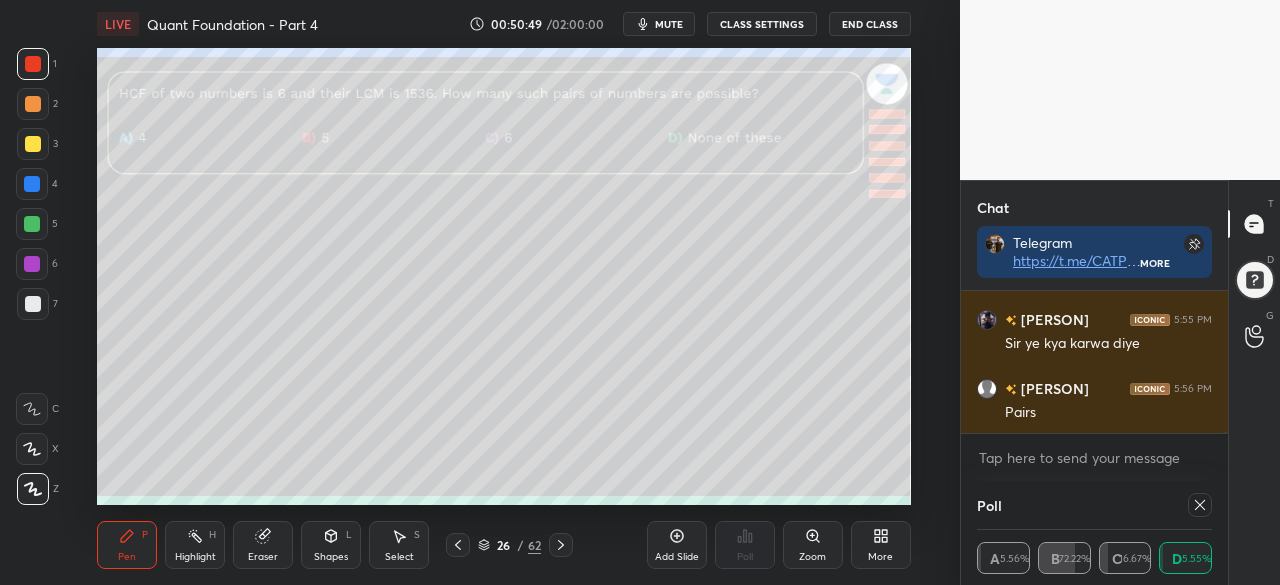 click 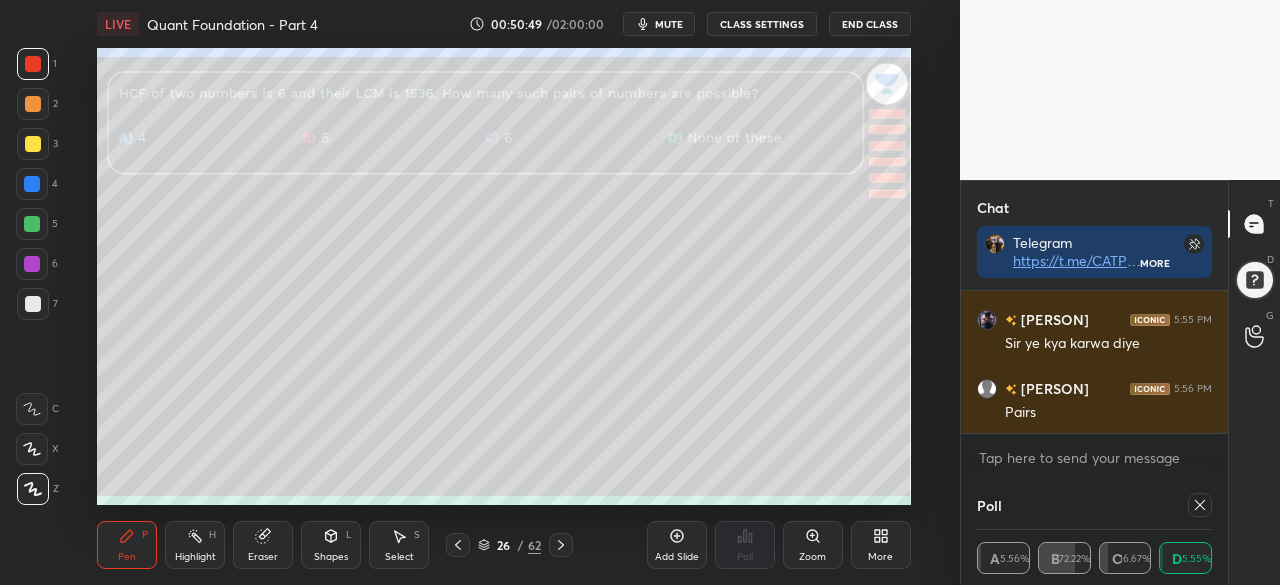 type on "x" 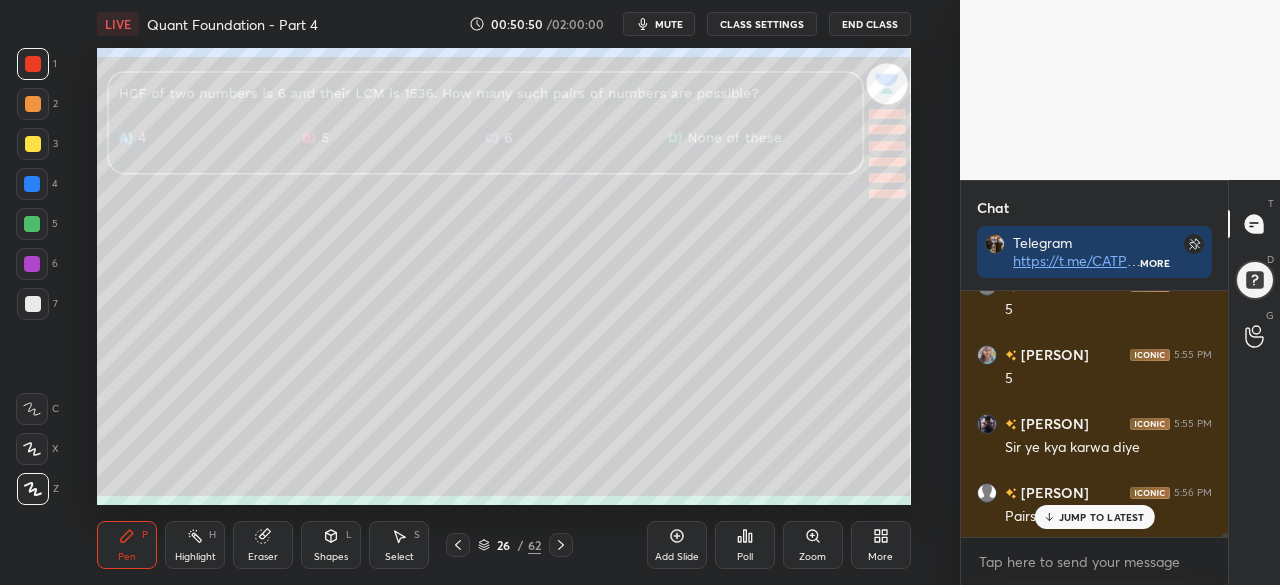 click on "JUMP TO LATEST" at bounding box center [1094, 517] 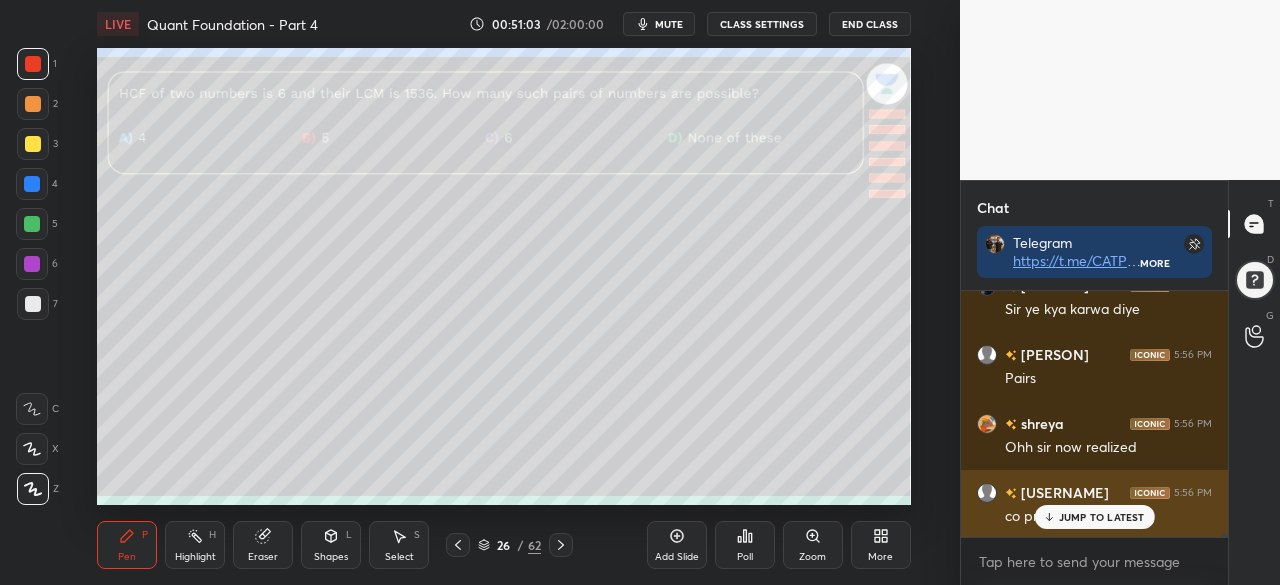 click on "JUMP TO LATEST" at bounding box center (1102, 517) 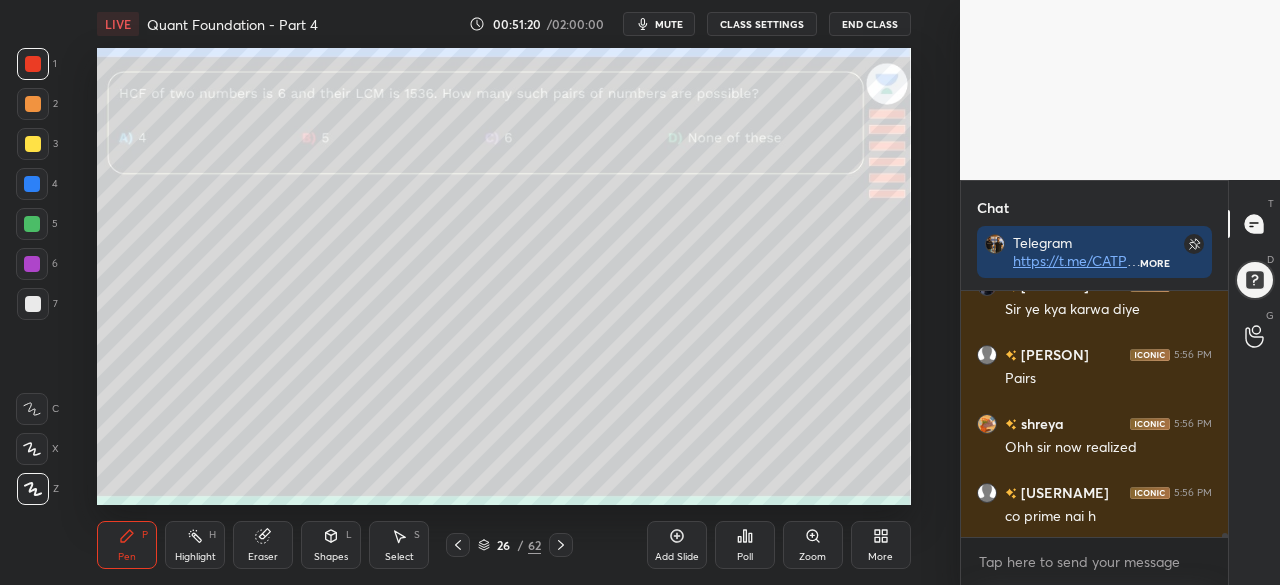 click on "Select S" at bounding box center (399, 545) 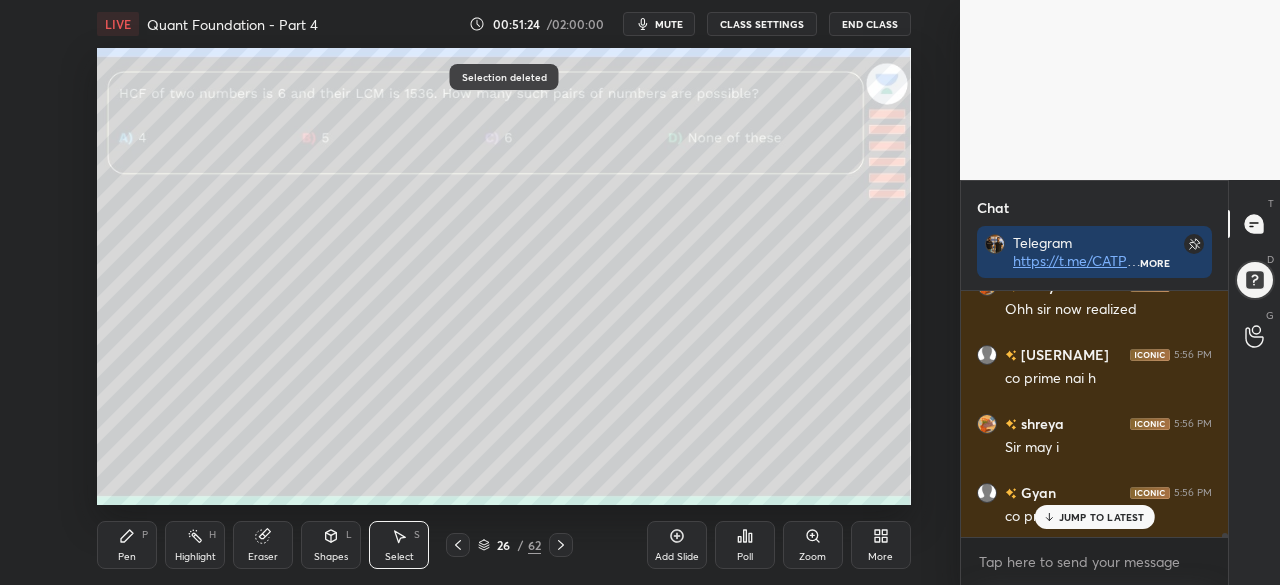 click on "Pen P" at bounding box center [127, 545] 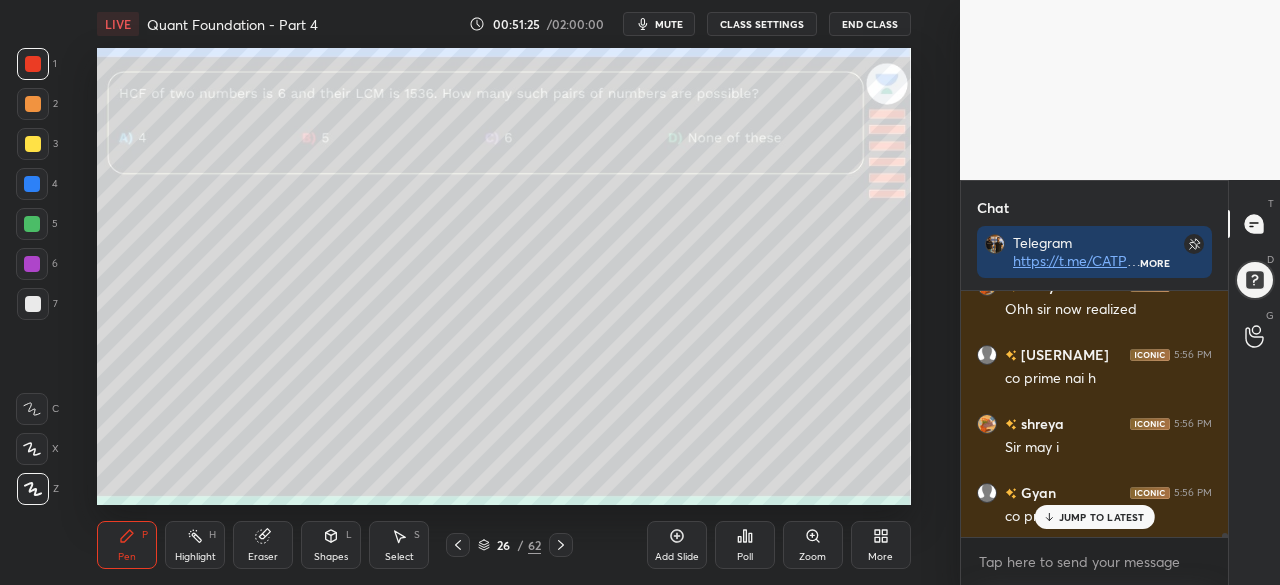 click on "JUMP TO LATEST" at bounding box center [1102, 517] 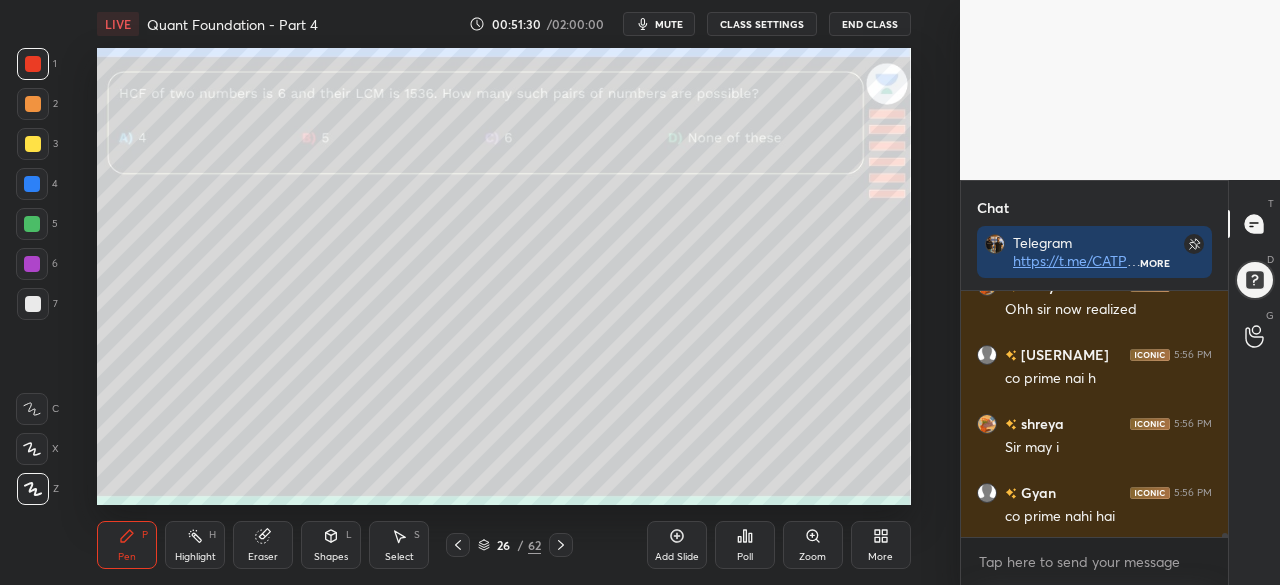 click at bounding box center (33, 144) 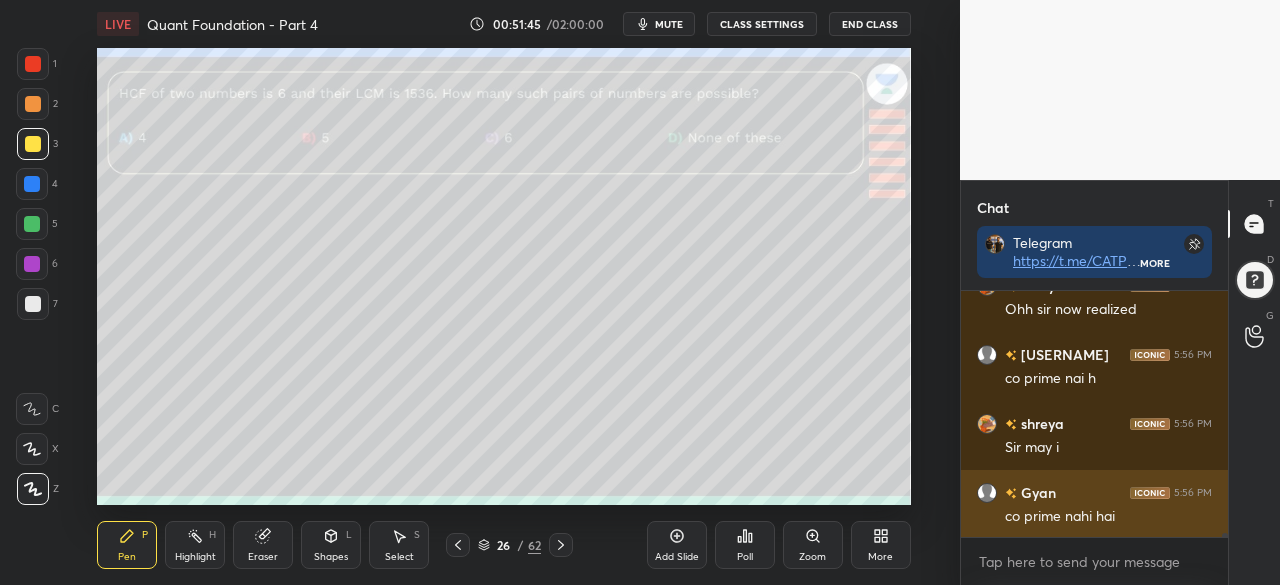 scroll, scrollTop: 17064, scrollLeft: 0, axis: vertical 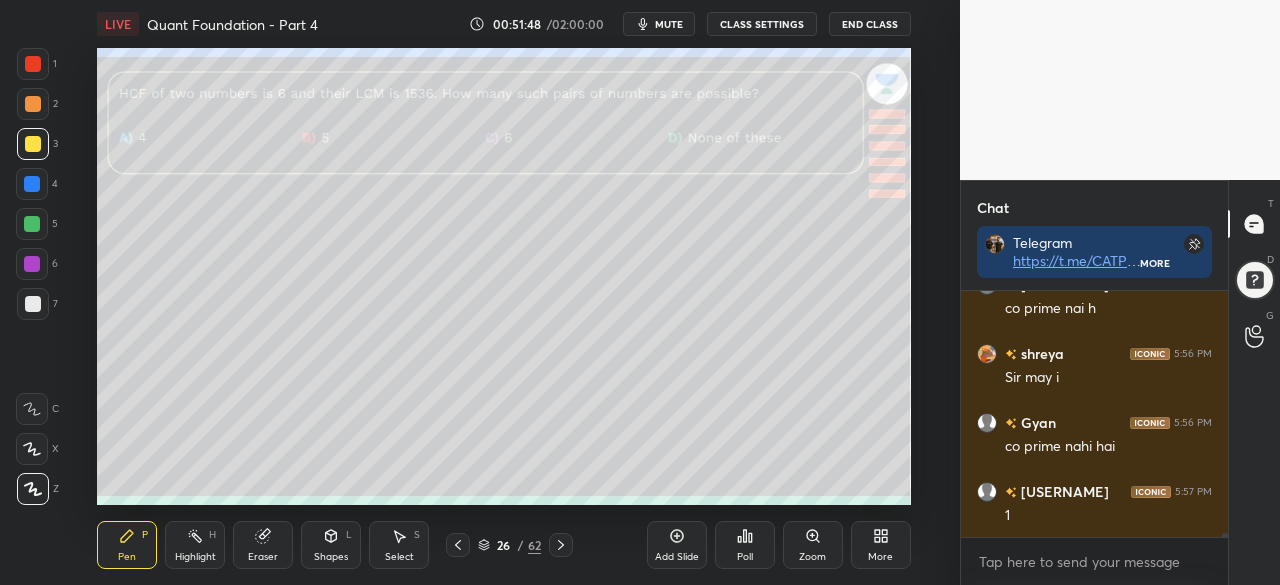 click at bounding box center [33, 64] 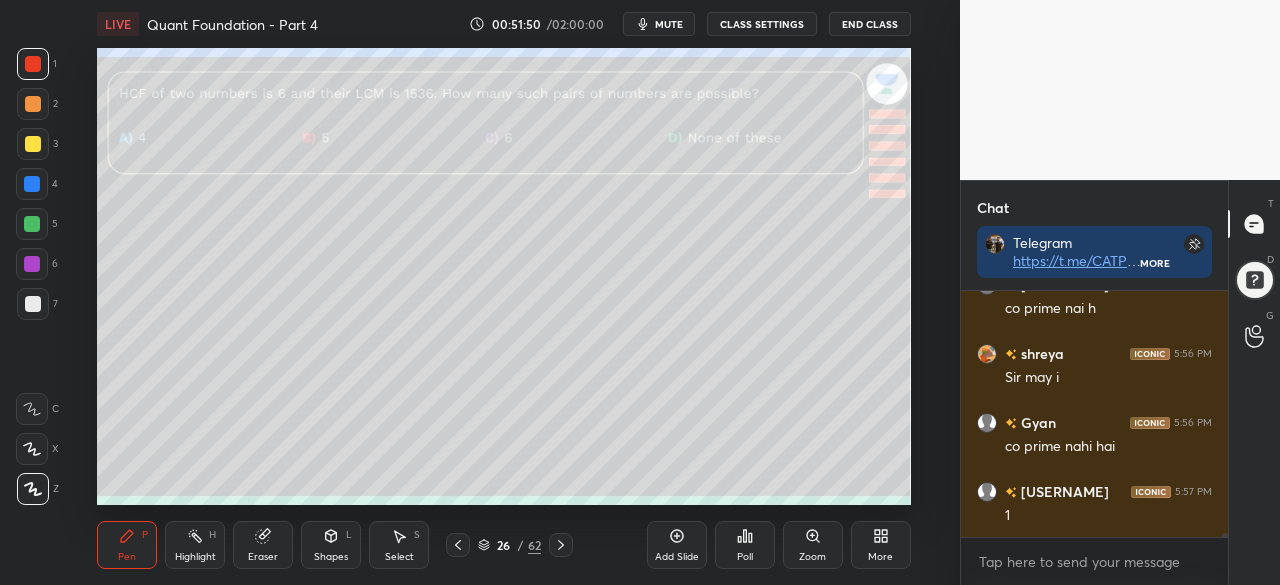 click at bounding box center (33, 144) 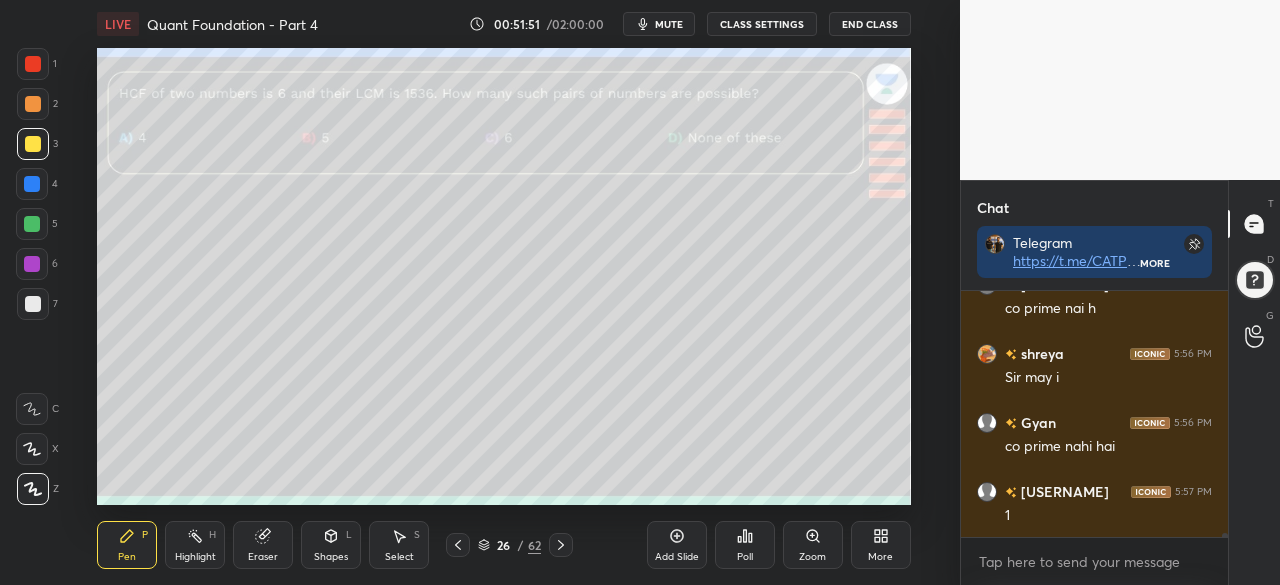 click at bounding box center (32, 184) 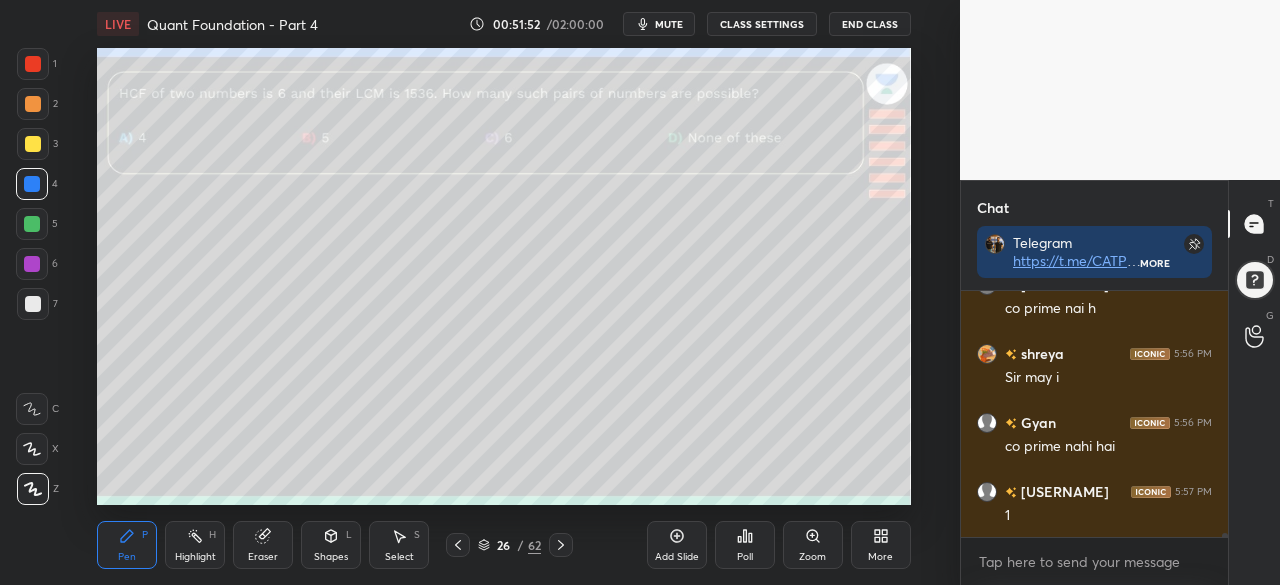 scroll, scrollTop: 17084, scrollLeft: 0, axis: vertical 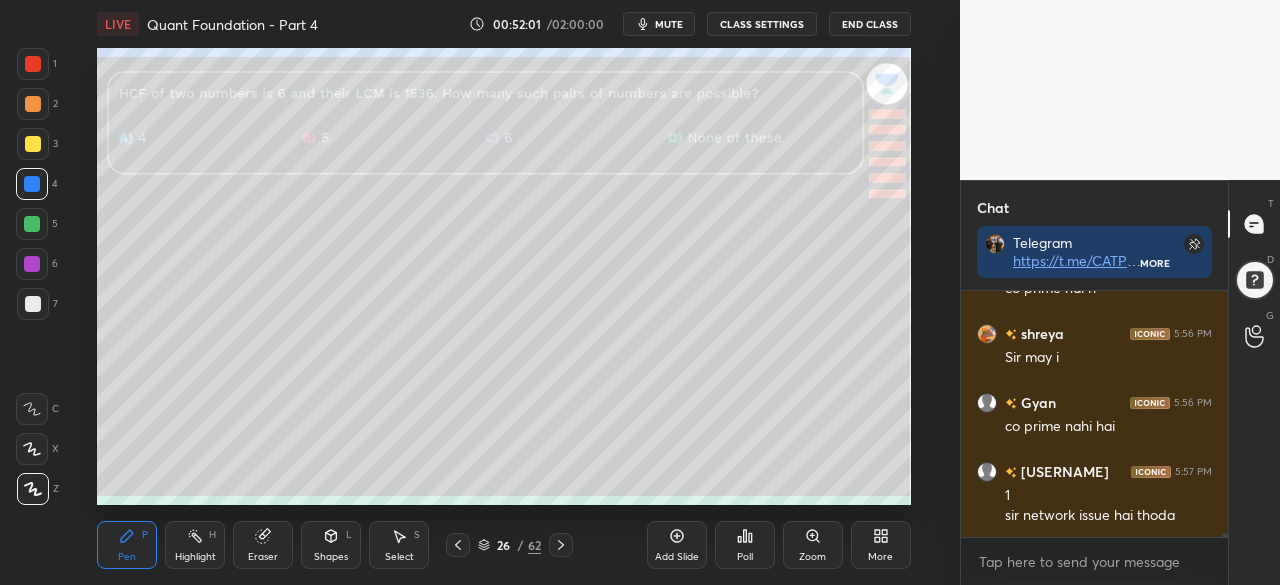 click 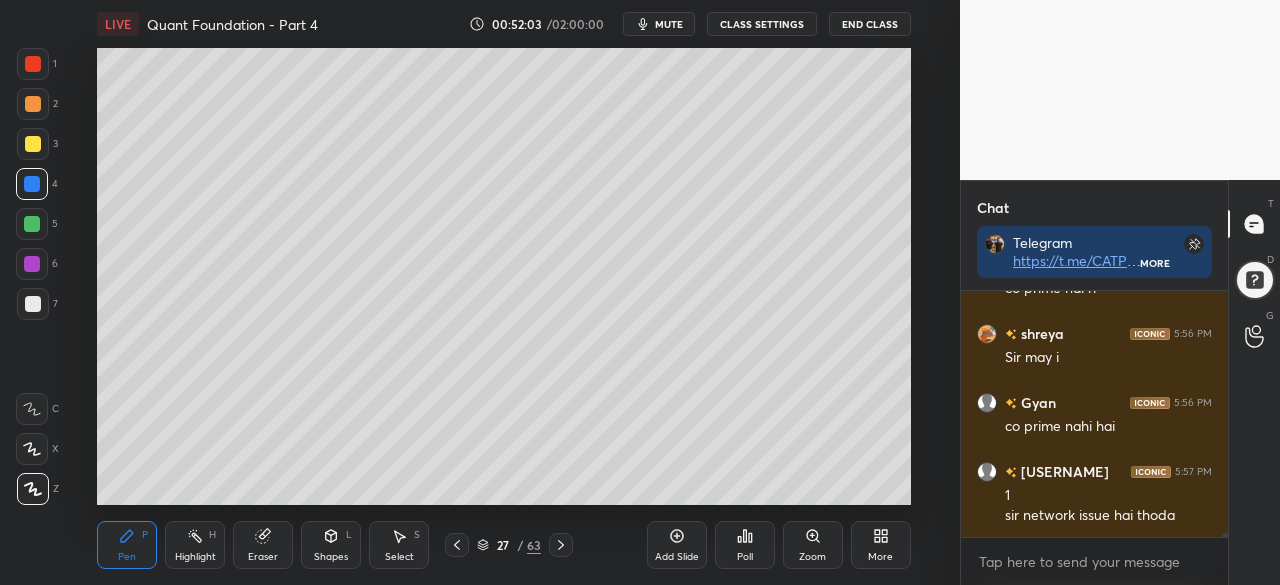 click at bounding box center [33, 144] 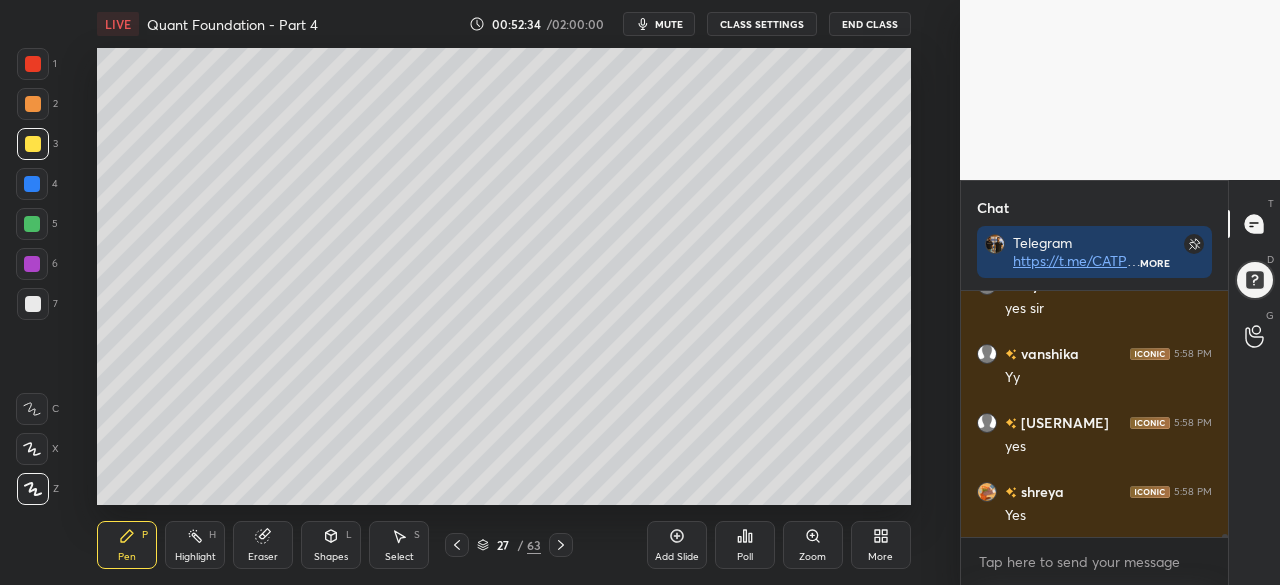 scroll, scrollTop: 17428, scrollLeft: 0, axis: vertical 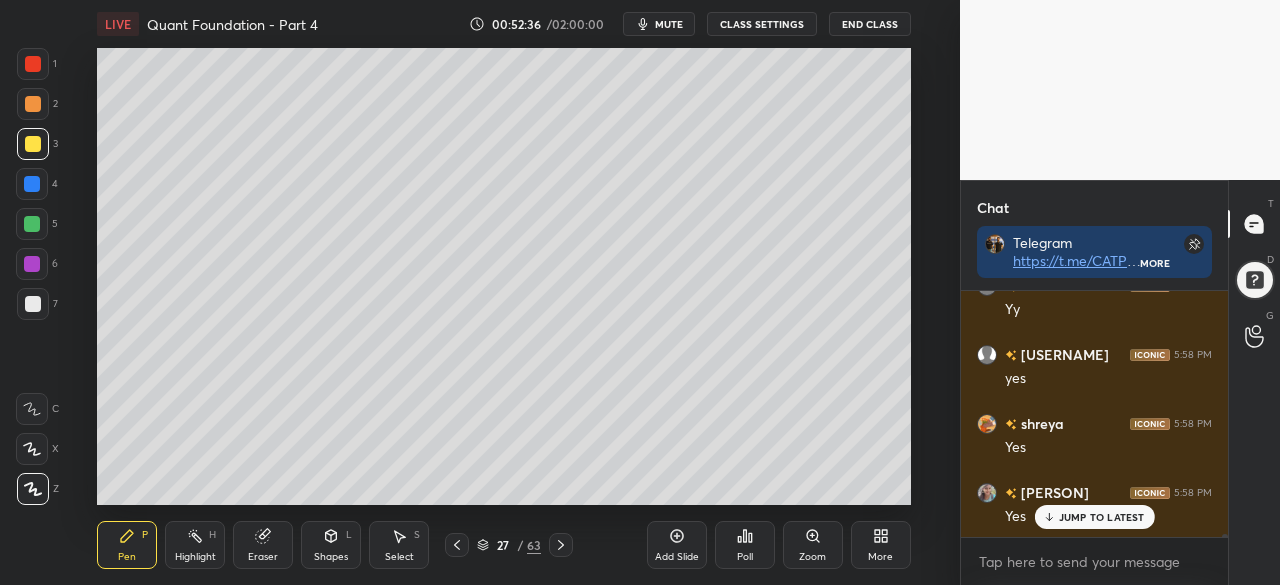click on "JUMP TO LATEST" at bounding box center [1102, 517] 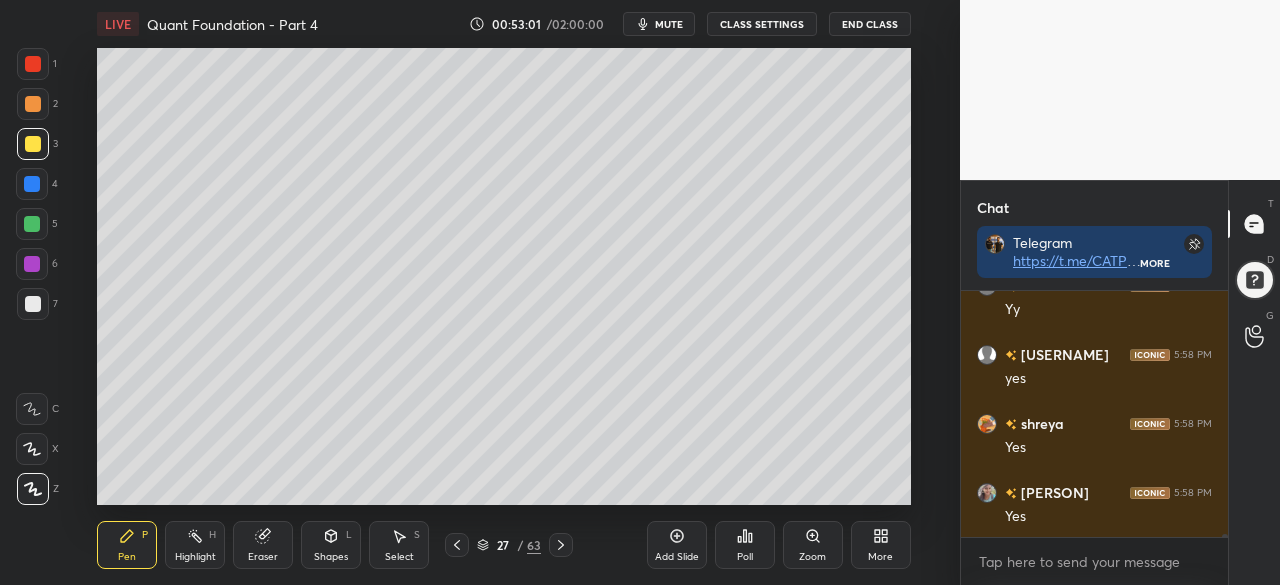 click 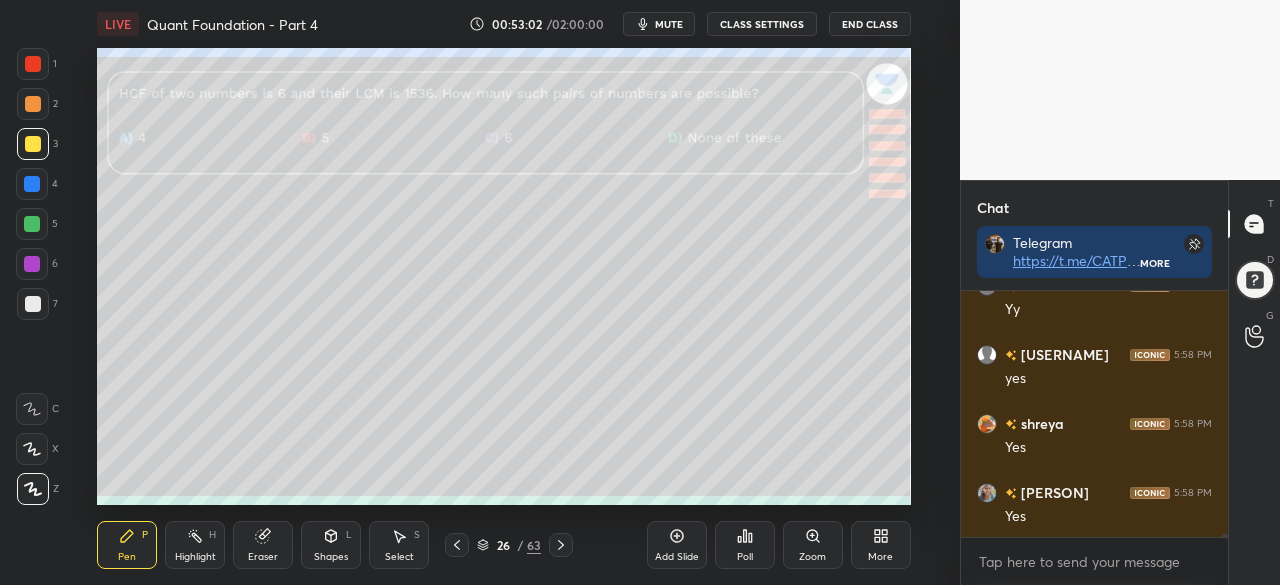 click 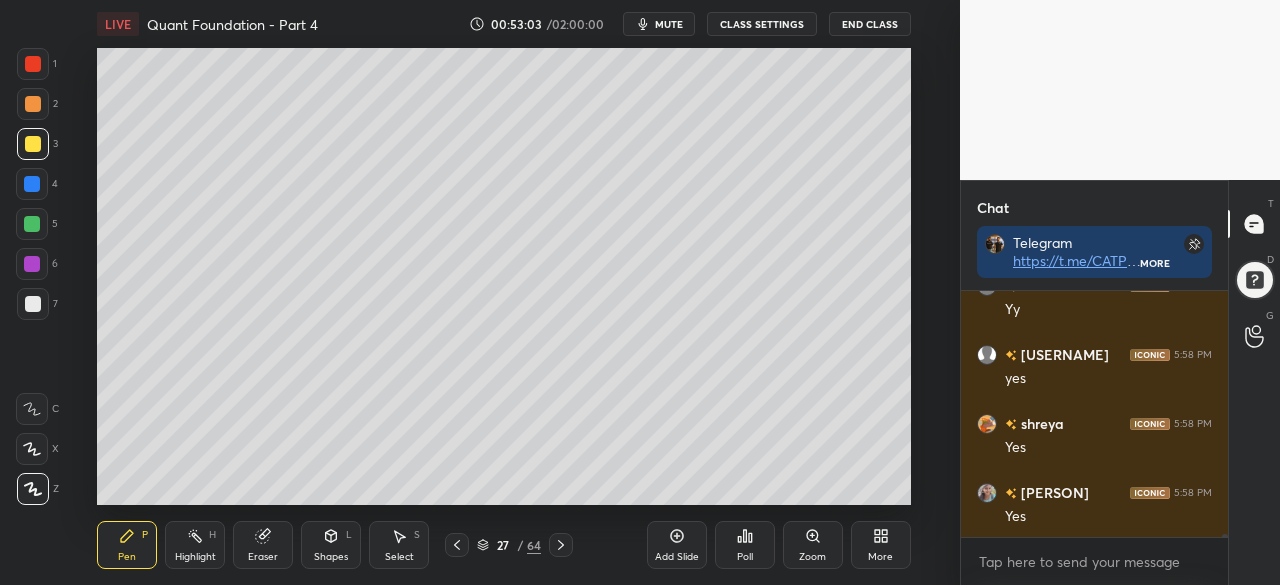 click at bounding box center (32, 224) 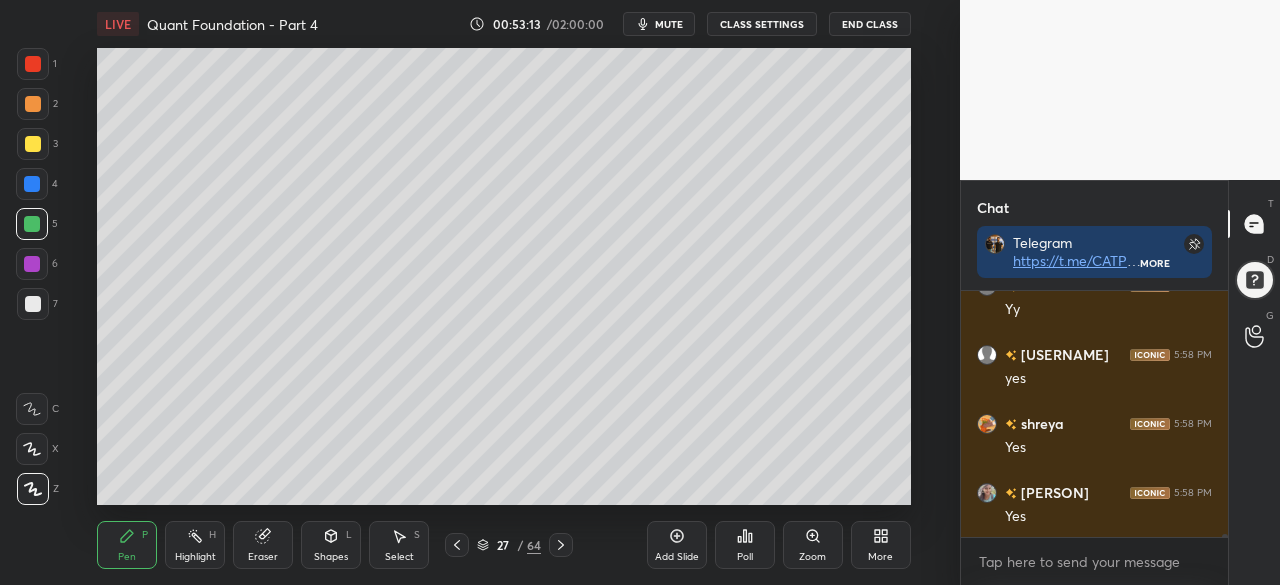 click at bounding box center [33, 144] 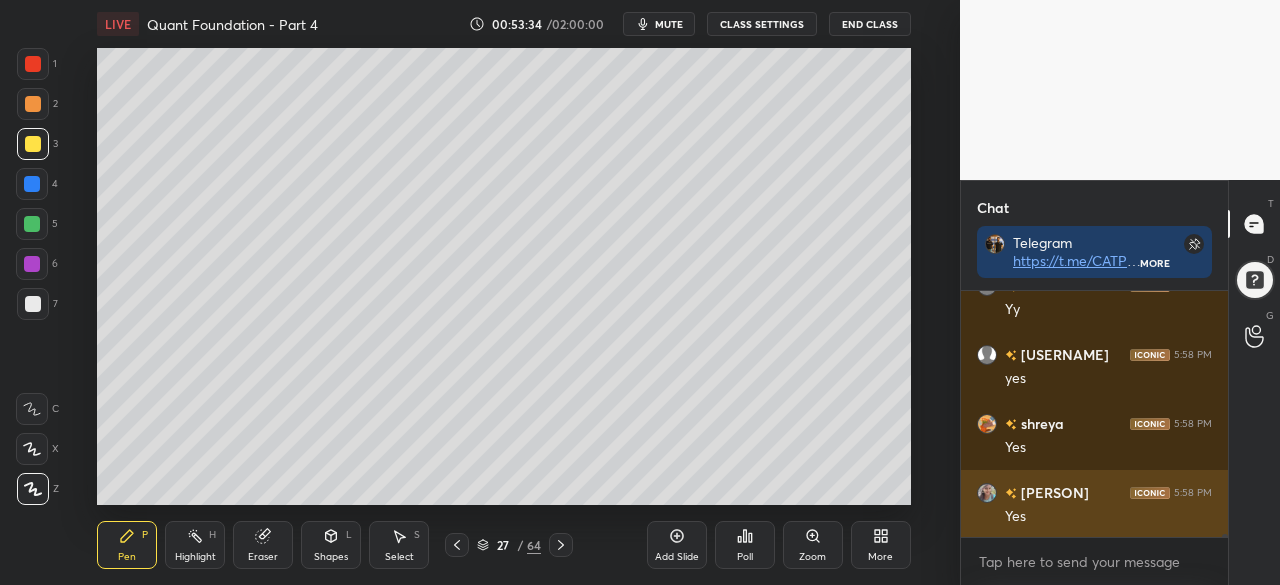 scroll, scrollTop: 17476, scrollLeft: 0, axis: vertical 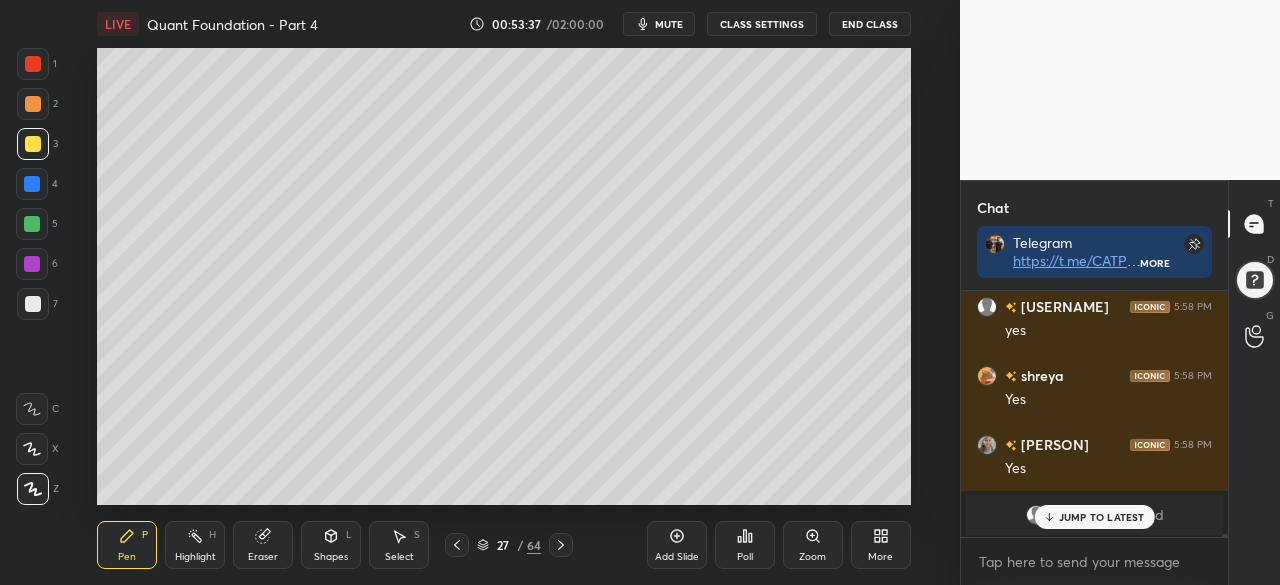 click on "JUMP TO LATEST" at bounding box center (1102, 517) 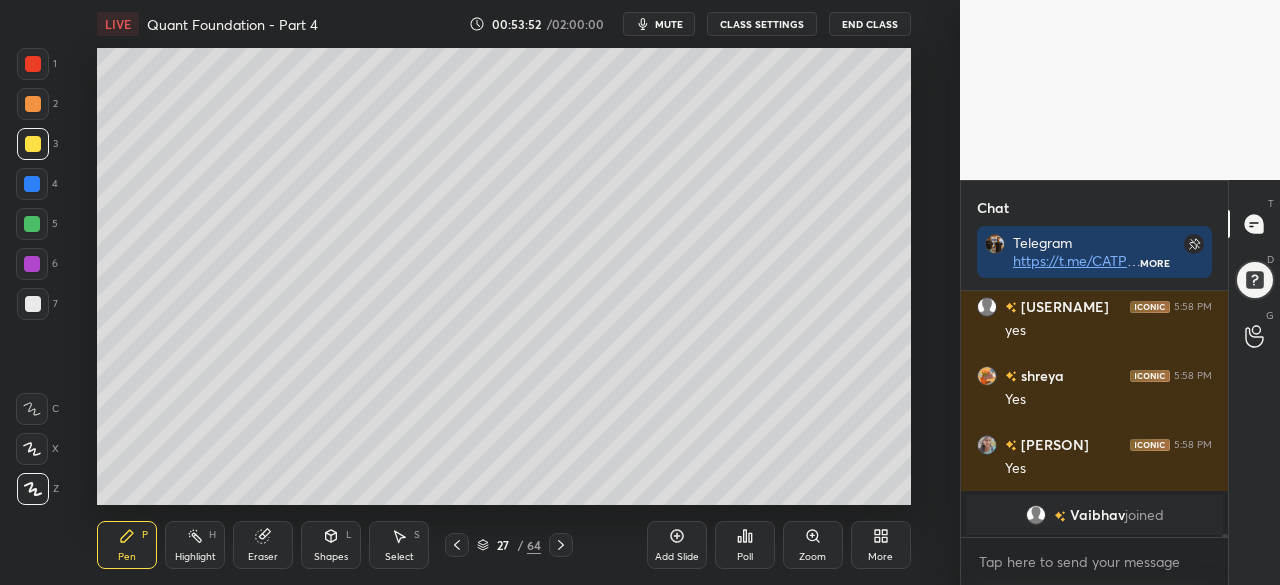 click 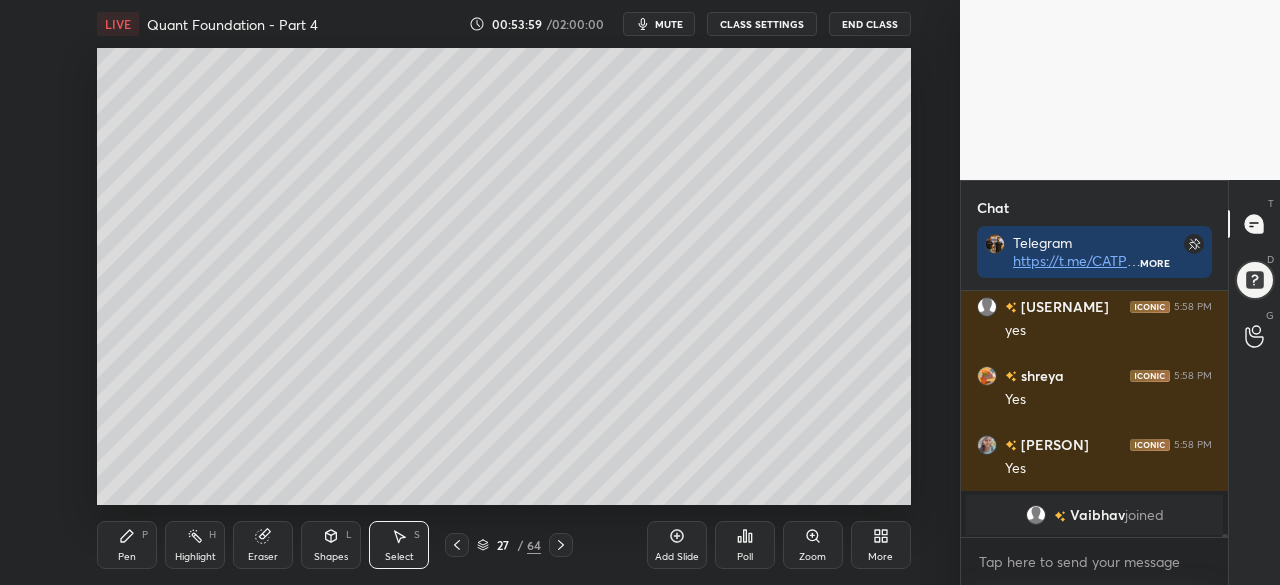 click on "Pen P" at bounding box center (127, 545) 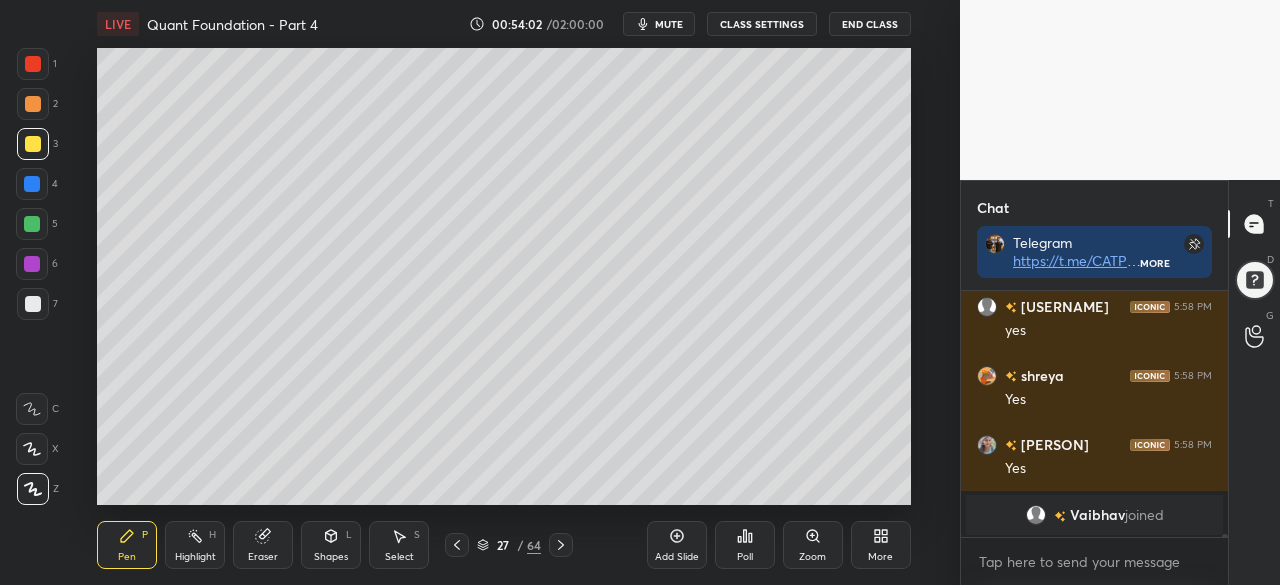 click at bounding box center [32, 184] 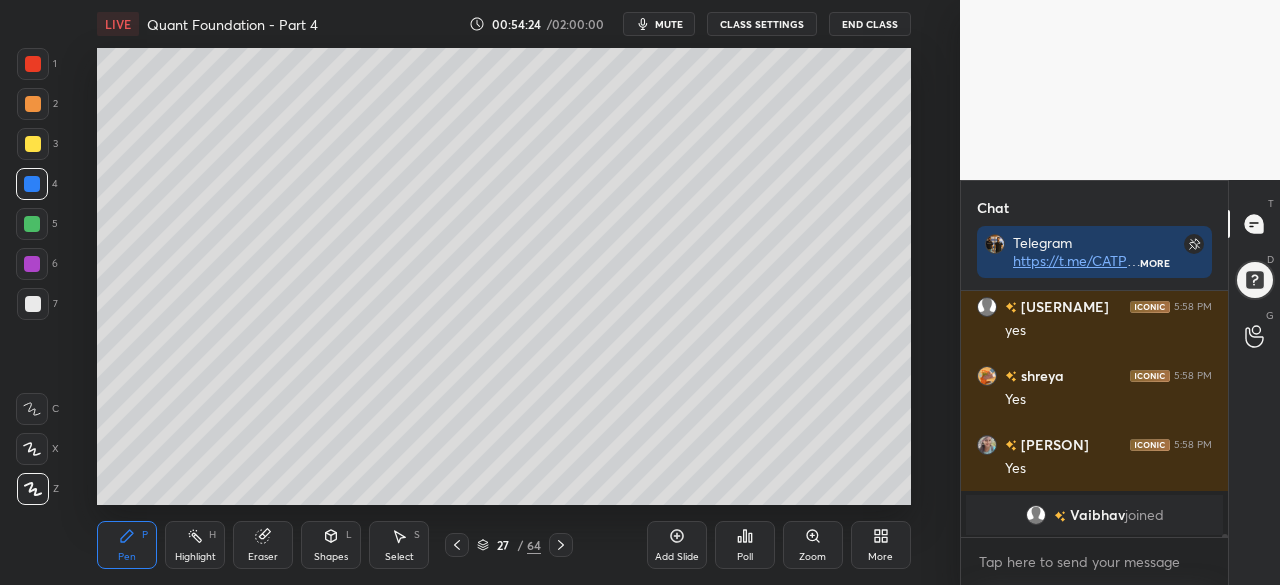 click on "Select S" at bounding box center [399, 545] 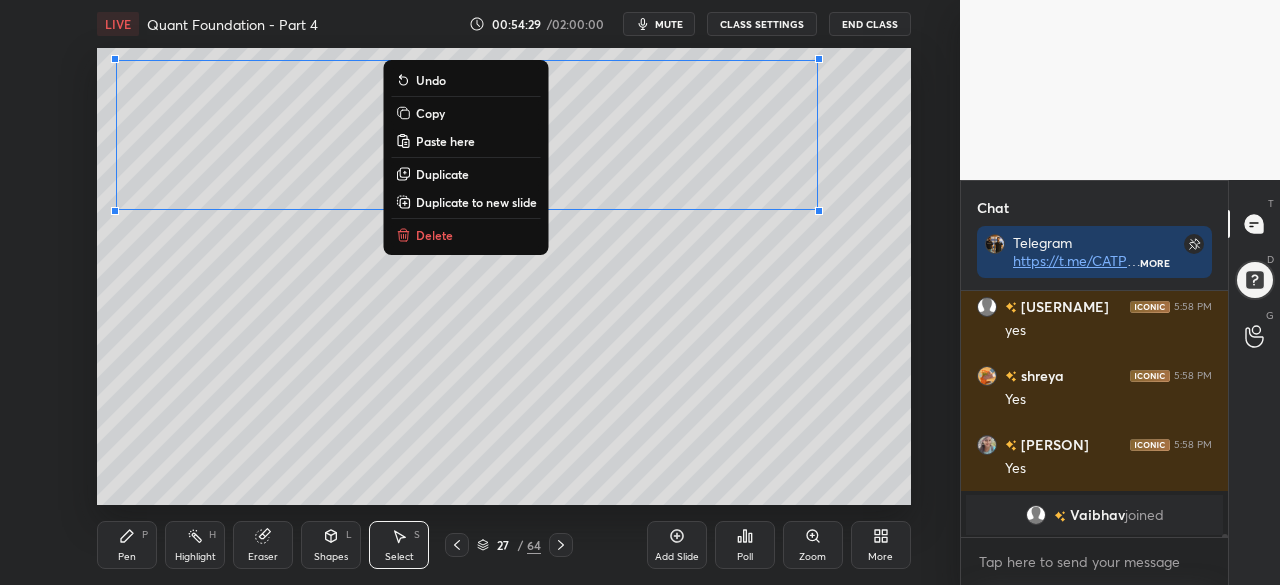 click on "Pen P" at bounding box center [127, 545] 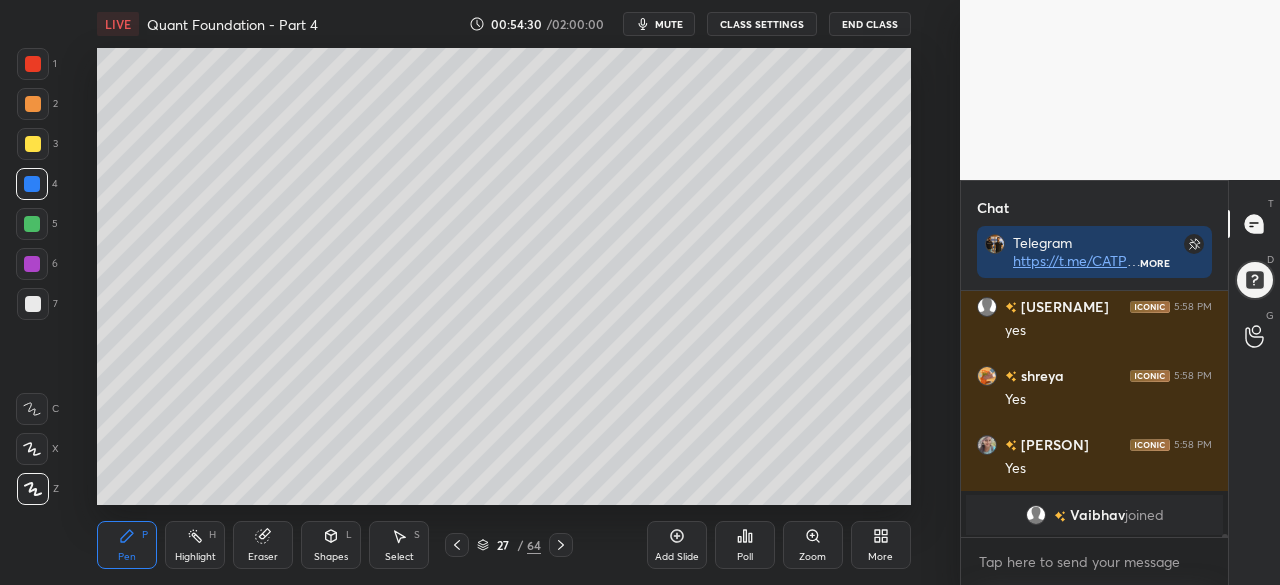 click at bounding box center [32, 264] 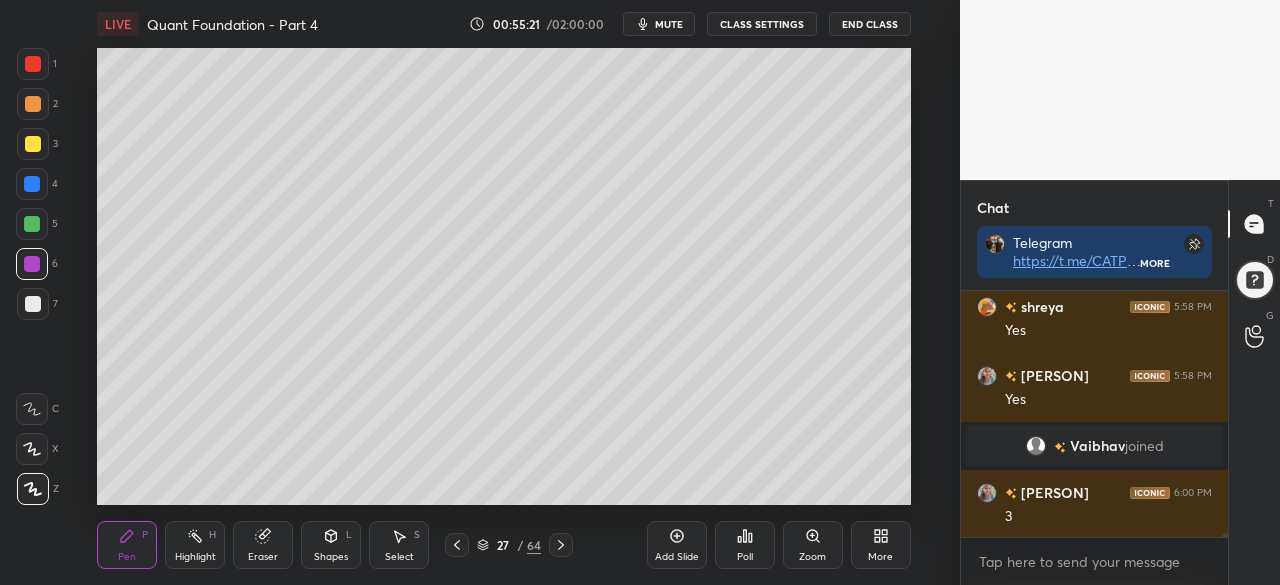 scroll, scrollTop: 16706, scrollLeft: 0, axis: vertical 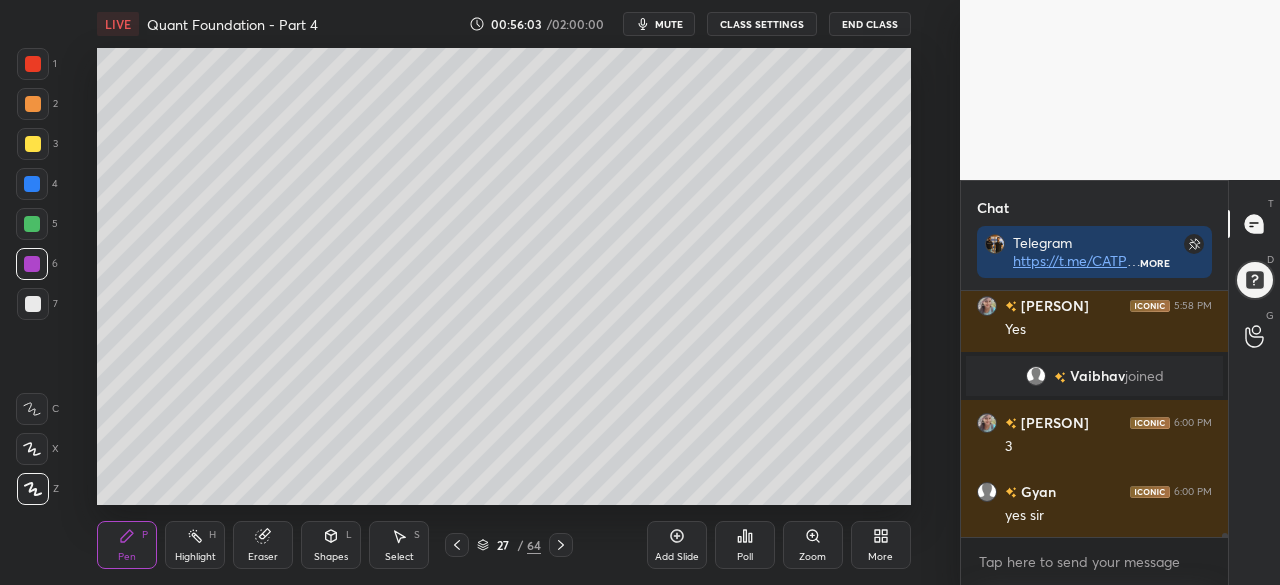 click 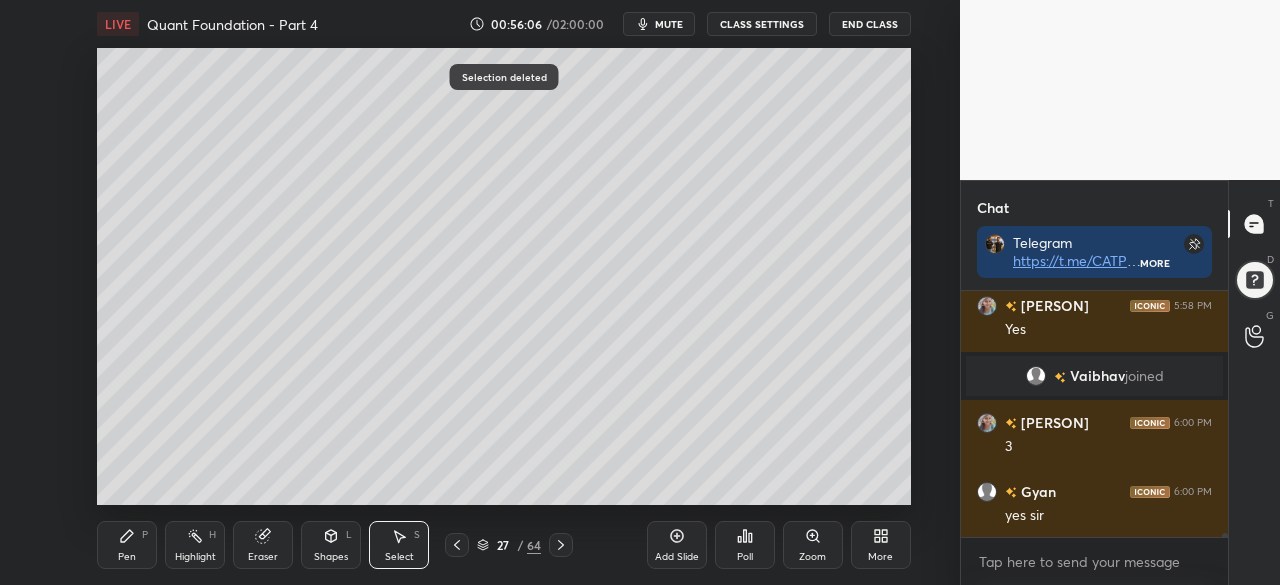 click on "LIVE Quant Foundation - Part 4 00:56:06 /  02:00:00 mute CLASS SETTINGS End Class 0 ° Undo Copy Paste here Duplicate Duplicate to new slide Delete Selection deleted Setting up your live class Poll for   secs No correct answer Start poll Back Quant Foundation - Part 4 • L5 of Quant Foundation Course [PERSON] Pen P Highlight H Eraser Shapes L Select S 27 / 64 Add Slide Poll Zoom More" at bounding box center [504, 292] 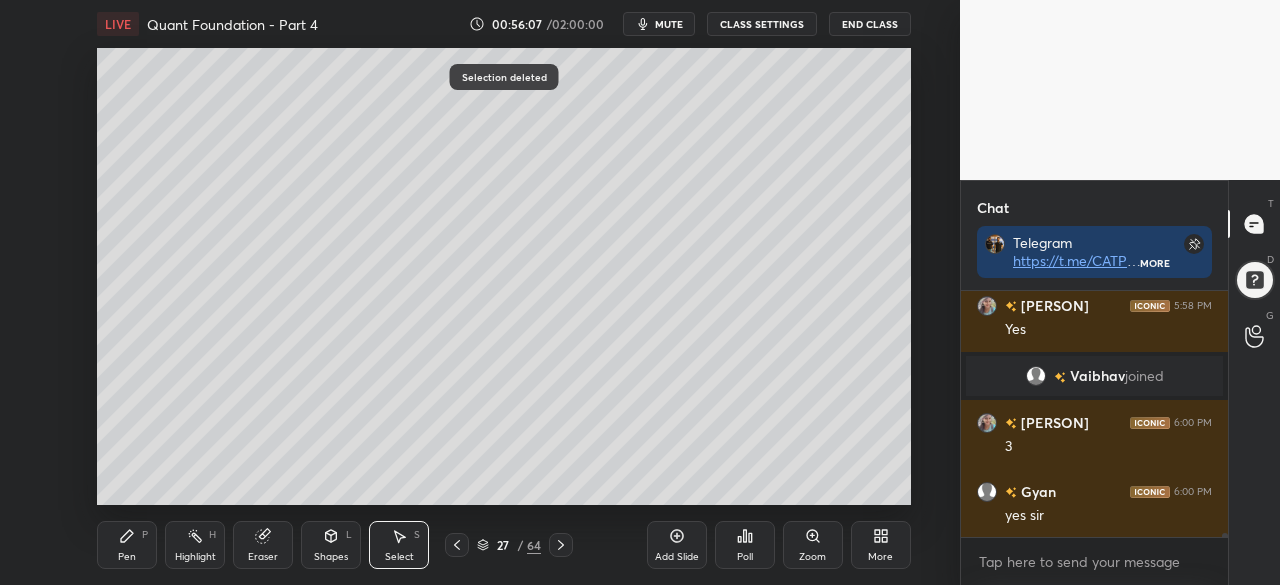 click on "Pen P" at bounding box center (127, 545) 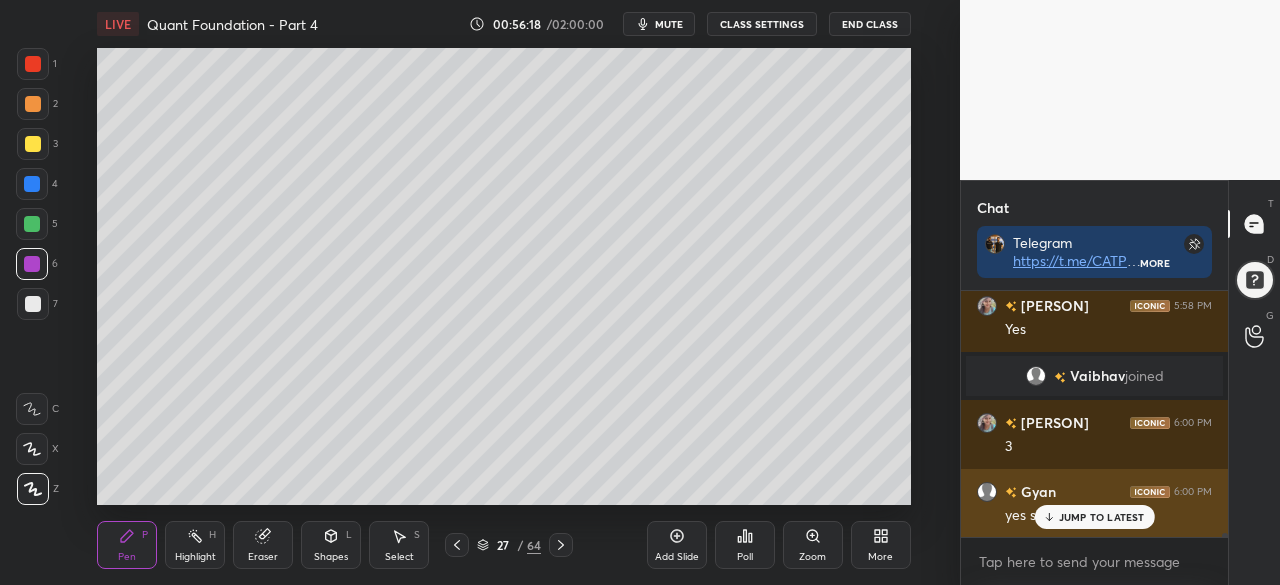 scroll, scrollTop: 16774, scrollLeft: 0, axis: vertical 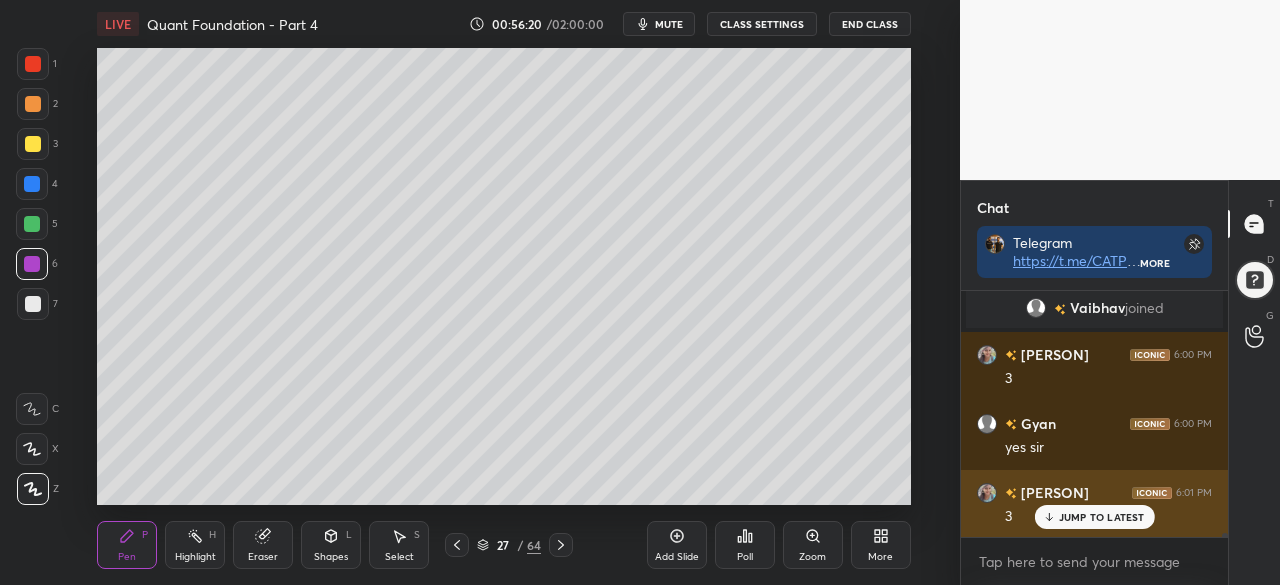 click on "JUMP TO LATEST" at bounding box center [1094, 517] 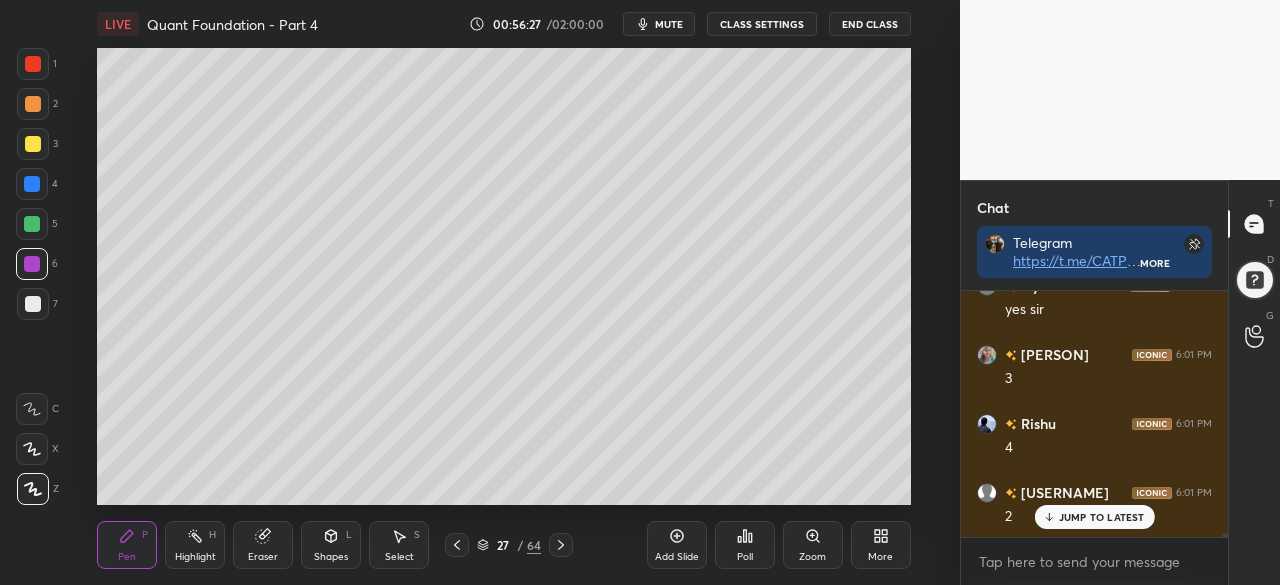 scroll, scrollTop: 16982, scrollLeft: 0, axis: vertical 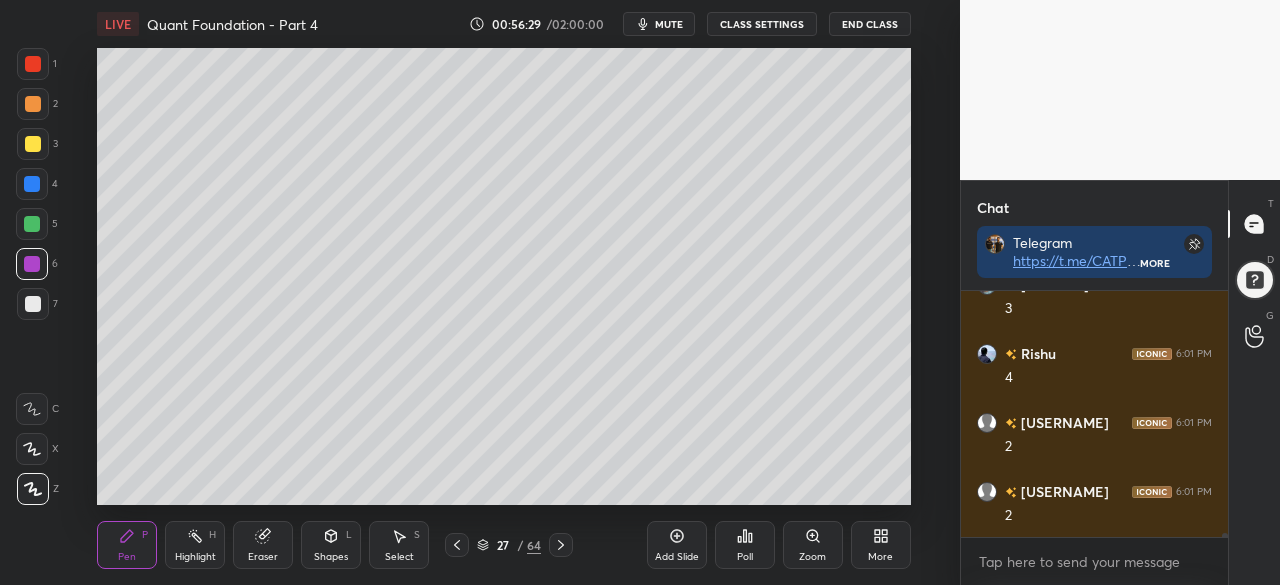 click at bounding box center [32, 224] 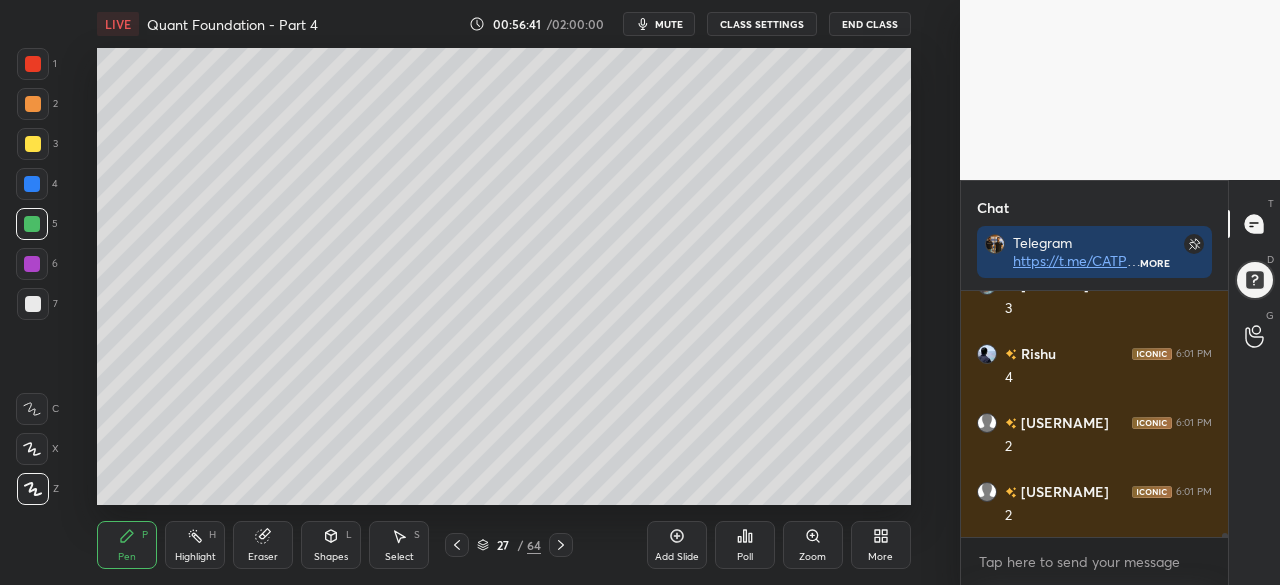 click at bounding box center (32, 264) 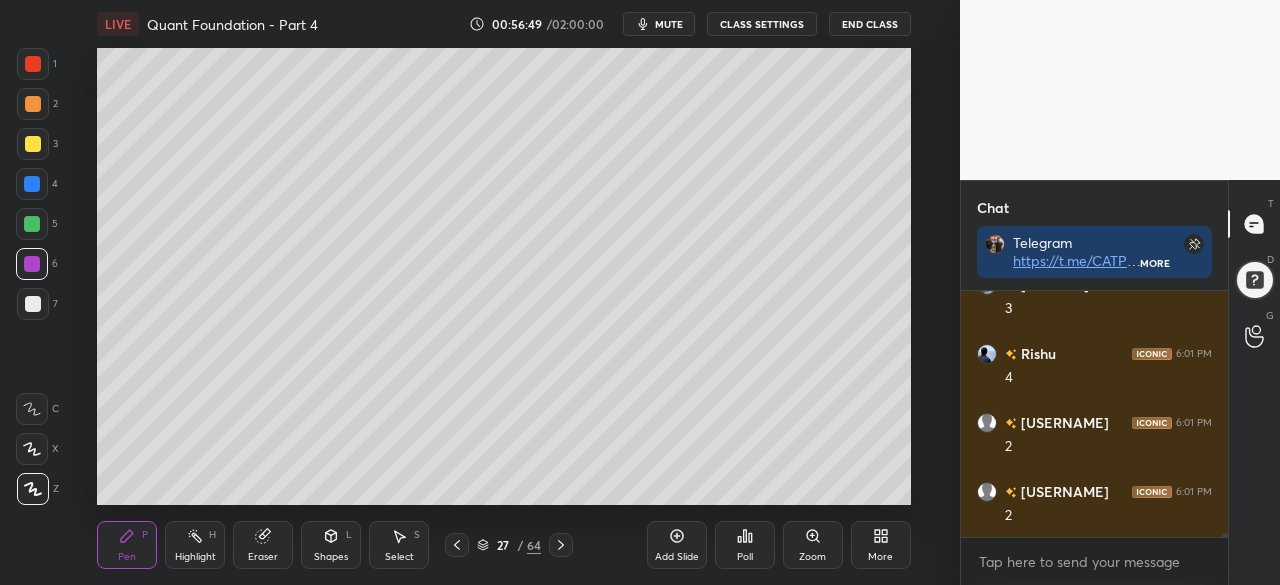 click at bounding box center [33, 144] 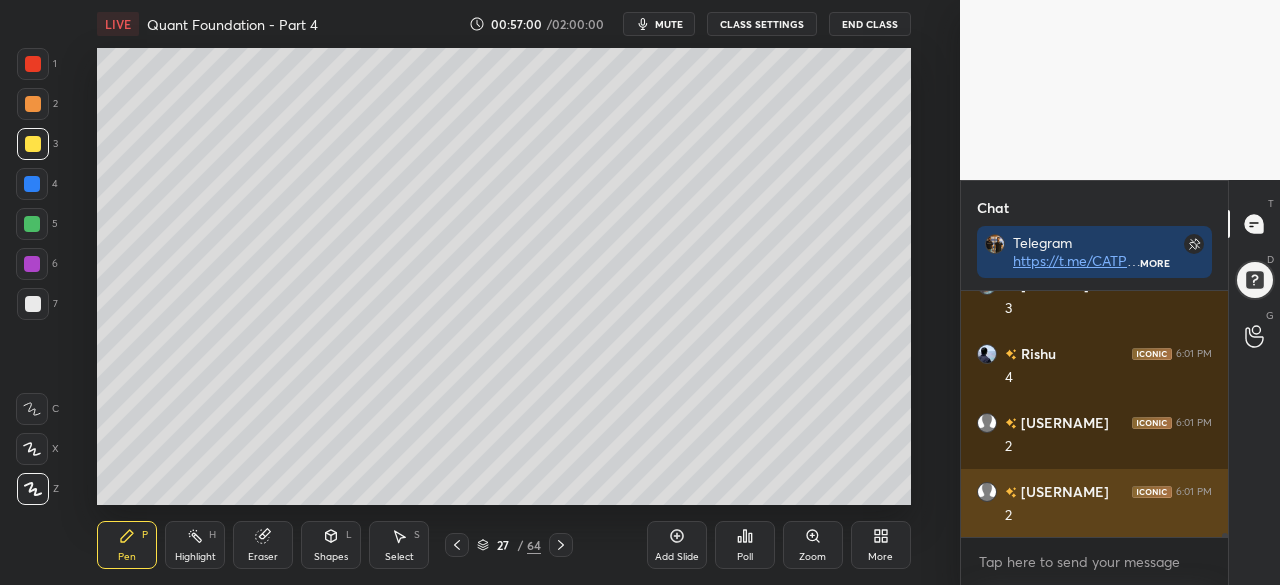 scroll, scrollTop: 17050, scrollLeft: 0, axis: vertical 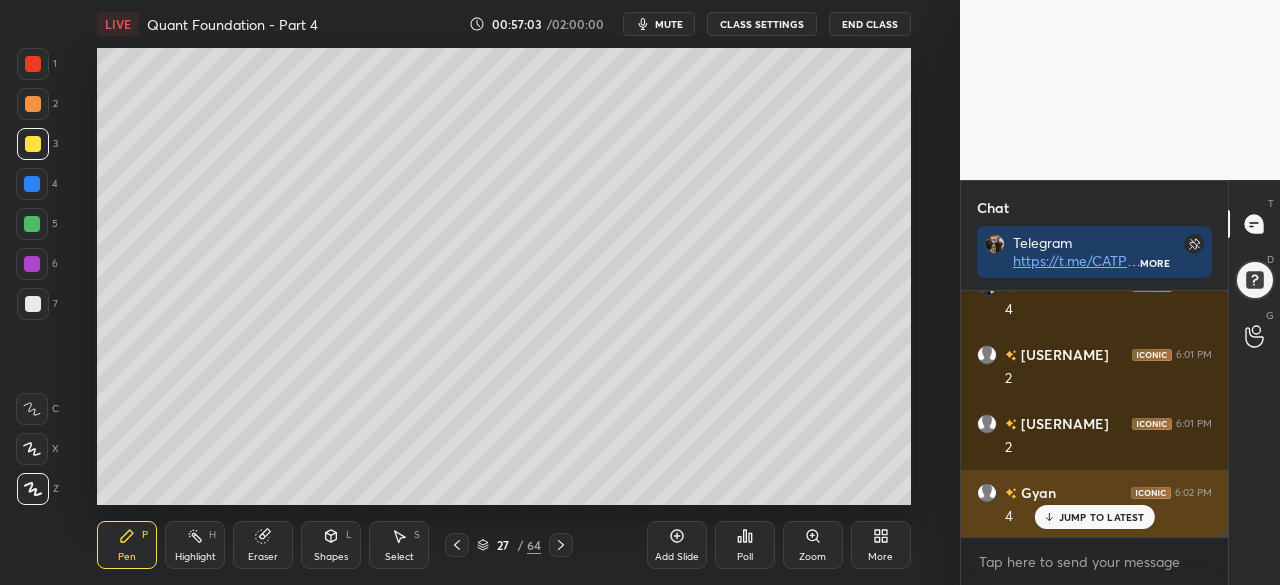 click on "JUMP TO LATEST" at bounding box center (1102, 517) 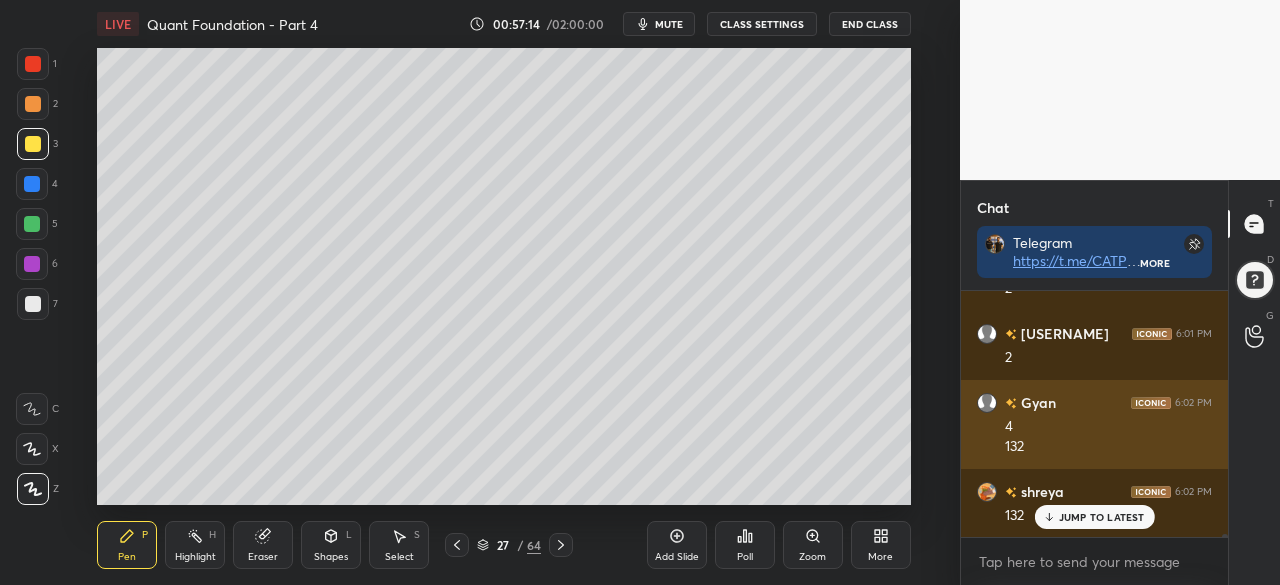 scroll, scrollTop: 17208, scrollLeft: 0, axis: vertical 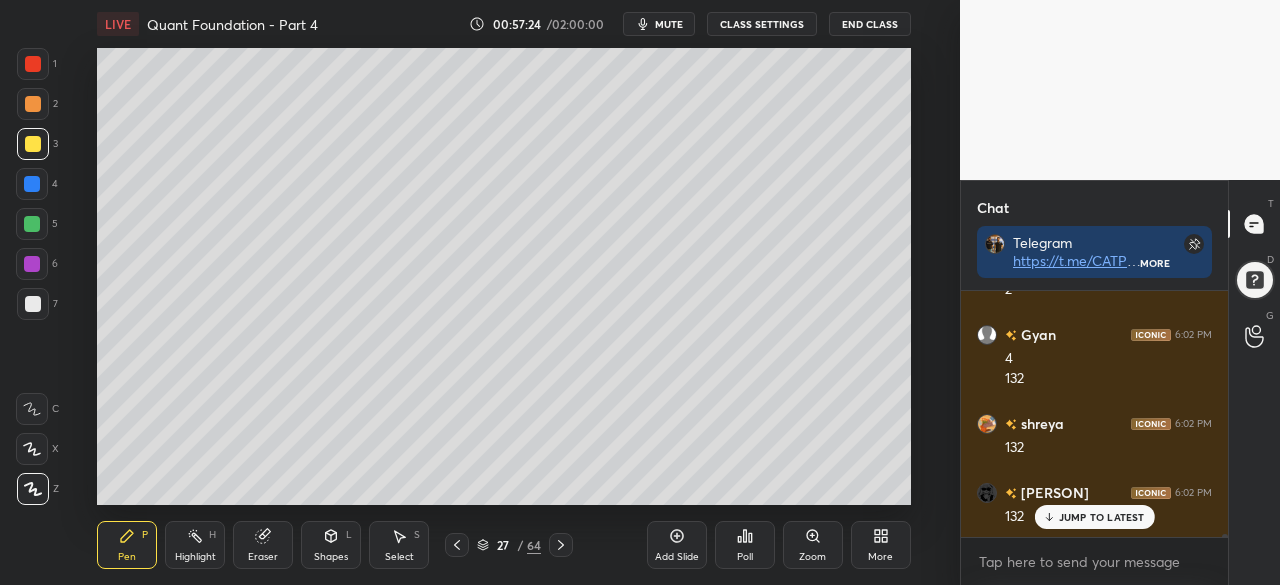 click at bounding box center [32, 224] 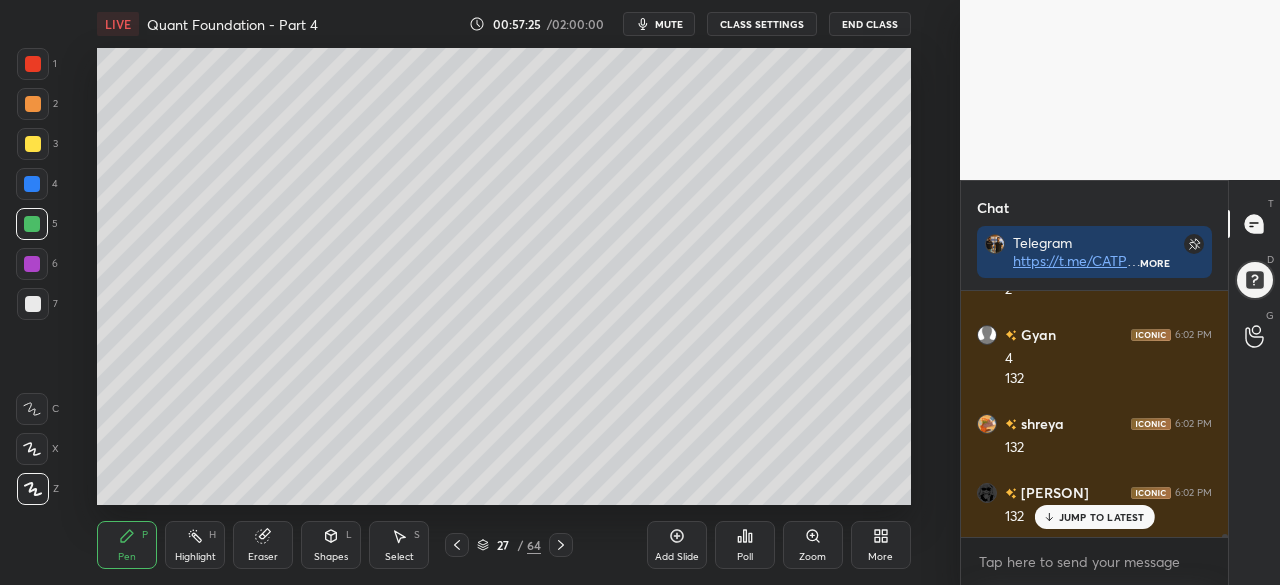 click at bounding box center (32, 184) 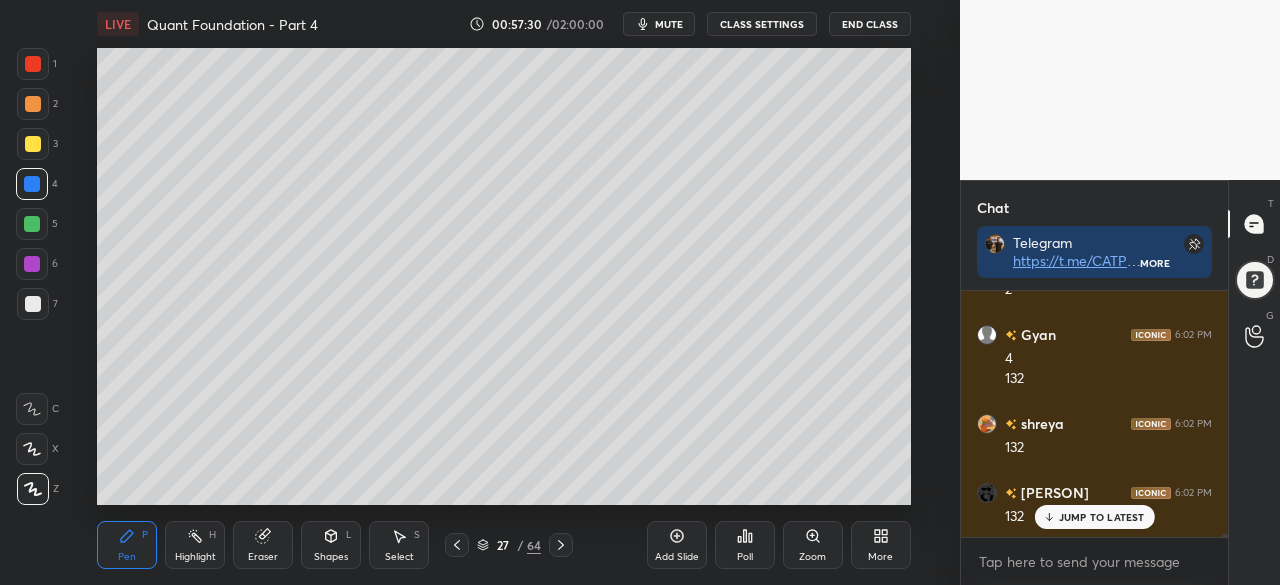 click at bounding box center [33, 104] 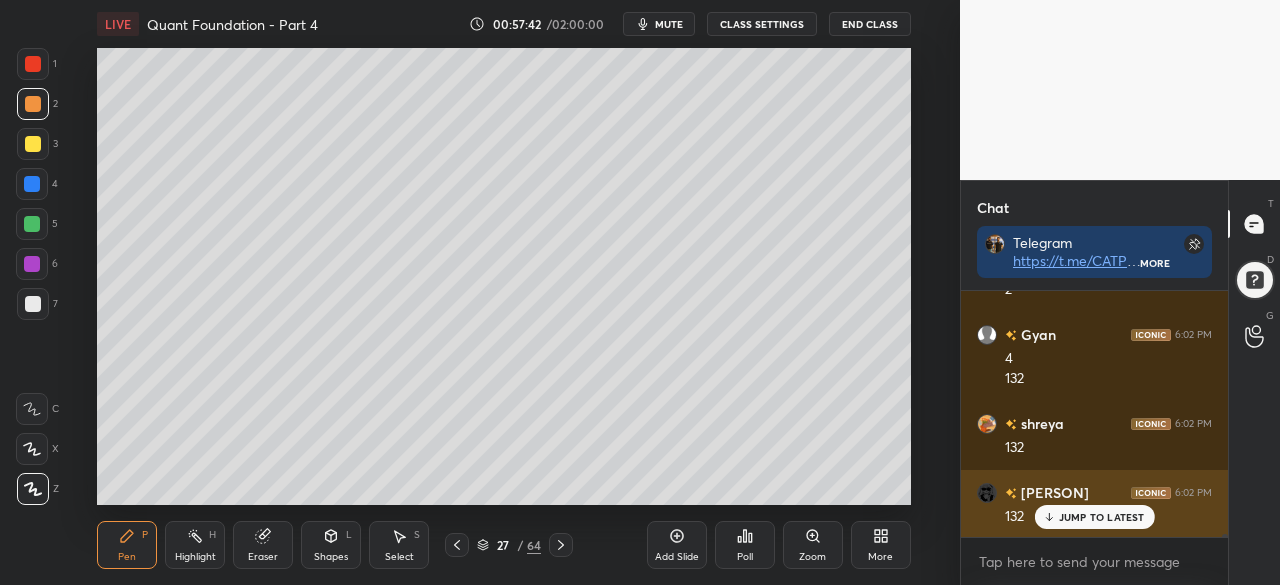 scroll, scrollTop: 17278, scrollLeft: 0, axis: vertical 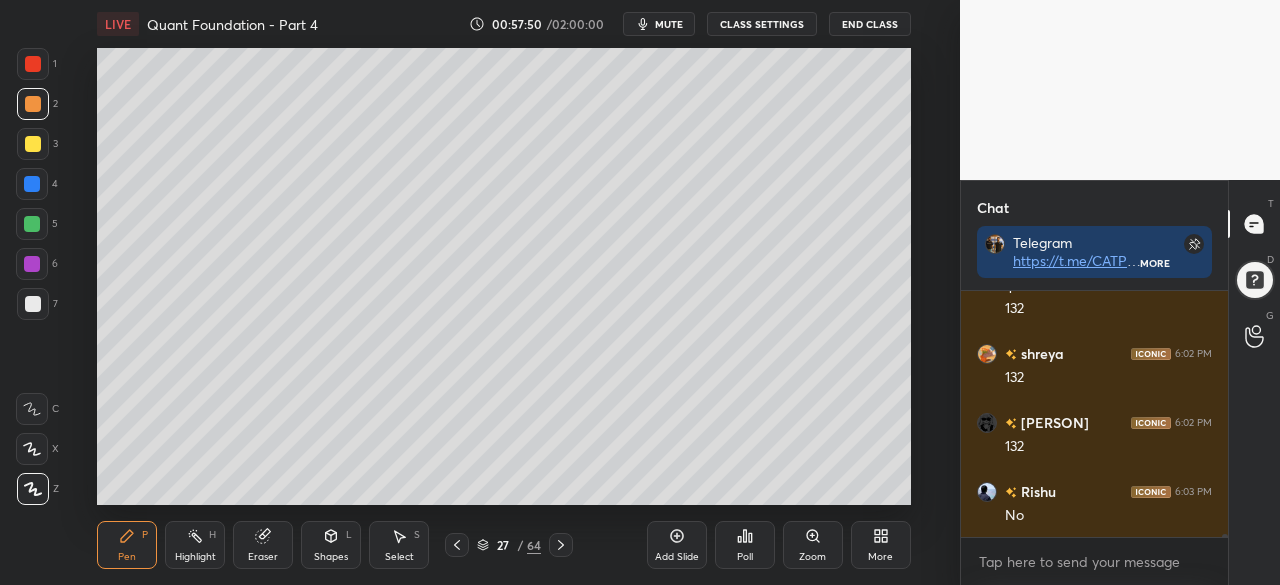 click at bounding box center [33, 64] 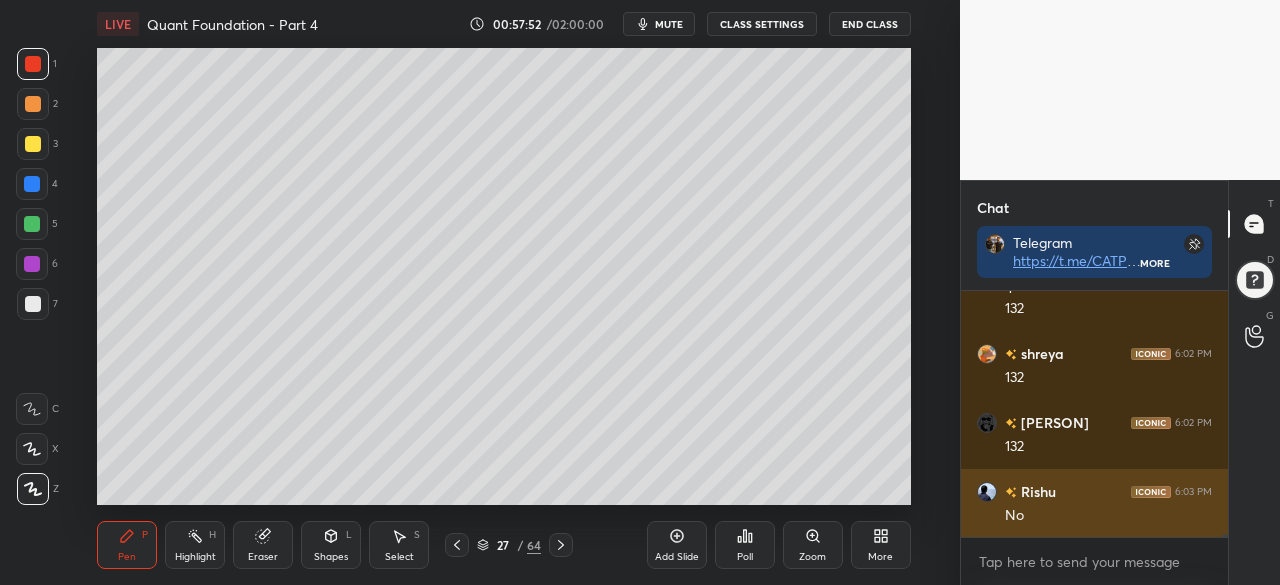 click at bounding box center [33, 104] 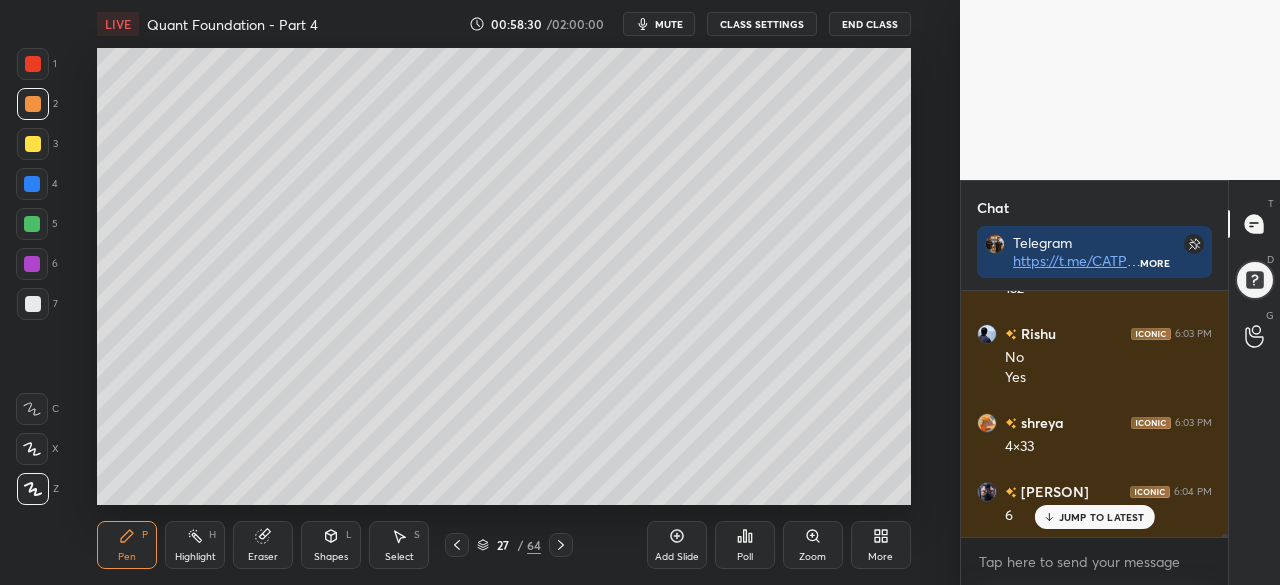 scroll, scrollTop: 17504, scrollLeft: 0, axis: vertical 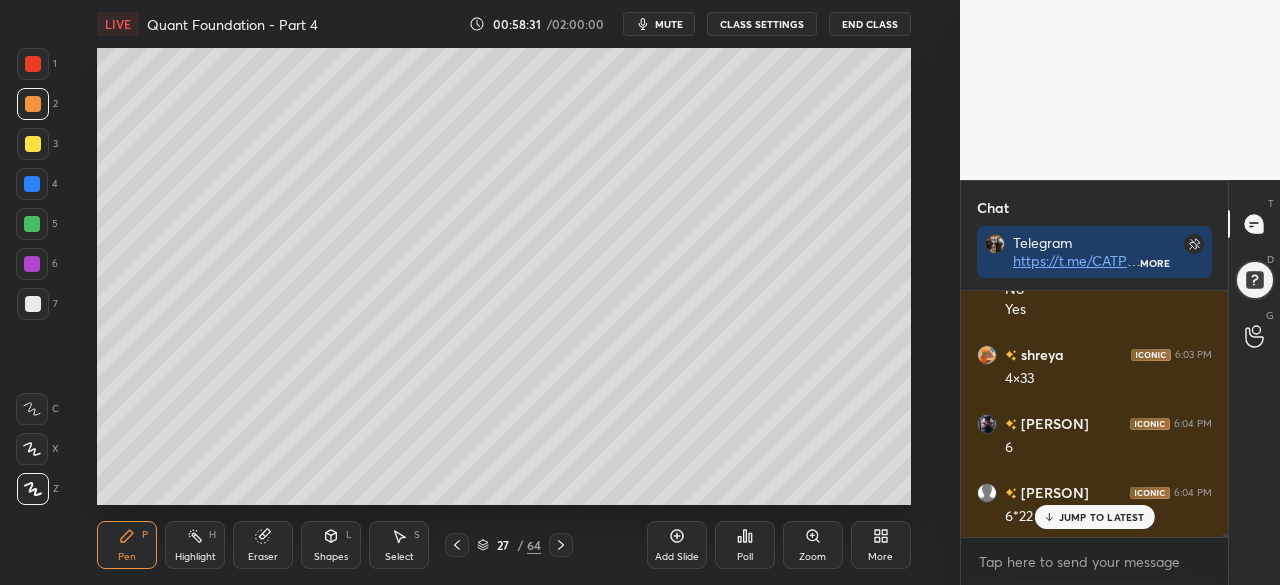 click on "Add Slide Poll Zoom More" at bounding box center (779, 545) 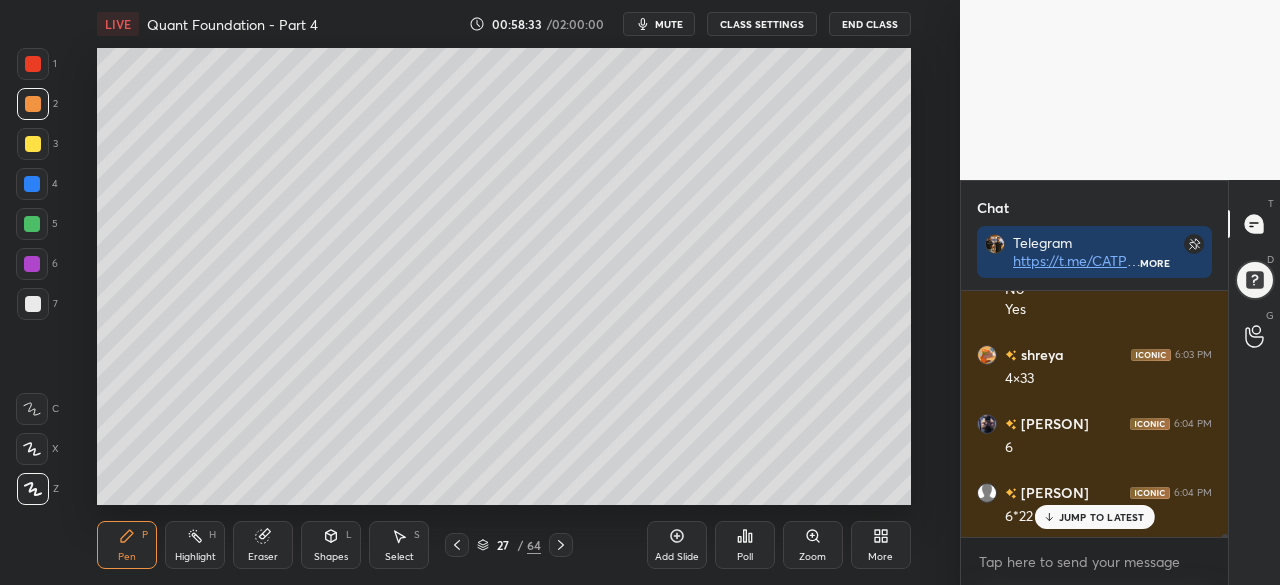 click at bounding box center (32, 264) 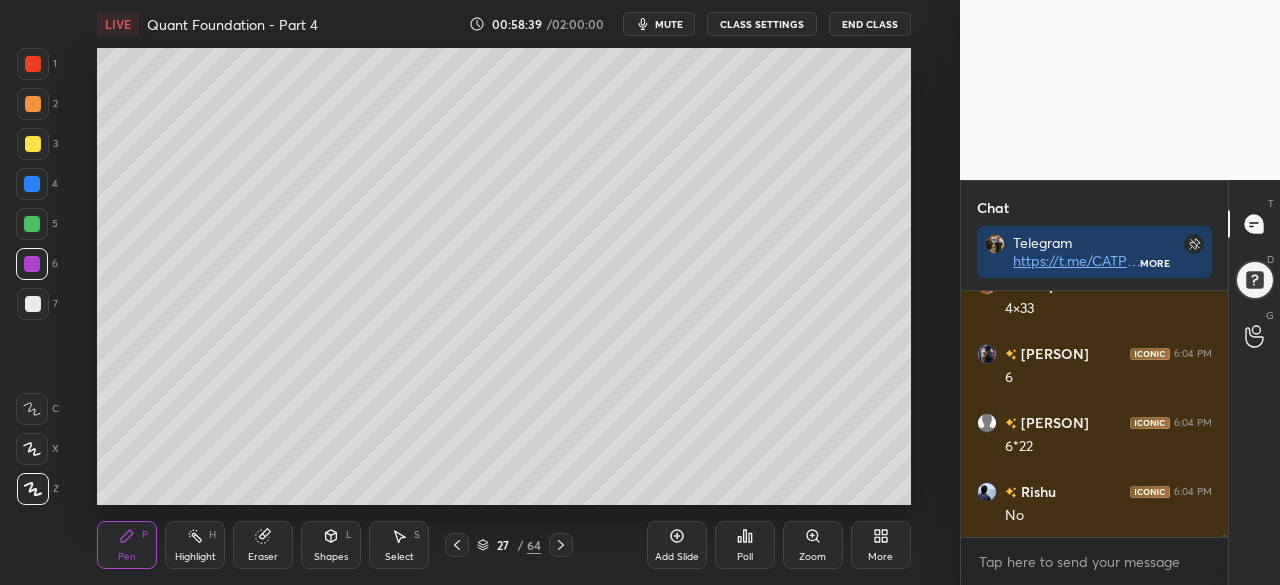 click at bounding box center [33, 104] 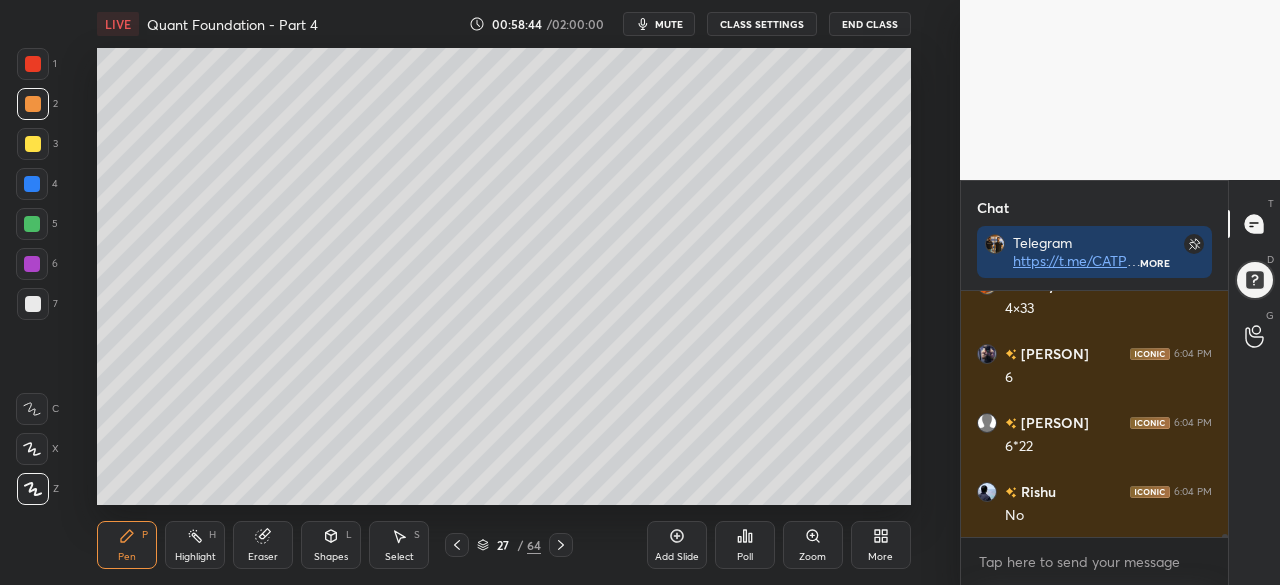 click at bounding box center [32, 184] 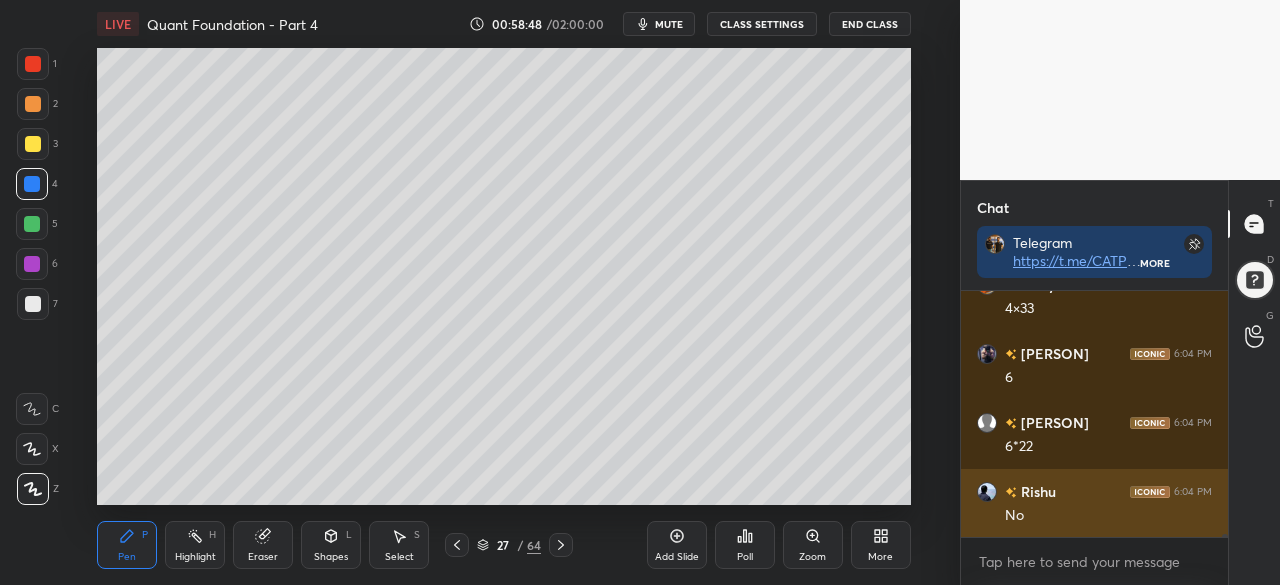 scroll, scrollTop: 17594, scrollLeft: 0, axis: vertical 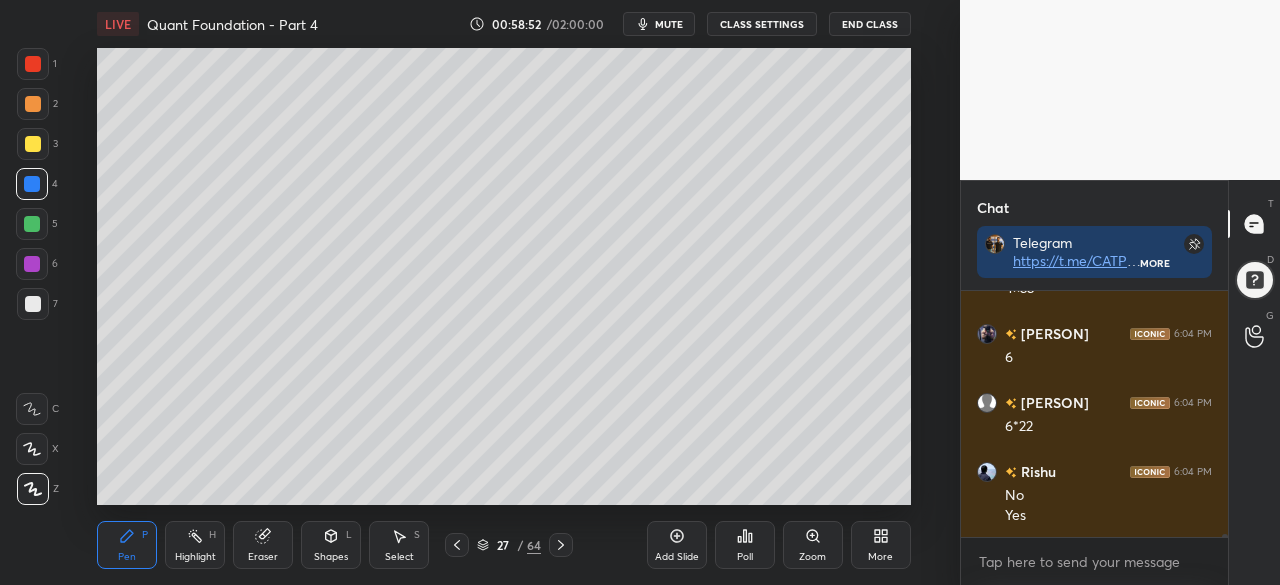 click at bounding box center (33, 64) 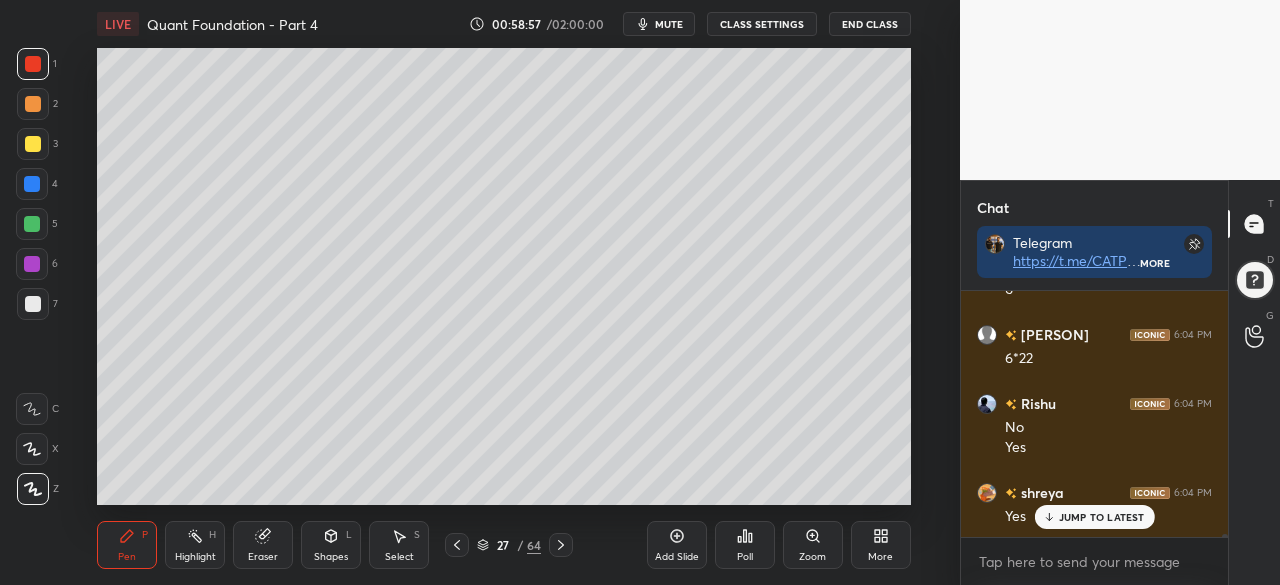 scroll, scrollTop: 17732, scrollLeft: 0, axis: vertical 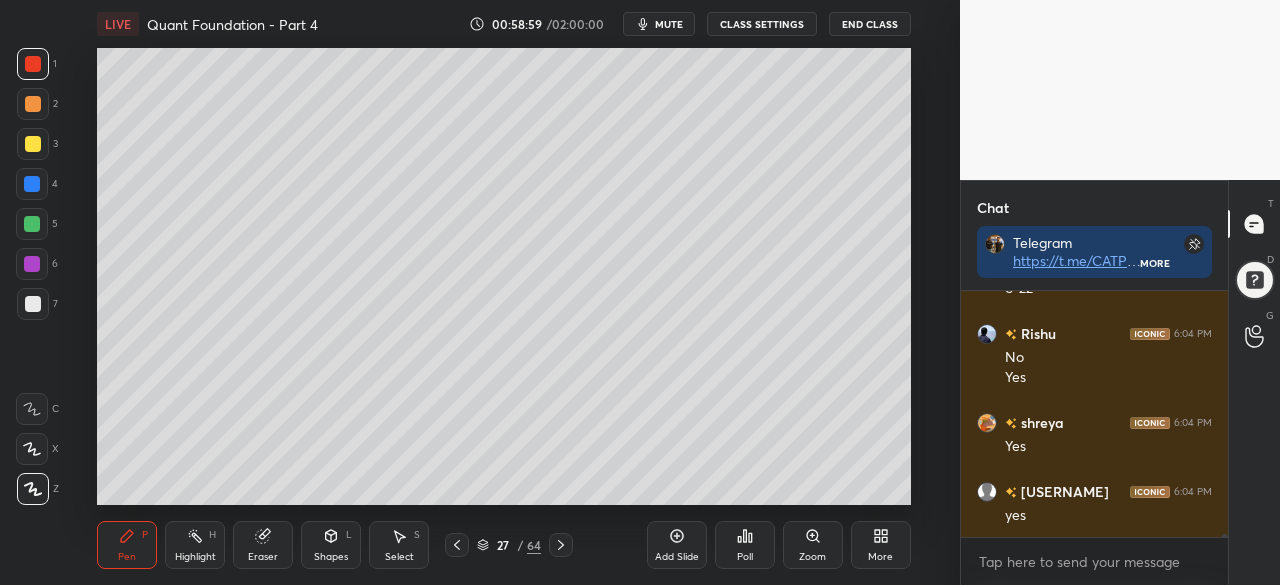 click on "Select S" at bounding box center (399, 545) 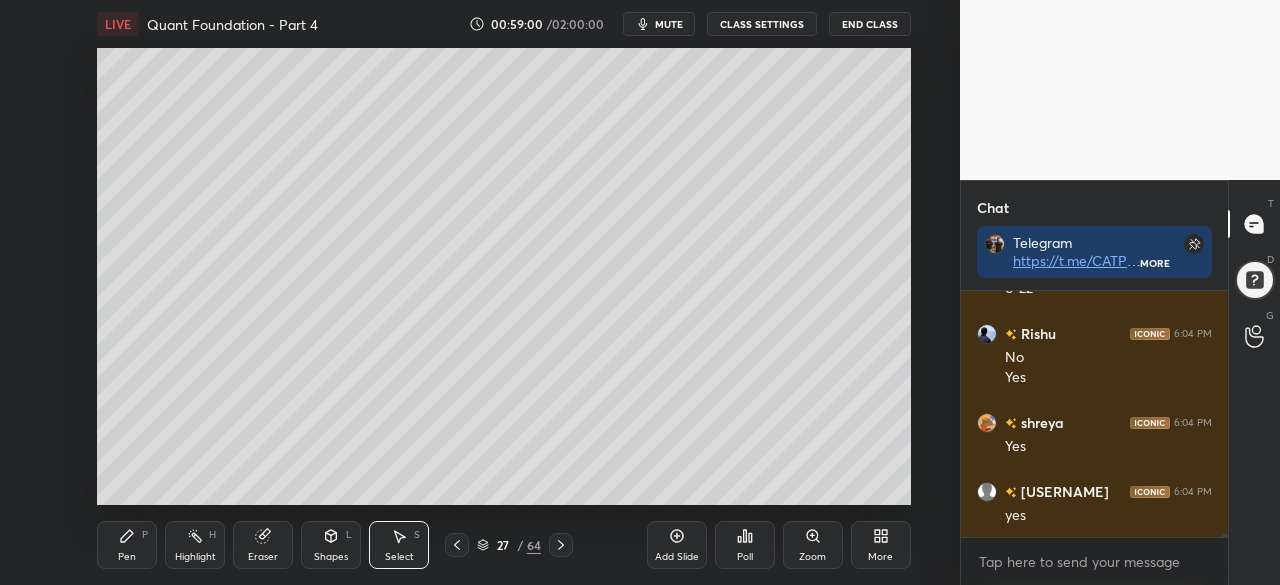 scroll, scrollTop: 17800, scrollLeft: 0, axis: vertical 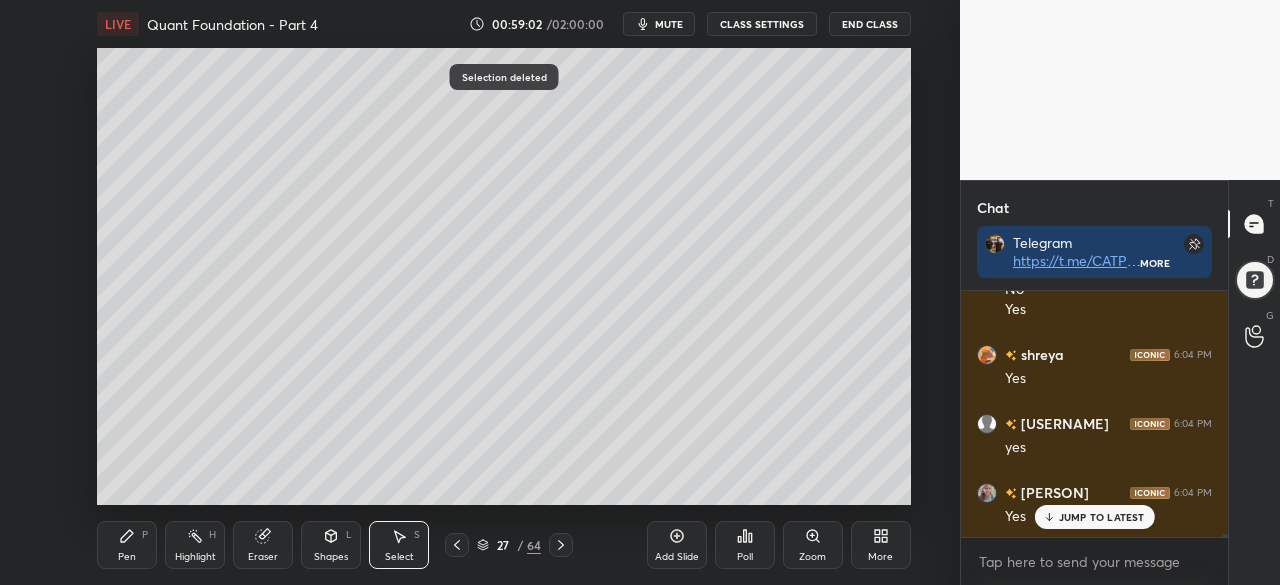 click on "Pen P" at bounding box center (127, 545) 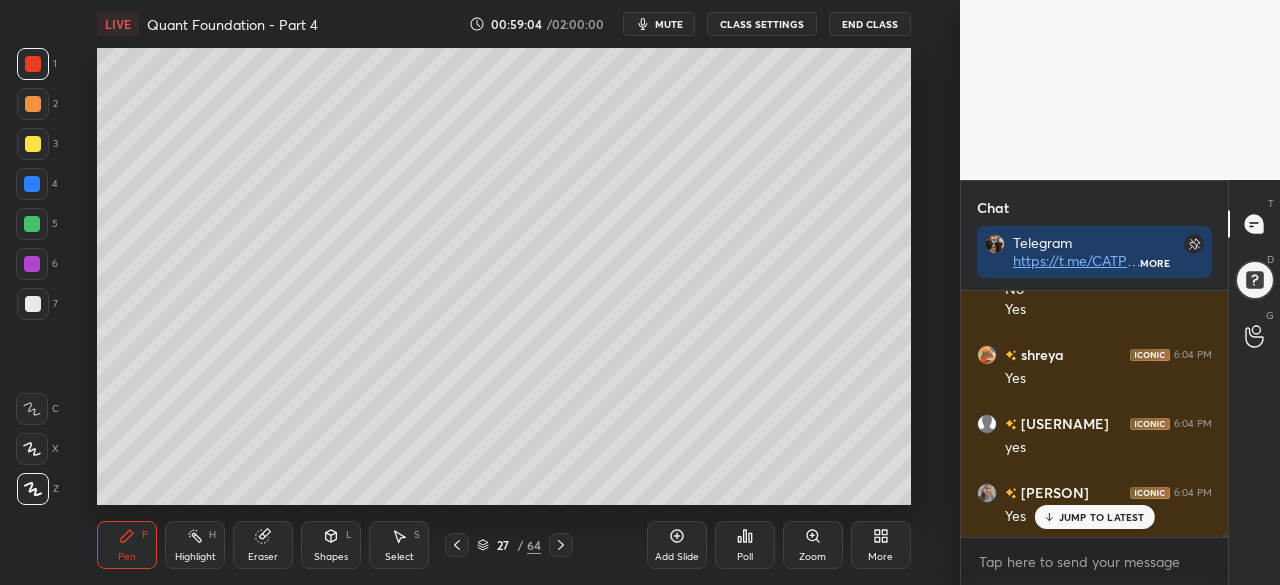 scroll, scrollTop: 17870, scrollLeft: 0, axis: vertical 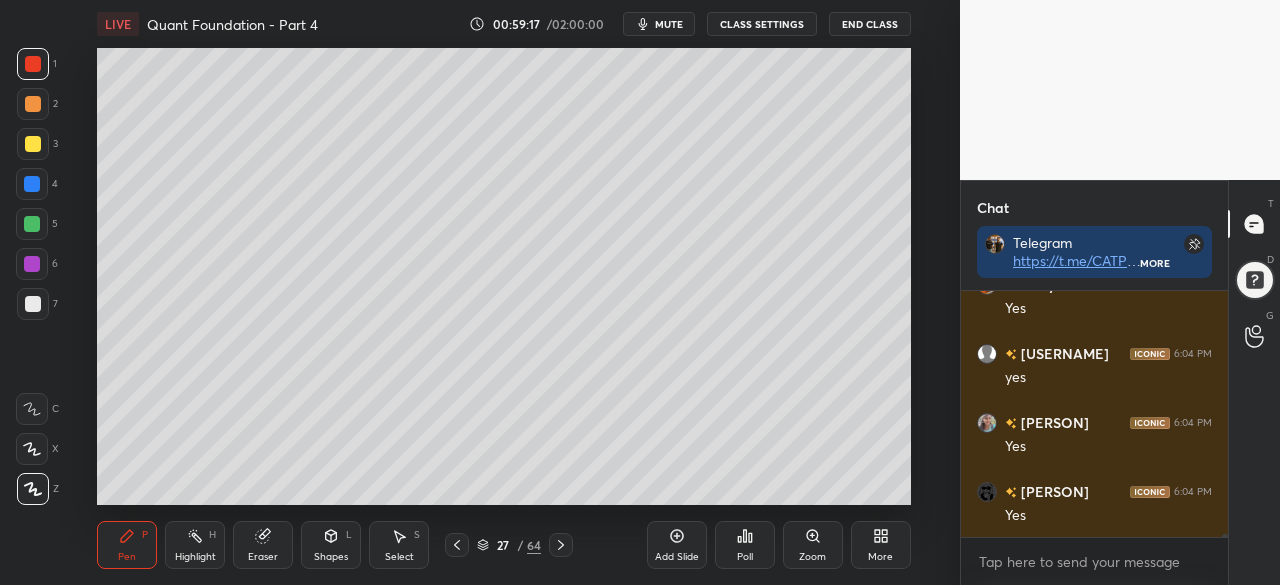 click 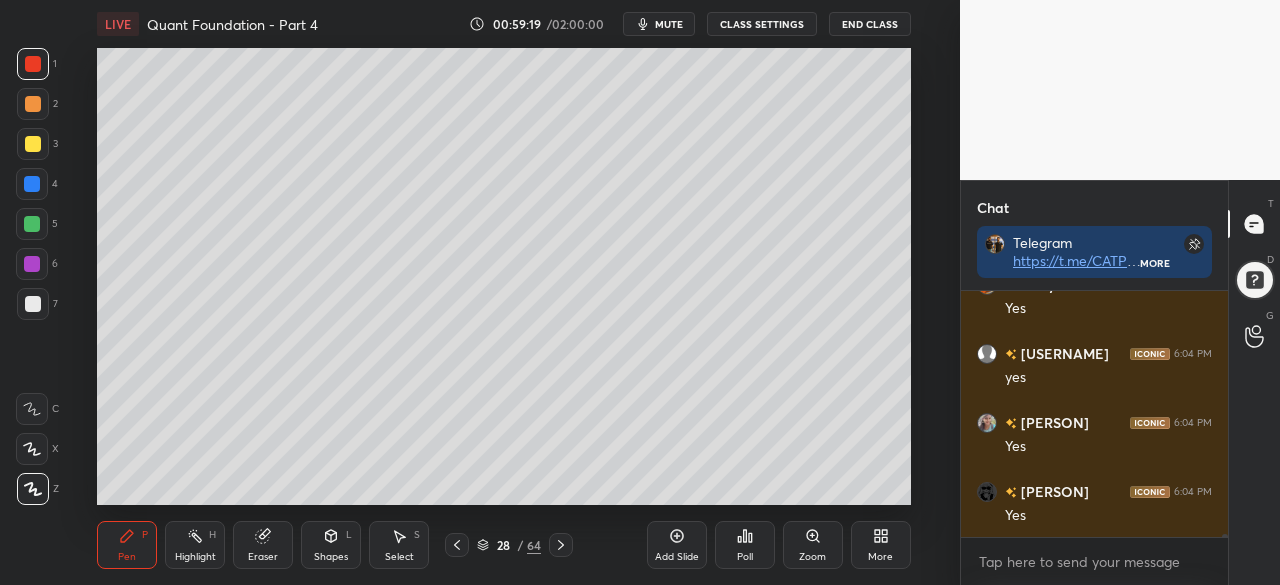 click 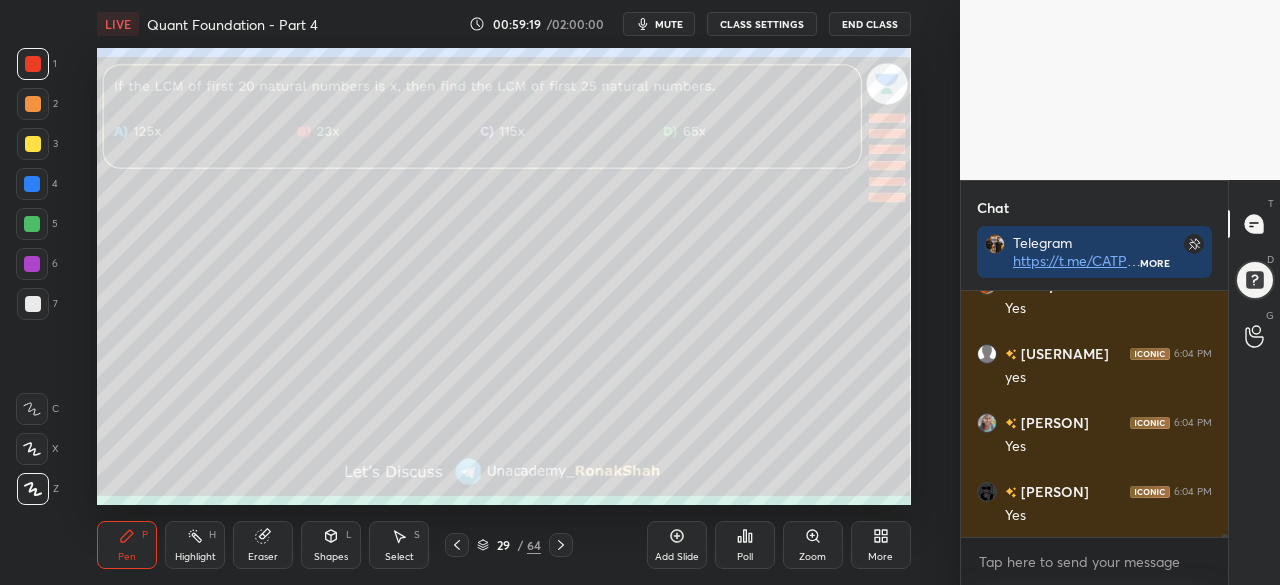 click 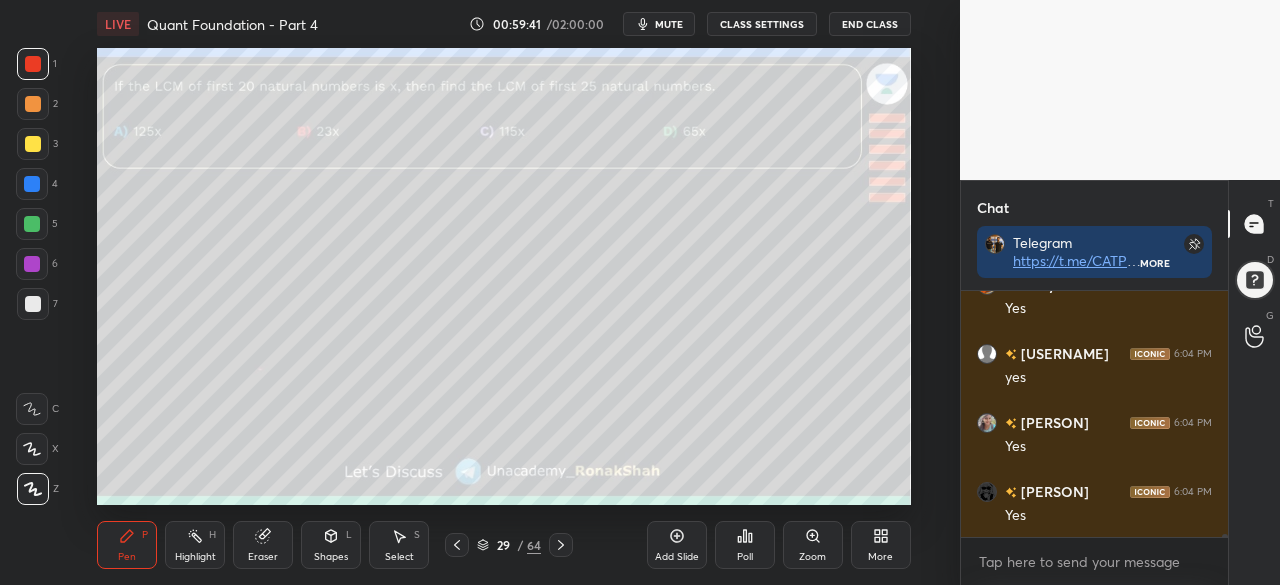 click at bounding box center (33, 64) 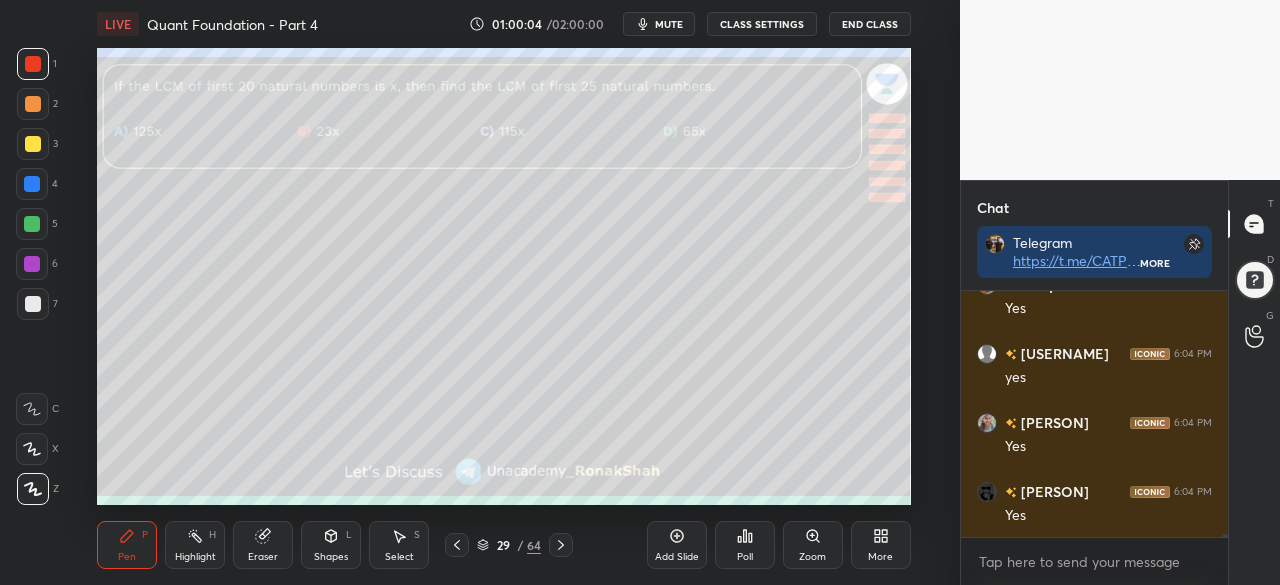 click on "Poll" at bounding box center (745, 545) 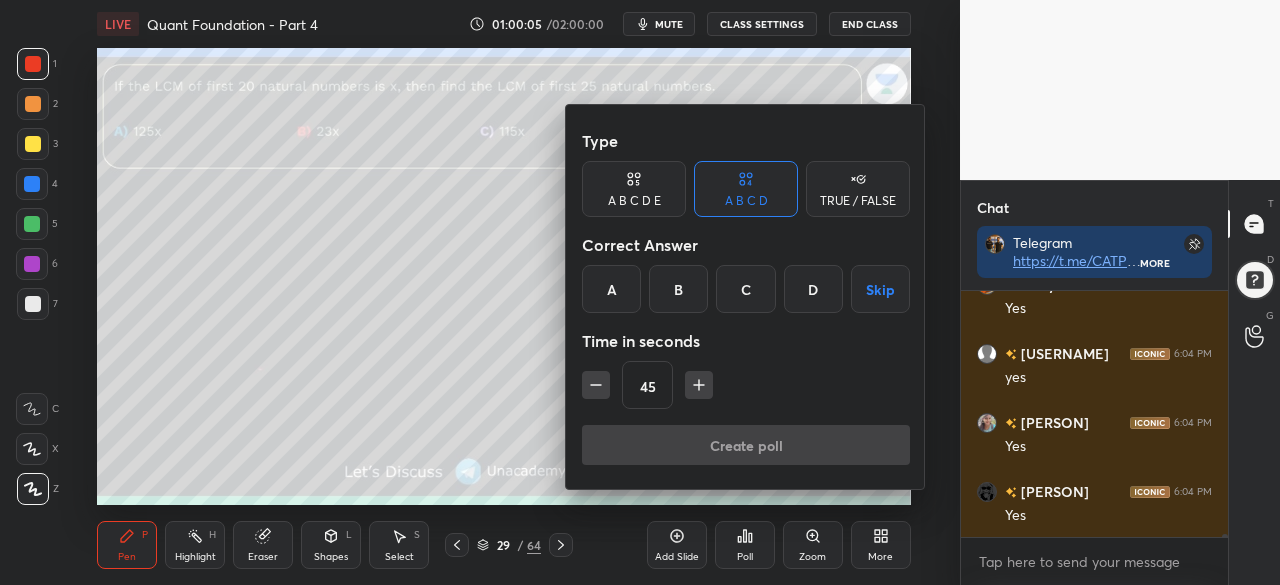 click on "C" at bounding box center (745, 289) 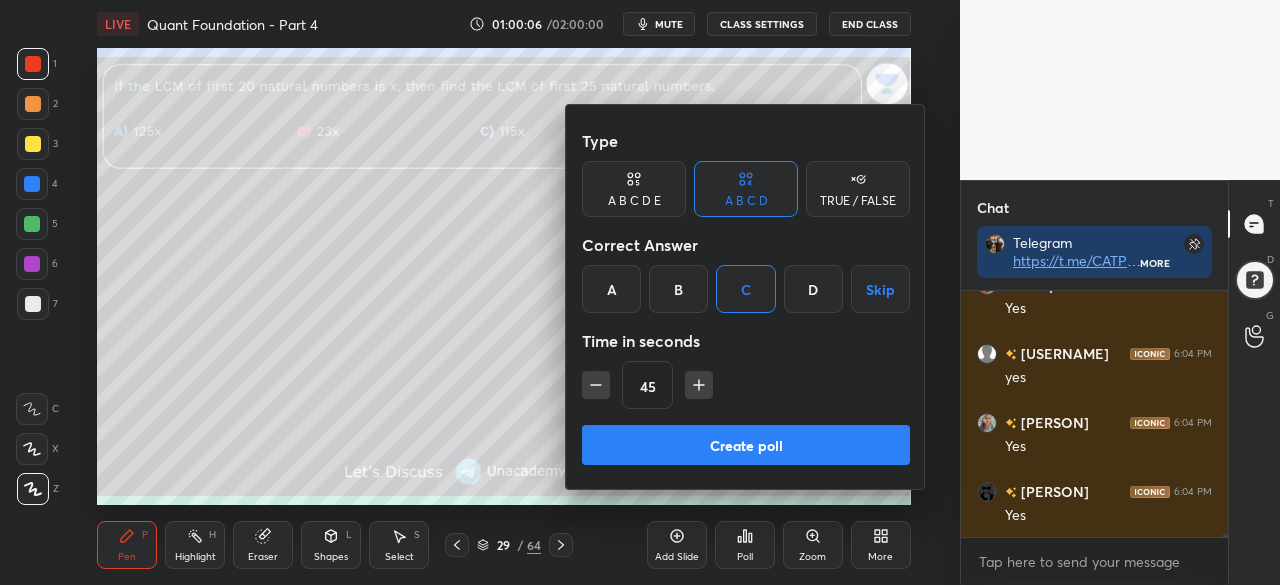 click 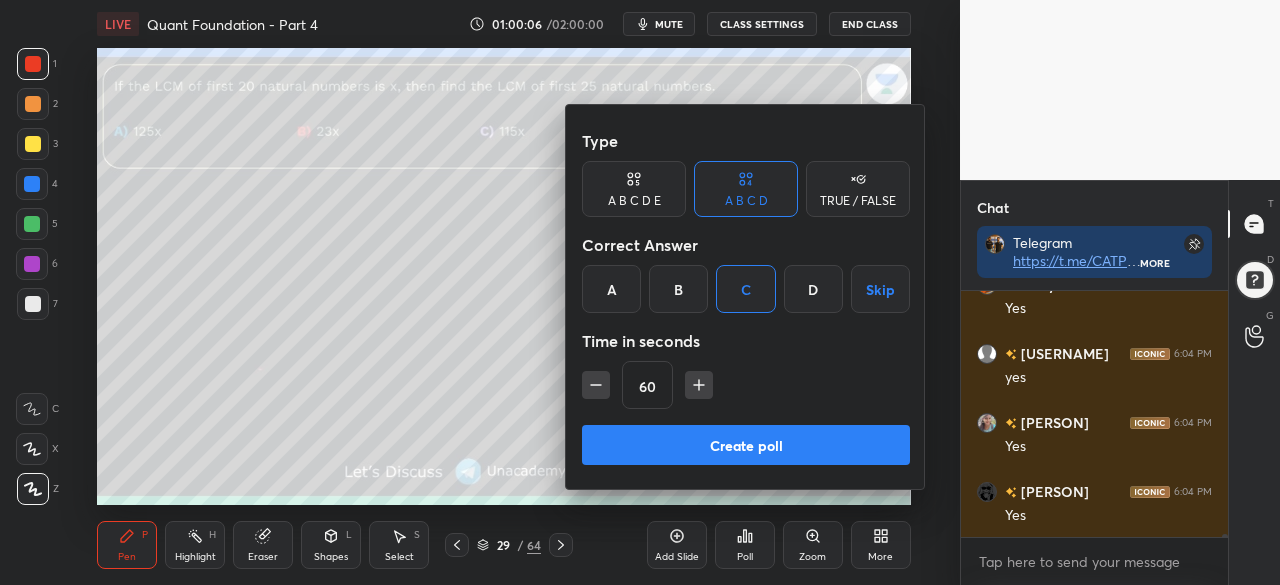 click 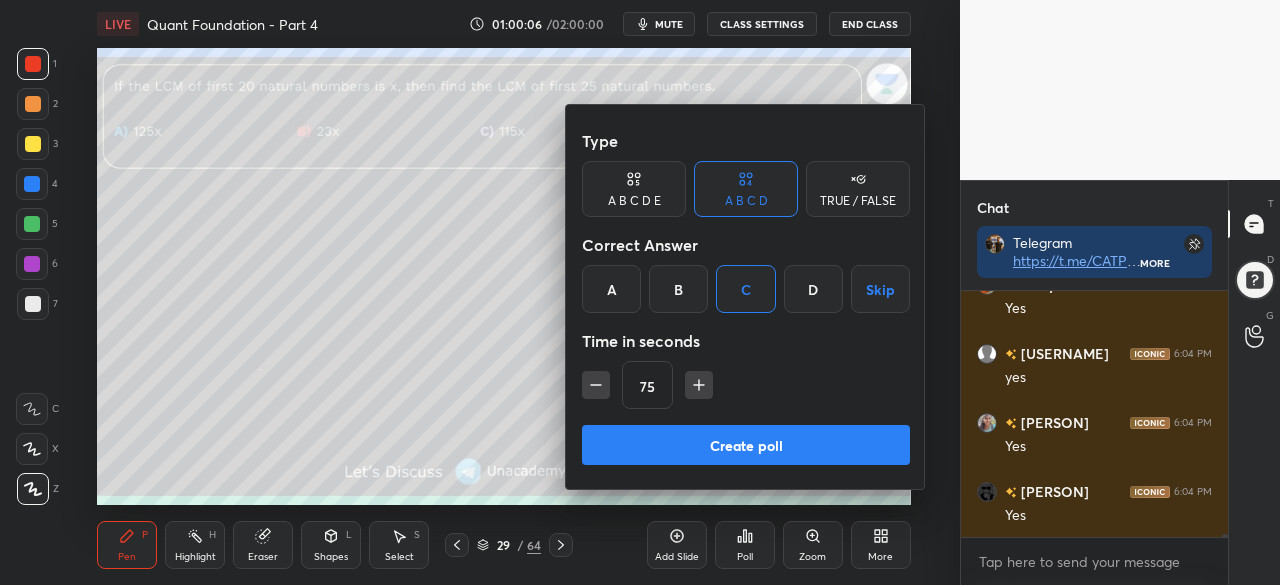 click 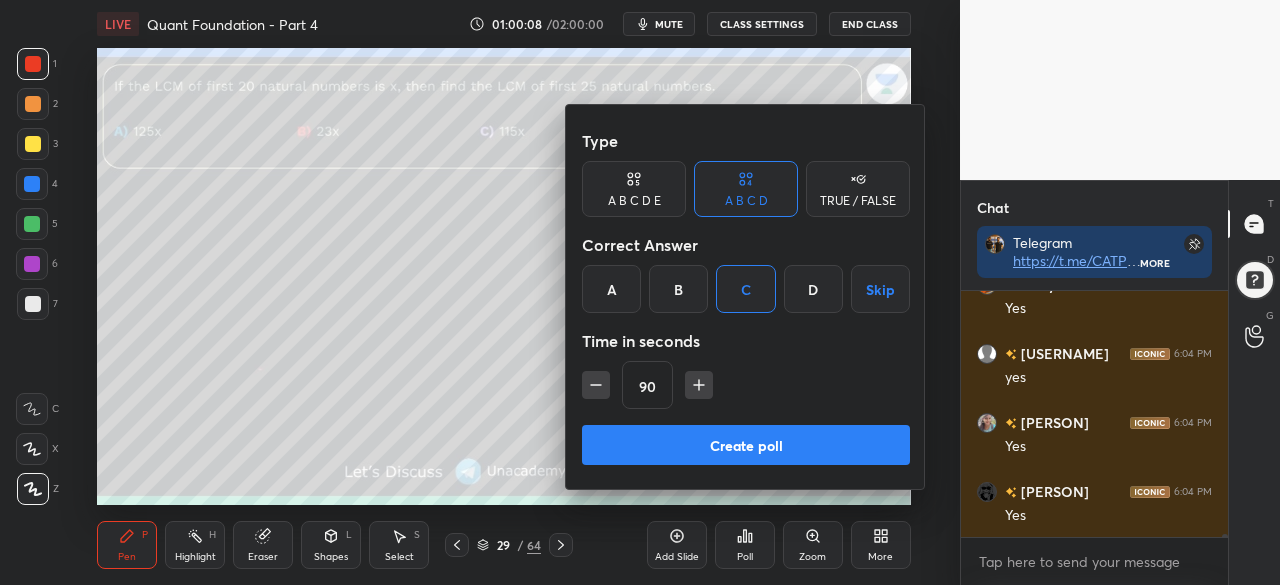 click on "Create poll" at bounding box center [746, 445] 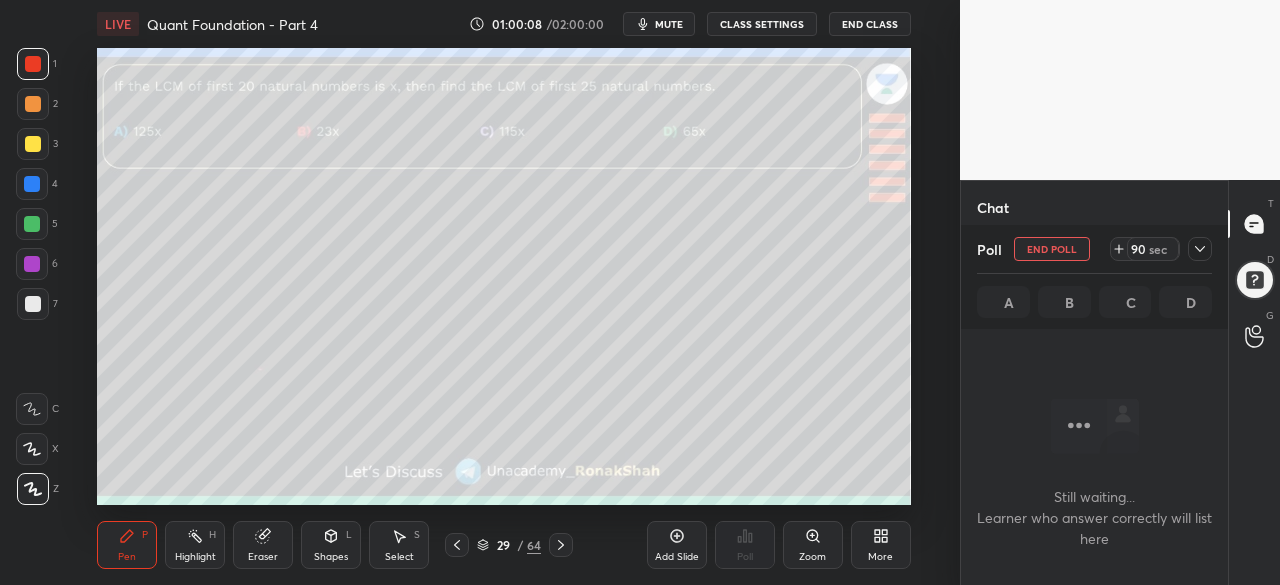 scroll, scrollTop: 153, scrollLeft: 261, axis: both 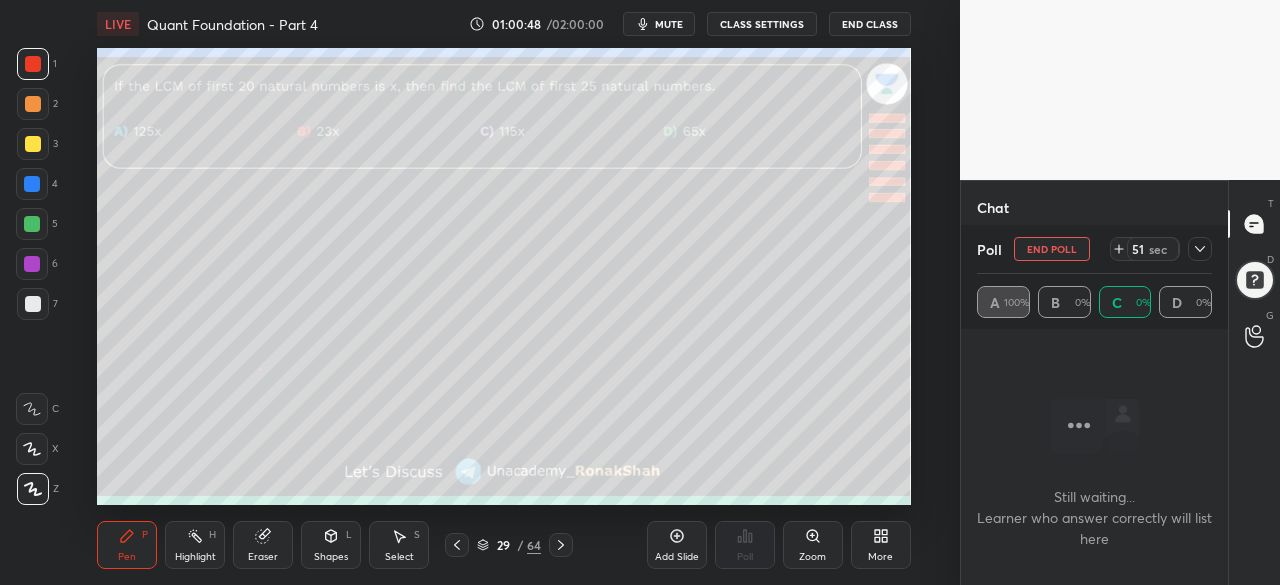 click 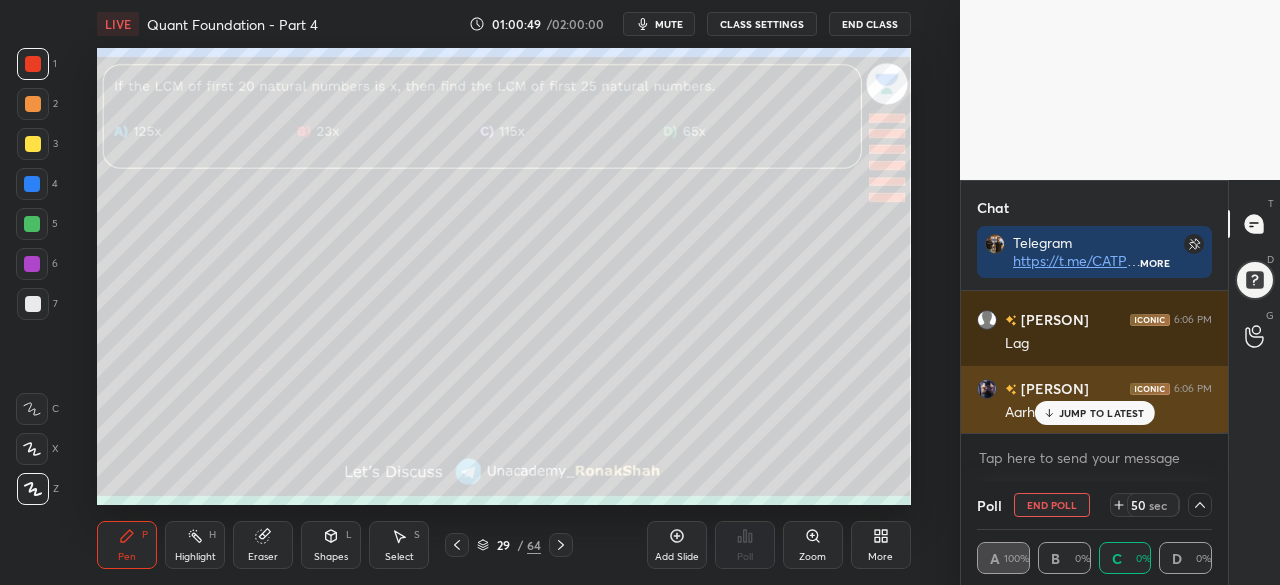 click on "JUMP TO LATEST" at bounding box center (1102, 413) 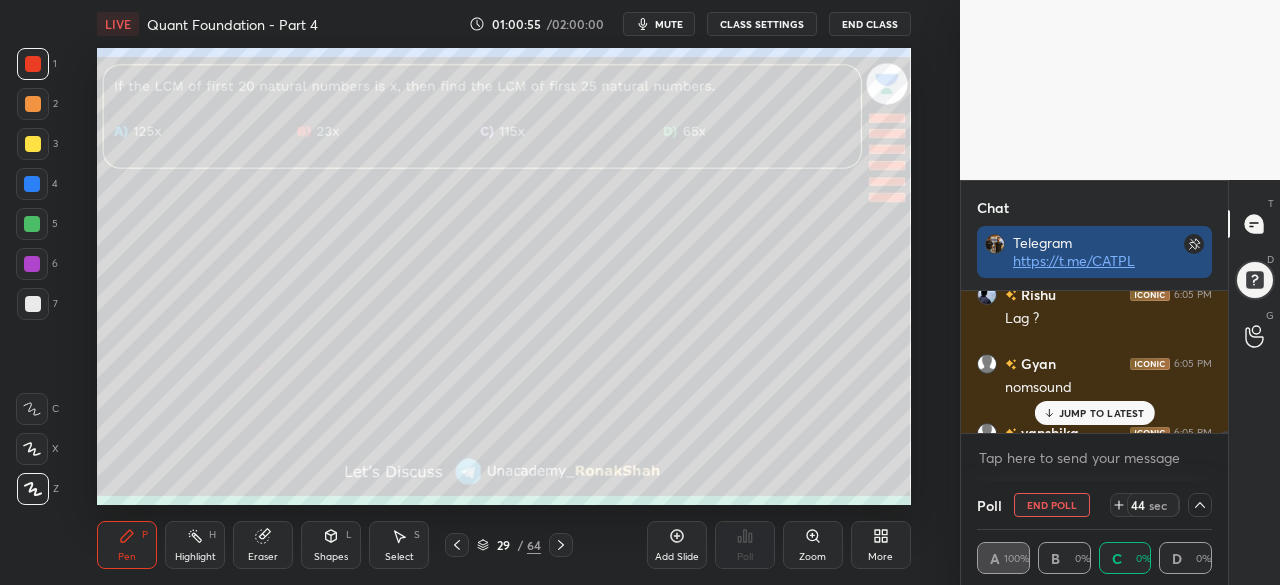 scroll, scrollTop: 18293, scrollLeft: 0, axis: vertical 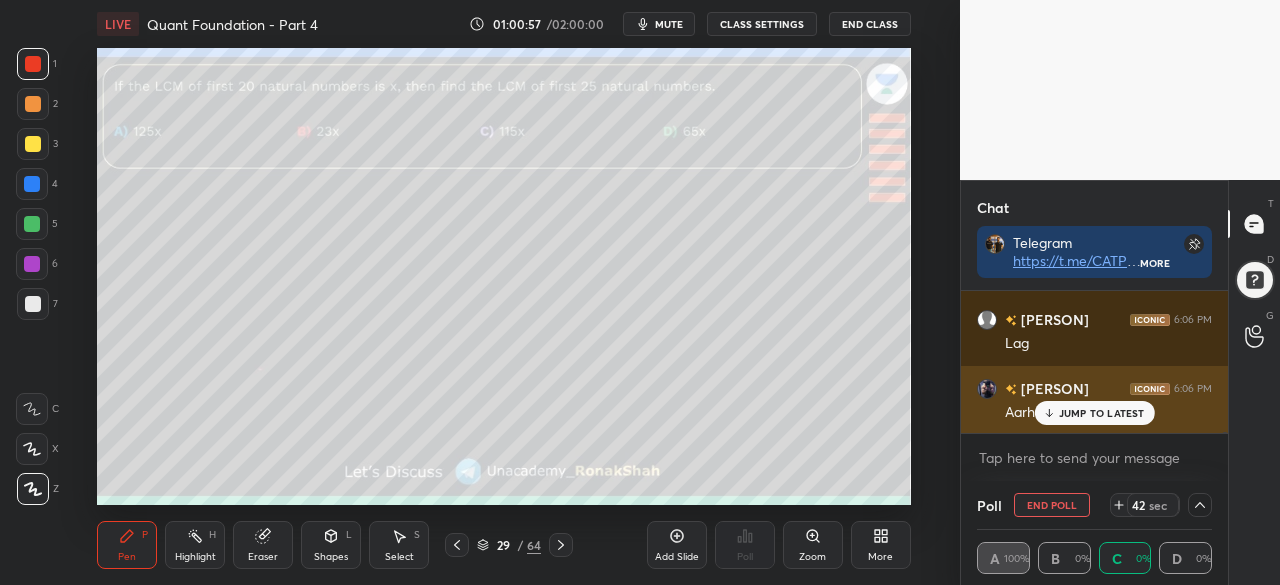 click on "JUMP TO LATEST" at bounding box center [1102, 413] 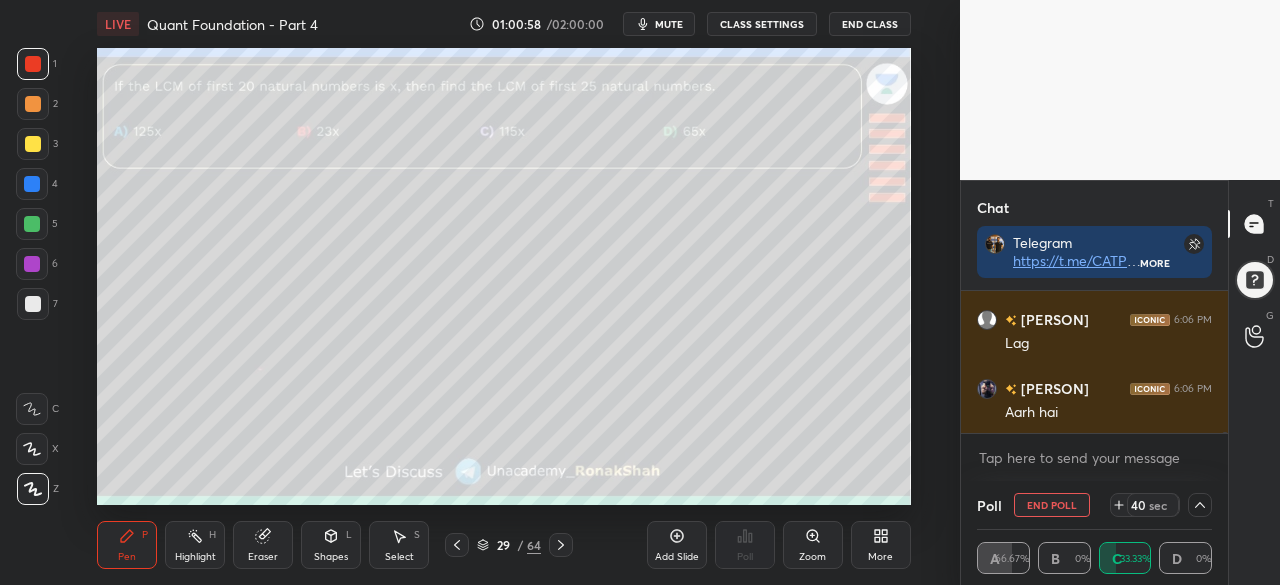 scroll, scrollTop: 18243, scrollLeft: 0, axis: vertical 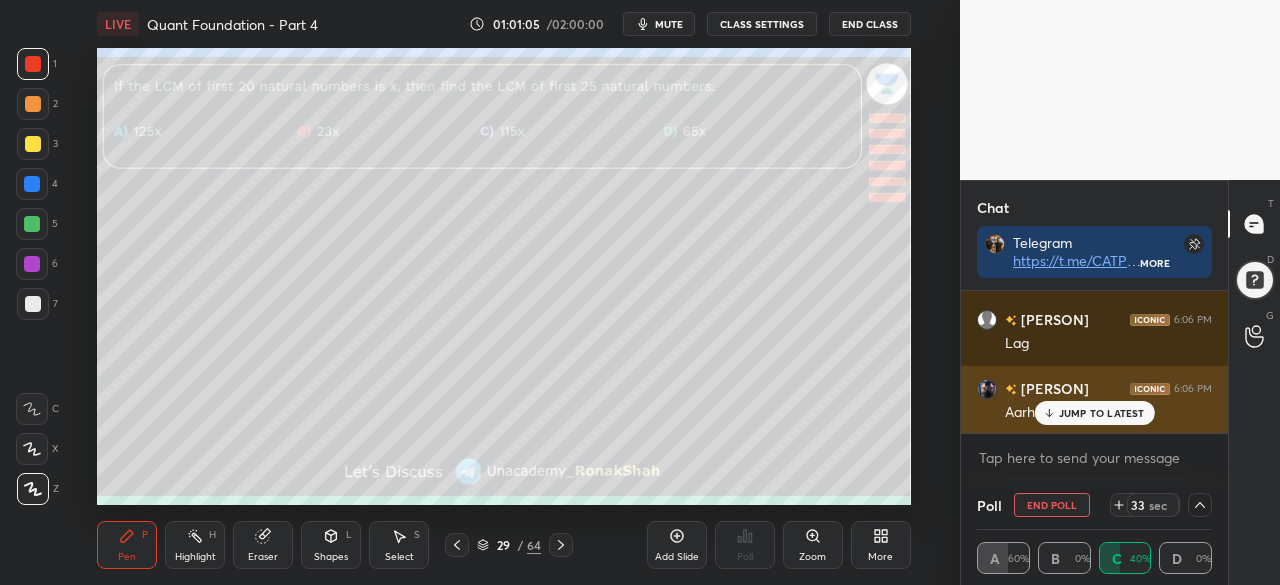 click on "JUMP TO LATEST" at bounding box center [1102, 413] 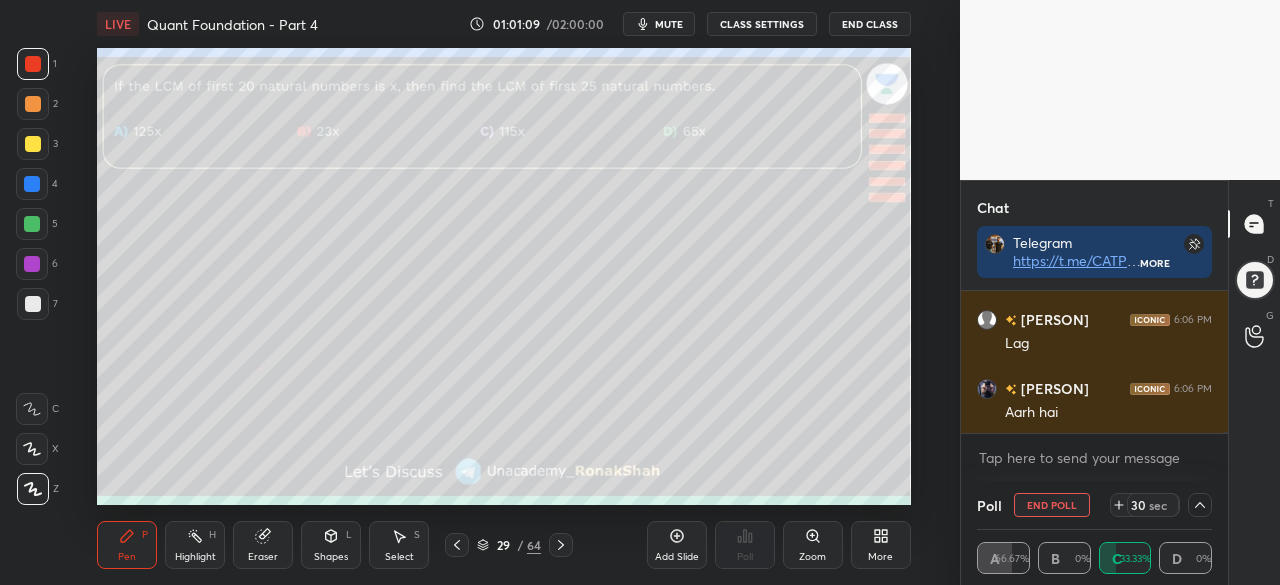 click at bounding box center [1200, 505] 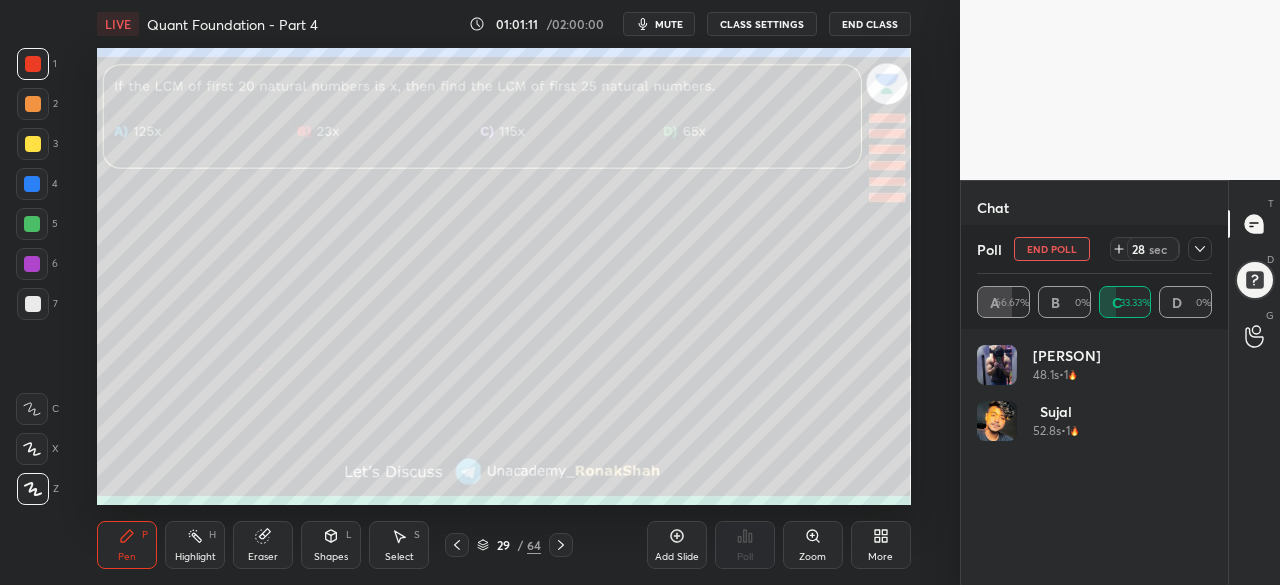 click 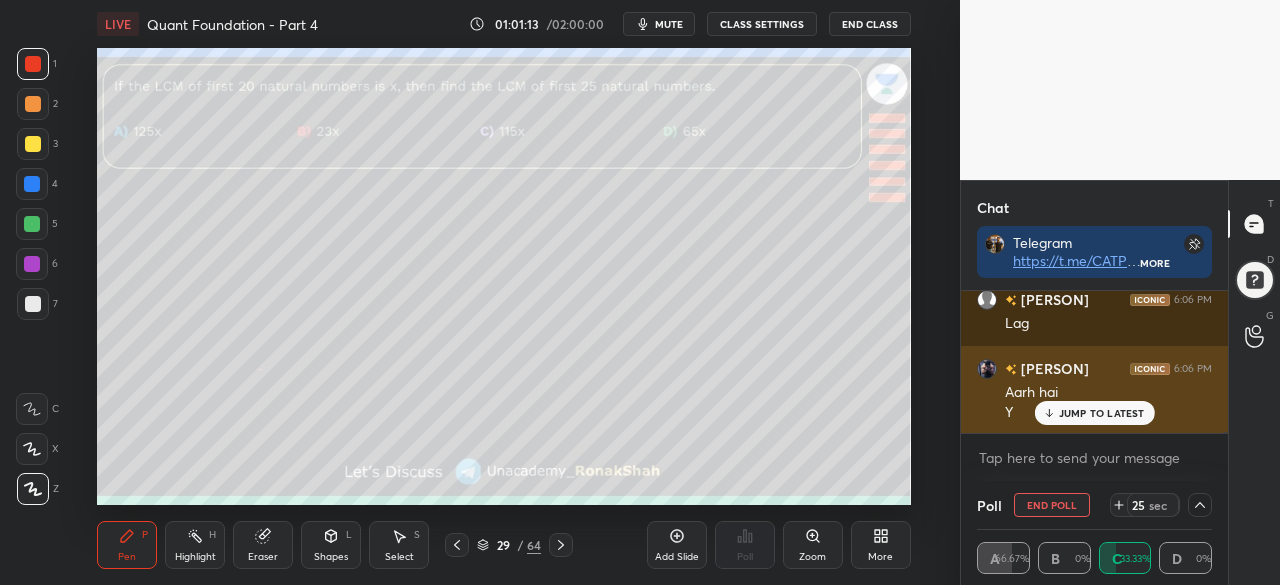 click on "JUMP TO LATEST" at bounding box center (1102, 413) 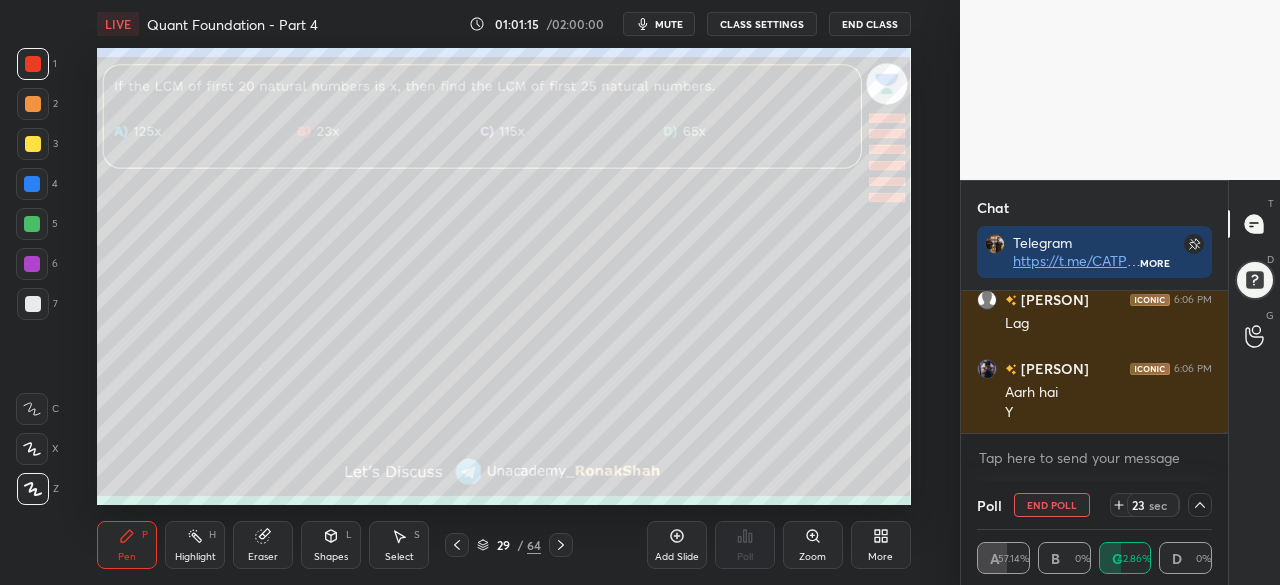 click 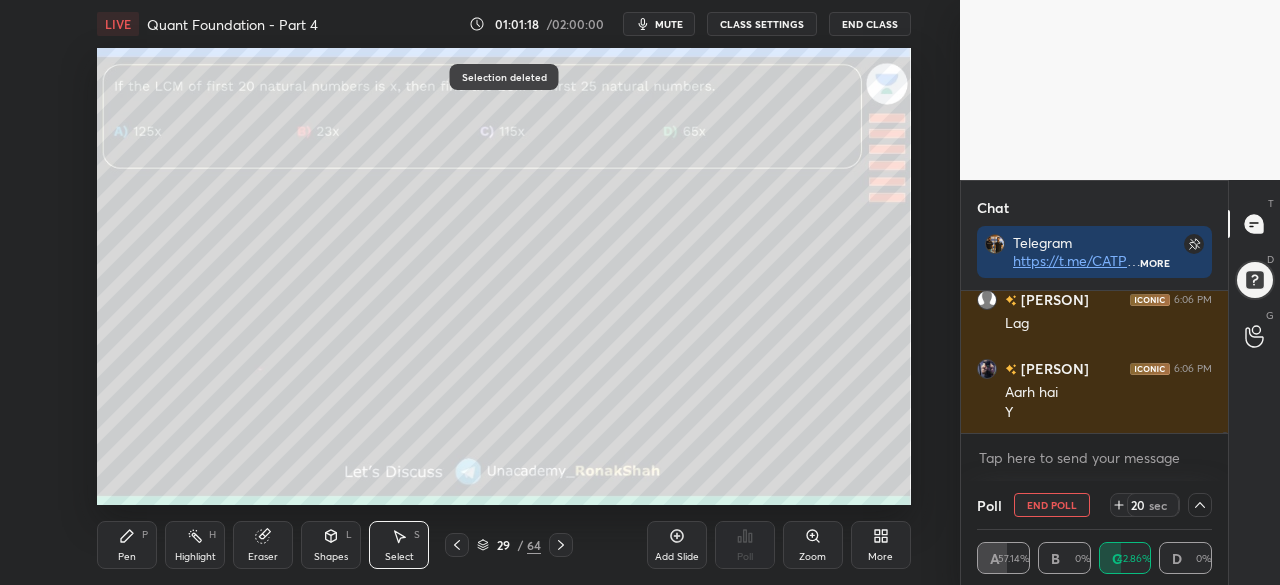 click on "Pen" at bounding box center (127, 557) 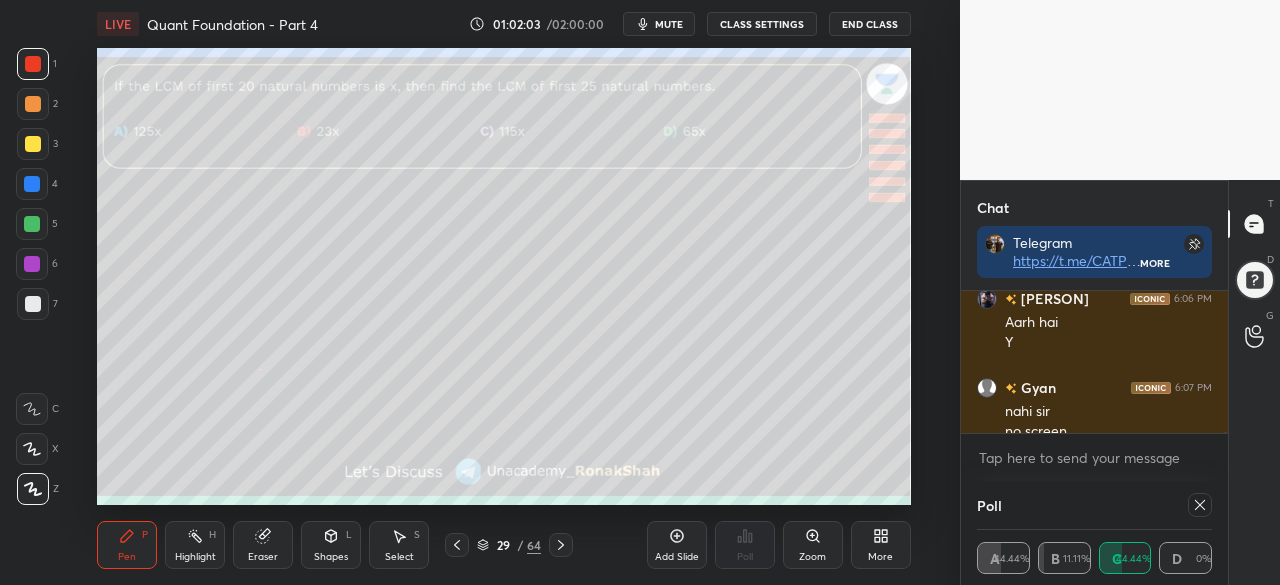 scroll, scrollTop: 18428, scrollLeft: 0, axis: vertical 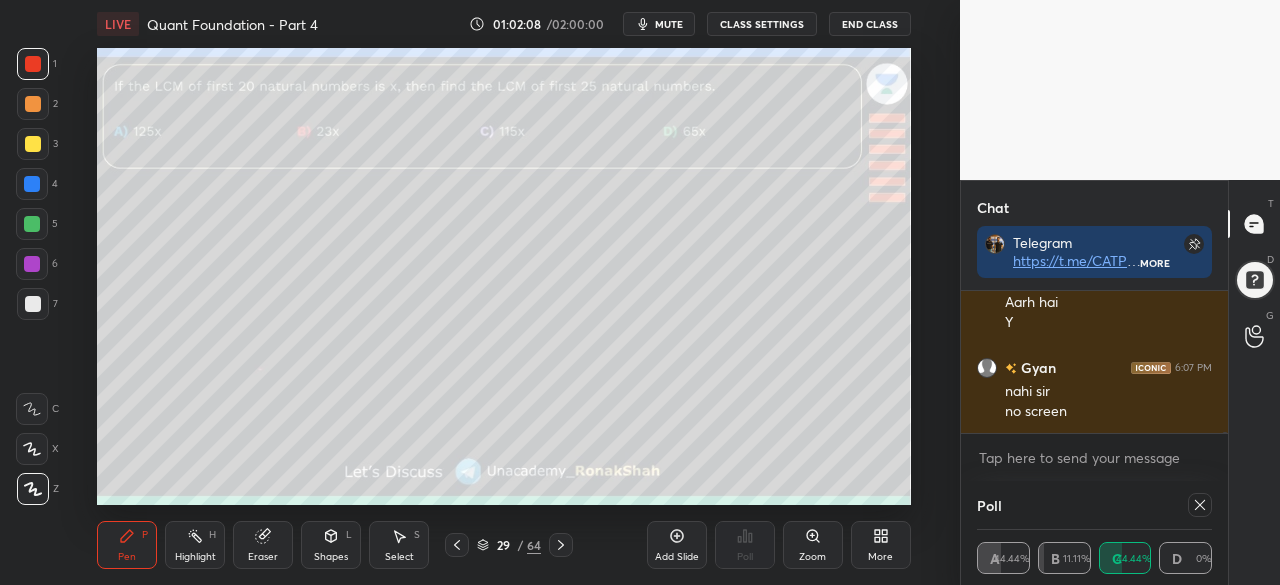 click 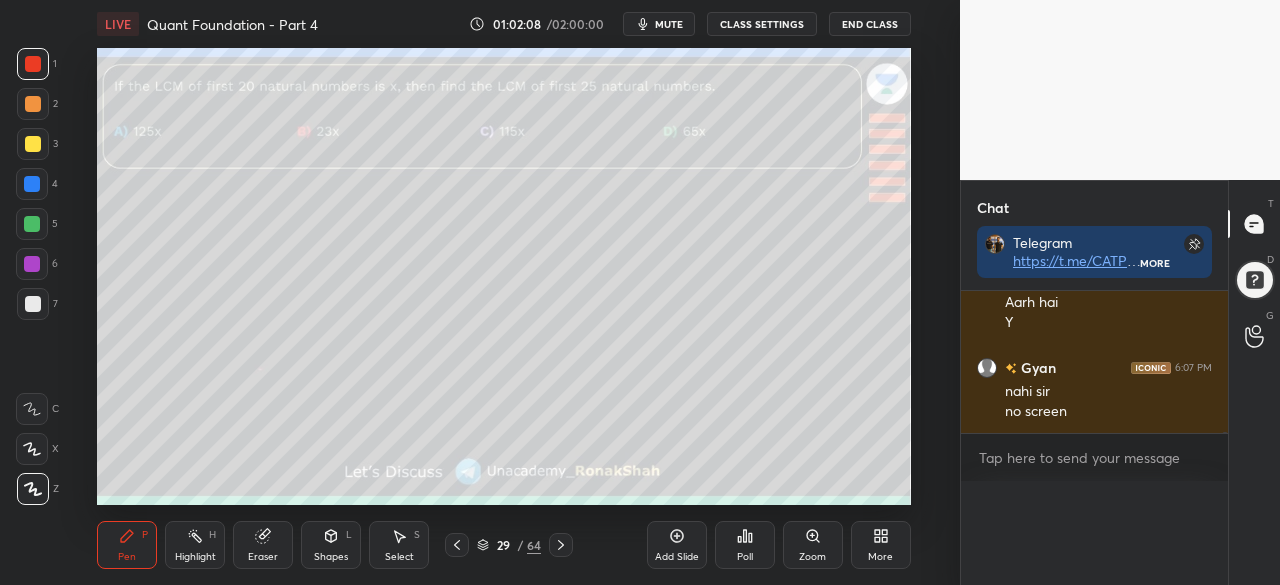 scroll, scrollTop: 6, scrollLeft: 6, axis: both 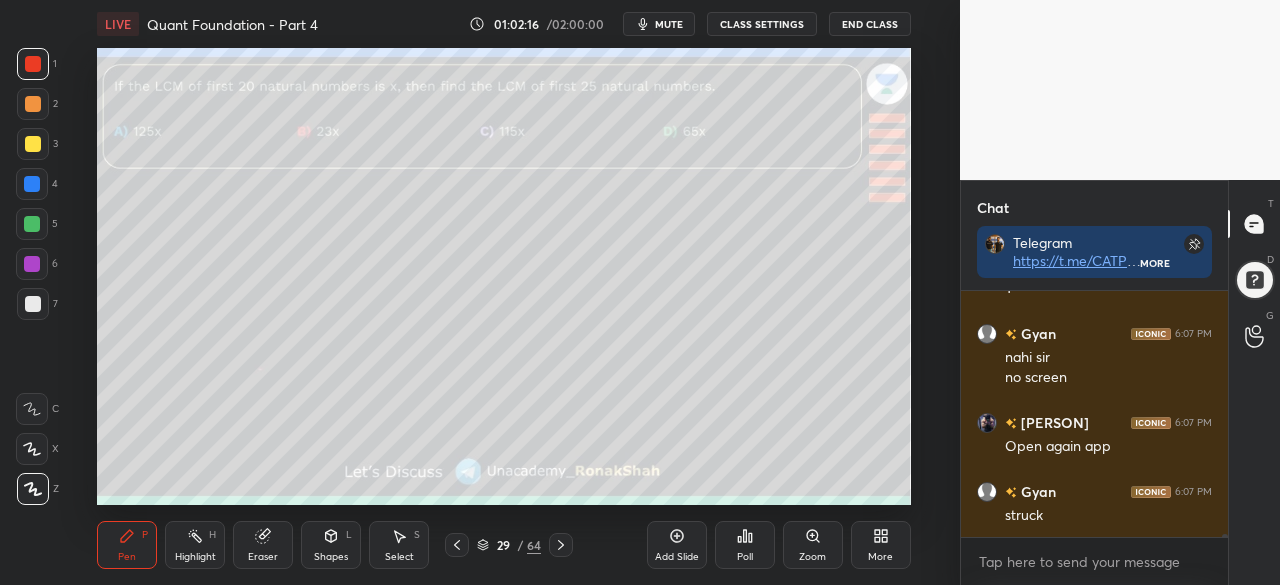 click on "Select S" at bounding box center (399, 545) 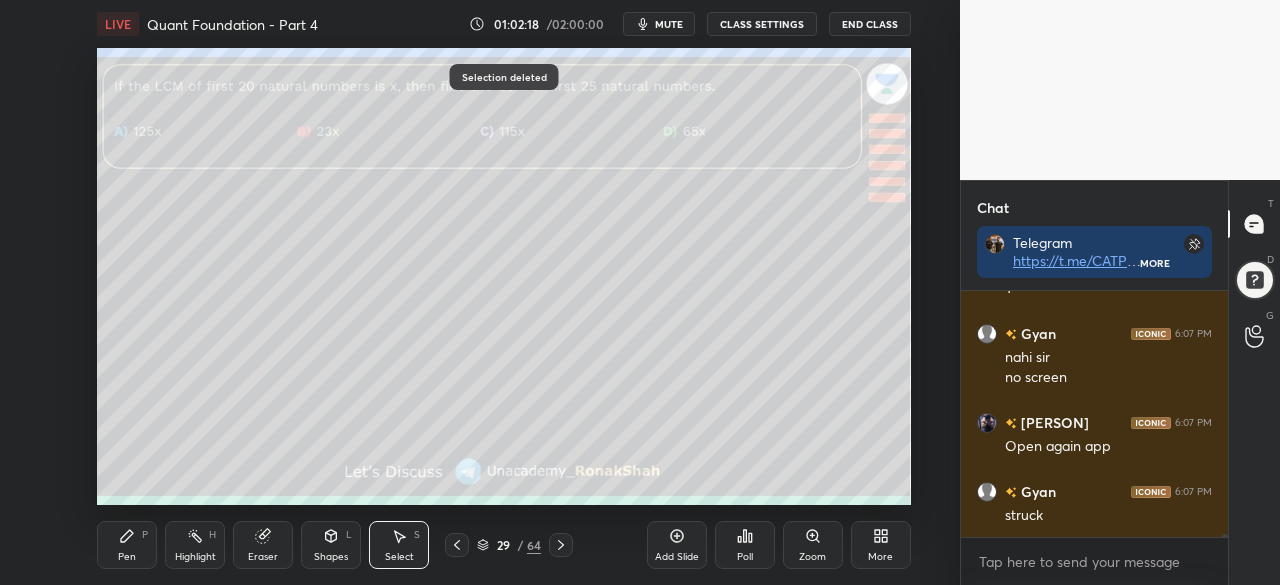 click on "Pen P" at bounding box center (127, 545) 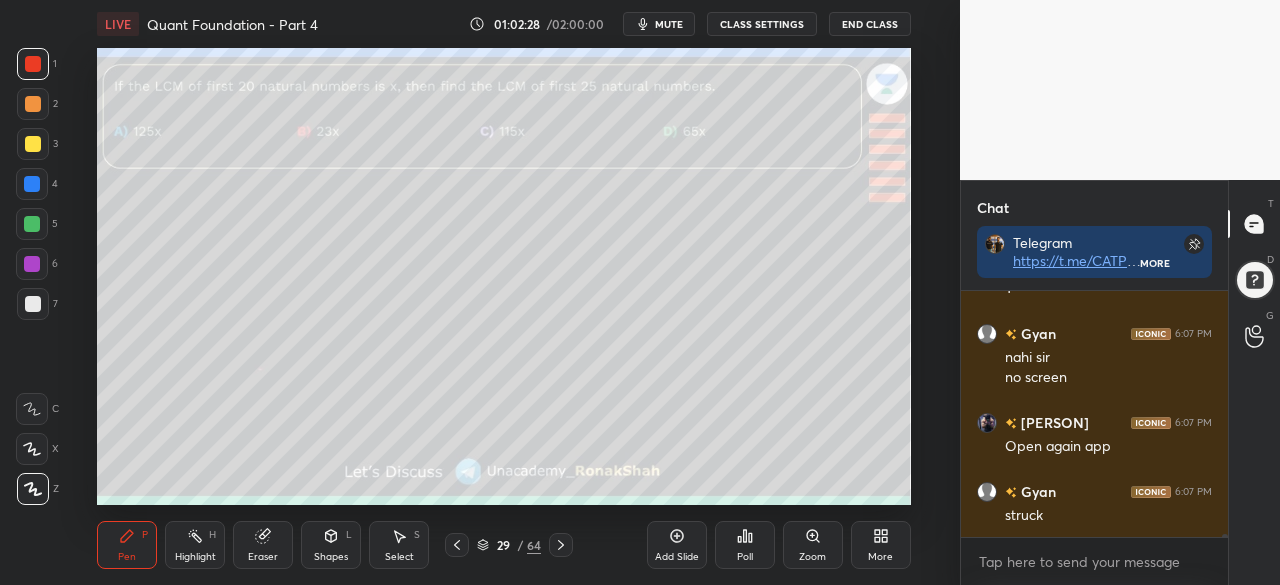 click at bounding box center [32, 224] 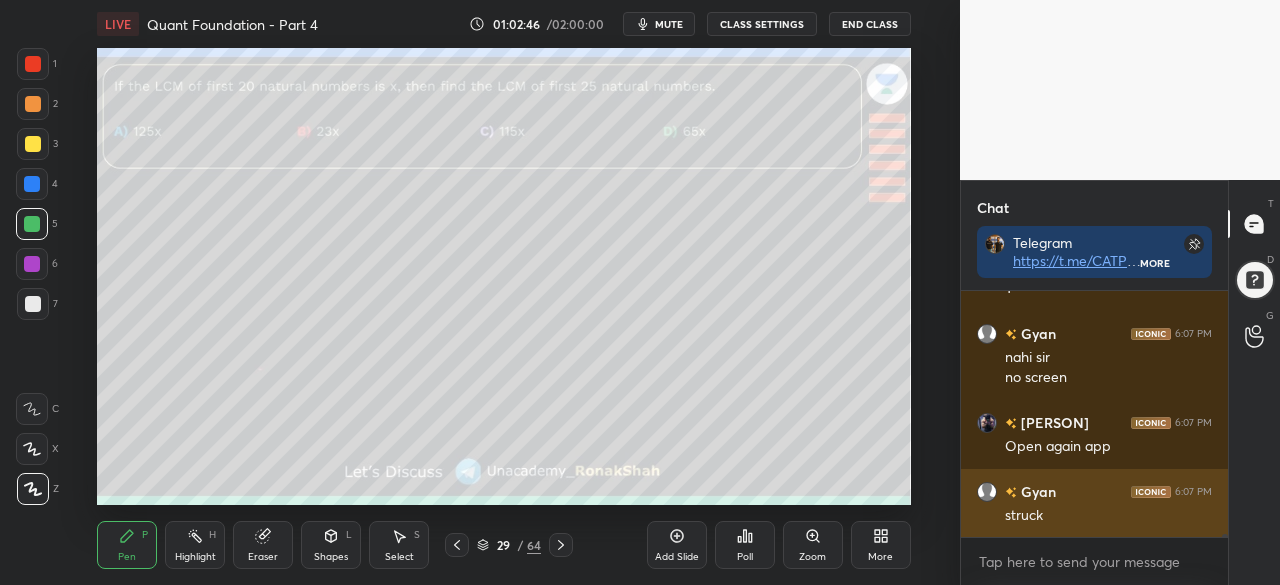 scroll, scrollTop: 18530, scrollLeft: 0, axis: vertical 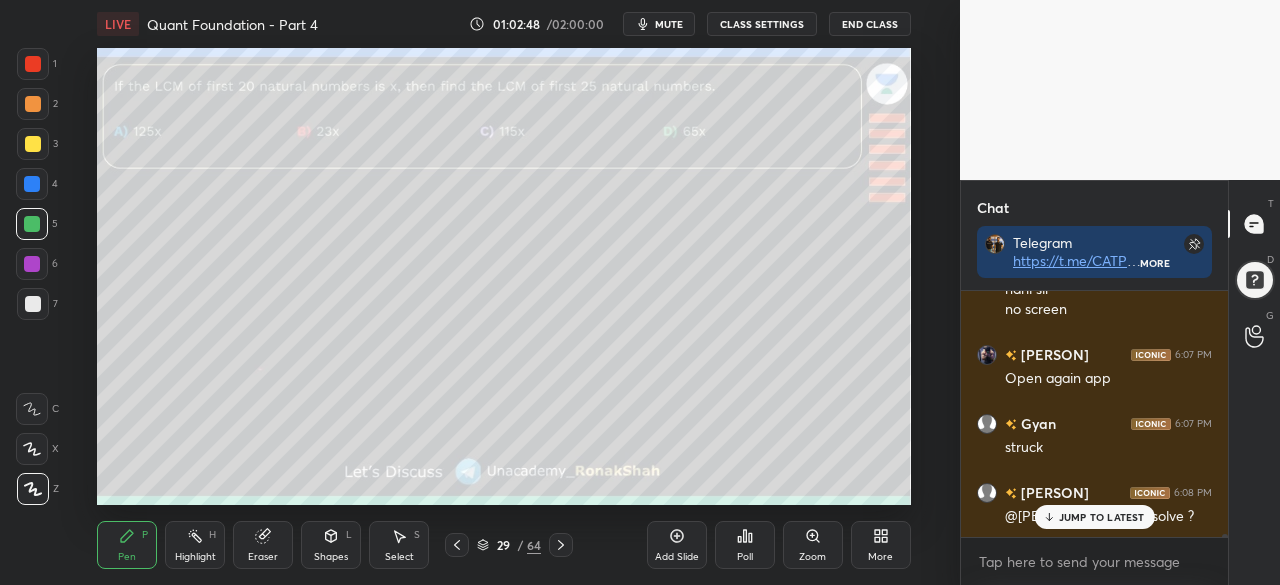 click on "JUMP TO LATEST" at bounding box center (1102, 517) 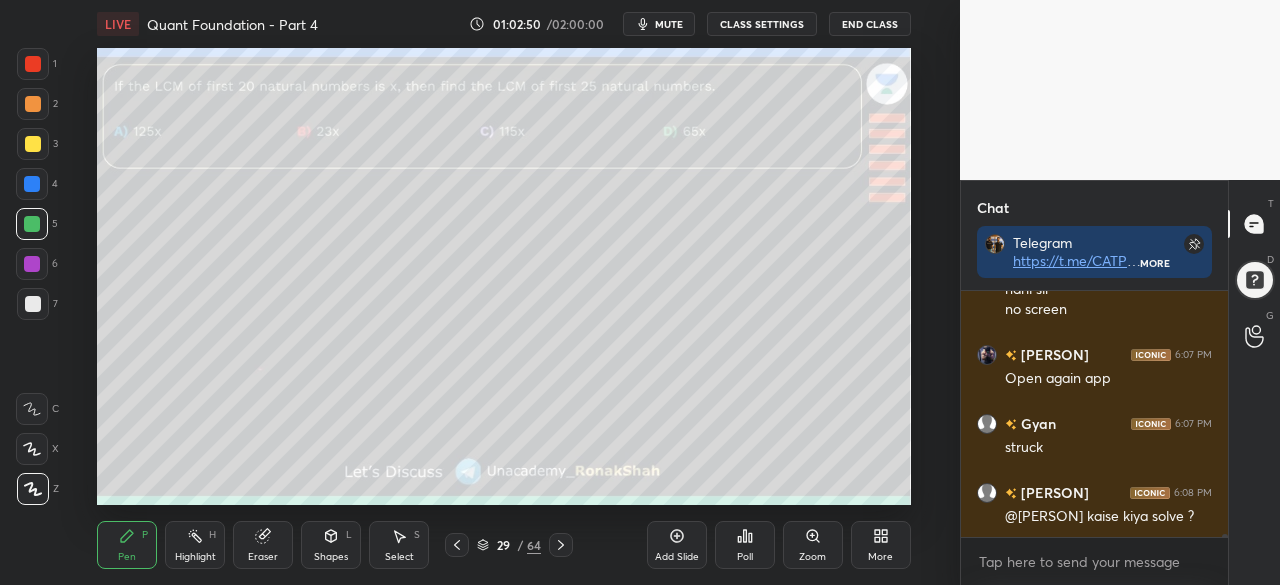 click at bounding box center (32, 184) 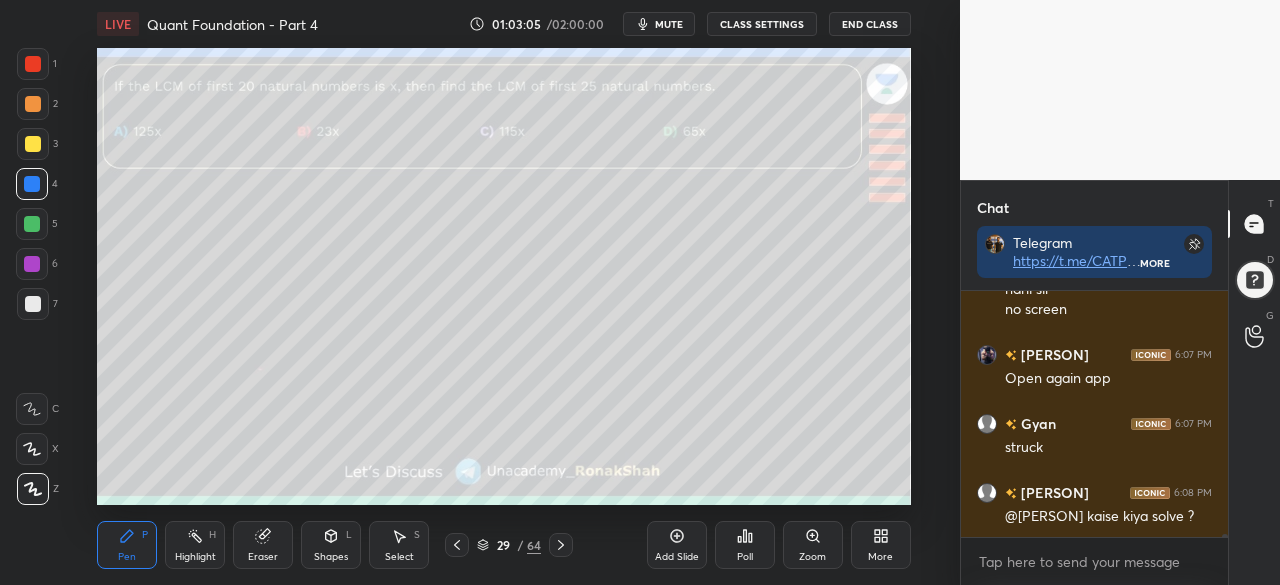 scroll, scrollTop: 18600, scrollLeft: 0, axis: vertical 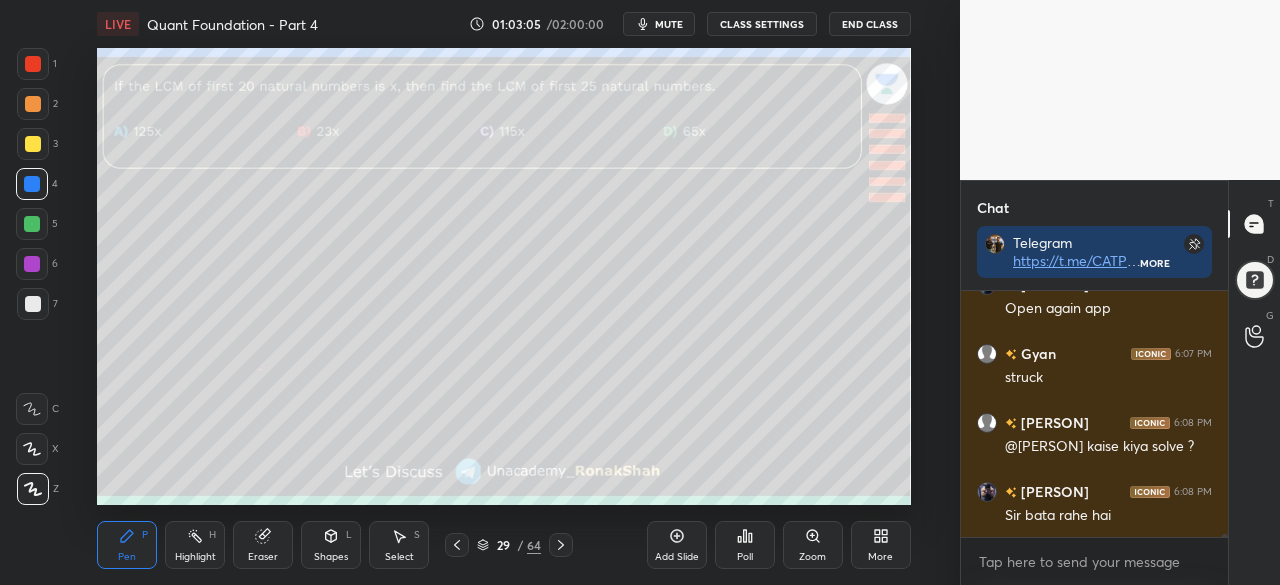 click at bounding box center (33, 144) 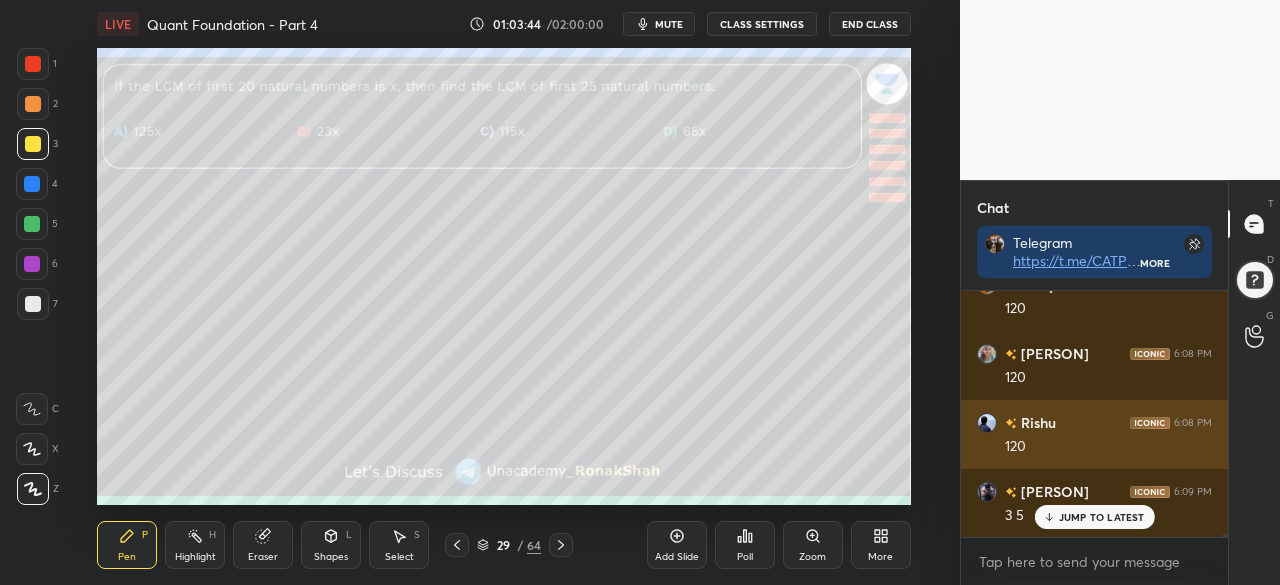 scroll, scrollTop: 18944, scrollLeft: 0, axis: vertical 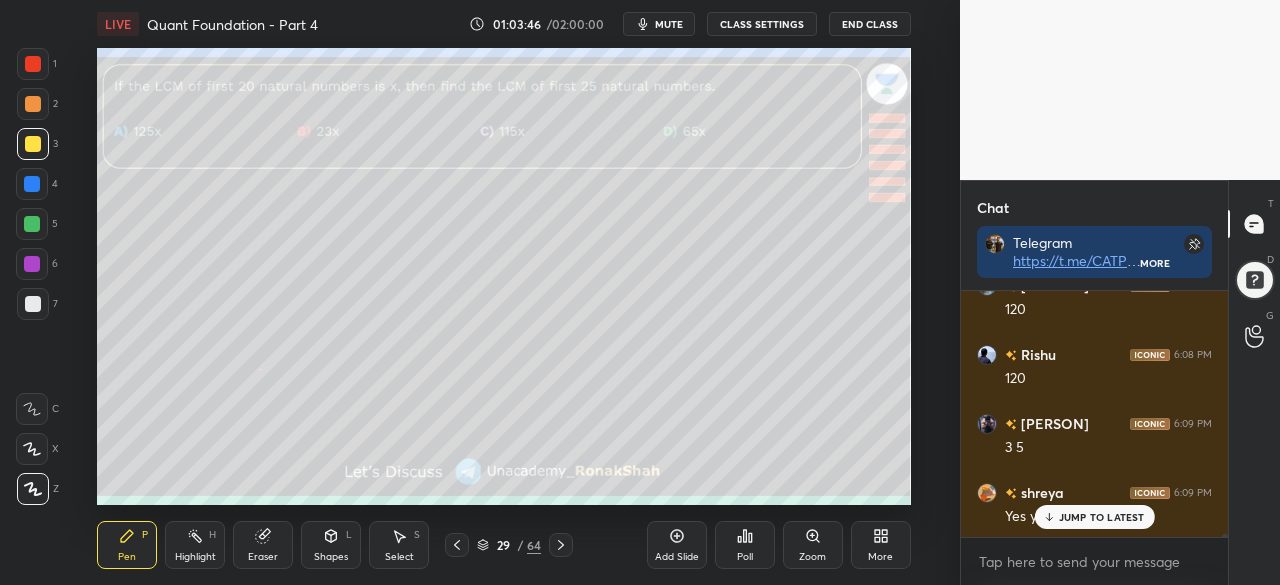 click 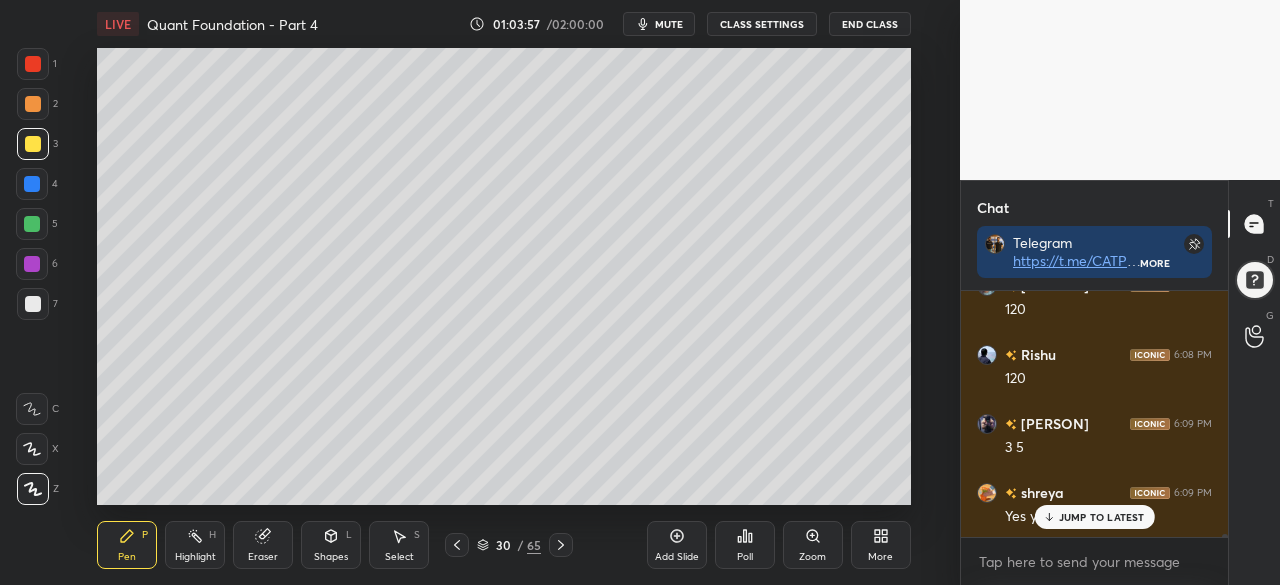click at bounding box center [32, 184] 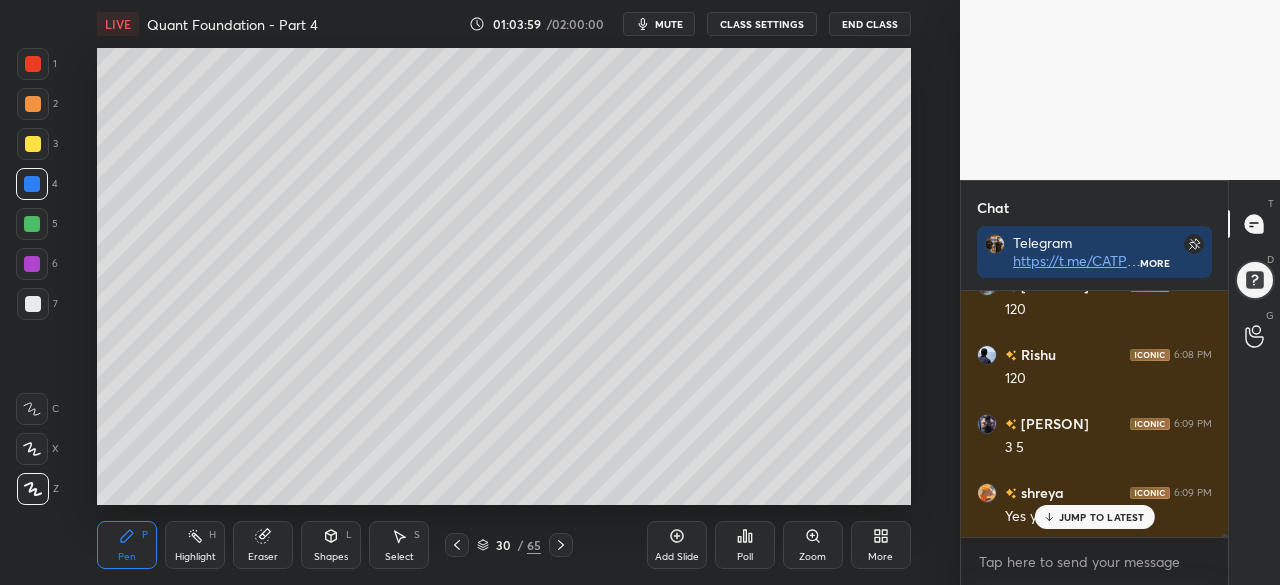 click at bounding box center [33, 104] 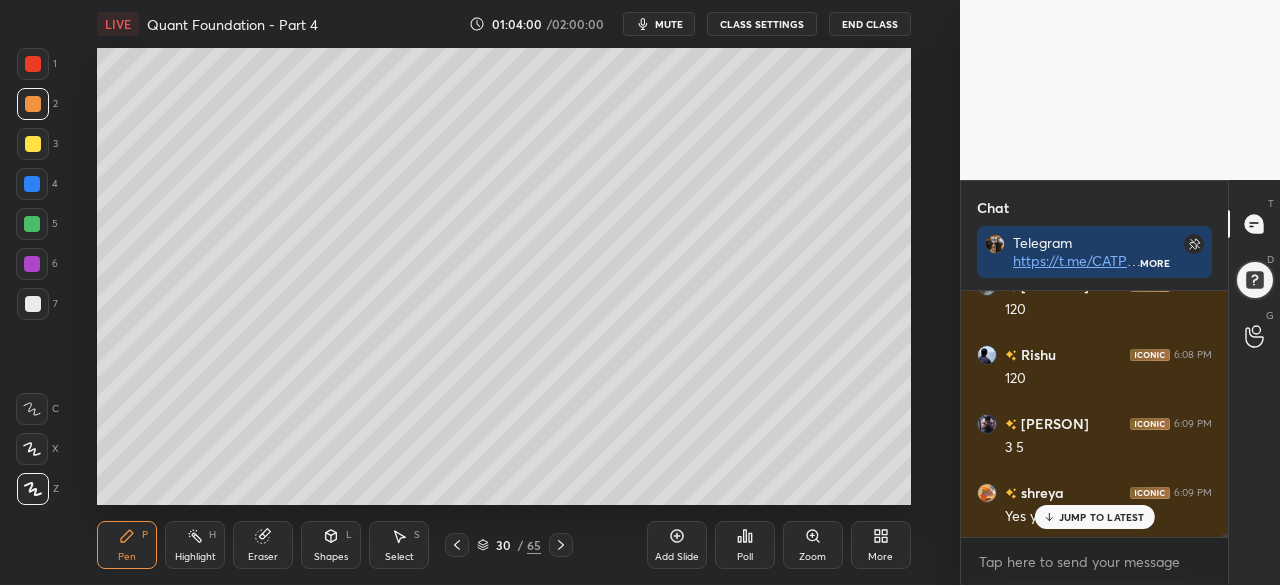 click at bounding box center (32, 224) 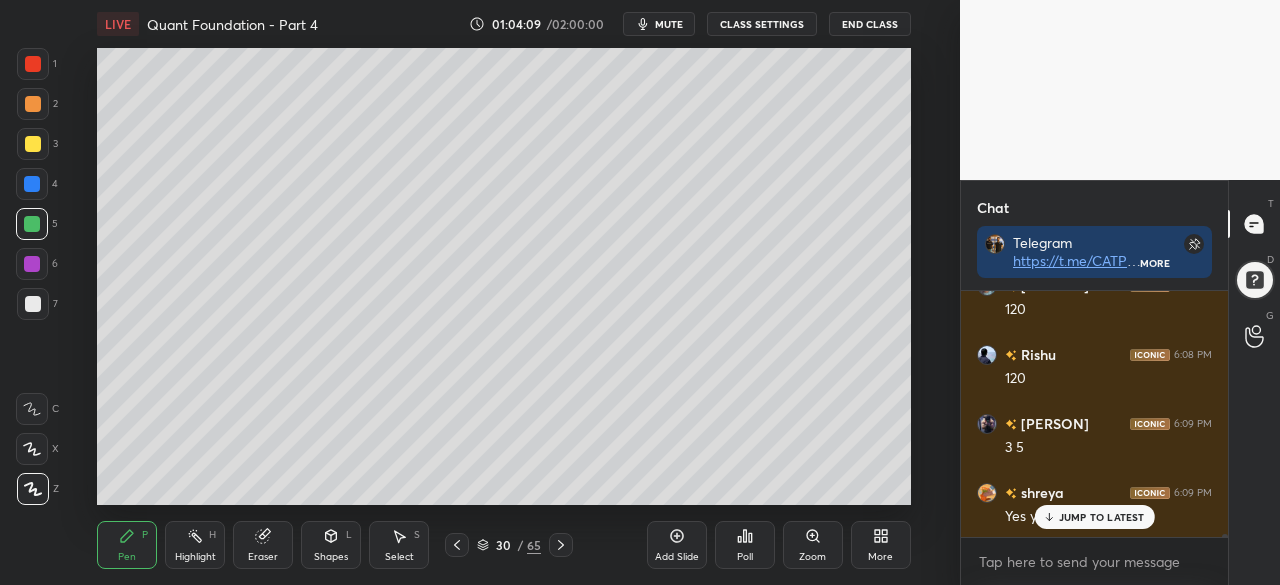 click 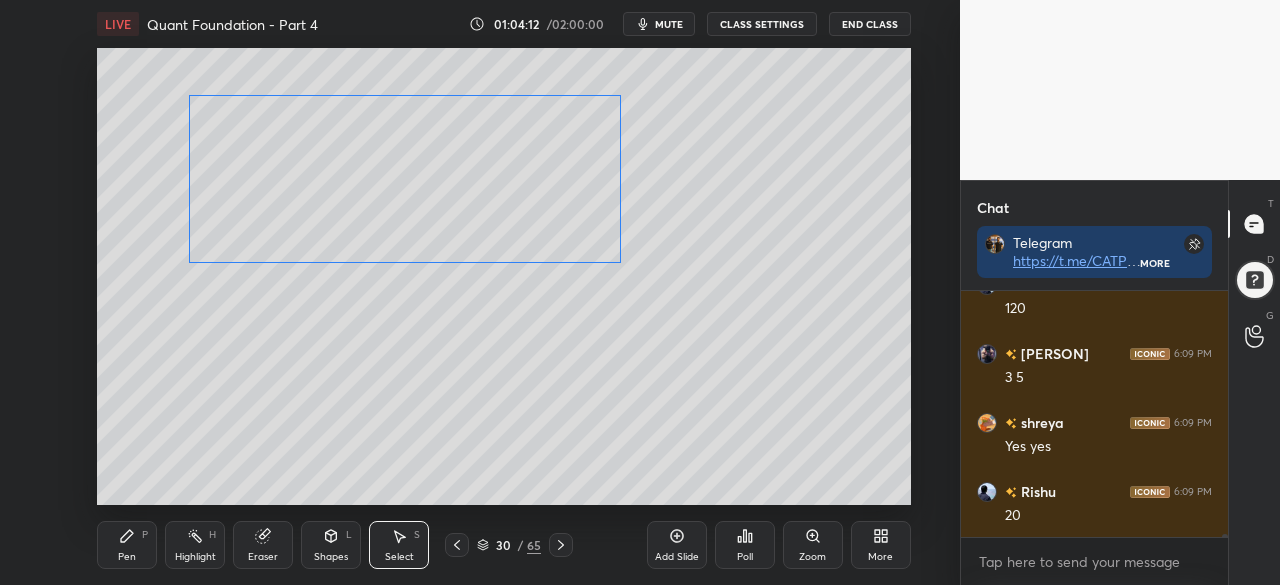 scroll, scrollTop: 19082, scrollLeft: 0, axis: vertical 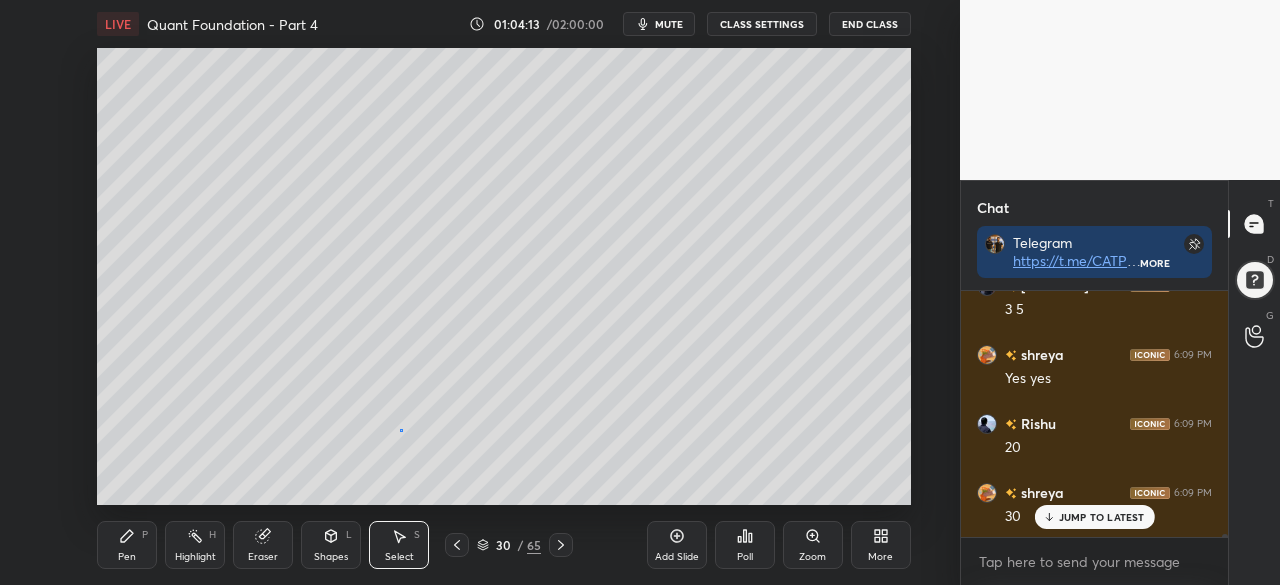 click on "0 ° Undo Copy Paste here Duplicate Duplicate to new slide Delete" at bounding box center [503, 276] 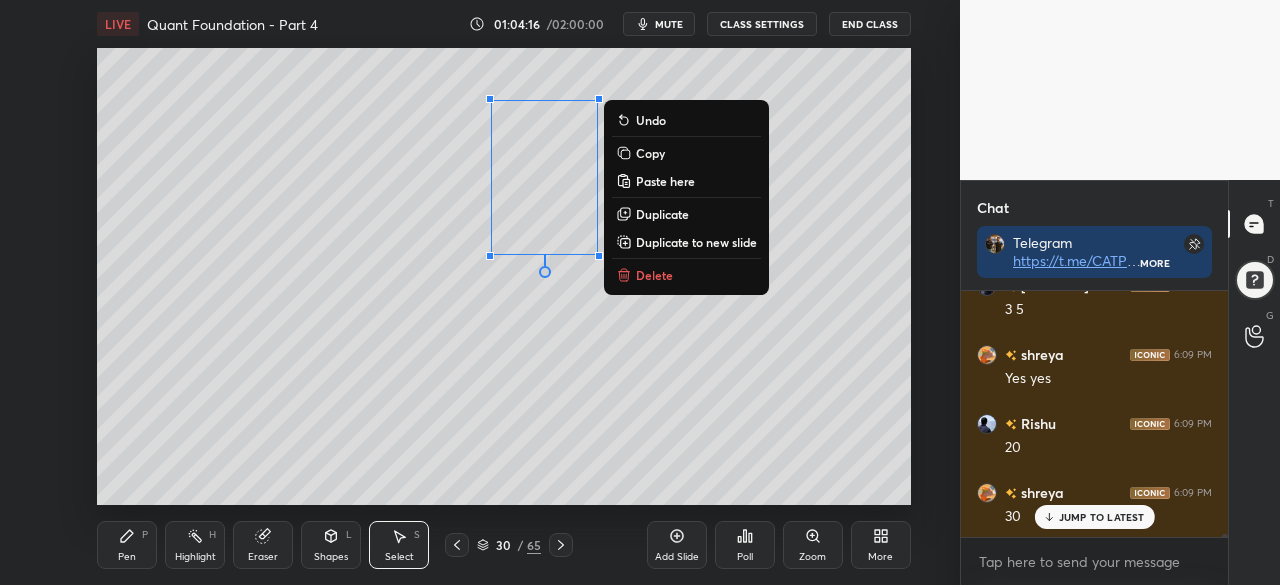 click on "Pen P" at bounding box center [127, 545] 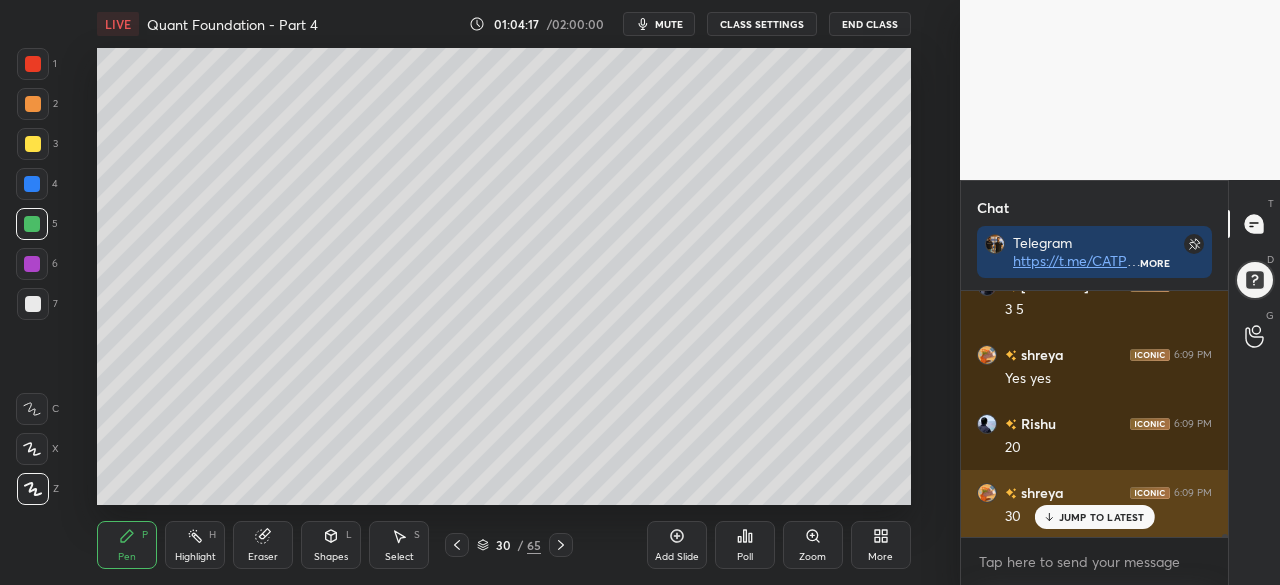 click on "JUMP TO LATEST" at bounding box center [1102, 517] 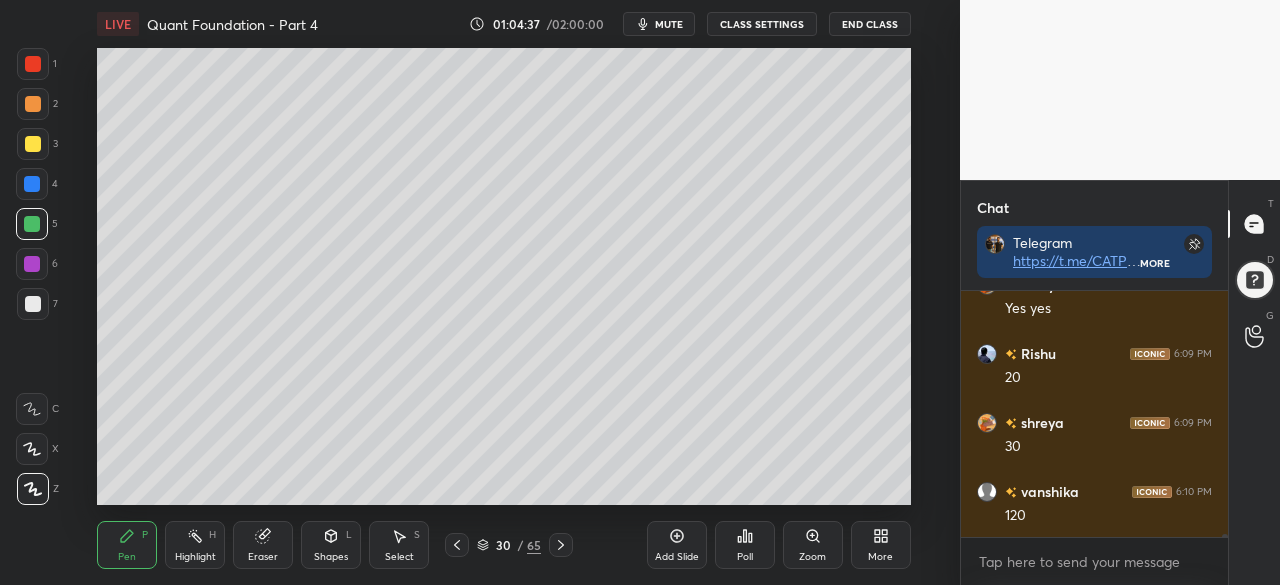 scroll, scrollTop: 19220, scrollLeft: 0, axis: vertical 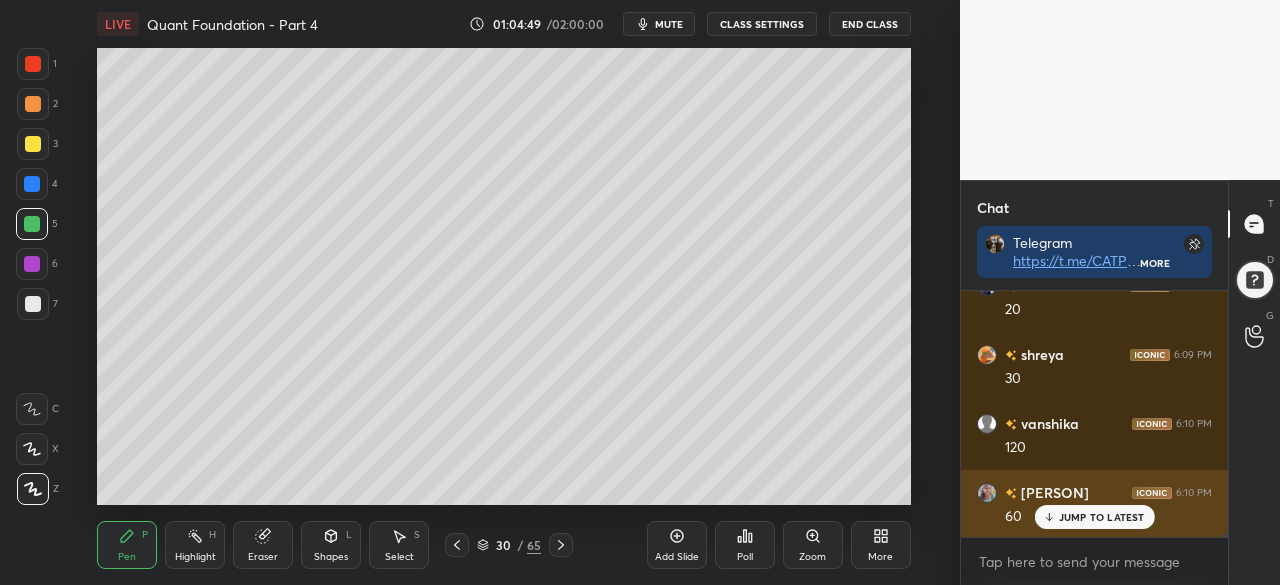 click on "JUMP TO LATEST" at bounding box center [1102, 517] 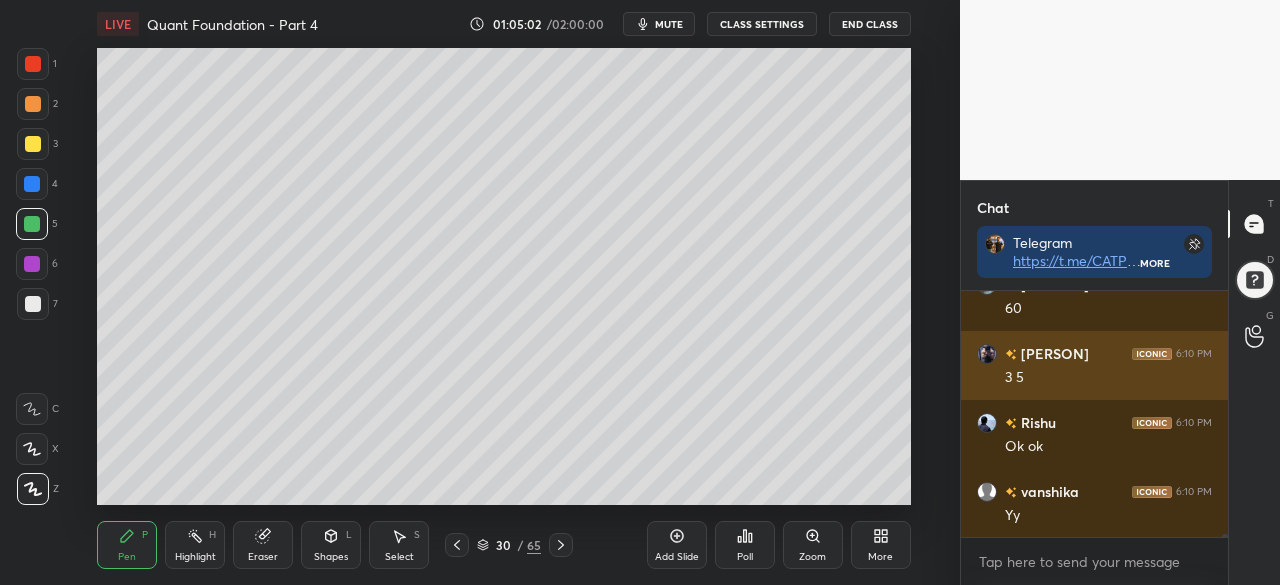 scroll, scrollTop: 19496, scrollLeft: 0, axis: vertical 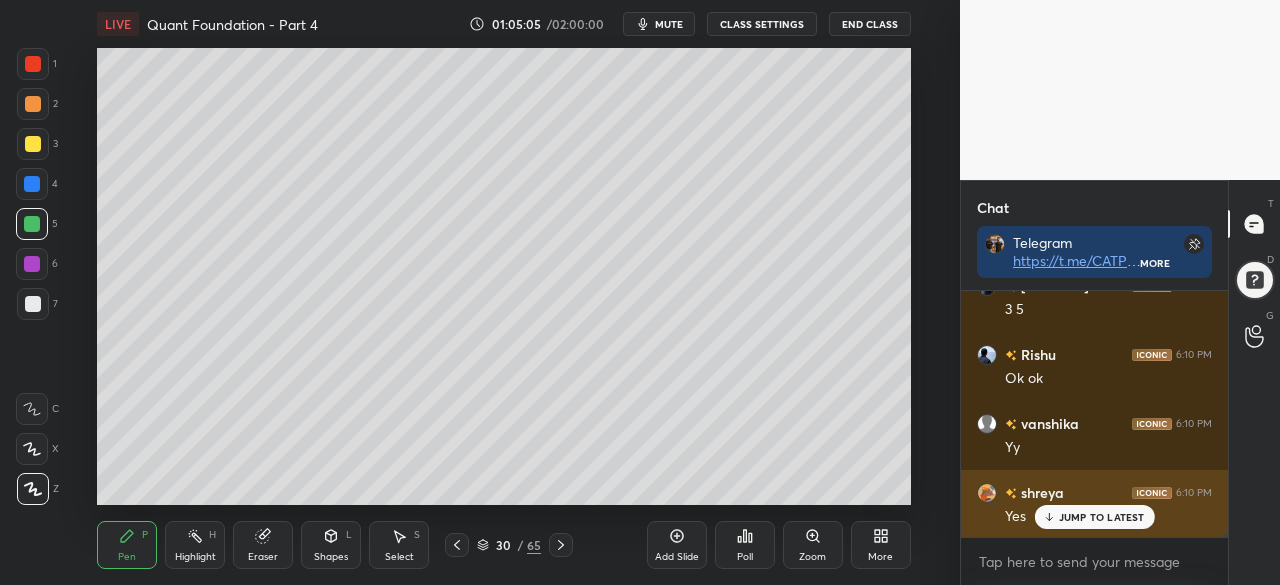 click on "JUMP TO LATEST" at bounding box center [1102, 517] 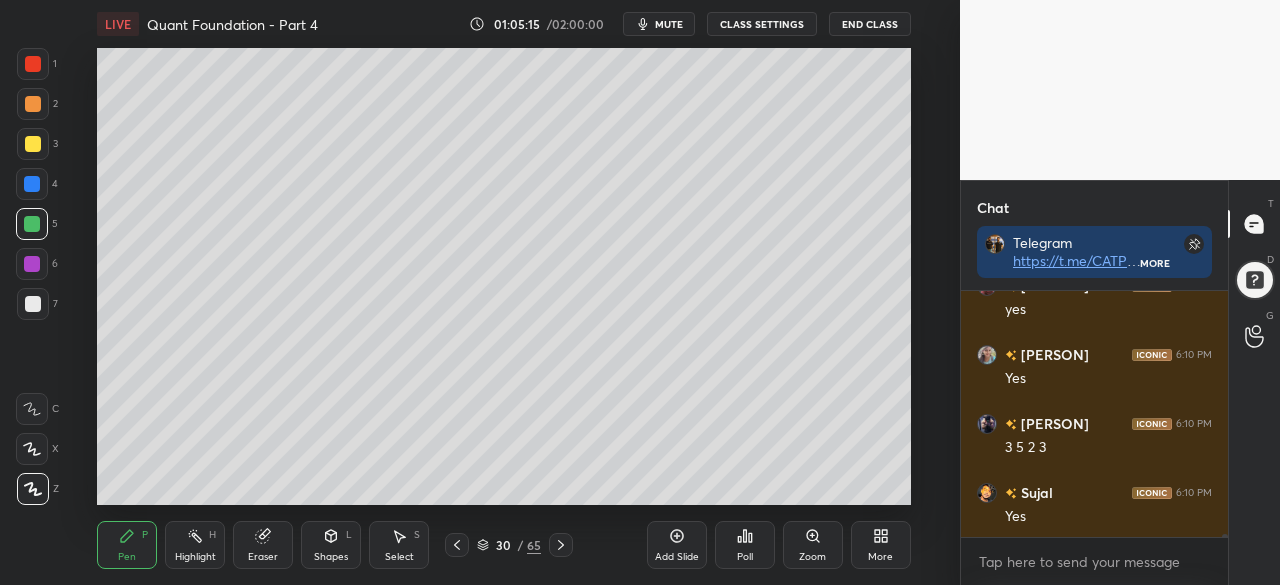 scroll, scrollTop: 19842, scrollLeft: 0, axis: vertical 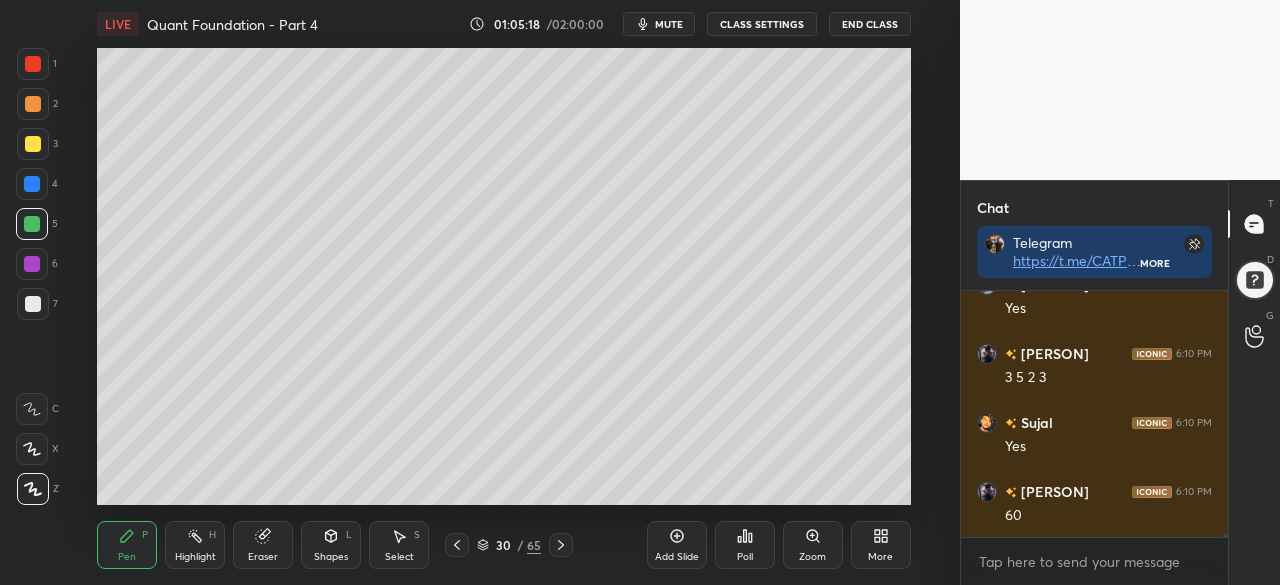 click on "Select S" at bounding box center (399, 545) 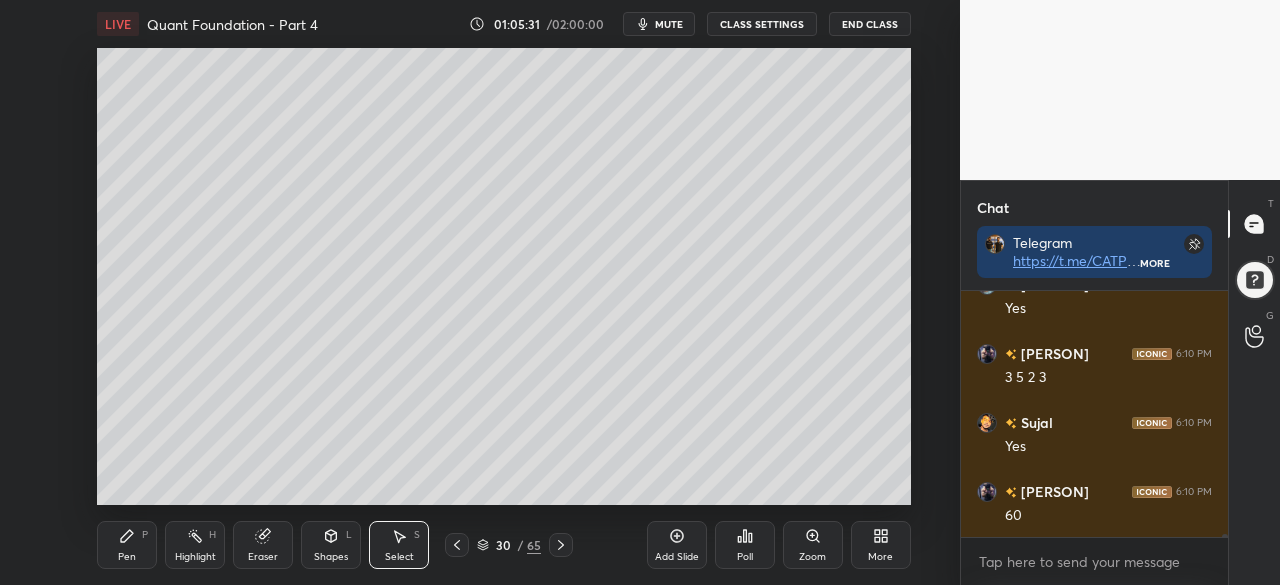 click on "Pen P" at bounding box center [127, 545] 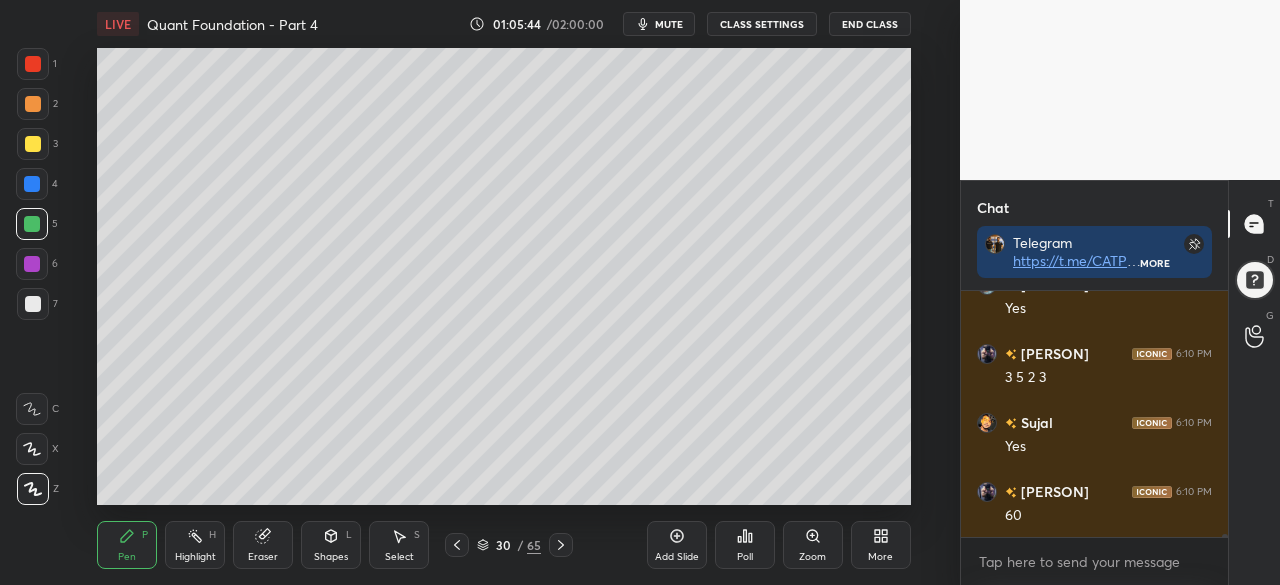 click at bounding box center [32, 184] 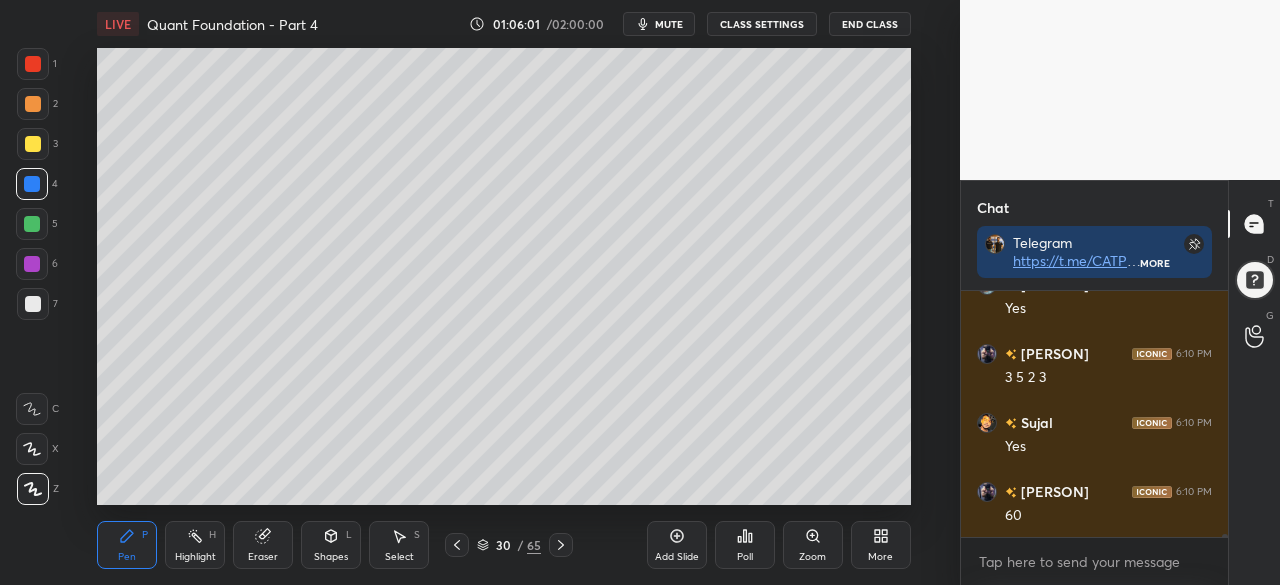 scroll, scrollTop: 19910, scrollLeft: 0, axis: vertical 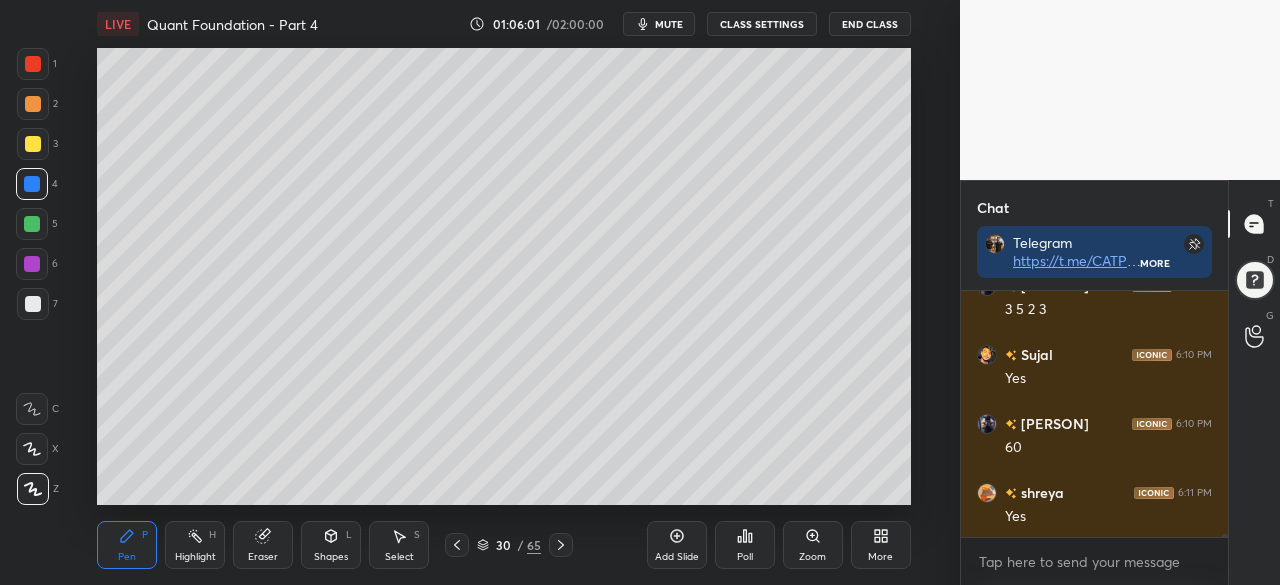 click on "Select S" at bounding box center [399, 545] 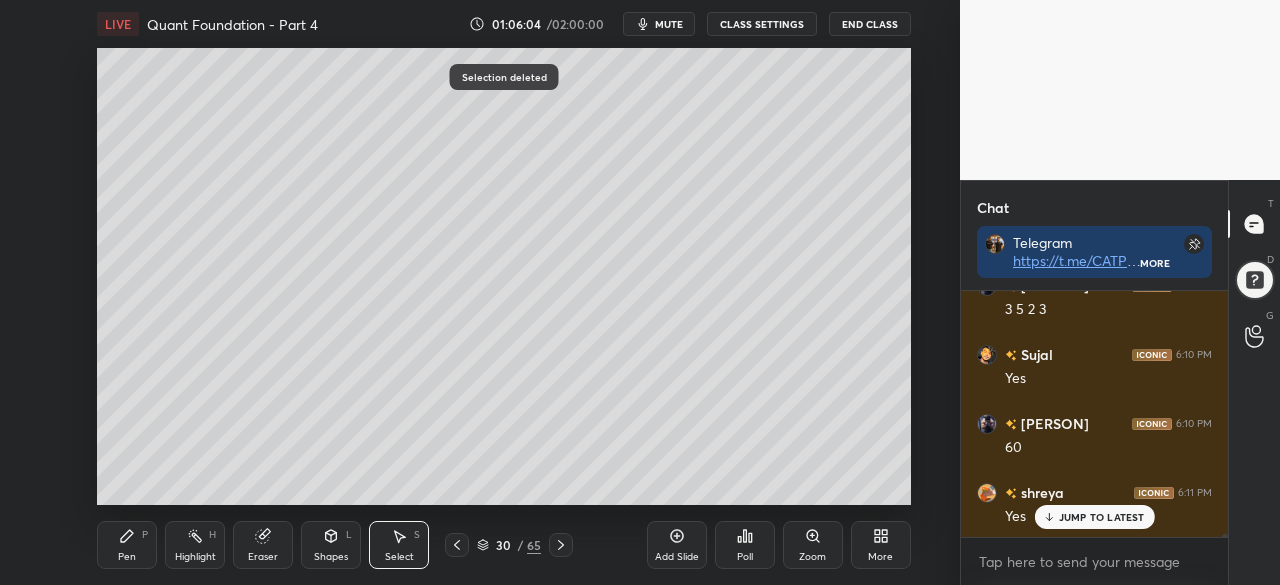 scroll, scrollTop: 19958, scrollLeft: 0, axis: vertical 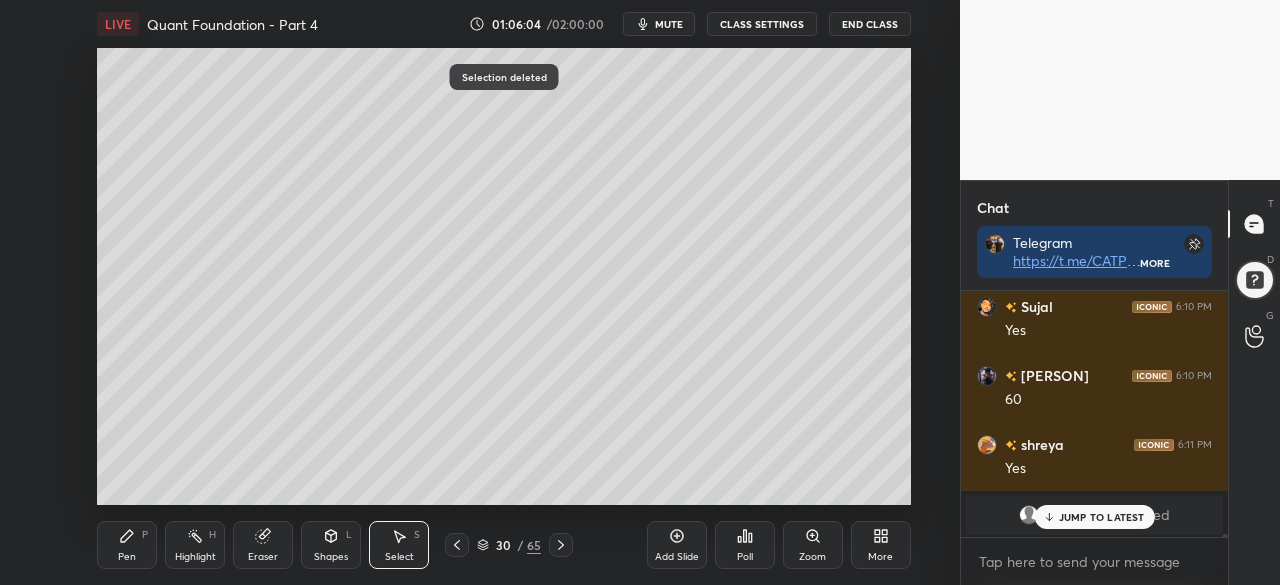 click on "Pen P" at bounding box center (127, 545) 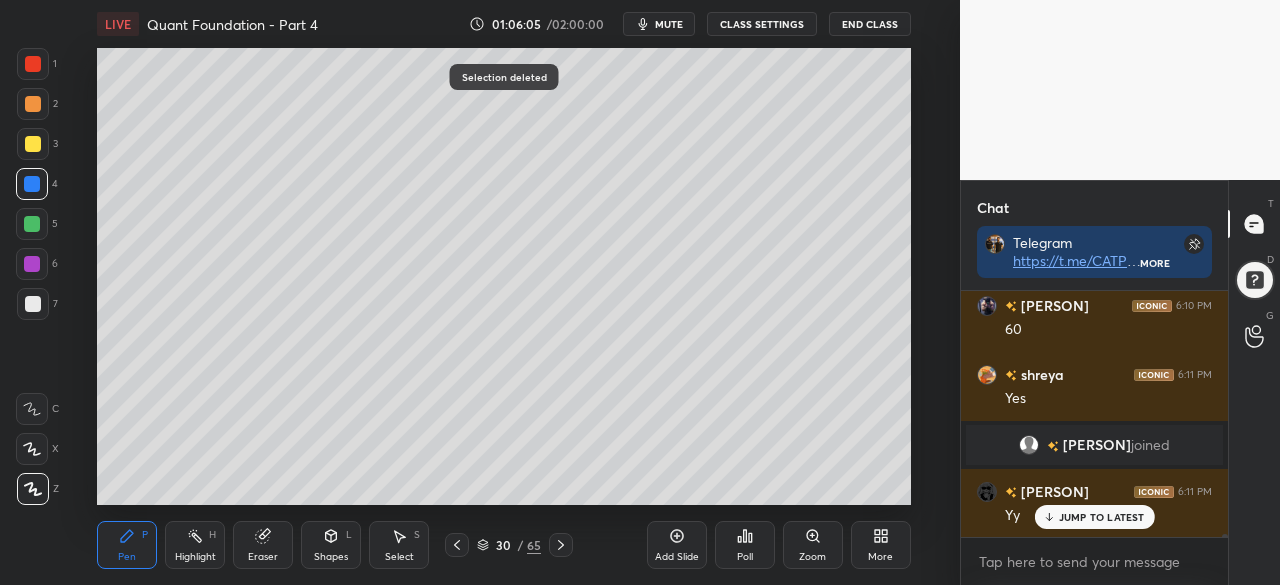 scroll, scrollTop: 19016, scrollLeft: 0, axis: vertical 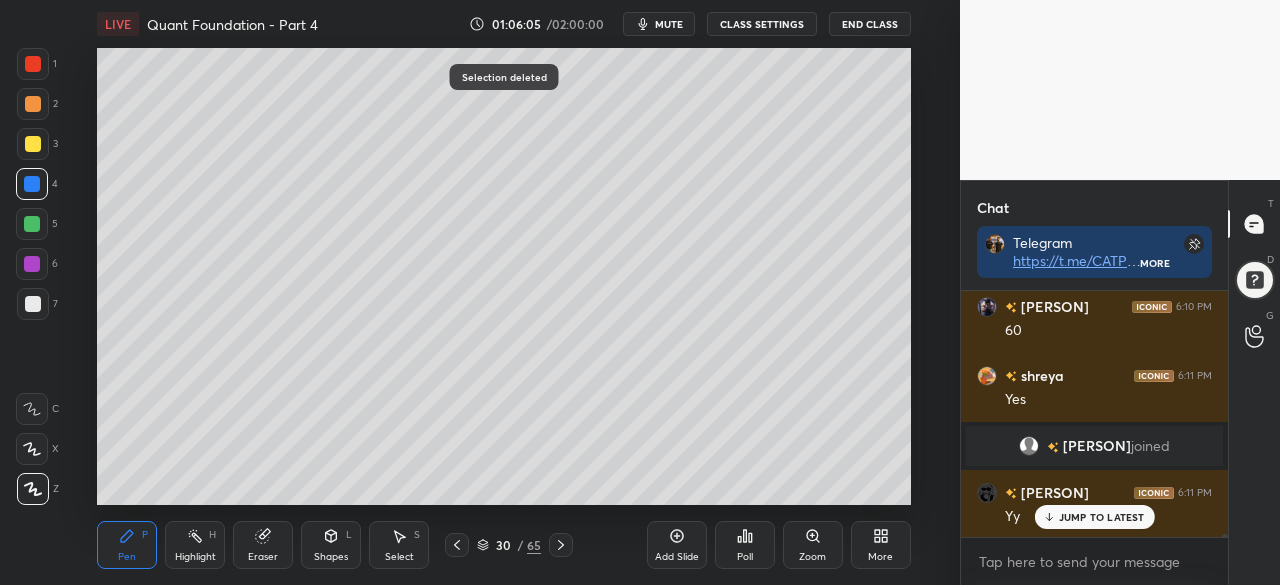 click at bounding box center [32, 264] 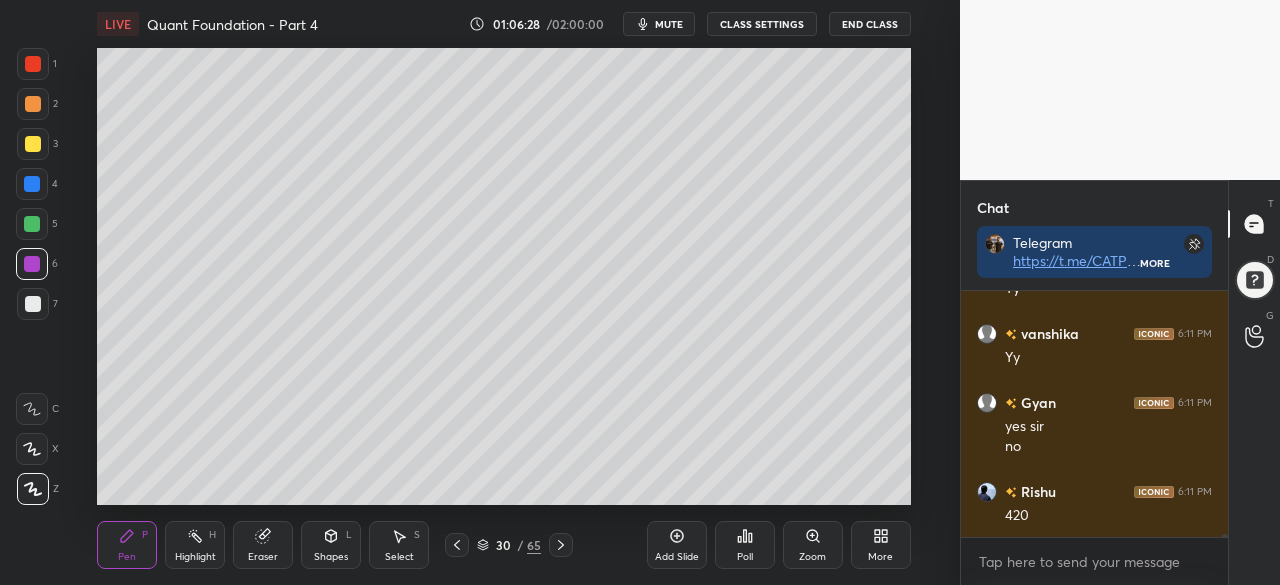 scroll, scrollTop: 19312, scrollLeft: 0, axis: vertical 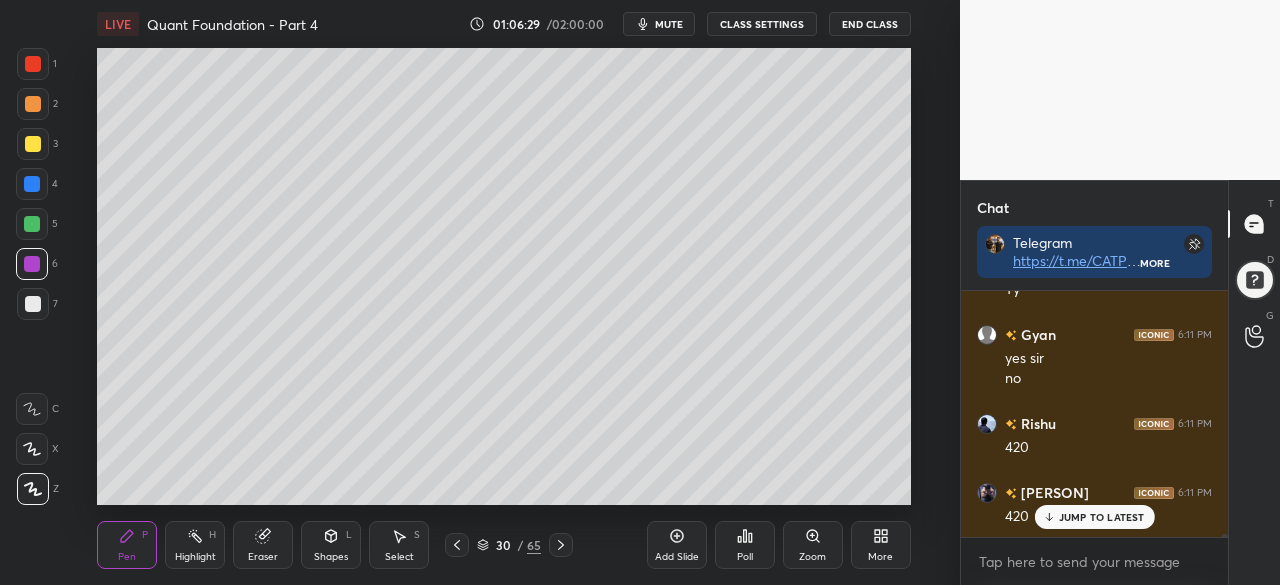 click at bounding box center [33, 304] 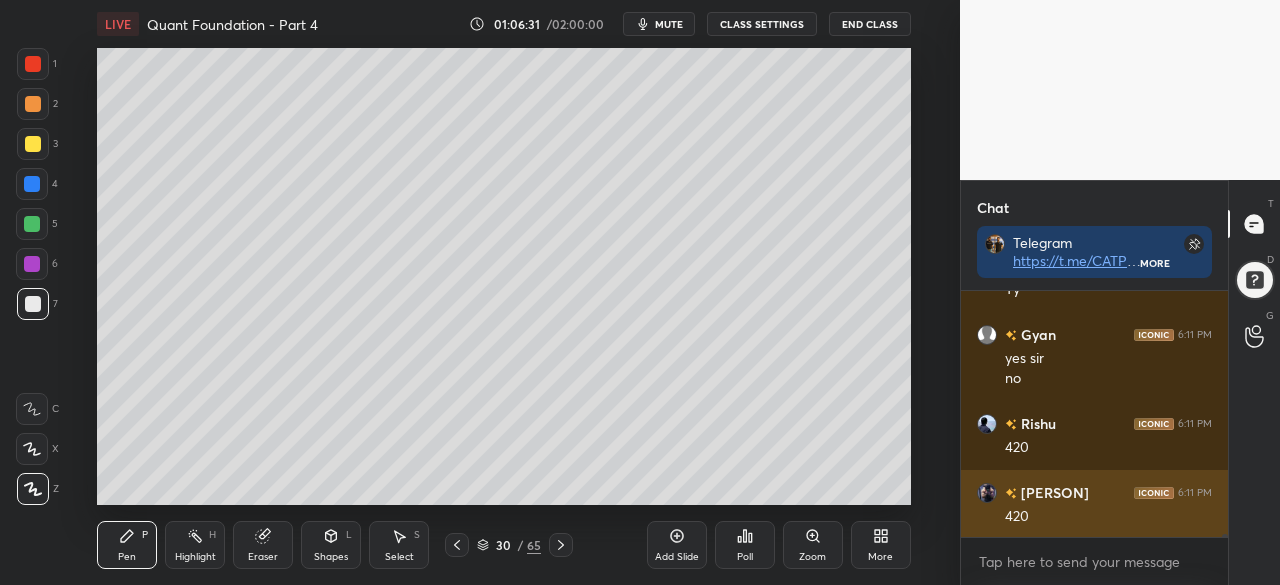 scroll, scrollTop: 19382, scrollLeft: 0, axis: vertical 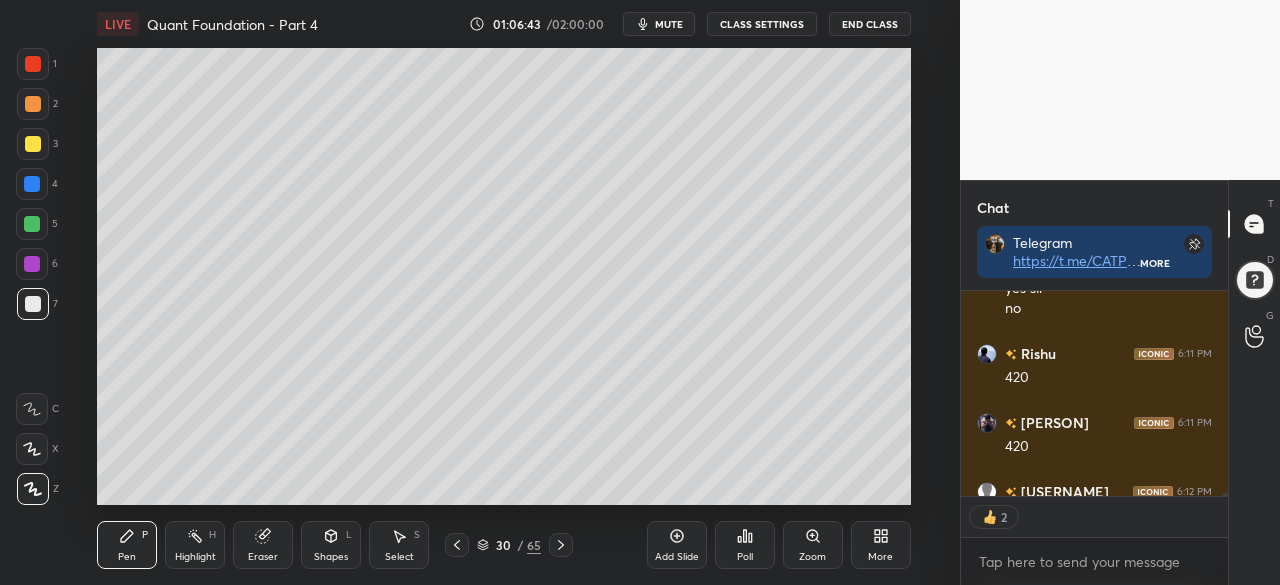 type on "x" 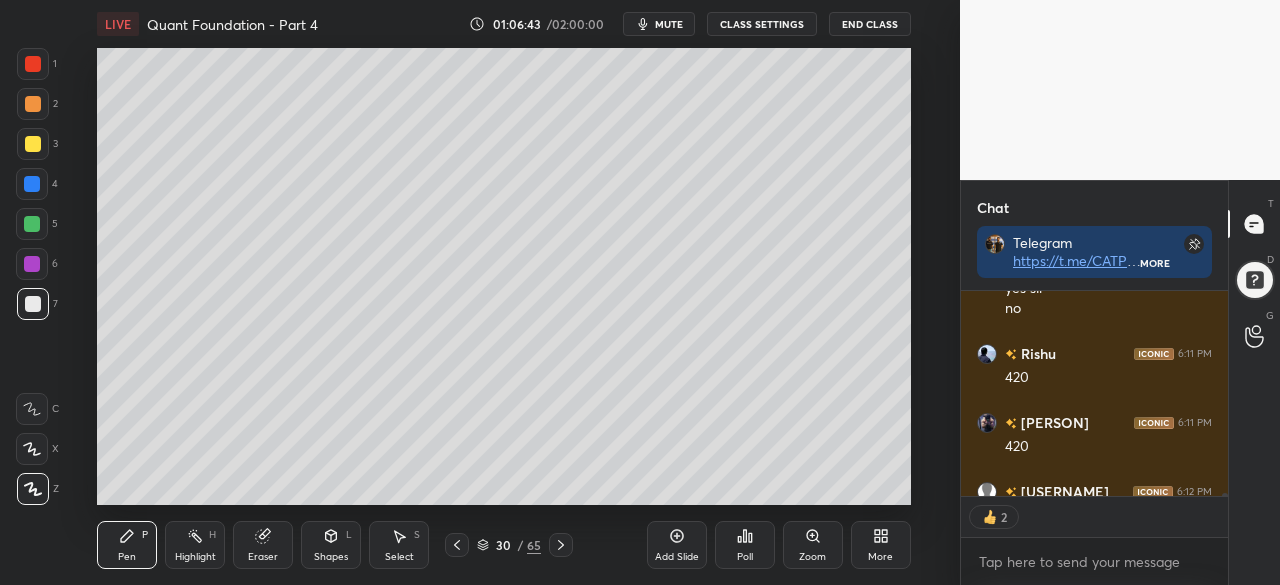 scroll, scrollTop: 7, scrollLeft: 6, axis: both 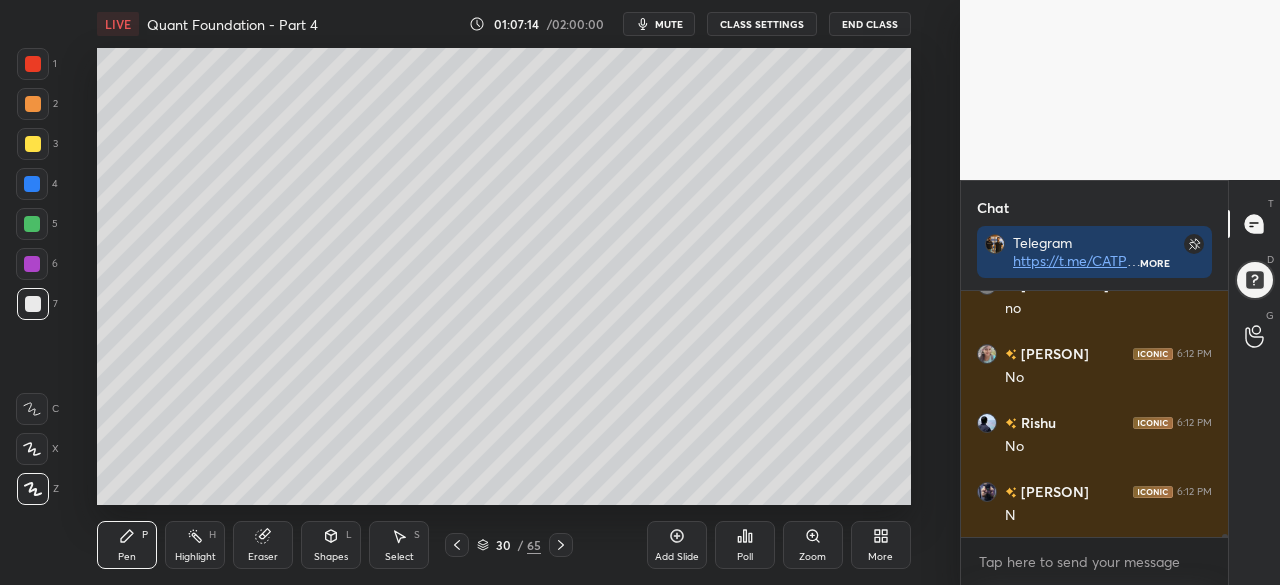click 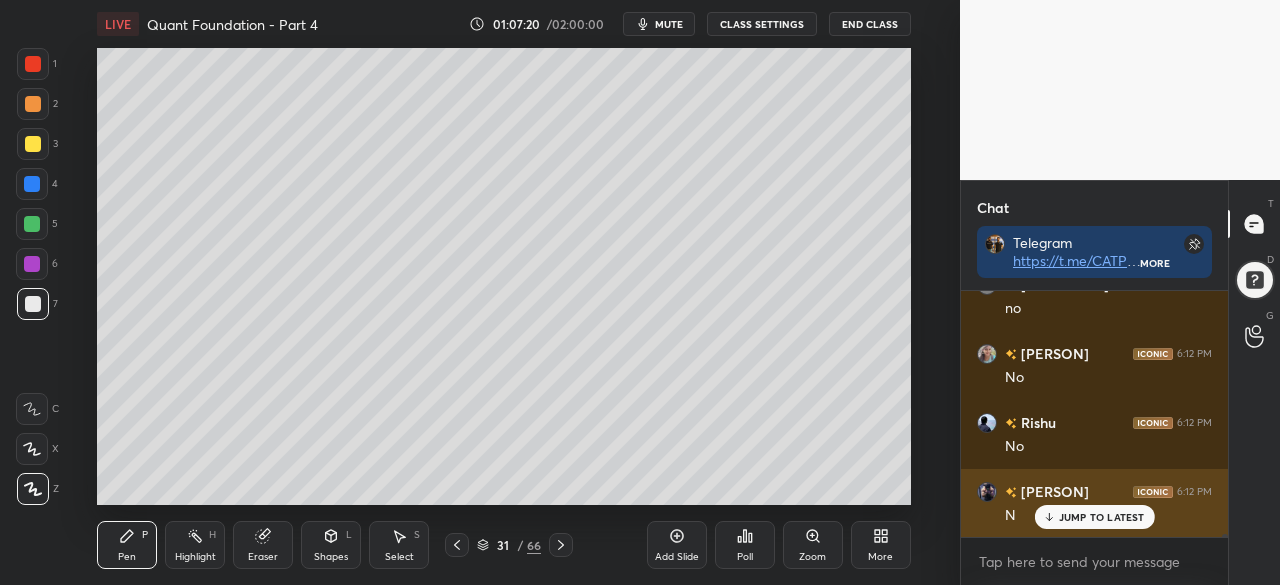 scroll, scrollTop: 19864, scrollLeft: 0, axis: vertical 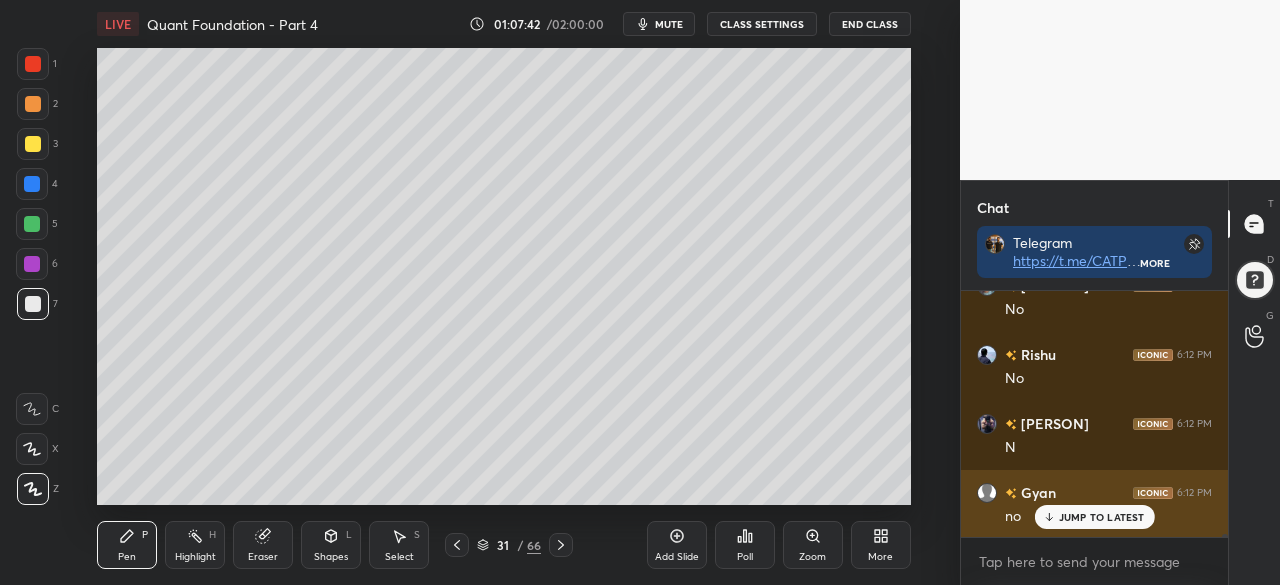 click on "JUMP TO LATEST" at bounding box center (1102, 517) 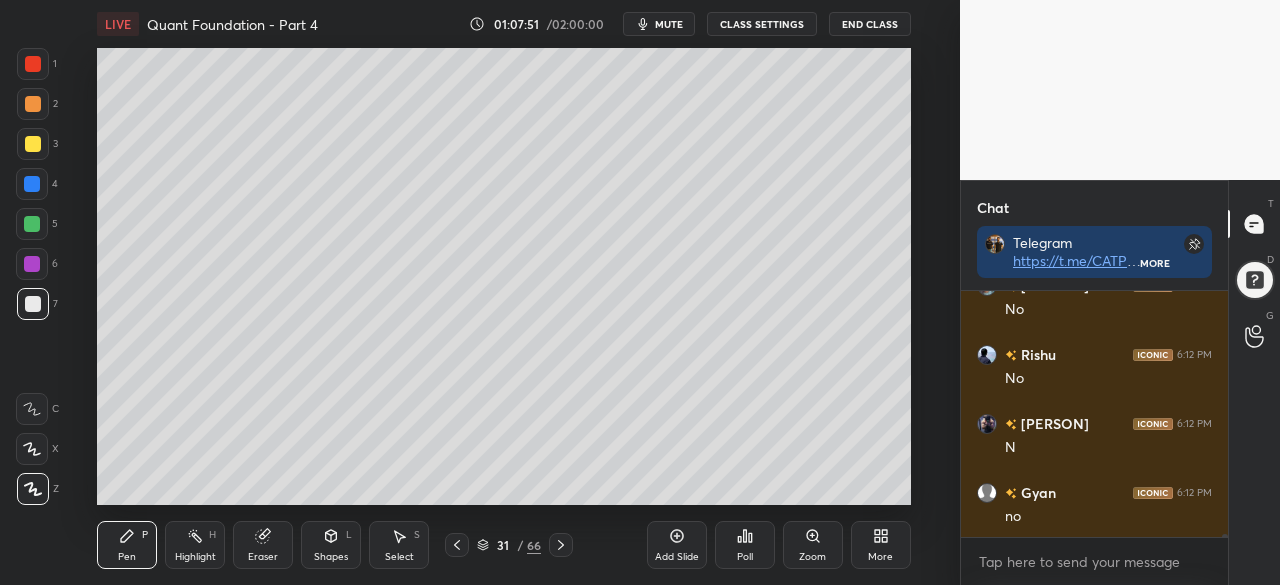 click at bounding box center [32, 184] 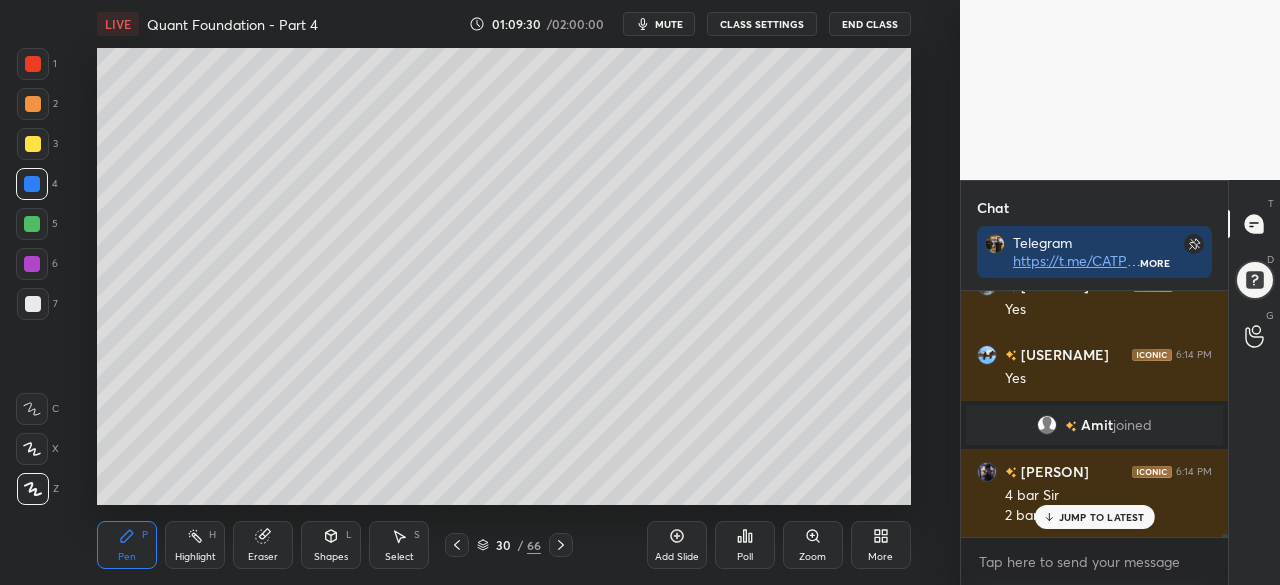 scroll, scrollTop: 20622, scrollLeft: 0, axis: vertical 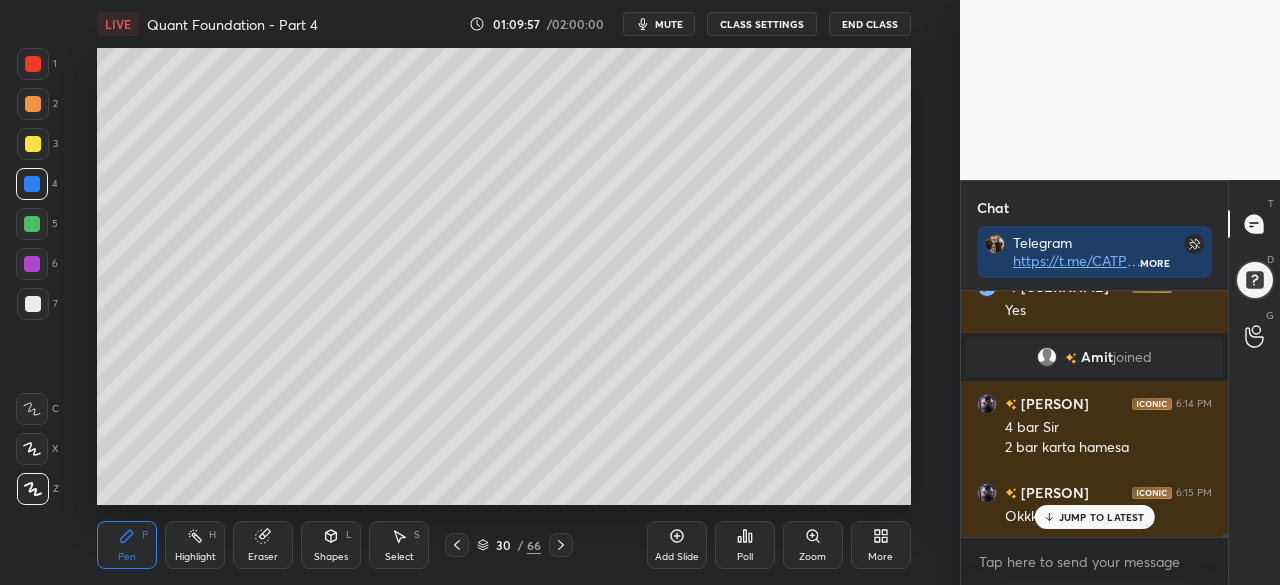 click on "Highlight H" at bounding box center (195, 545) 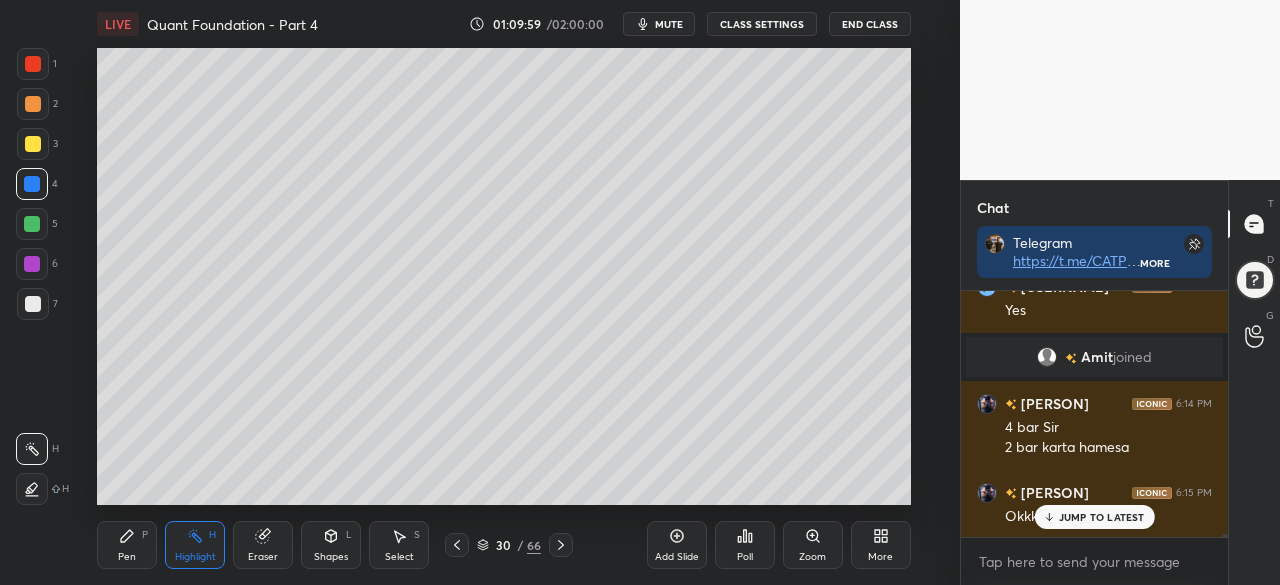 click at bounding box center [33, 144] 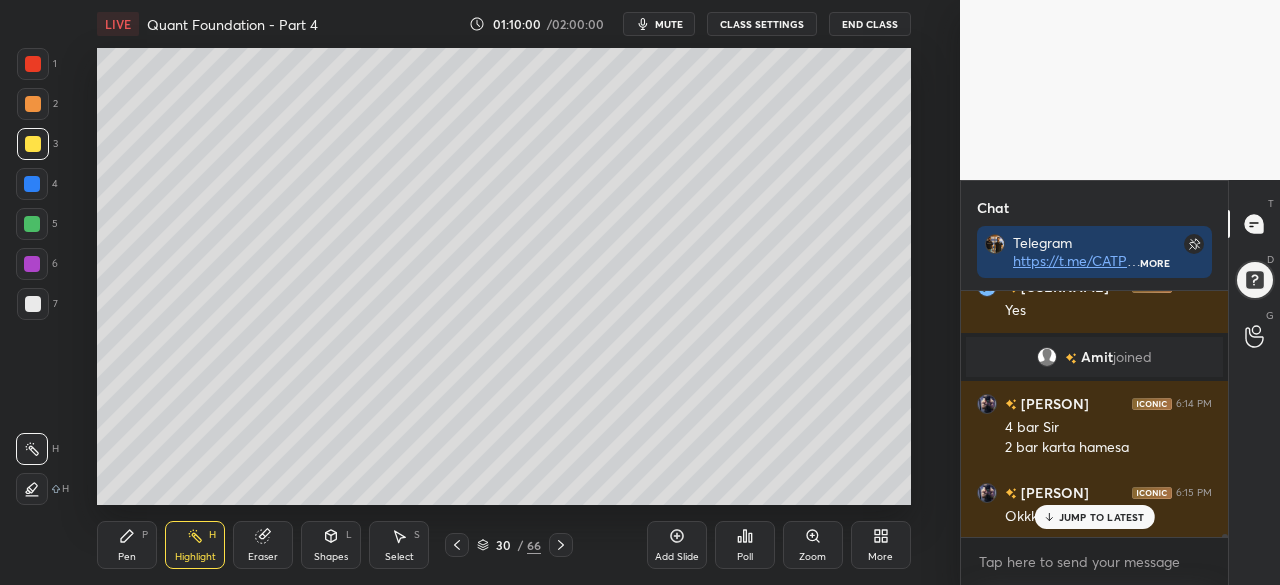 click at bounding box center (33, 64) 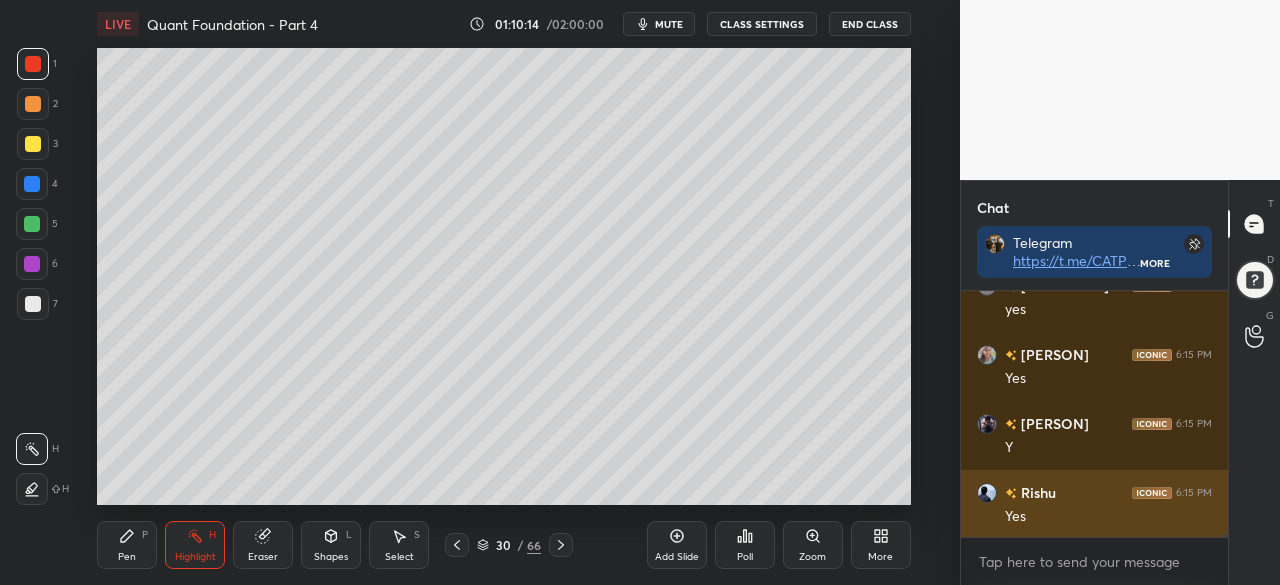 scroll, scrollTop: 20968, scrollLeft: 0, axis: vertical 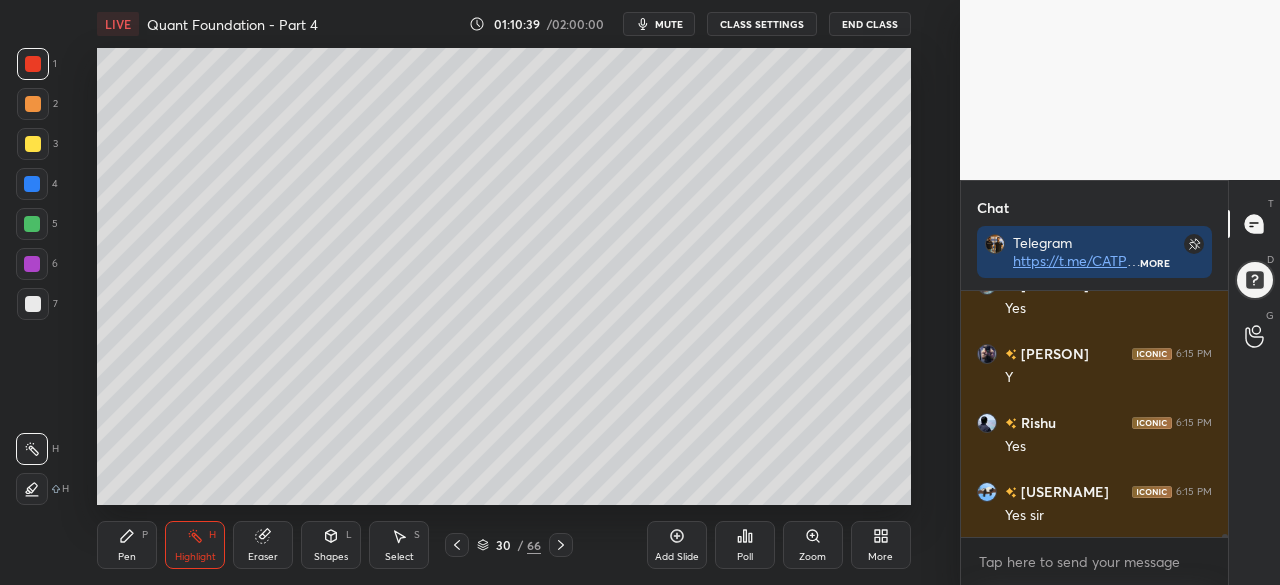 click 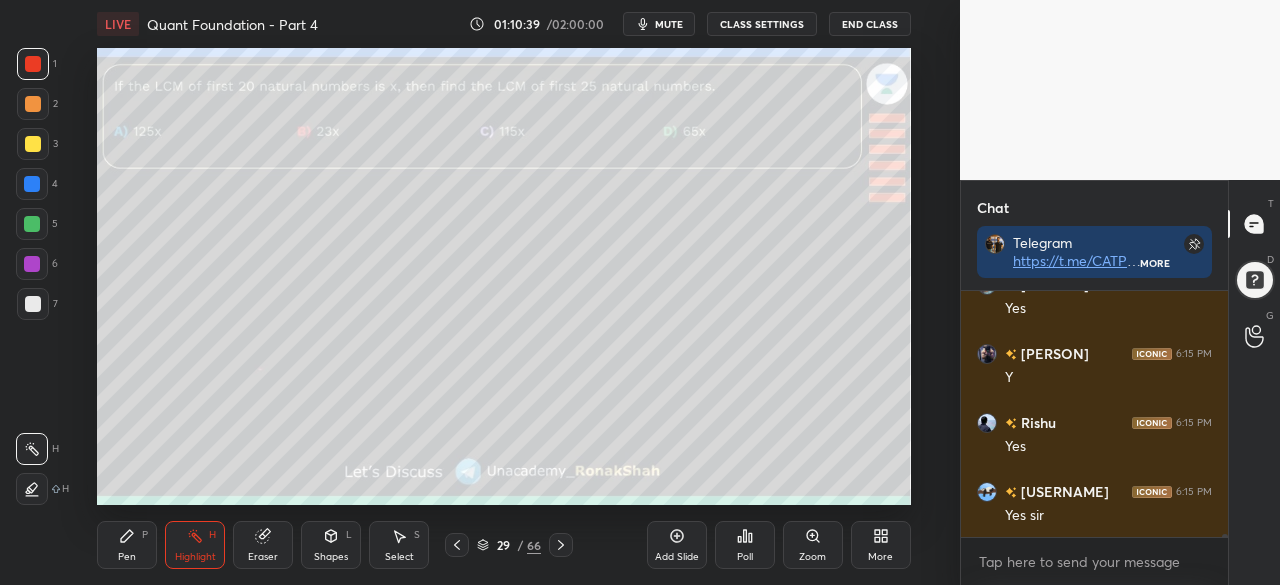click 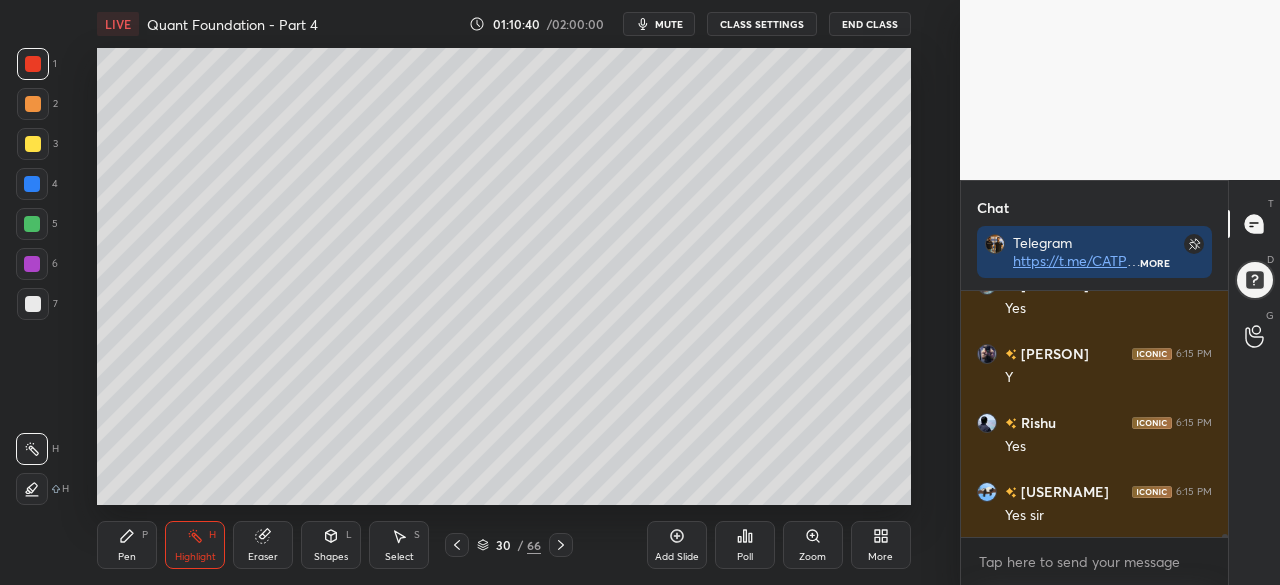 click on "Add Slide" at bounding box center [677, 545] 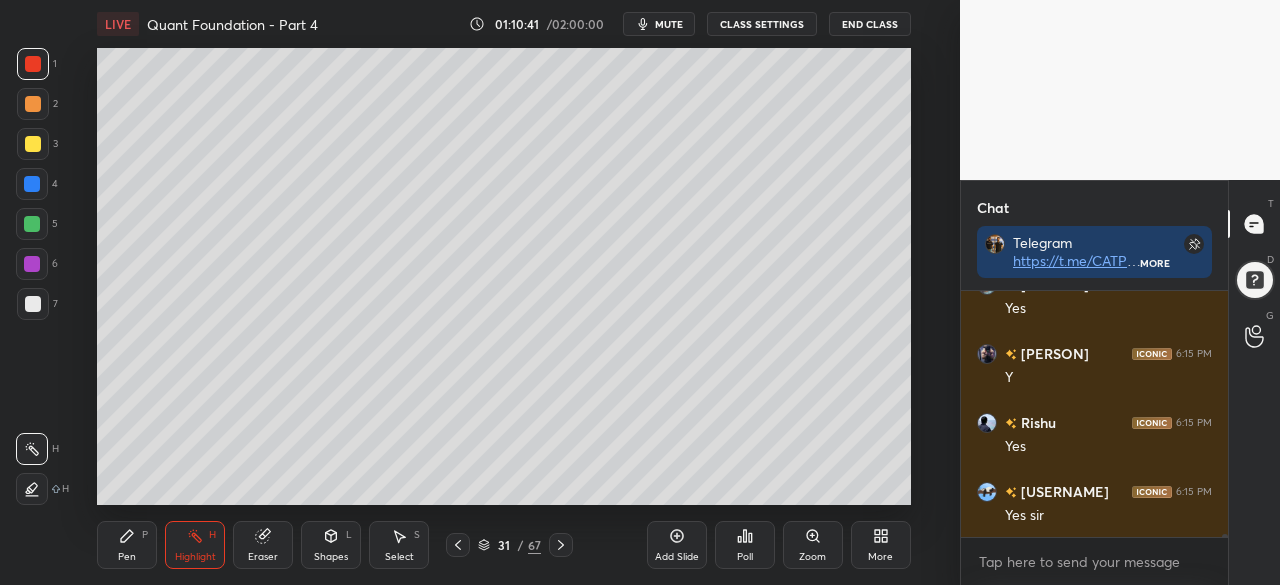 click at bounding box center [33, 144] 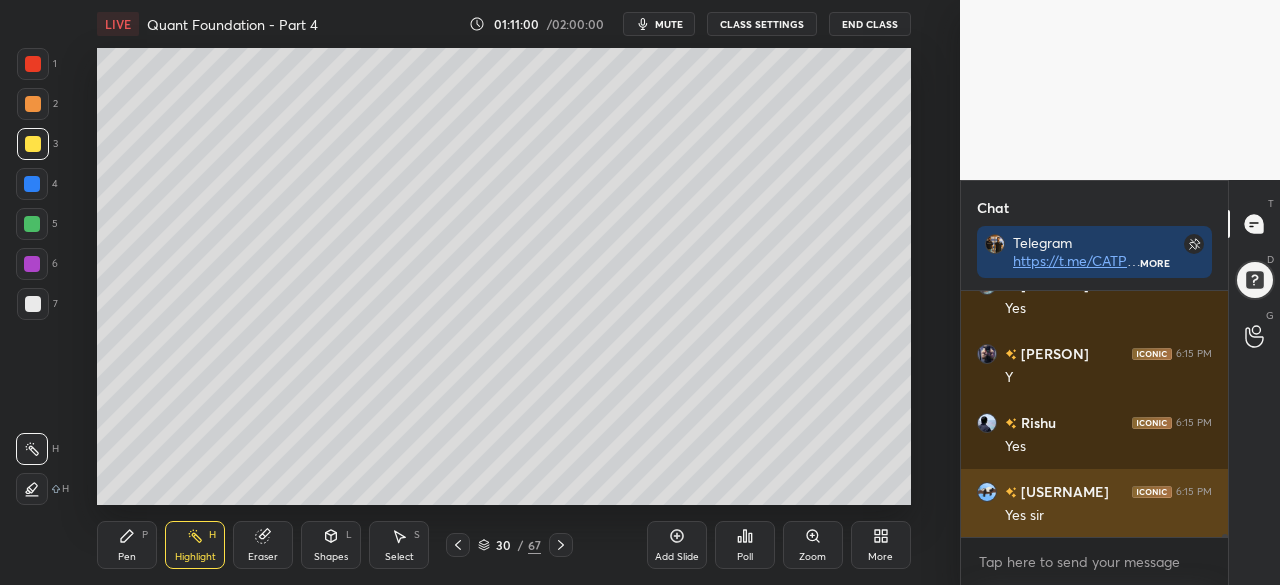 scroll, scrollTop: 21036, scrollLeft: 0, axis: vertical 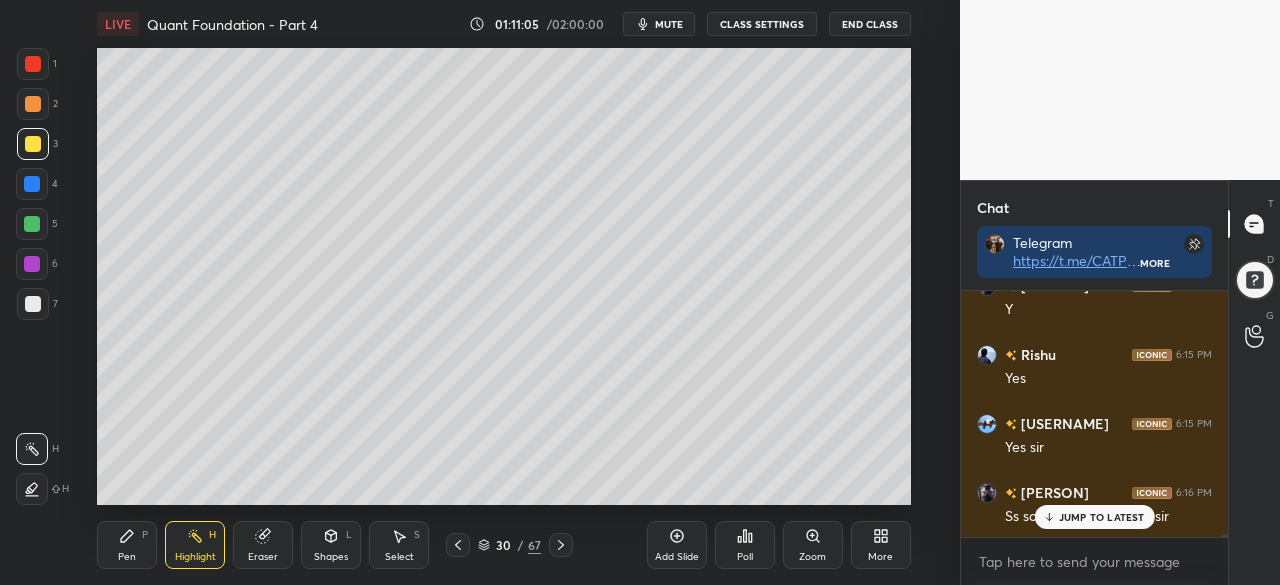 click on "JUMP TO LATEST" at bounding box center [1102, 517] 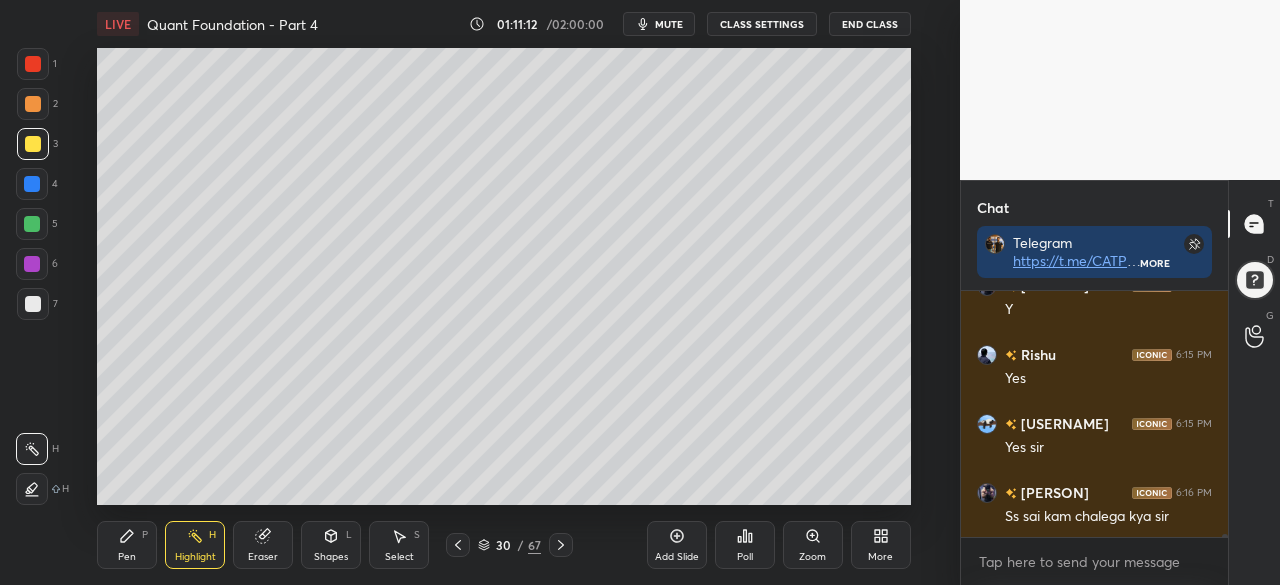 click 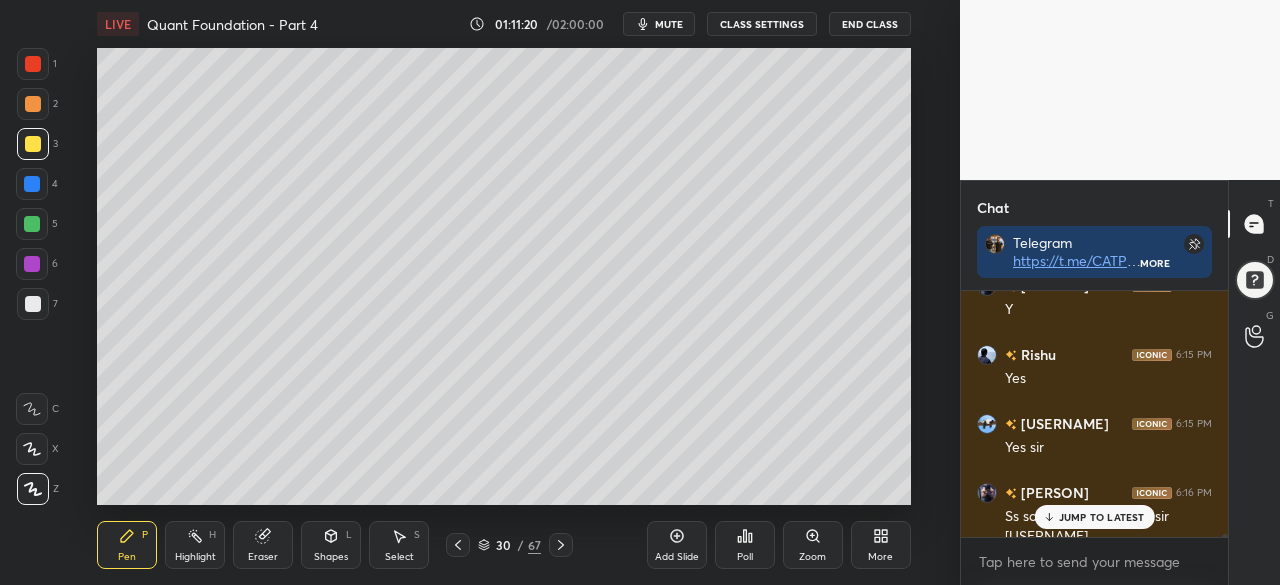 scroll, scrollTop: 21056, scrollLeft: 0, axis: vertical 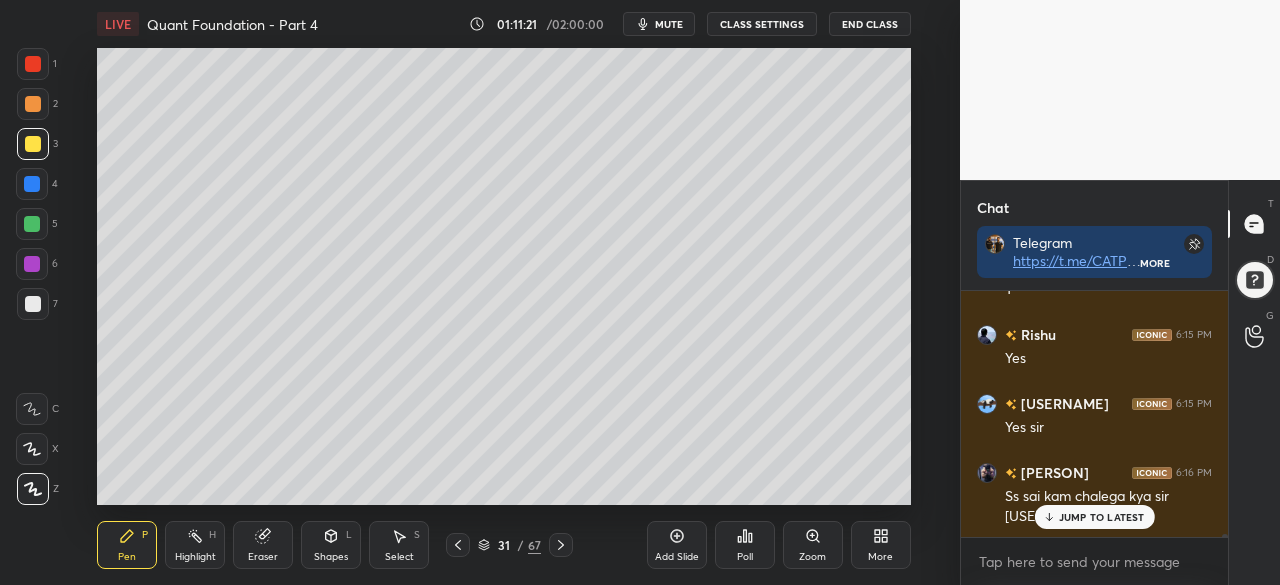 click on "JUMP TO LATEST" at bounding box center [1102, 517] 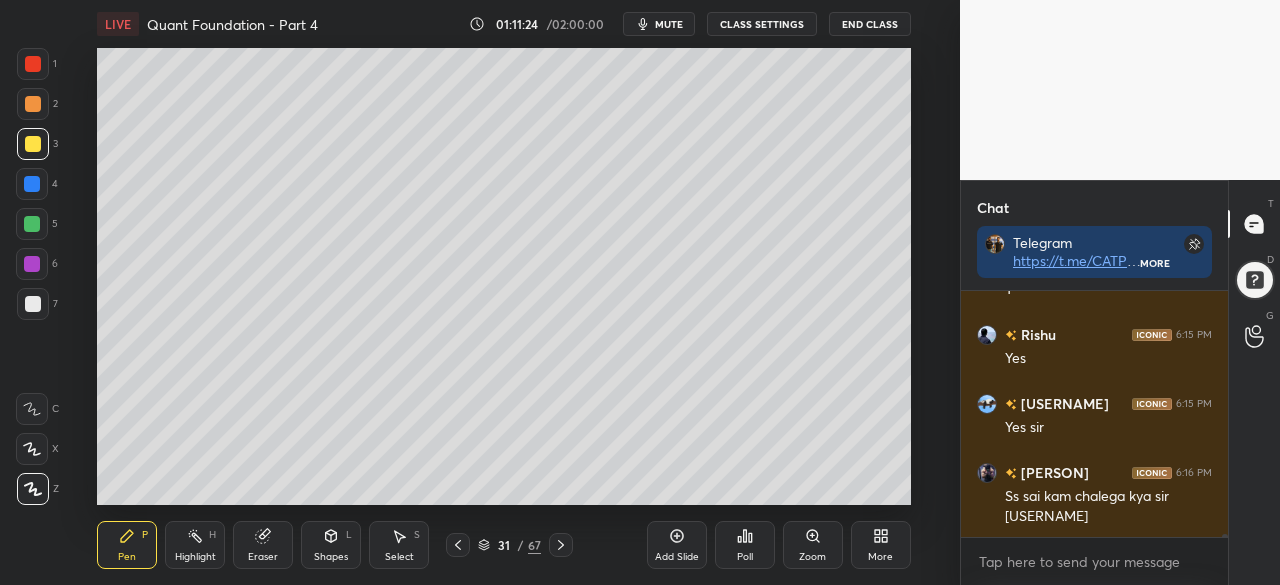 click at bounding box center (32, 184) 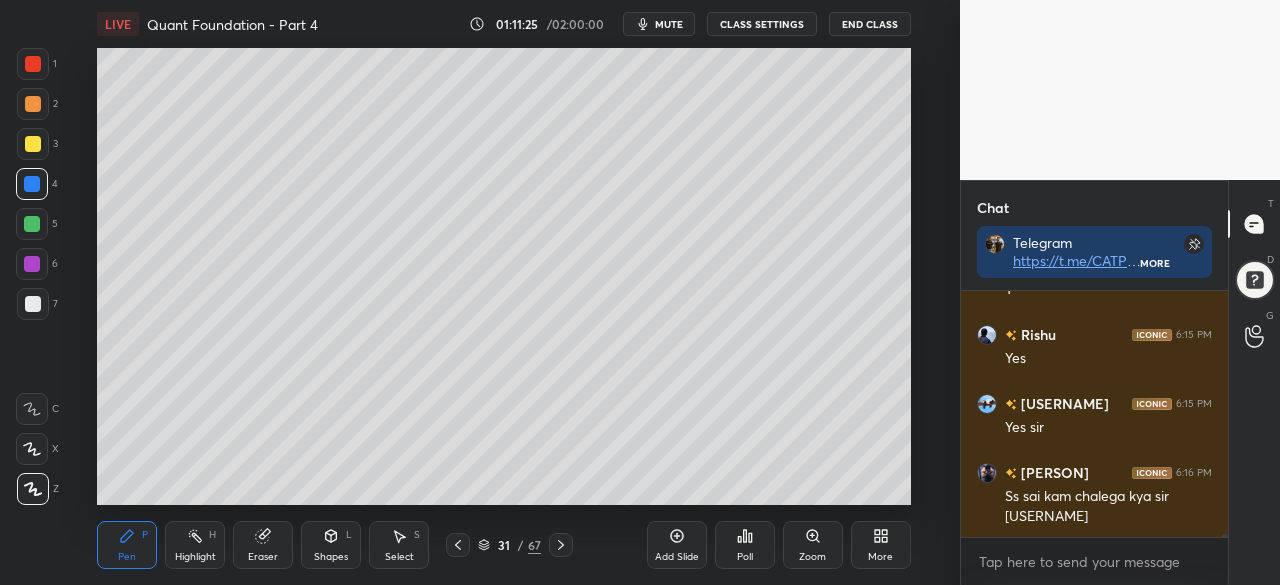 click at bounding box center [33, 144] 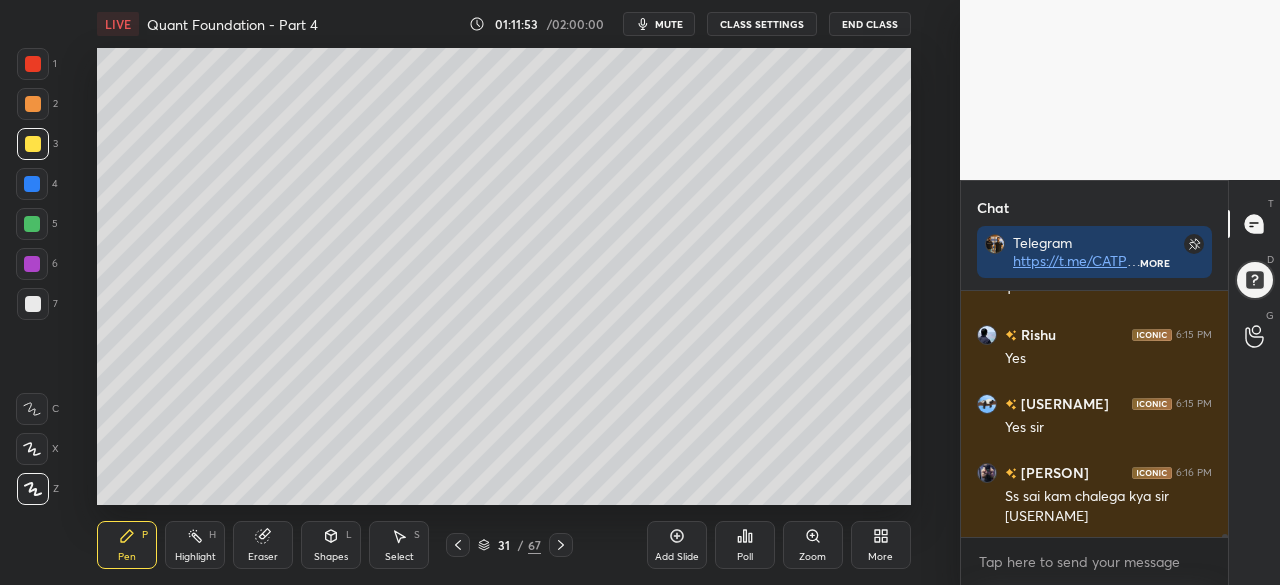 click 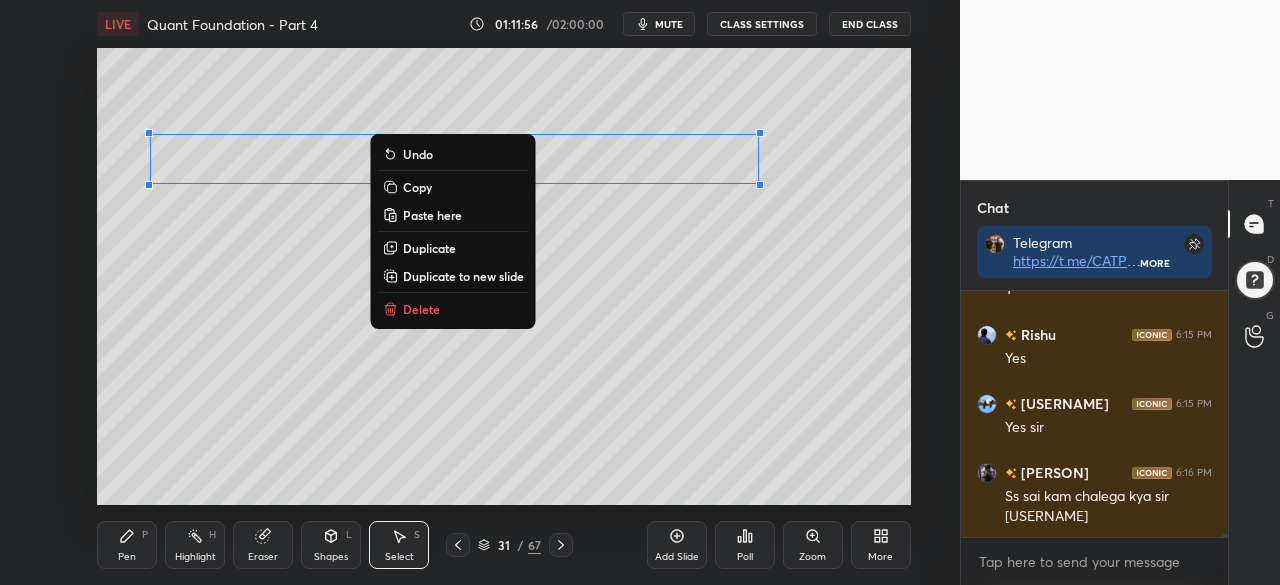 click 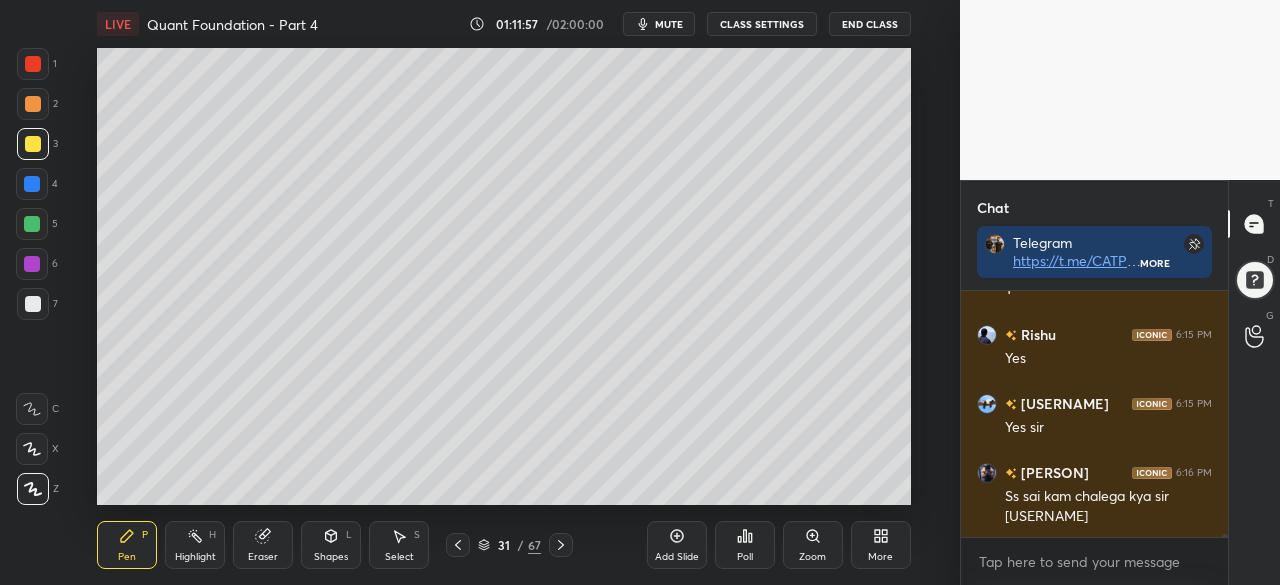 click at bounding box center (33, 64) 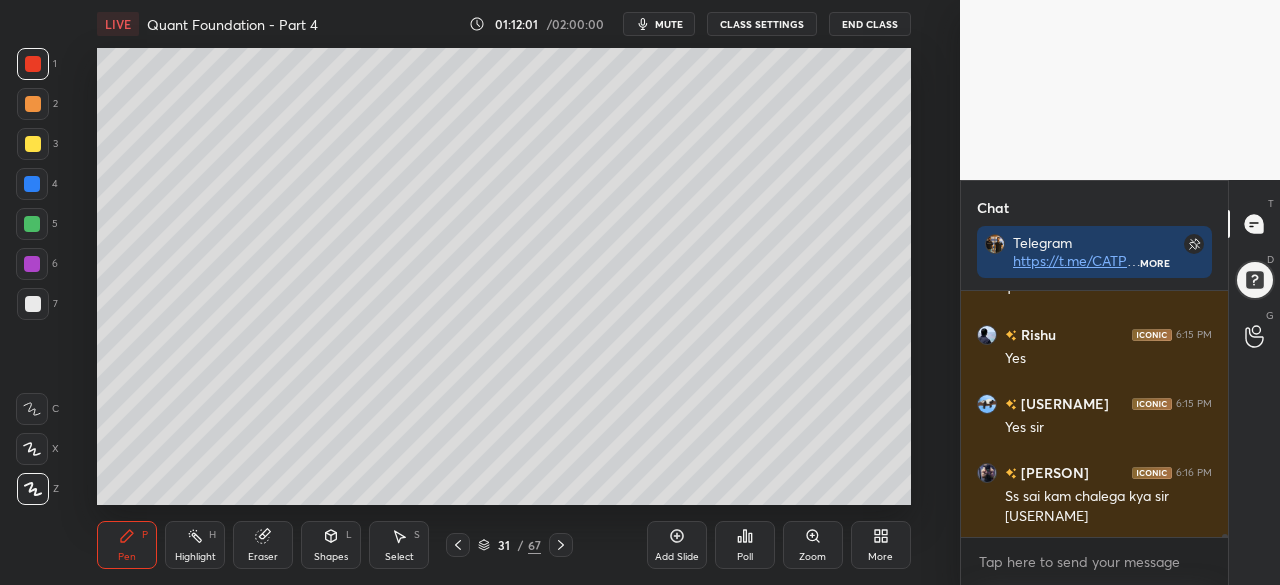 click on "Select S" at bounding box center (399, 545) 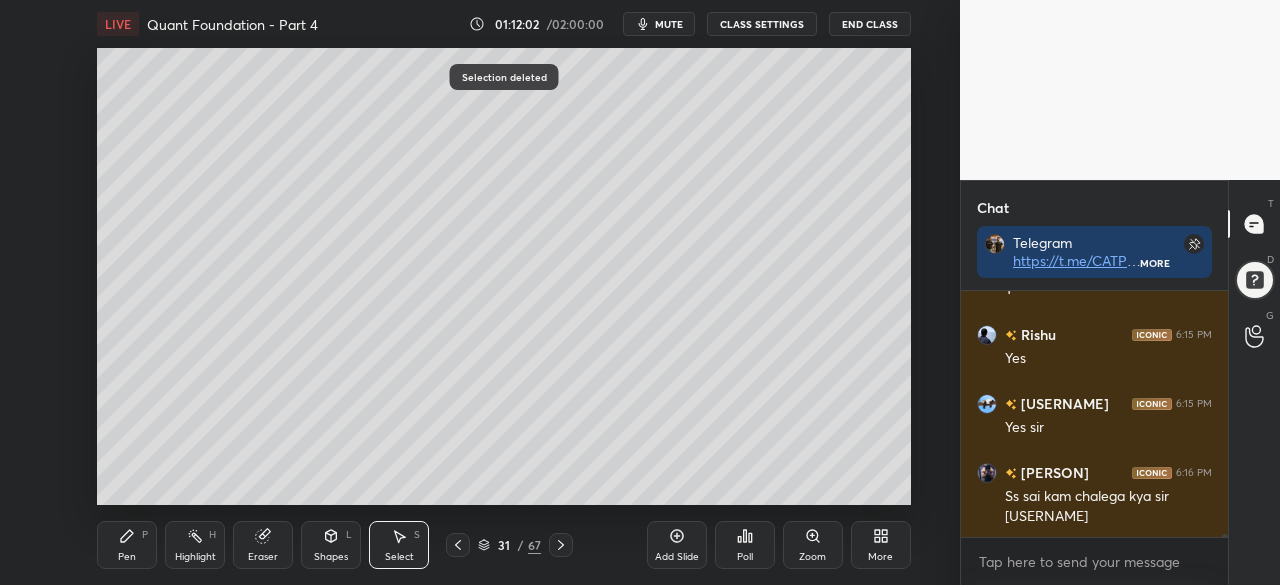 click on "Pen P" at bounding box center (127, 545) 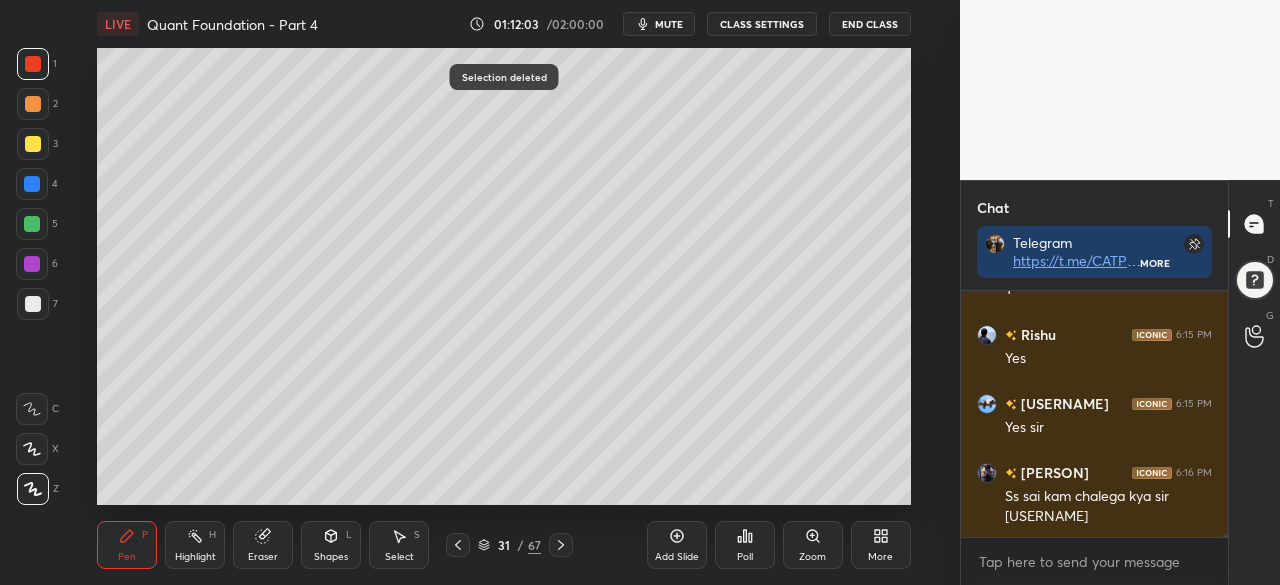 click at bounding box center [32, 184] 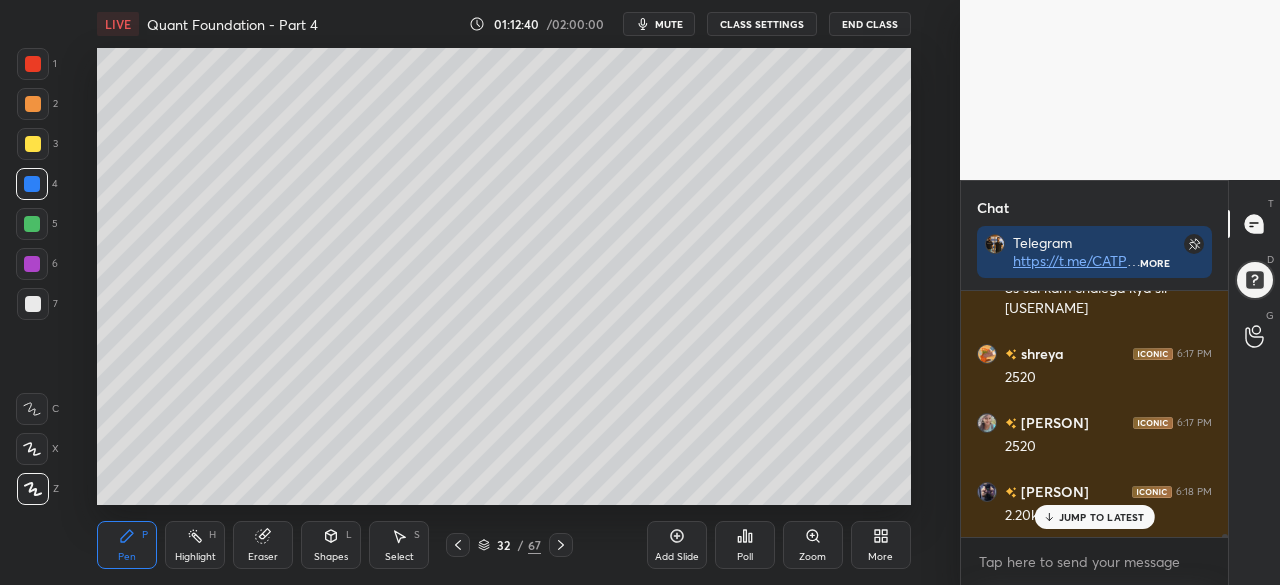scroll, scrollTop: 21332, scrollLeft: 0, axis: vertical 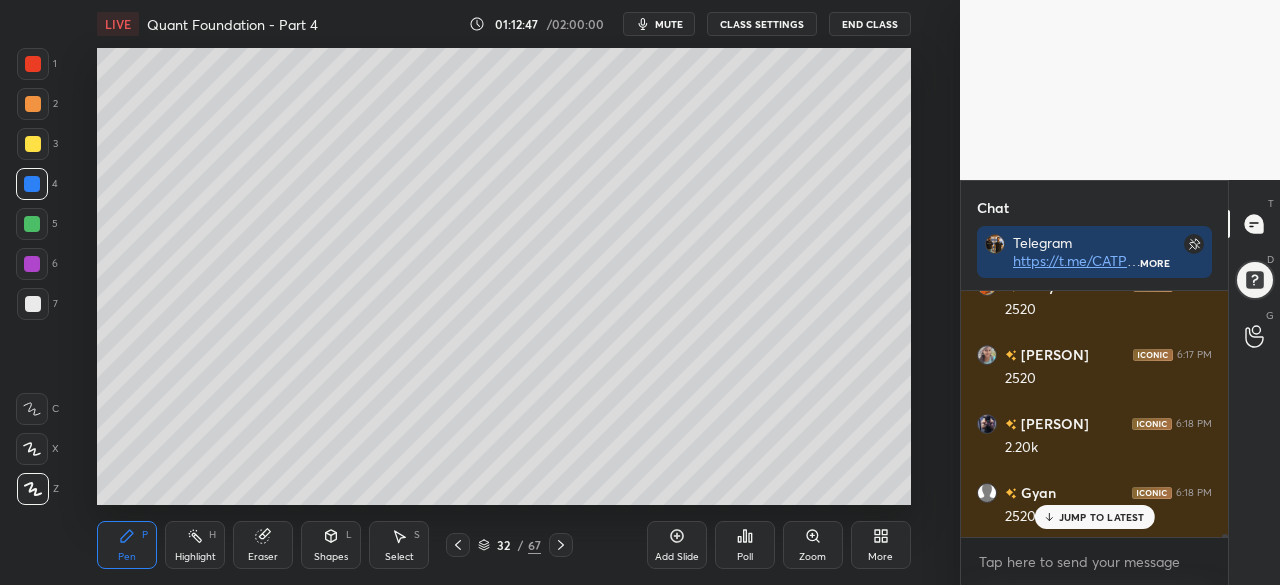 click at bounding box center [32, 224] 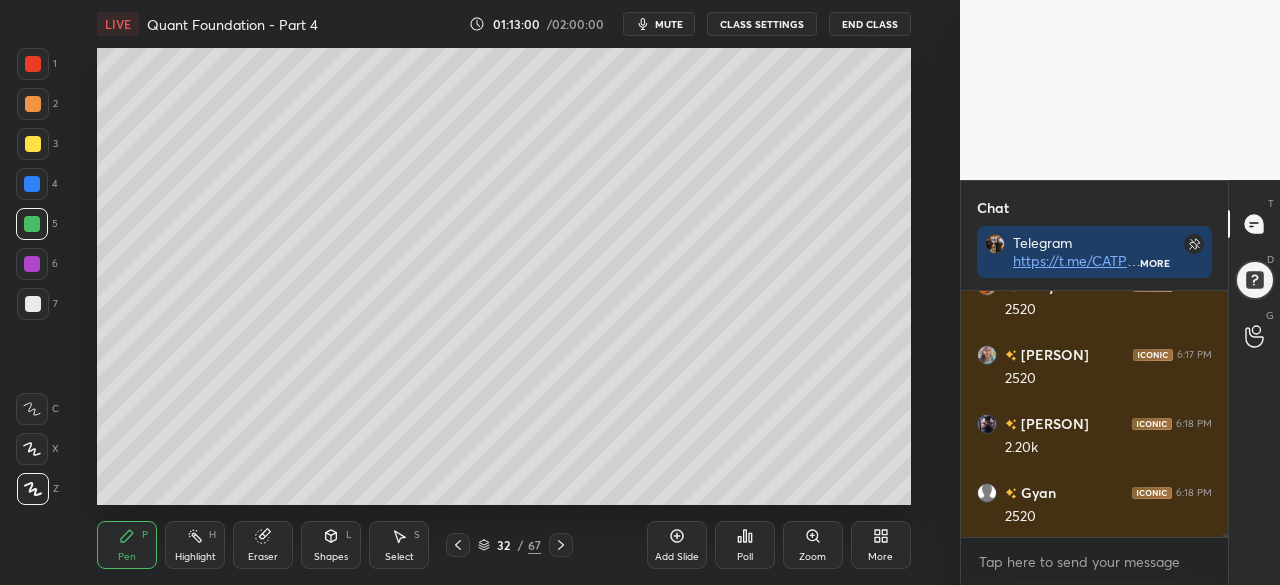 scroll, scrollTop: 21402, scrollLeft: 0, axis: vertical 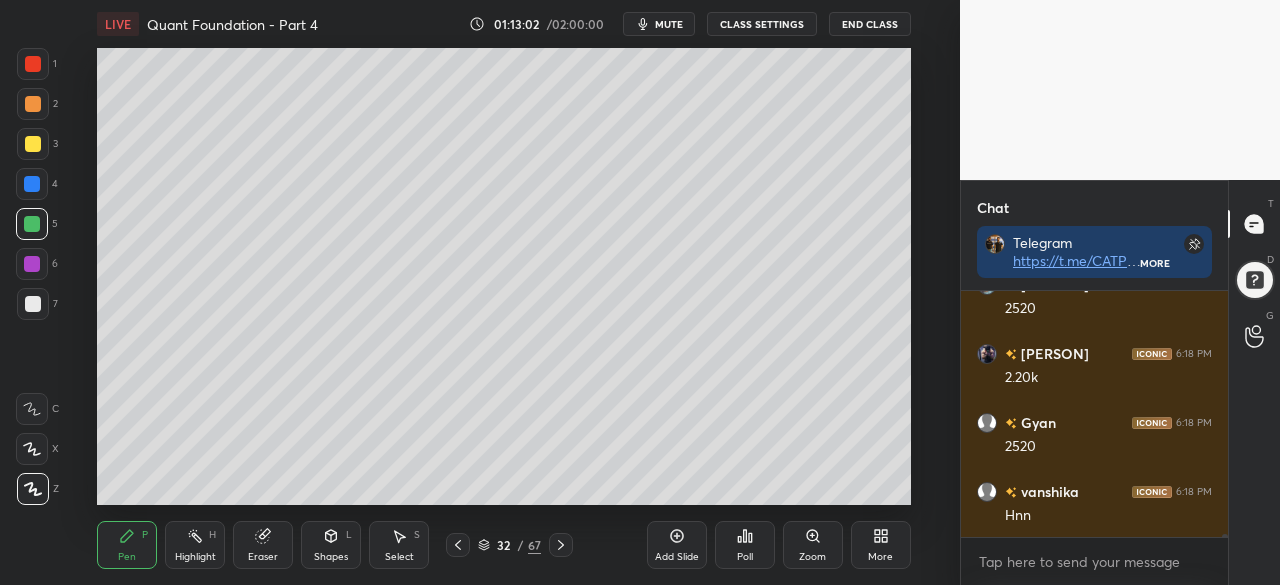 click at bounding box center (32, 264) 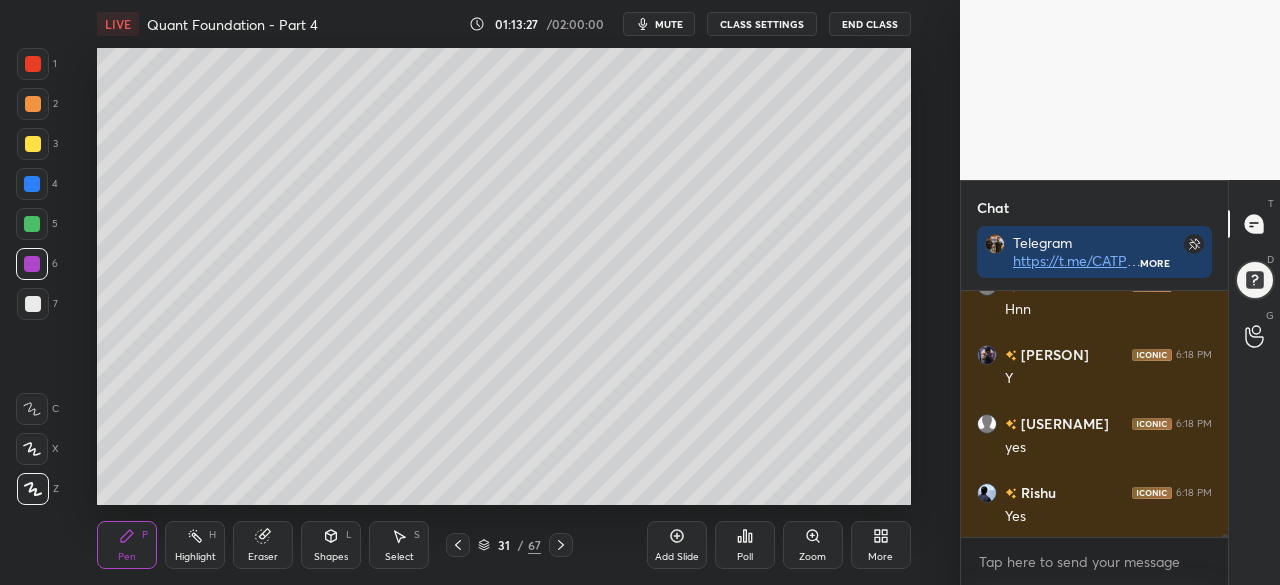 scroll, scrollTop: 21678, scrollLeft: 0, axis: vertical 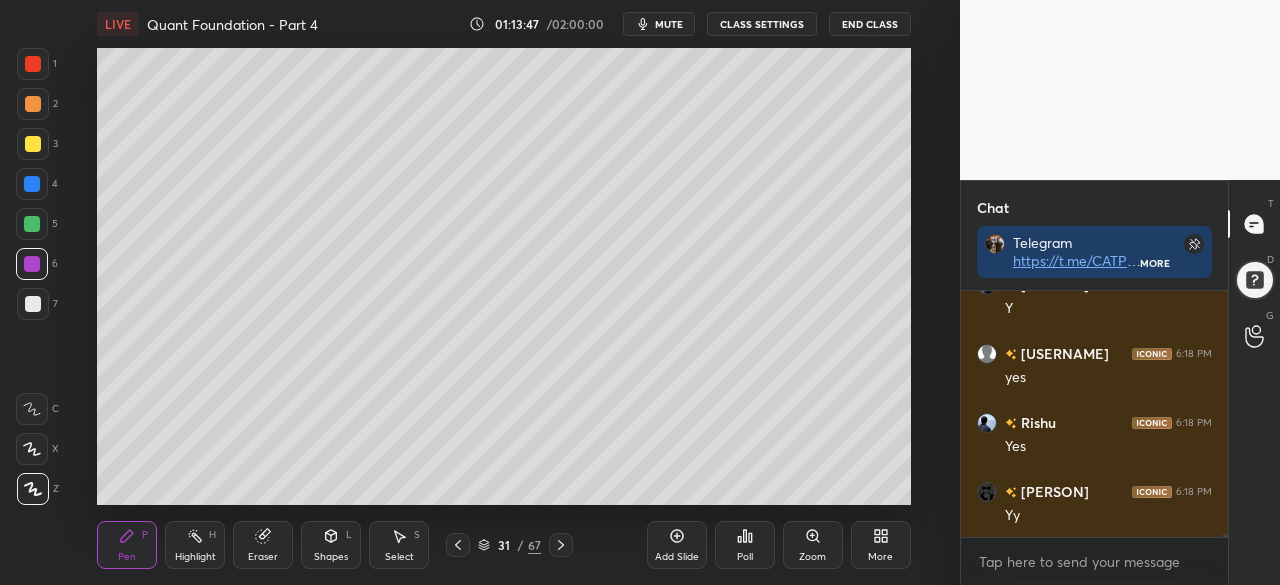 click at bounding box center [32, 224] 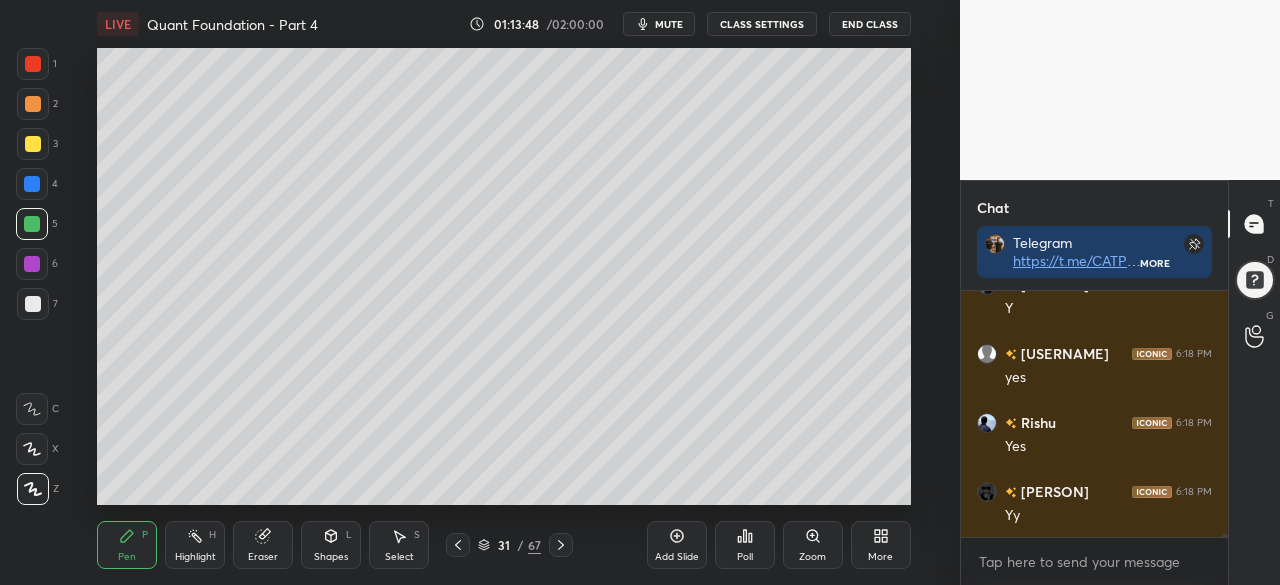 click at bounding box center (32, 264) 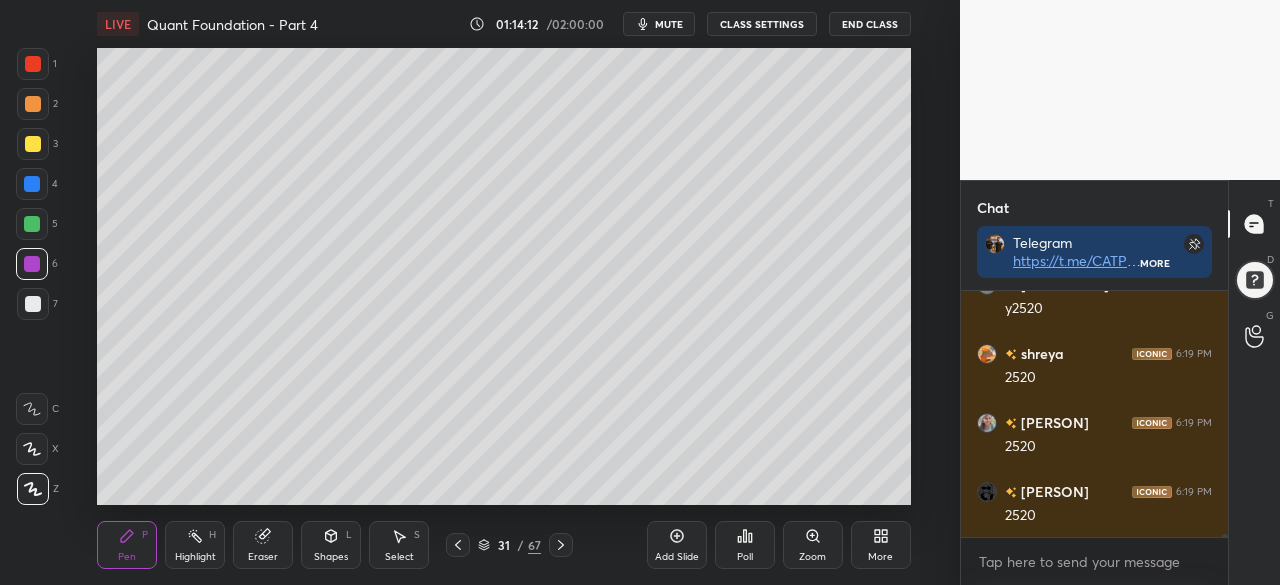 scroll, scrollTop: 22160, scrollLeft: 0, axis: vertical 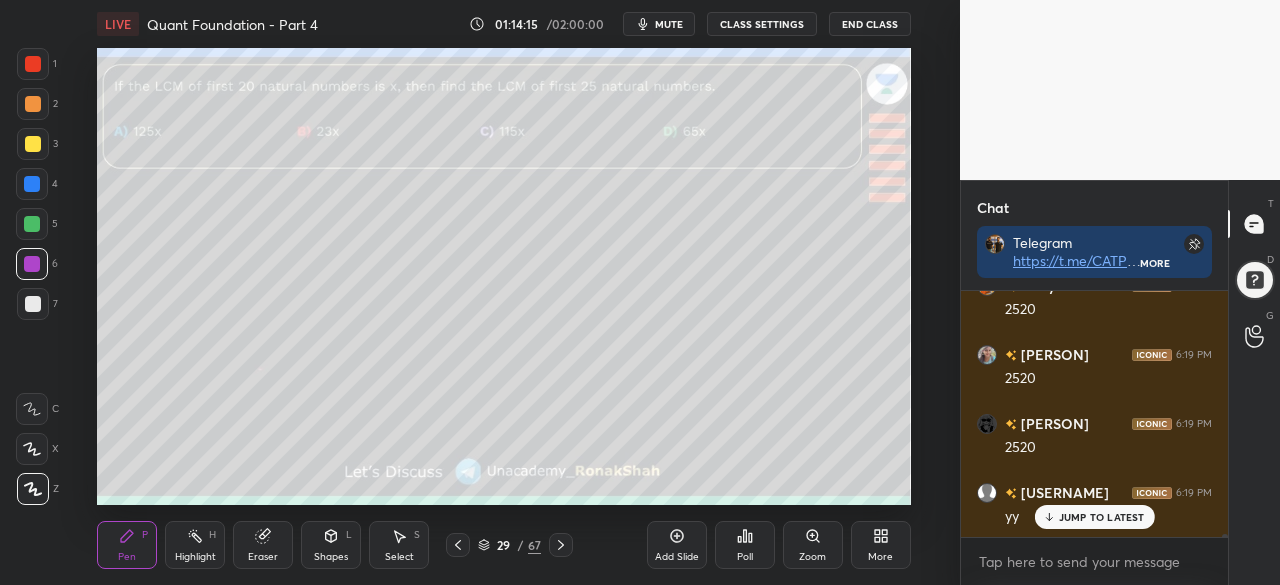 click on "Select S" at bounding box center (399, 545) 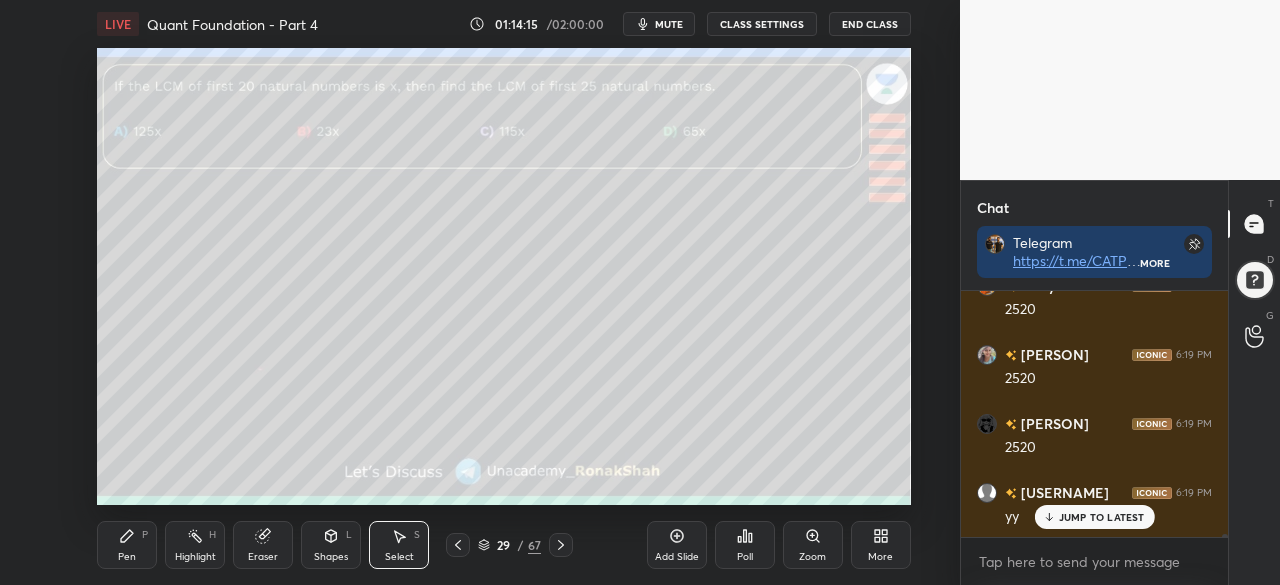 click on "Pen P" at bounding box center [127, 545] 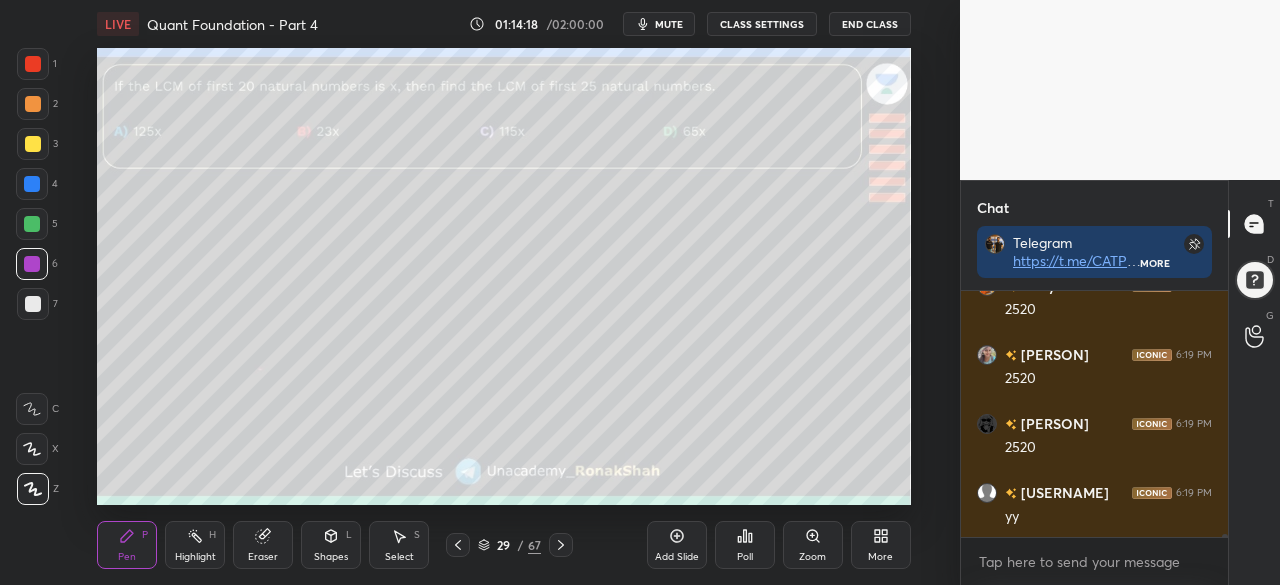 scroll, scrollTop: 22230, scrollLeft: 0, axis: vertical 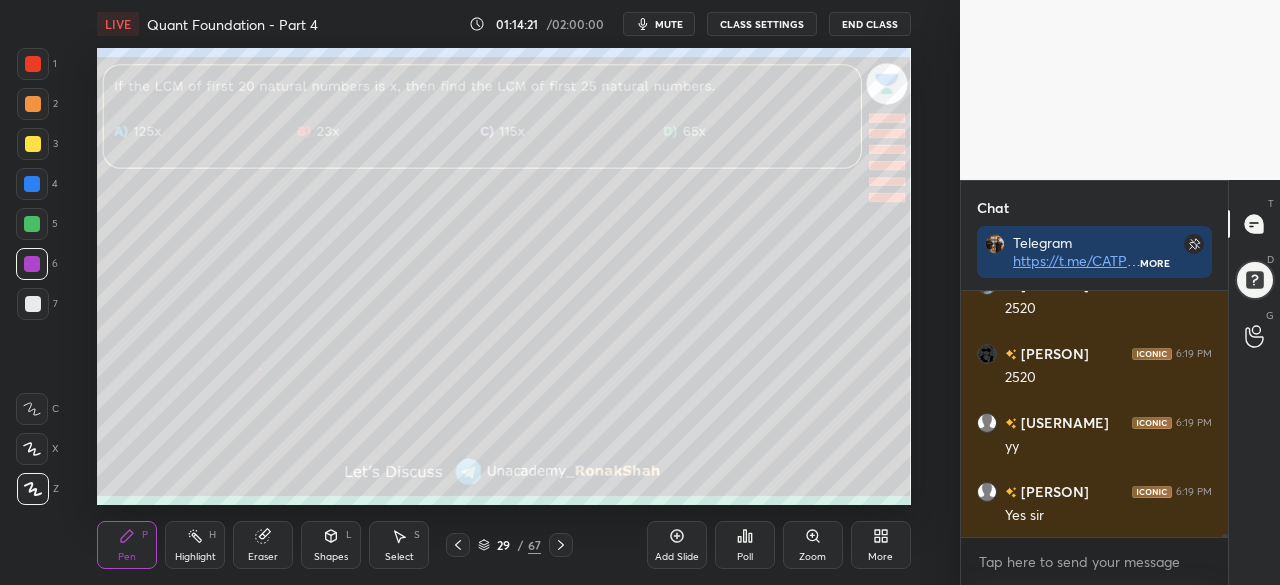 click at bounding box center (32, 224) 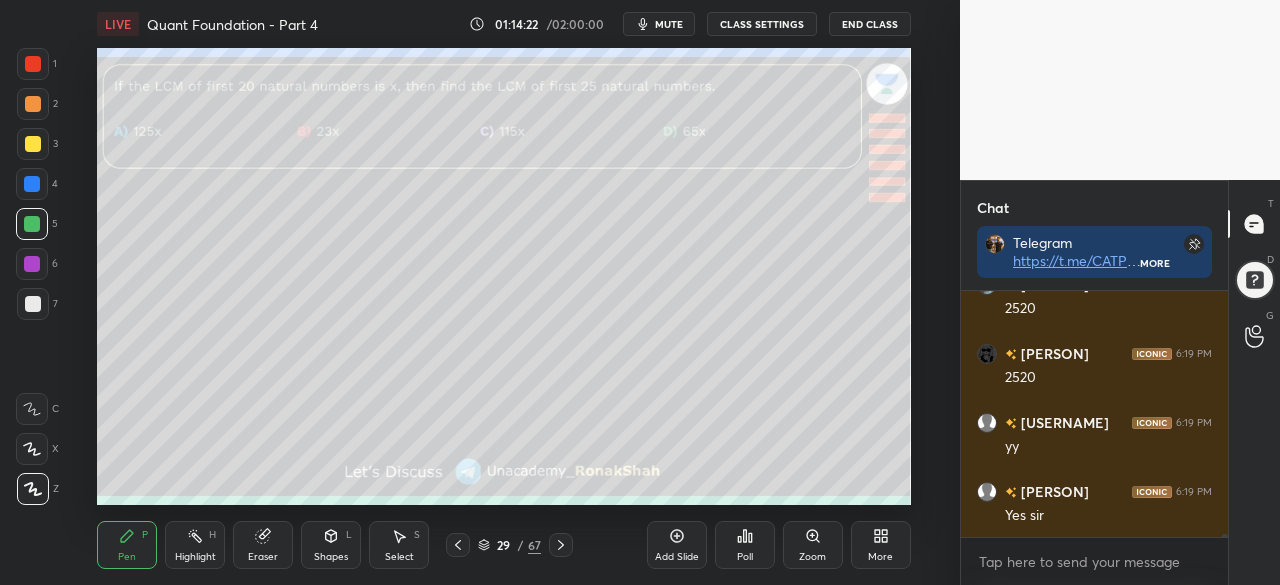 click 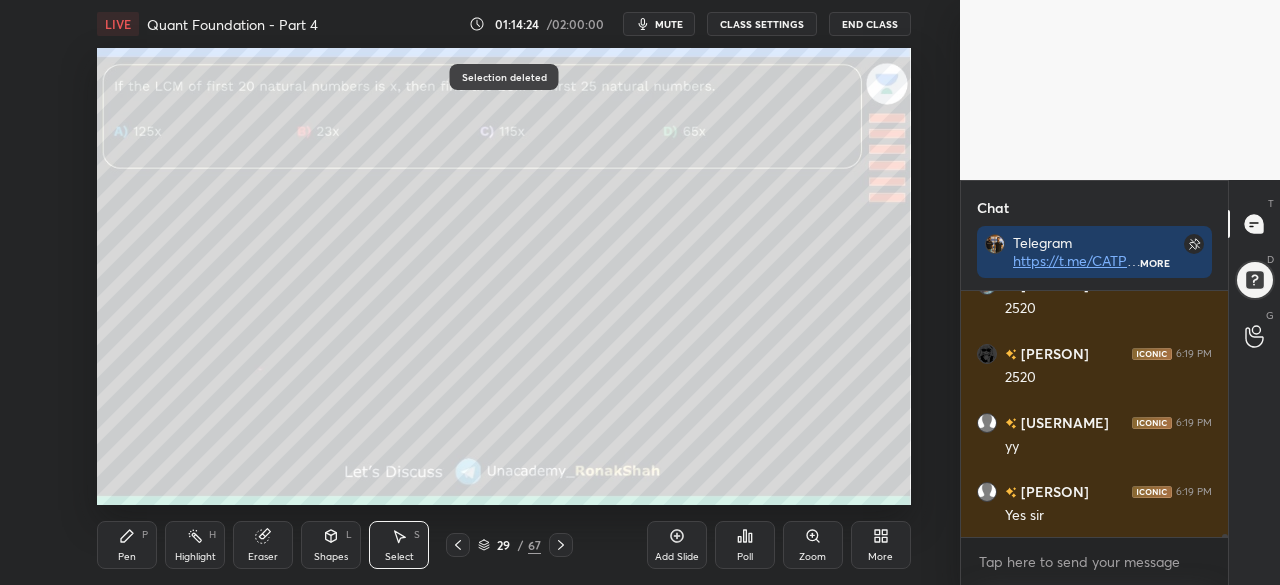 click on "Pen P" at bounding box center (127, 545) 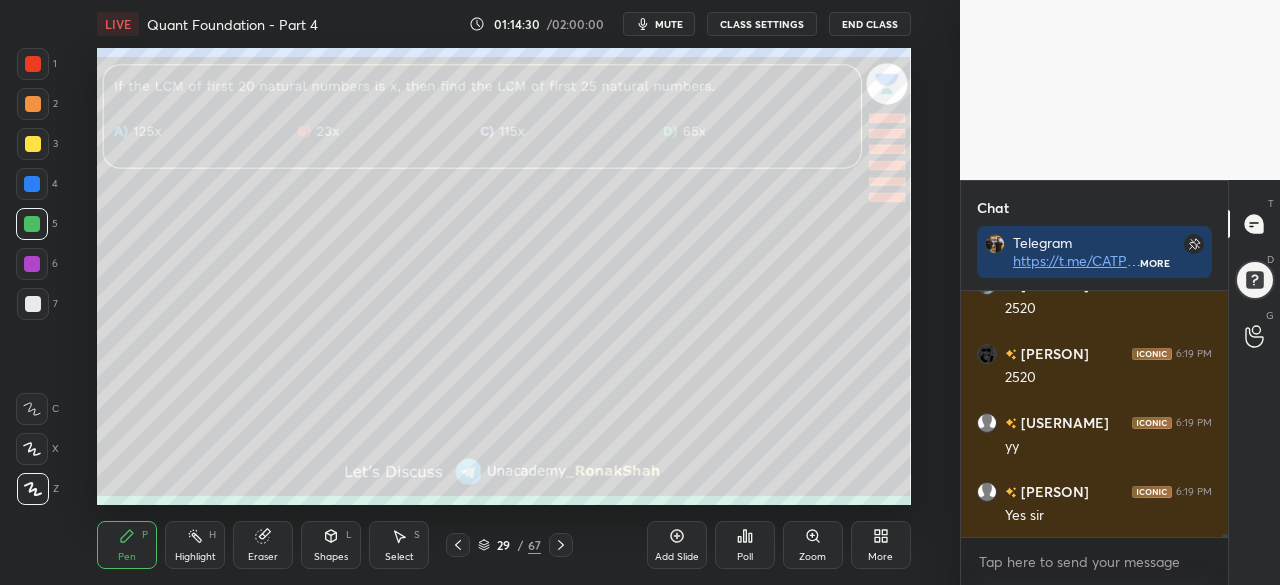click at bounding box center [32, 184] 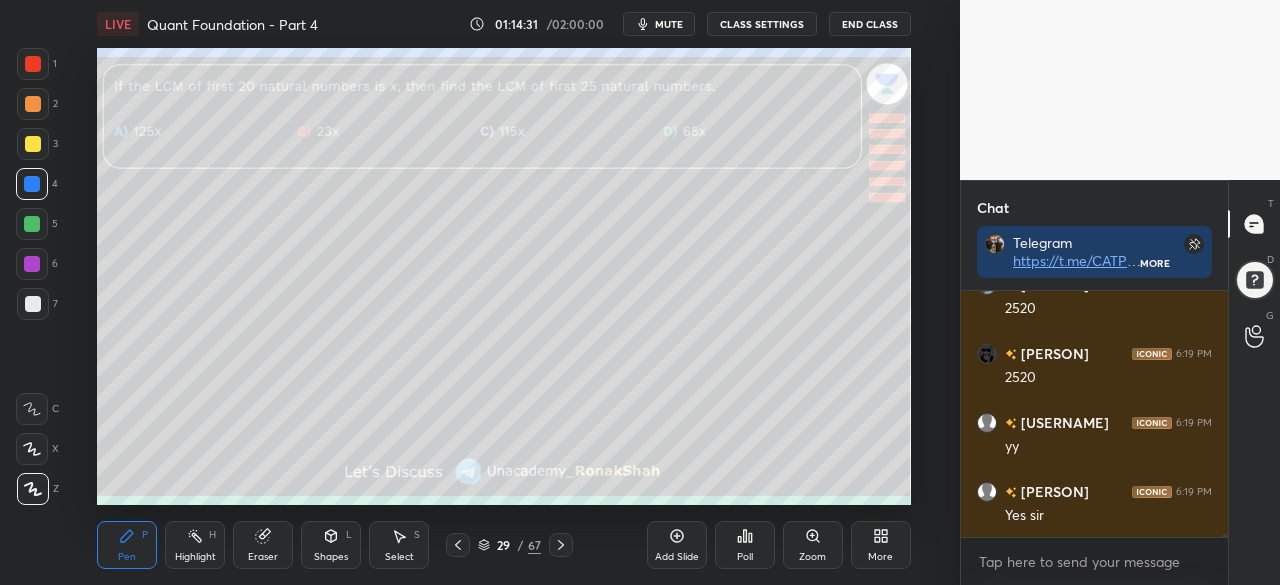 click at bounding box center (33, 104) 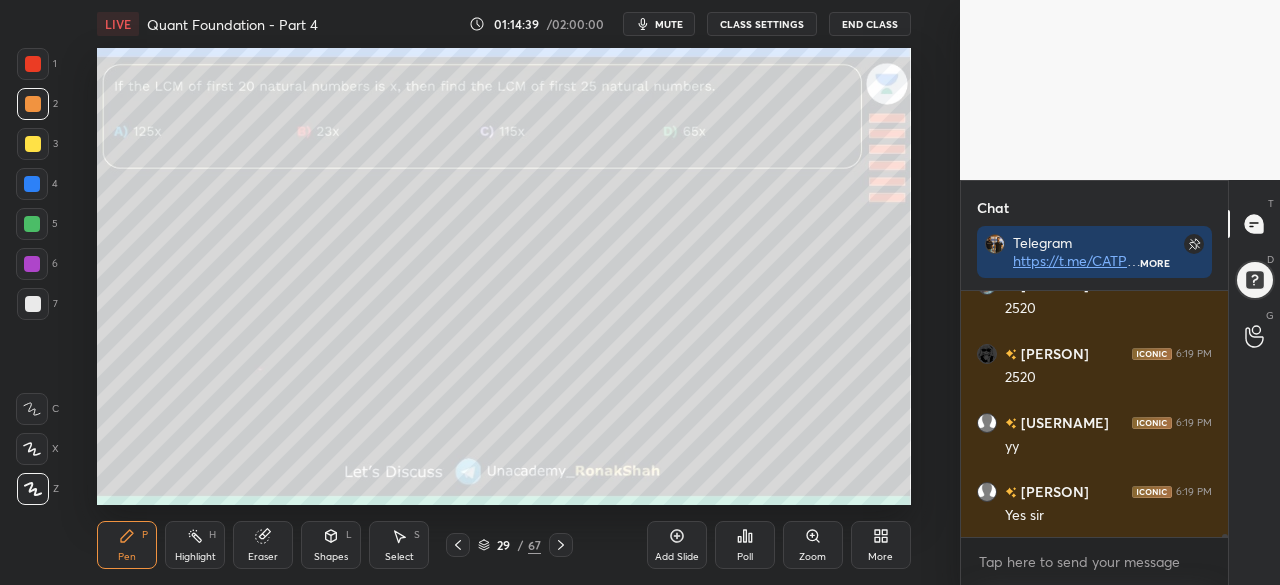 click at bounding box center [33, 64] 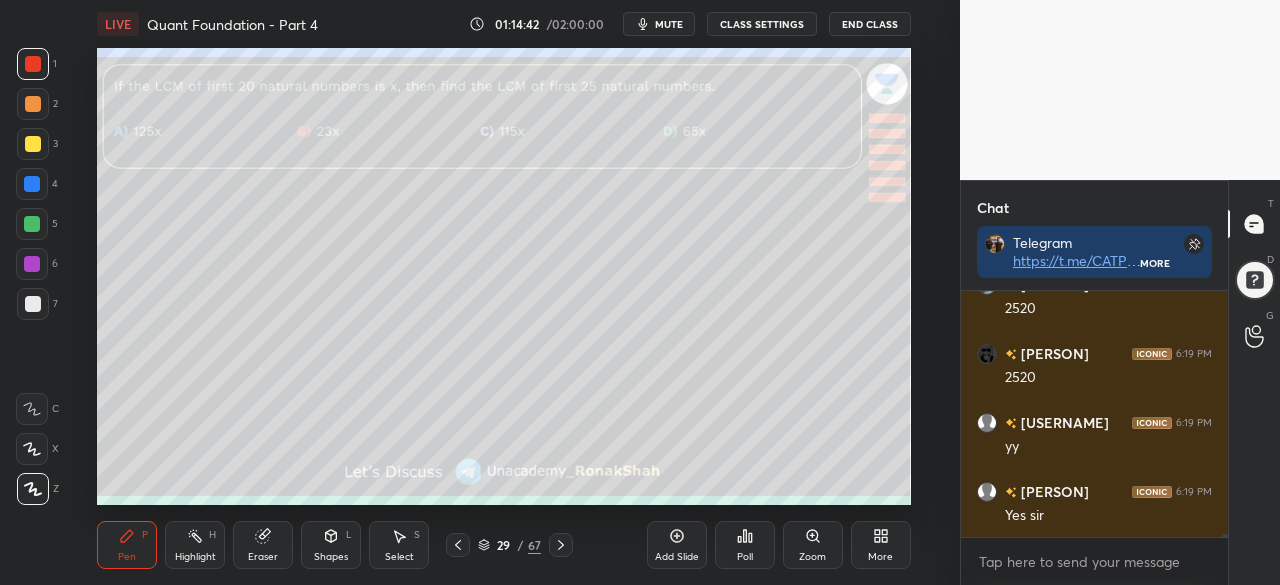 click at bounding box center (33, 104) 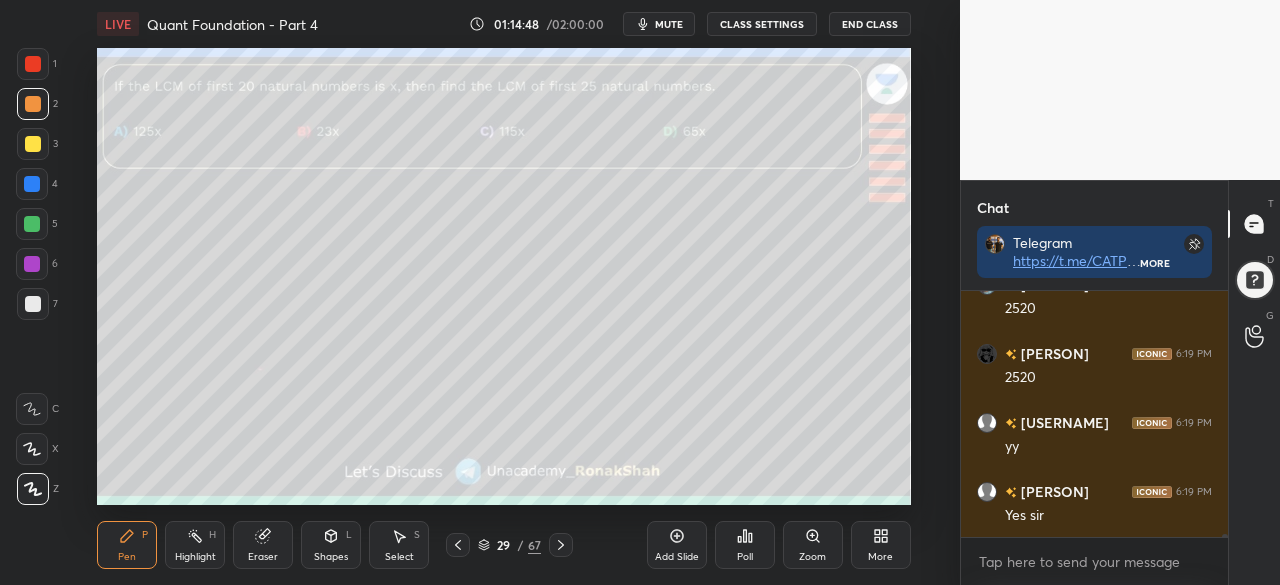 click at bounding box center (32, 224) 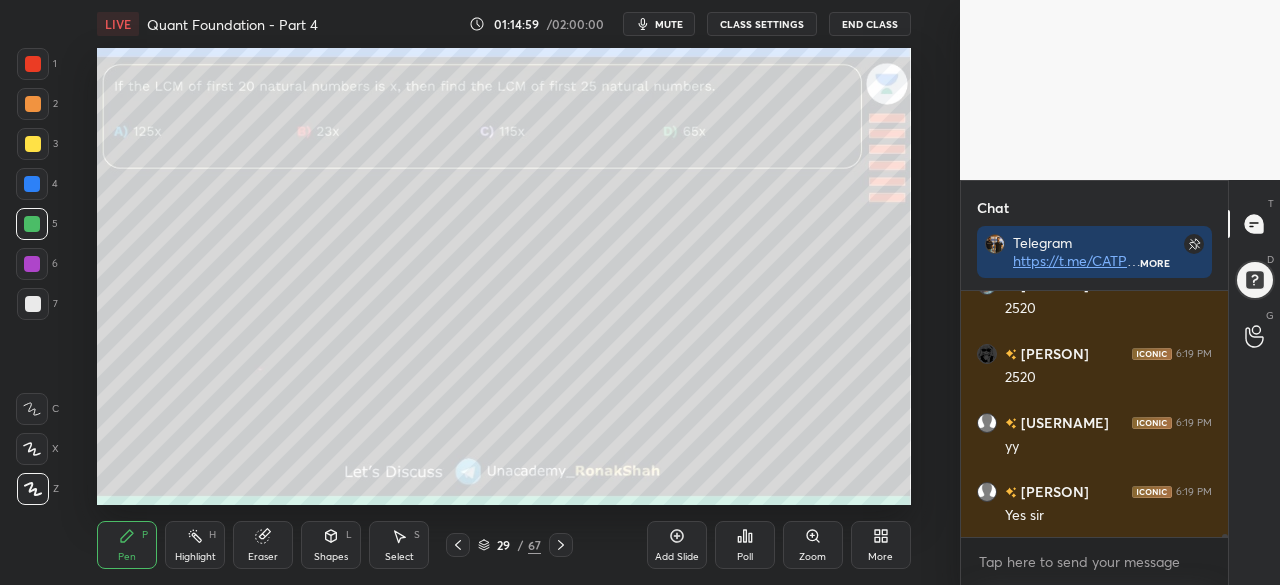 click at bounding box center (33, 64) 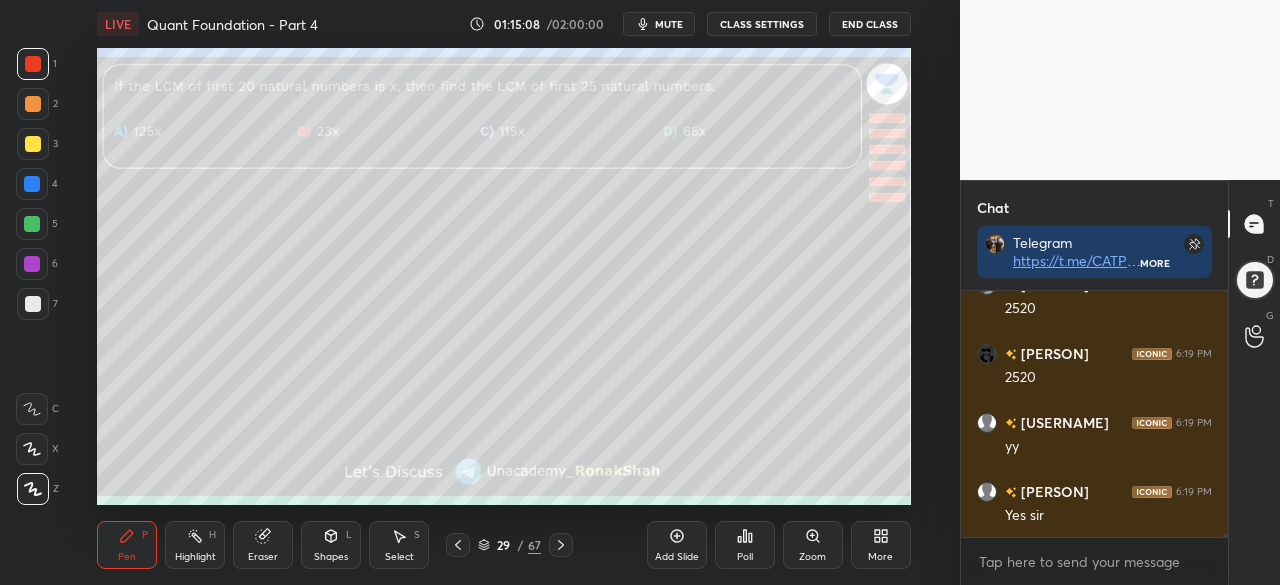 click at bounding box center (32, 184) 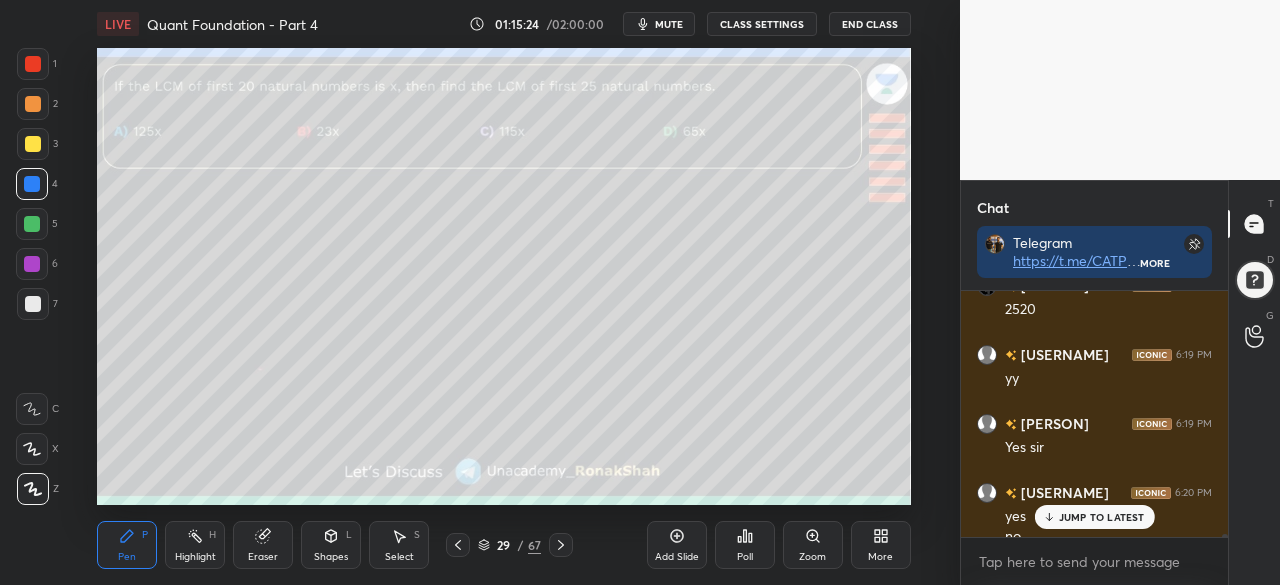 scroll, scrollTop: 22318, scrollLeft: 0, axis: vertical 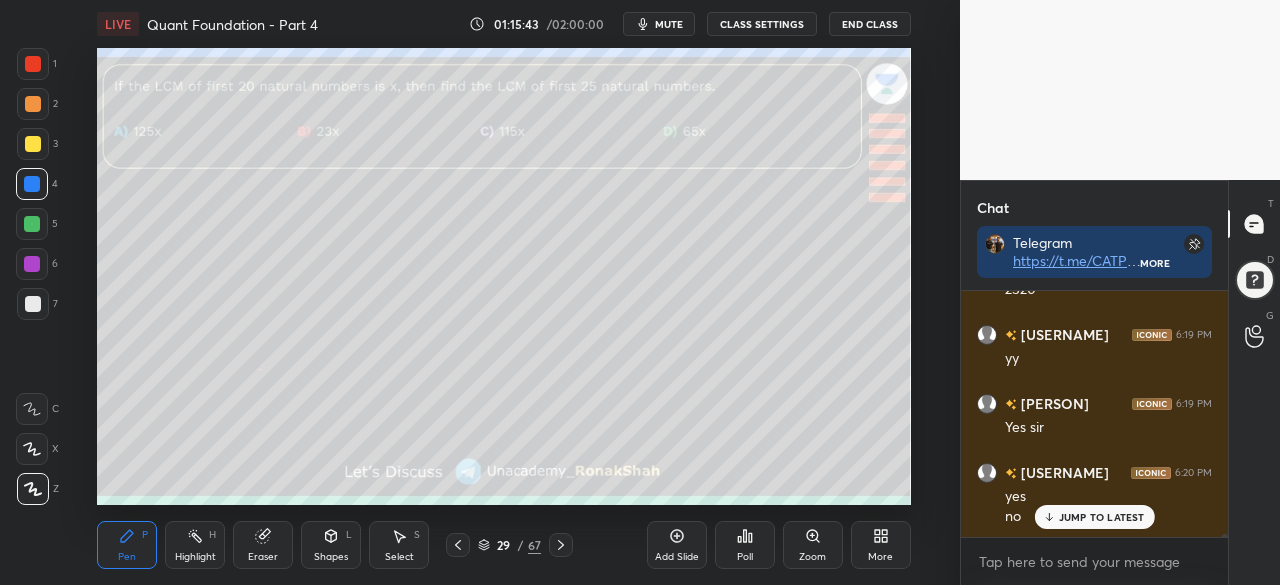 click on "Setting up your live class Poll for   secs No correct answer Start poll" at bounding box center (504, 276) 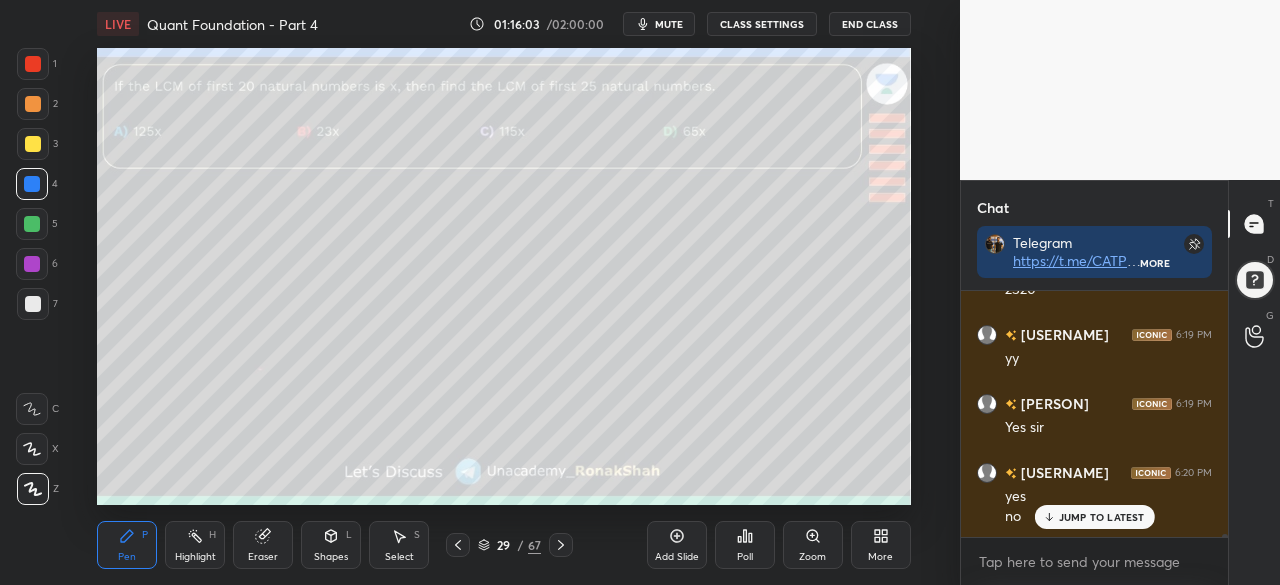 click at bounding box center [32, 224] 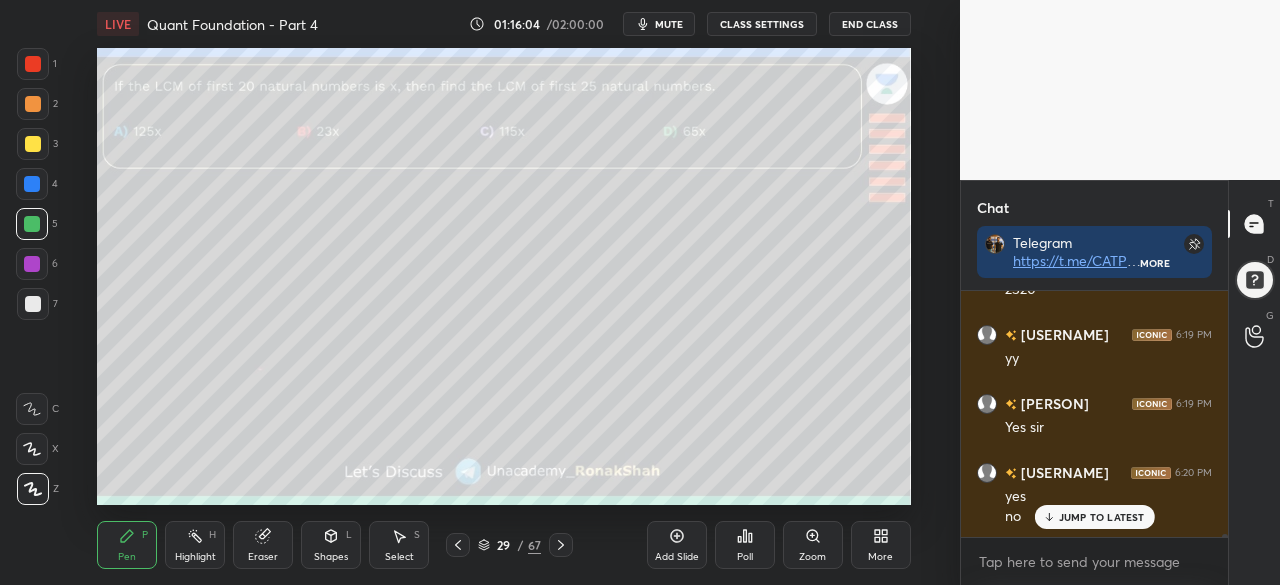click at bounding box center [33, 304] 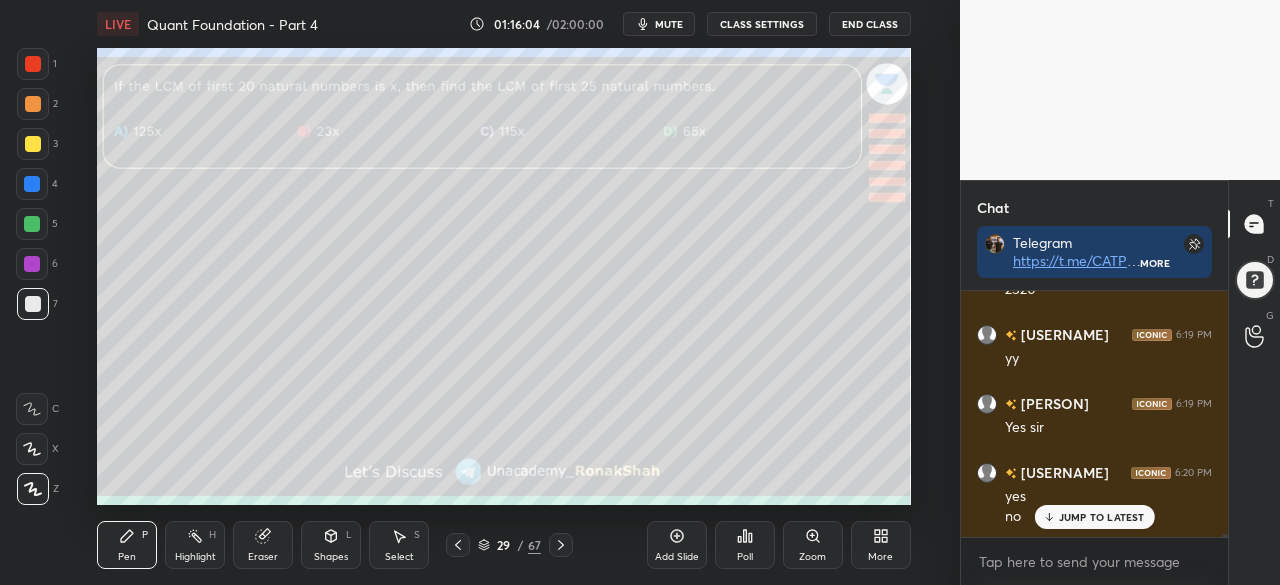 click on "Add Slide Poll Zoom More" at bounding box center (779, 545) 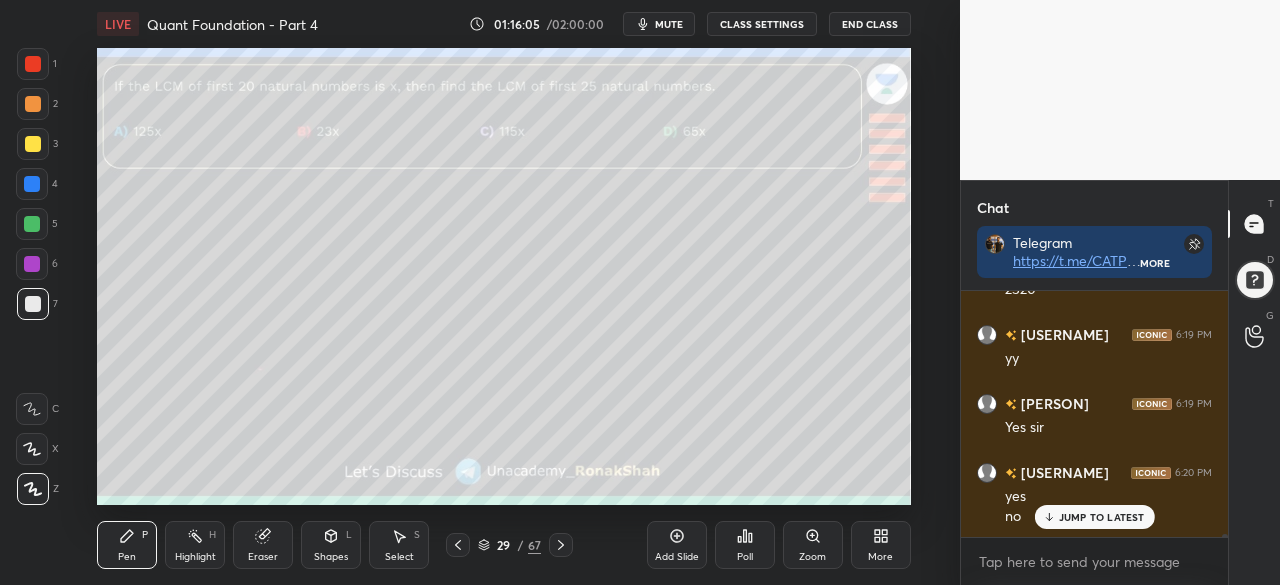 click on "Poll" at bounding box center [745, 545] 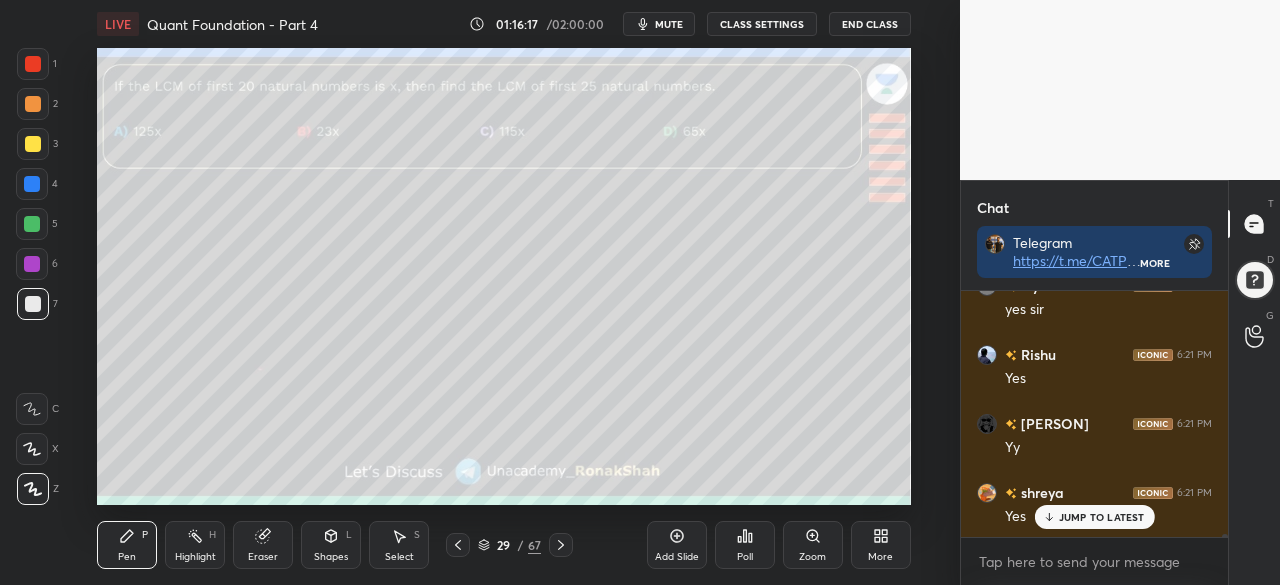 scroll, scrollTop: 22664, scrollLeft: 0, axis: vertical 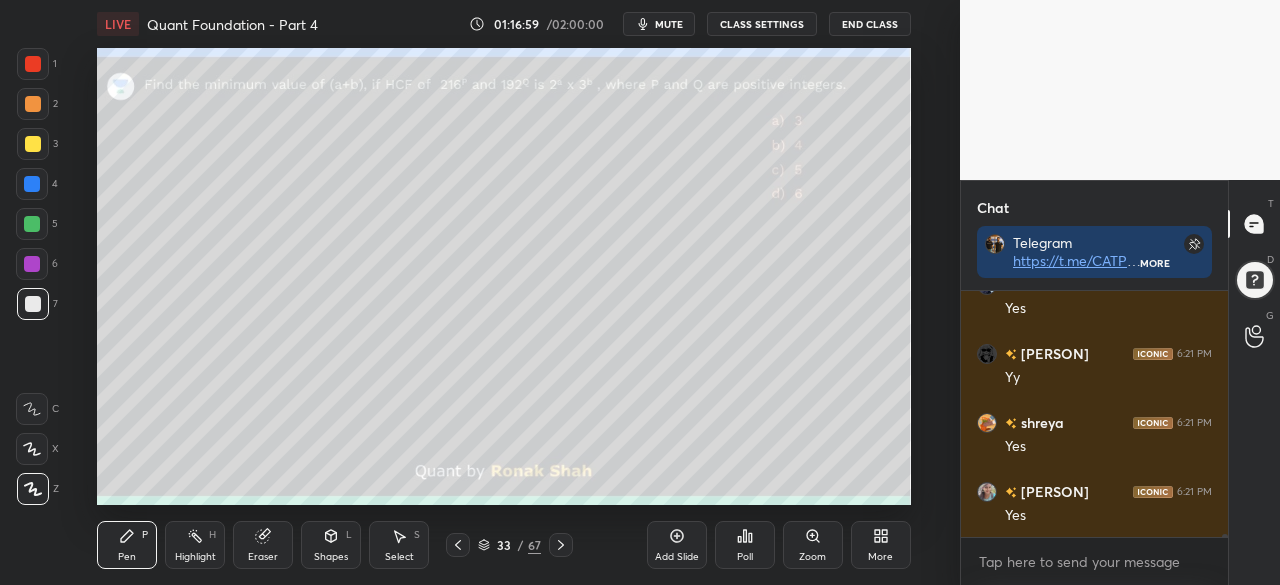 click on "Select S" at bounding box center (399, 545) 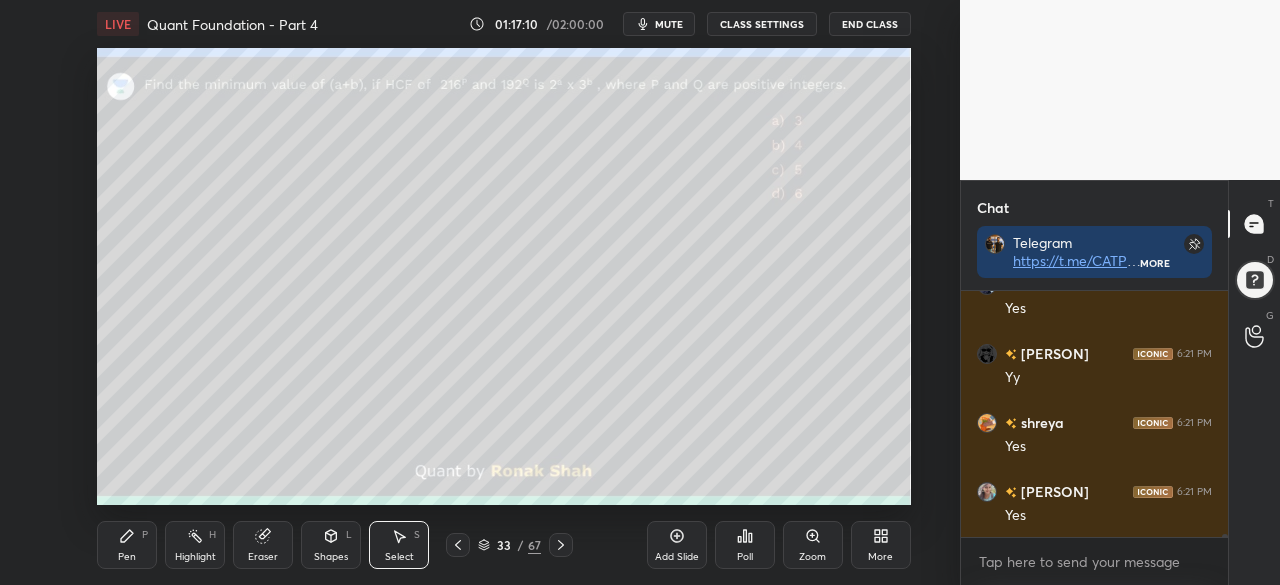 scroll, scrollTop: 22732, scrollLeft: 0, axis: vertical 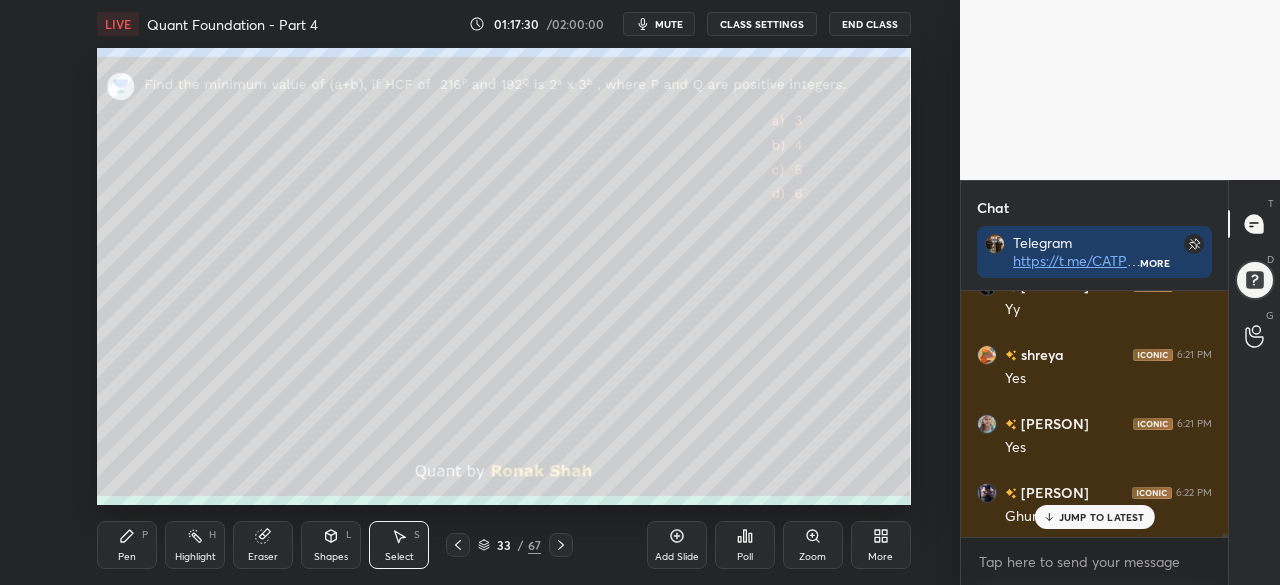 click on "JUMP TO LATEST" at bounding box center [1102, 517] 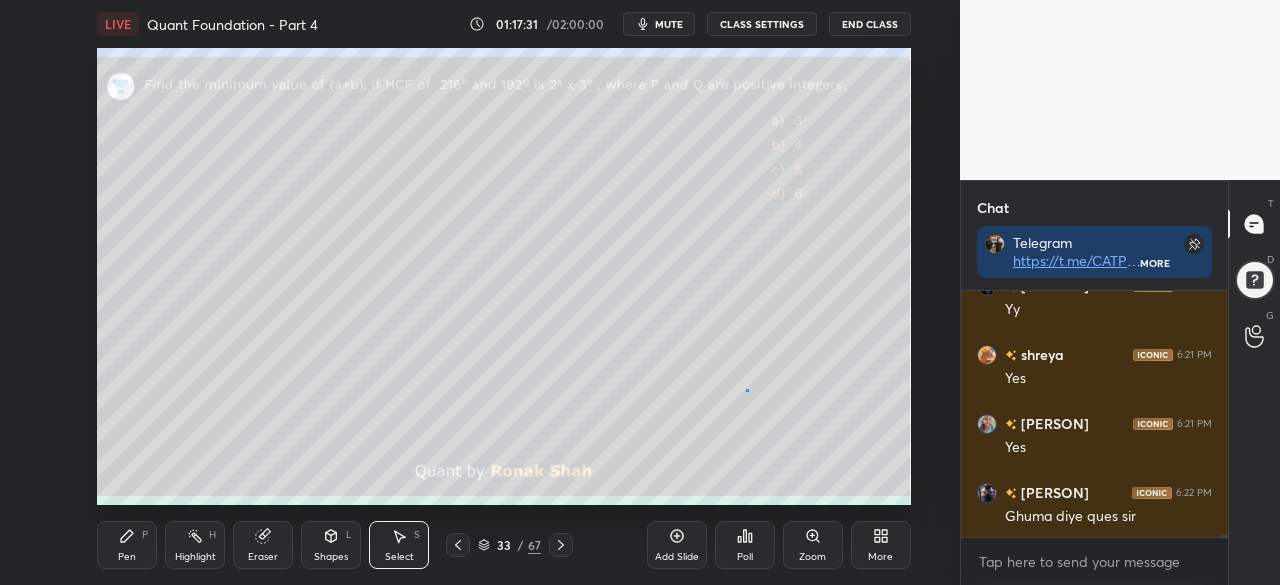click on "0 ° Undo Copy Paste here Duplicate Duplicate to new slide Delete" at bounding box center [503, 276] 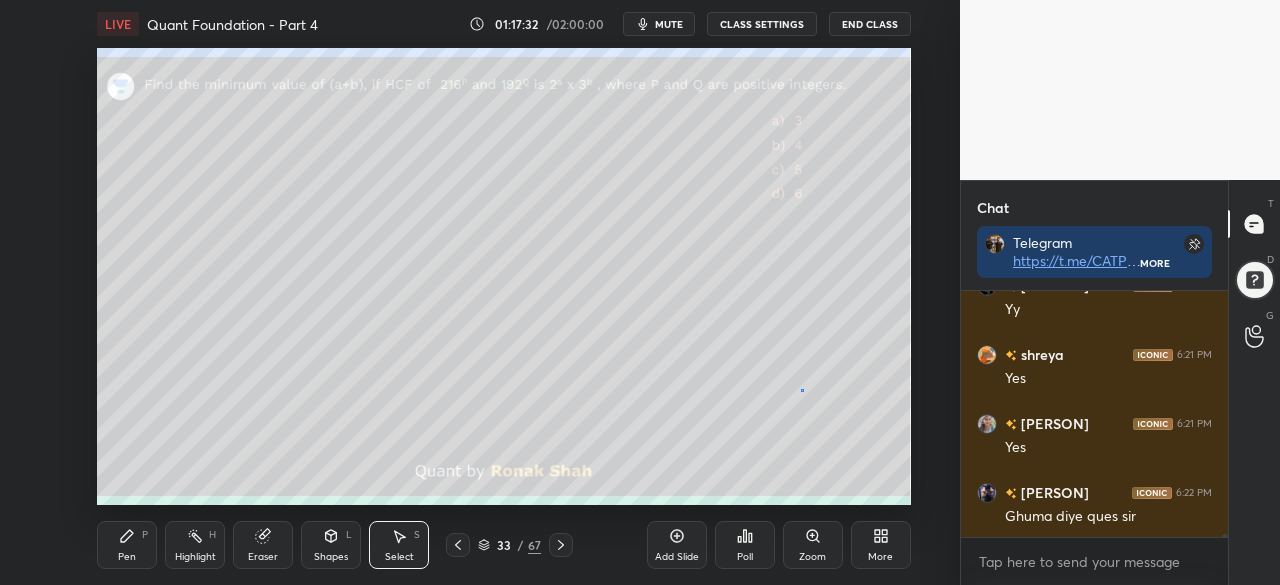 click on "0 ° Undo Copy Paste here Duplicate Duplicate to new slide Delete" at bounding box center (503, 276) 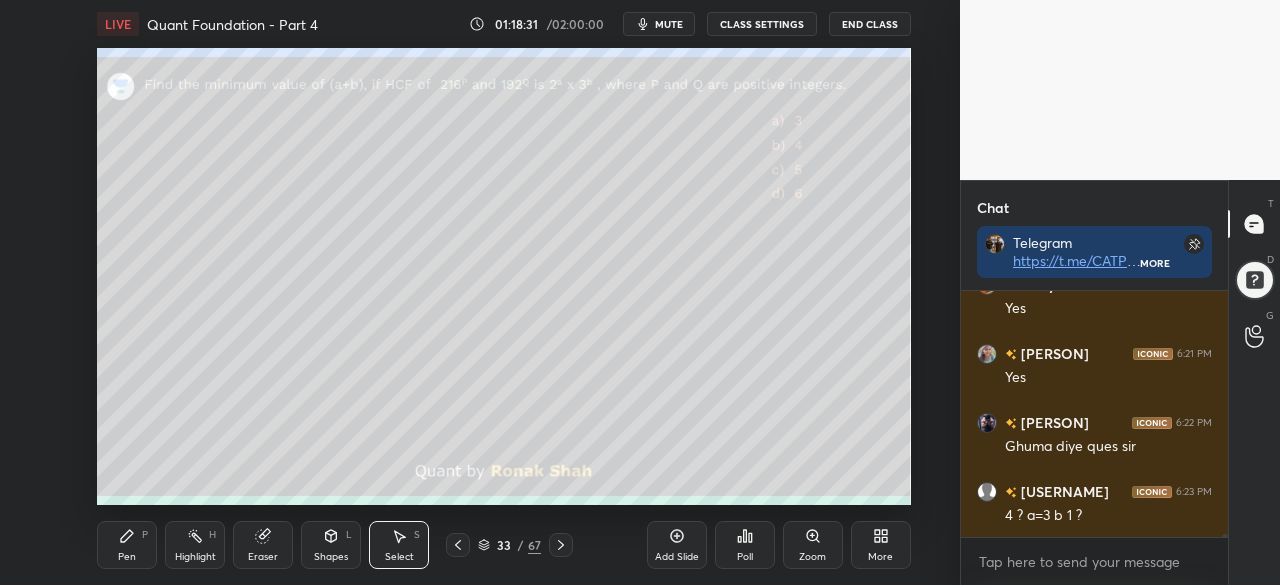 scroll, scrollTop: 22870, scrollLeft: 0, axis: vertical 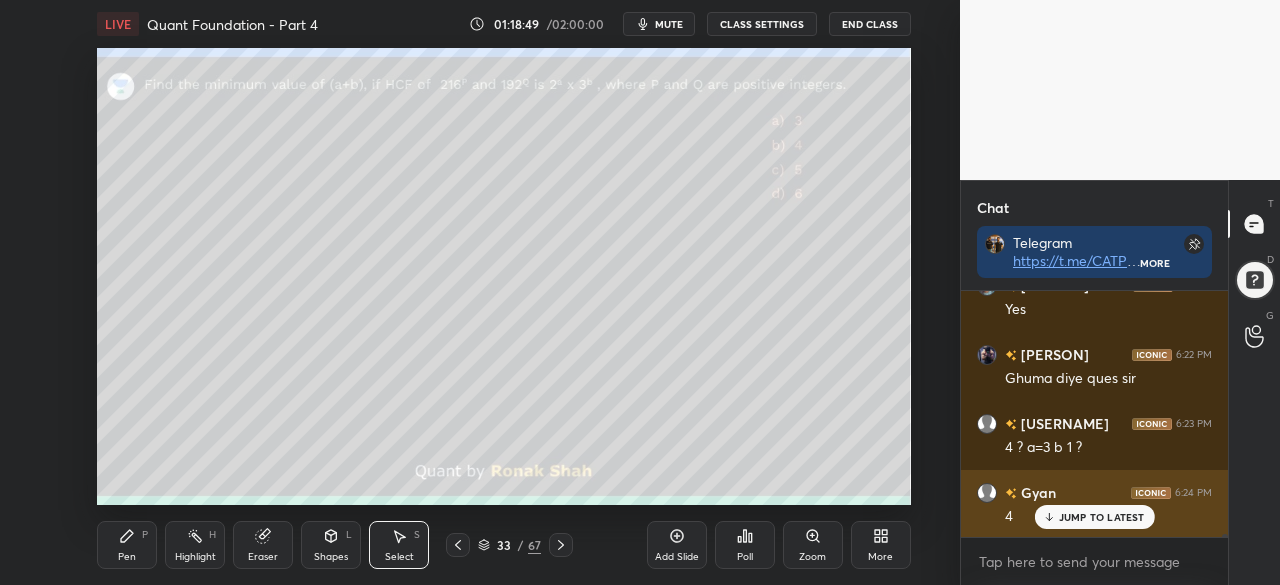 click on "JUMP TO LATEST" at bounding box center (1102, 517) 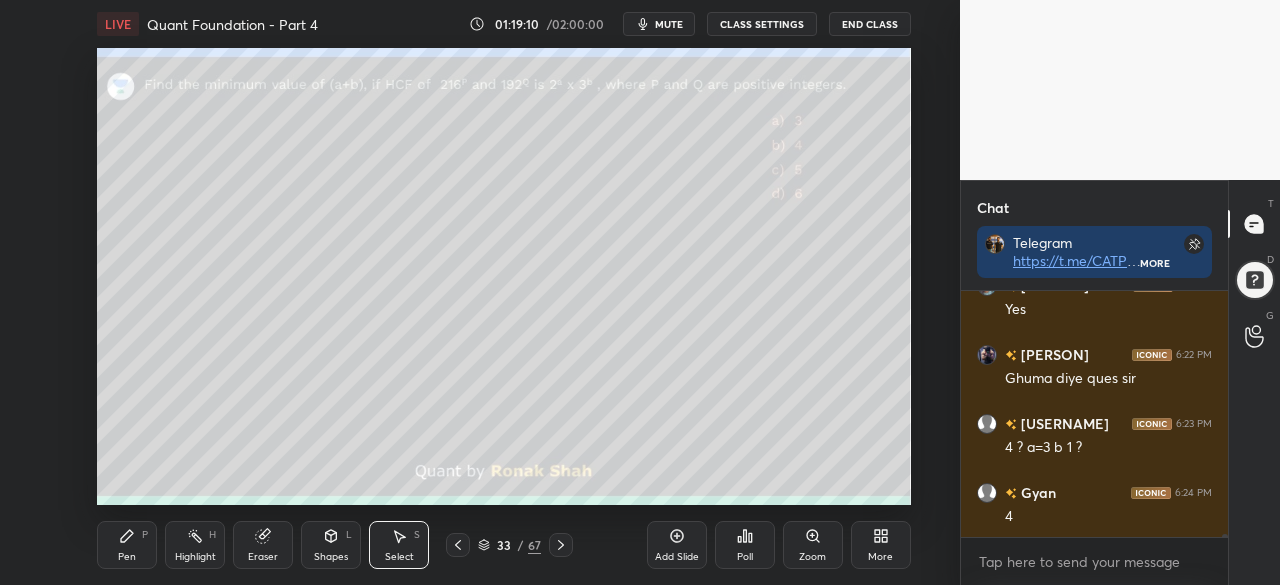 click 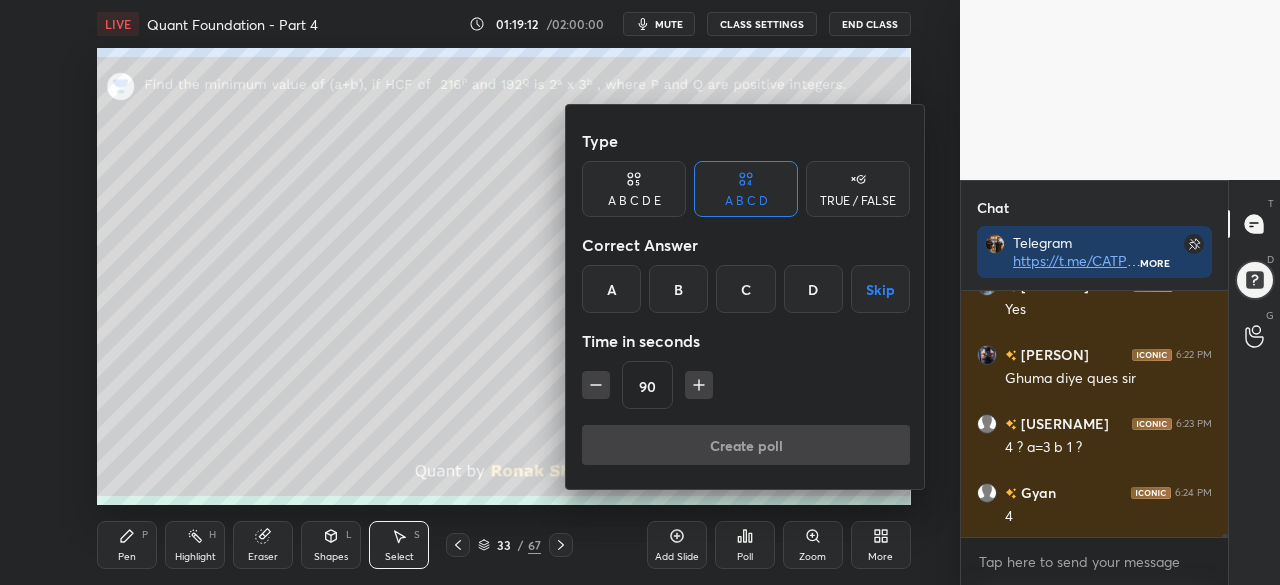 click at bounding box center (640, 292) 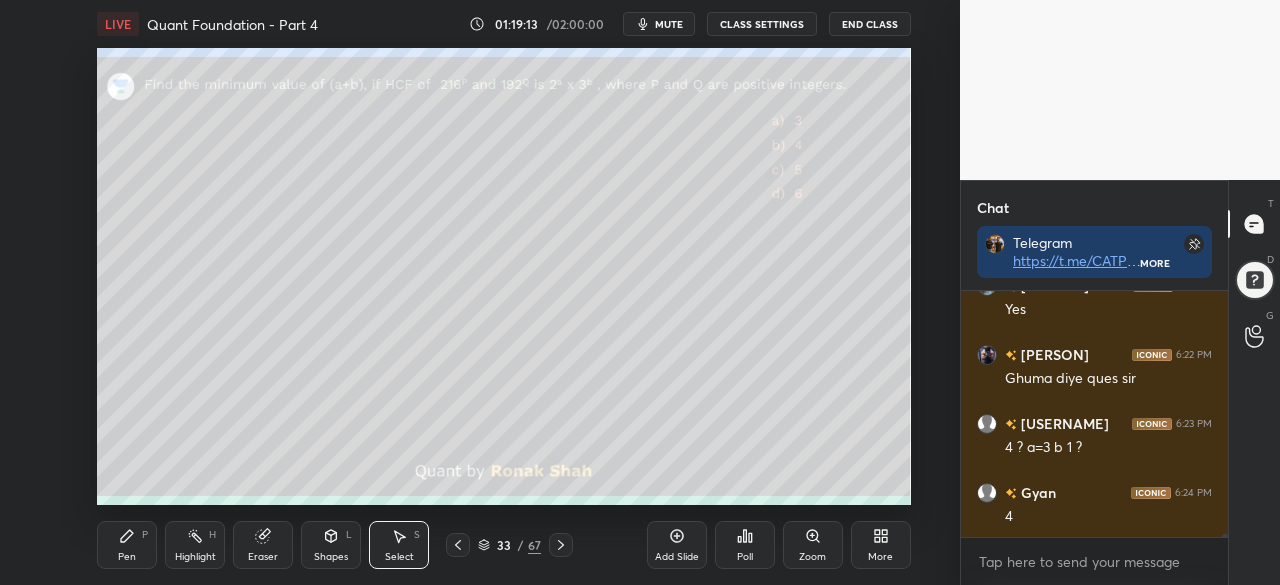 click 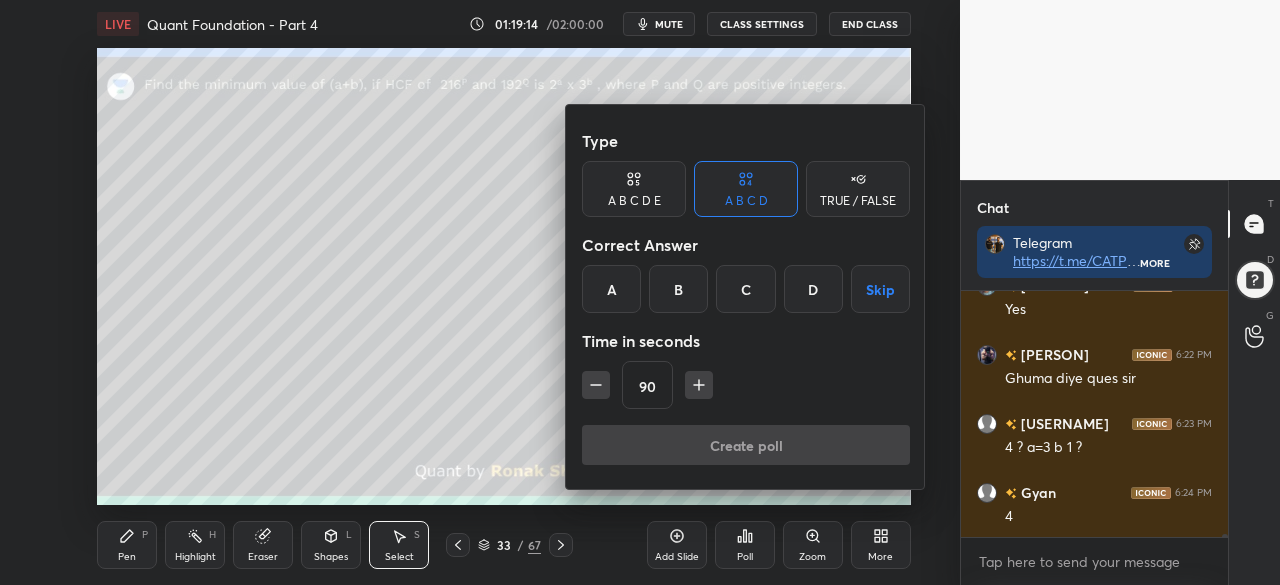 click on "B" at bounding box center (678, 289) 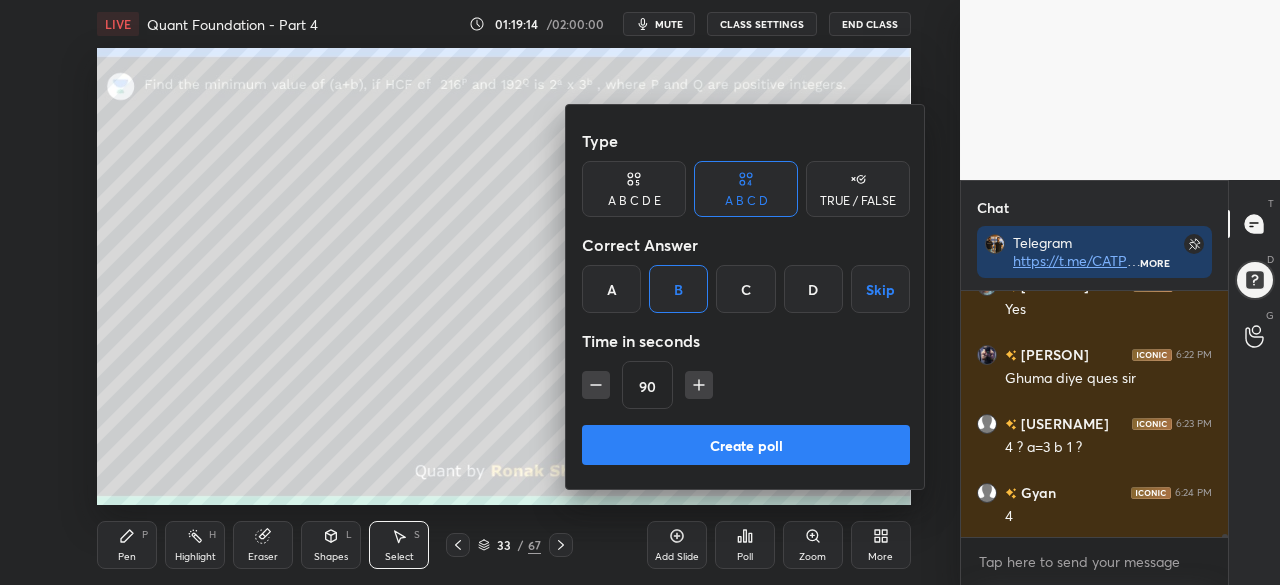 click 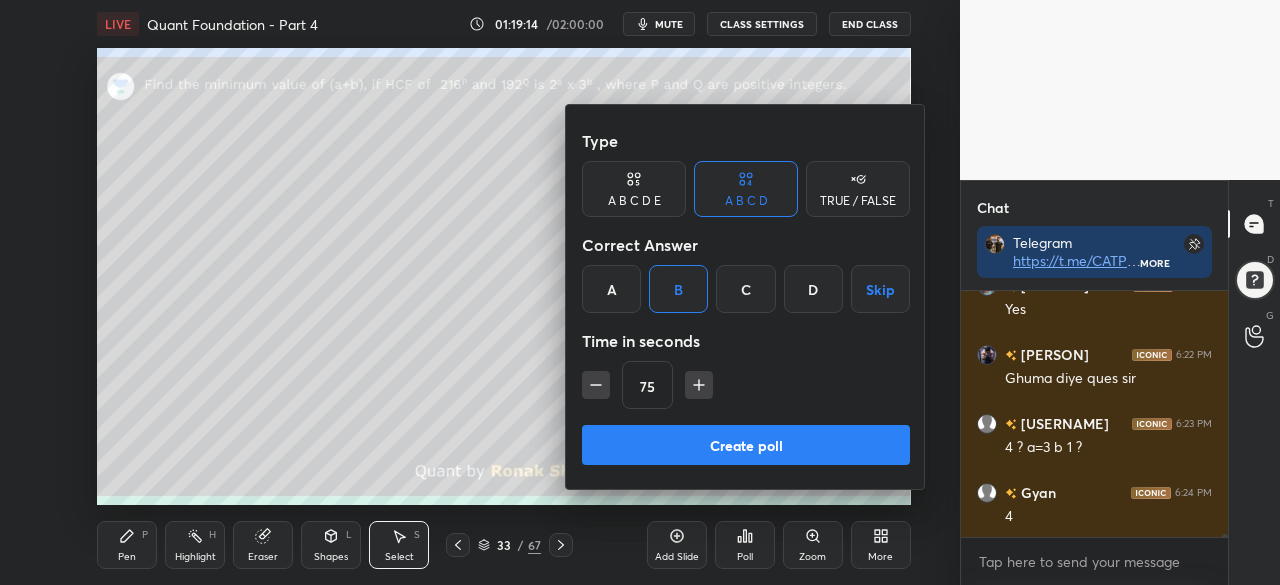 click 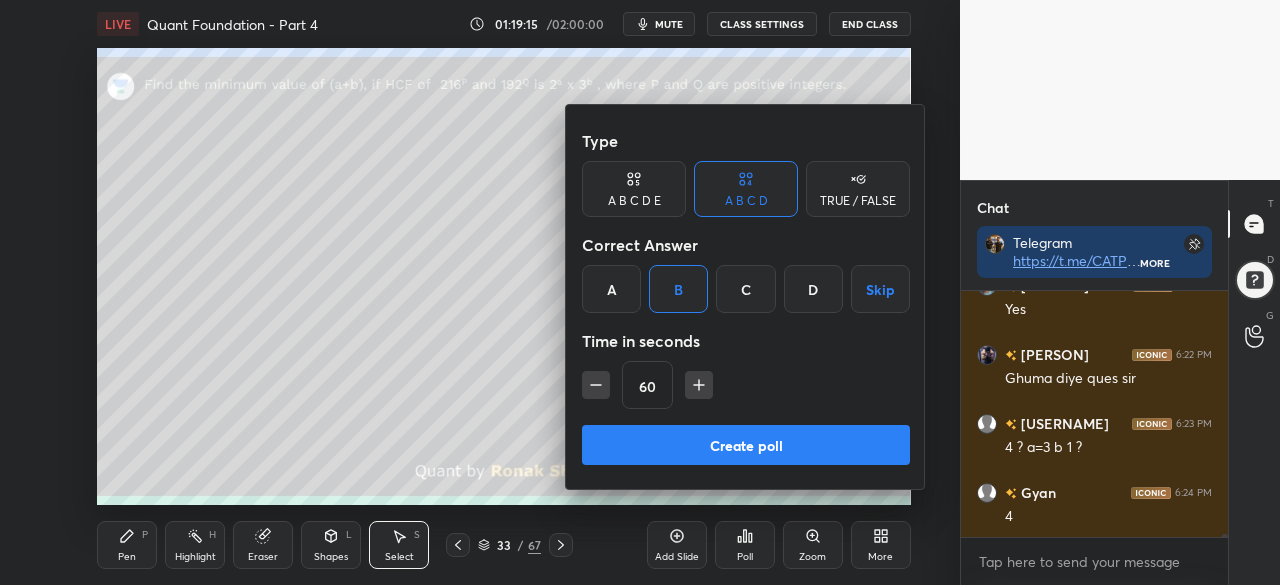 click 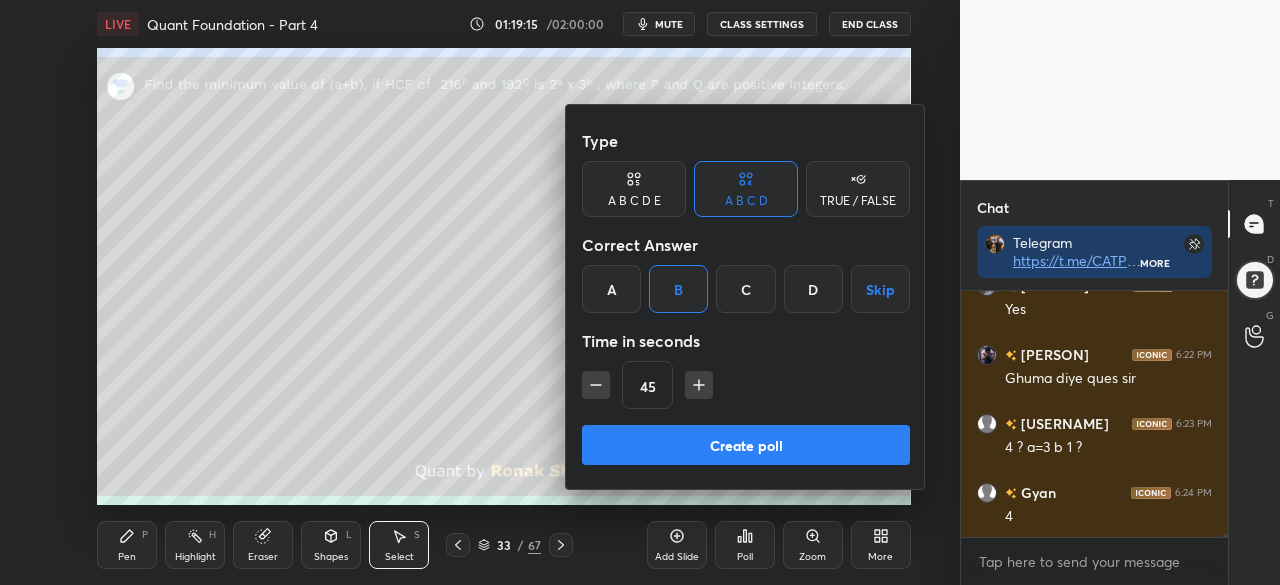 click on "Create poll" at bounding box center (746, 445) 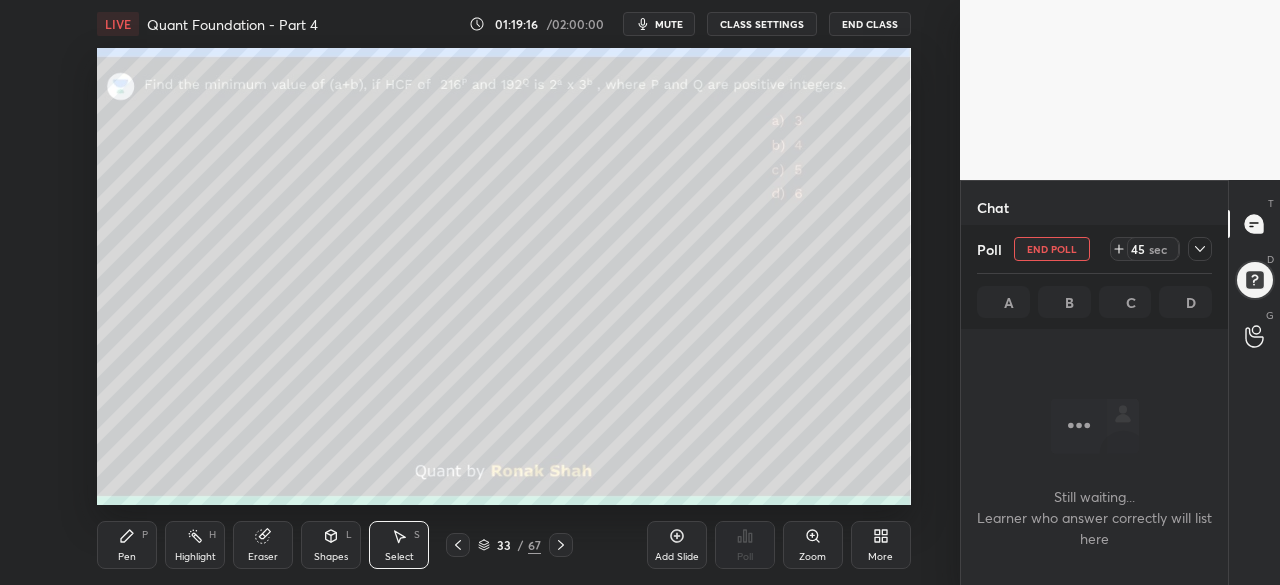 scroll, scrollTop: 147, scrollLeft: 261, axis: both 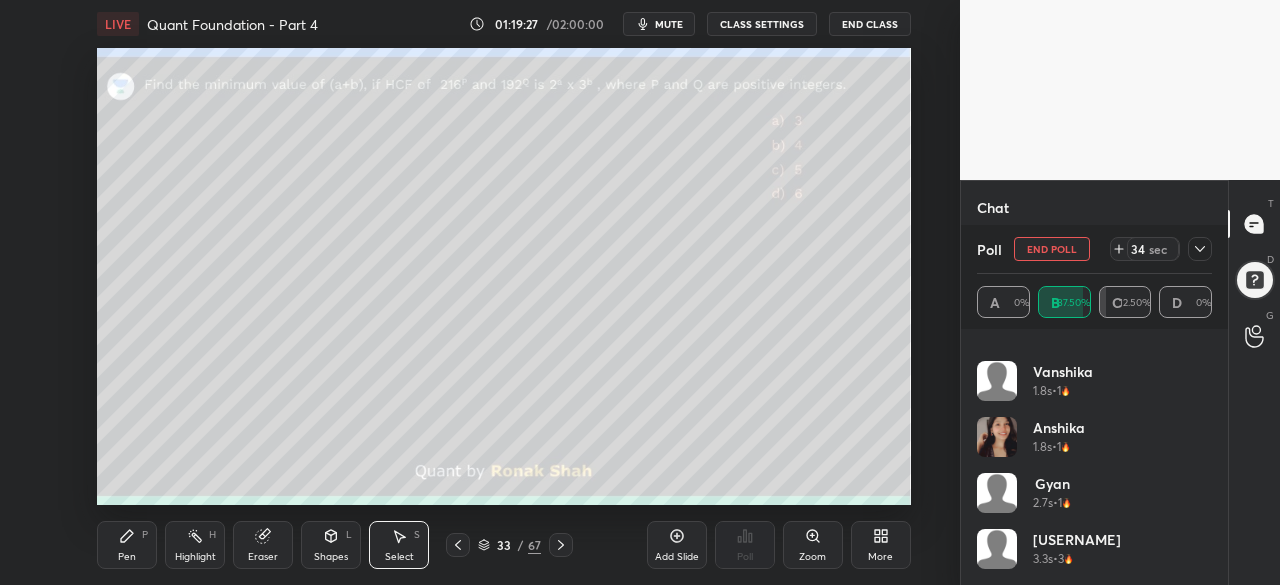 click on "Pen P" at bounding box center [127, 545] 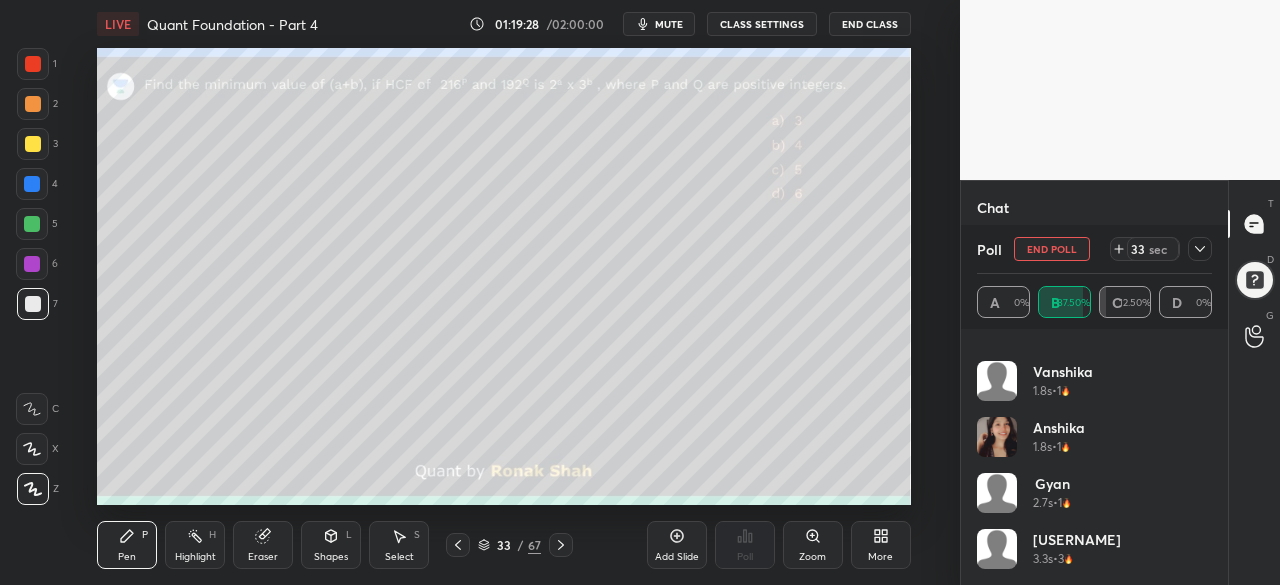 click at bounding box center [33, 144] 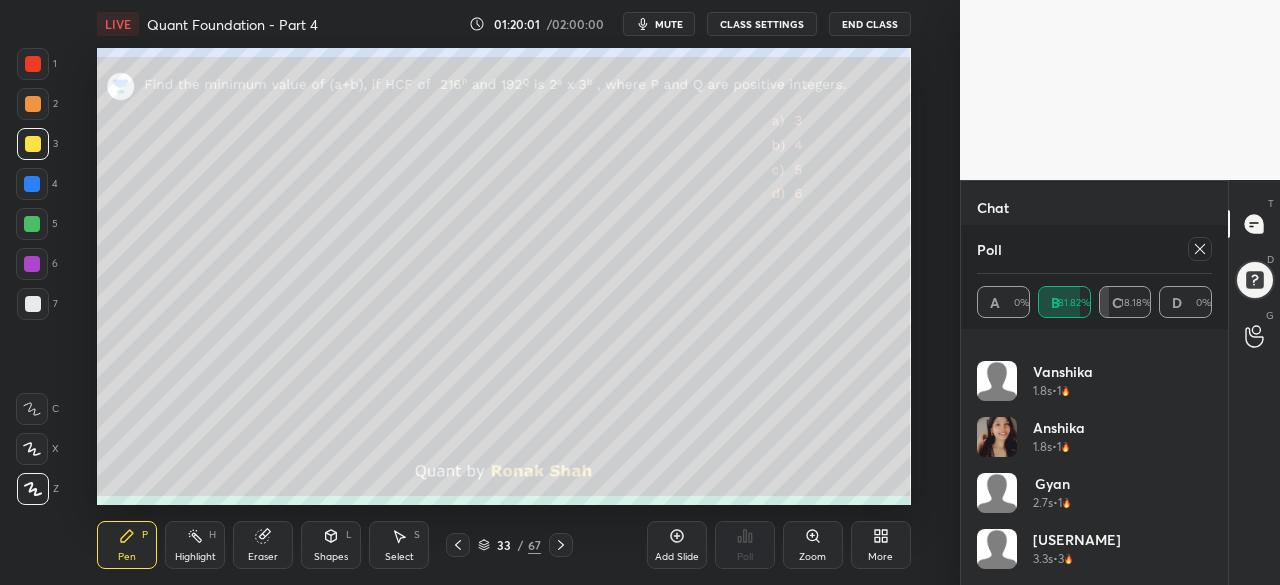 click at bounding box center (32, 224) 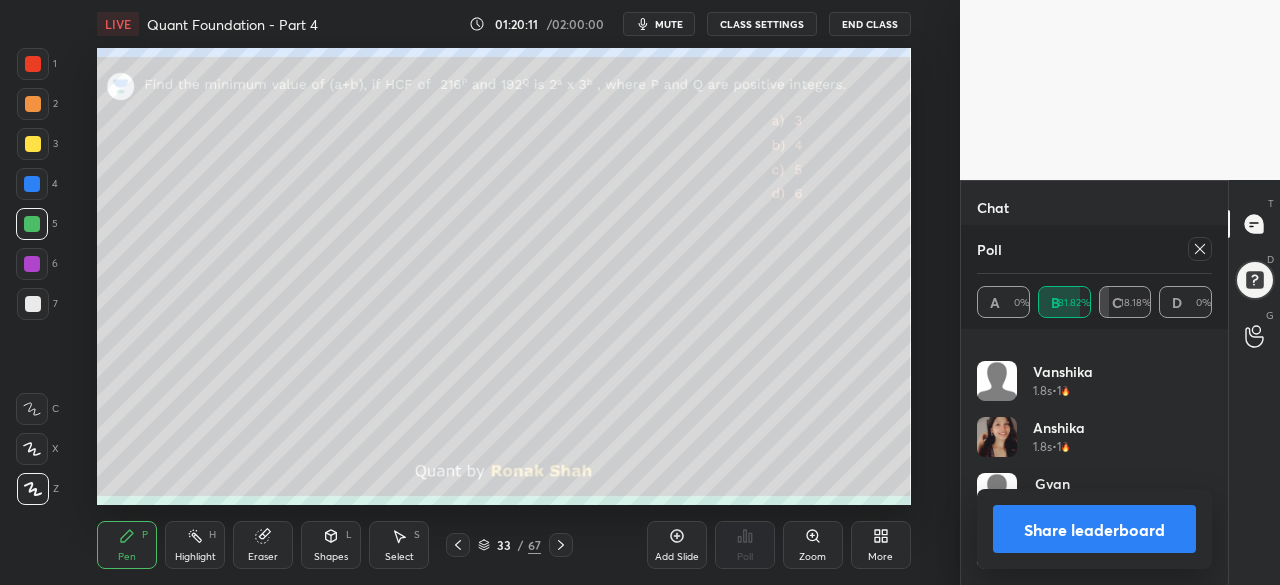 click 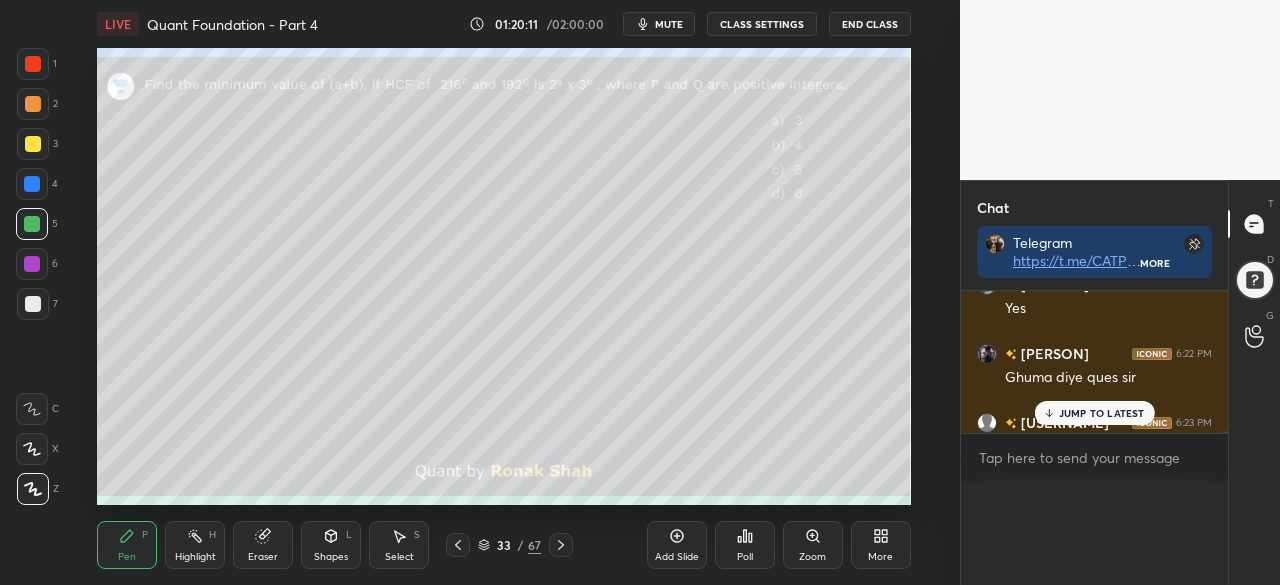 scroll, scrollTop: 0, scrollLeft: 0, axis: both 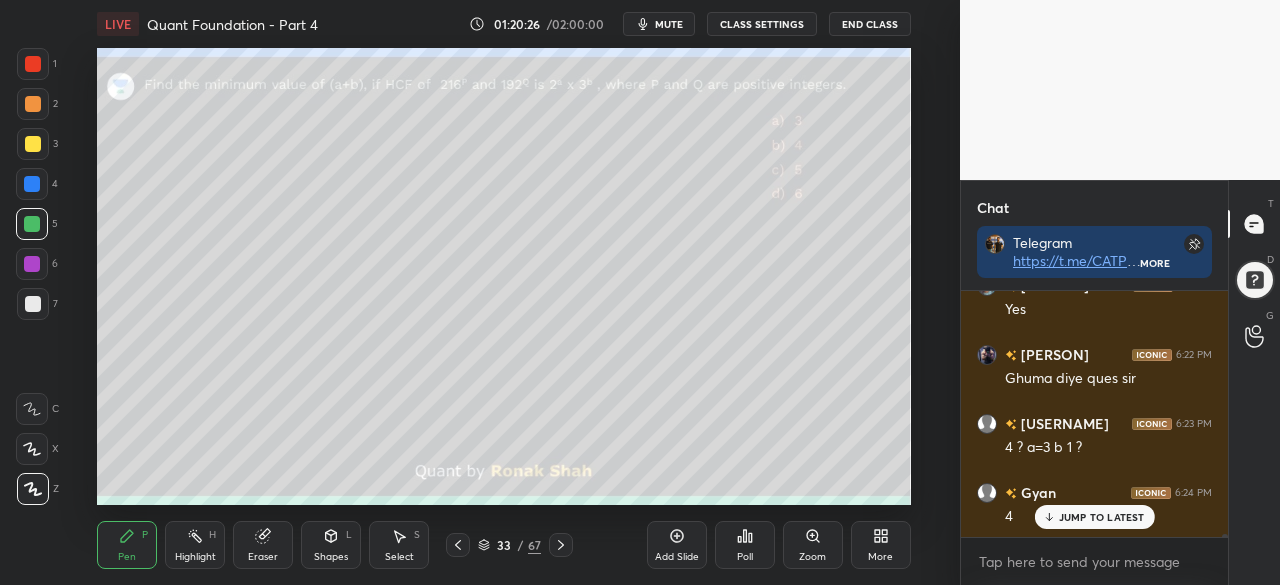 click at bounding box center (32, 264) 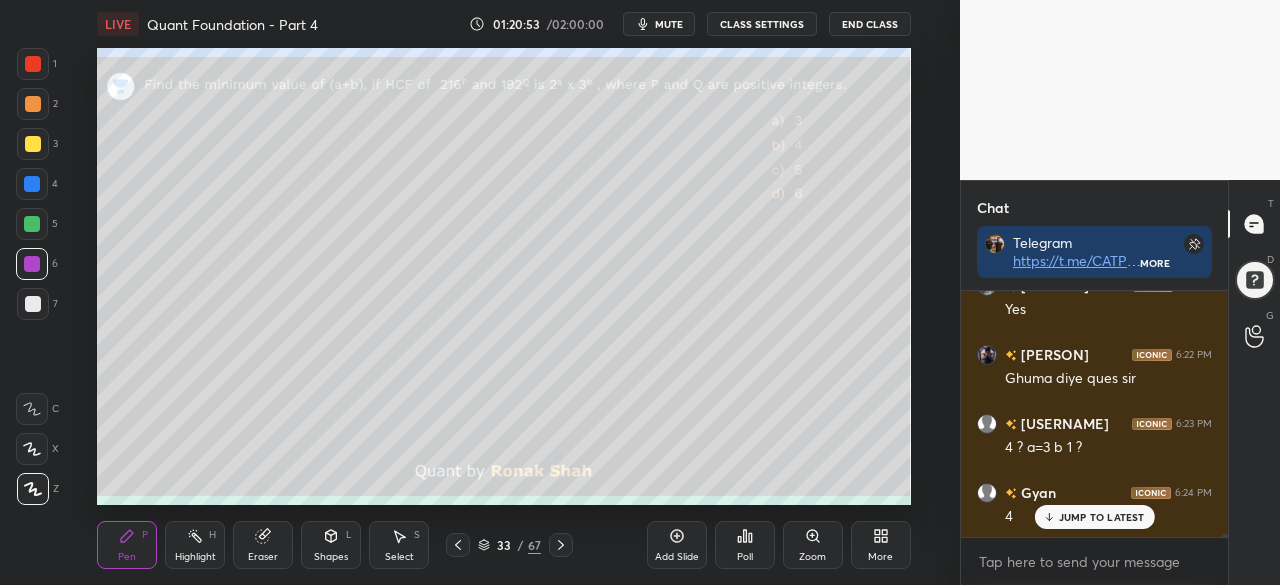 click on "JUMP TO LATEST" at bounding box center (1102, 517) 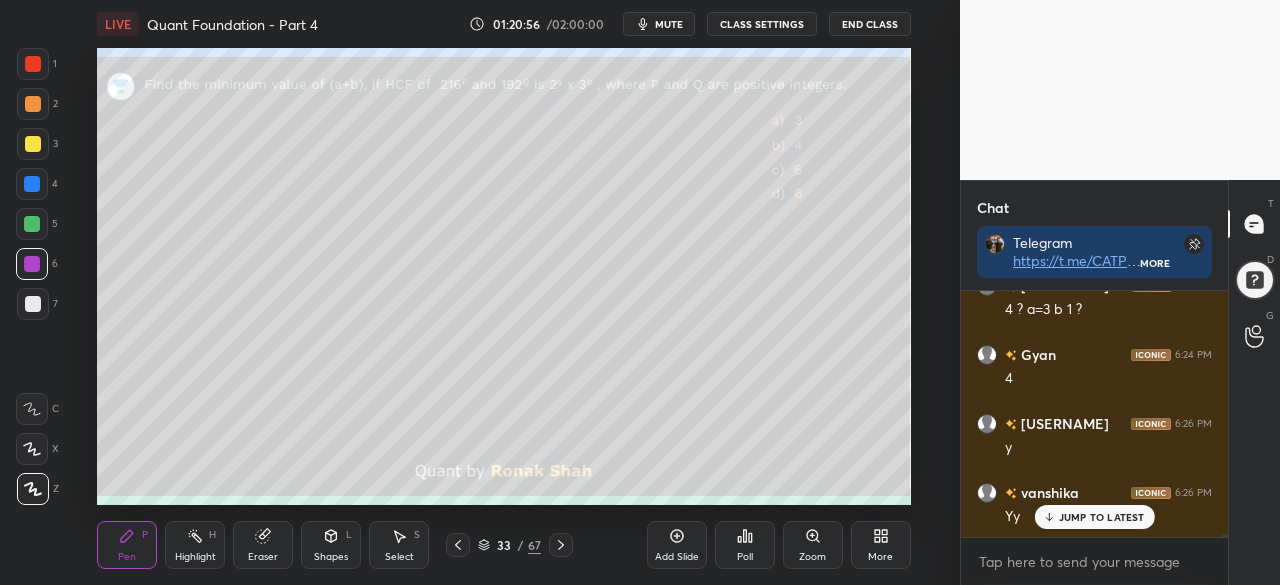 scroll, scrollTop: 23146, scrollLeft: 0, axis: vertical 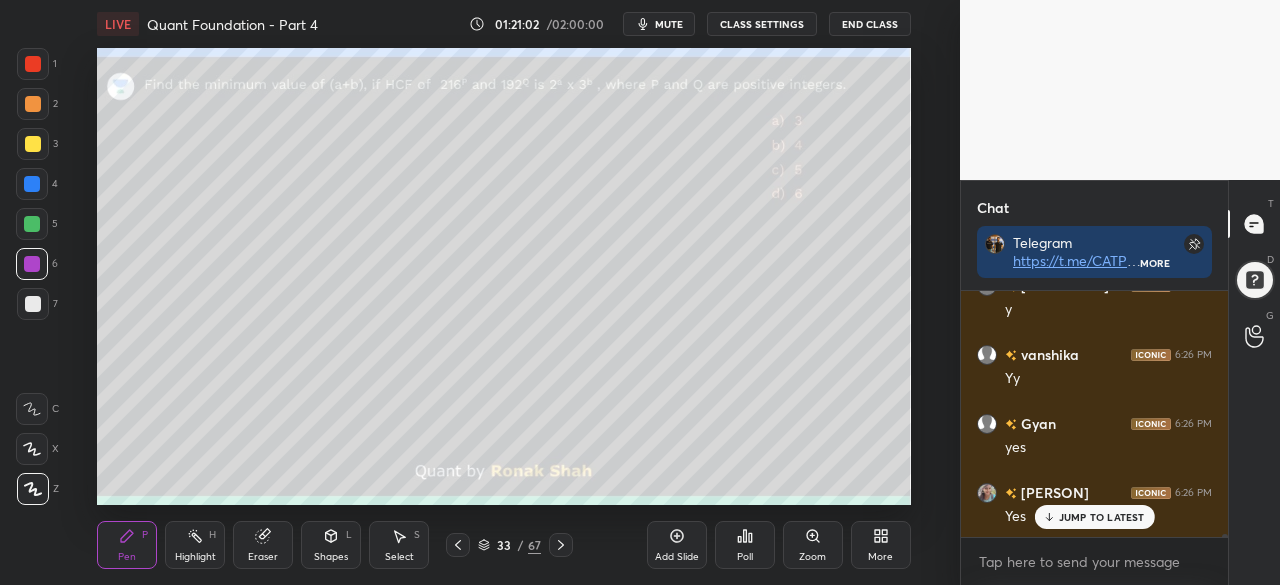 click at bounding box center [32, 224] 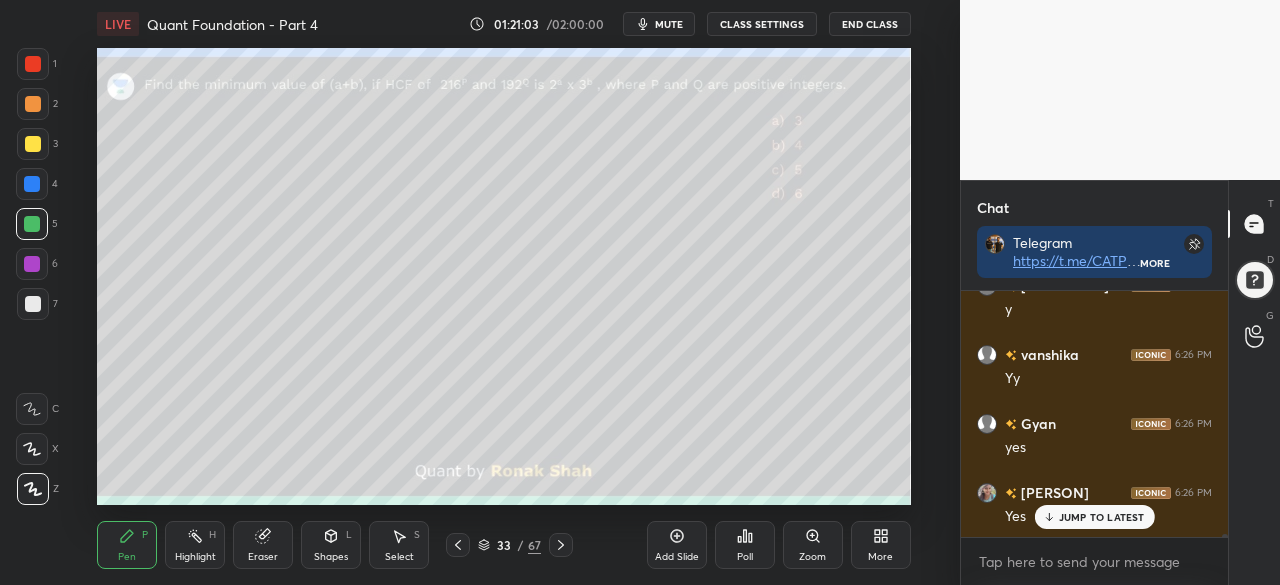 click at bounding box center [32, 264] 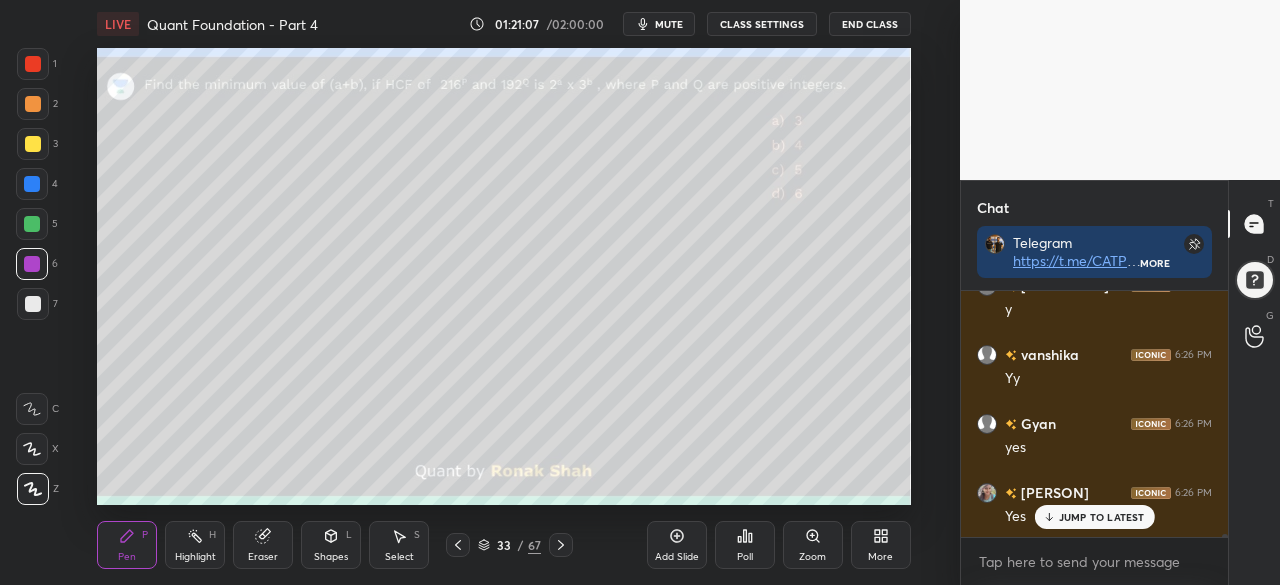 click at bounding box center [32, 224] 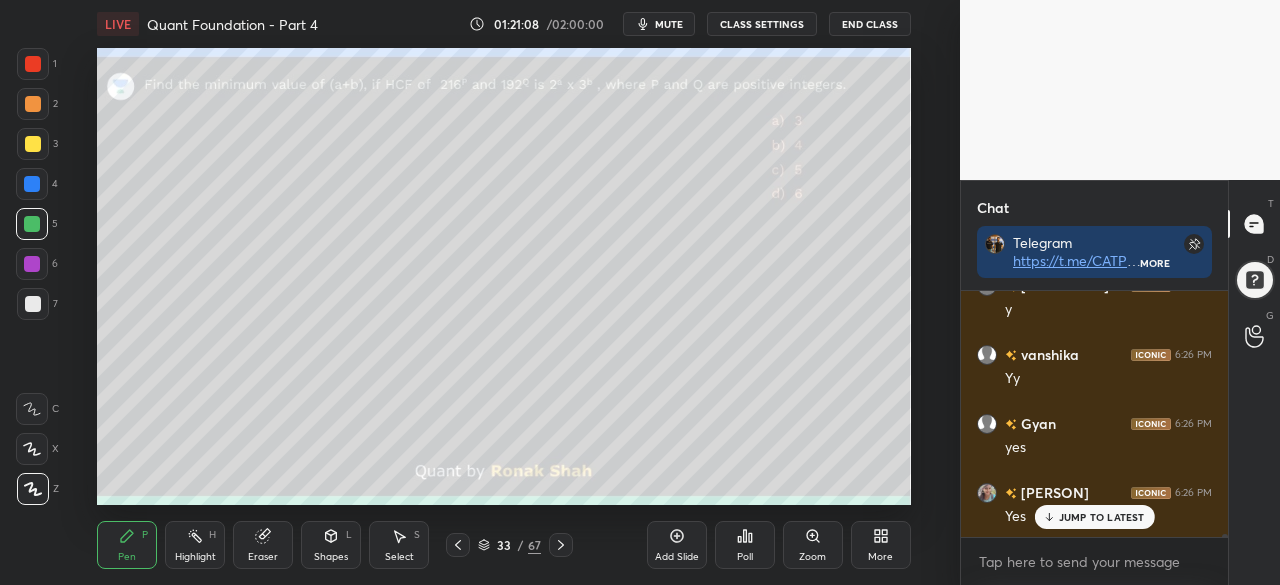 click at bounding box center [33, 104] 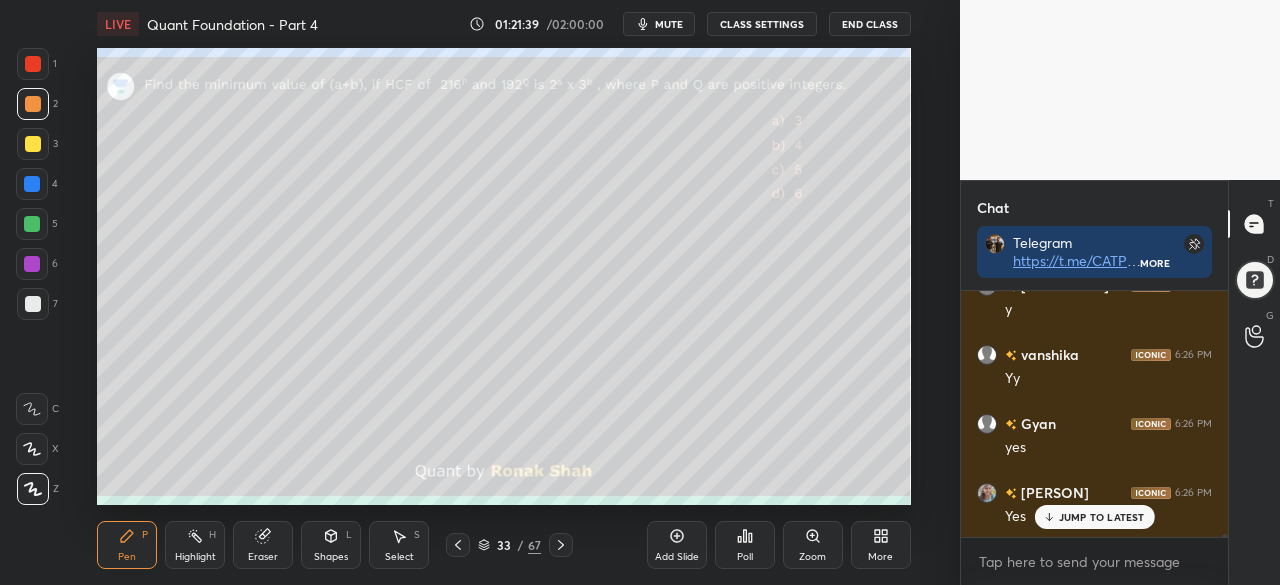 scroll, scrollTop: 23216, scrollLeft: 0, axis: vertical 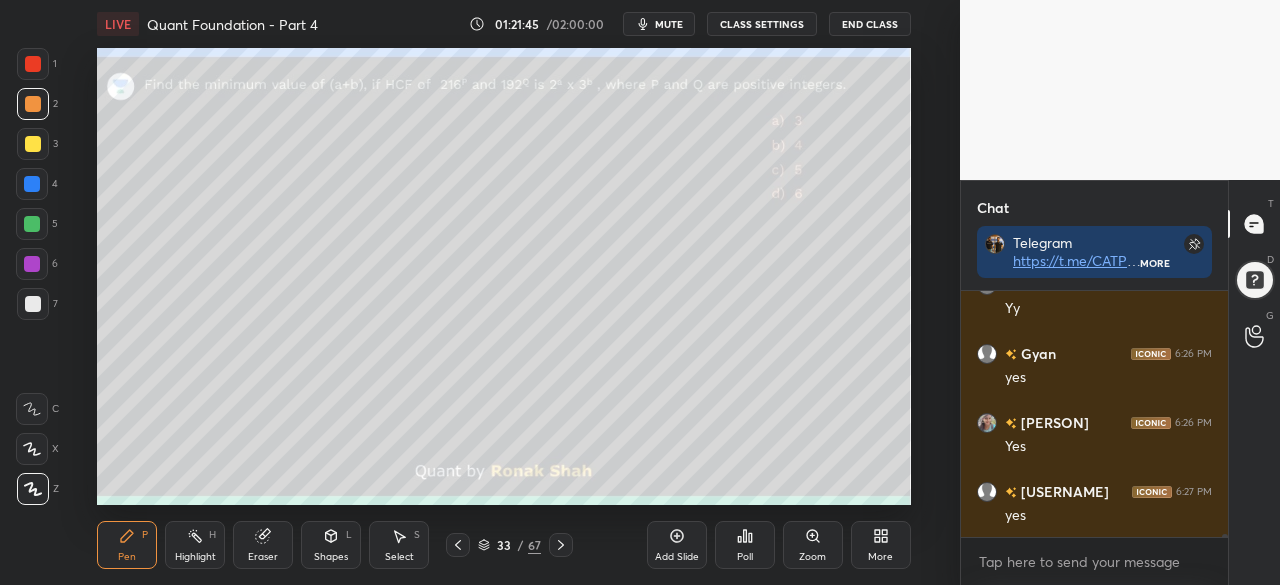 click at bounding box center [33, 304] 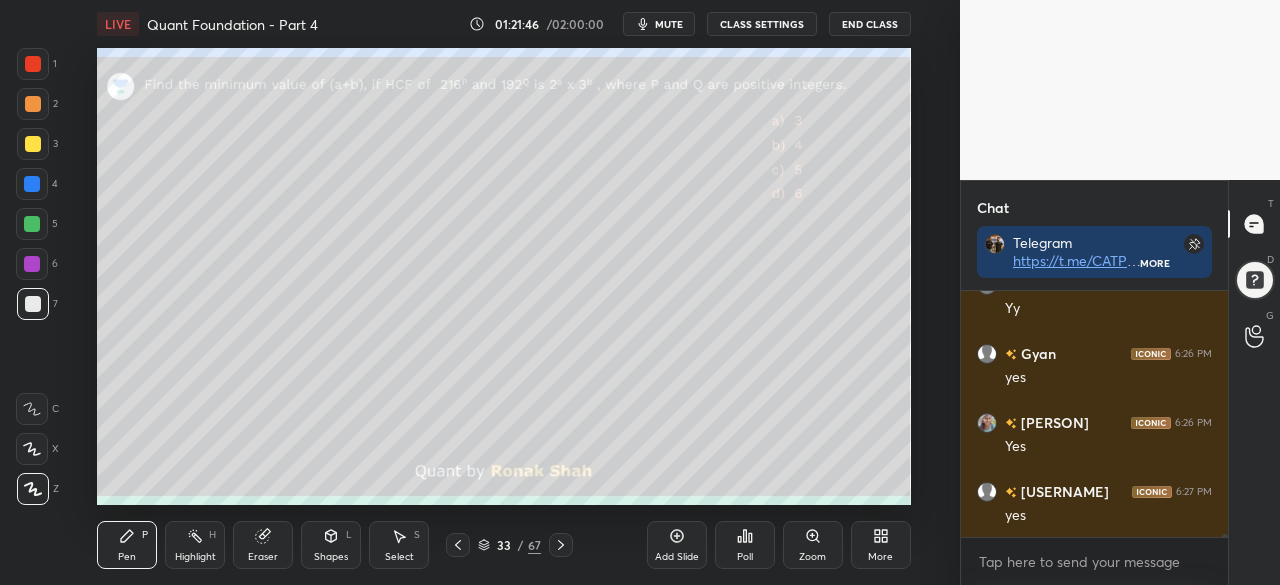 click on "Shapes L" at bounding box center [331, 545] 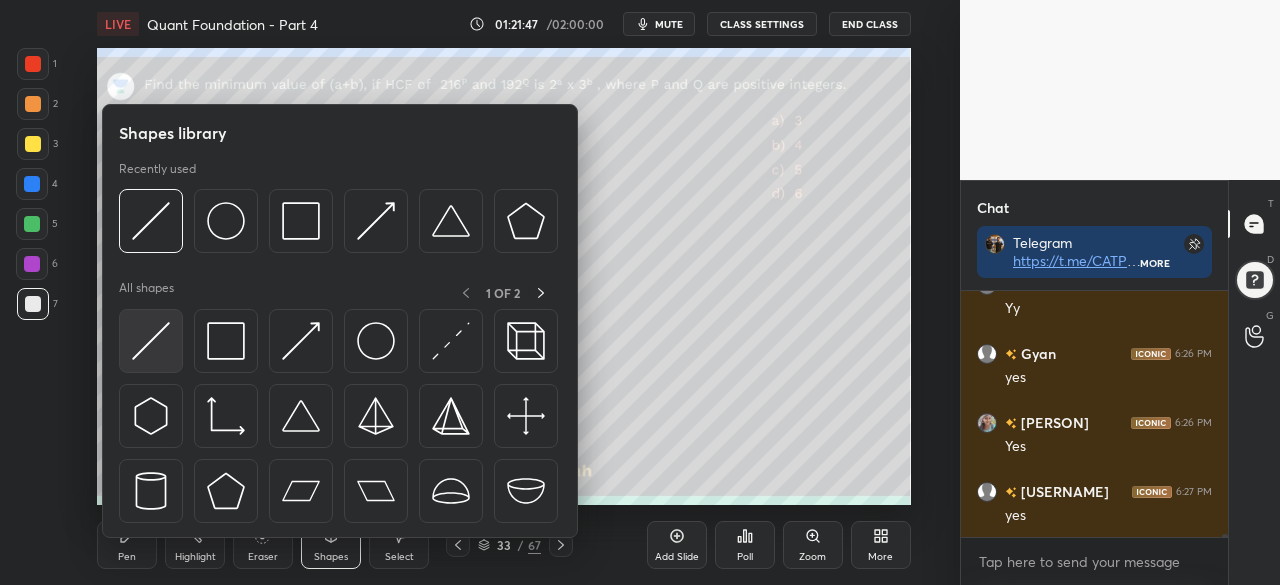 click at bounding box center (151, 341) 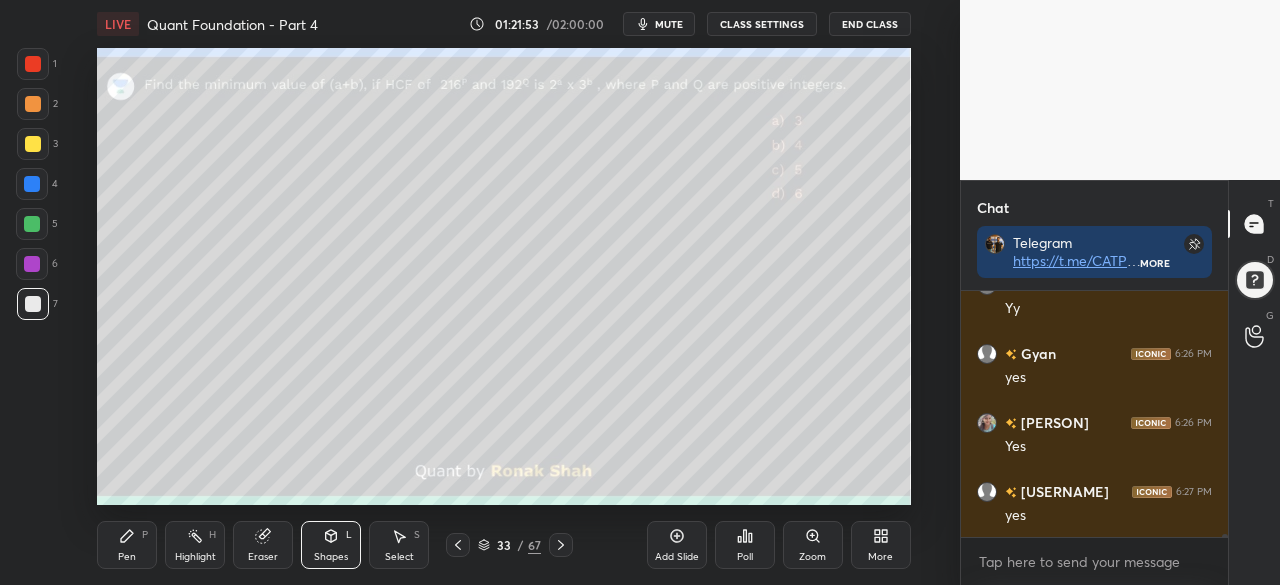 click on "Pen P" at bounding box center (127, 545) 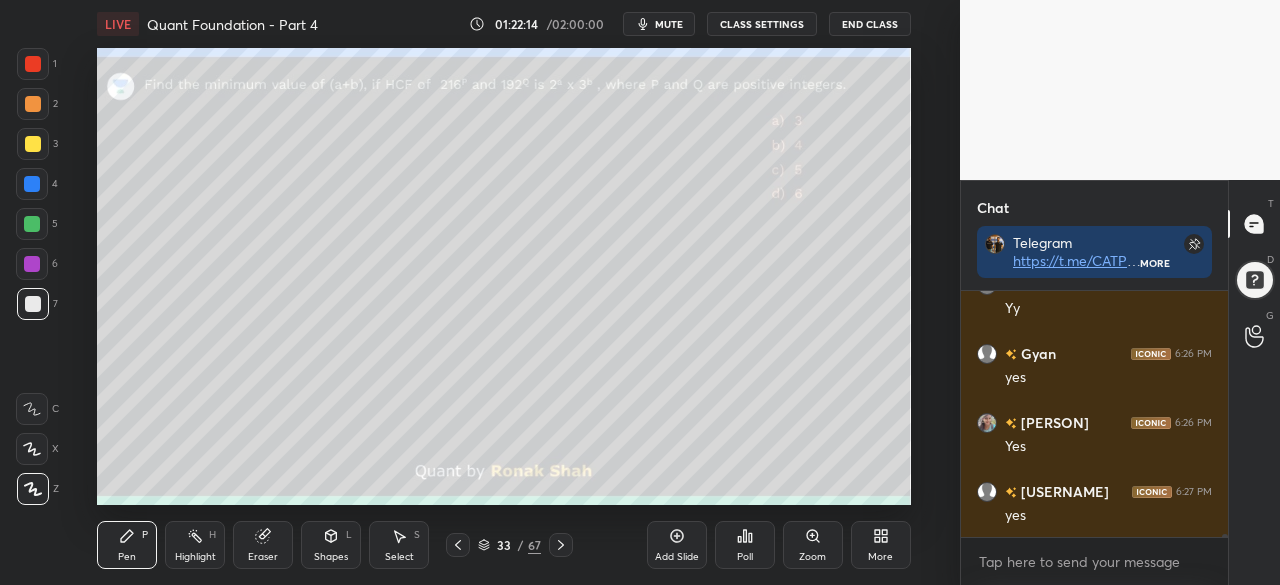 scroll, scrollTop: 23284, scrollLeft: 0, axis: vertical 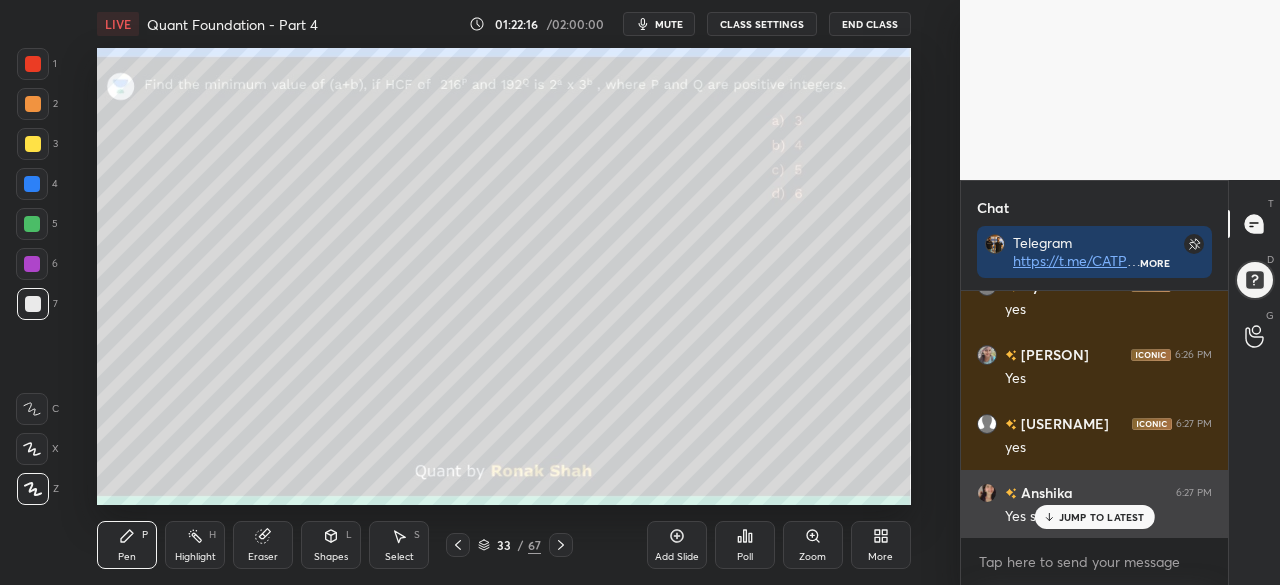 click on "JUMP TO LATEST" at bounding box center [1102, 517] 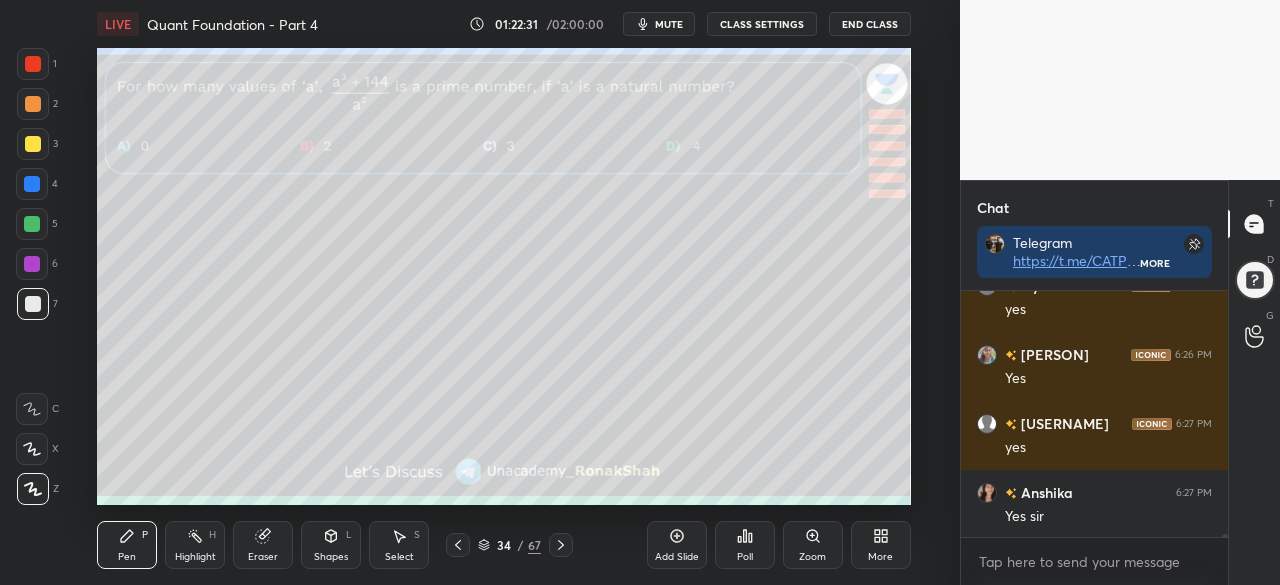 click on "Select" at bounding box center (399, 557) 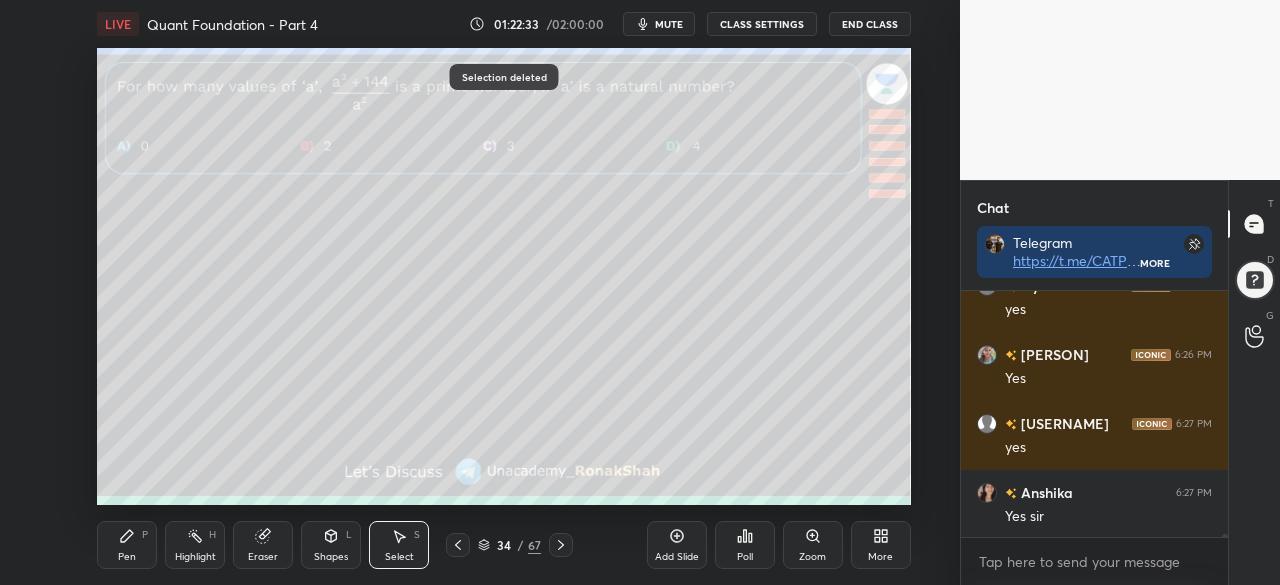click 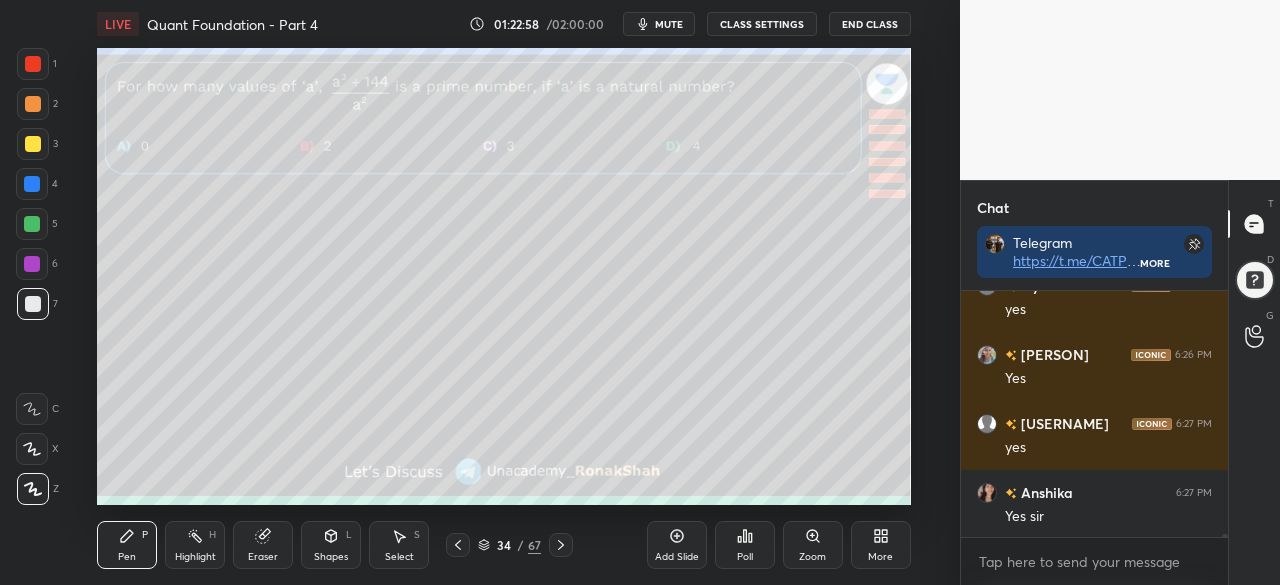 click at bounding box center [32, 184] 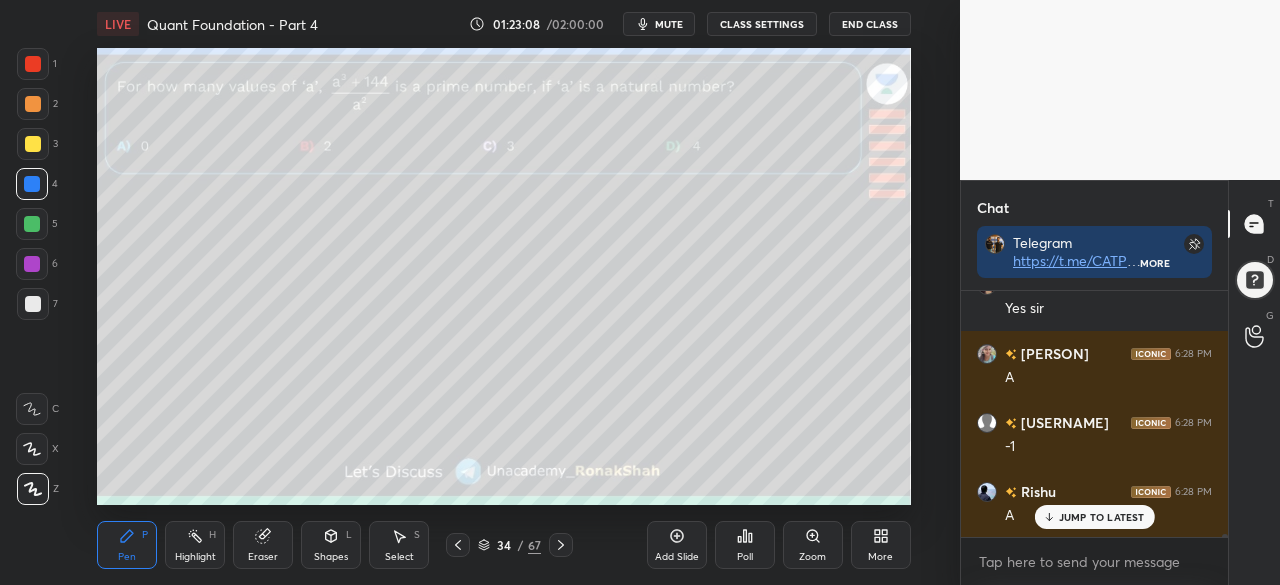 scroll, scrollTop: 23560, scrollLeft: 0, axis: vertical 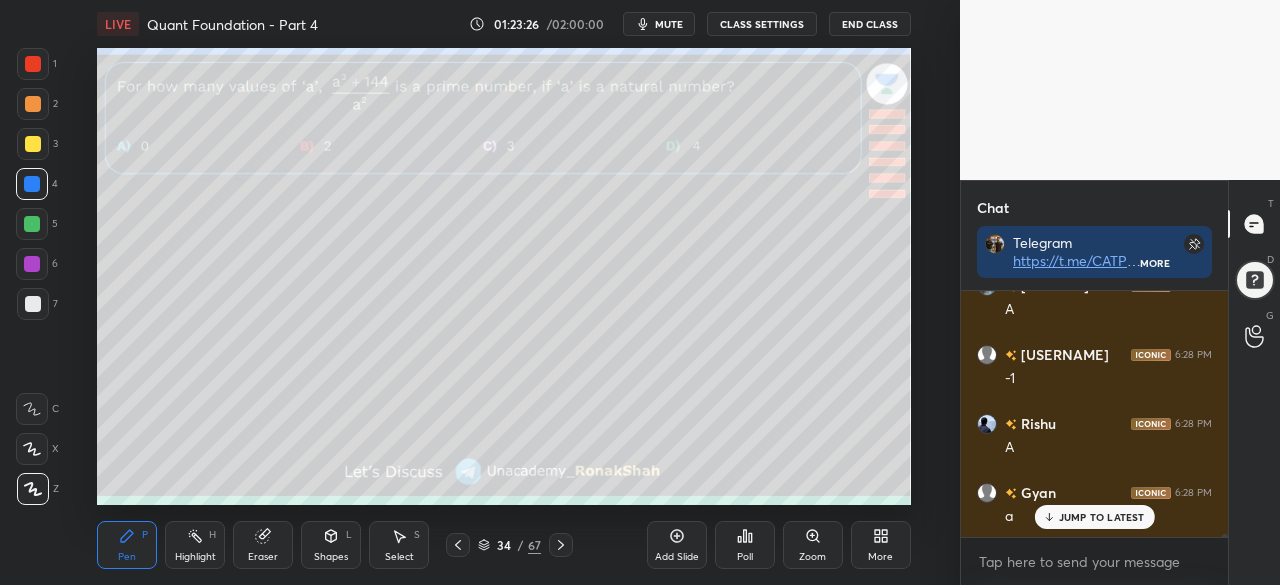 click 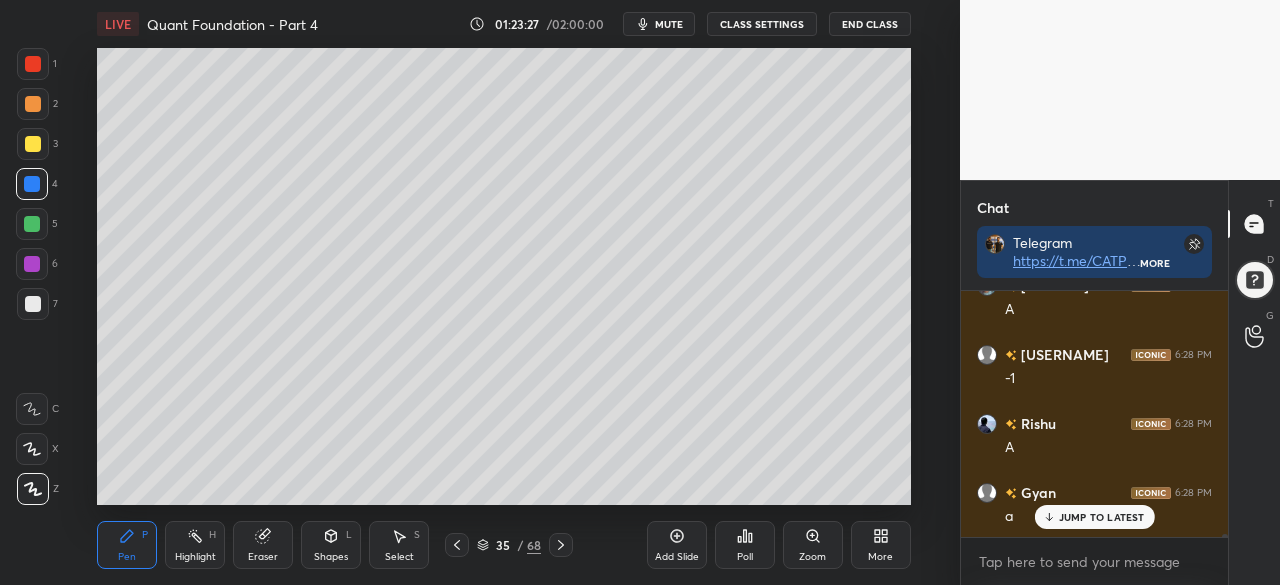 click at bounding box center [33, 104] 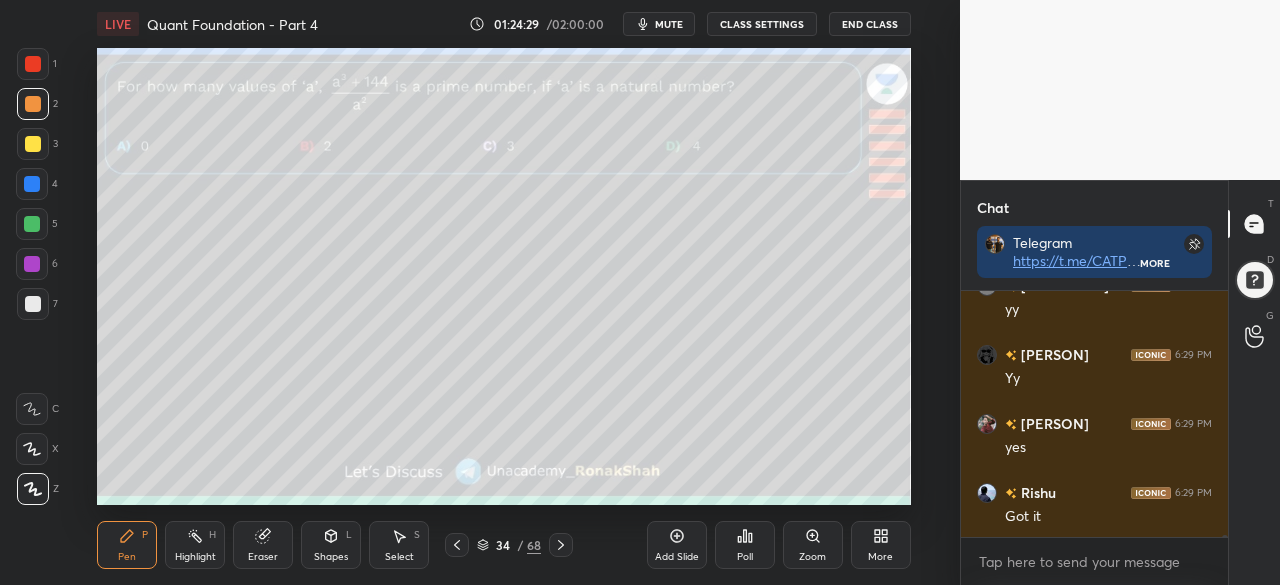scroll, scrollTop: 25010, scrollLeft: 0, axis: vertical 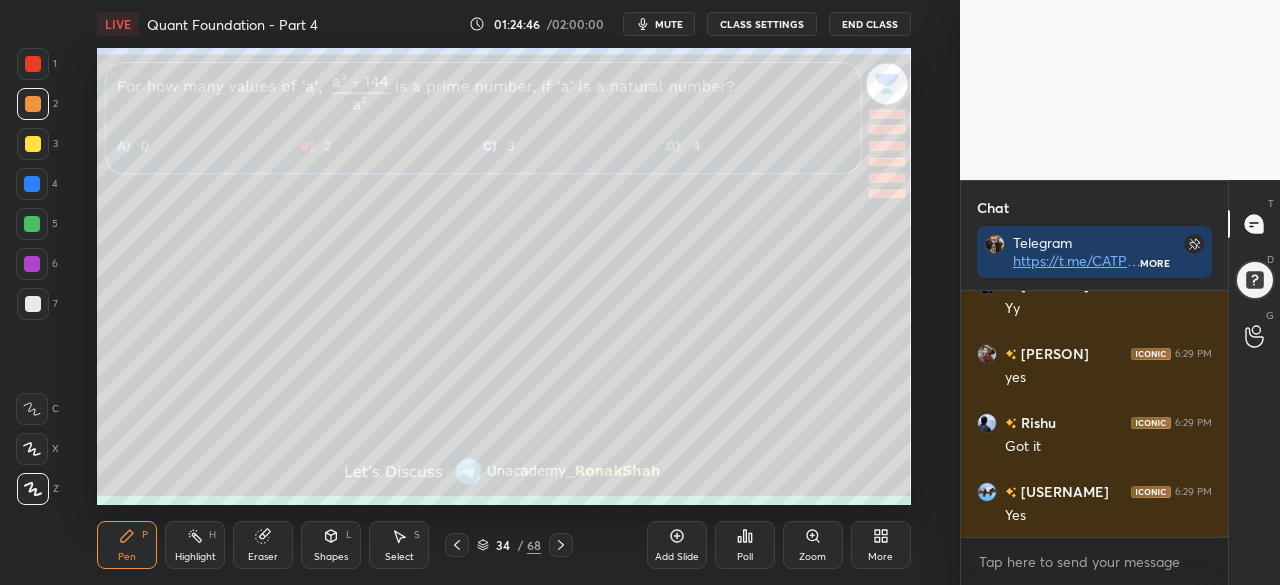 click at bounding box center [32, 224] 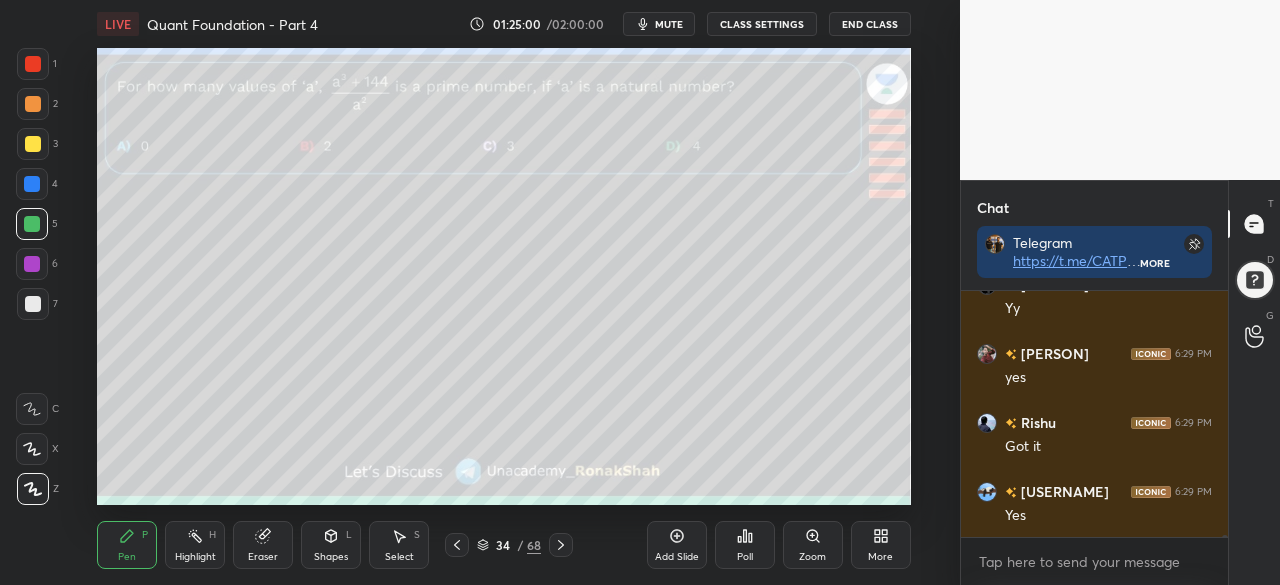 click 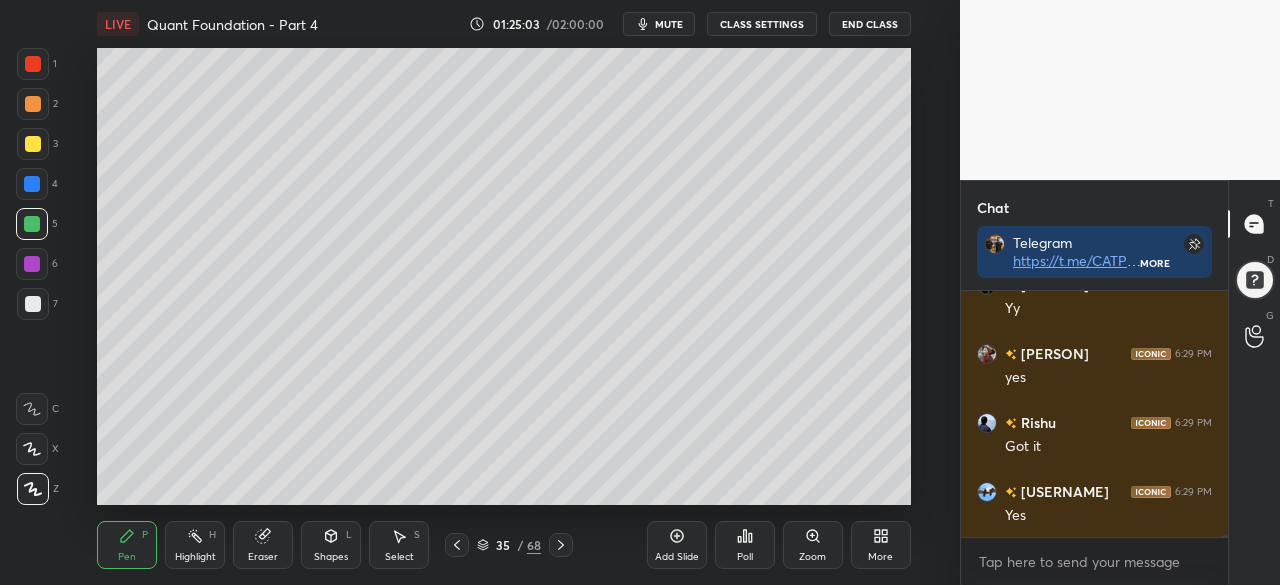click 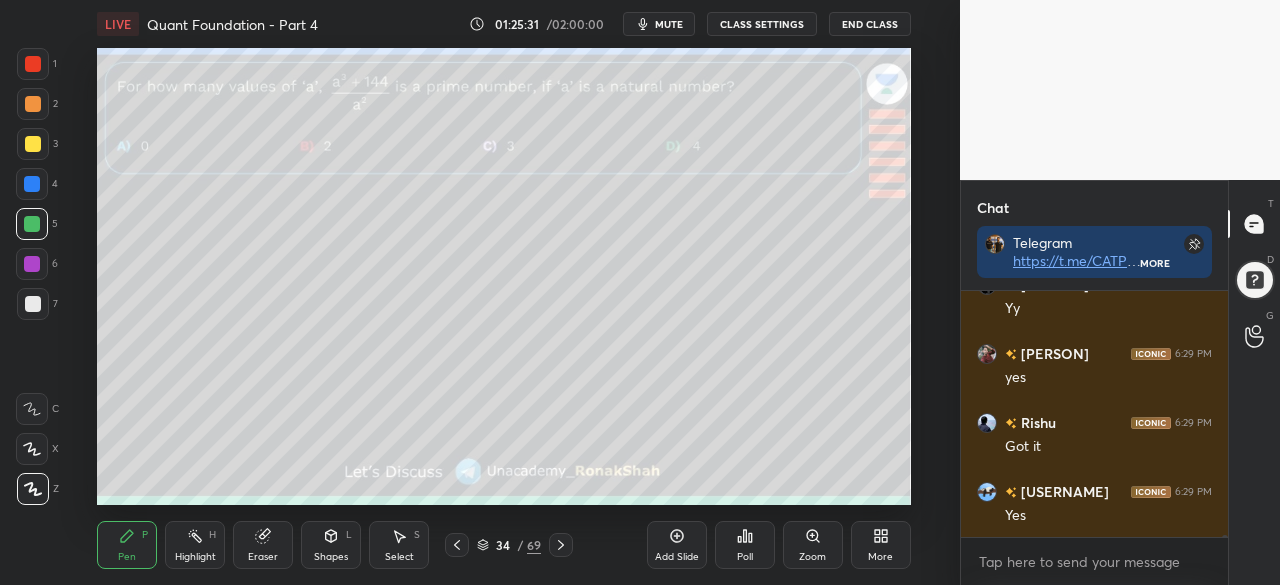click at bounding box center [32, 184] 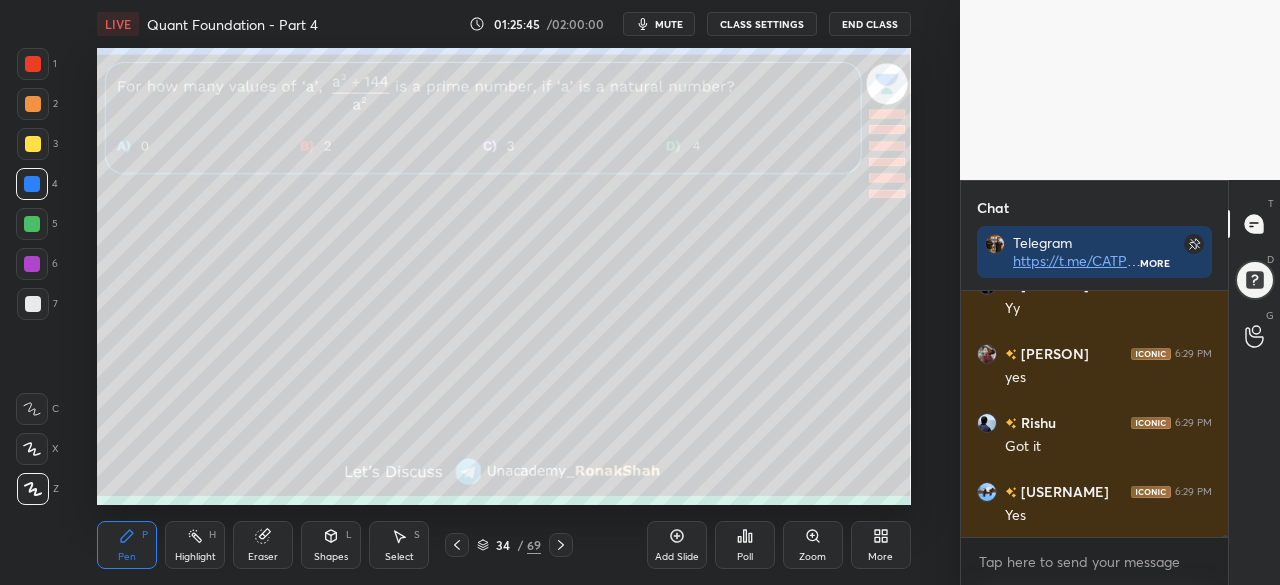 scroll, scrollTop: 25058, scrollLeft: 0, axis: vertical 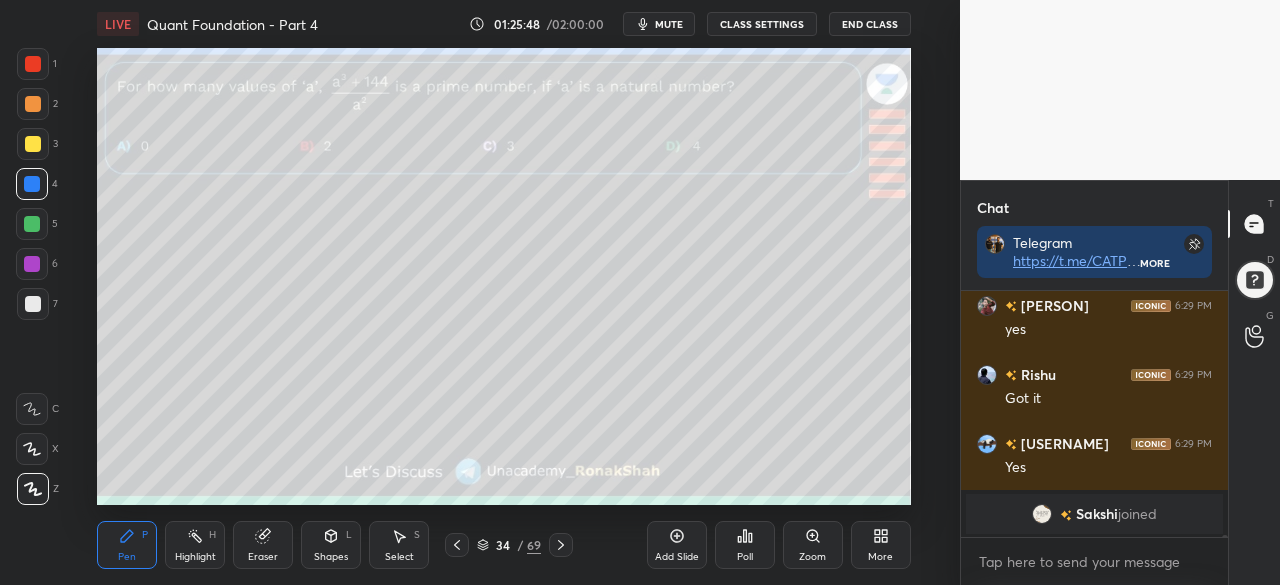 click on "Select S" at bounding box center [399, 545] 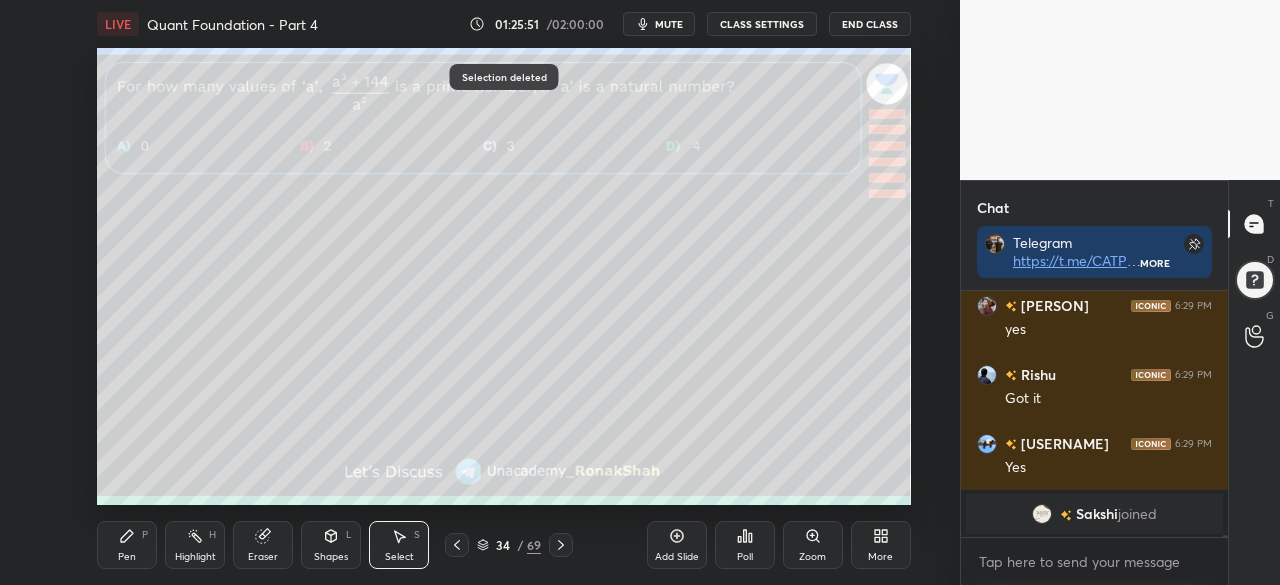 click 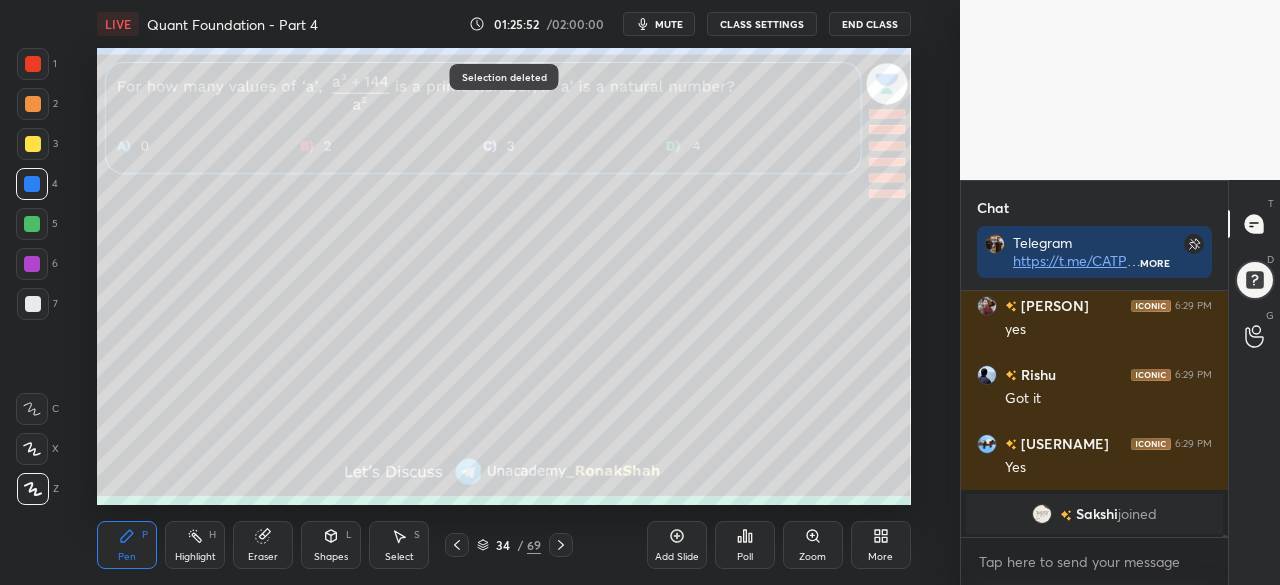 click on "Add Slide" at bounding box center [677, 545] 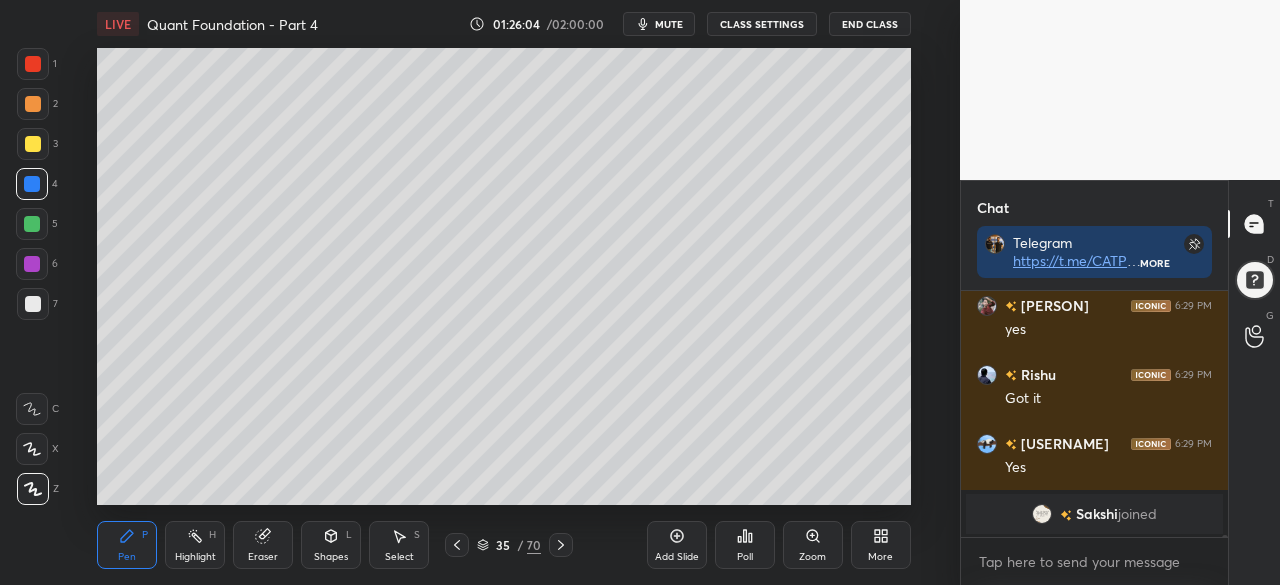 click on "1 2 3 4 5 6 7 C X Z C X Z E E Erase all   H H" at bounding box center [32, 276] 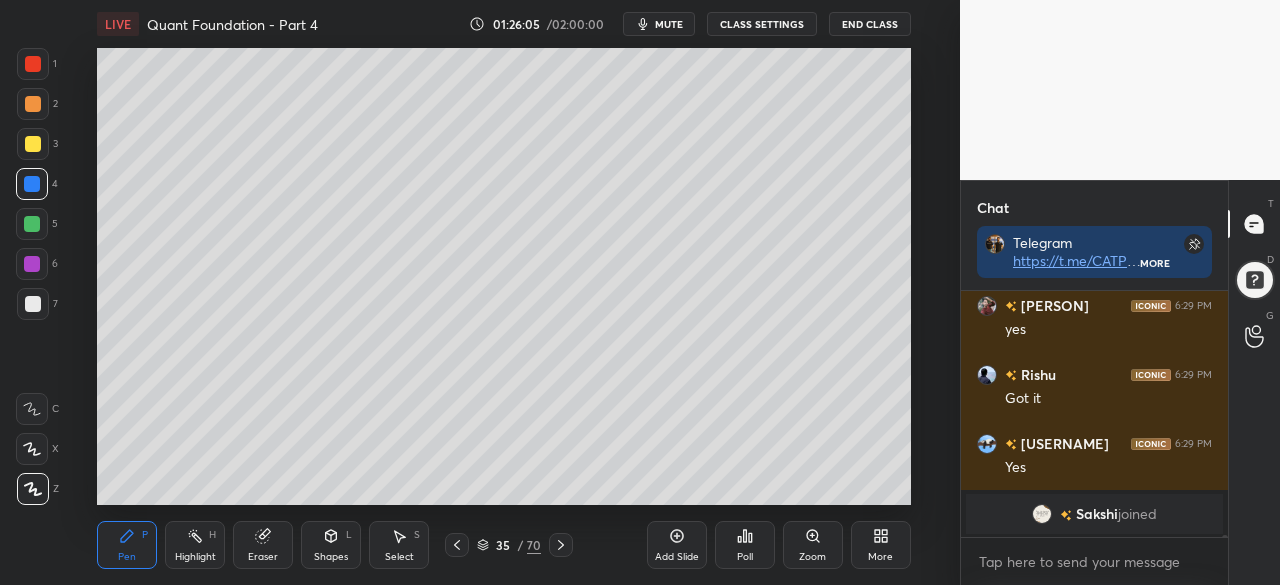 click at bounding box center [32, 264] 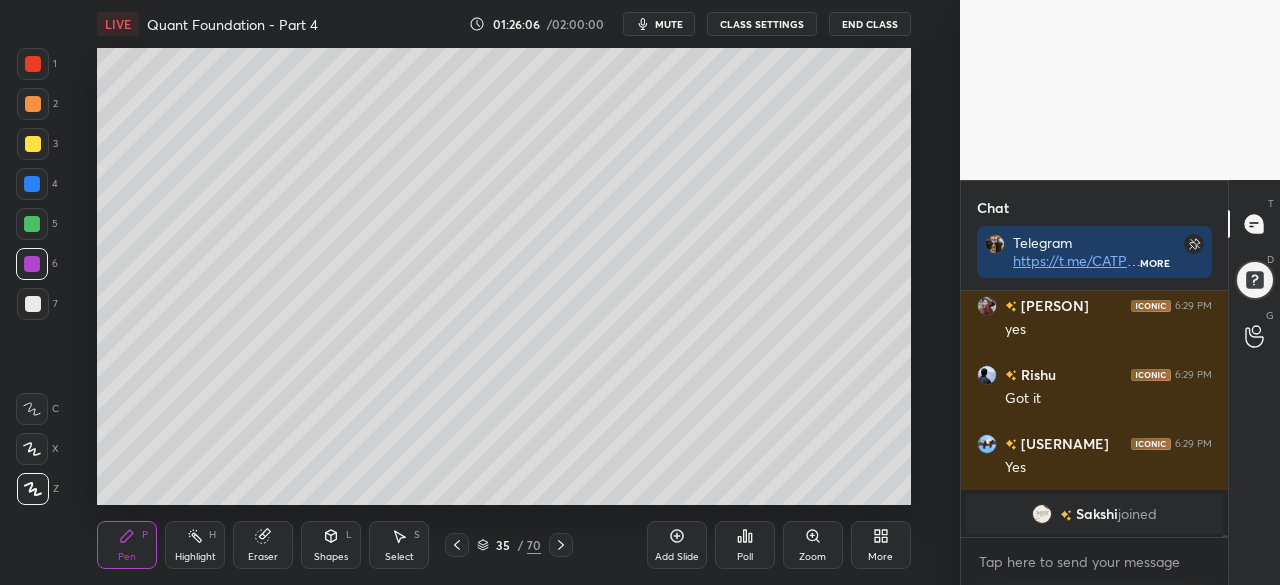 click 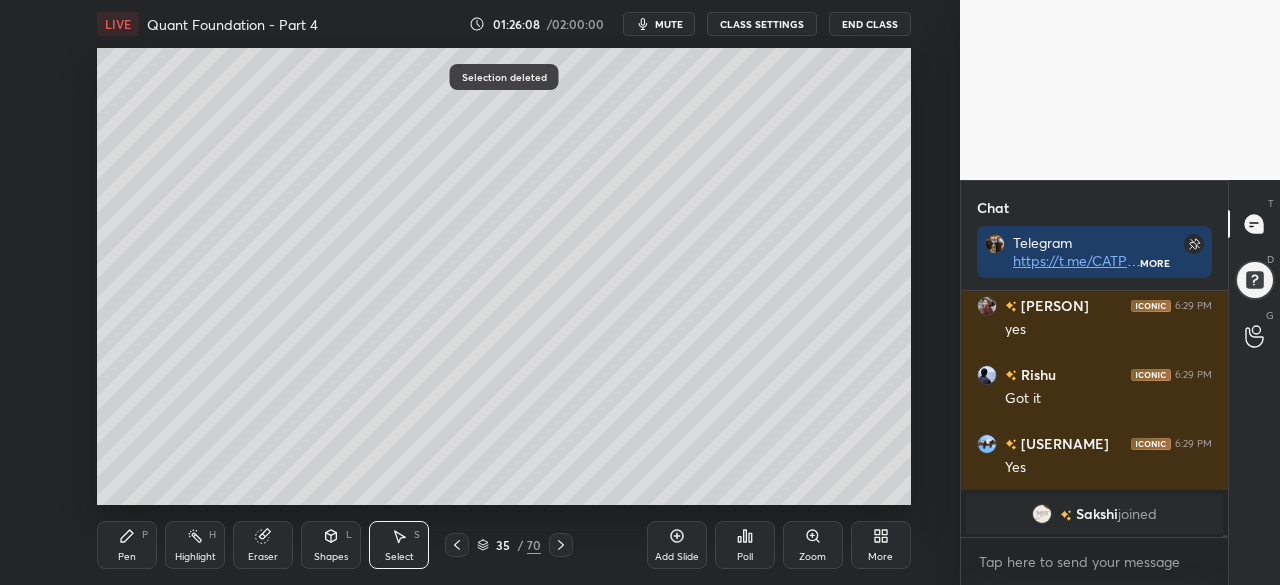 click on "Pen P" at bounding box center (127, 545) 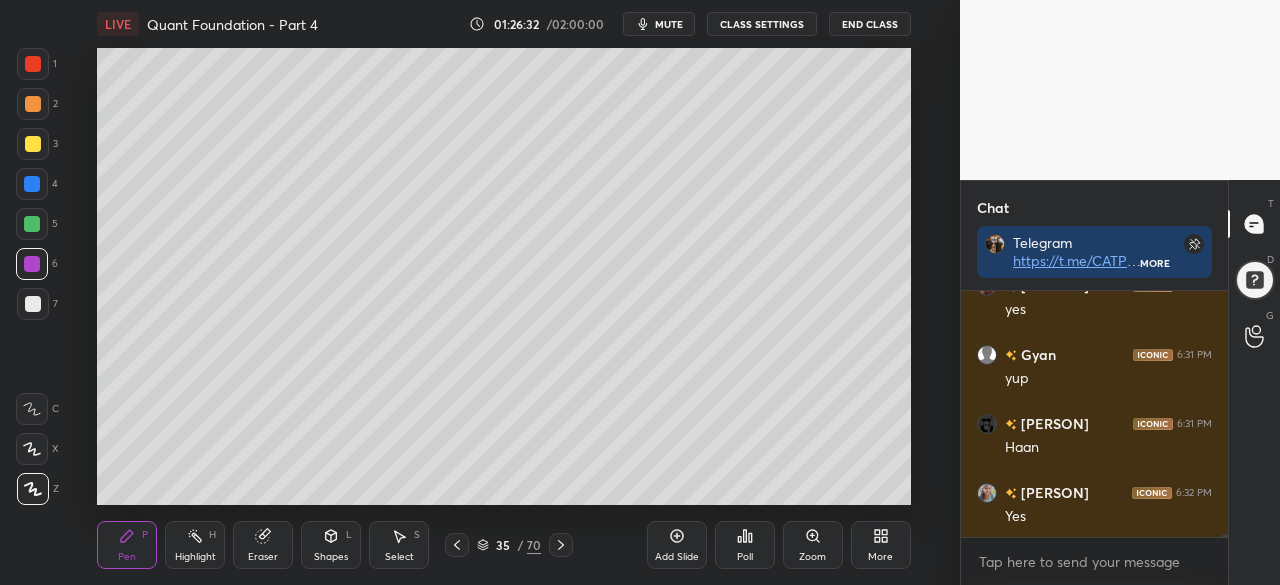 scroll, scrollTop: 23800, scrollLeft: 0, axis: vertical 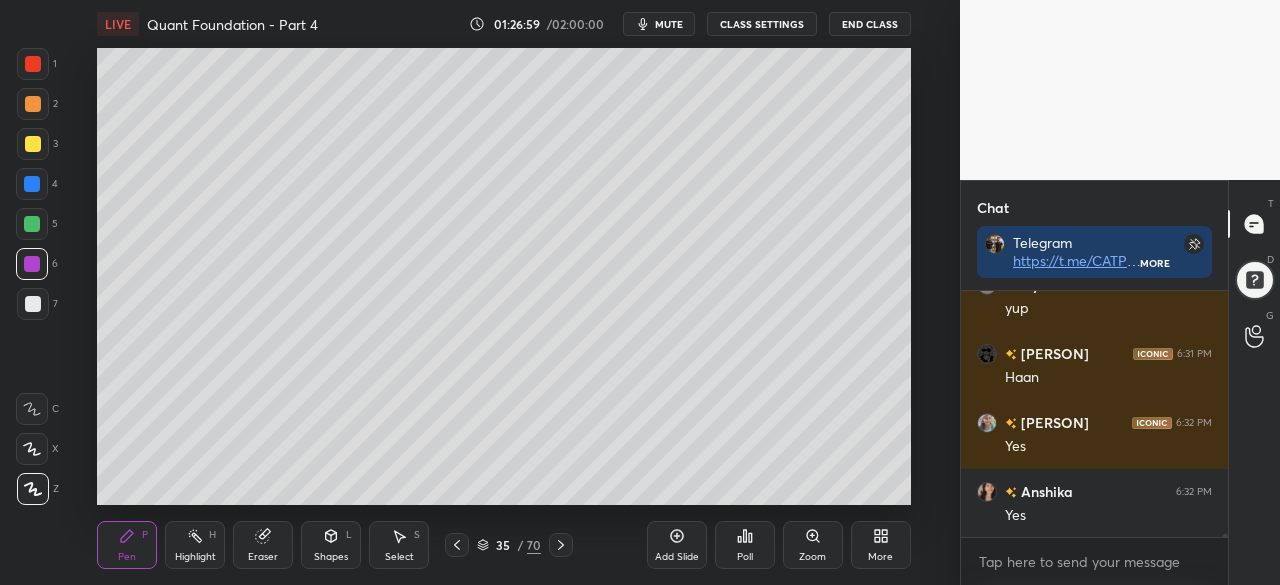click at bounding box center [32, 224] 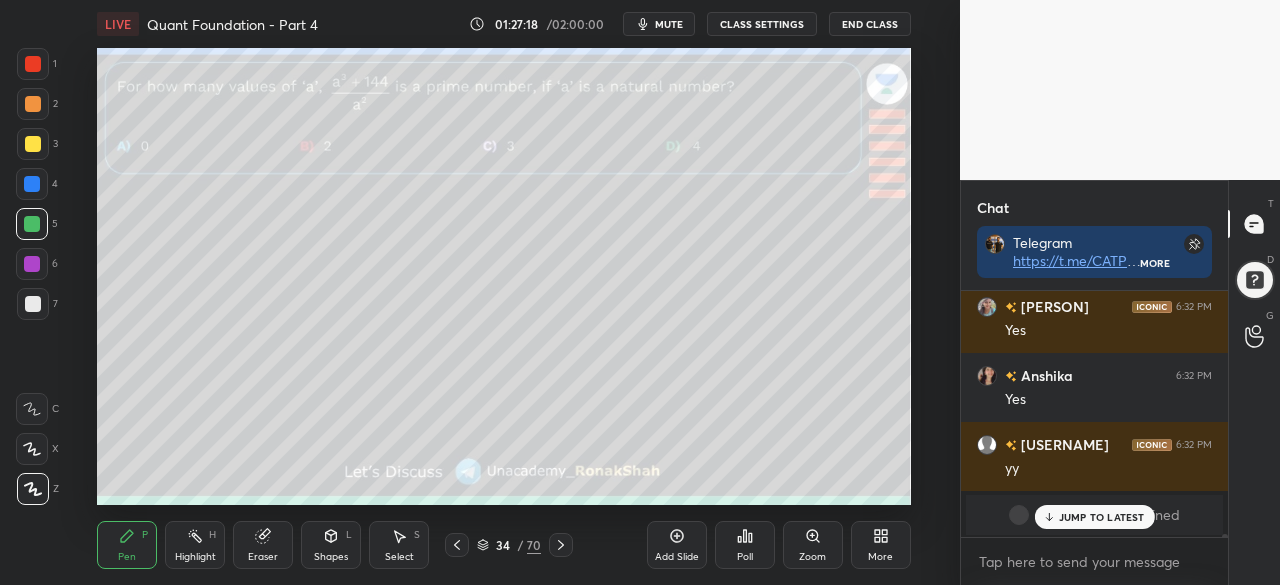 scroll, scrollTop: 23986, scrollLeft: 0, axis: vertical 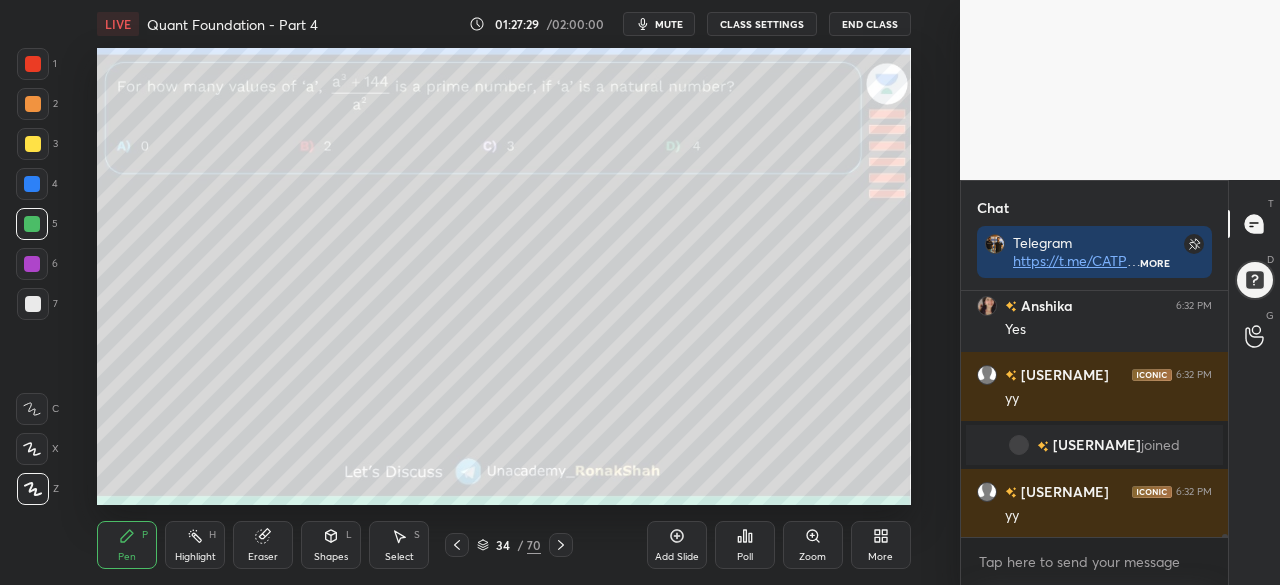 click at bounding box center (32, 264) 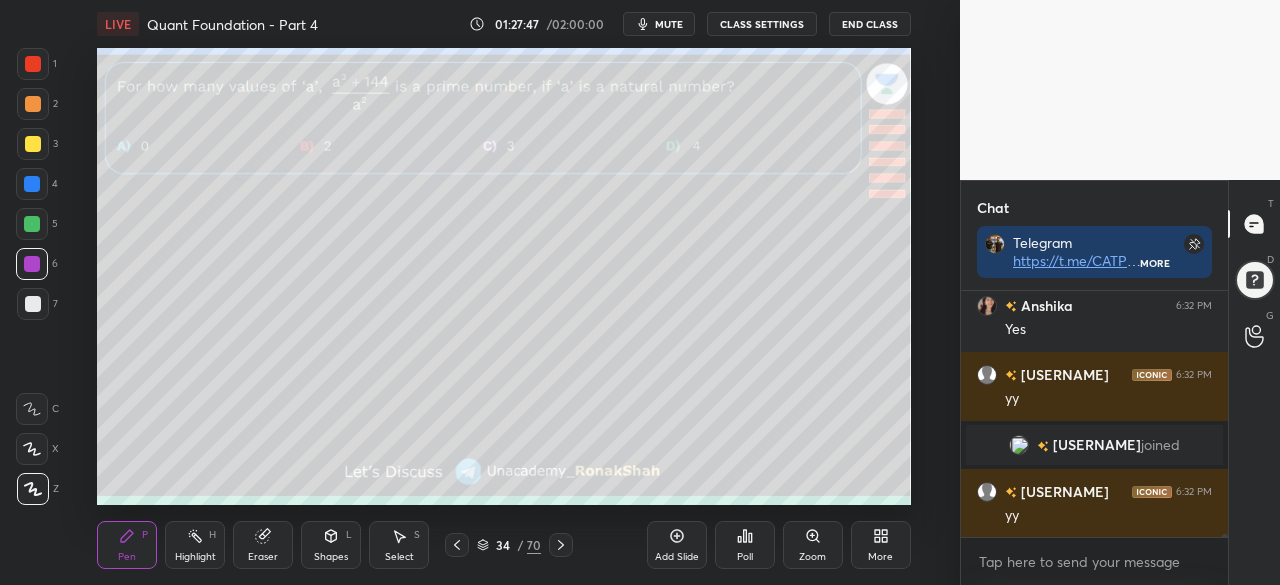 click at bounding box center (33, 304) 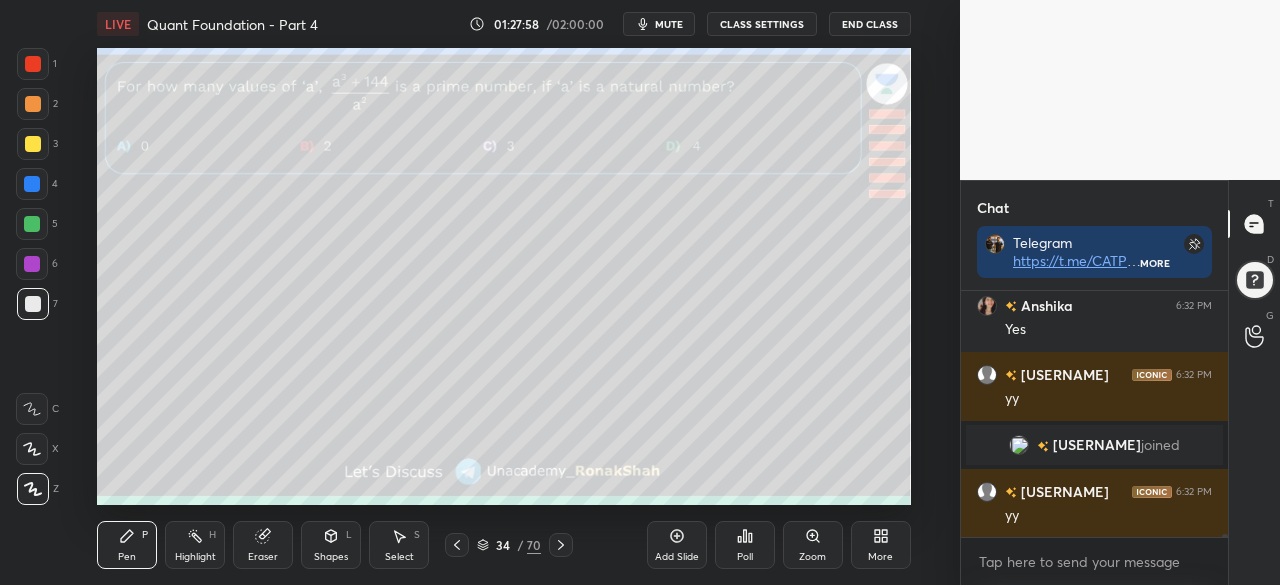 click on "Select S" at bounding box center [399, 545] 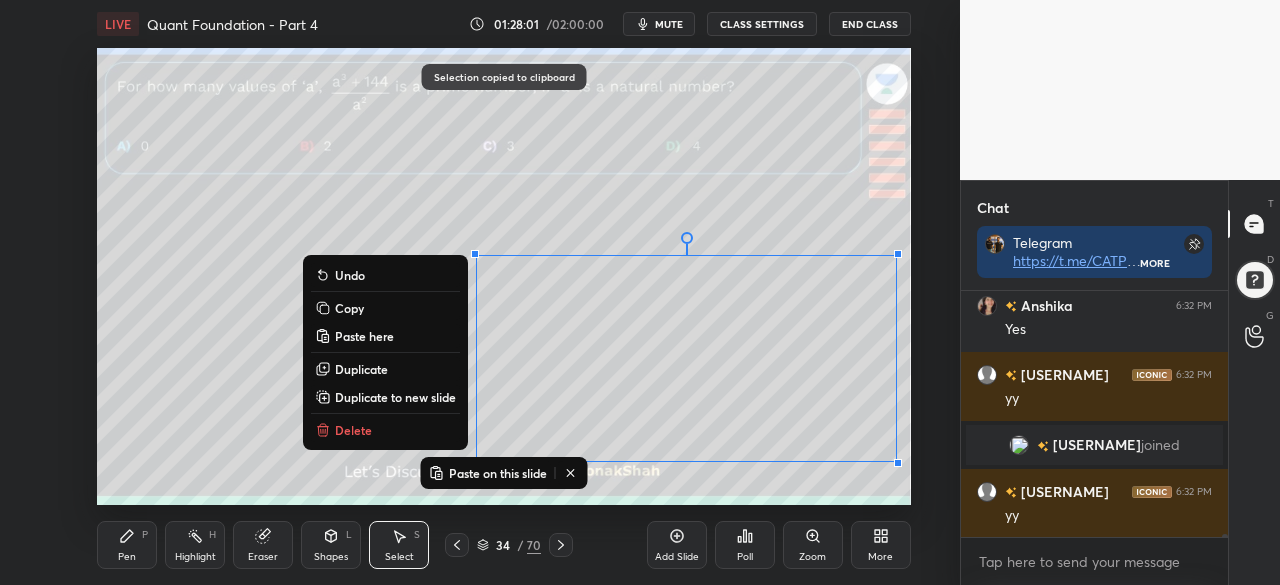 click 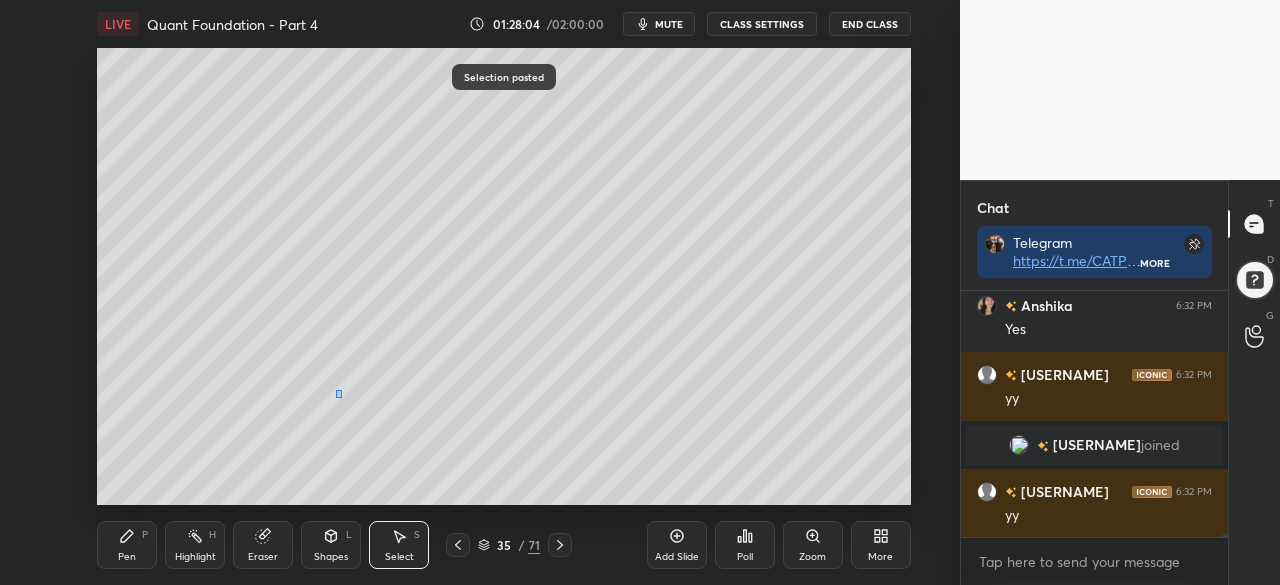 click on "0 ° Undo Copy Paste here Duplicate Duplicate to new slide Delete" at bounding box center (503, 276) 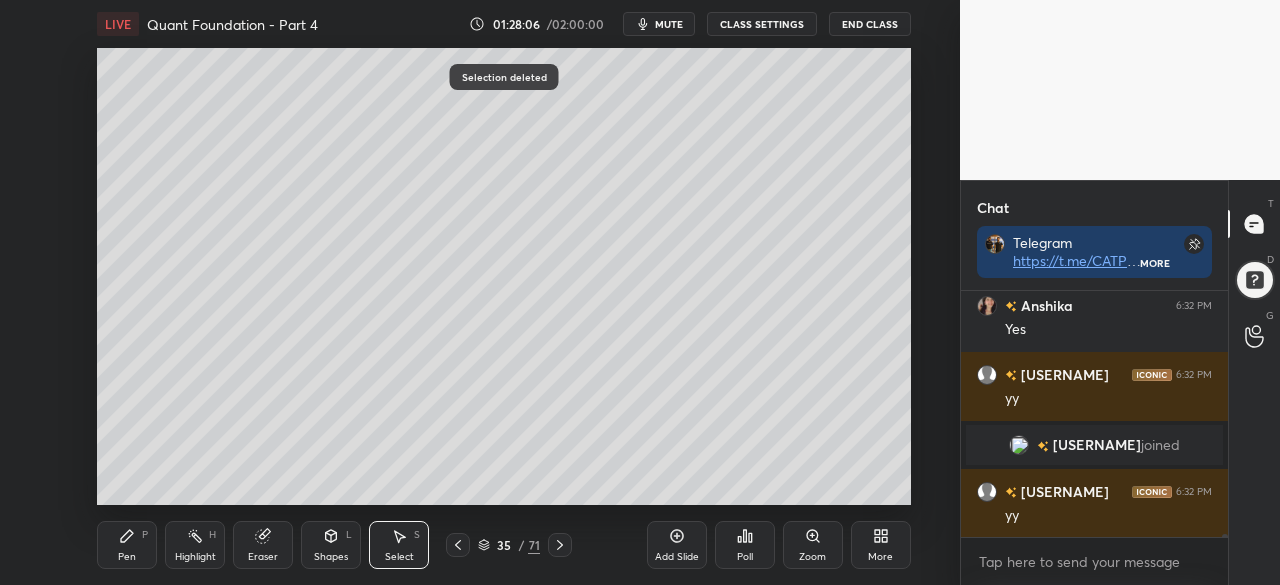 click on "Pen P" at bounding box center [127, 545] 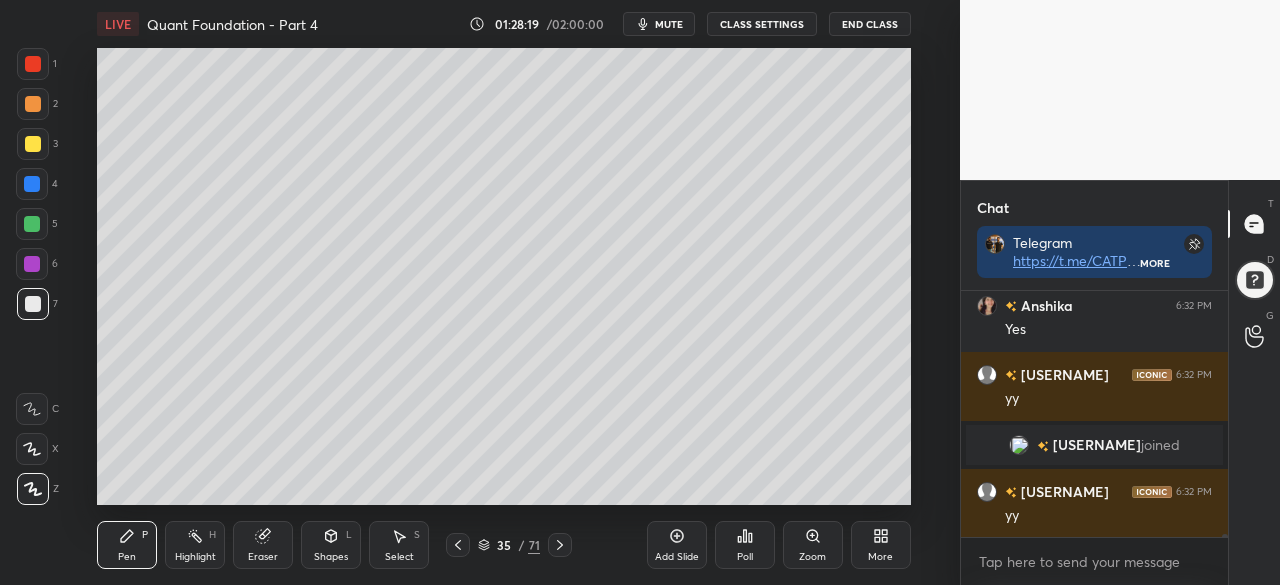 click at bounding box center [32, 264] 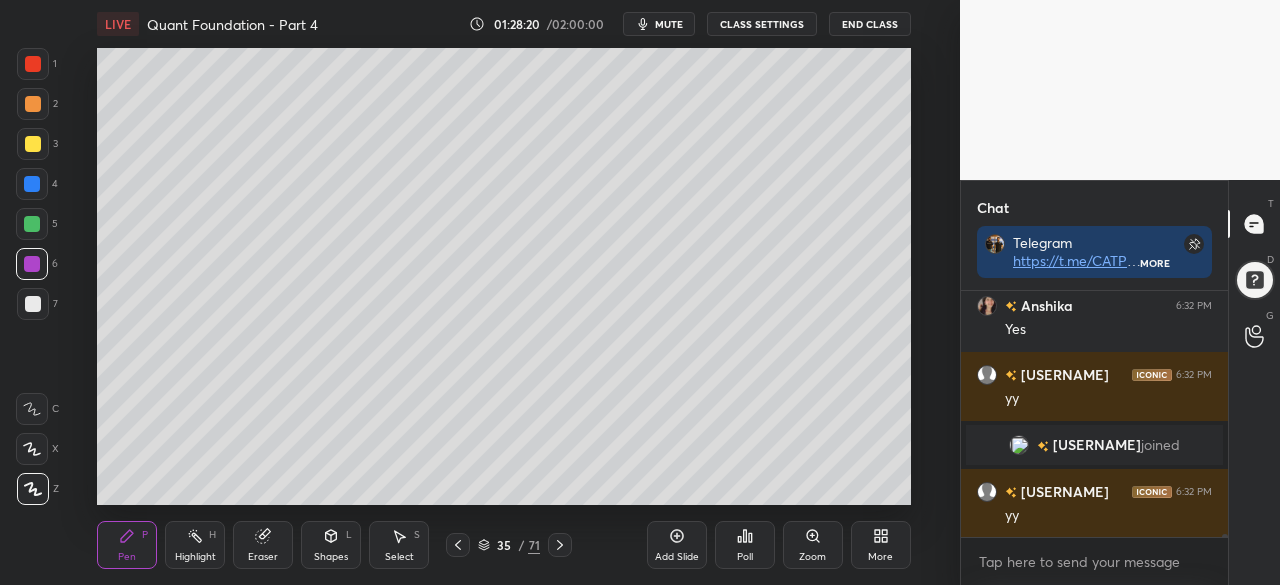 click 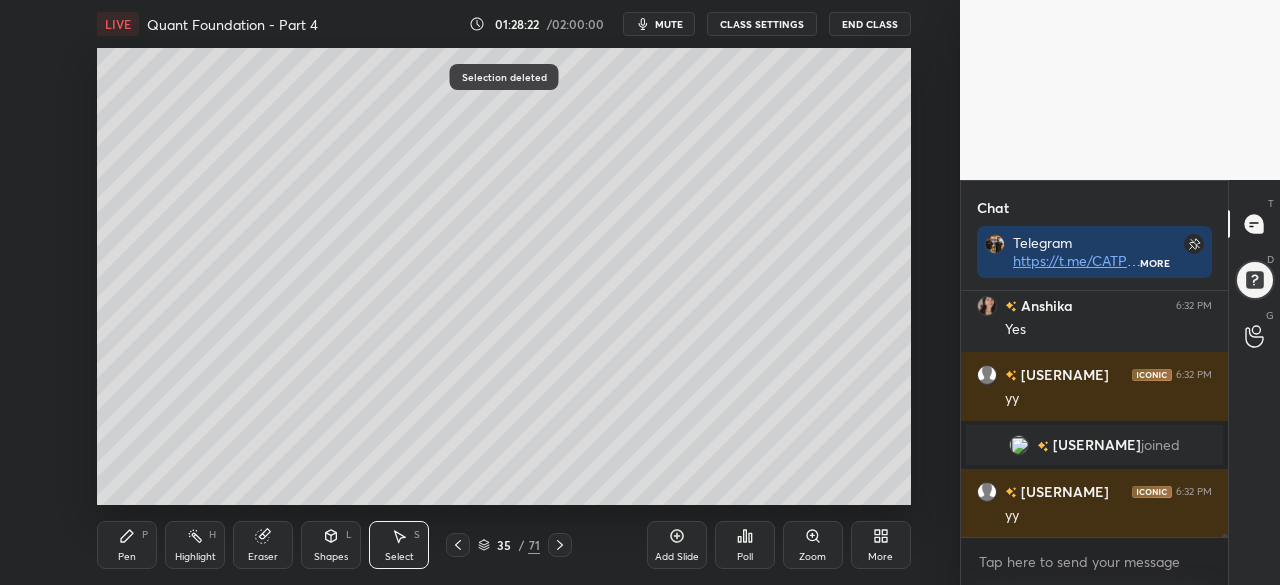 click on "Pen P" at bounding box center [127, 545] 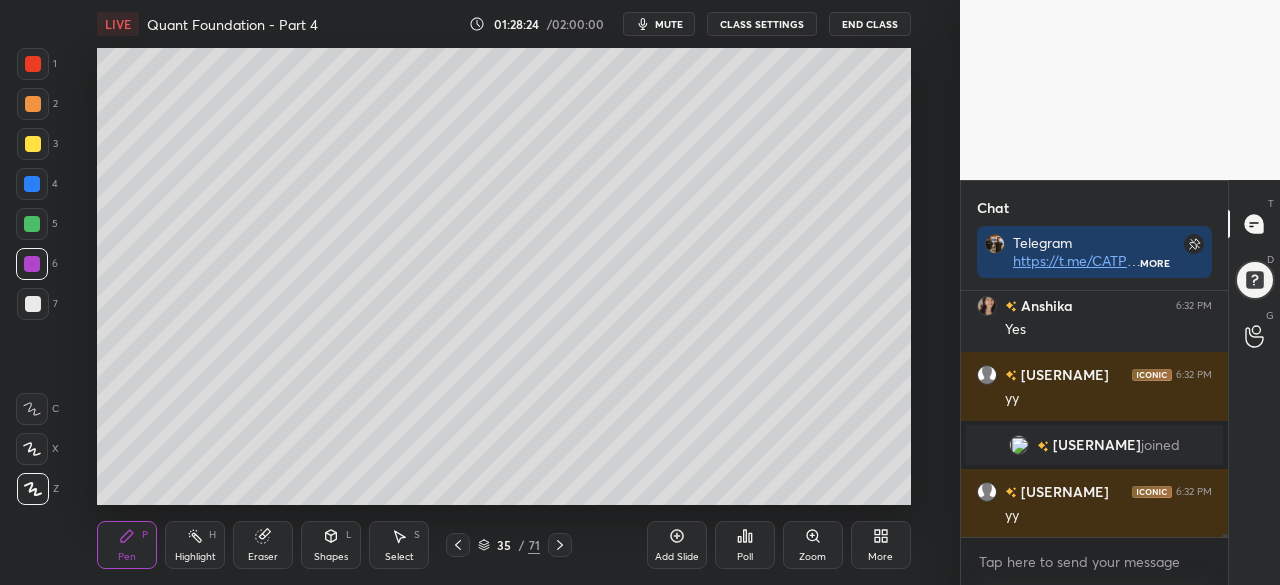 scroll, scrollTop: 24054, scrollLeft: 0, axis: vertical 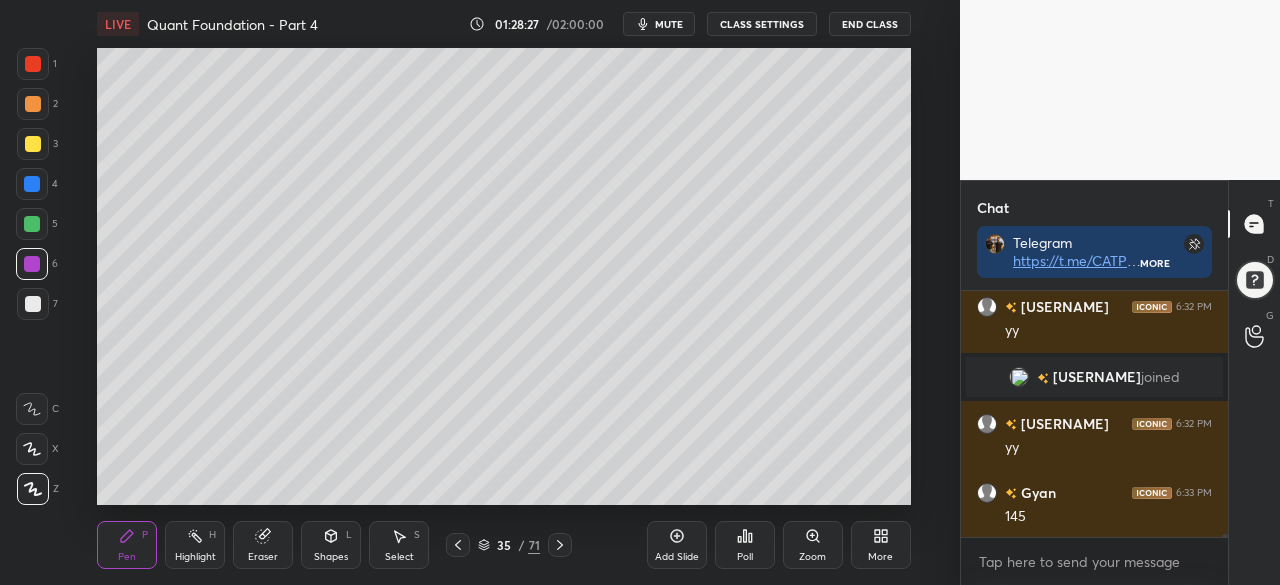 click on "Select S" at bounding box center [399, 545] 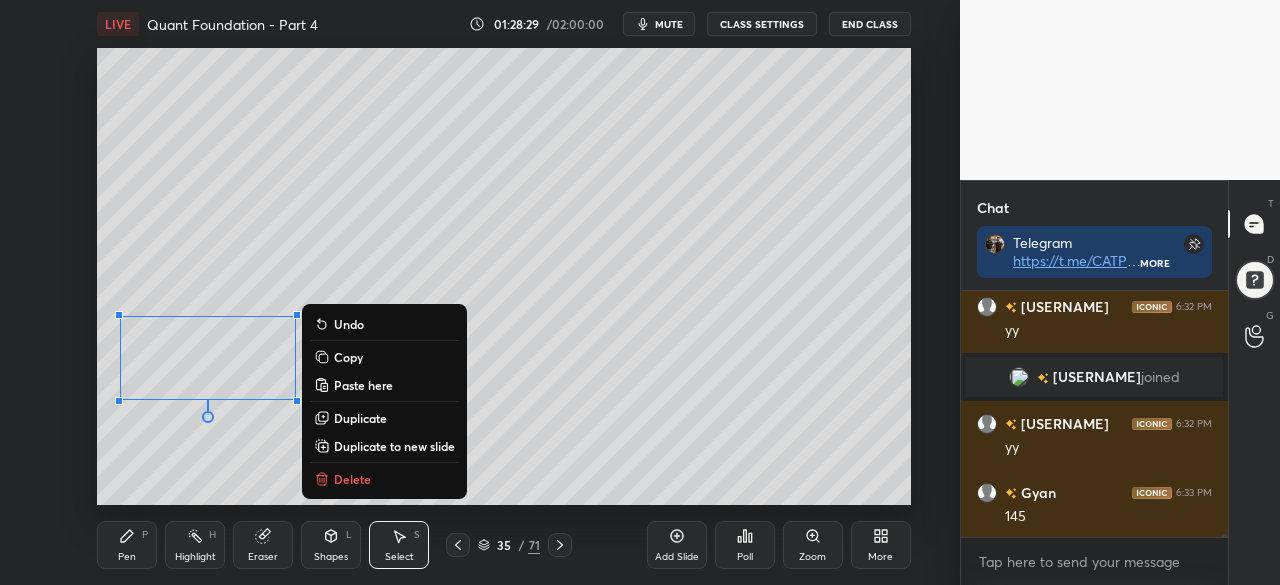 click on "Pen P" at bounding box center (127, 545) 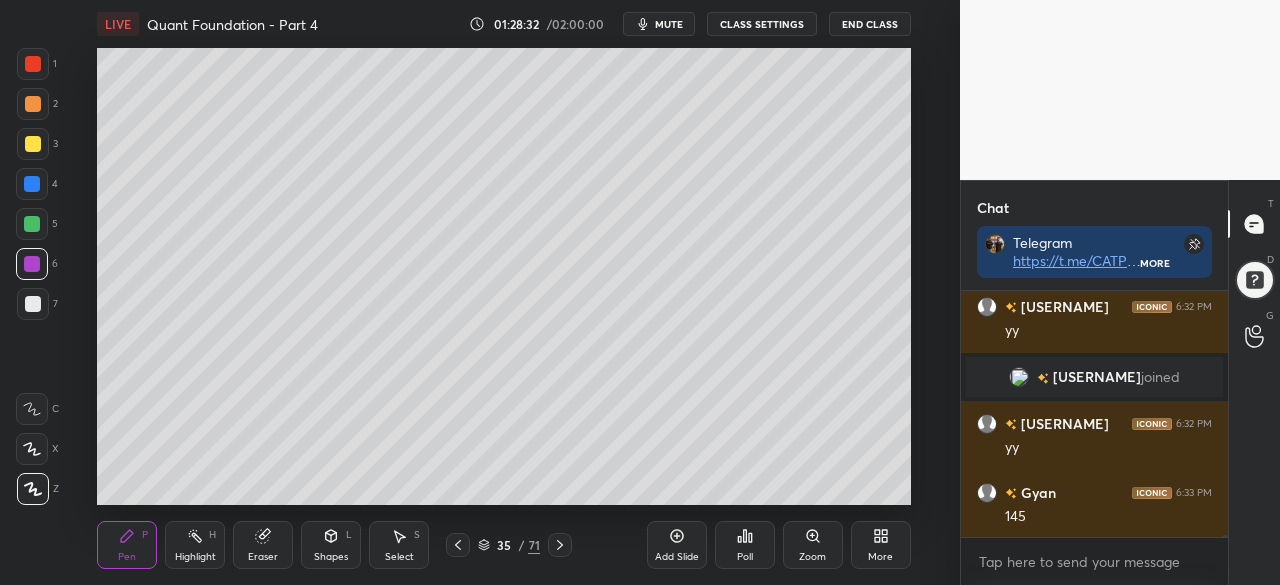 scroll, scrollTop: 24124, scrollLeft: 0, axis: vertical 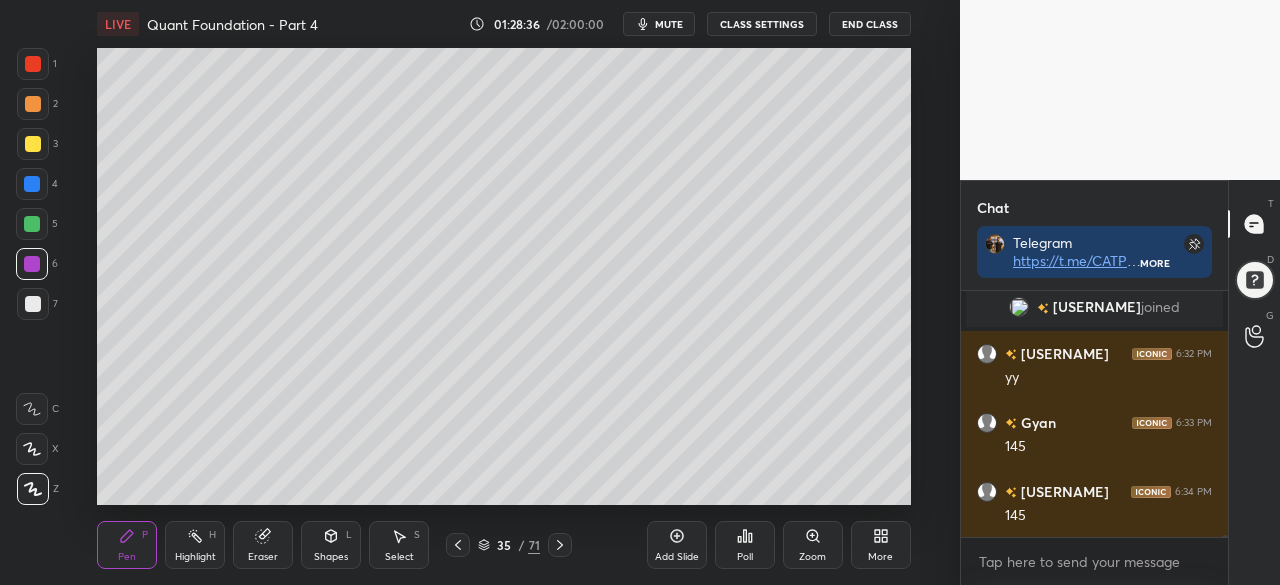 click on "Select S" at bounding box center [399, 545] 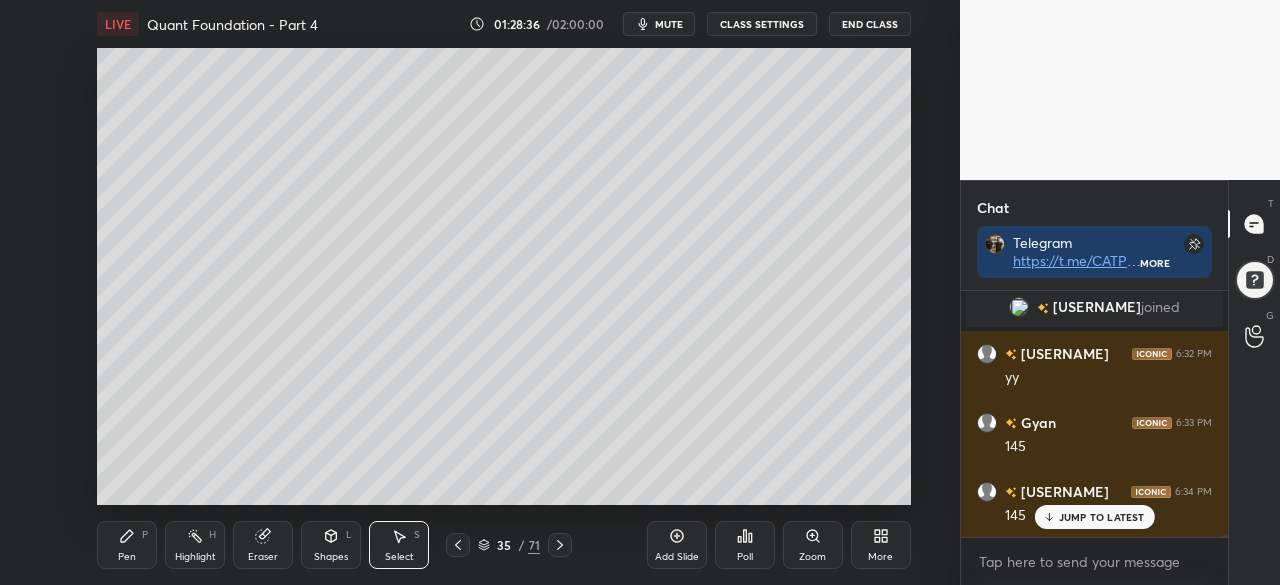 scroll, scrollTop: 24192, scrollLeft: 0, axis: vertical 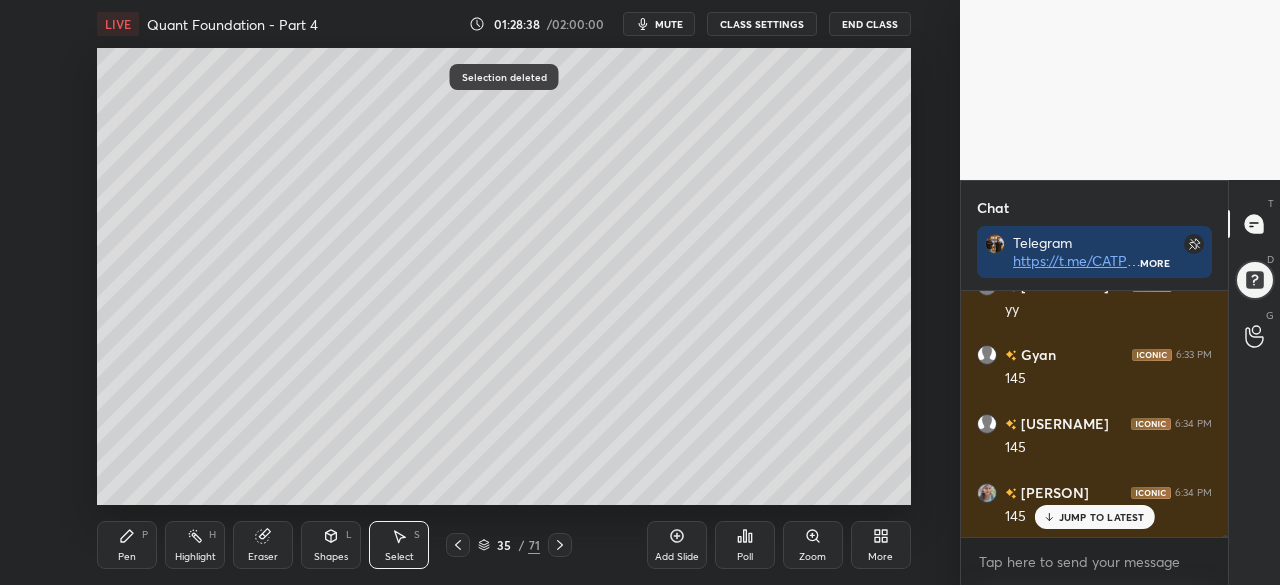 click on "Pen P" at bounding box center [127, 545] 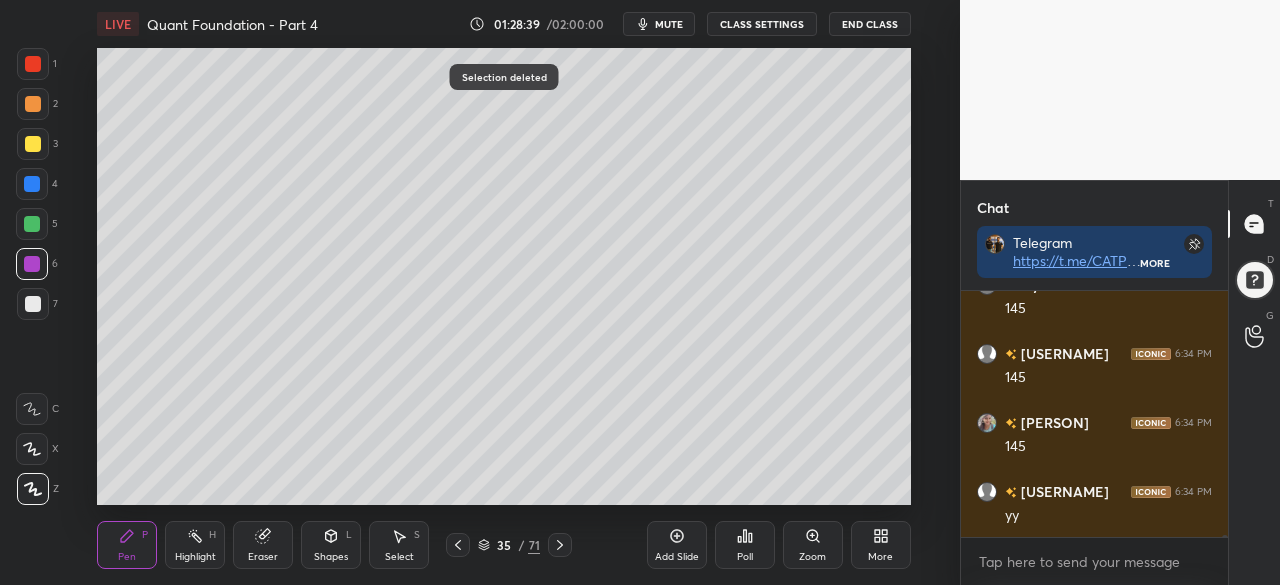 click at bounding box center (33, 304) 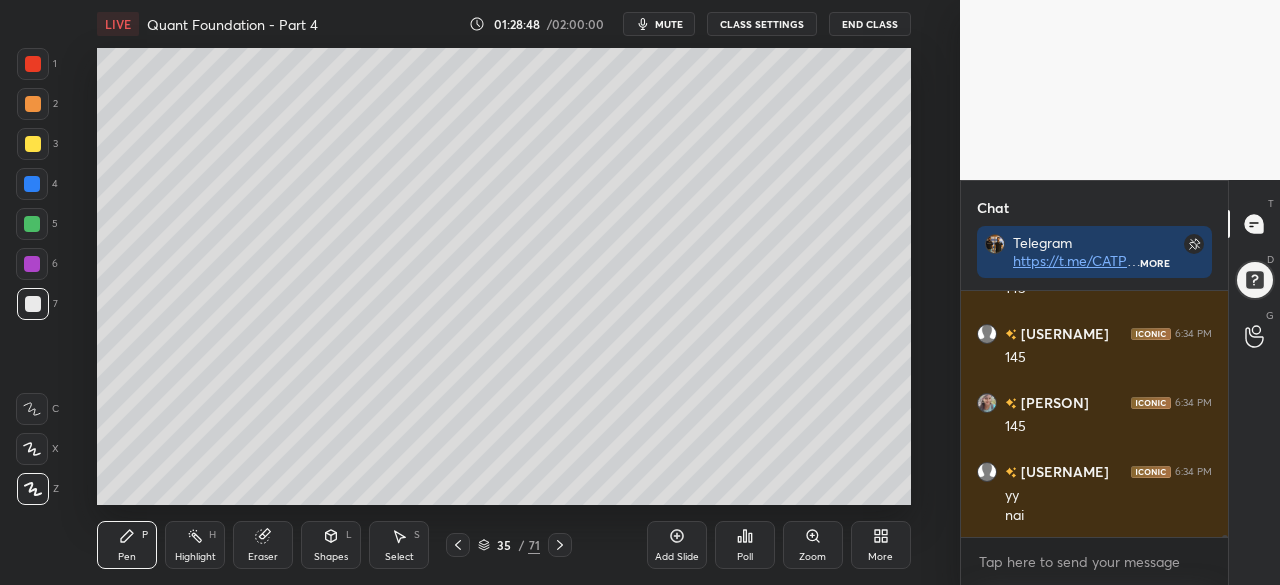 scroll, scrollTop: 24350, scrollLeft: 0, axis: vertical 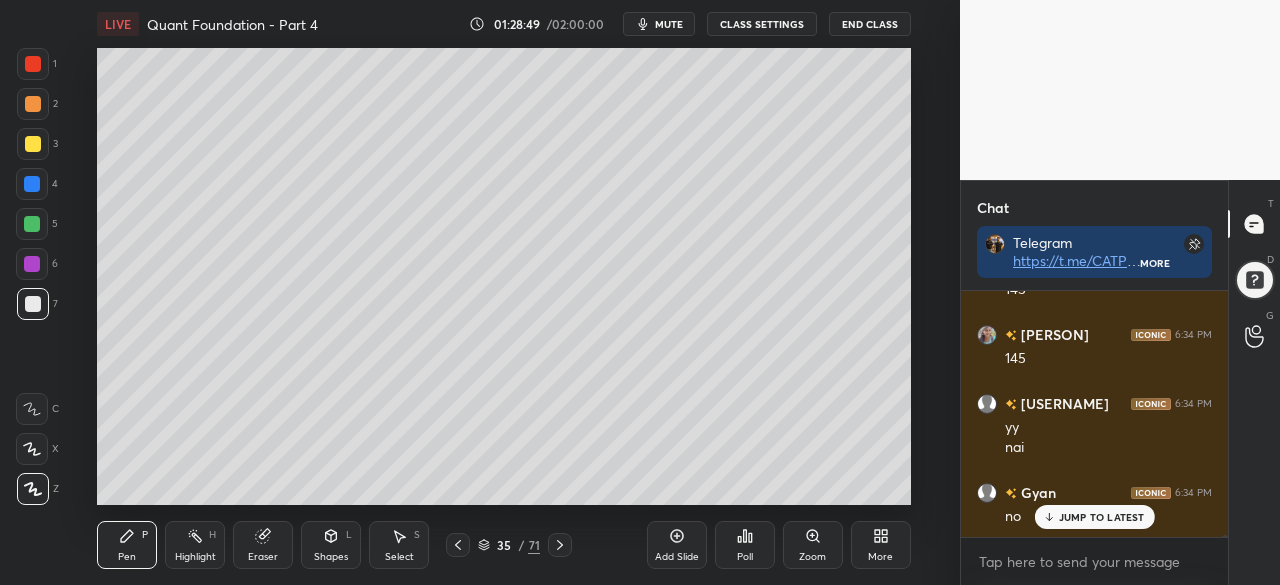 click at bounding box center (32, 264) 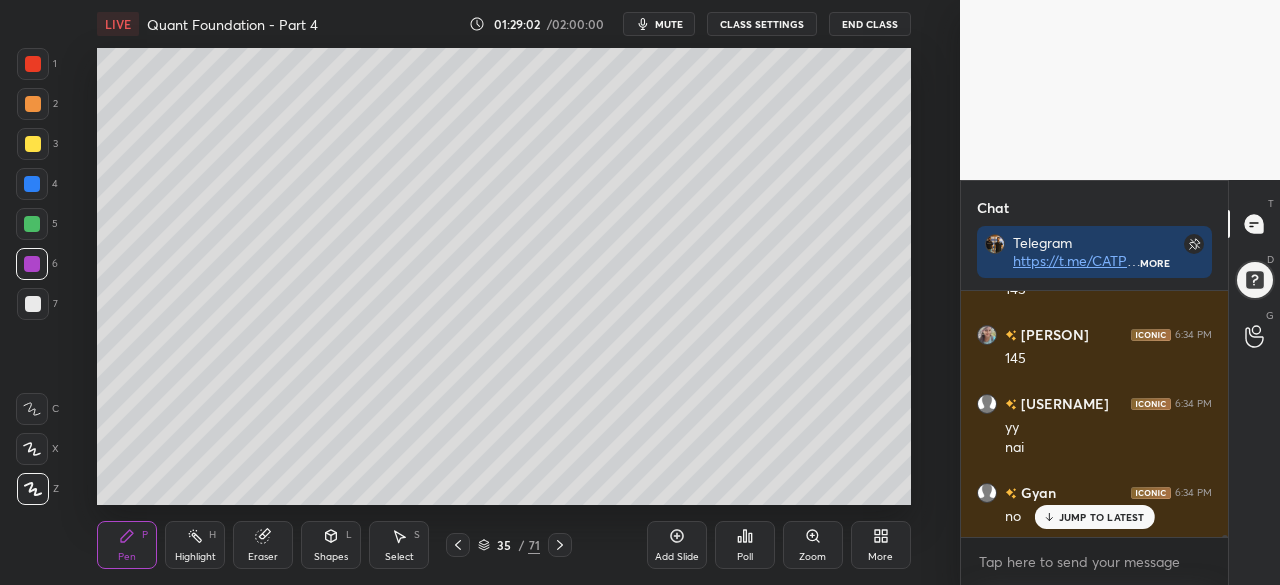 click at bounding box center (33, 304) 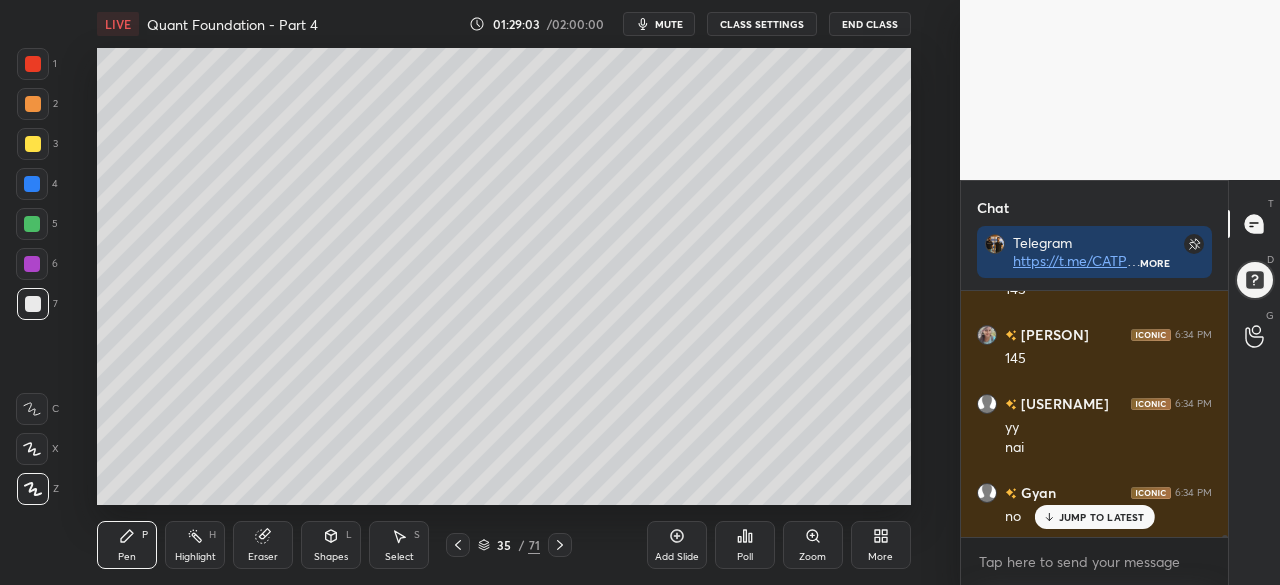 click on "Select S" at bounding box center [399, 545] 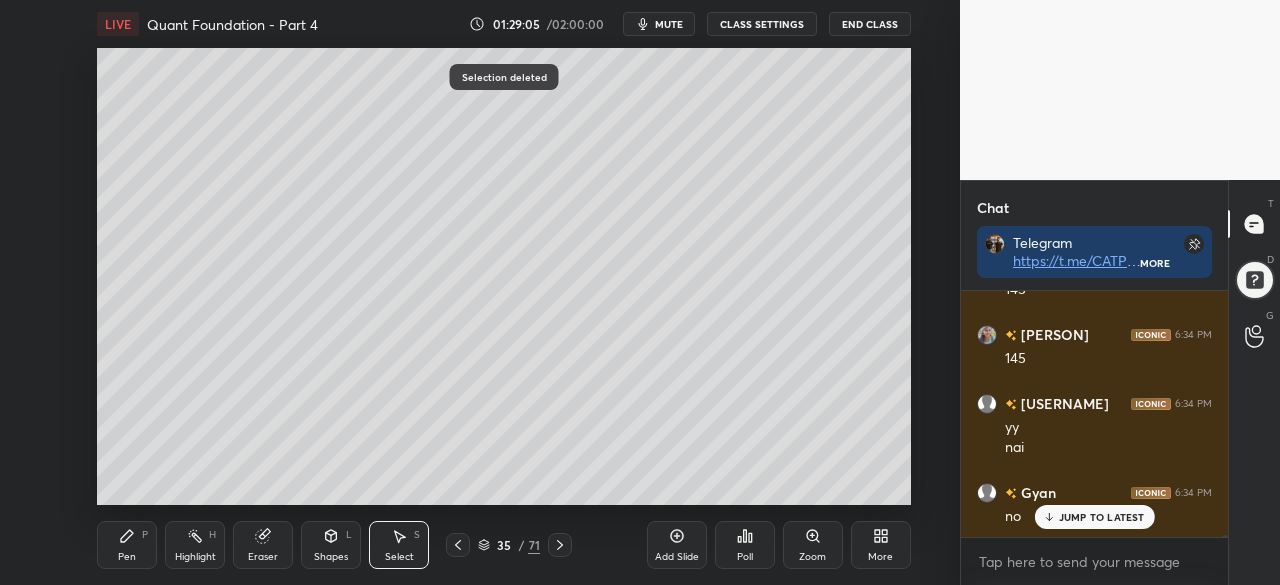 click on "Pen P" at bounding box center (127, 545) 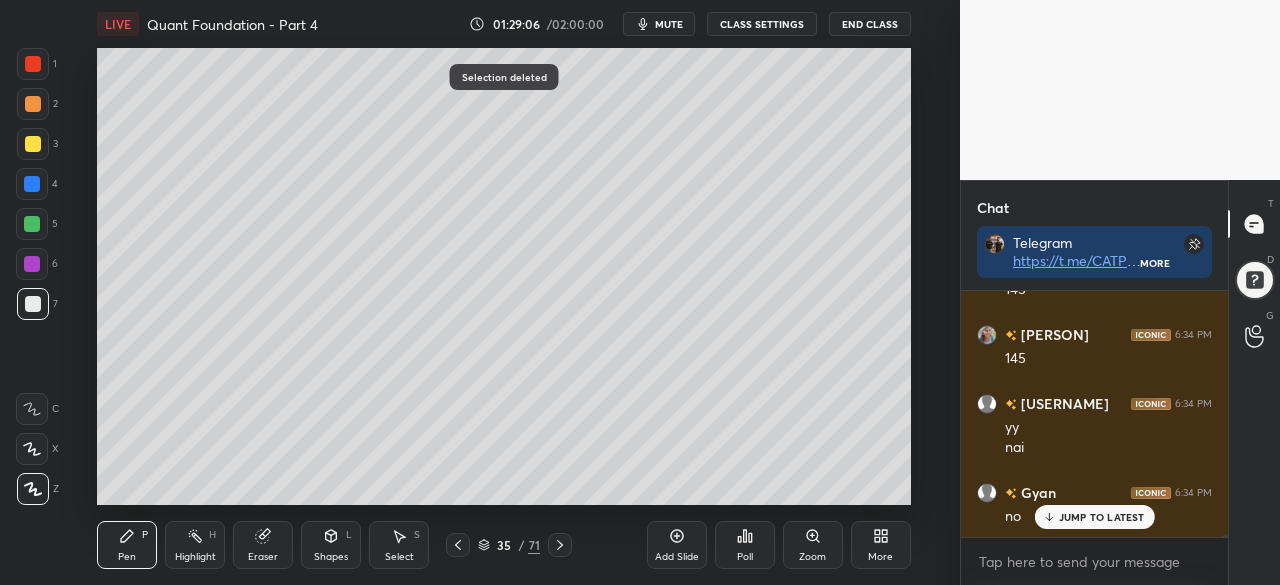 click at bounding box center [32, 264] 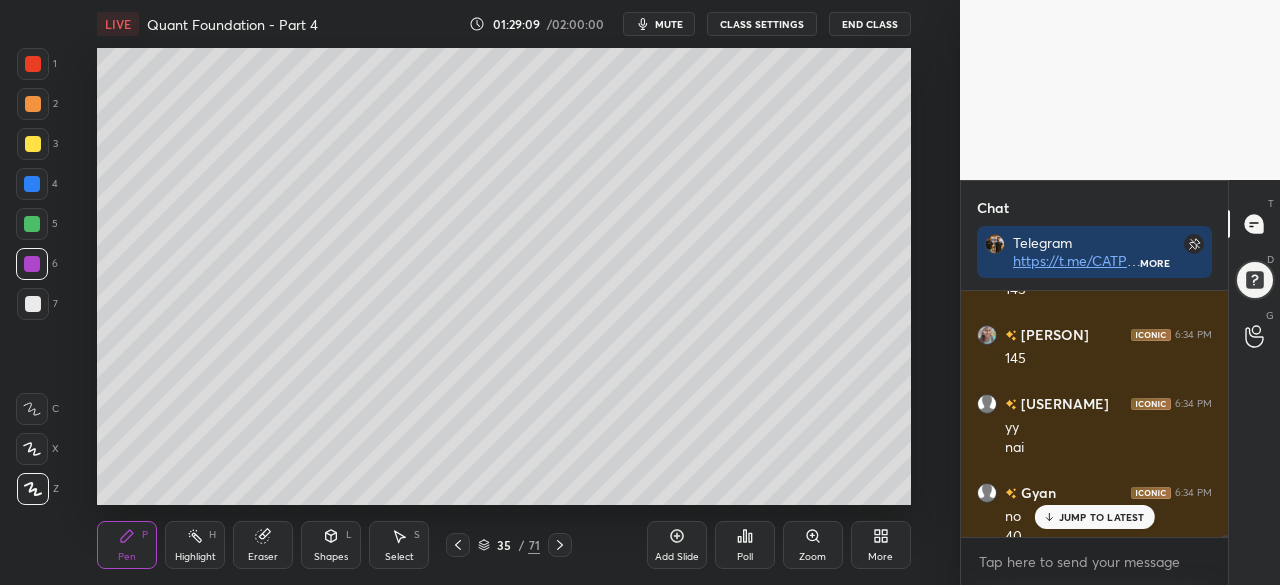 scroll, scrollTop: 24370, scrollLeft: 0, axis: vertical 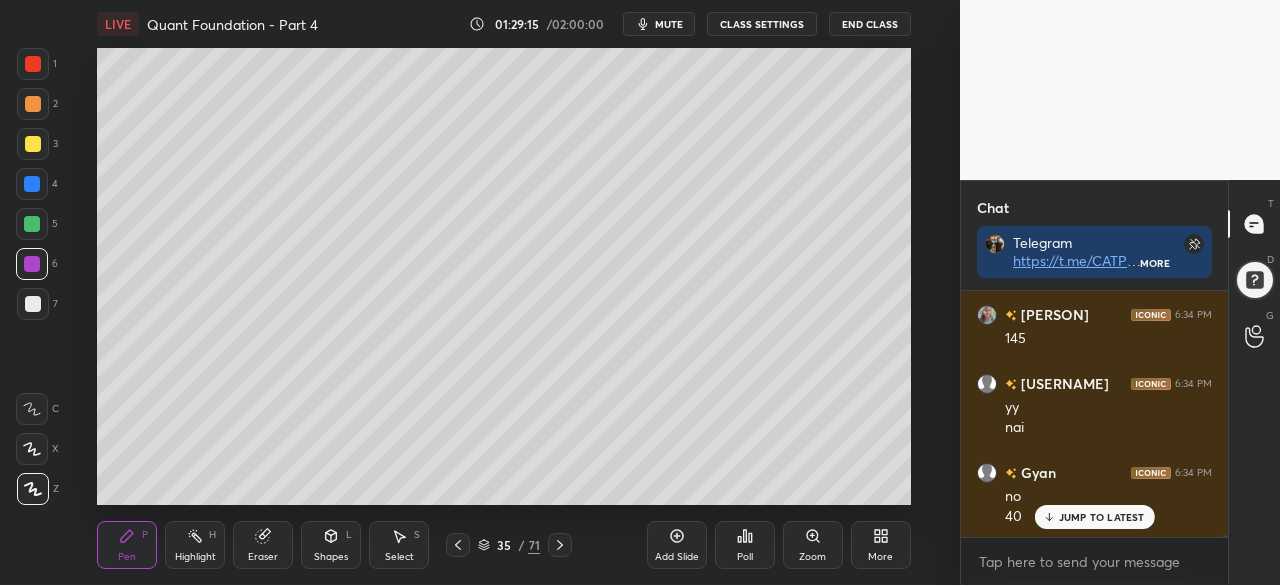 click on "Select S" at bounding box center (399, 545) 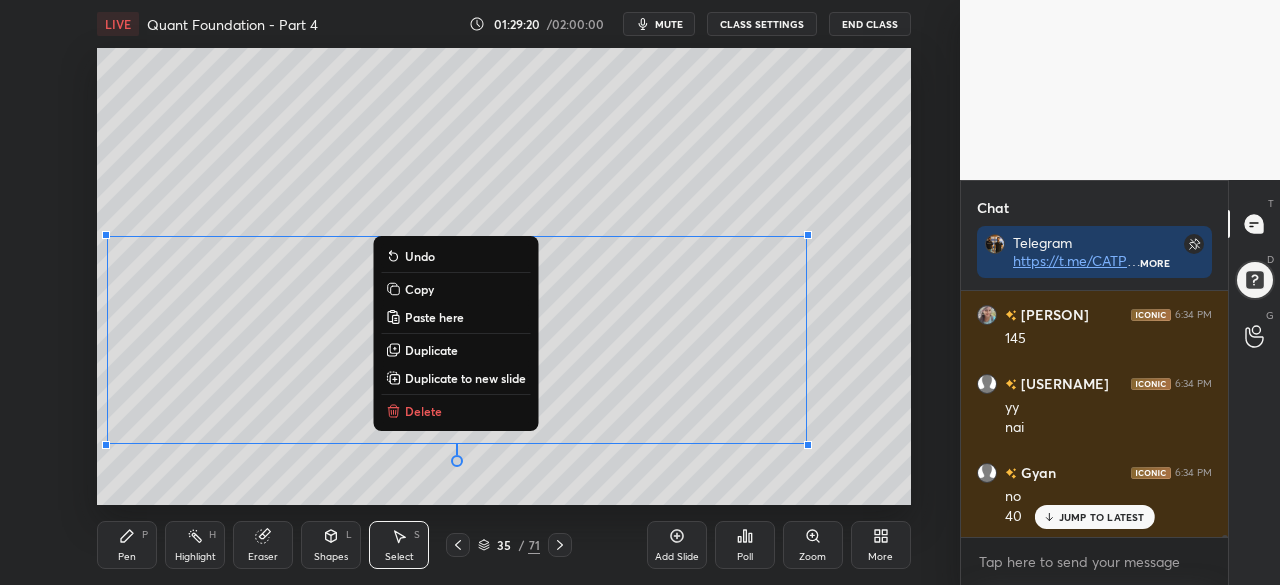 click on "0 ° Undo Copy Paste here Duplicate Duplicate to new slide Delete" at bounding box center (503, 276) 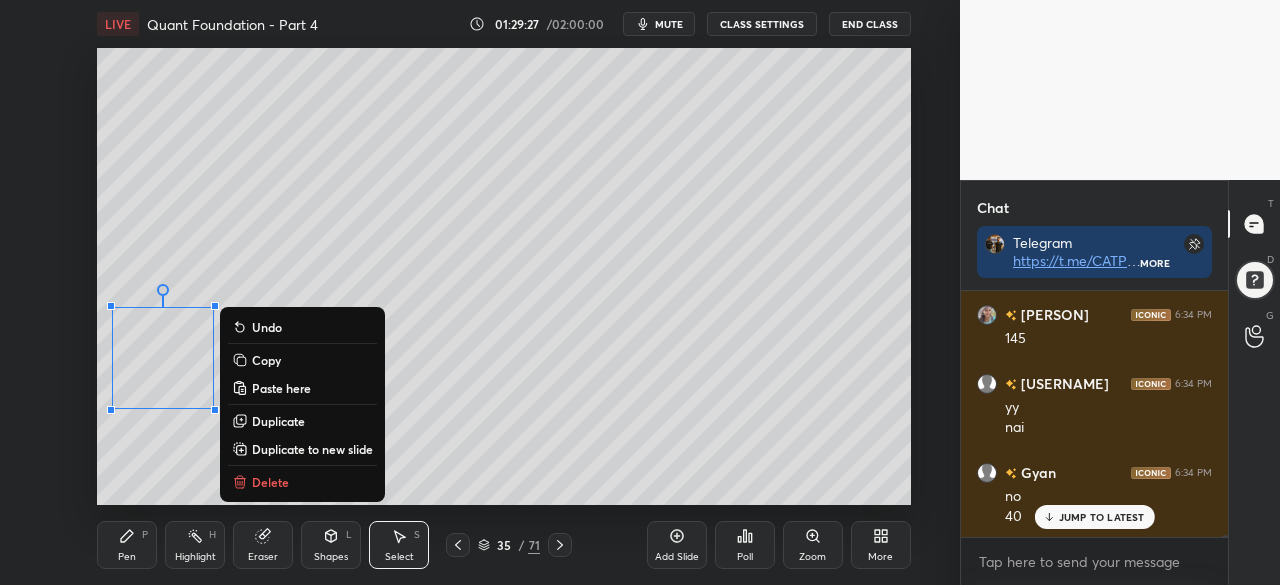 click on "Pen P" at bounding box center (127, 545) 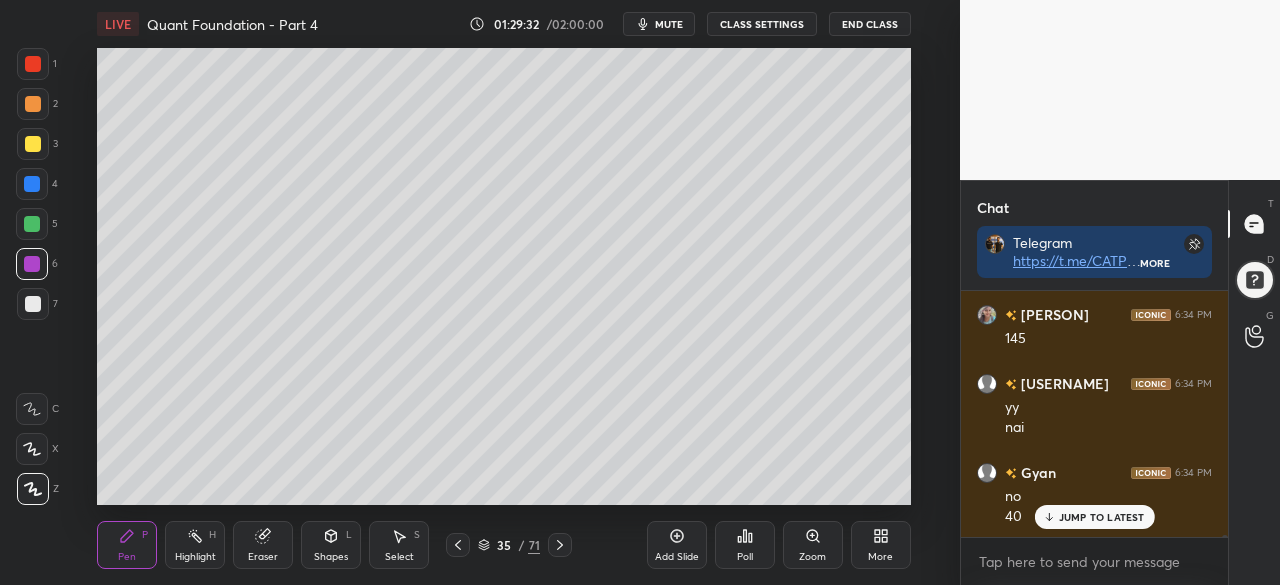 click at bounding box center [33, 304] 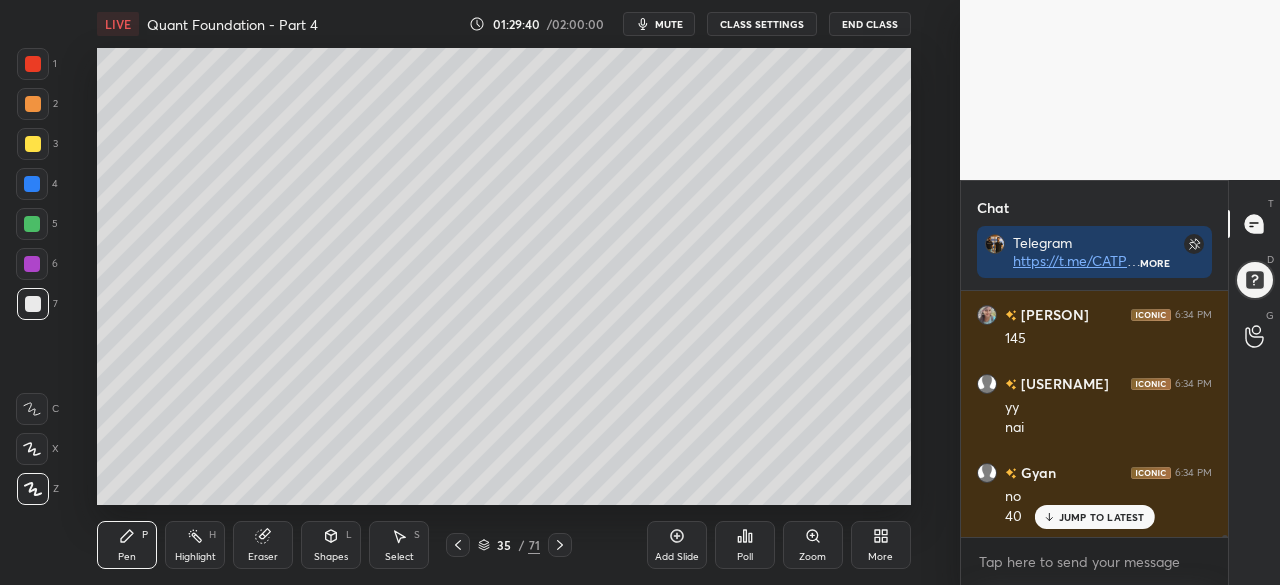 scroll, scrollTop: 24440, scrollLeft: 0, axis: vertical 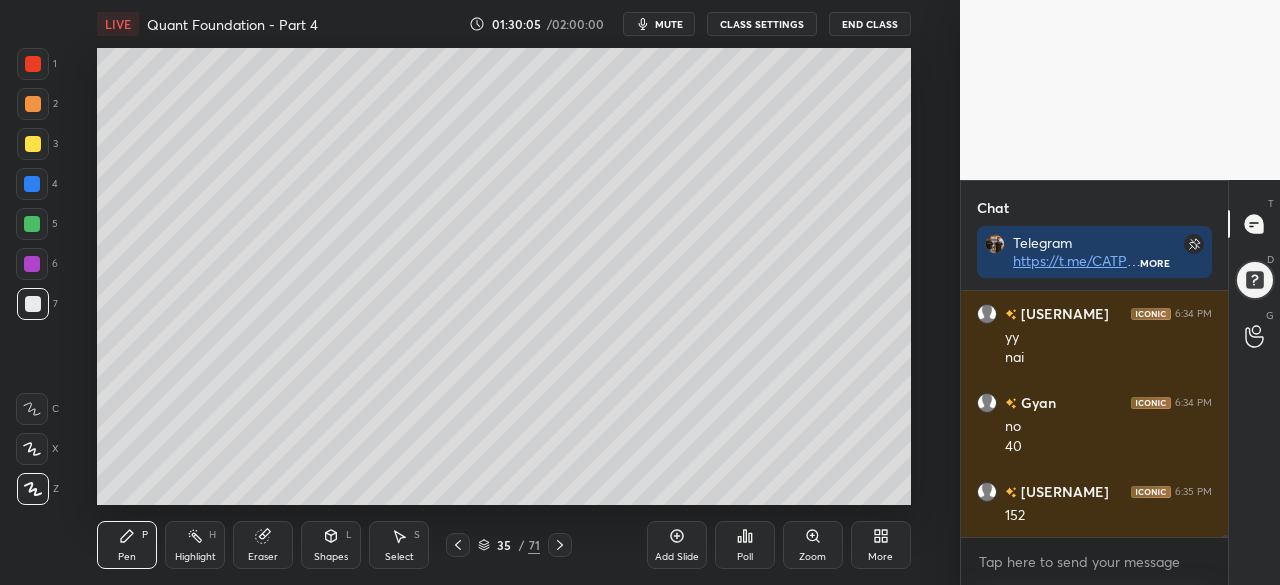 click on "Eraser" at bounding box center [263, 545] 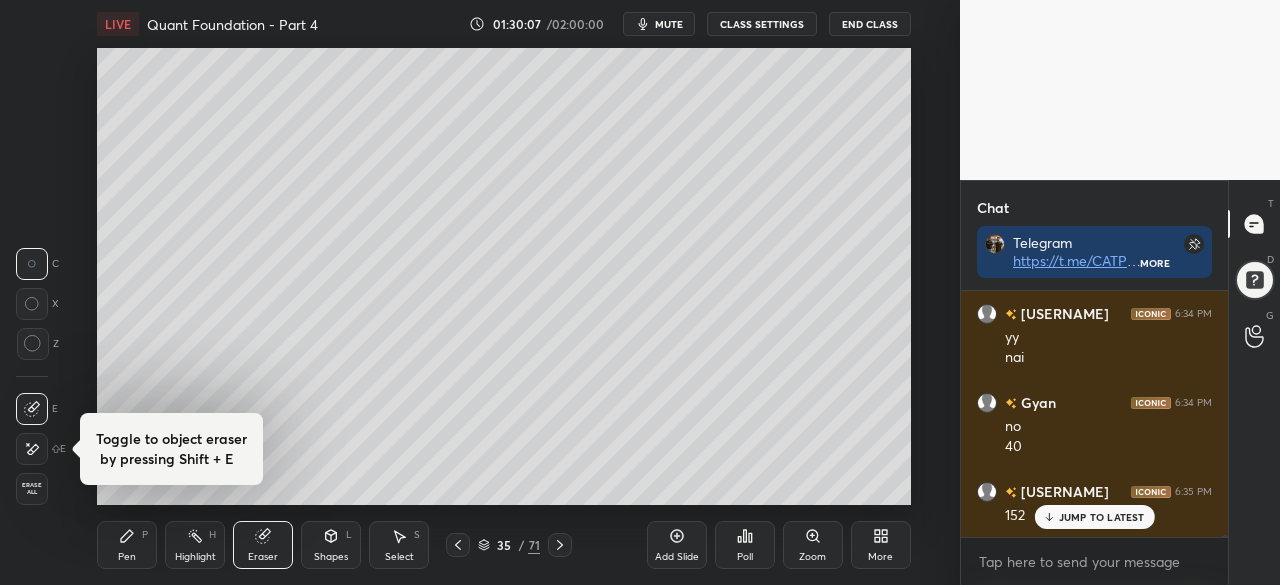 scroll, scrollTop: 24508, scrollLeft: 0, axis: vertical 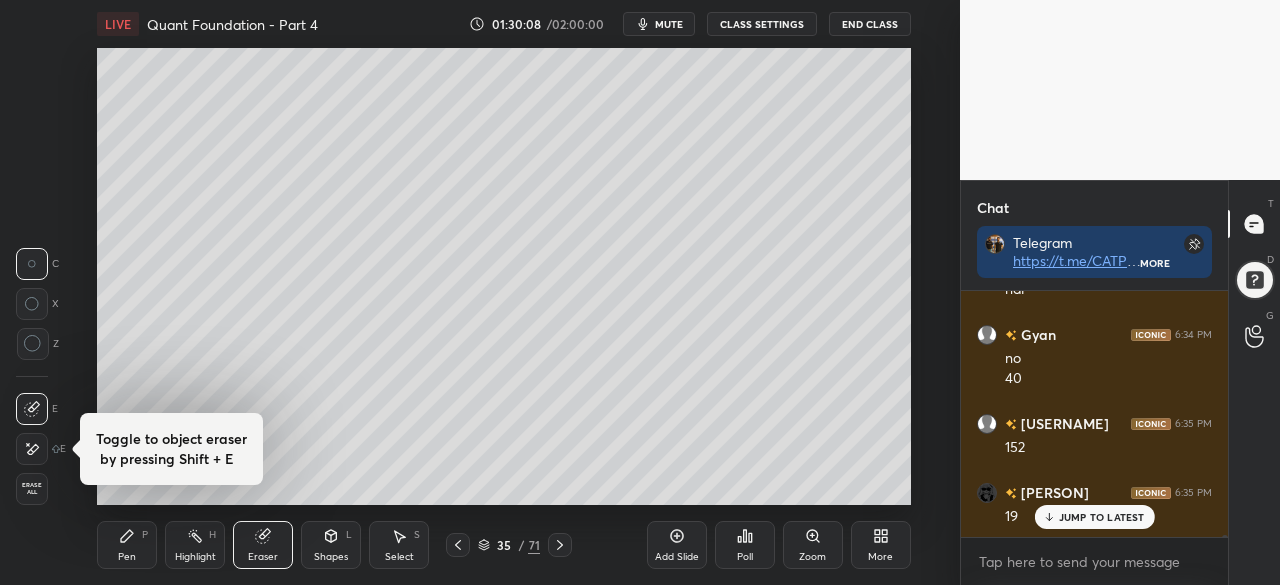 click on "Pen P" at bounding box center (127, 545) 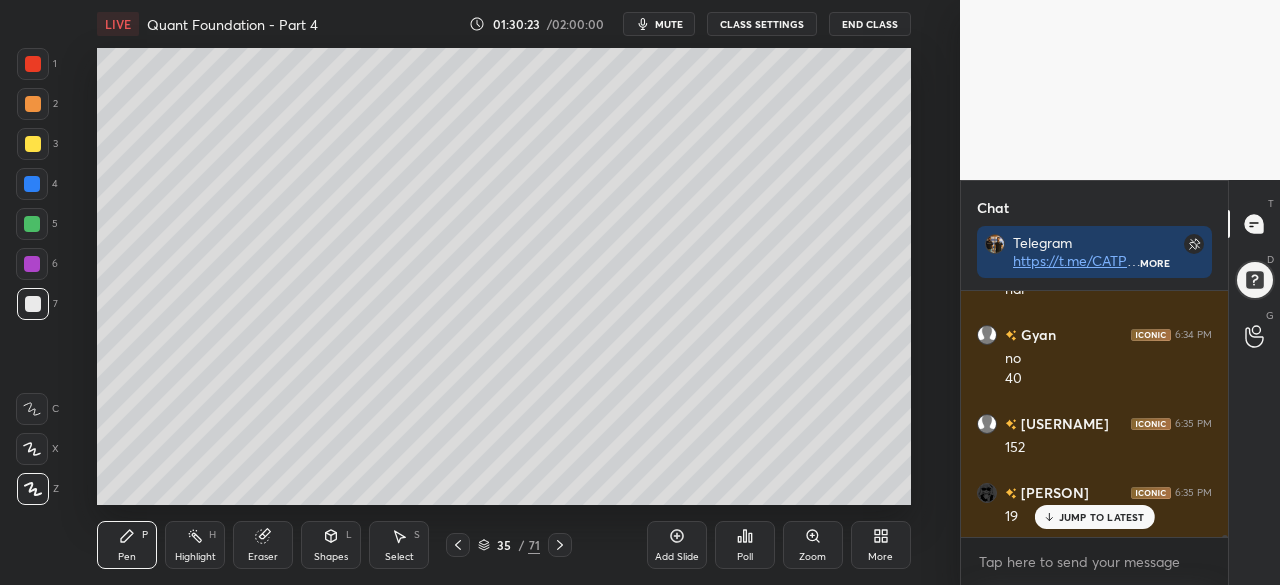 click on "Shapes L" at bounding box center [331, 545] 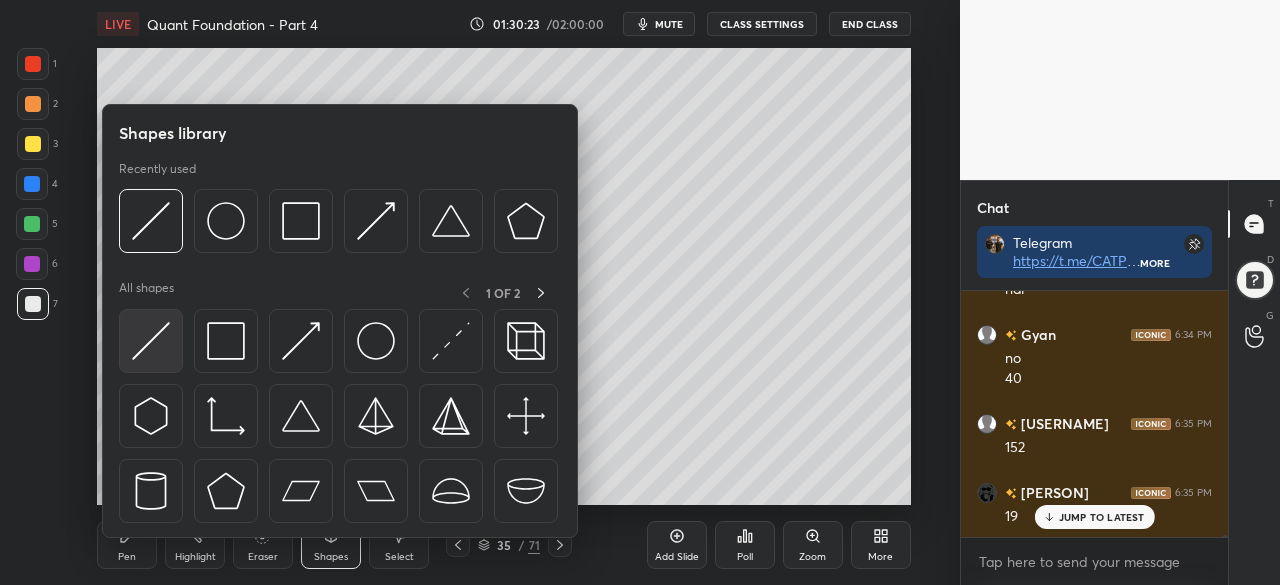 click at bounding box center (151, 341) 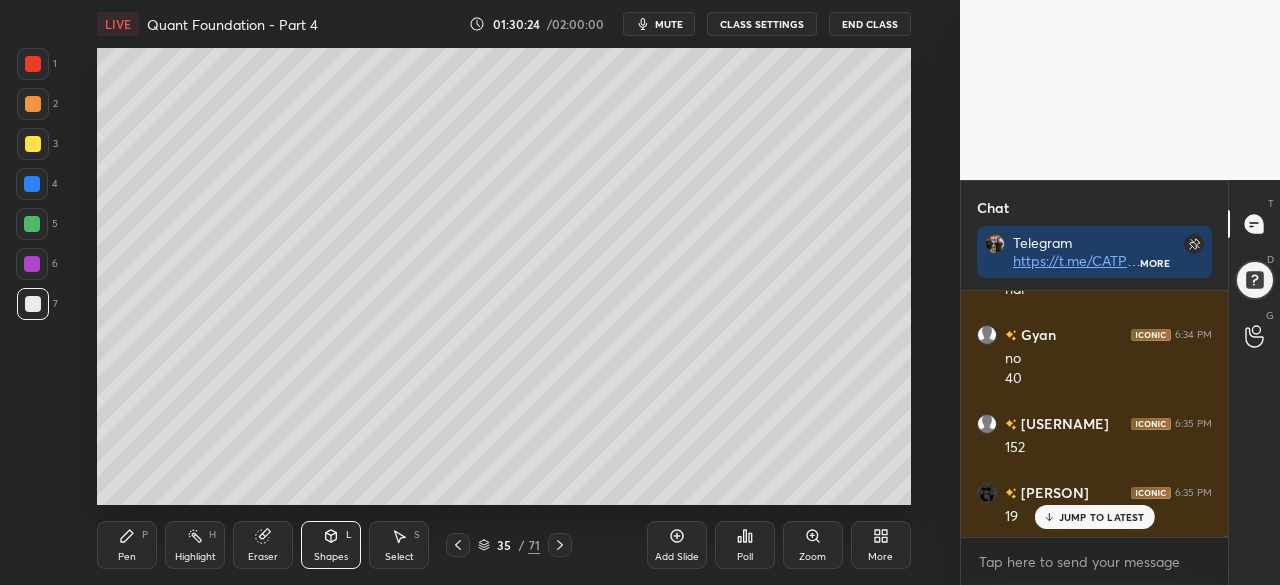 click at bounding box center [32, 184] 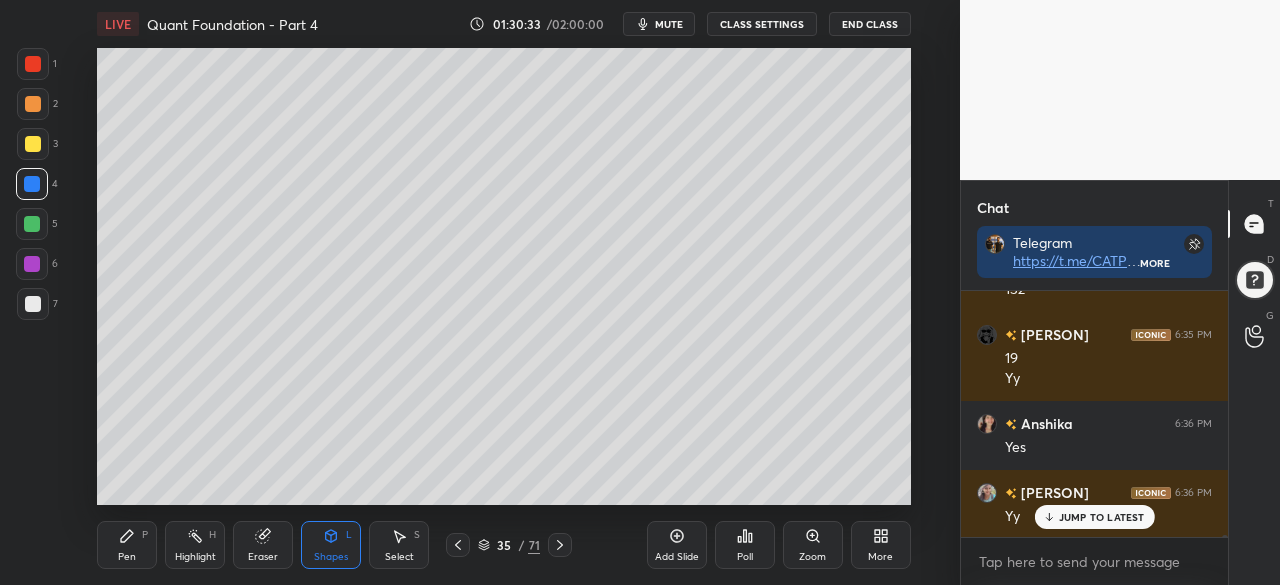 scroll, scrollTop: 24736, scrollLeft: 0, axis: vertical 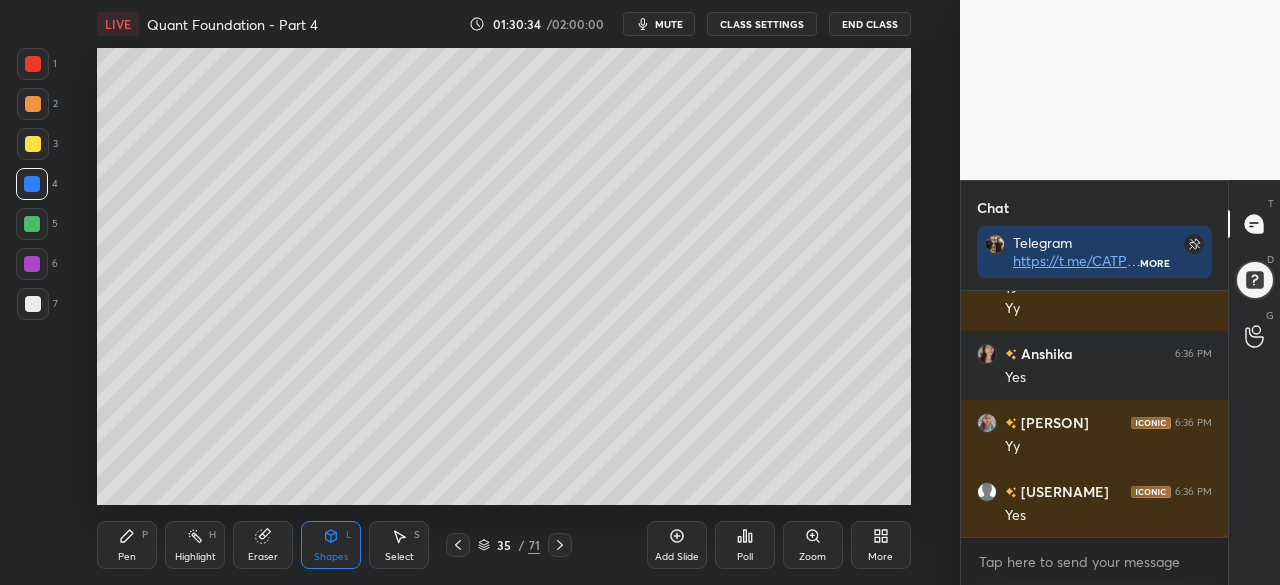 click 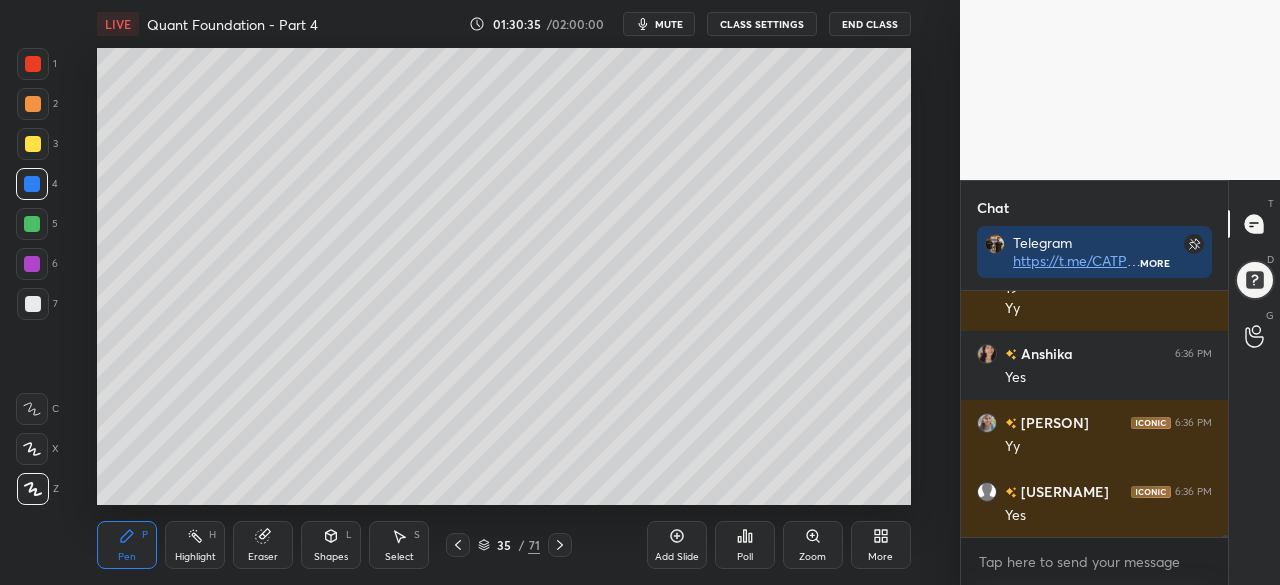 click at bounding box center [33, 144] 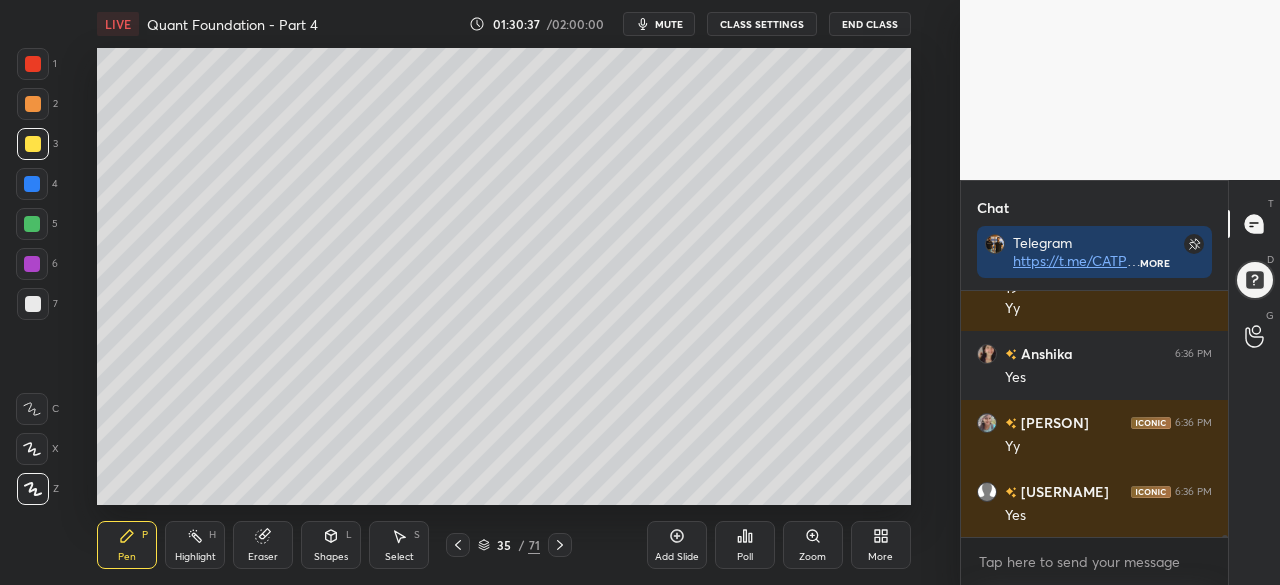 click at bounding box center (33, 304) 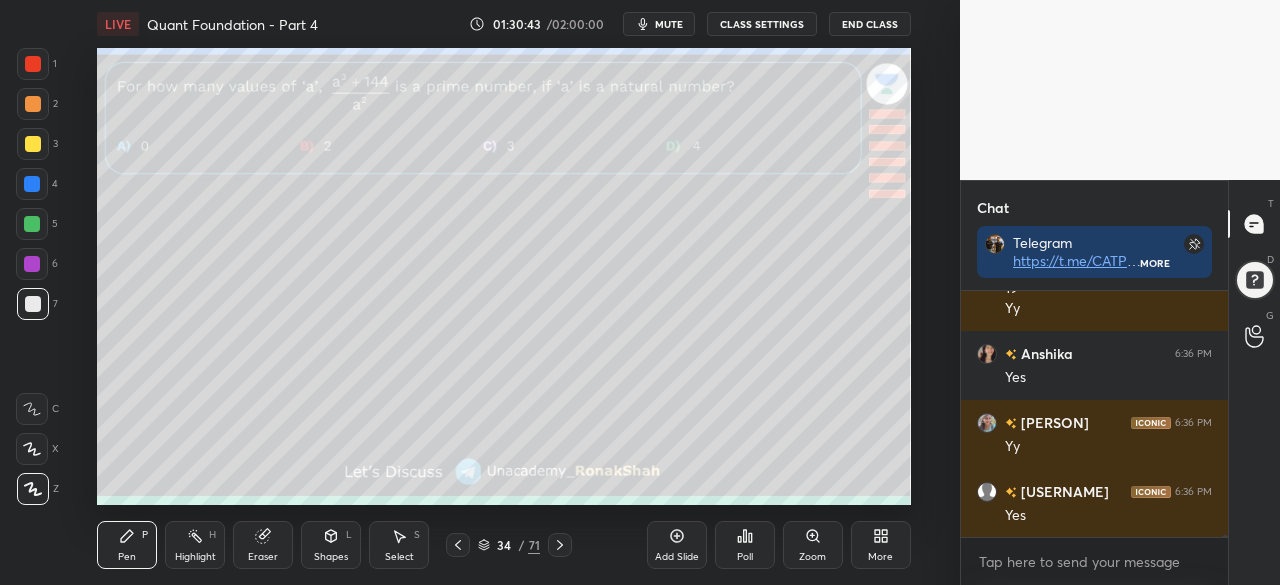 click on "Select S" at bounding box center [399, 545] 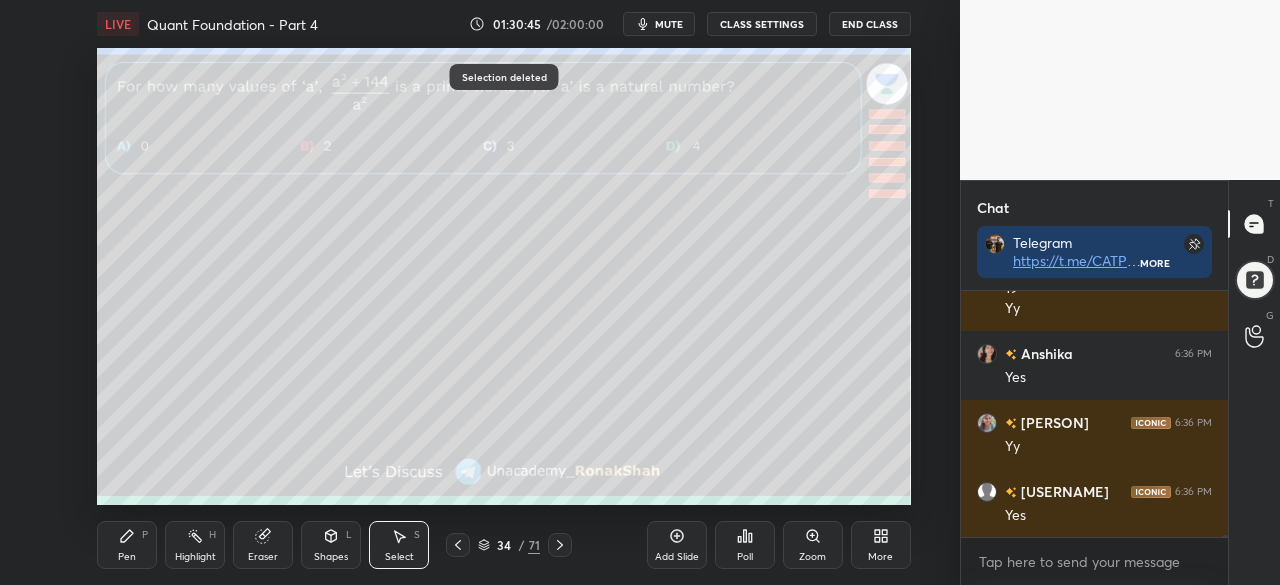 click on "Pen" at bounding box center [127, 557] 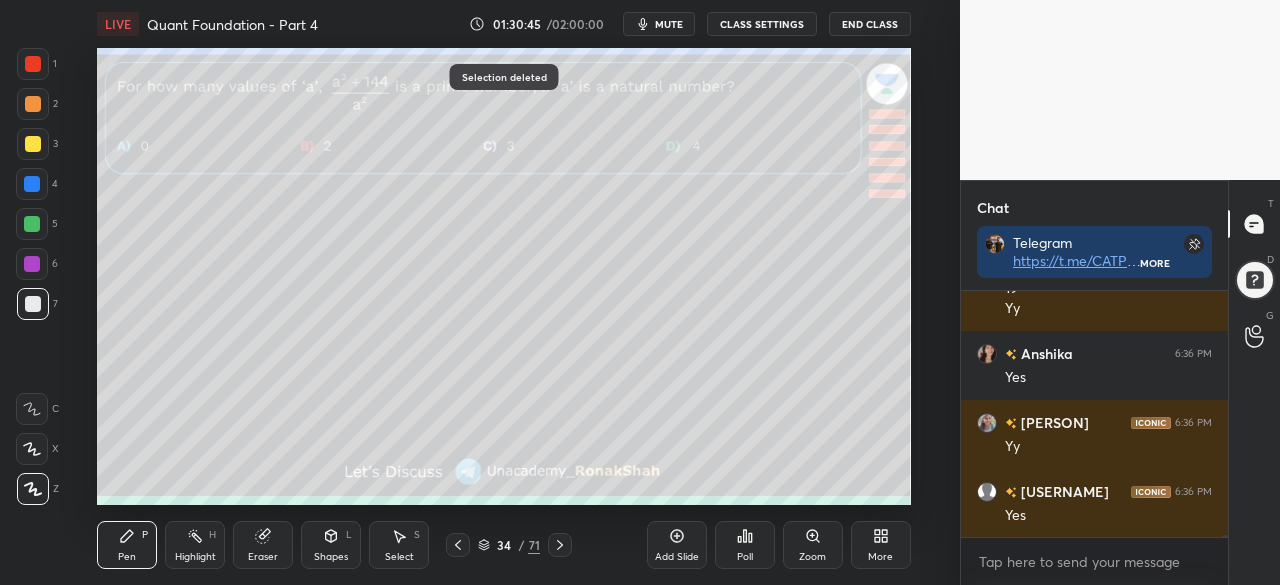 click at bounding box center [33, 144] 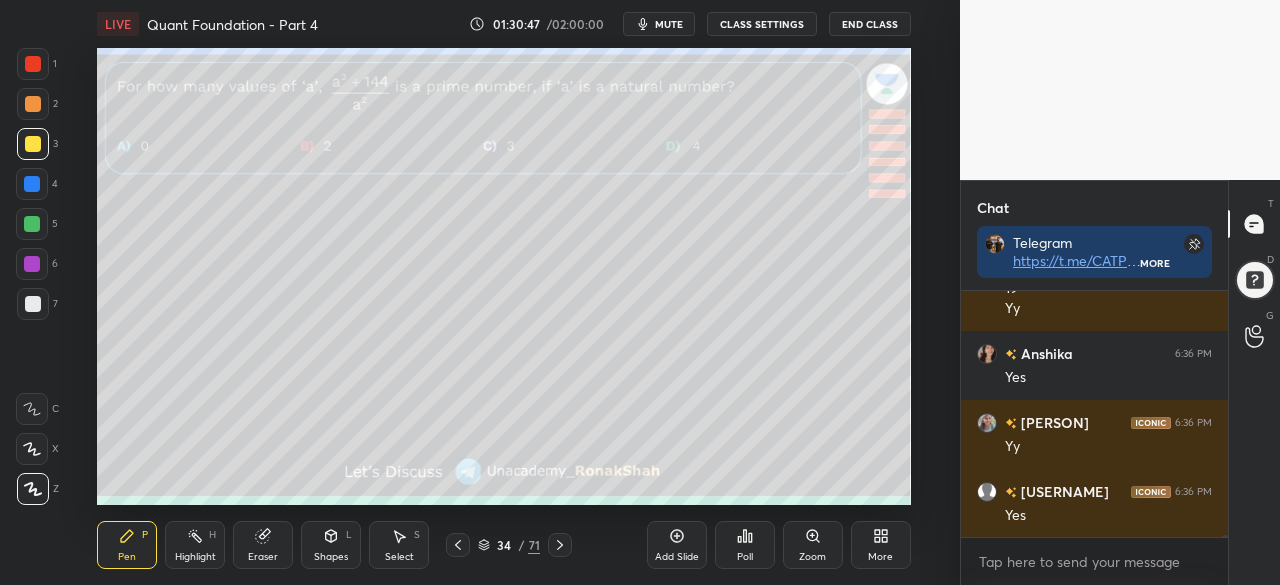 click 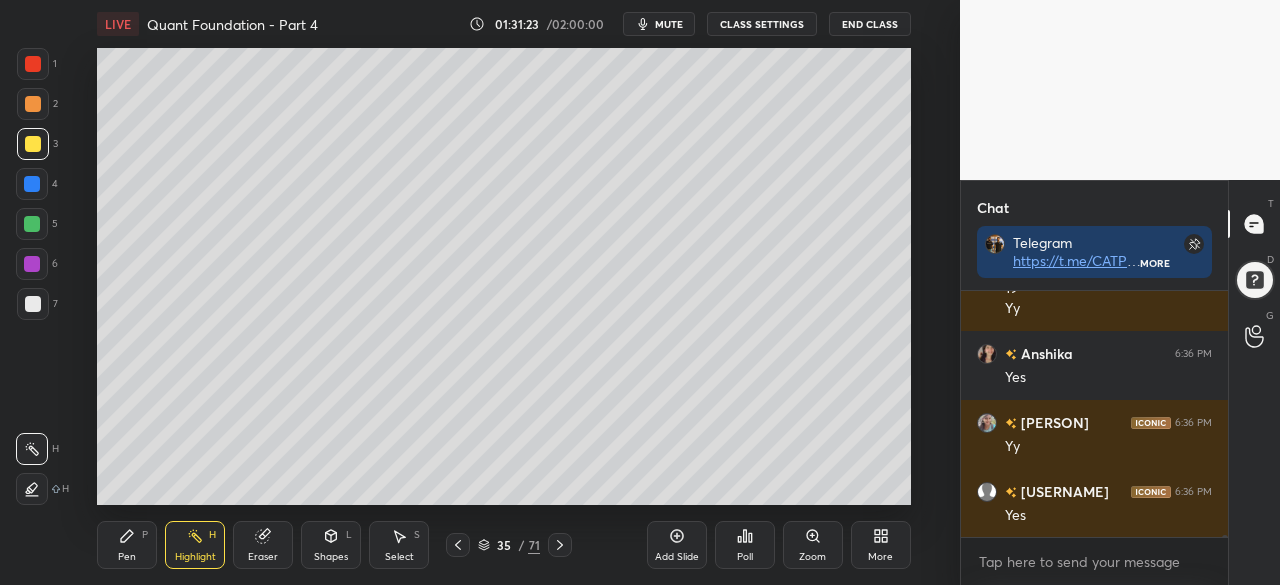 click at bounding box center [33, 304] 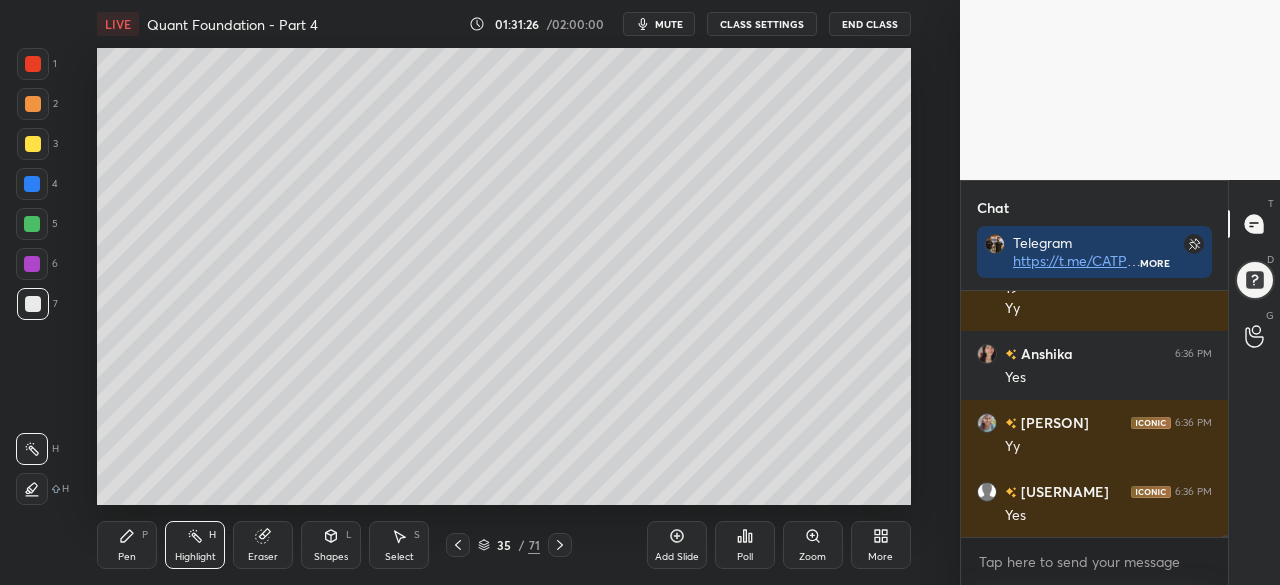 click on "Pen P" at bounding box center [127, 545] 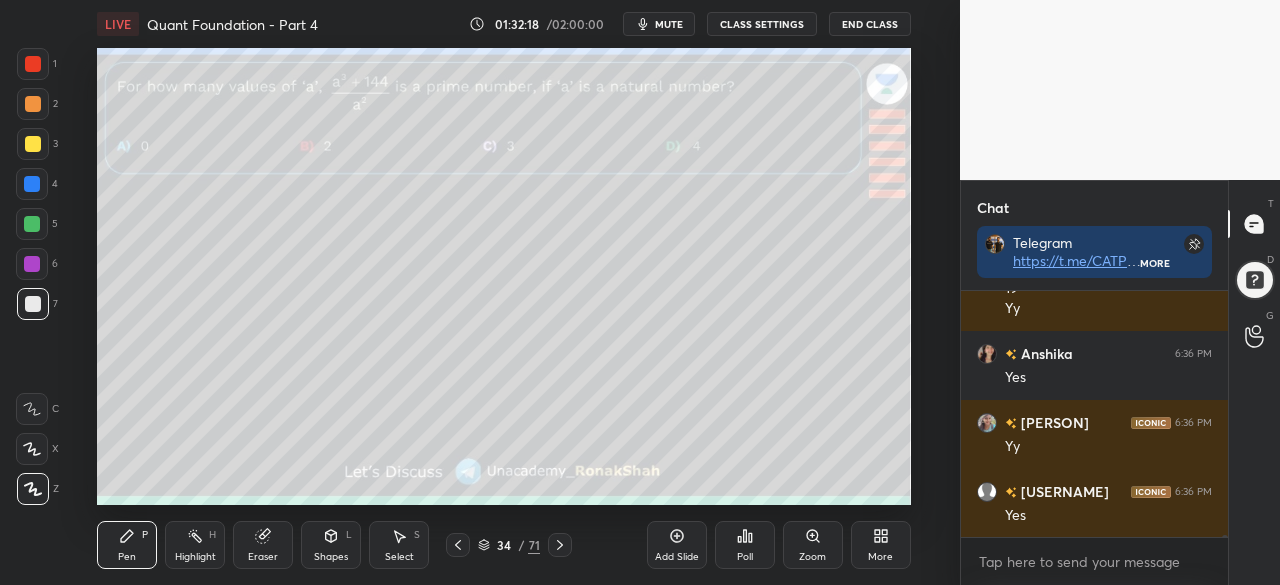scroll, scrollTop: 24804, scrollLeft: 0, axis: vertical 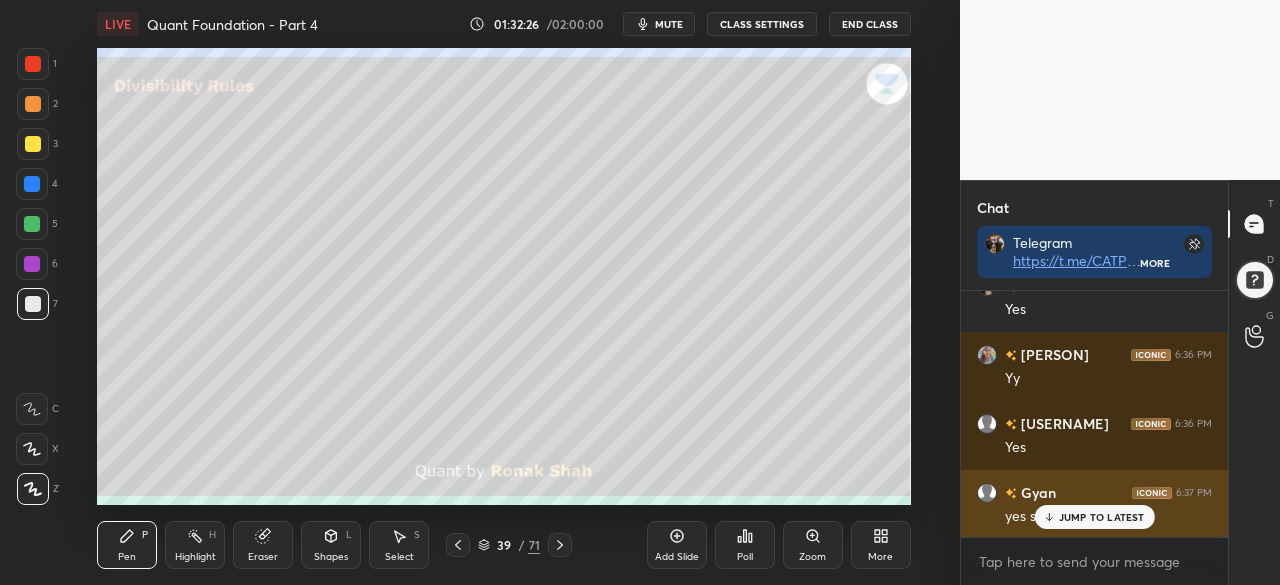 click on "JUMP TO LATEST" at bounding box center (1102, 517) 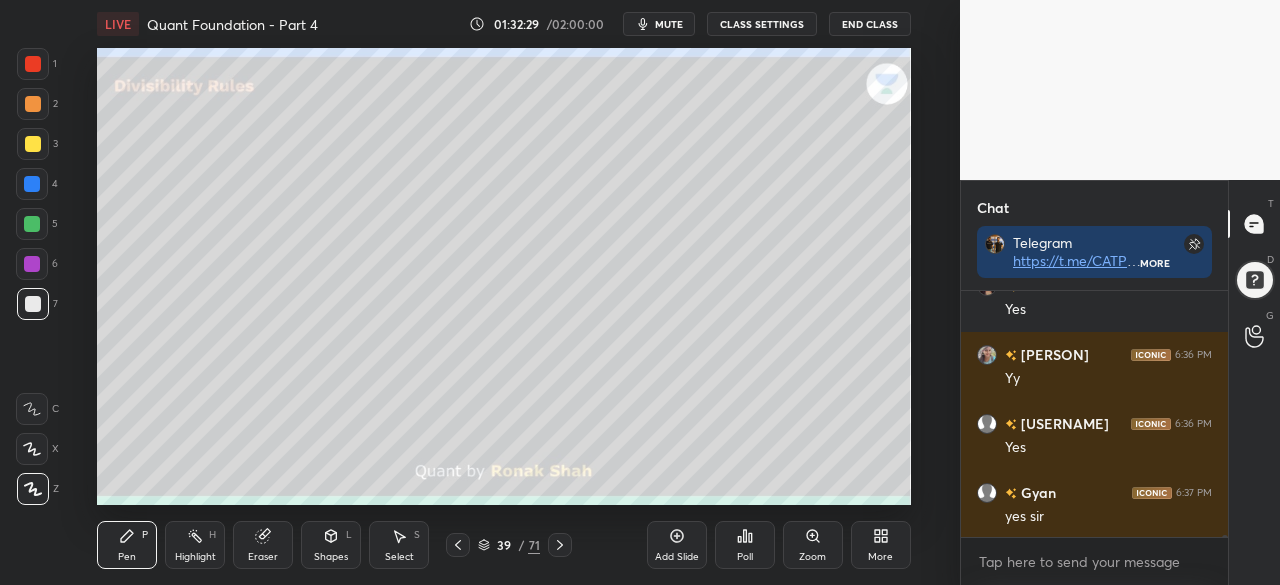 click at bounding box center [33, 144] 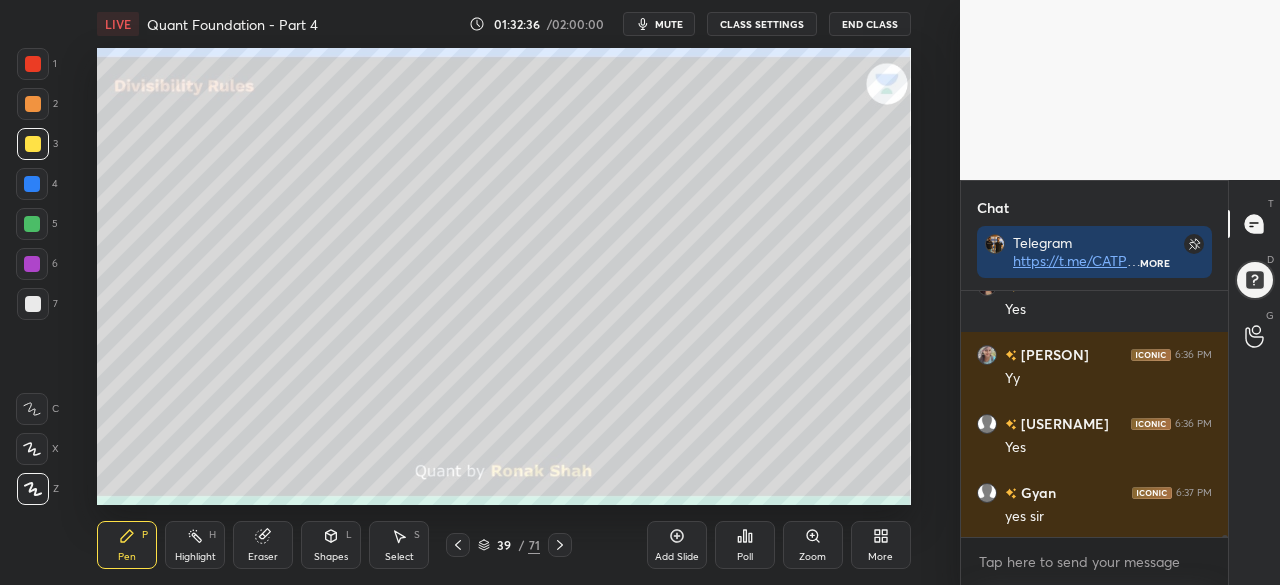 scroll, scrollTop: 24874, scrollLeft: 0, axis: vertical 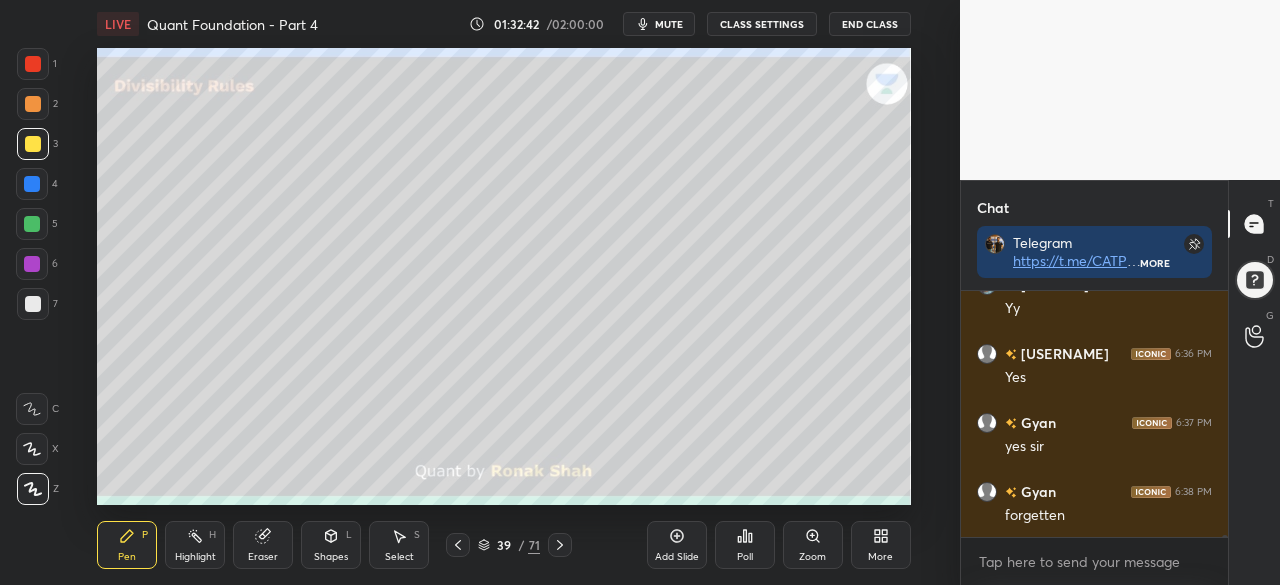 click at bounding box center (32, 224) 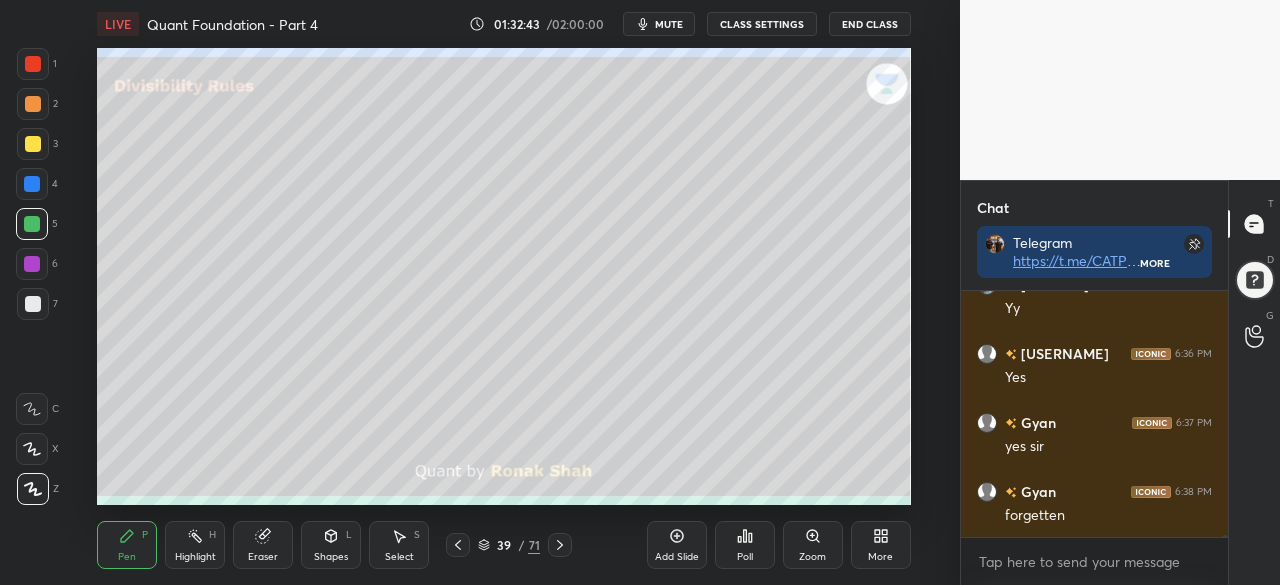 scroll, scrollTop: 24942, scrollLeft: 0, axis: vertical 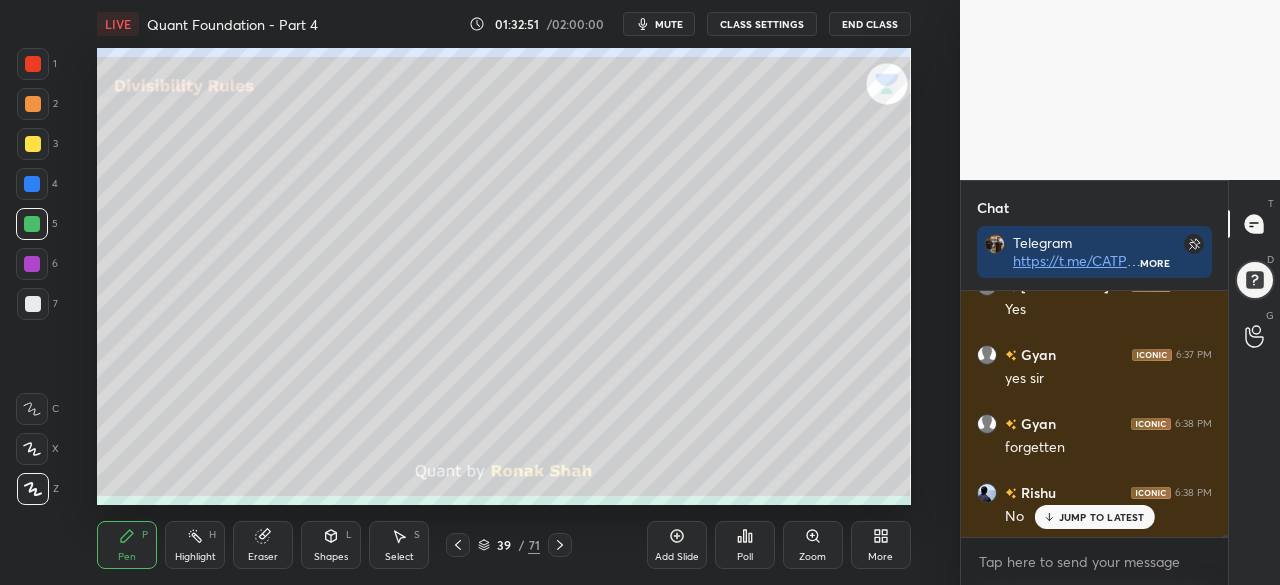 click at bounding box center [32, 264] 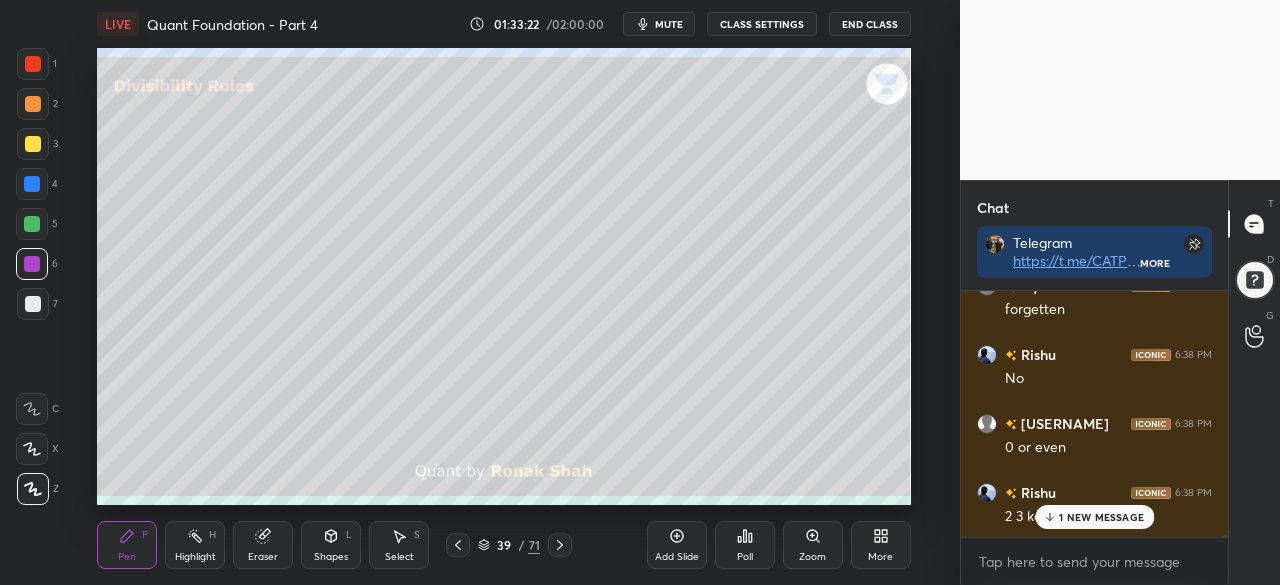 scroll, scrollTop: 25150, scrollLeft: 0, axis: vertical 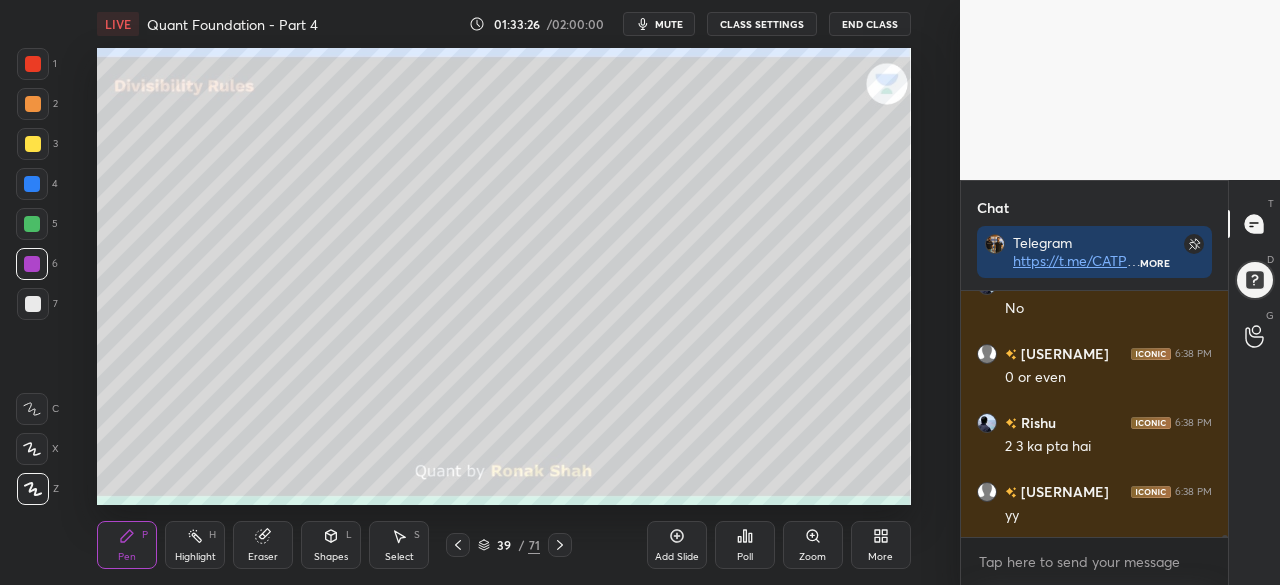 click on "Select S" at bounding box center [399, 545] 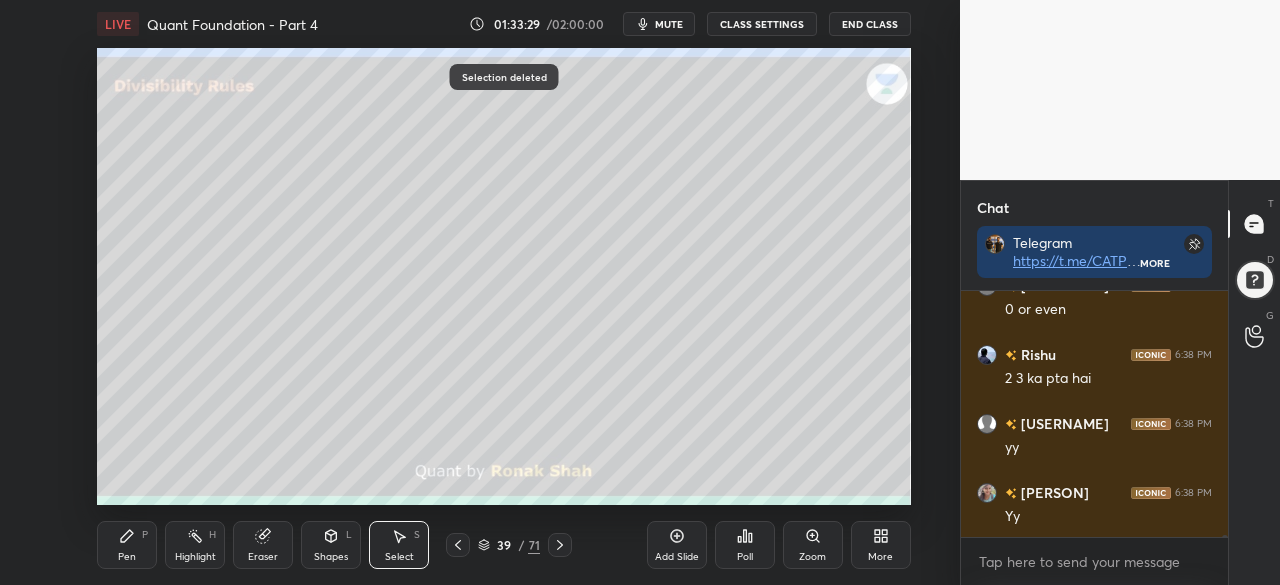 scroll, scrollTop: 25288, scrollLeft: 0, axis: vertical 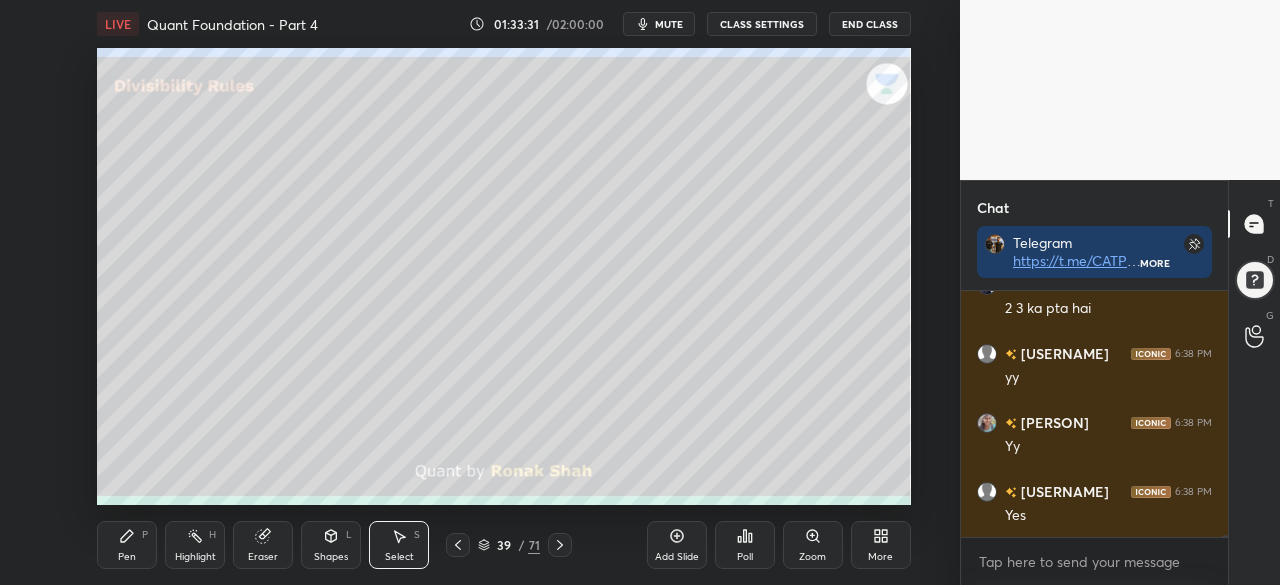 click 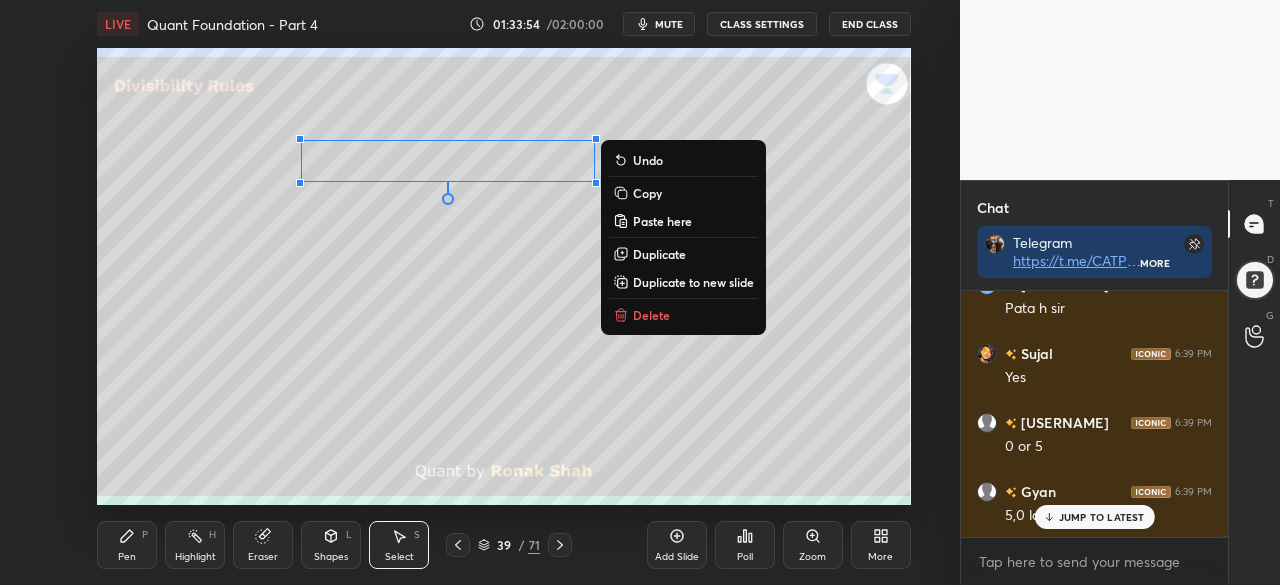 scroll, scrollTop: 25770, scrollLeft: 0, axis: vertical 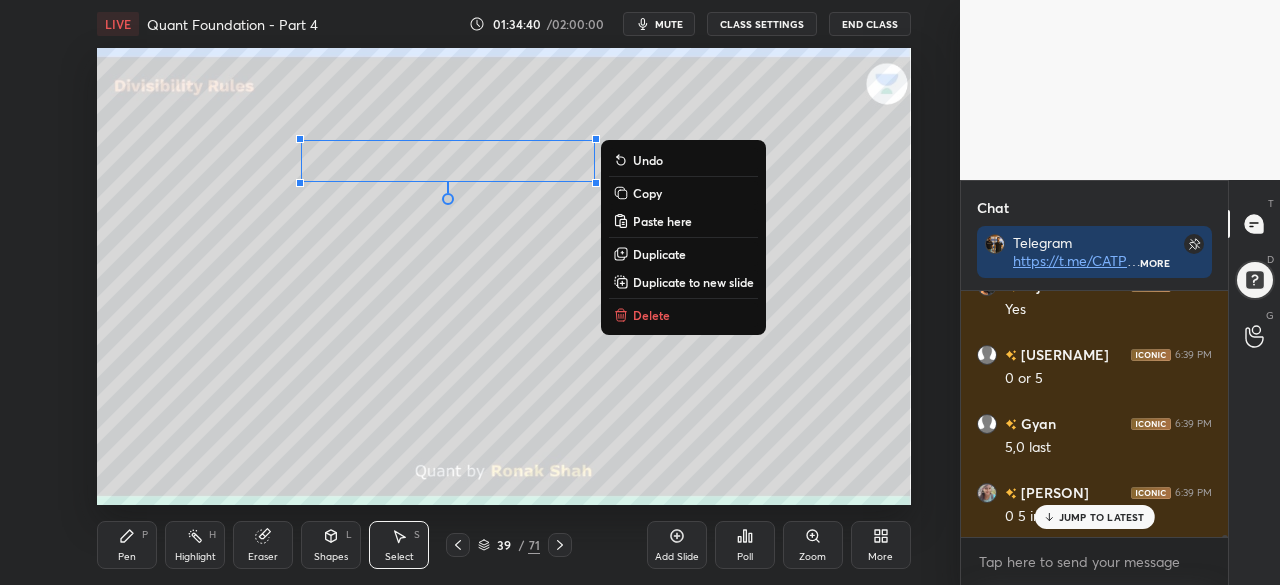 click on "Pen P" at bounding box center [127, 545] 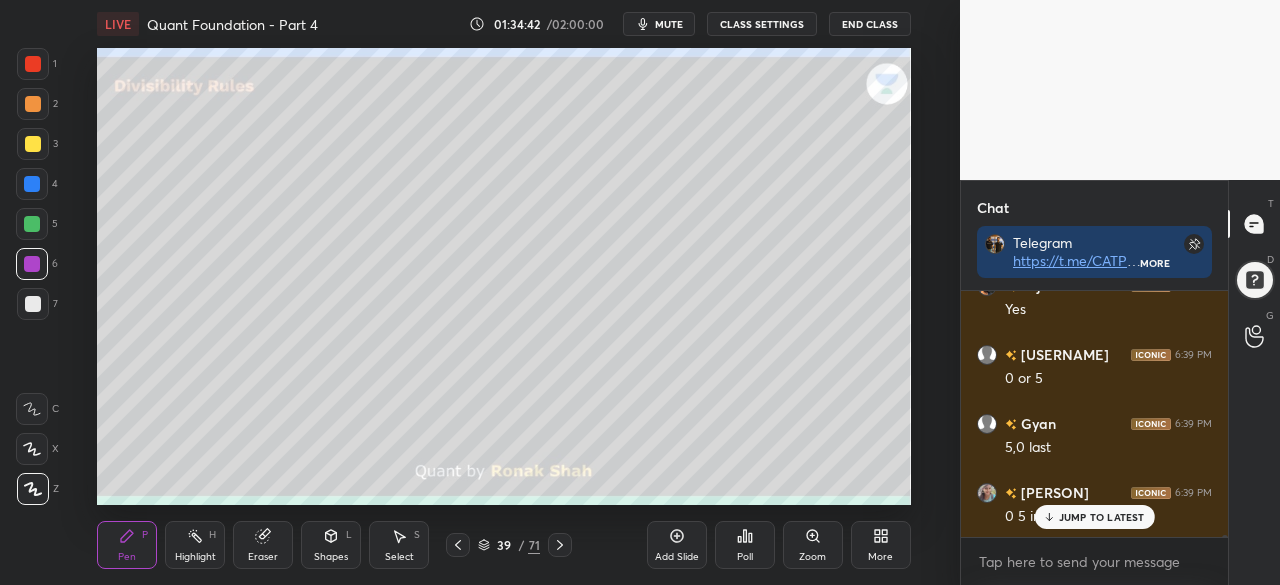 click at bounding box center (32, 184) 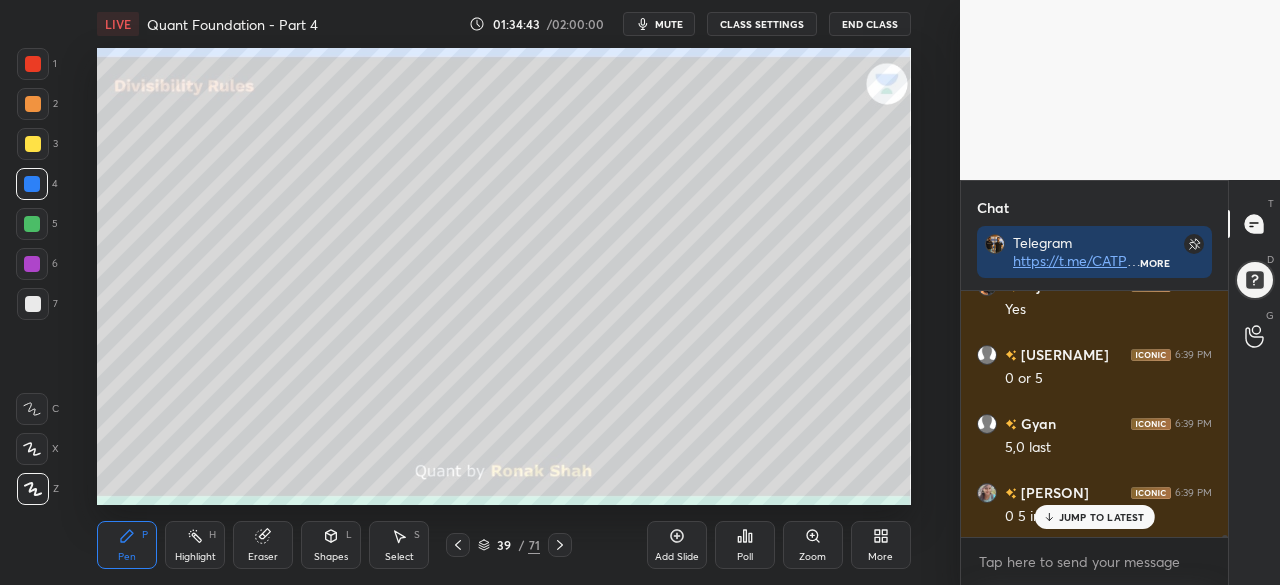 click at bounding box center (33, 144) 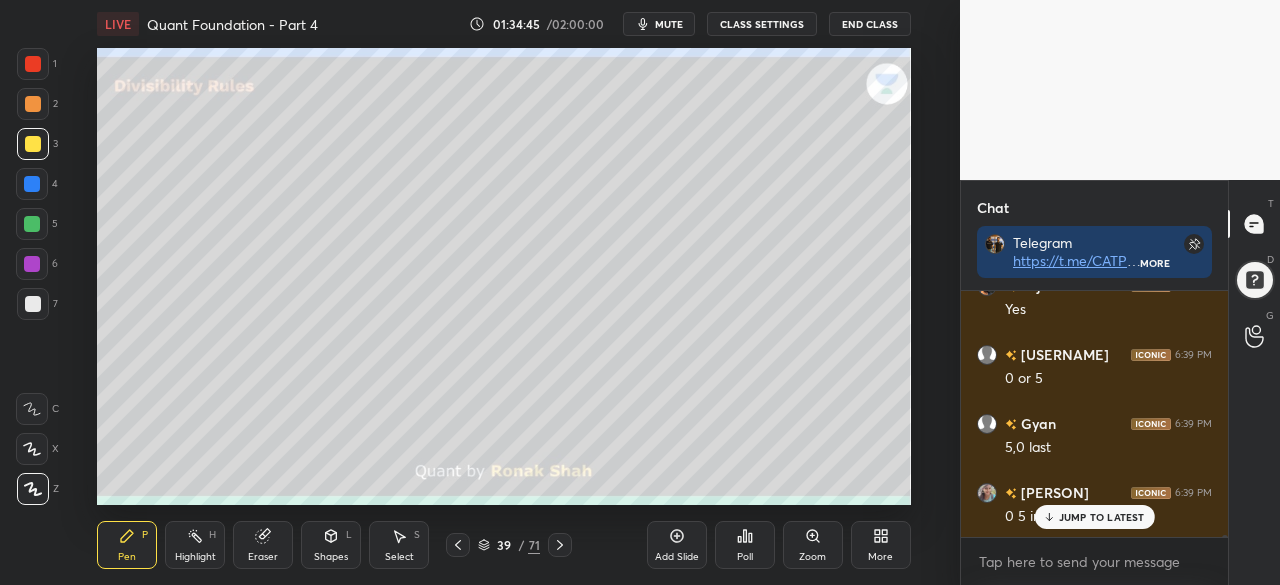 click at bounding box center (32, 224) 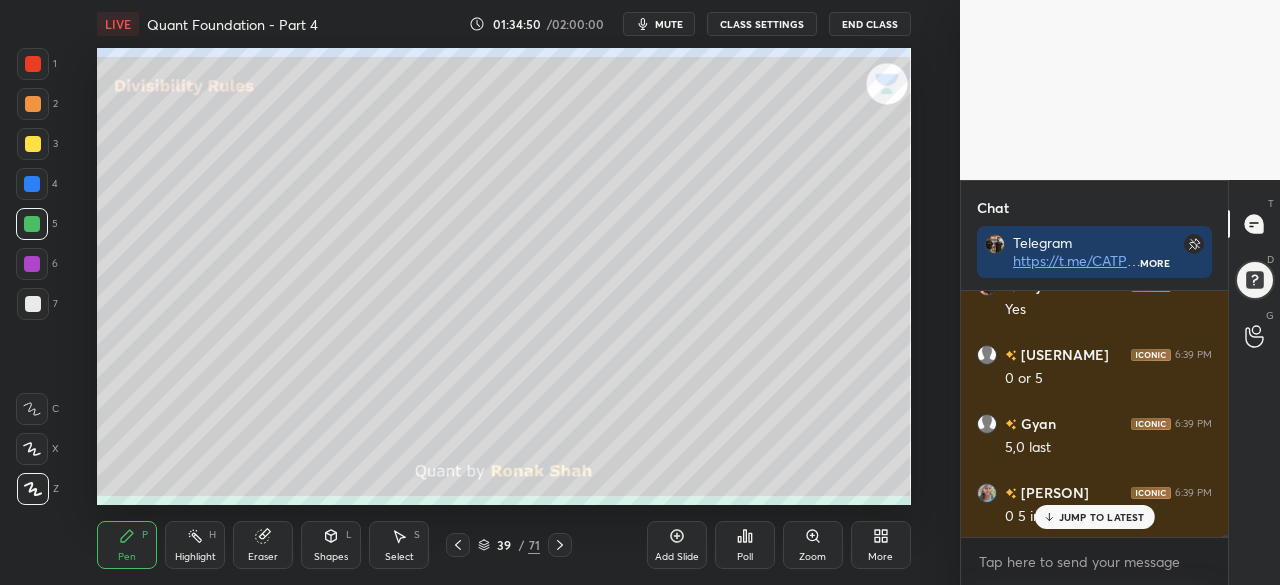 click at bounding box center (32, 264) 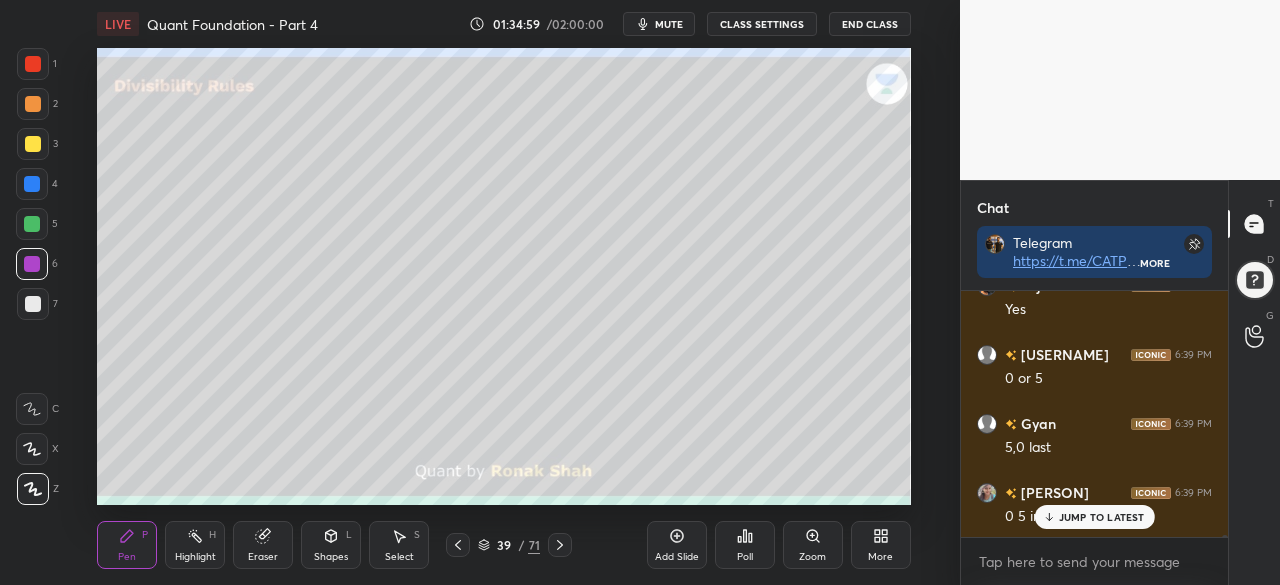 click at bounding box center [32, 224] 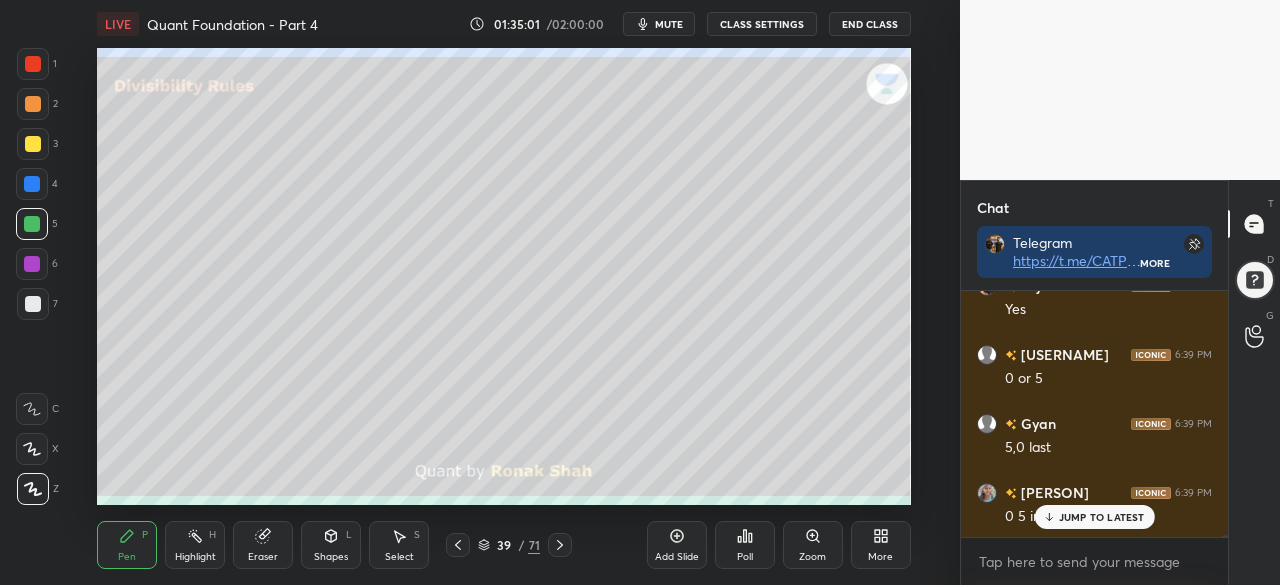 click at bounding box center [33, 144] 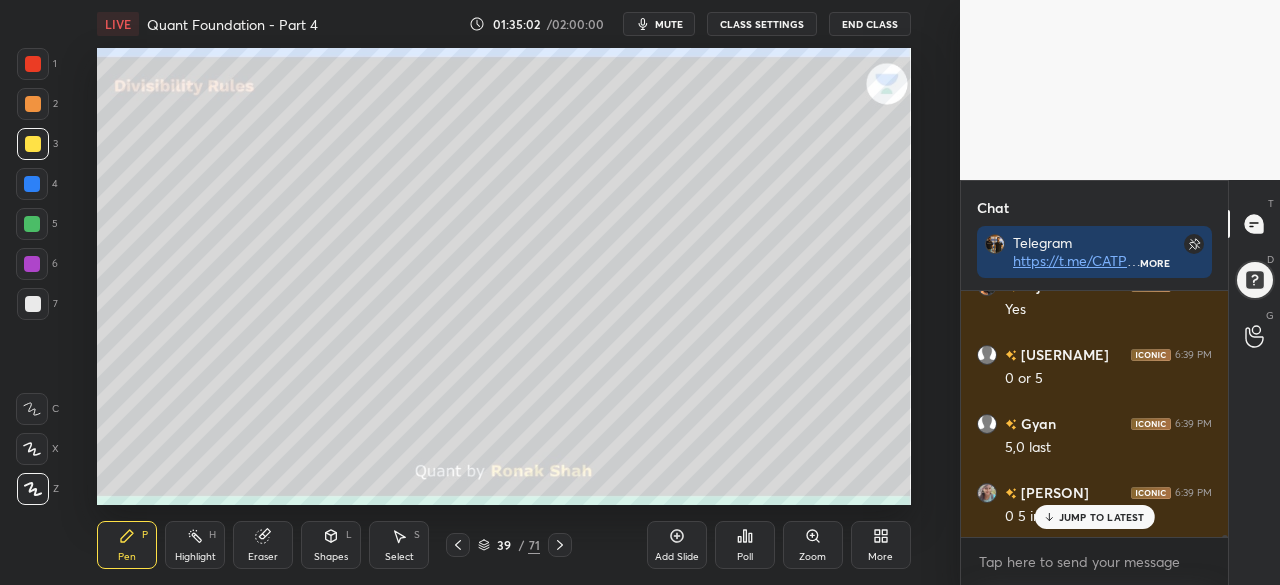 click at bounding box center [32, 264] 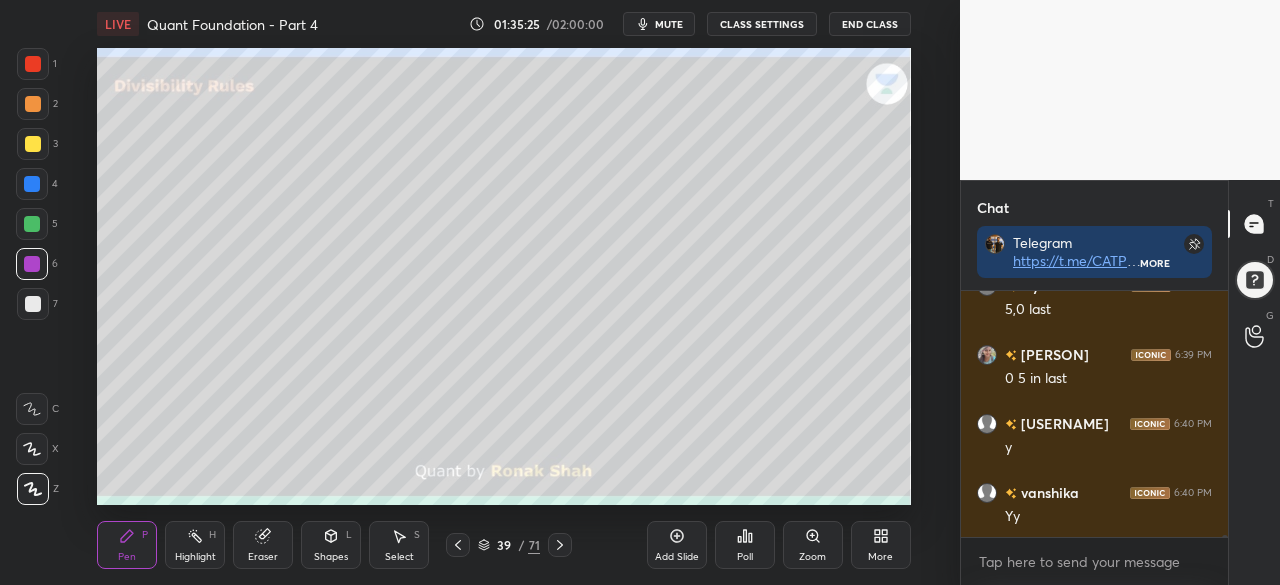 scroll, scrollTop: 25978, scrollLeft: 0, axis: vertical 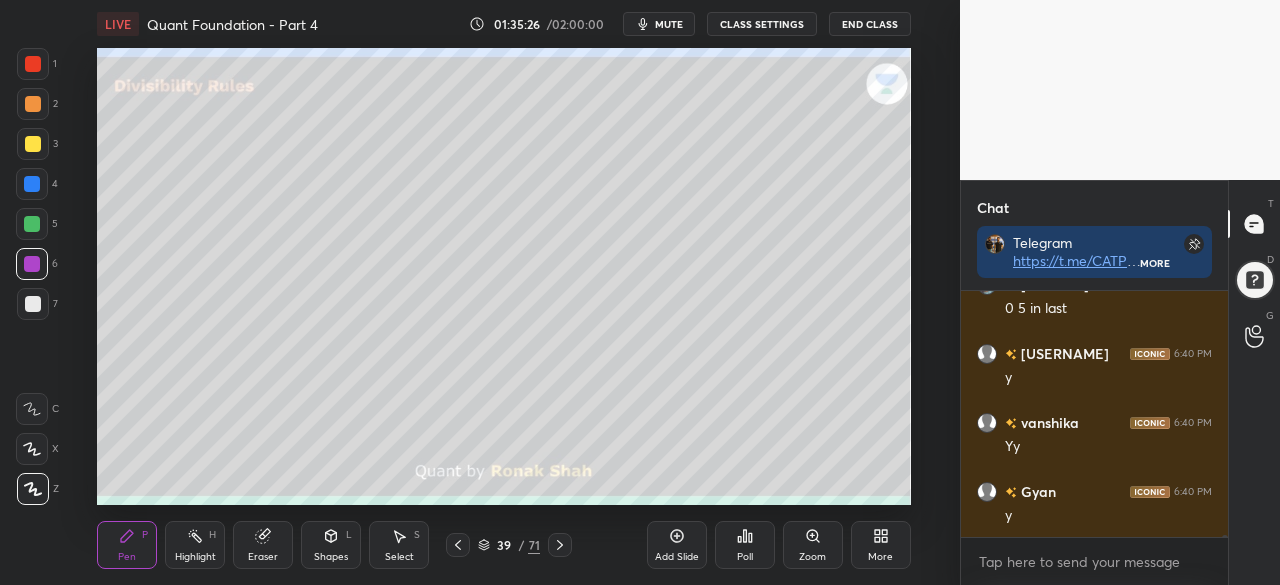 click 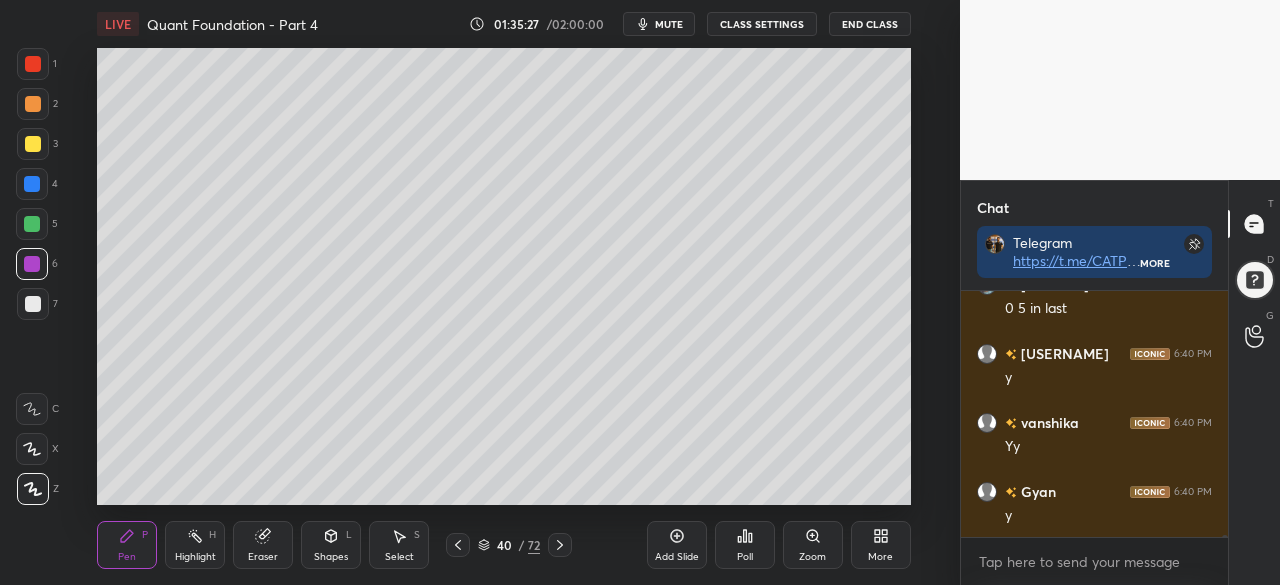 click at bounding box center (32, 184) 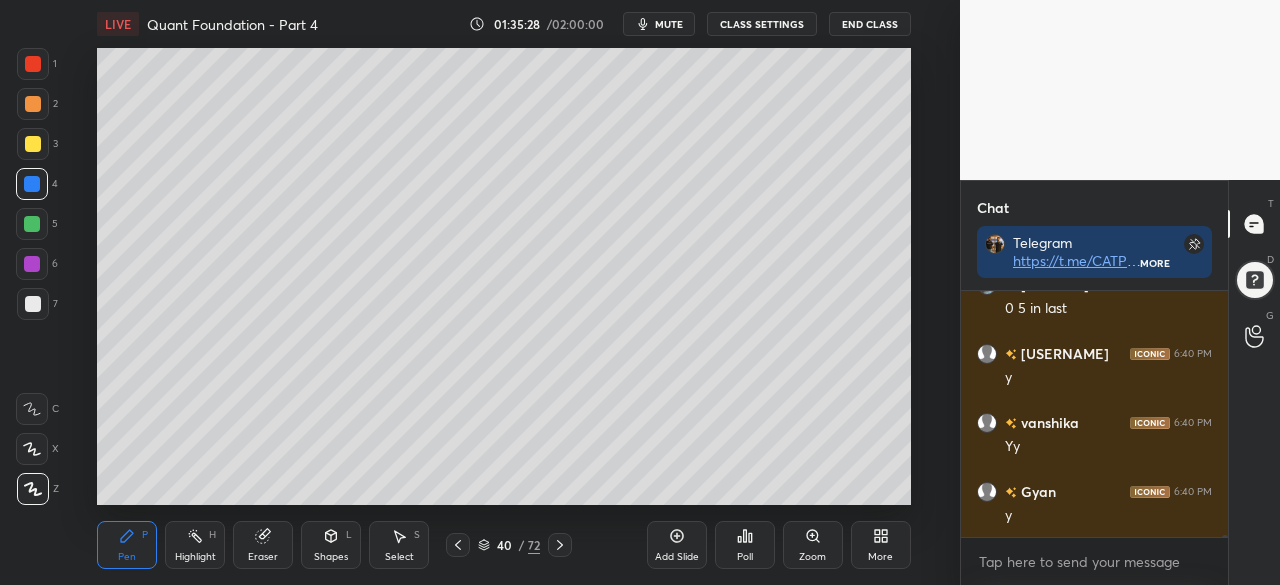 click at bounding box center [33, 144] 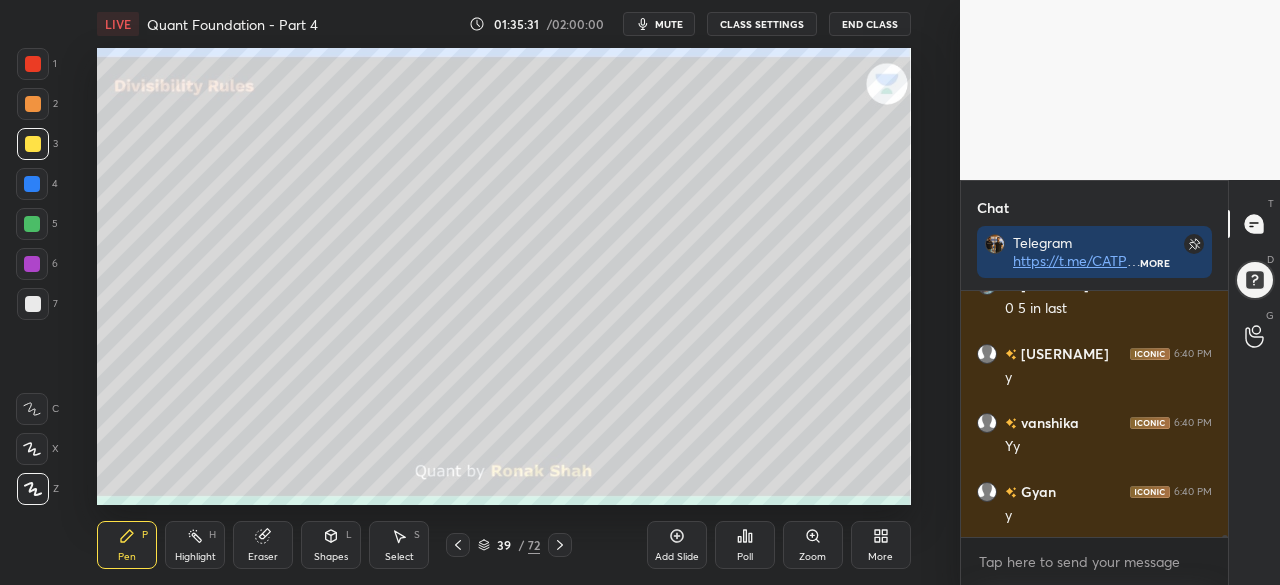 scroll, scrollTop: 26046, scrollLeft: 0, axis: vertical 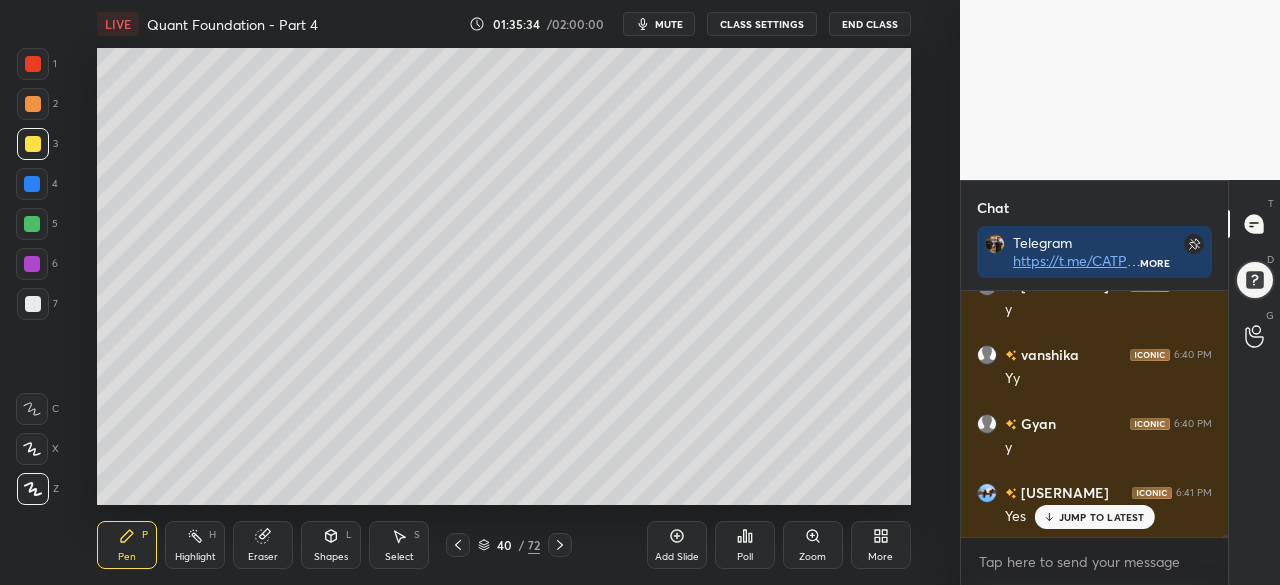 click at bounding box center (32, 224) 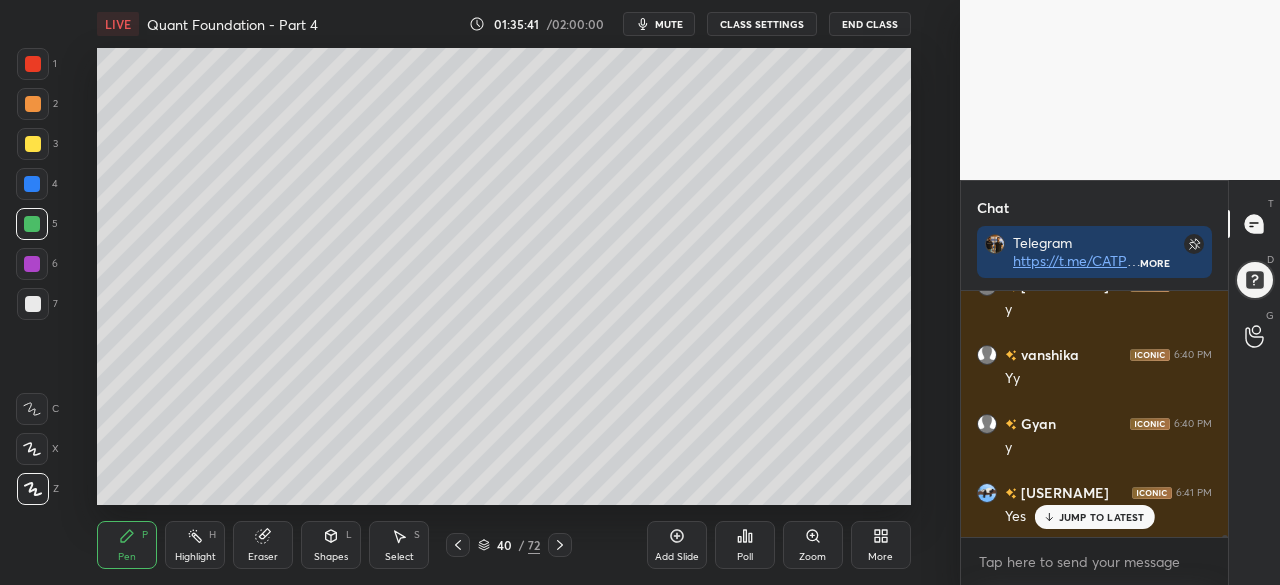 click at bounding box center [32, 184] 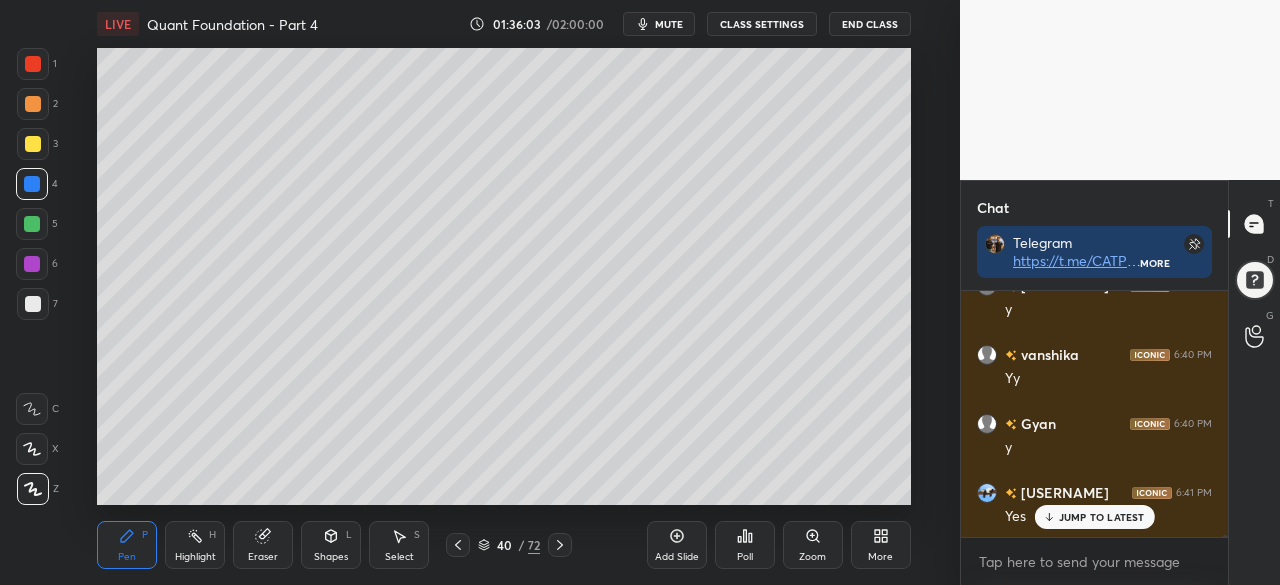 click 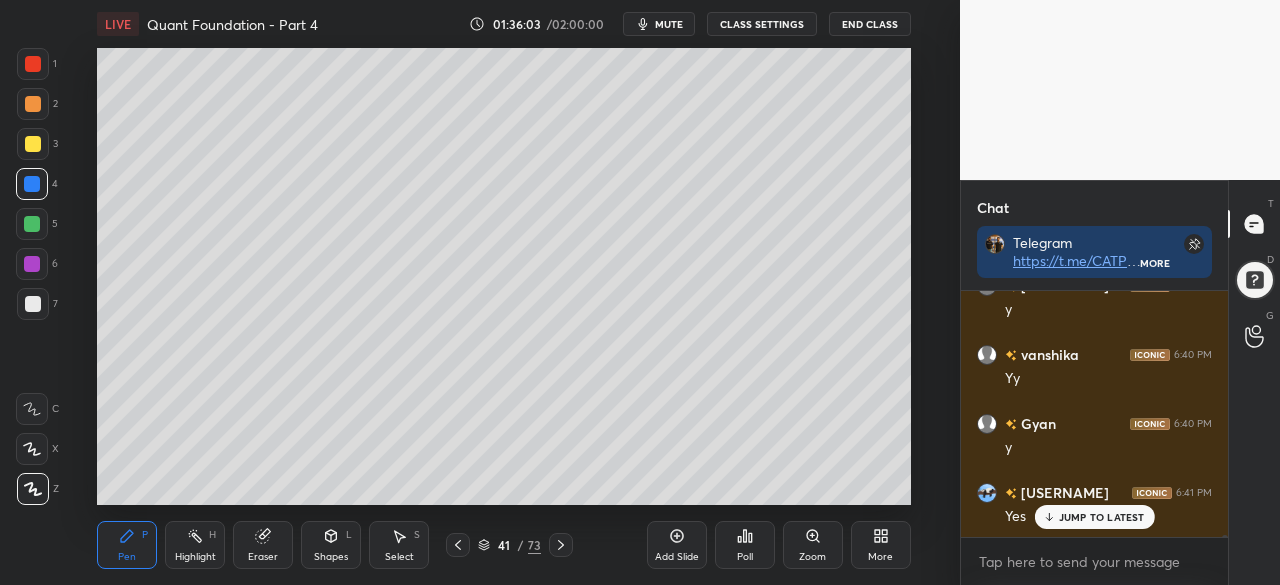 click at bounding box center [32, 264] 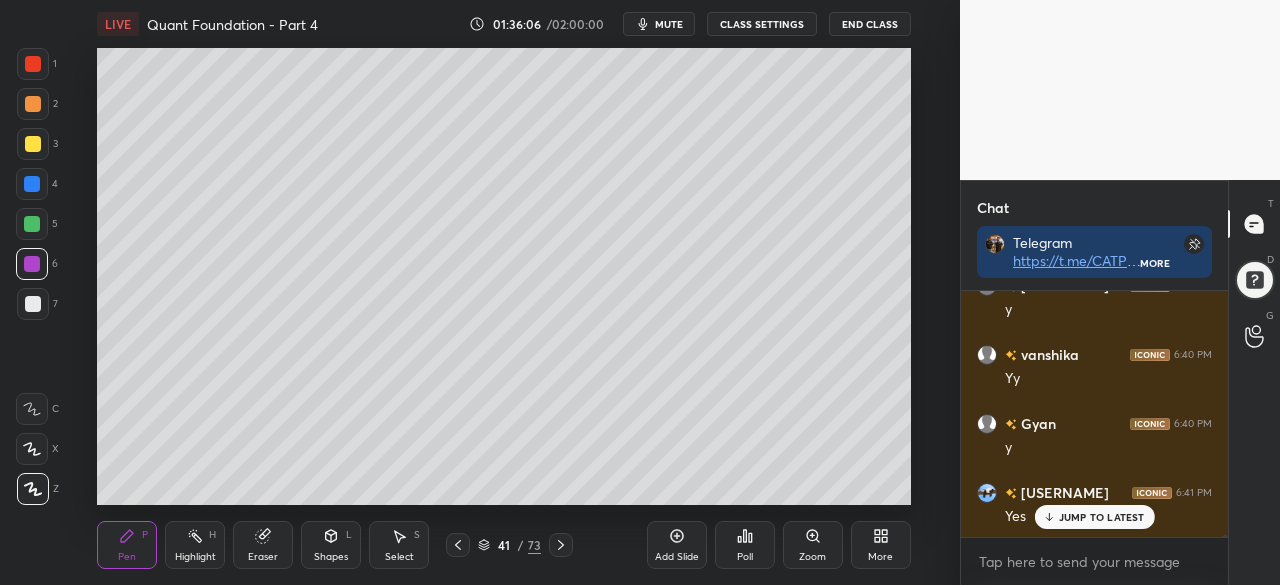 click at bounding box center [33, 144] 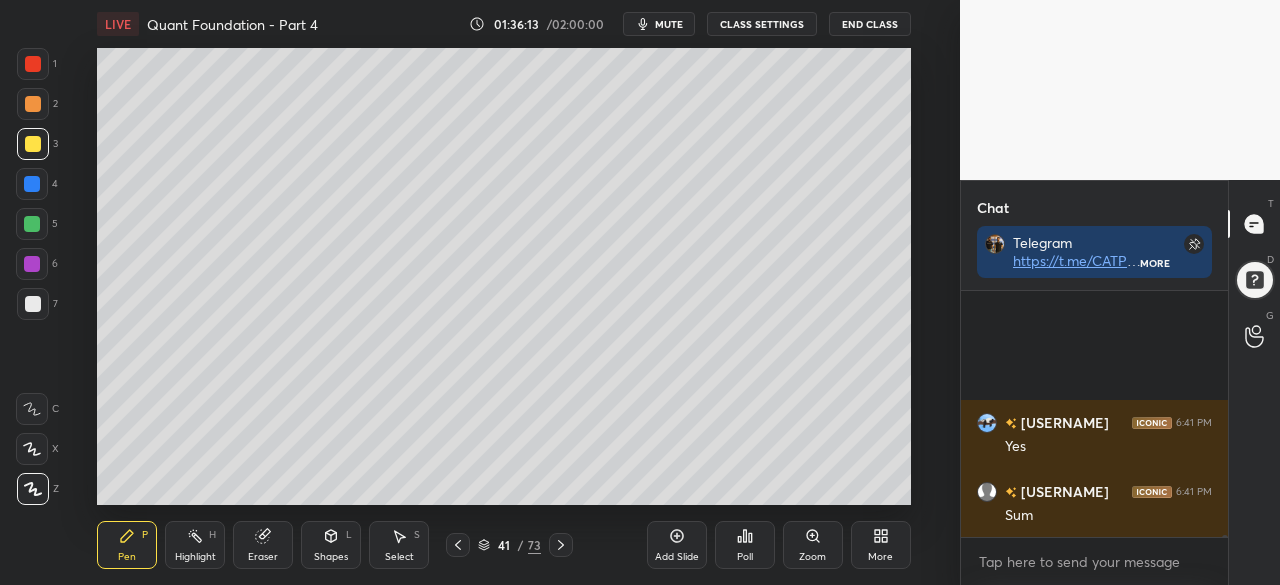 scroll, scrollTop: 26322, scrollLeft: 0, axis: vertical 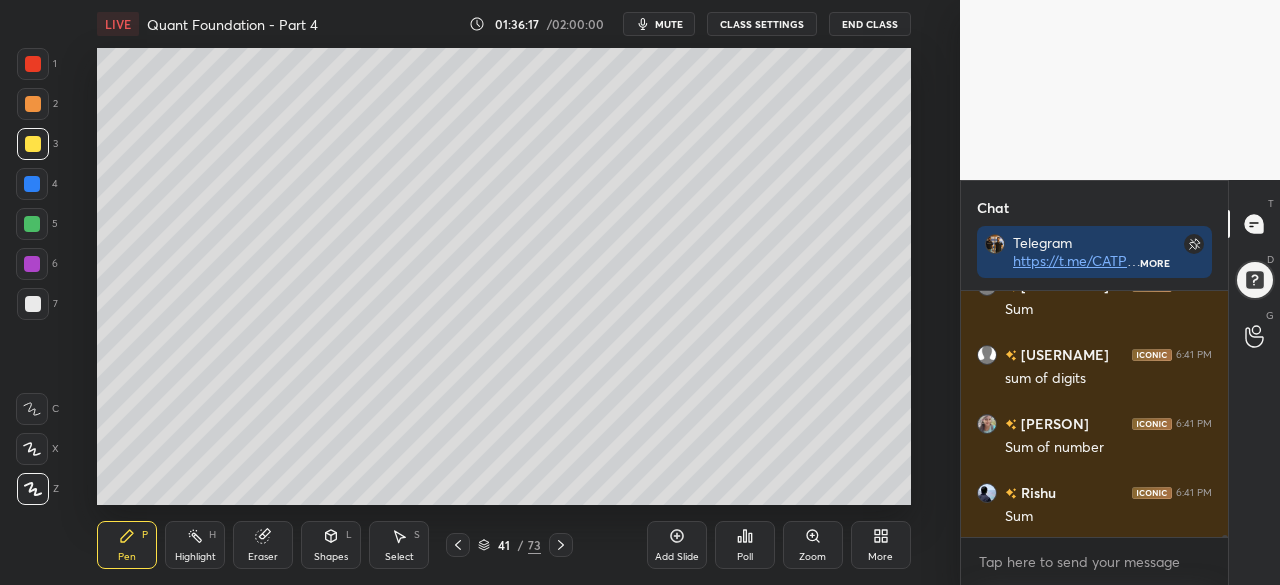 click at bounding box center (32, 224) 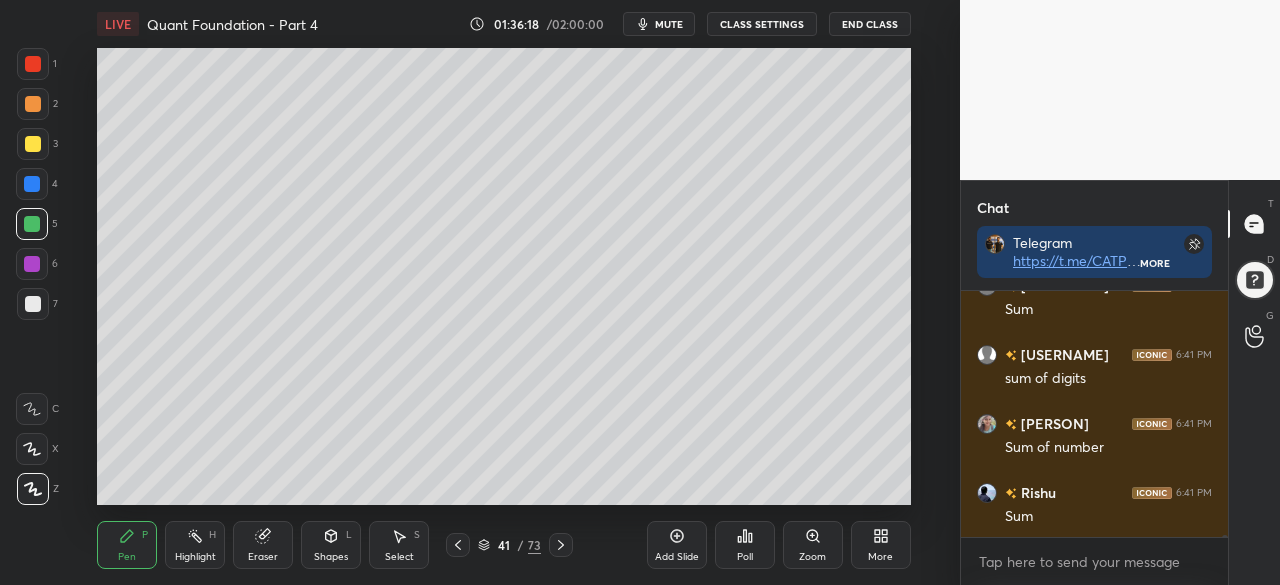 click at bounding box center [33, 144] 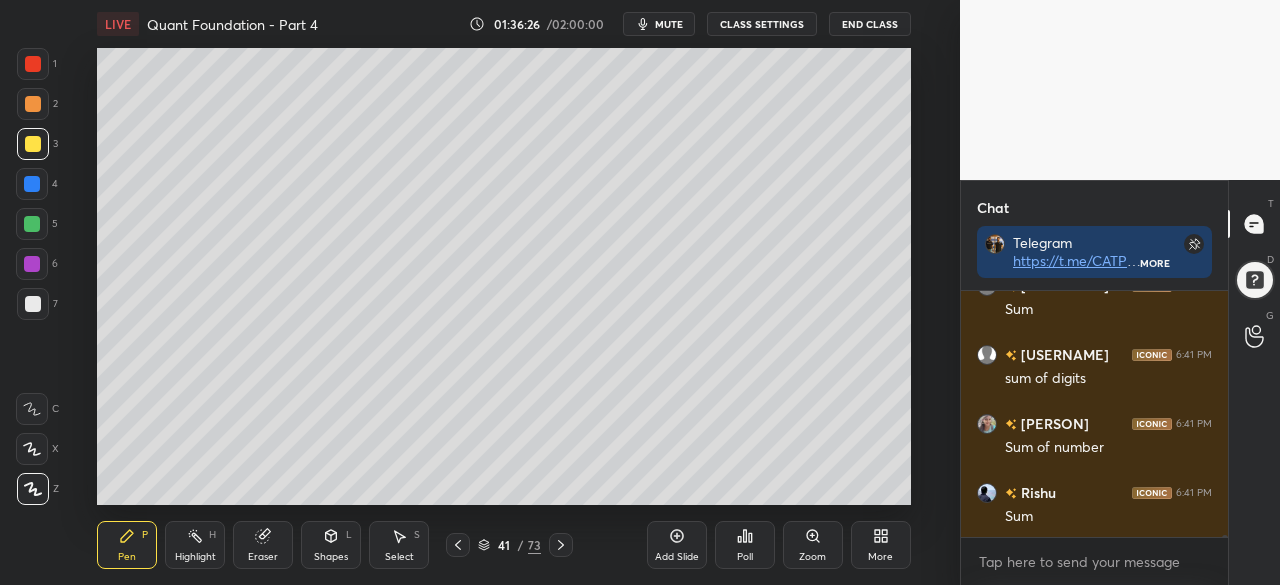 click at bounding box center [32, 224] 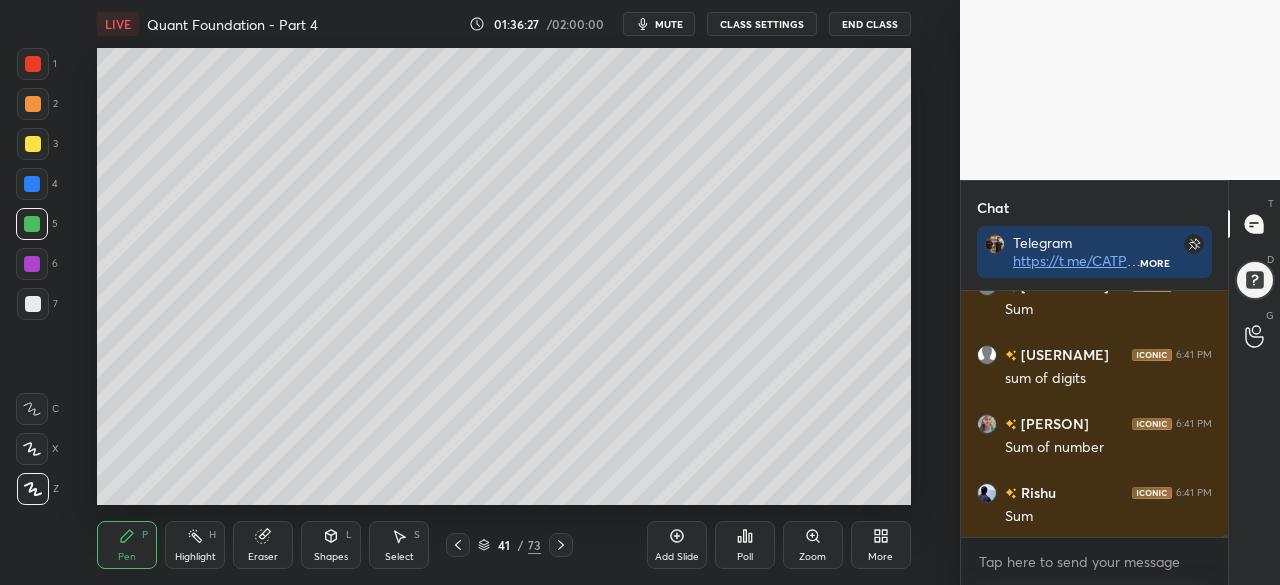 click at bounding box center (32, 264) 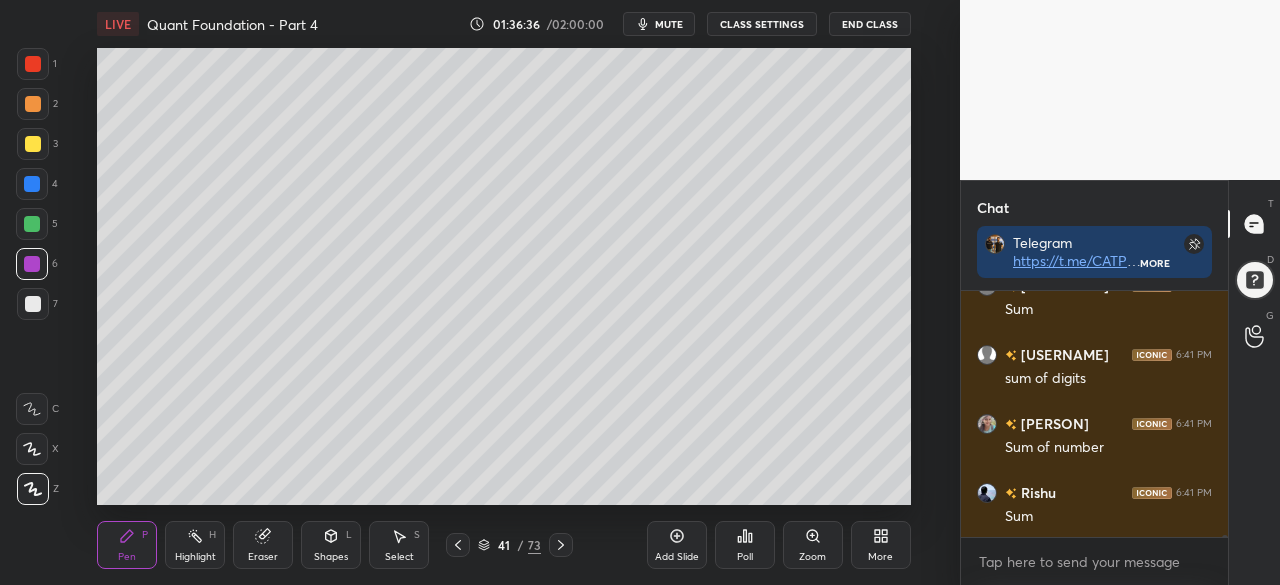 scroll, scrollTop: 26392, scrollLeft: 0, axis: vertical 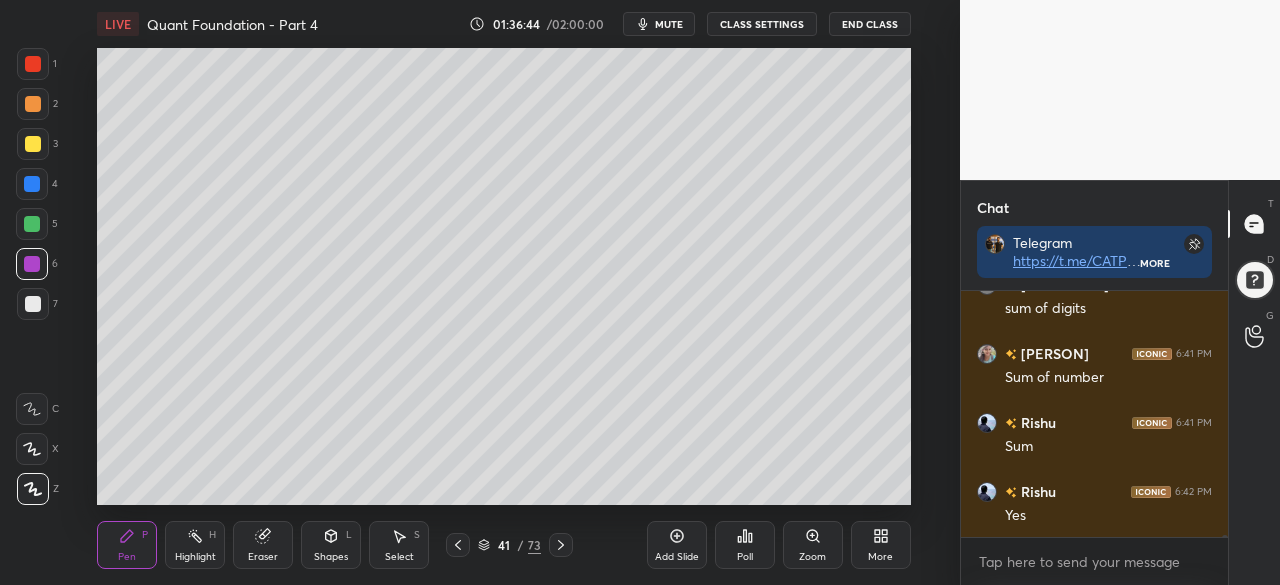 click at bounding box center [33, 304] 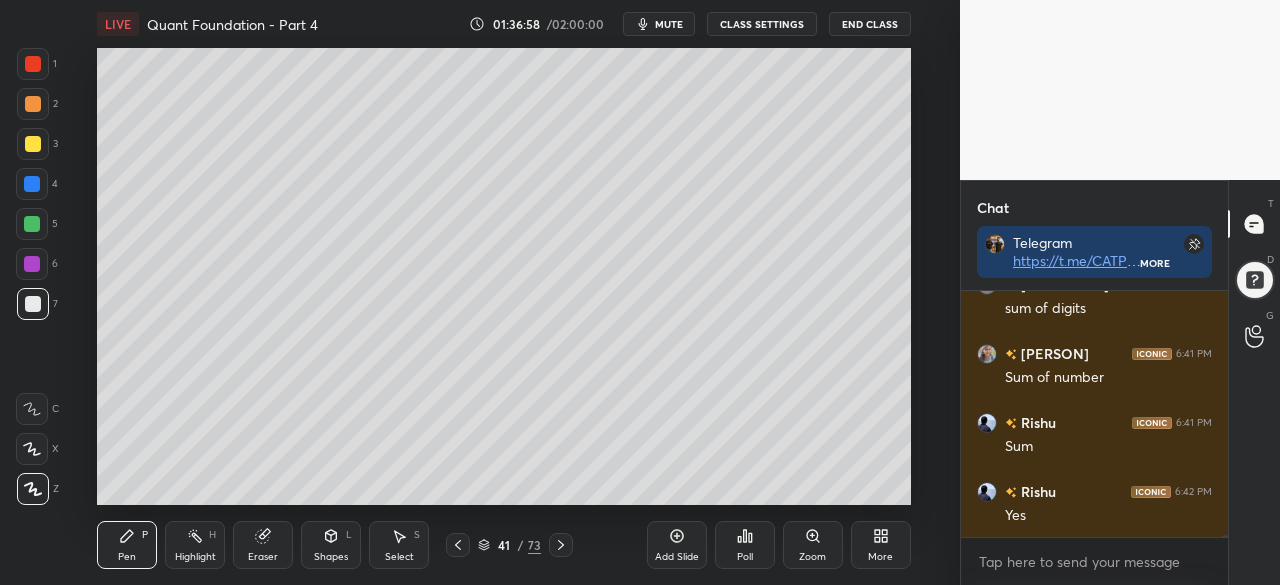 click on "Eraser" at bounding box center [263, 545] 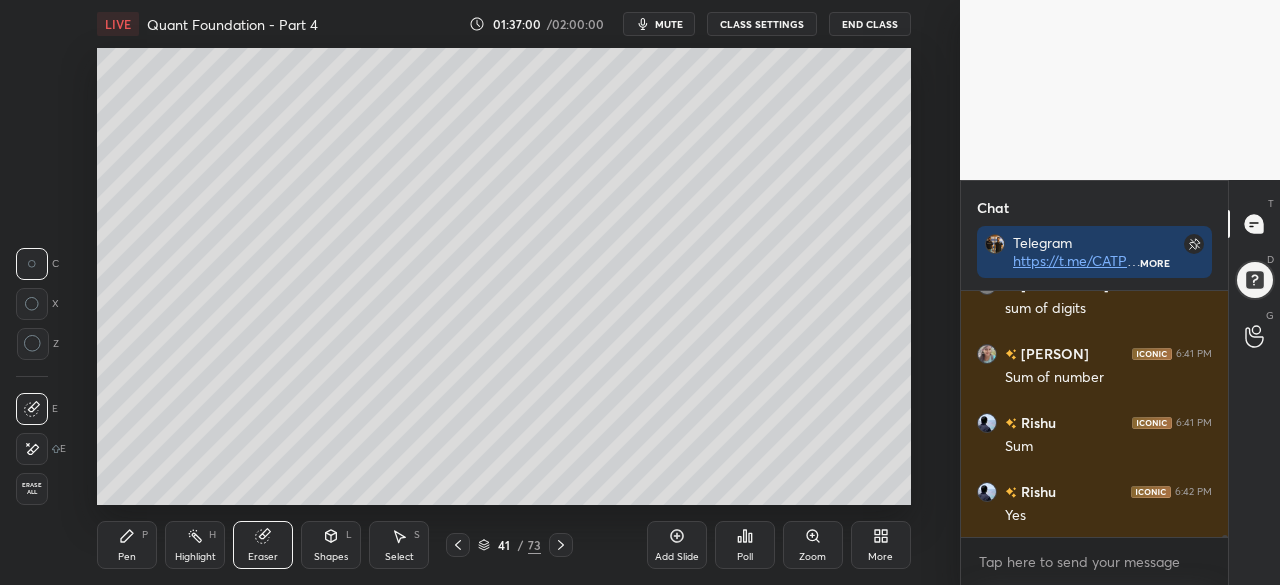click on "Pen P" at bounding box center [127, 545] 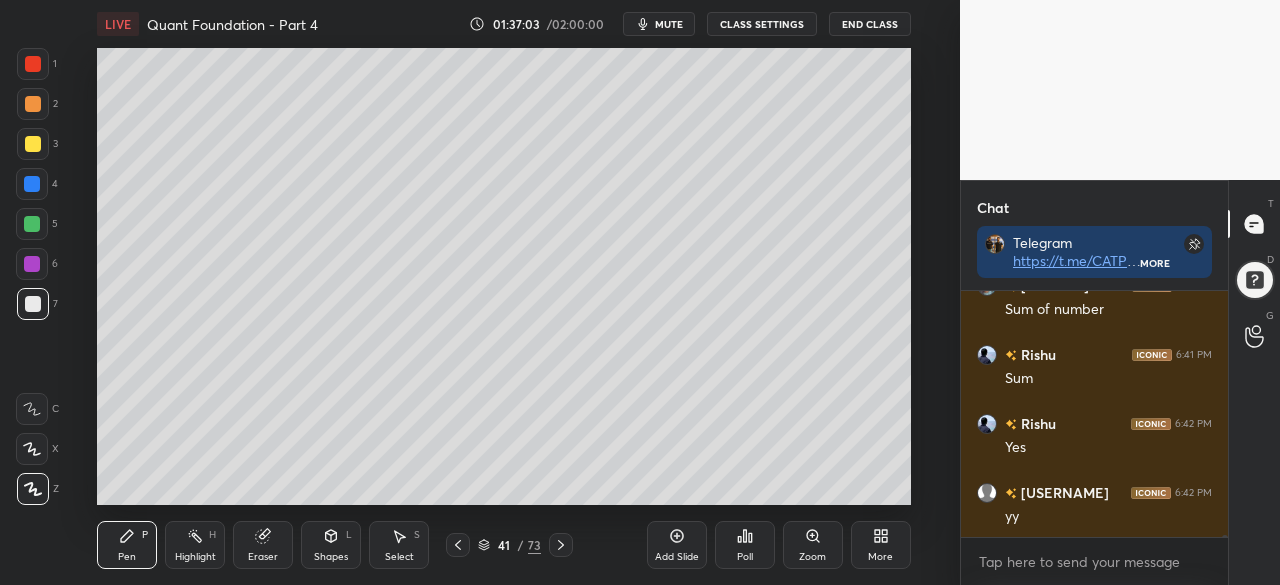 scroll, scrollTop: 26530, scrollLeft: 0, axis: vertical 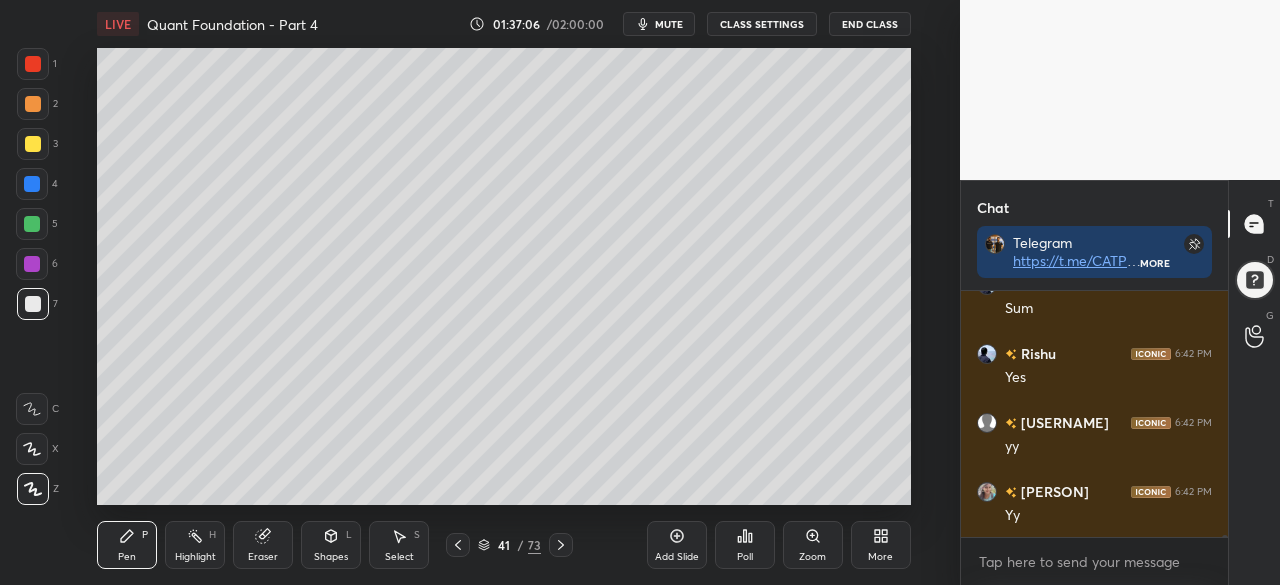 click at bounding box center [32, 184] 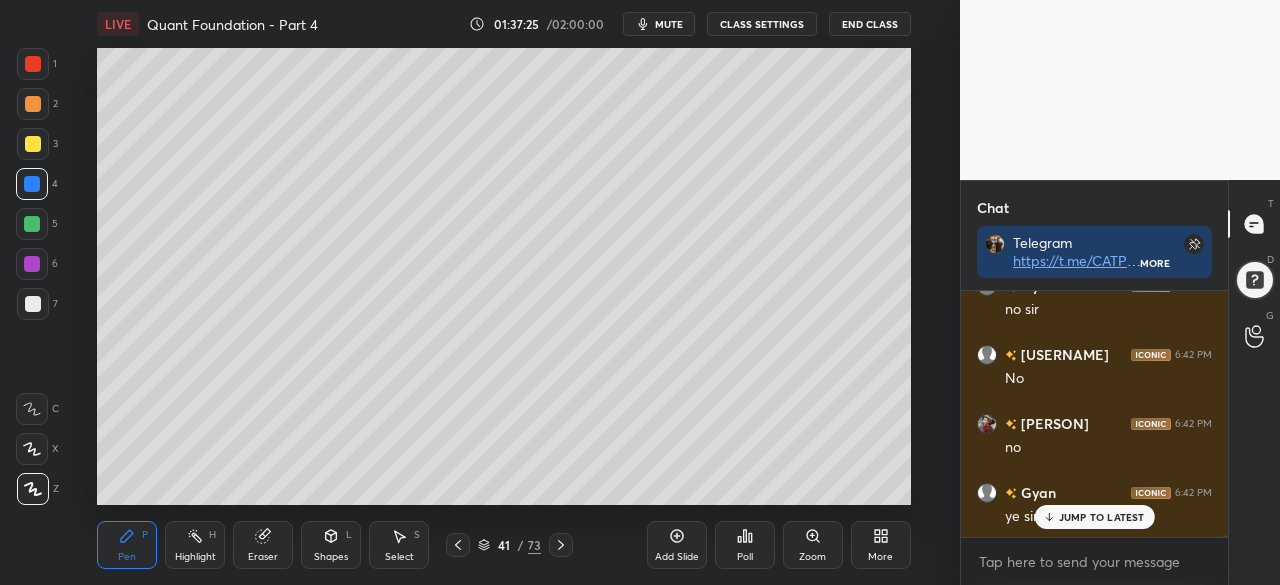 scroll, scrollTop: 26944, scrollLeft: 0, axis: vertical 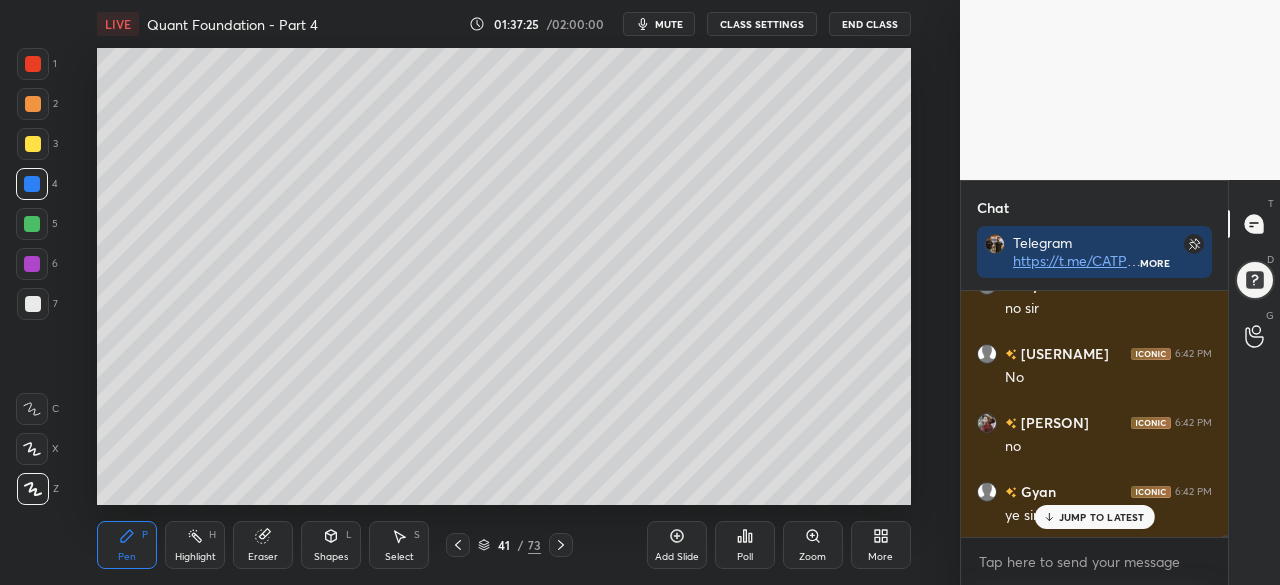 click 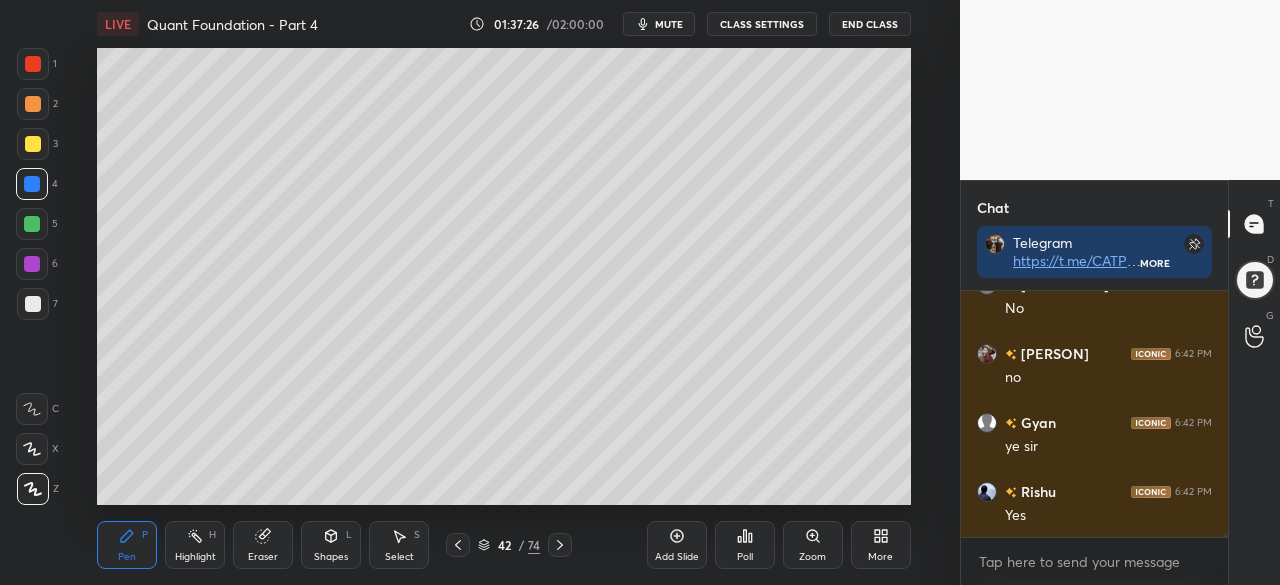 click at bounding box center (32, 224) 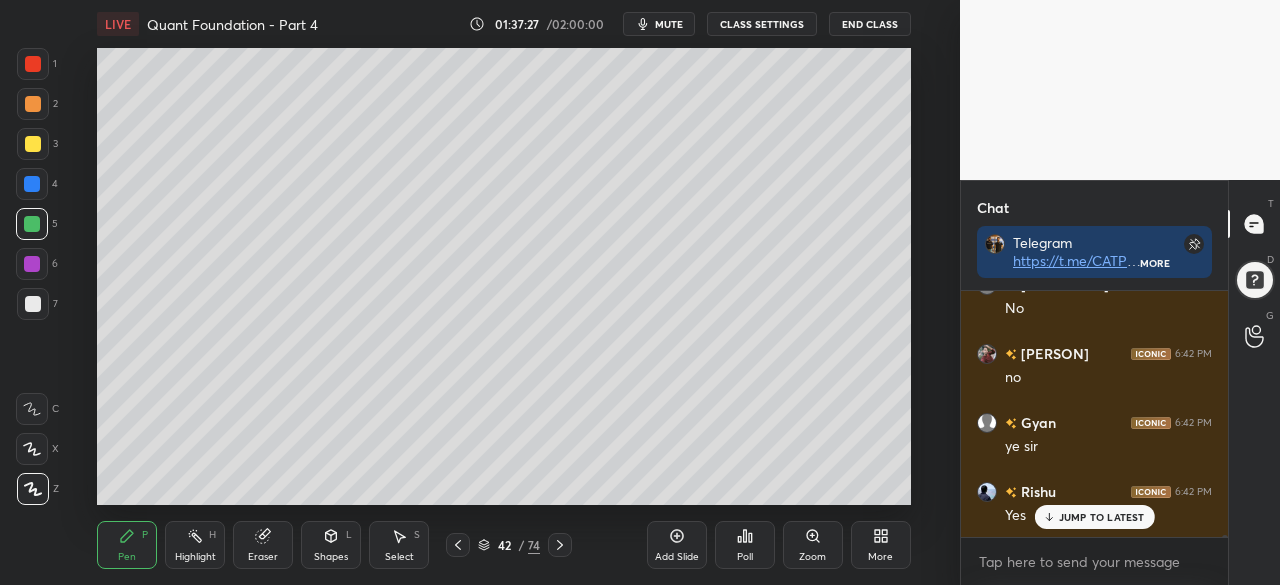 scroll, scrollTop: 27012, scrollLeft: 0, axis: vertical 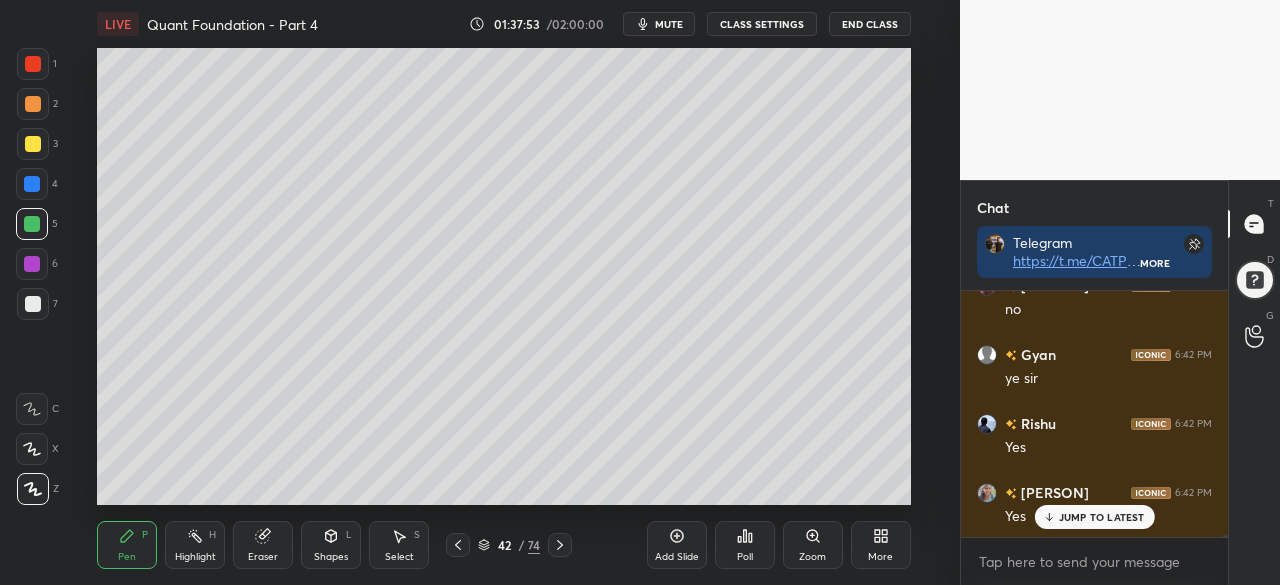 click at bounding box center [33, 144] 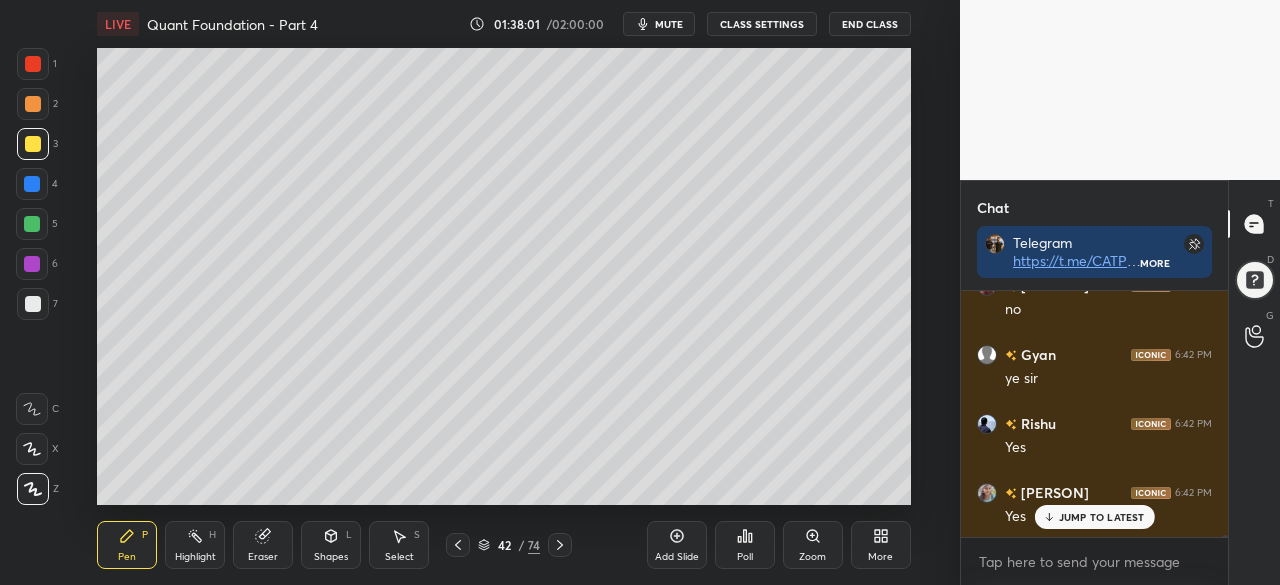 click at bounding box center (32, 264) 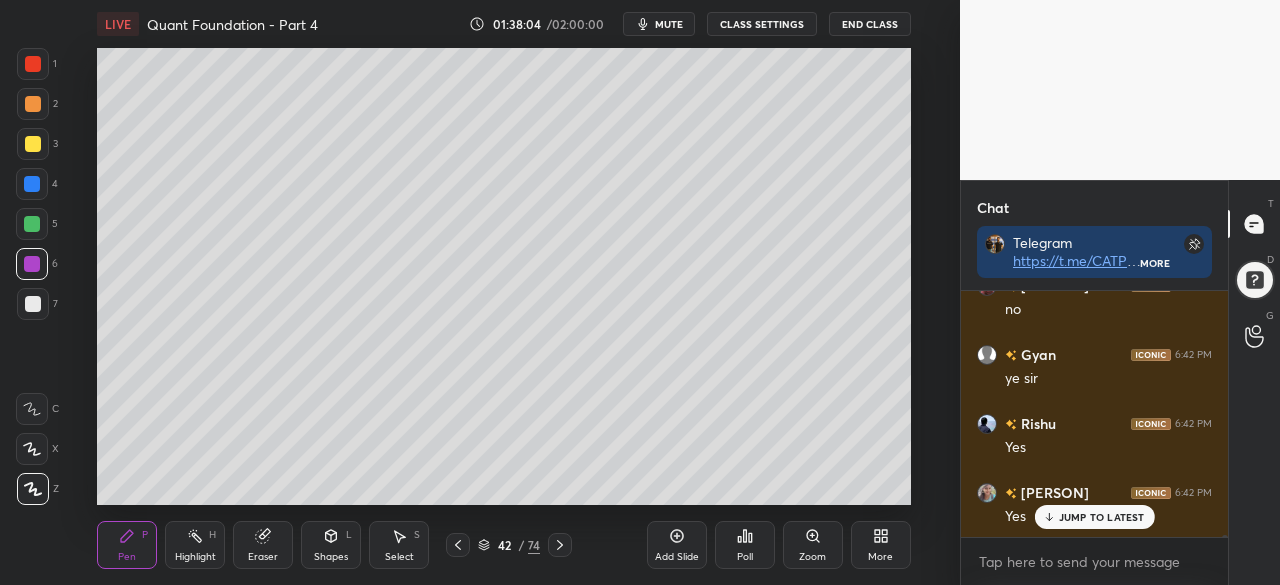 click at bounding box center [33, 304] 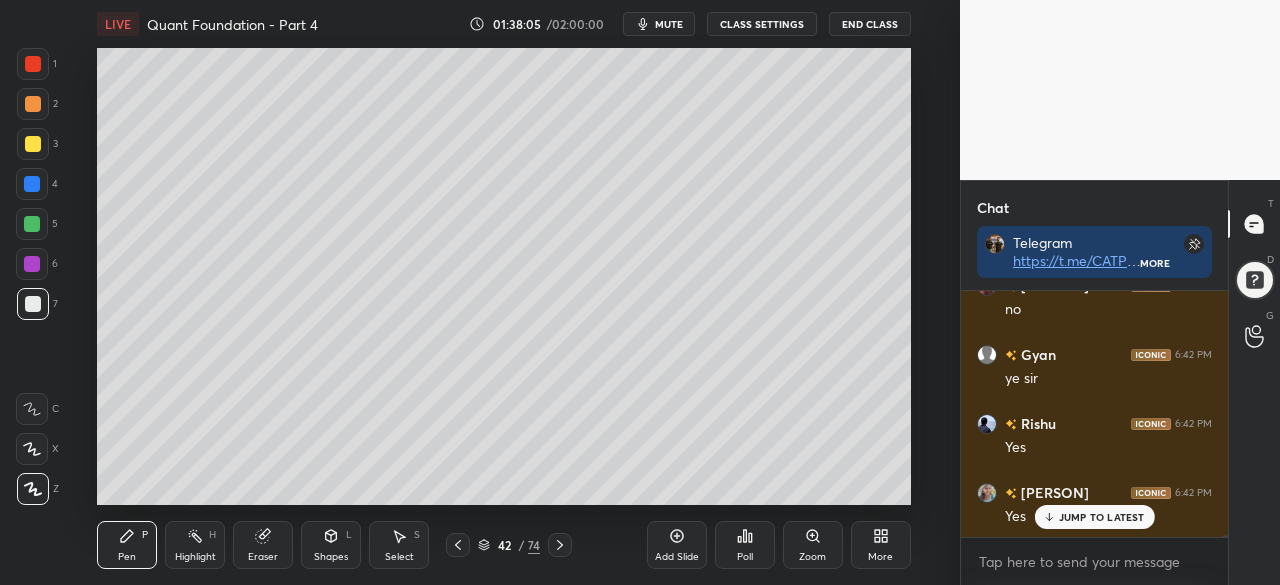 click at bounding box center (33, 144) 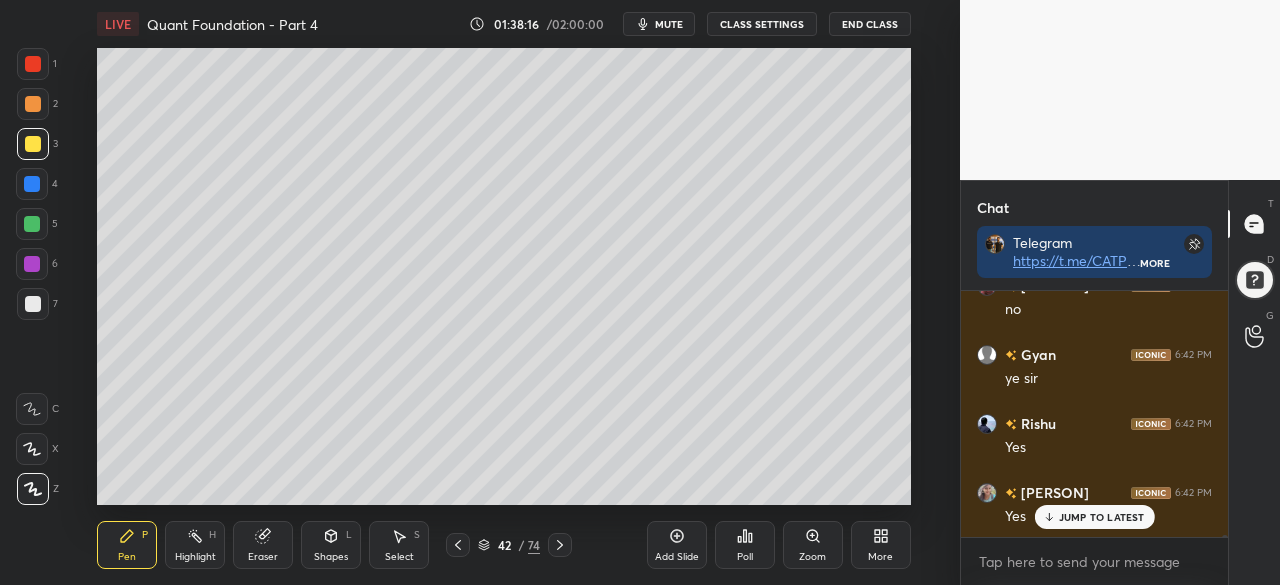 scroll, scrollTop: 27082, scrollLeft: 0, axis: vertical 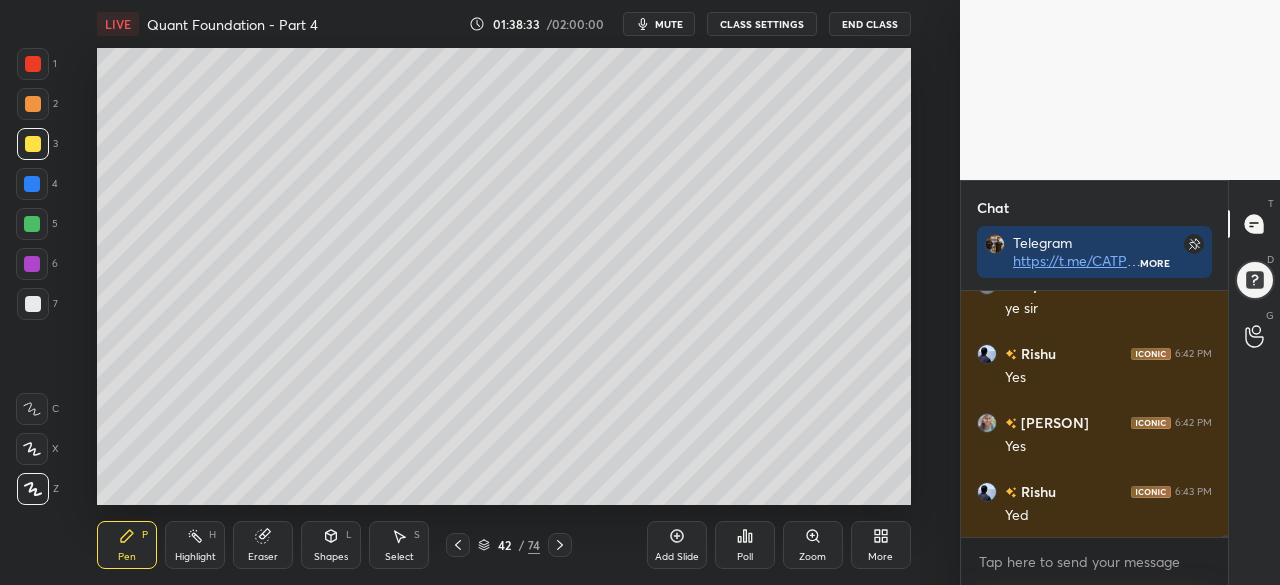 click on "T Messages (T) D Doubts (D) G Raise Hand (G)" at bounding box center [1254, 382] 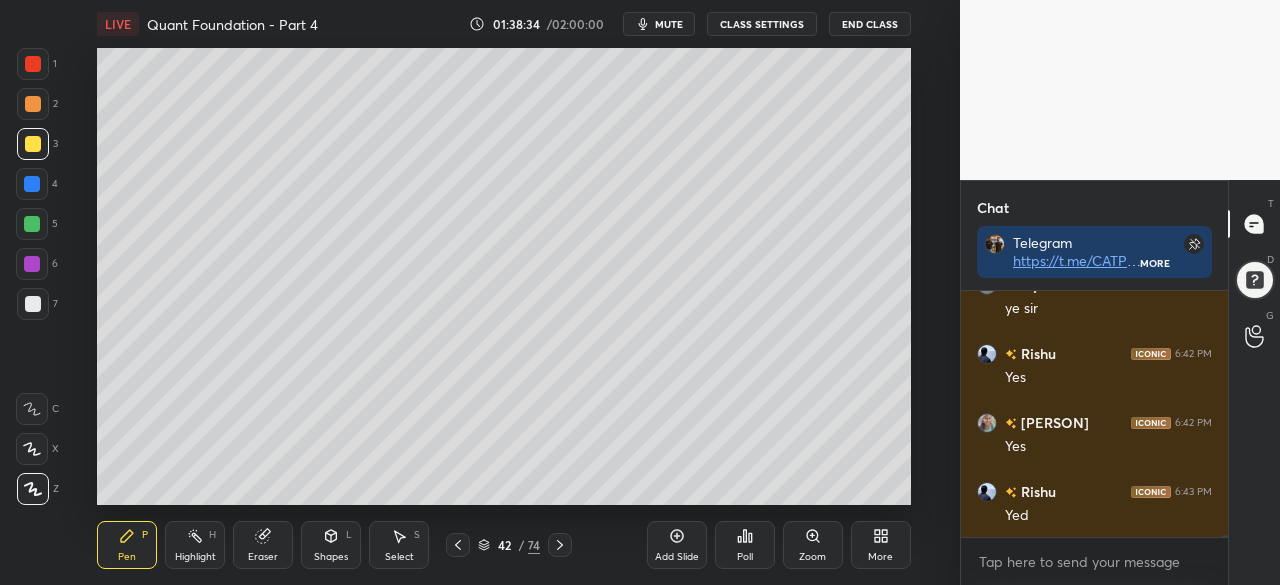 click at bounding box center (32, 264) 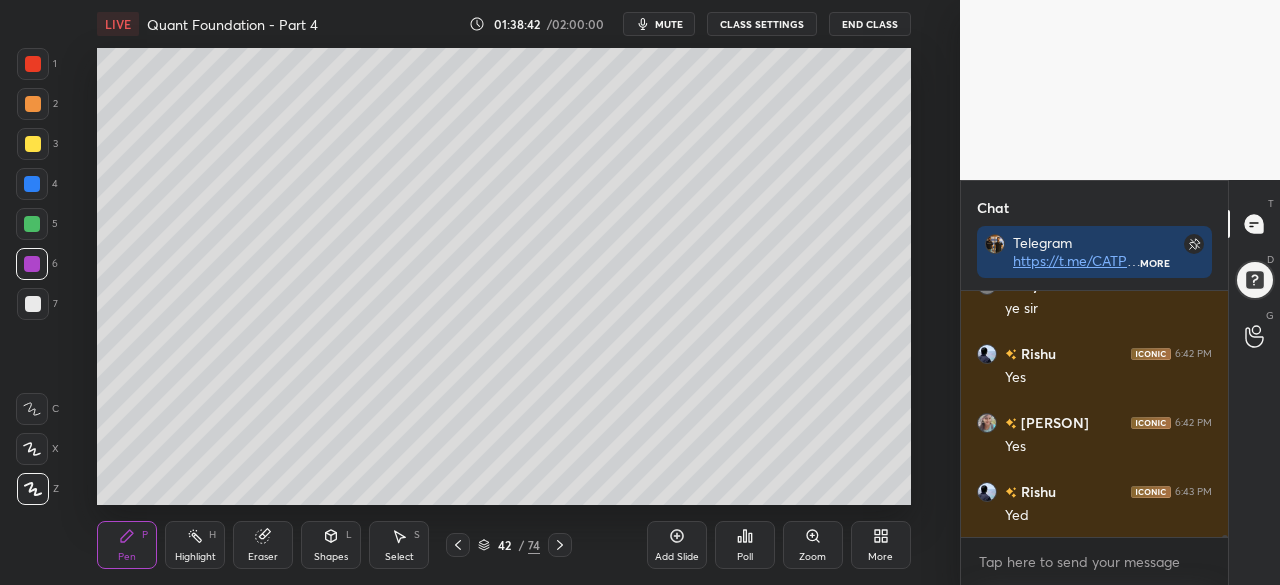 click at bounding box center (33, 304) 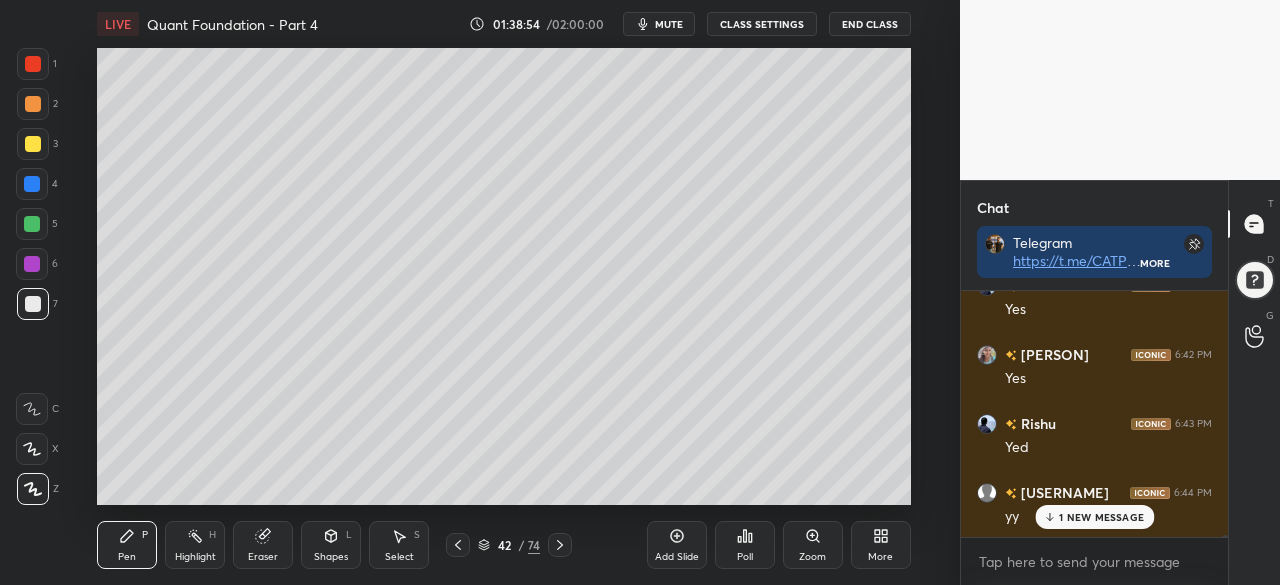 scroll, scrollTop: 27220, scrollLeft: 0, axis: vertical 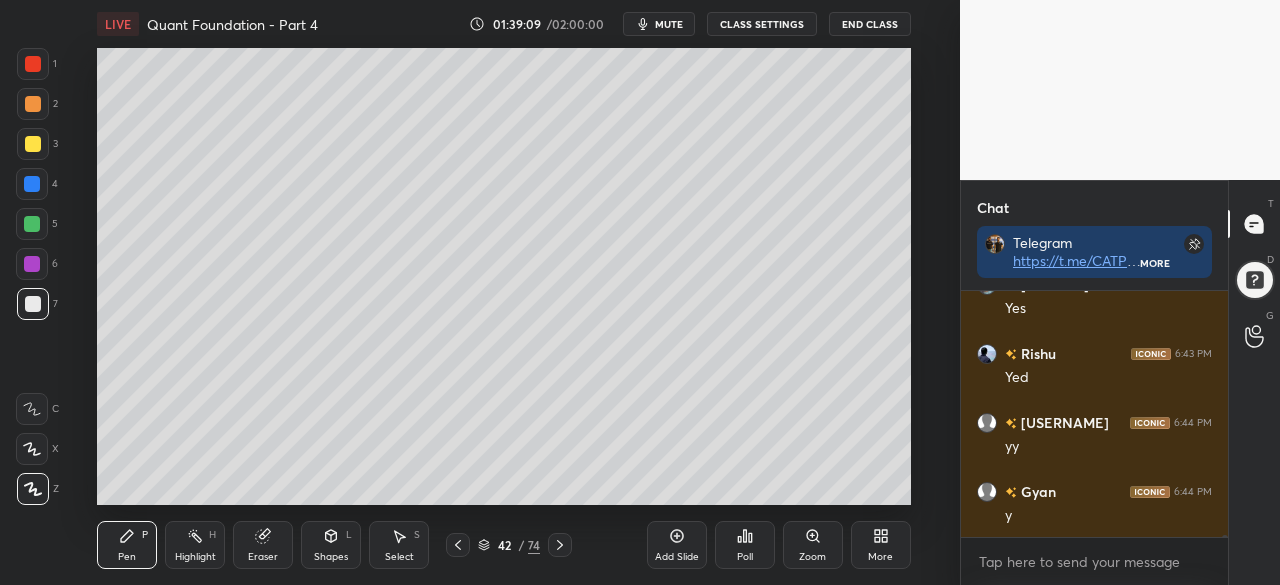 click 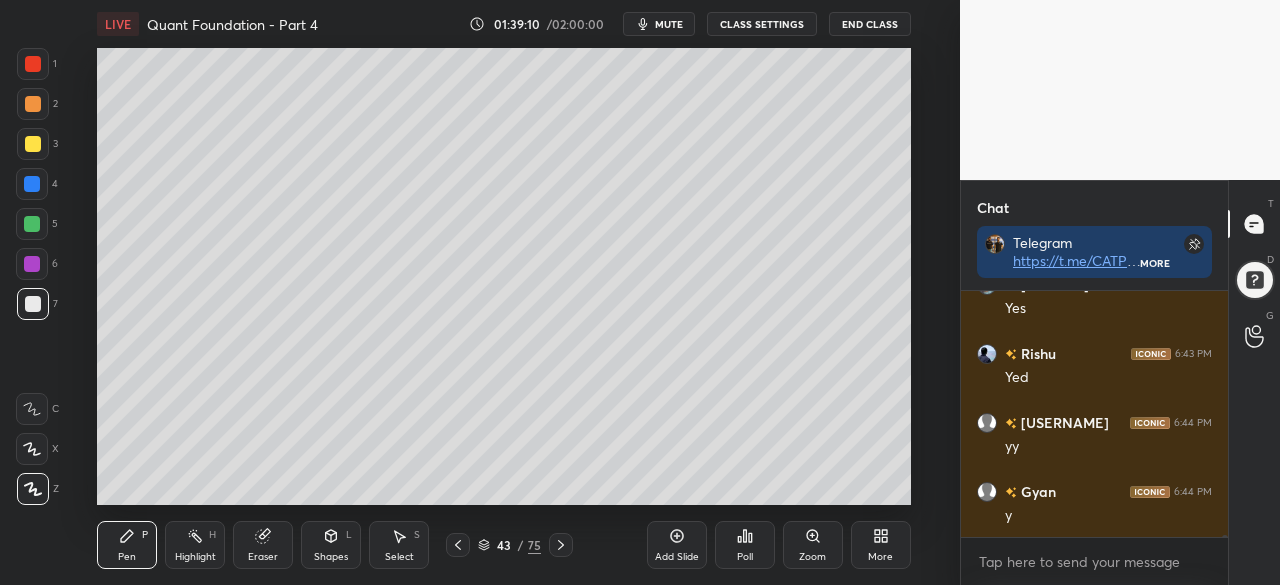 click at bounding box center [32, 184] 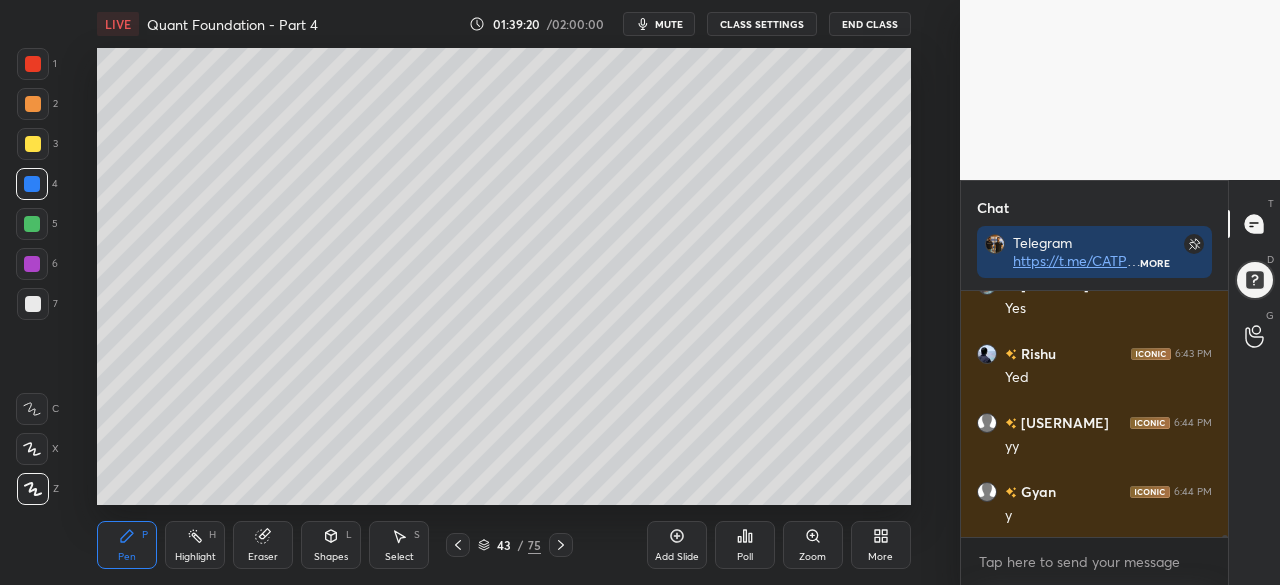 click at bounding box center (33, 304) 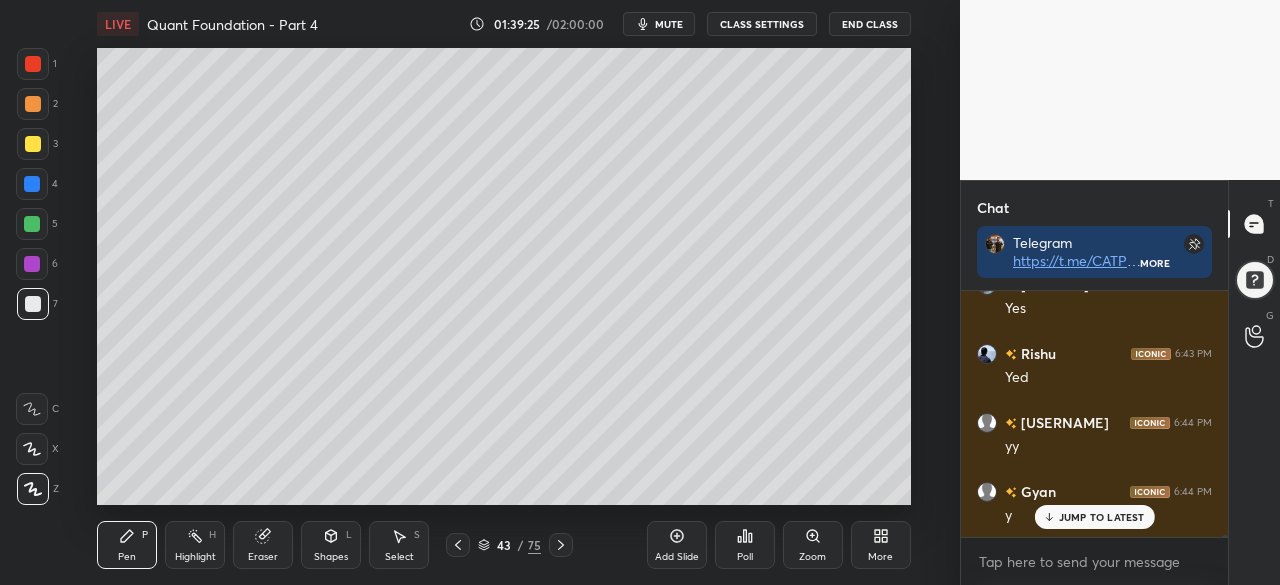 scroll, scrollTop: 27288, scrollLeft: 0, axis: vertical 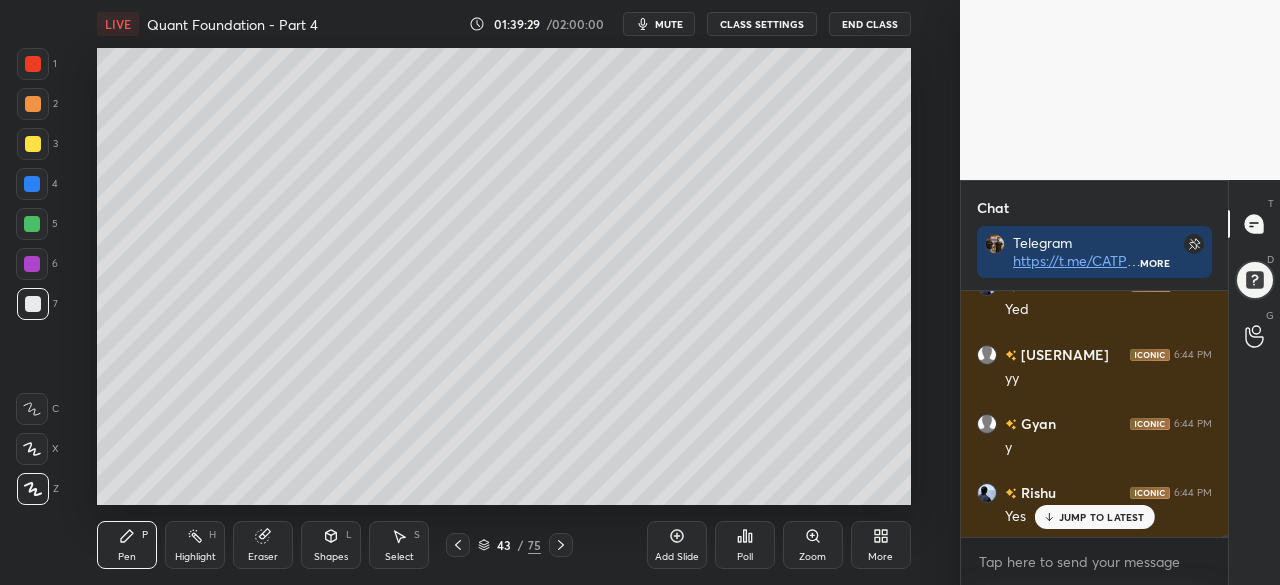 click 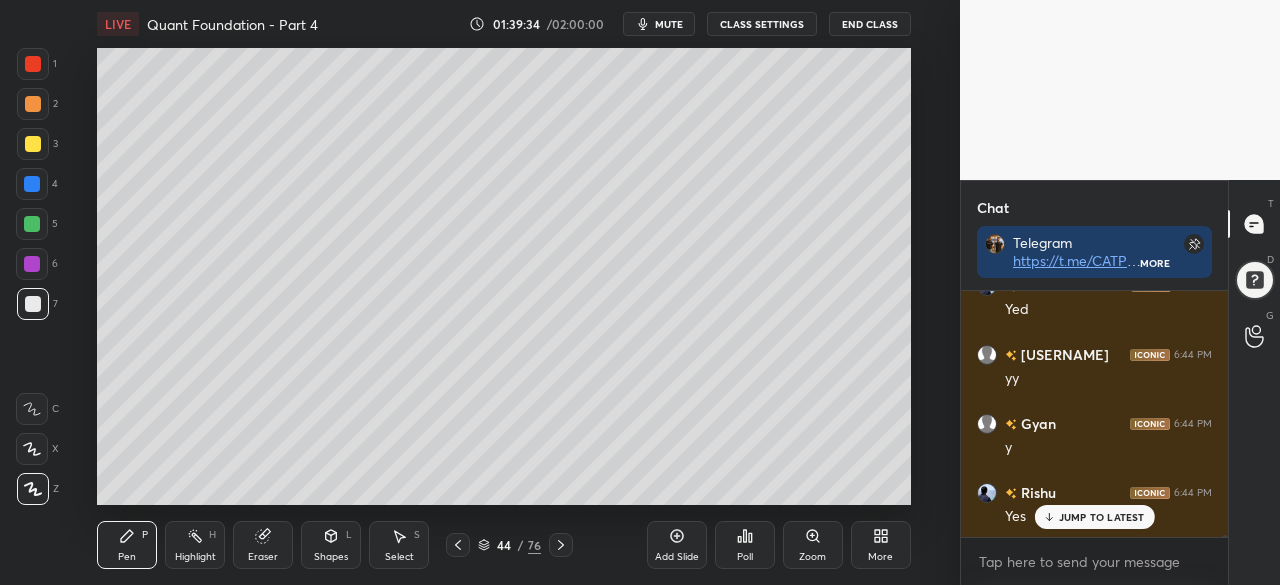 click at bounding box center [33, 144] 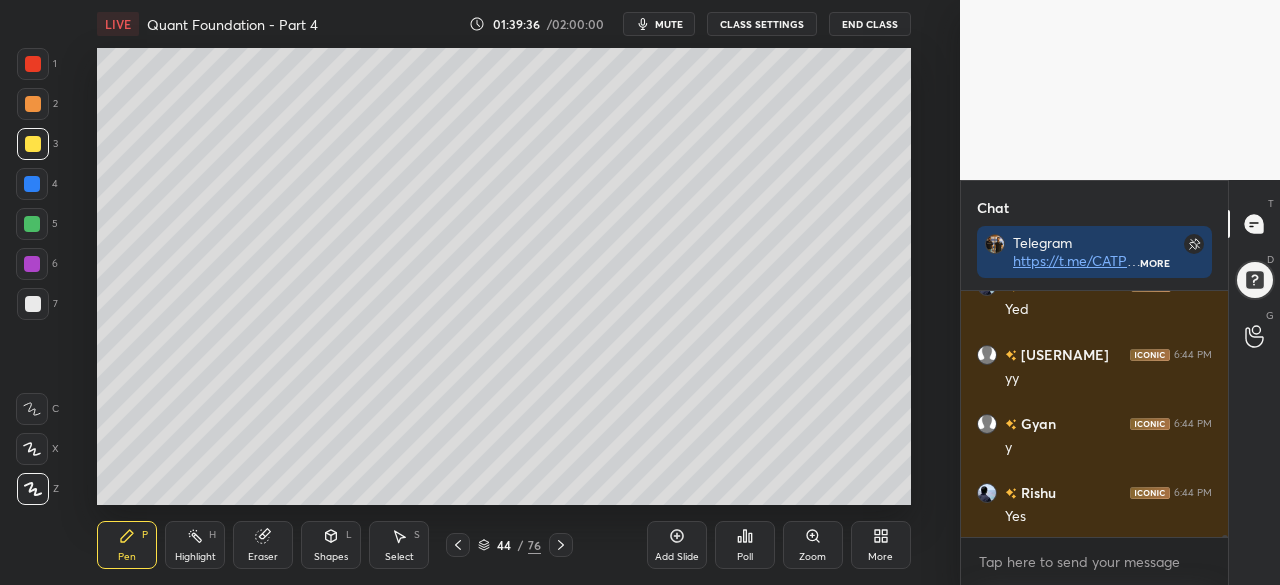scroll, scrollTop: 27358, scrollLeft: 0, axis: vertical 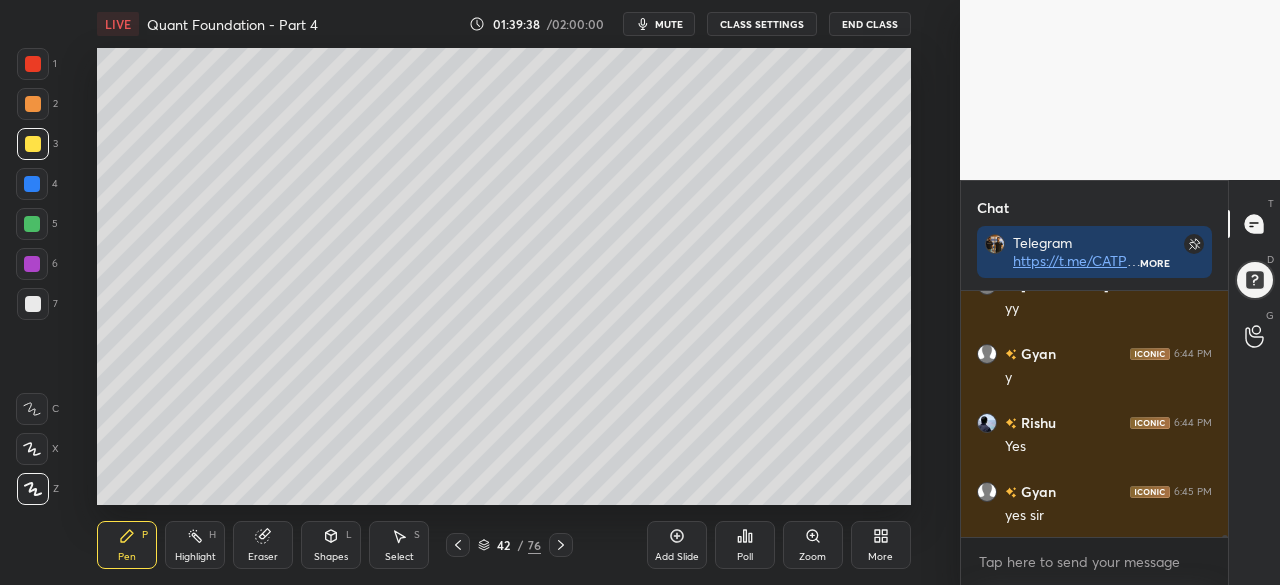 click 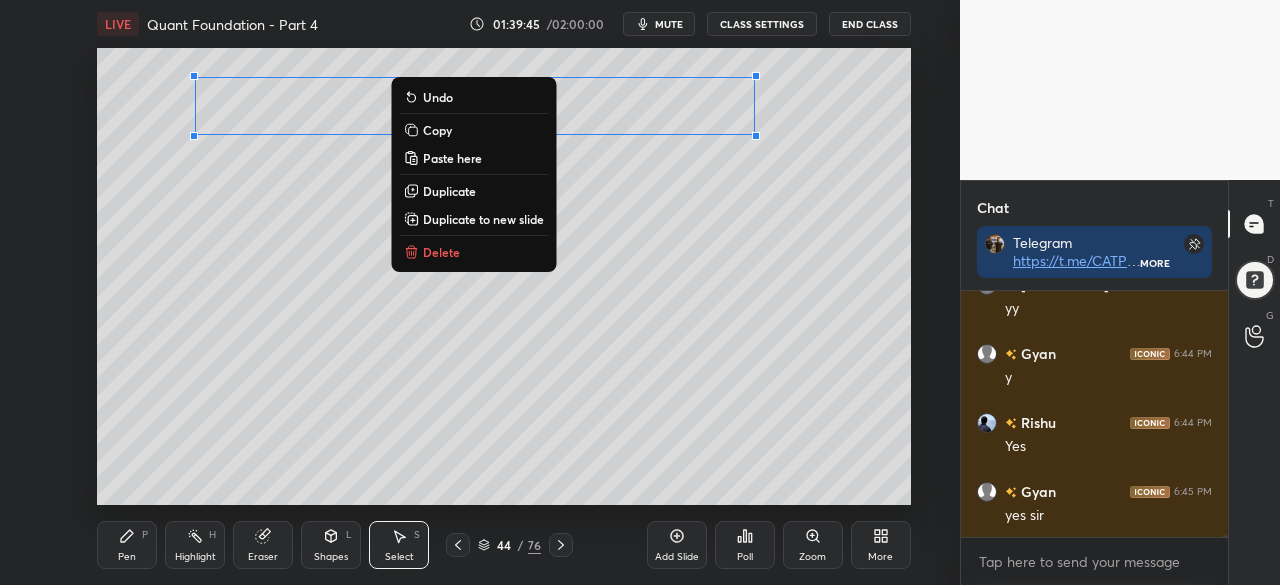 click on "Pen" at bounding box center (127, 557) 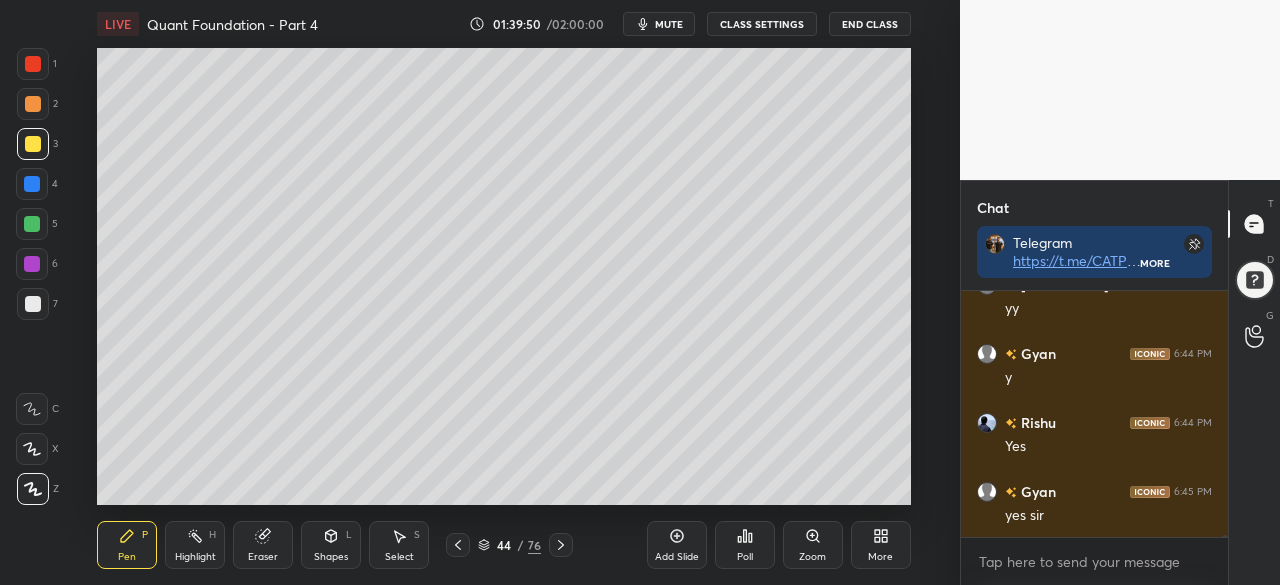 click at bounding box center [32, 184] 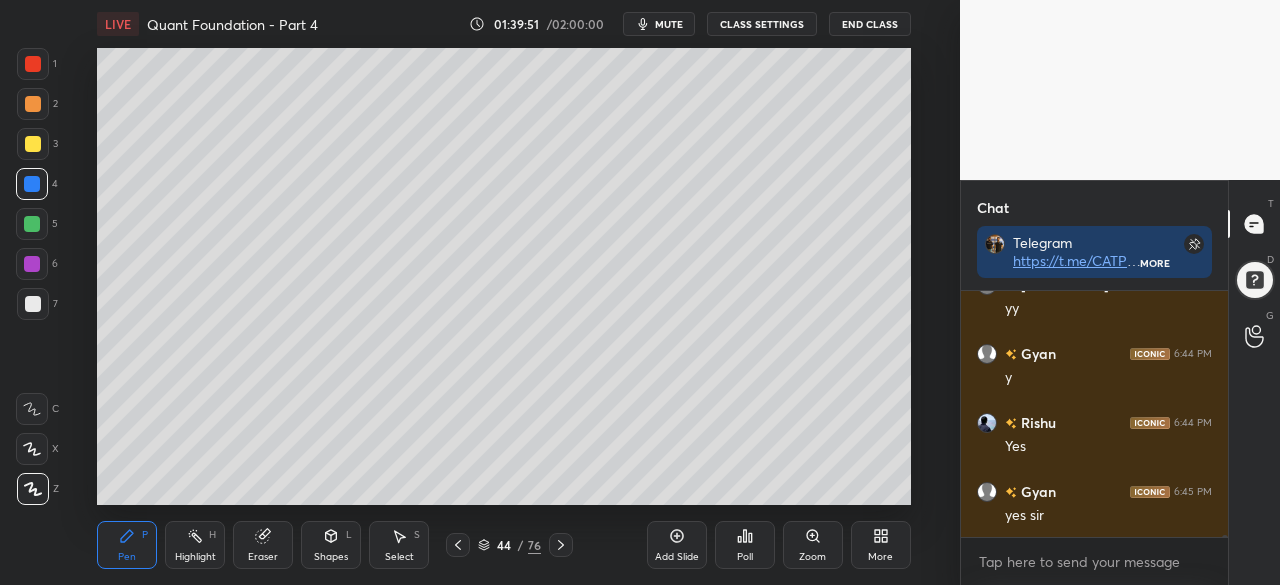 click at bounding box center (33, 64) 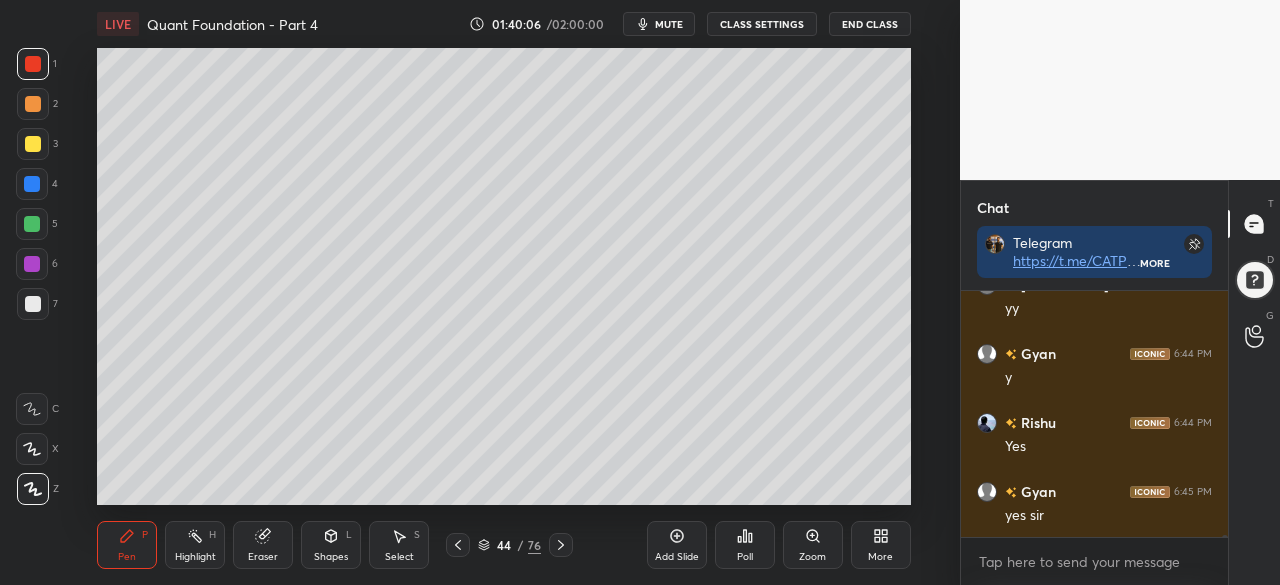 click at bounding box center [32, 184] 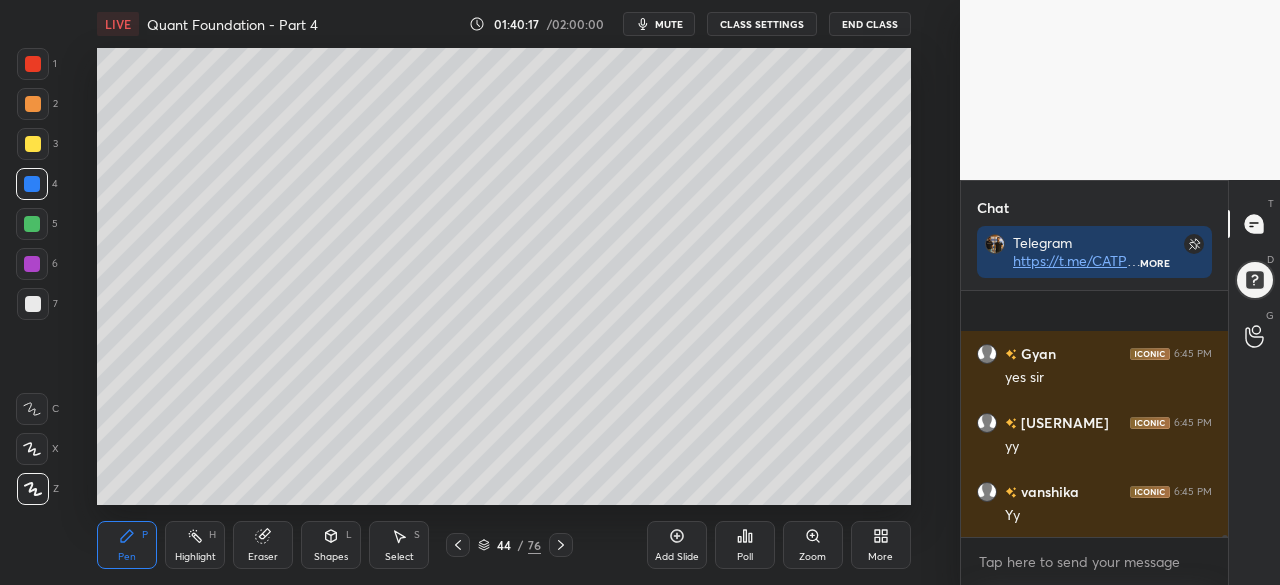 scroll, scrollTop: 27634, scrollLeft: 0, axis: vertical 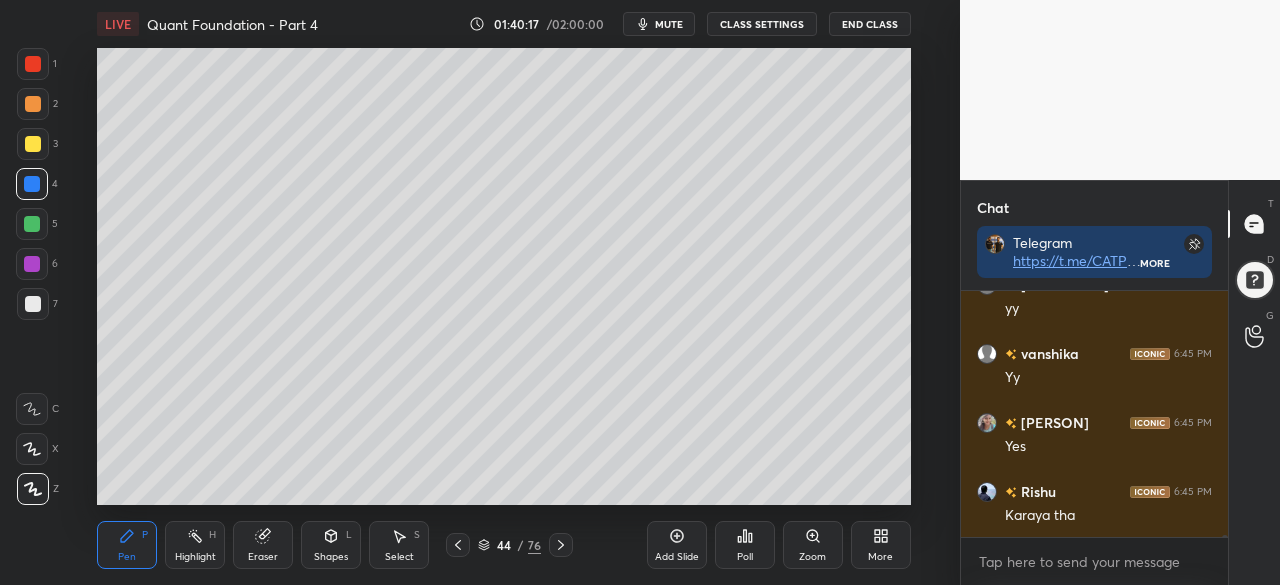 click at bounding box center (32, 224) 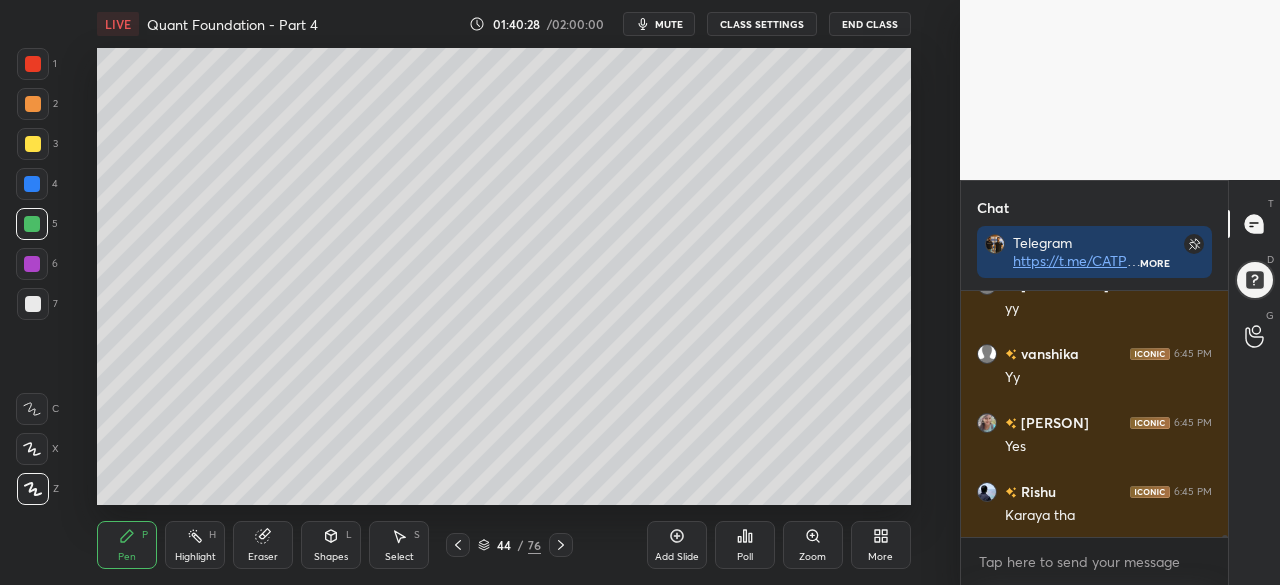 click on "Select S" at bounding box center (399, 545) 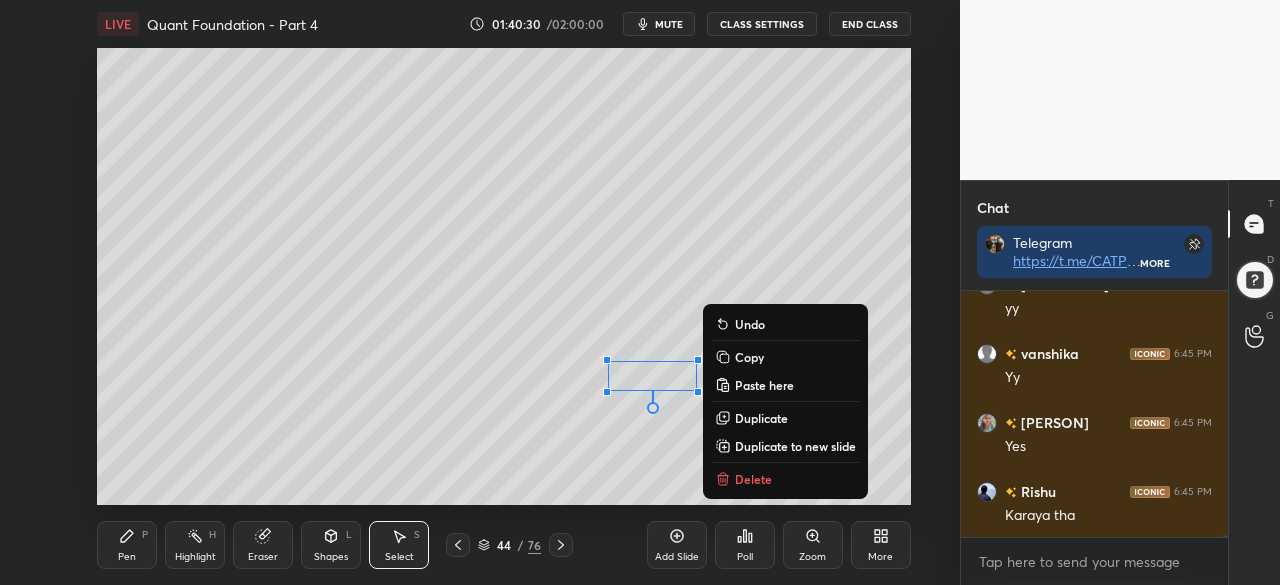 click on "Pen P" at bounding box center (127, 545) 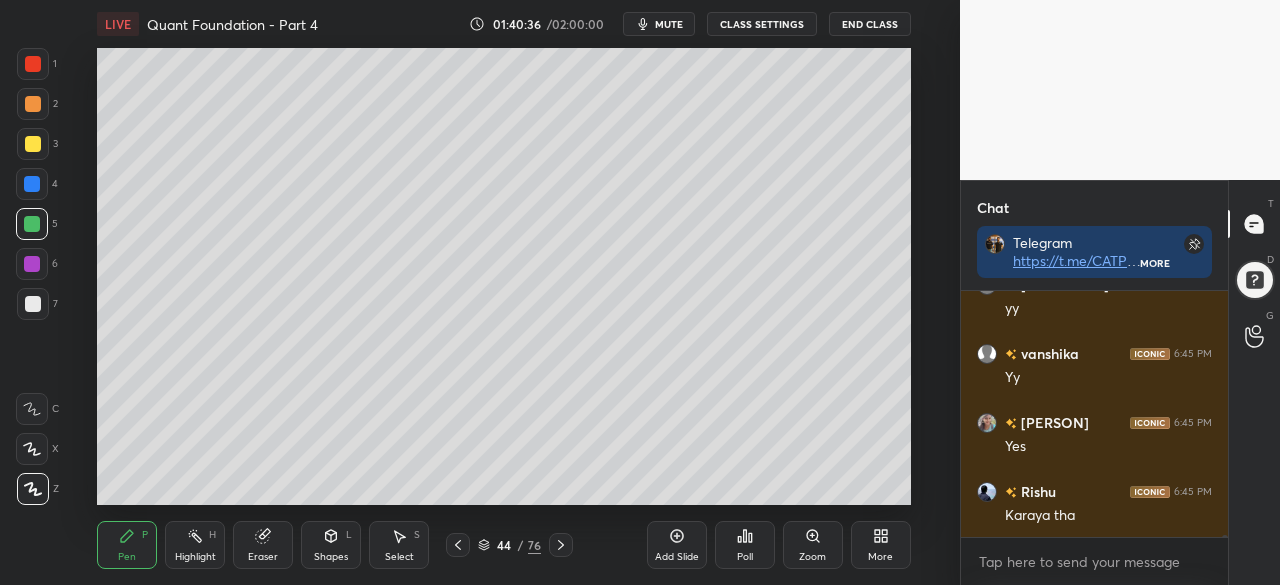 click on "S" at bounding box center (417, 535) 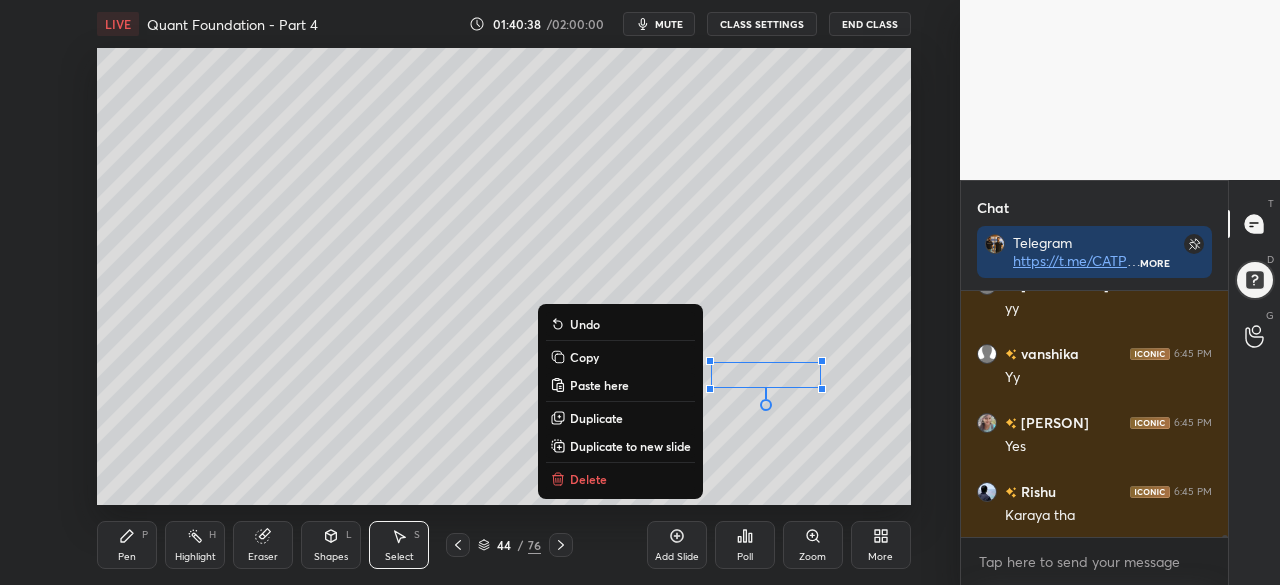 click on "Pen P" at bounding box center (127, 545) 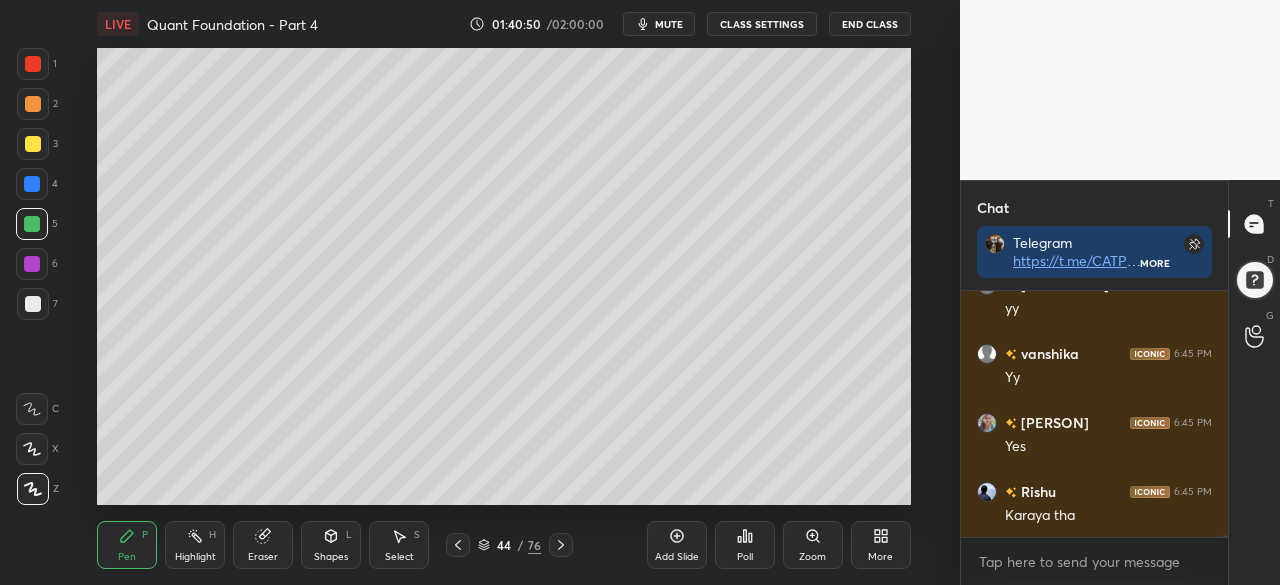 click at bounding box center [33, 144] 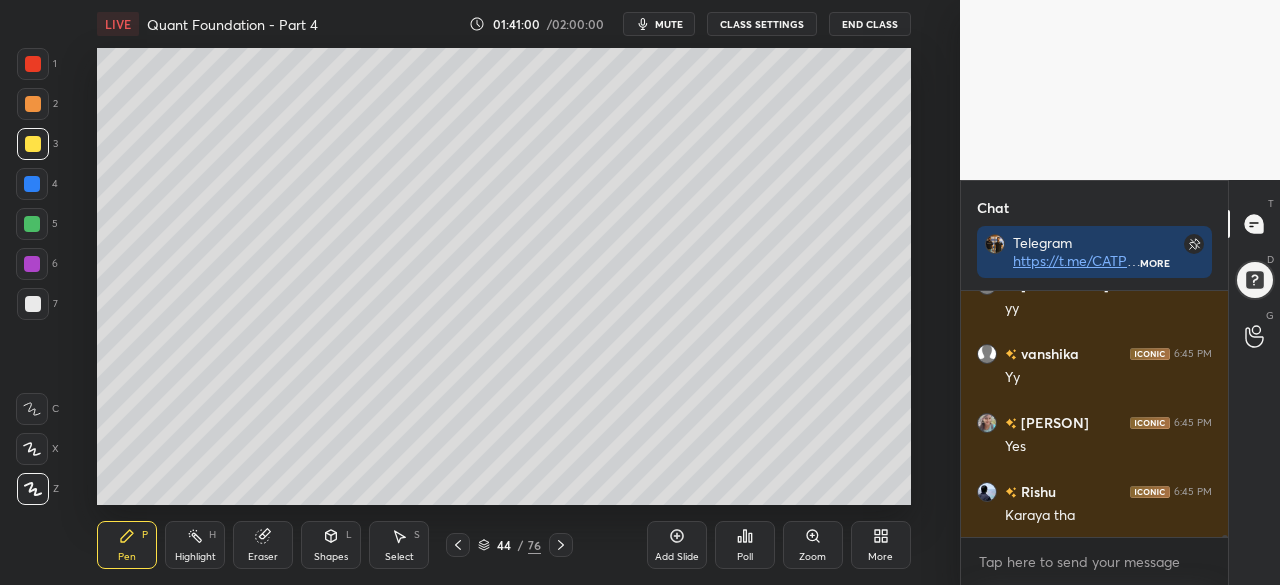 click on "Highlight H" at bounding box center (195, 545) 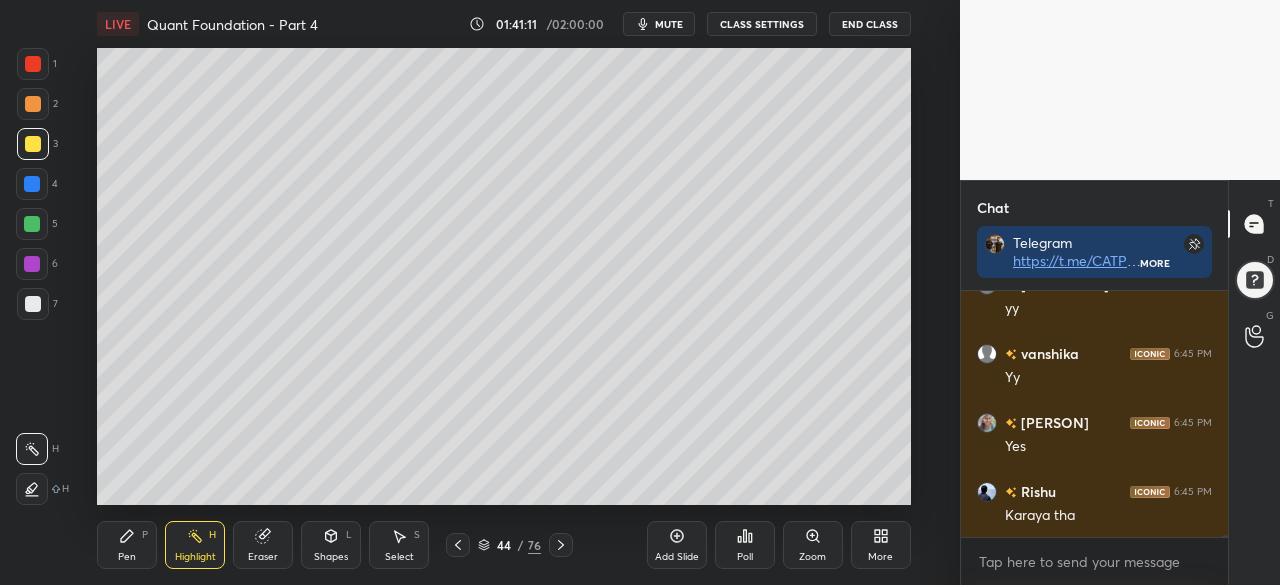 click 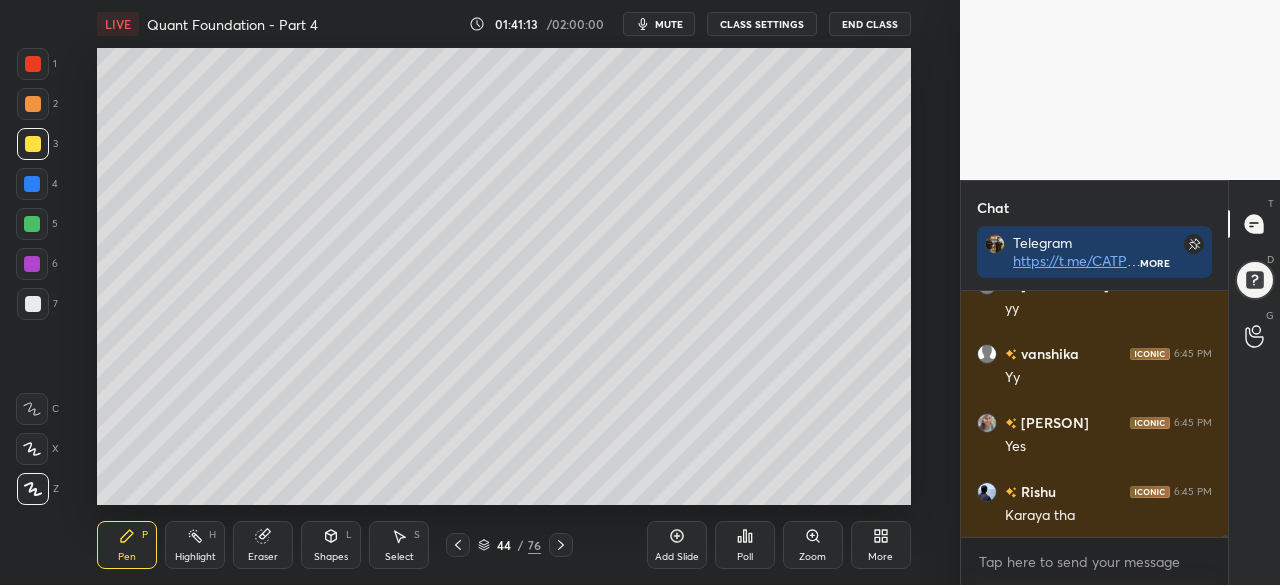 click at bounding box center [32, 264] 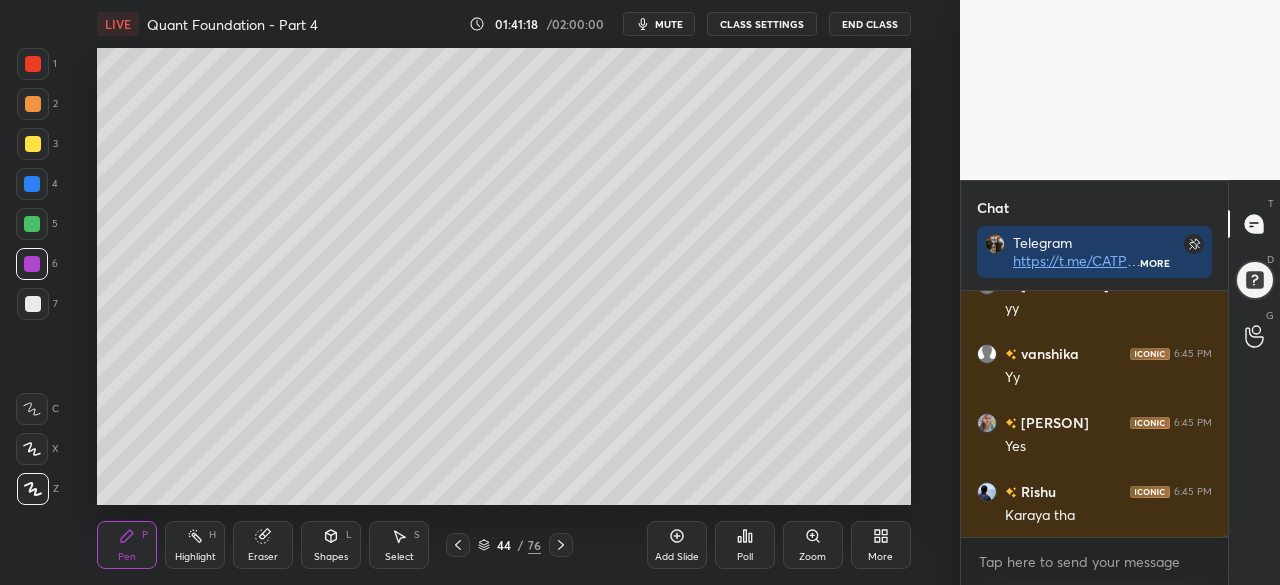 scroll, scrollTop: 27702, scrollLeft: 0, axis: vertical 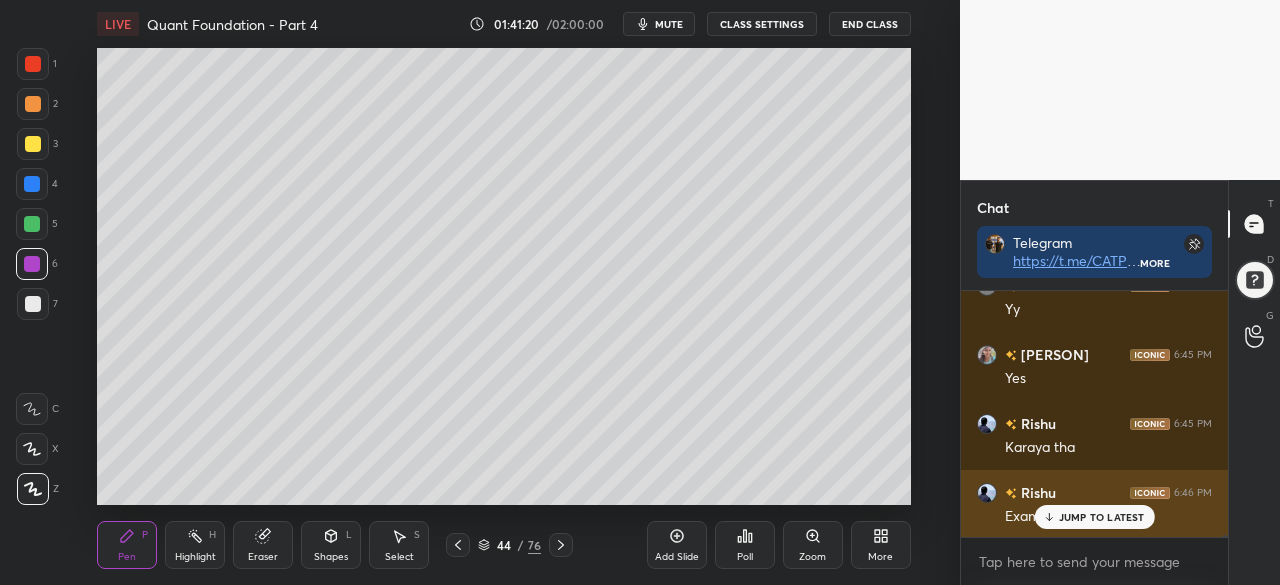 click on "JUMP TO LATEST" at bounding box center [1102, 517] 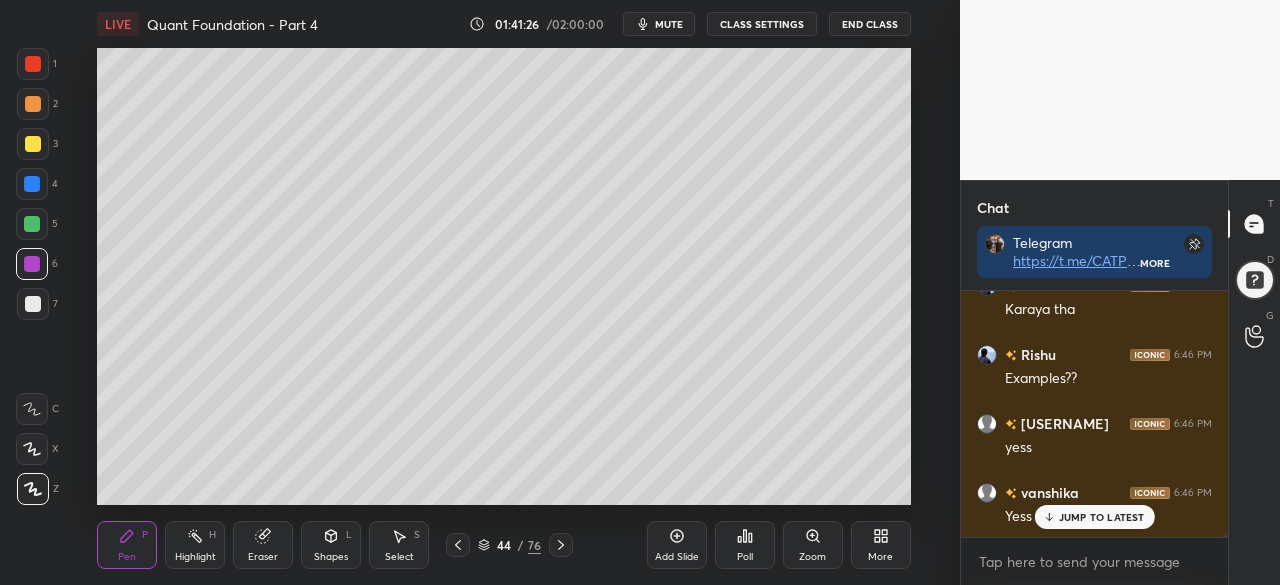 scroll, scrollTop: 27910, scrollLeft: 0, axis: vertical 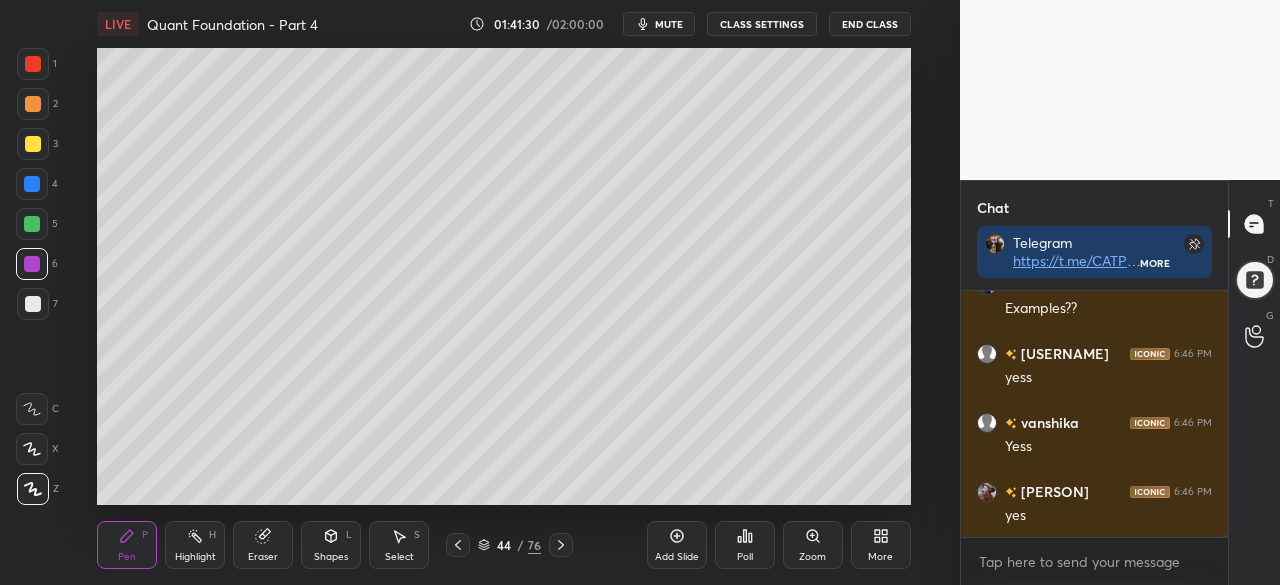 click on "Add Slide" at bounding box center (677, 545) 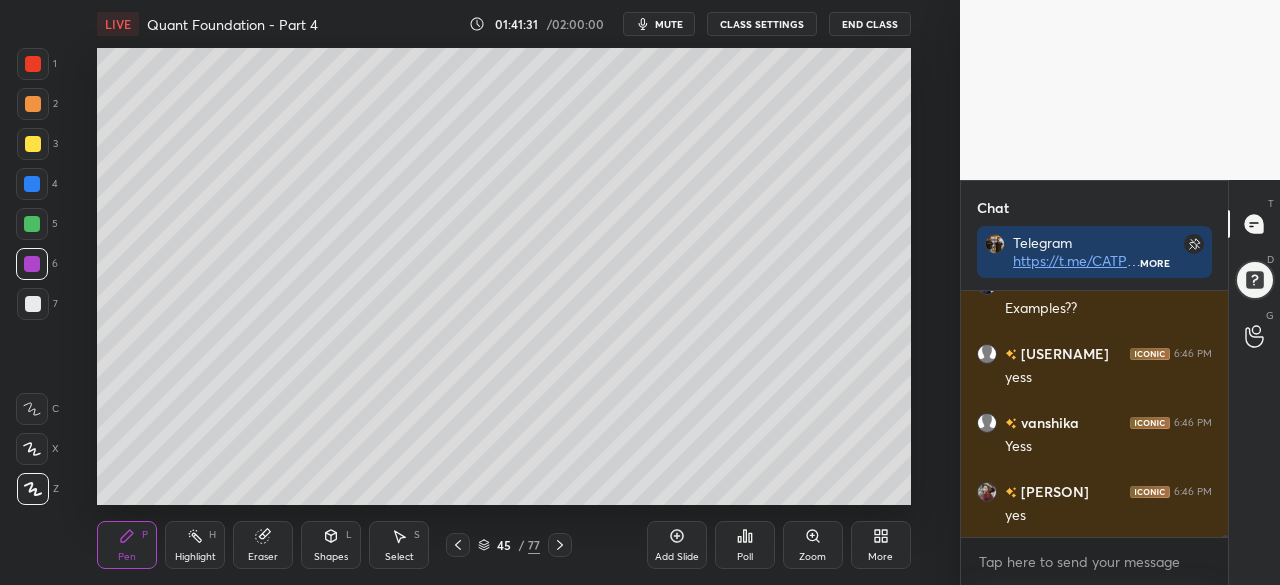 click at bounding box center [33, 304] 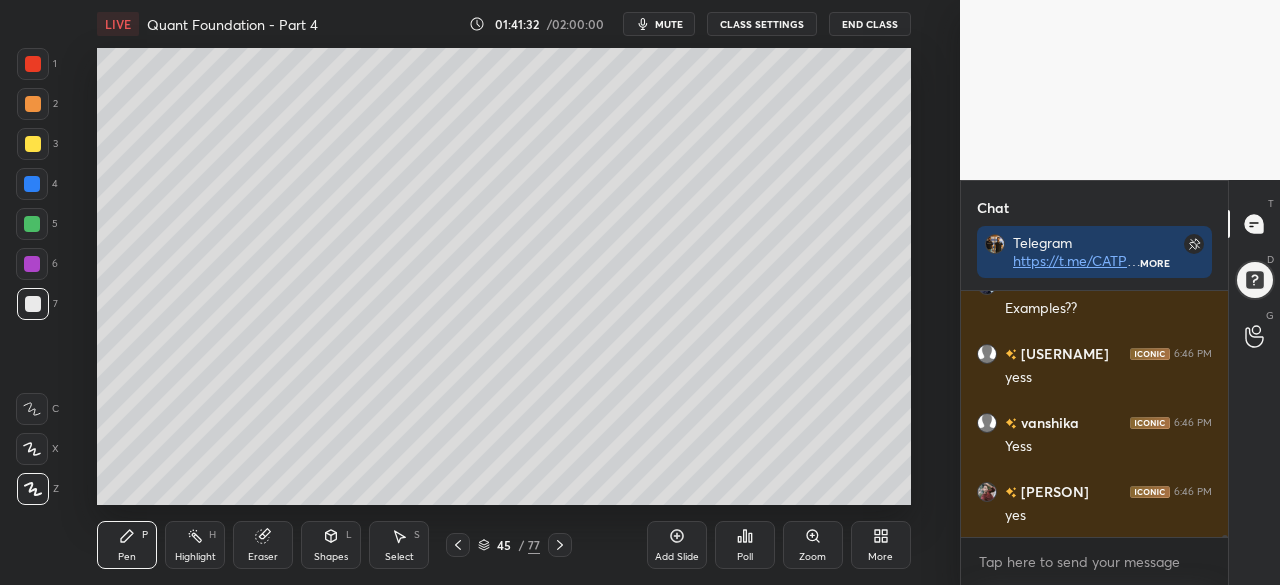 click at bounding box center (33, 104) 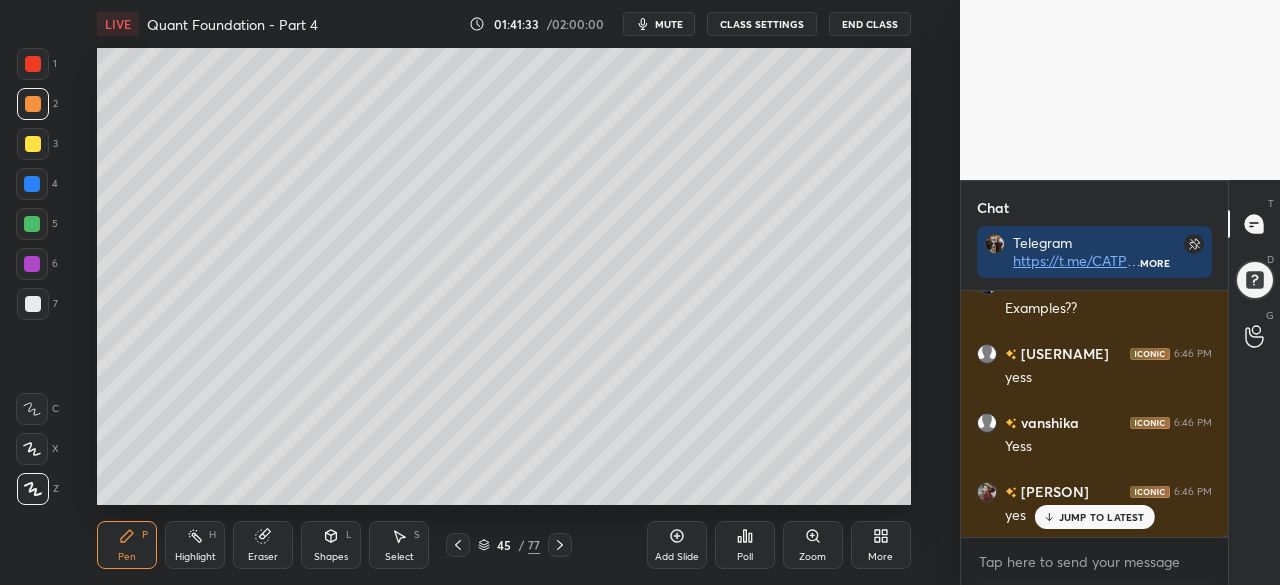 scroll, scrollTop: 27978, scrollLeft: 0, axis: vertical 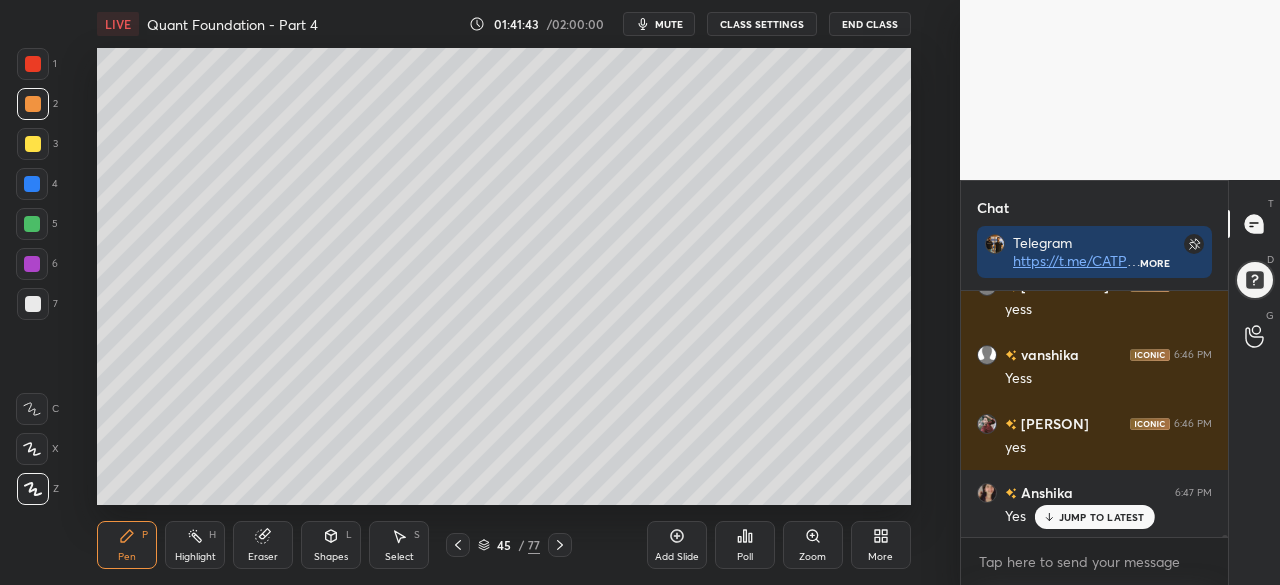 click at bounding box center (32, 184) 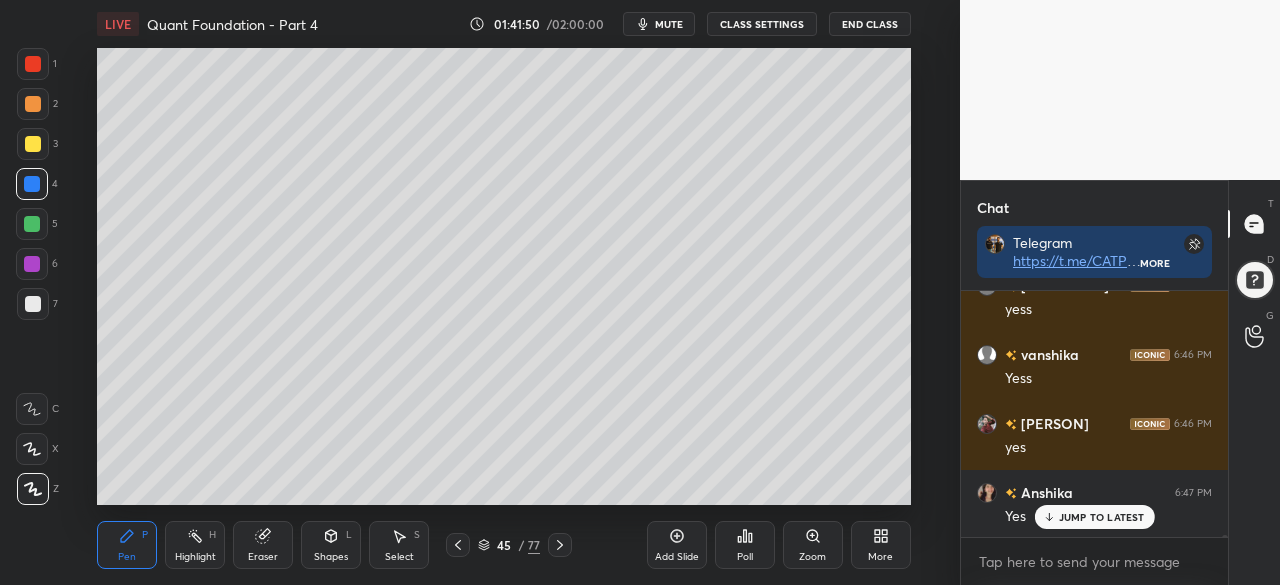 click at bounding box center (32, 224) 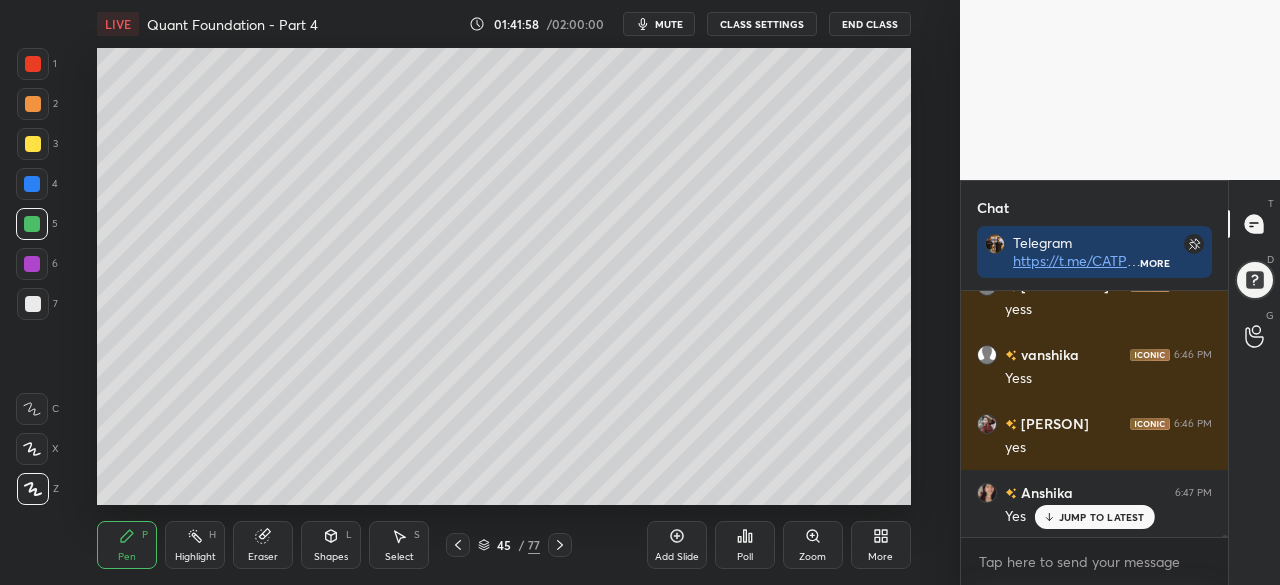 click on "Select S" at bounding box center [399, 545] 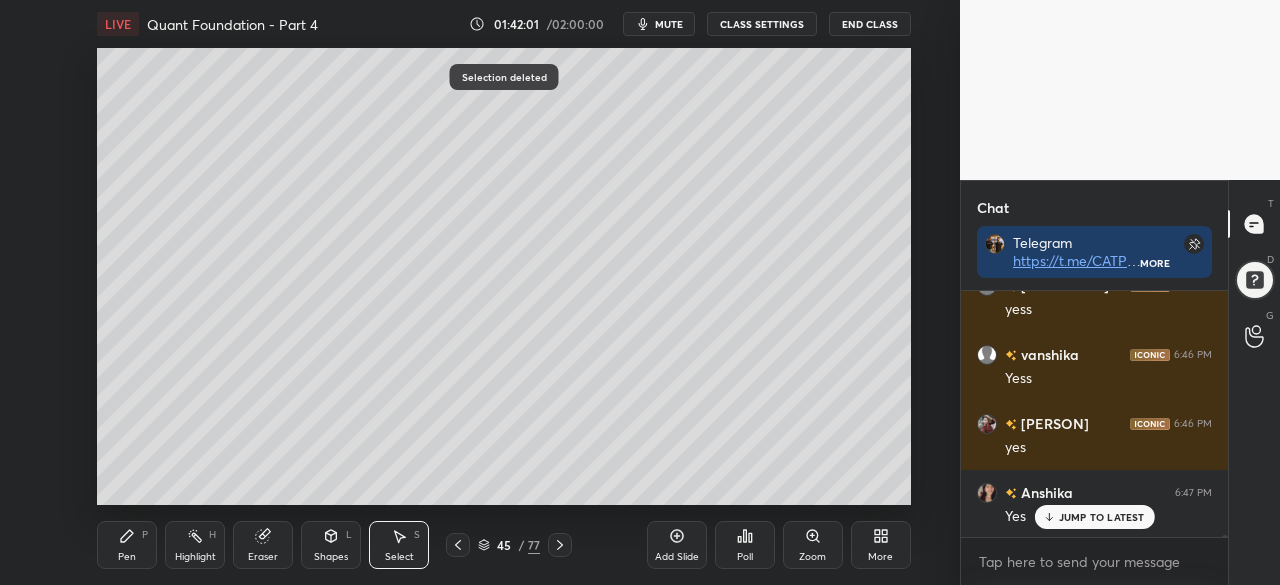 click on "Pen P" at bounding box center (127, 545) 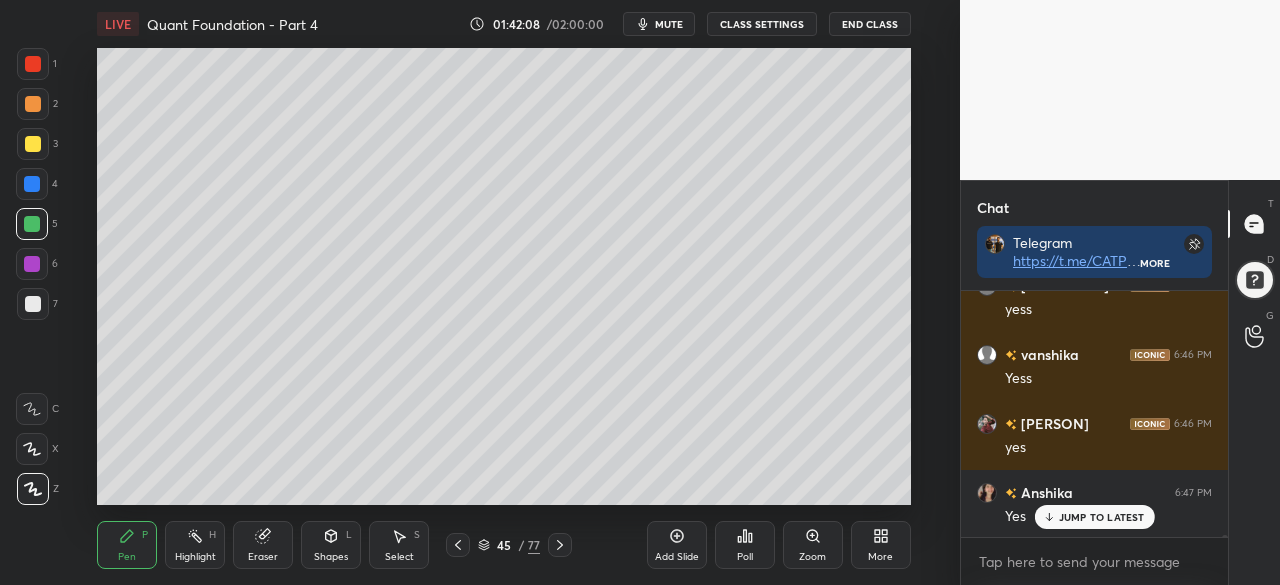 click at bounding box center (32, 264) 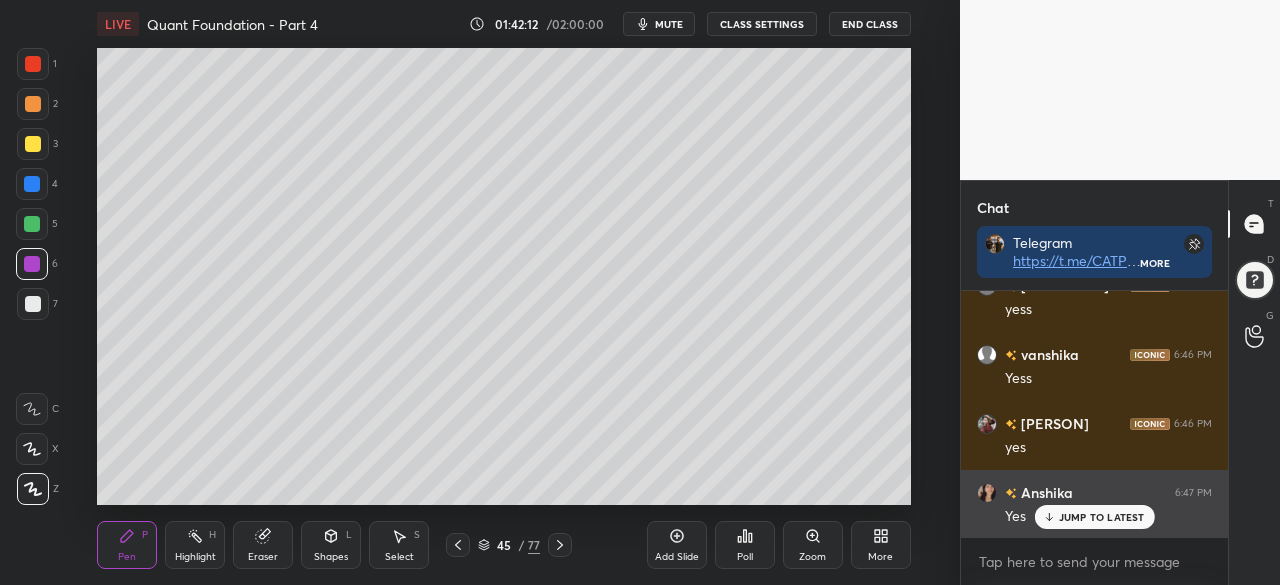 click on "JUMP TO LATEST" at bounding box center (1102, 517) 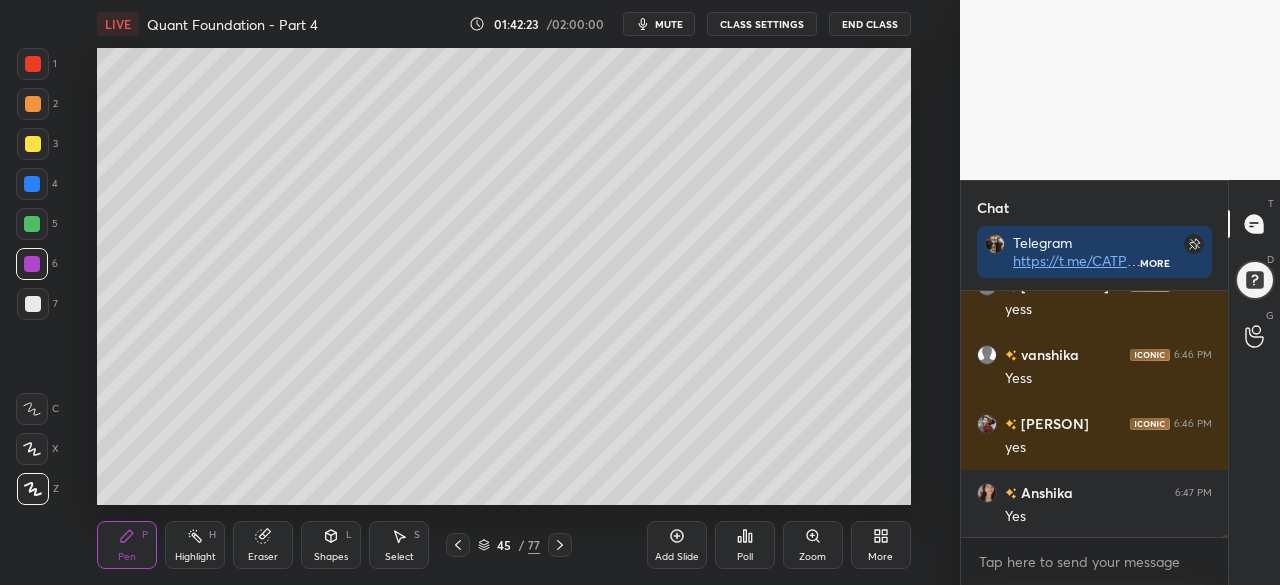 click at bounding box center (33, 144) 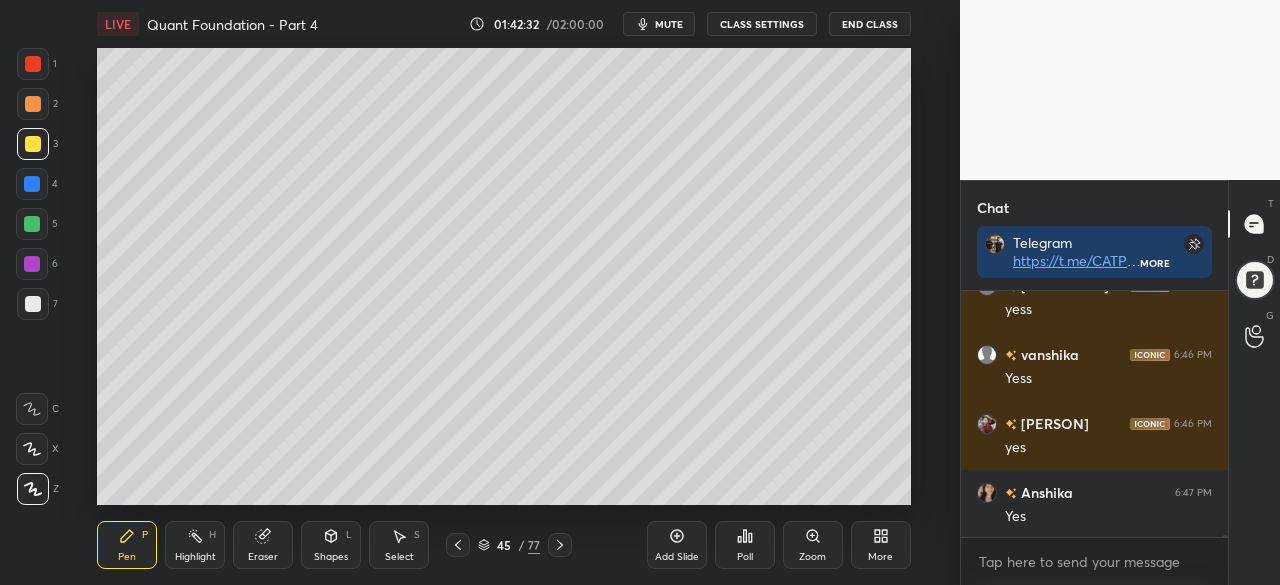 click at bounding box center (32, 264) 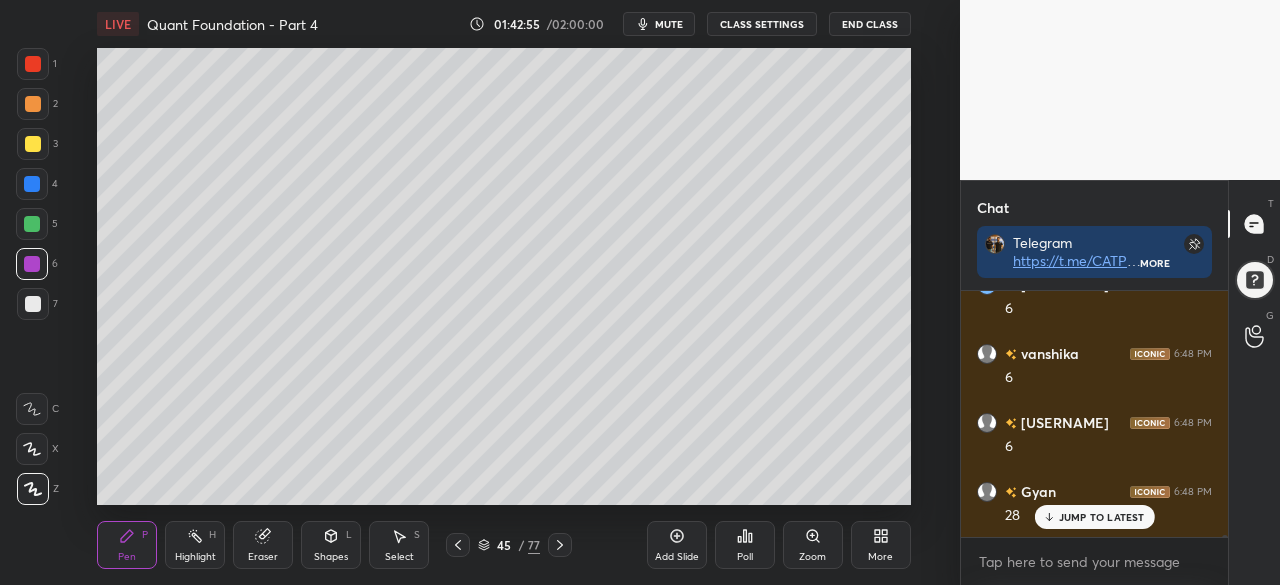scroll, scrollTop: 28668, scrollLeft: 0, axis: vertical 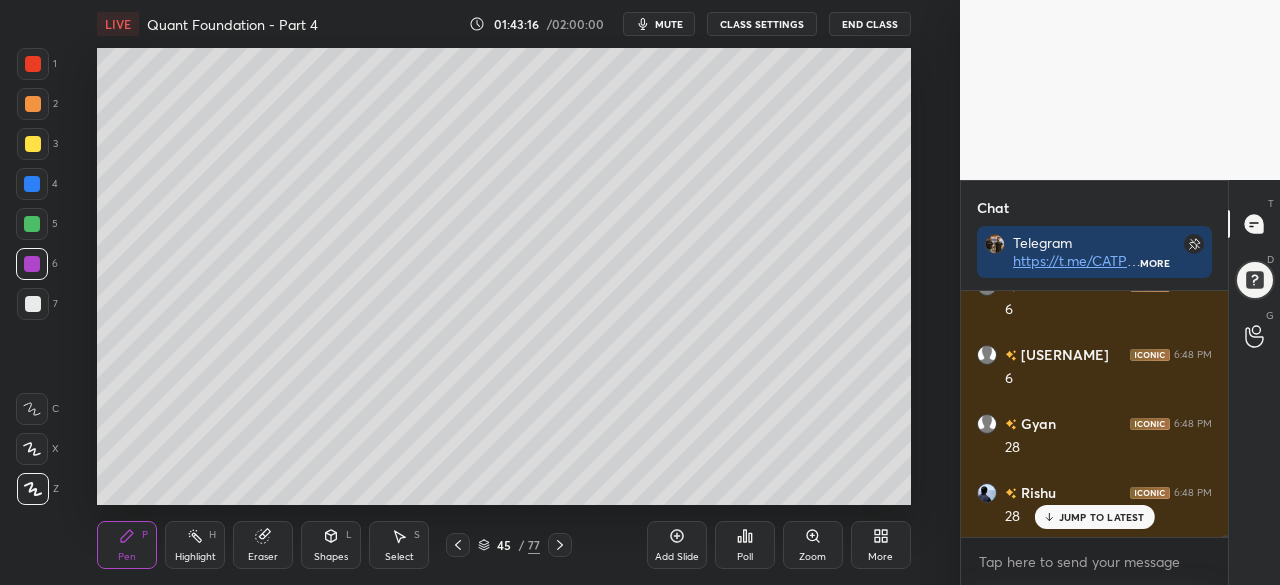 click on "Add Slide" at bounding box center [677, 545] 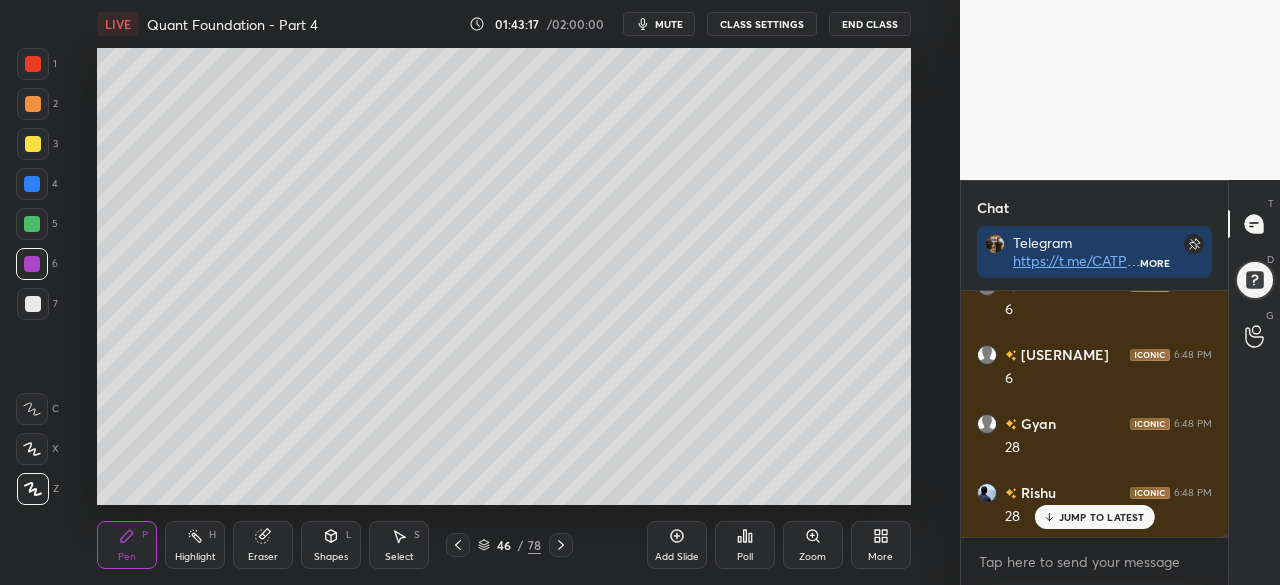 click at bounding box center (32, 224) 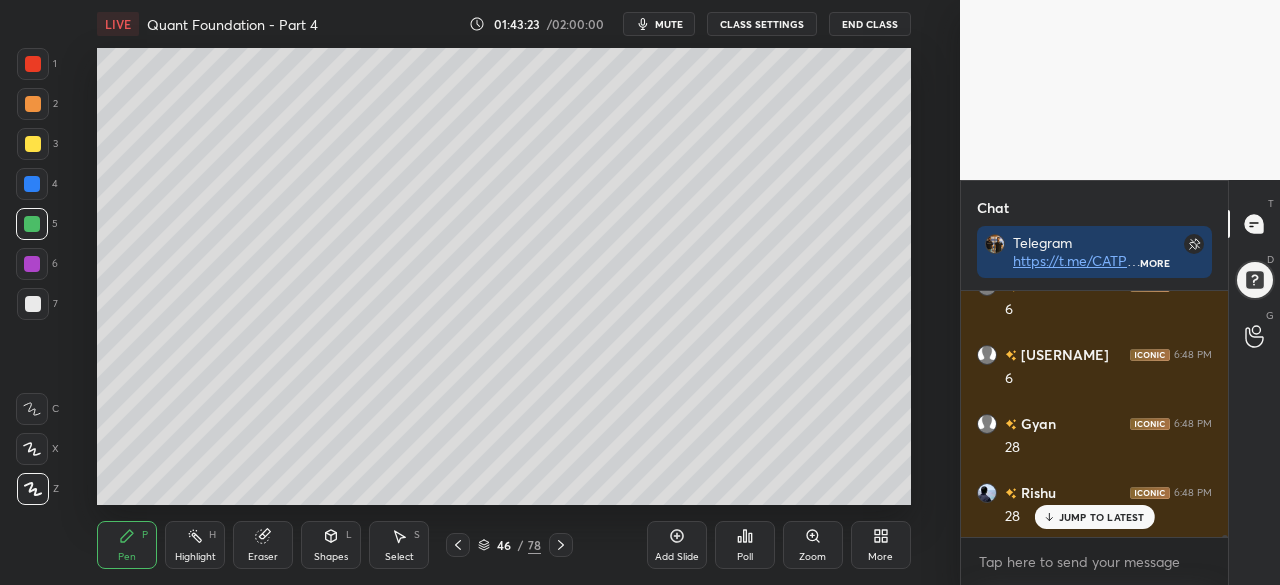 click at bounding box center [32, 264] 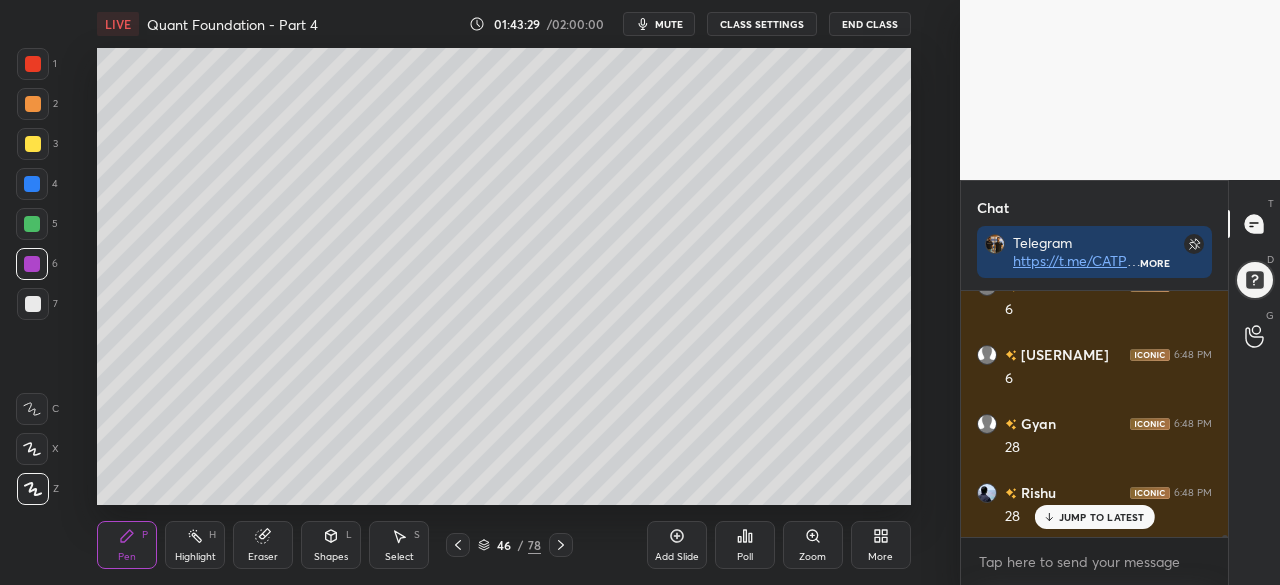 click at bounding box center [32, 224] 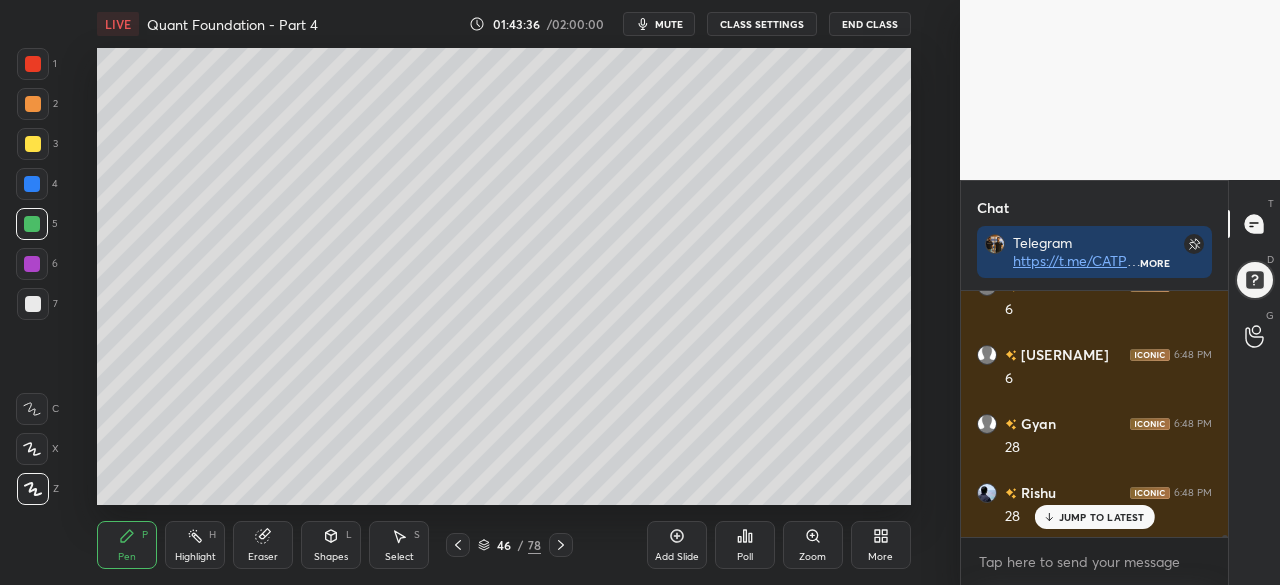 click at bounding box center (33, 144) 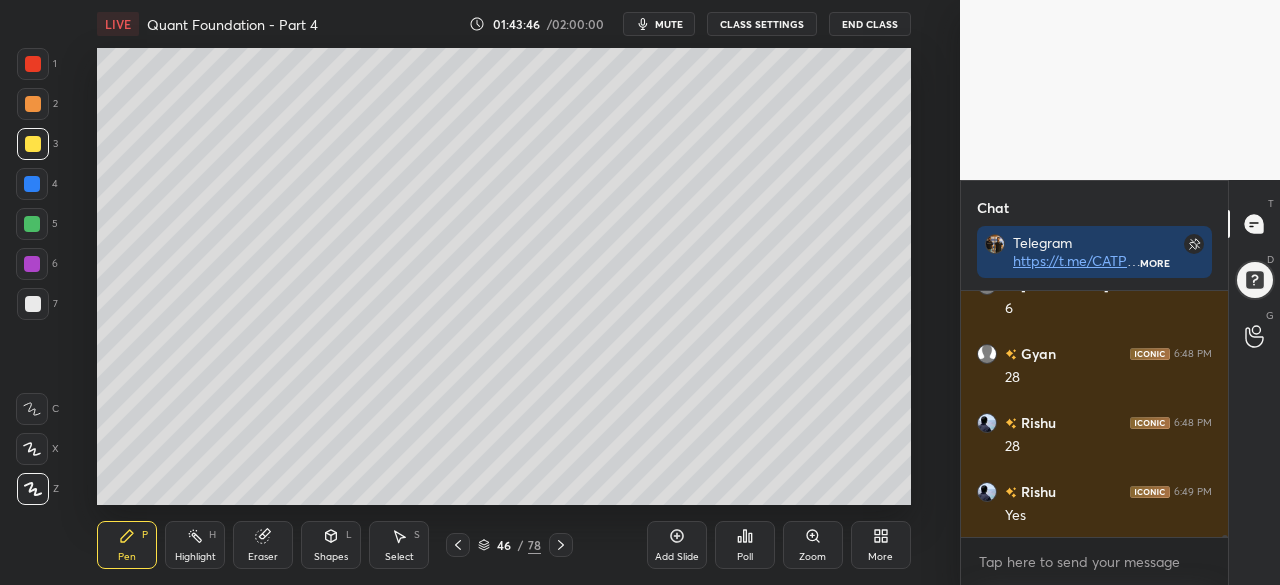 scroll, scrollTop: 28786, scrollLeft: 0, axis: vertical 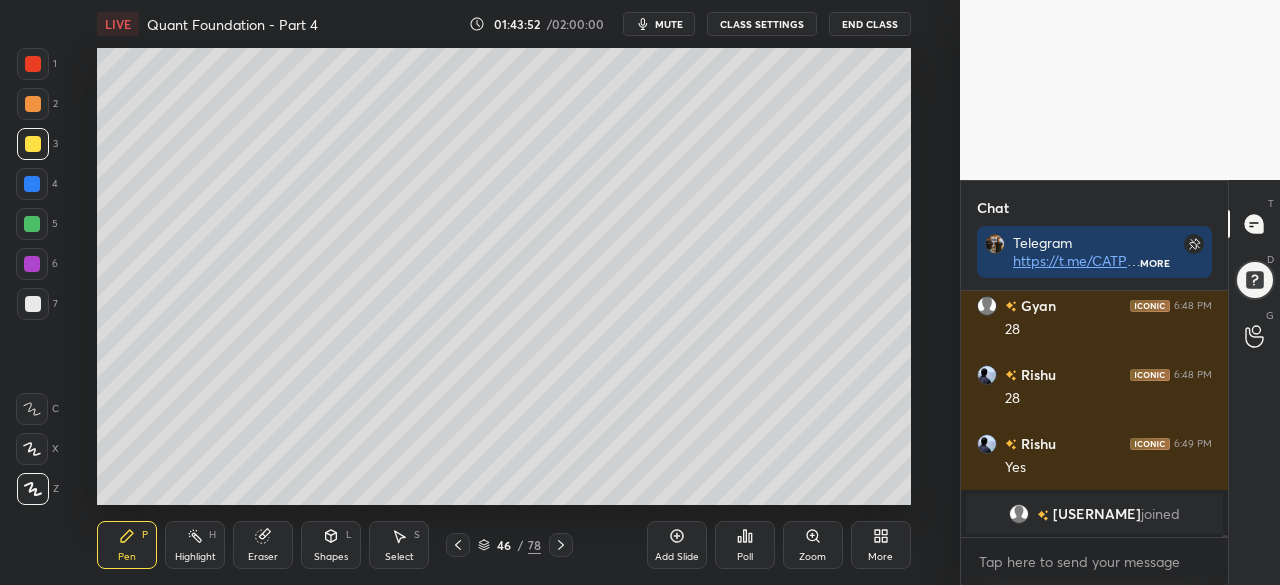 click at bounding box center (32, 264) 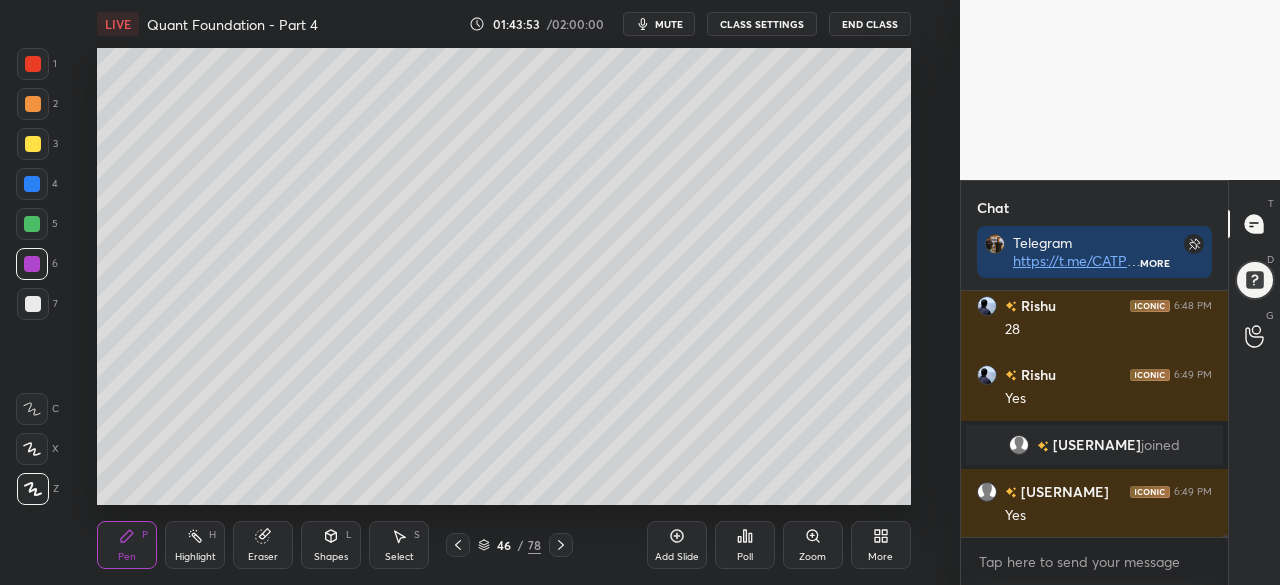 click 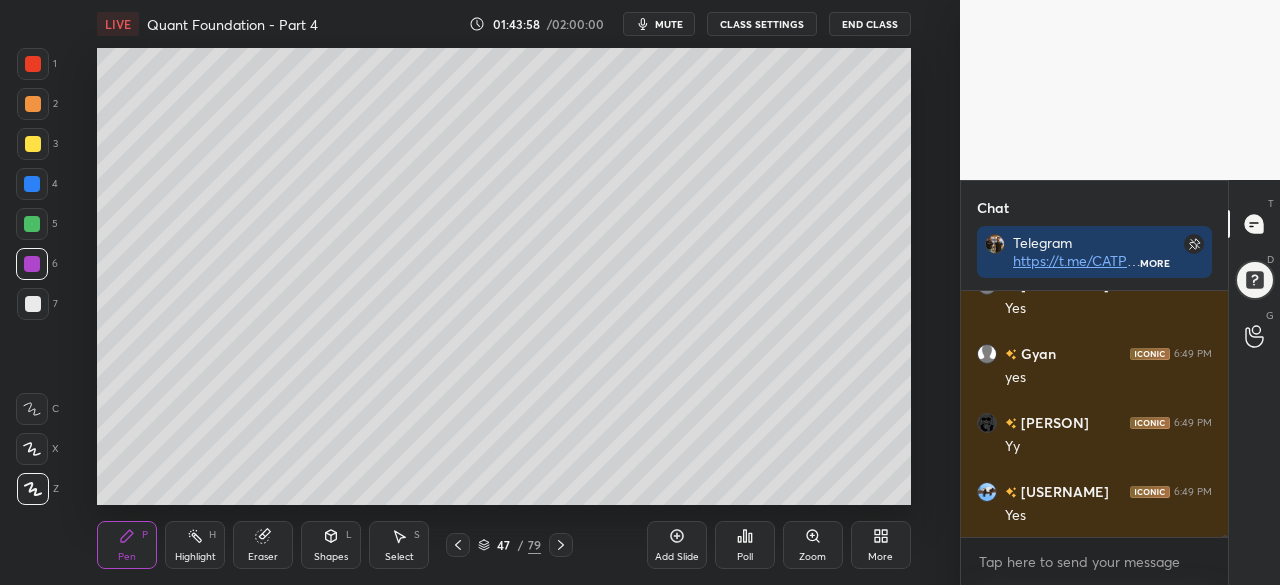 scroll, scrollTop: 27630, scrollLeft: 0, axis: vertical 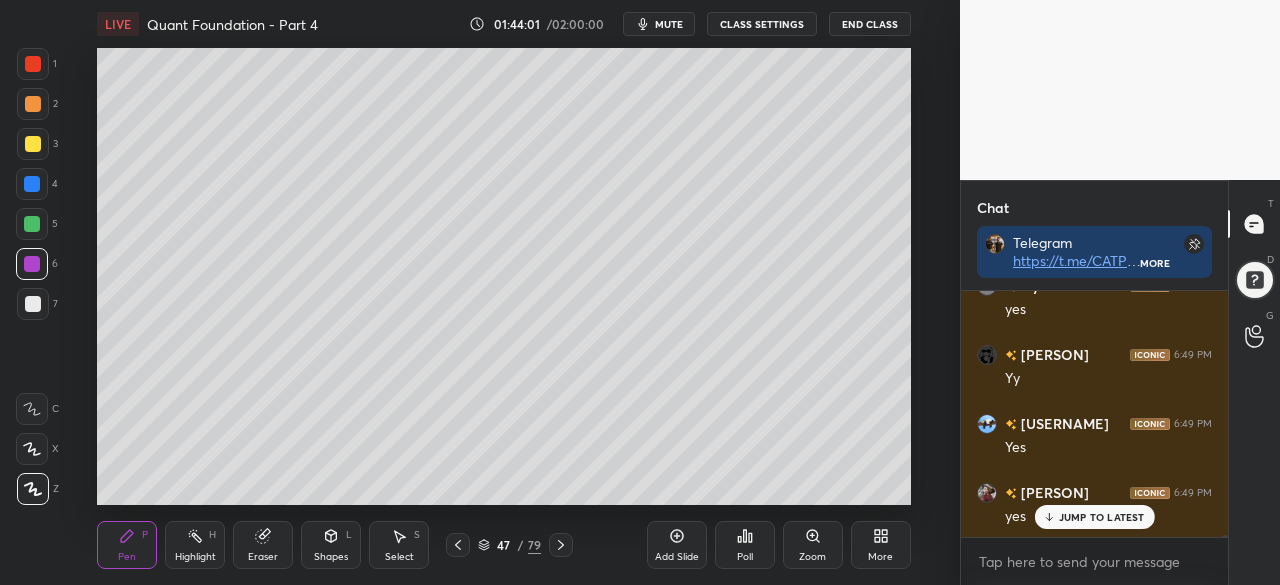 click at bounding box center [33, 304] 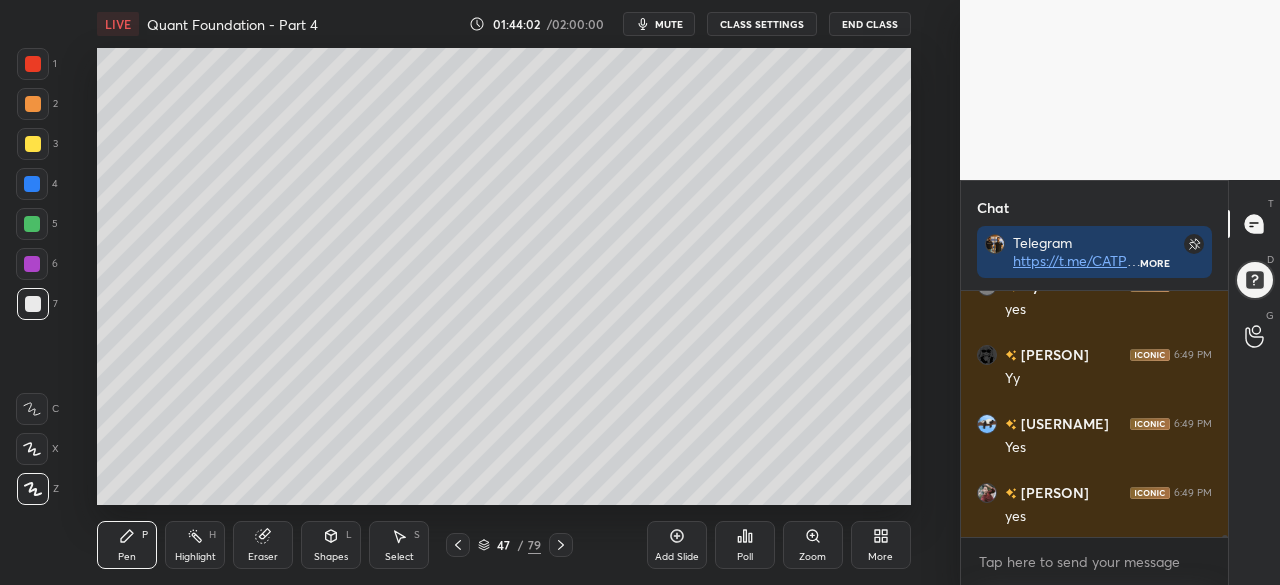 scroll, scrollTop: 27700, scrollLeft: 0, axis: vertical 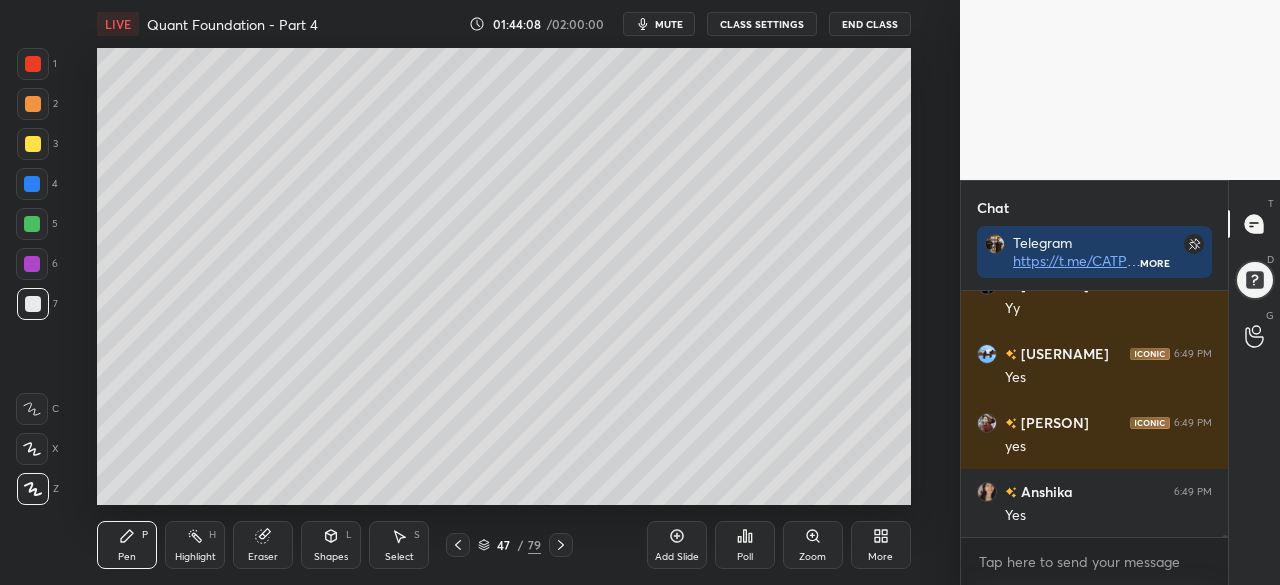 click at bounding box center [32, 224] 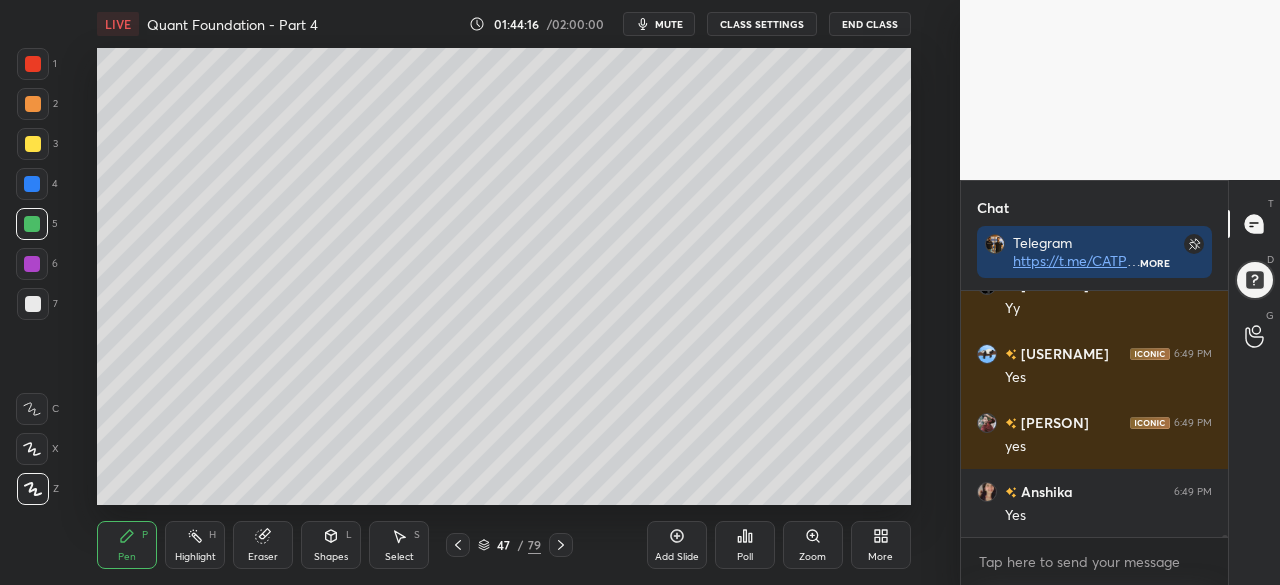 click at bounding box center (33, 144) 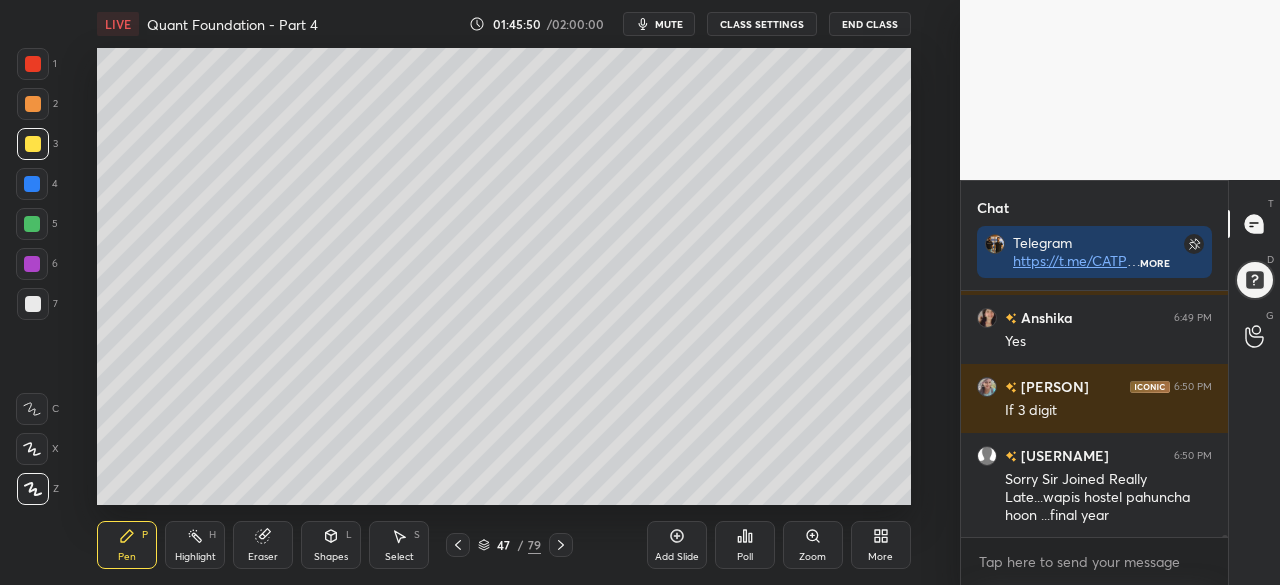 scroll, scrollTop: 27942, scrollLeft: 0, axis: vertical 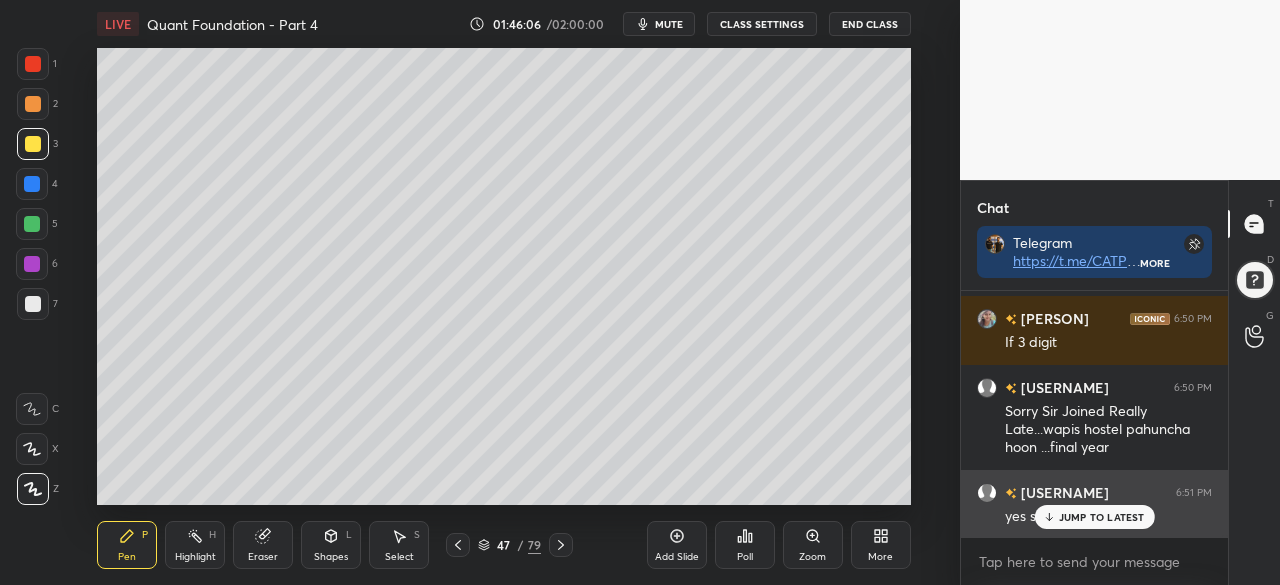 click on "JUMP TO LATEST" at bounding box center [1094, 517] 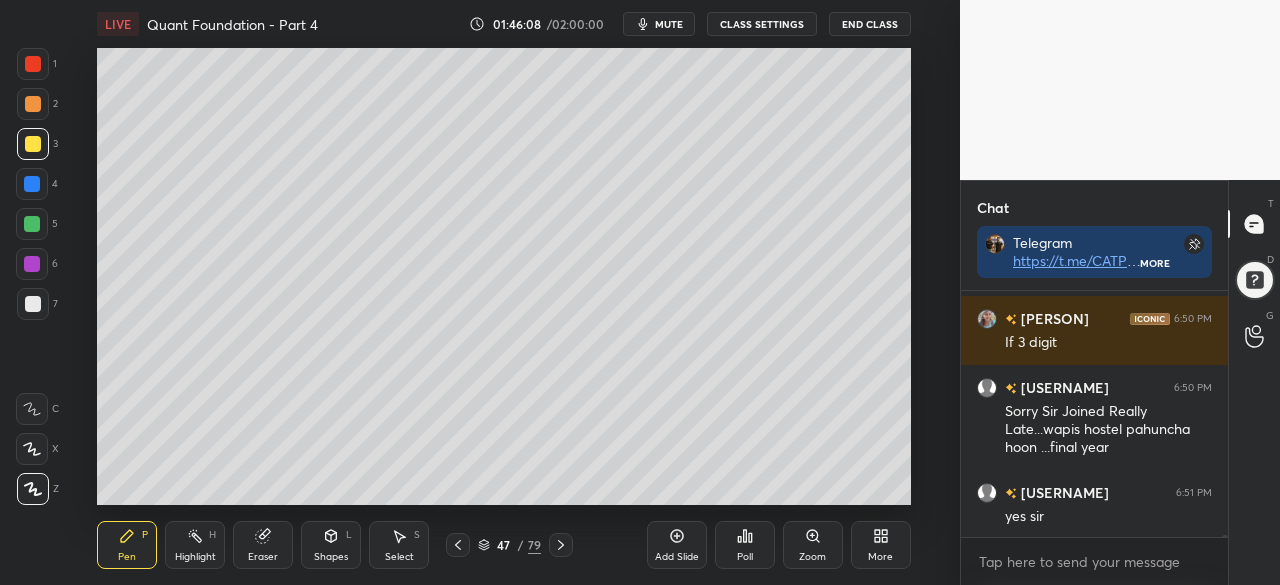 click at bounding box center (32, 224) 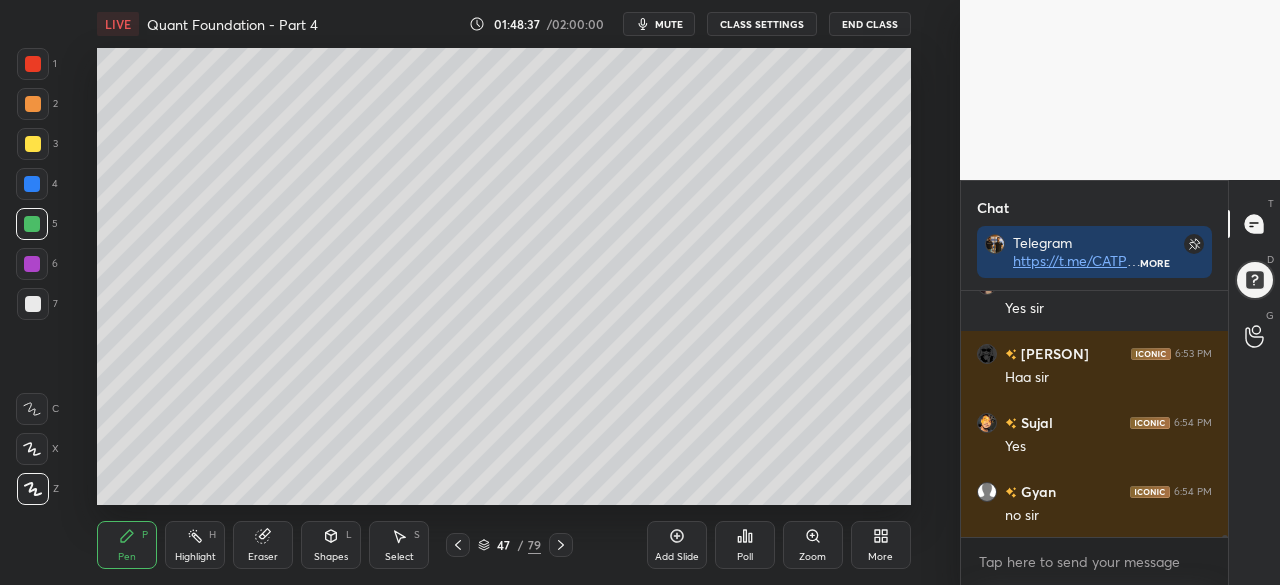 scroll, scrollTop: 29598, scrollLeft: 0, axis: vertical 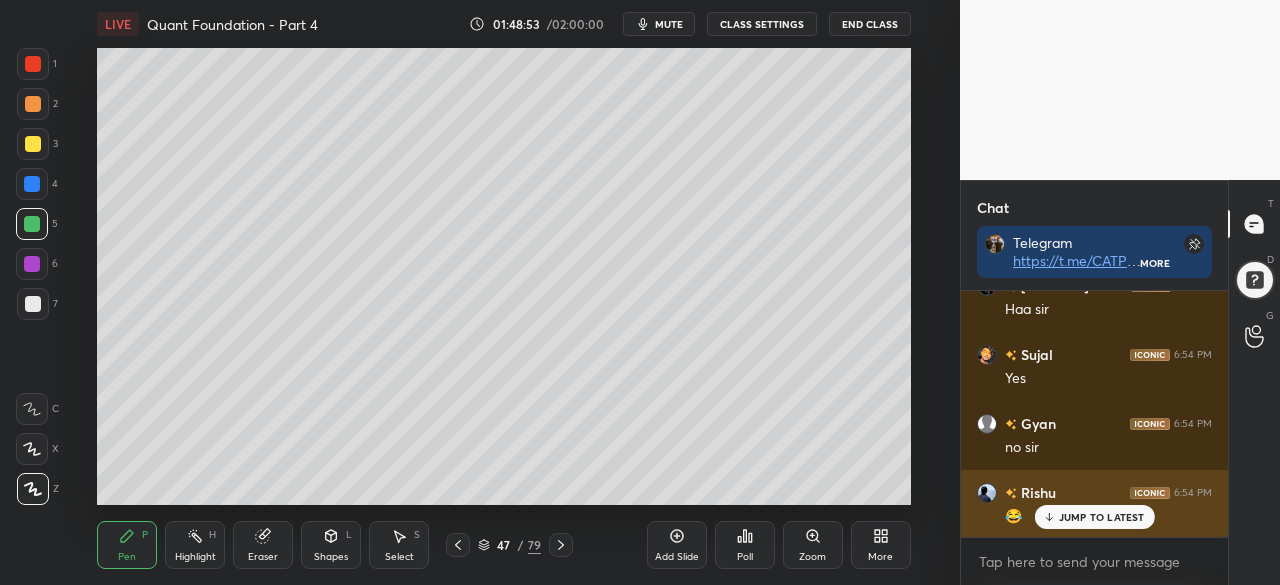 click on "JUMP TO LATEST" at bounding box center (1102, 517) 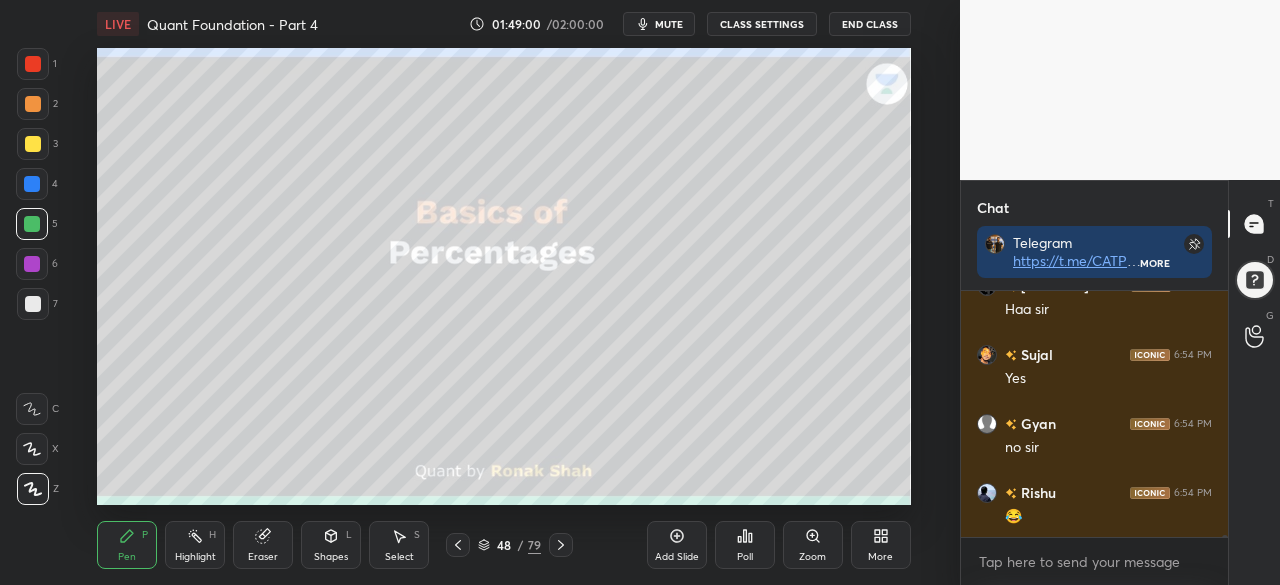 click on "Select S" at bounding box center (399, 545) 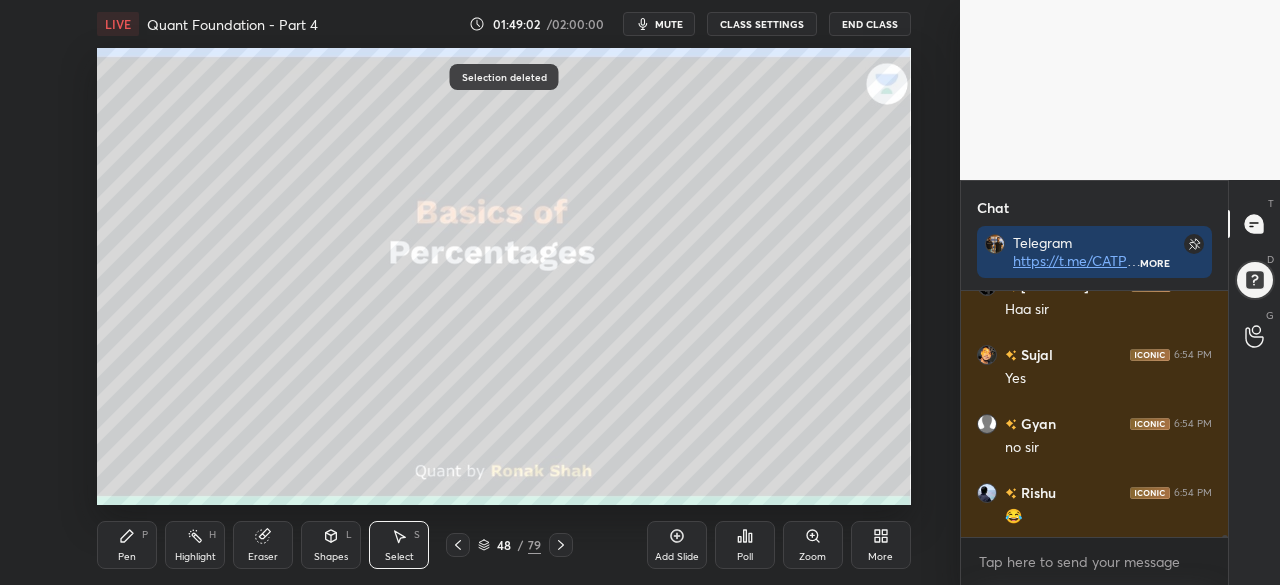 scroll, scrollTop: 29668, scrollLeft: 0, axis: vertical 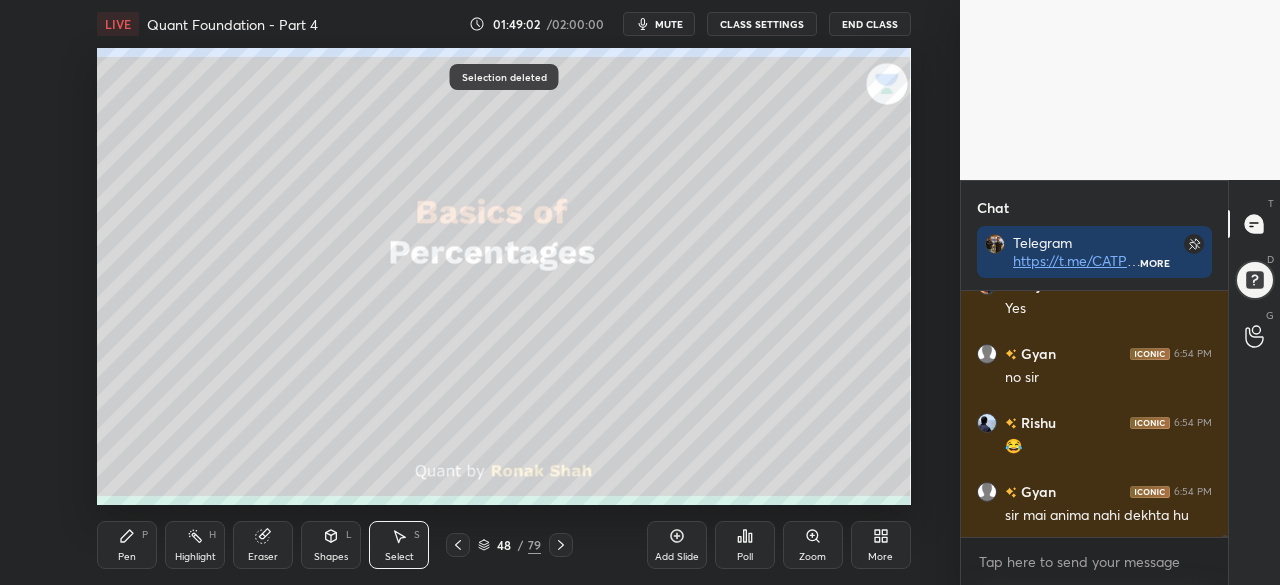 click on "LIVE Quant Foundation - Part 4 01:49:02 /  02:00:00 mute CLASS SETTINGS End Class 0 ° Undo Copy Paste here Duplicate Duplicate to new slide Delete Selection deleted Setting up your live class Poll for   secs No correct answer Start poll Back Quant Foundation - Part 4 • L5 of Quant Foundation Course [PERSON] Pen P Highlight H Eraser Shapes L Select S 48 / 79 Add Slide Poll Zoom More" at bounding box center (504, 292) 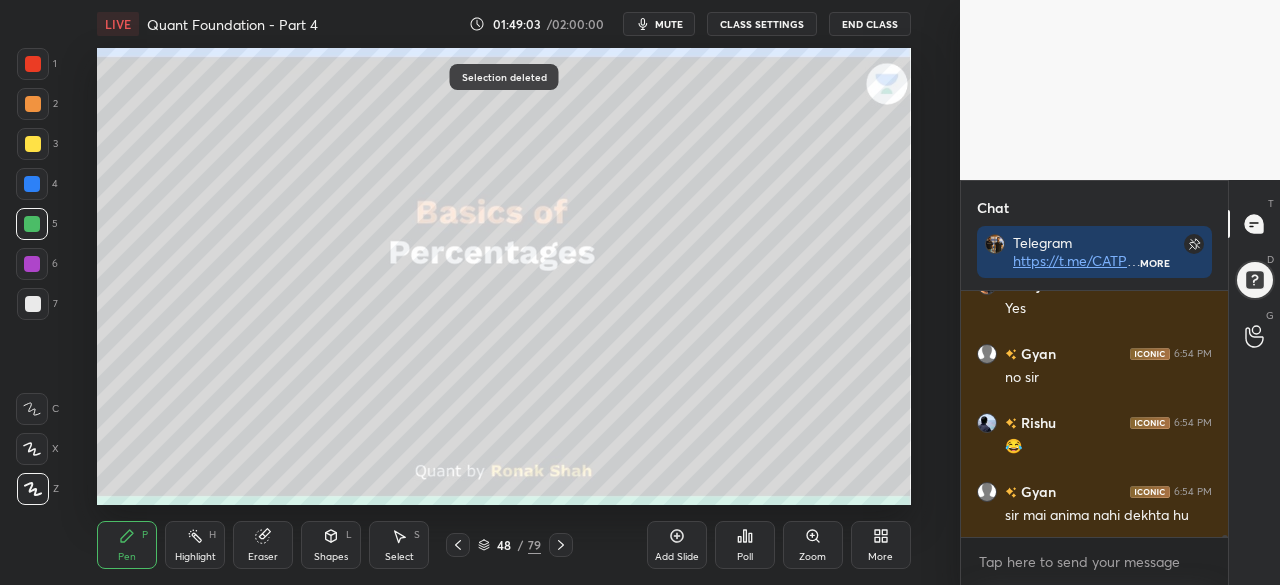 click at bounding box center (32, 264) 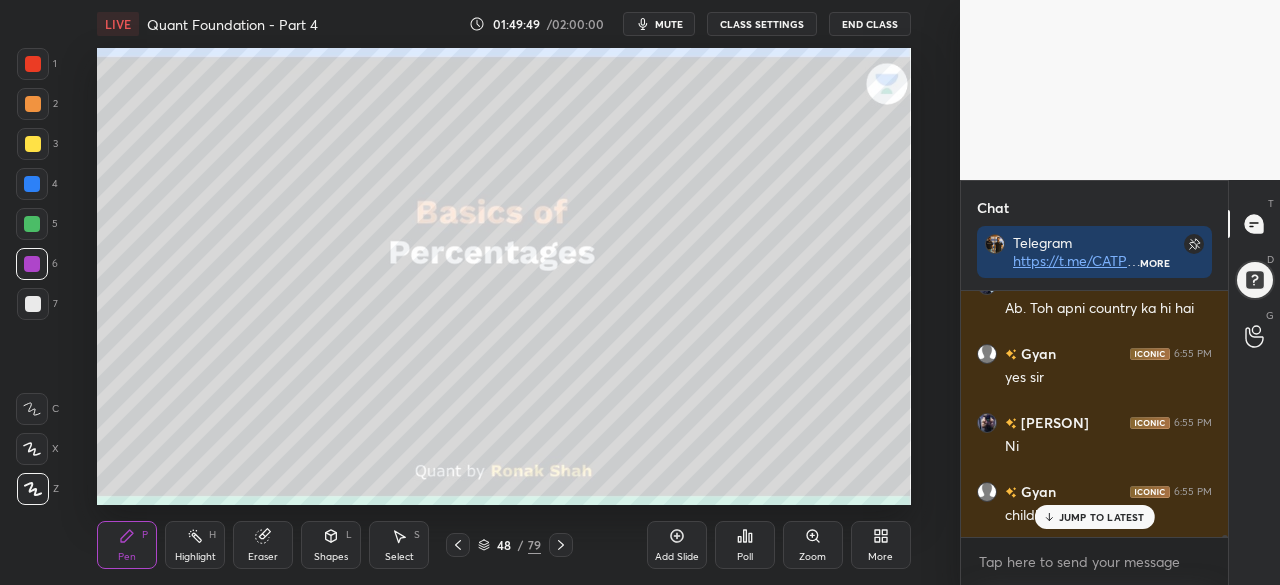 scroll, scrollTop: 30168, scrollLeft: 0, axis: vertical 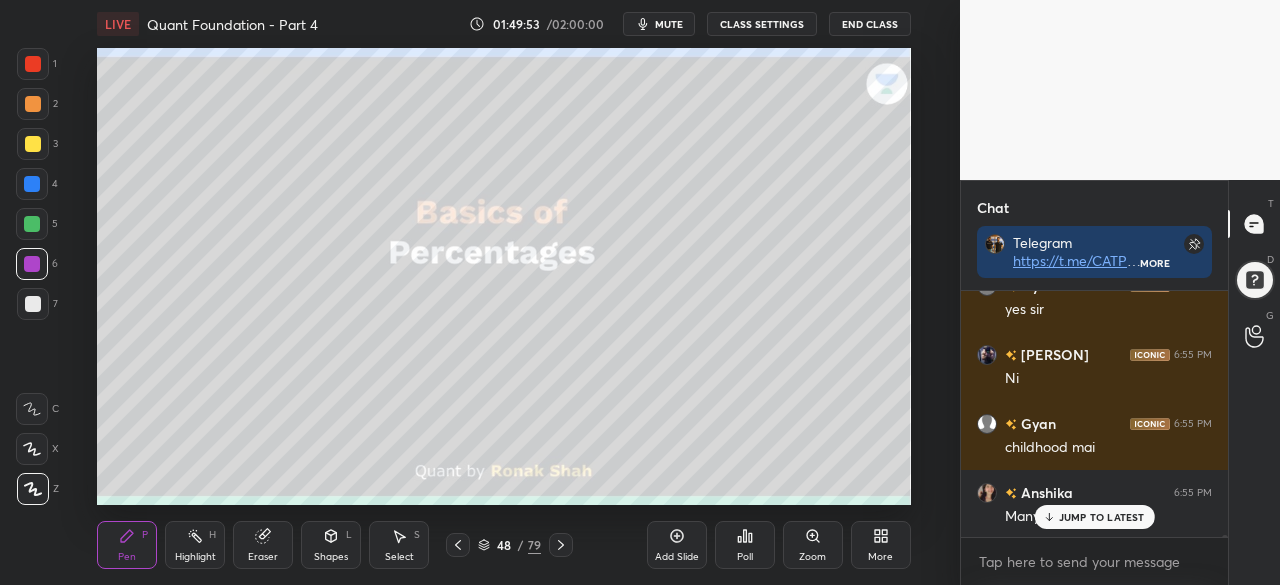 click on "JUMP TO LATEST" at bounding box center [1102, 517] 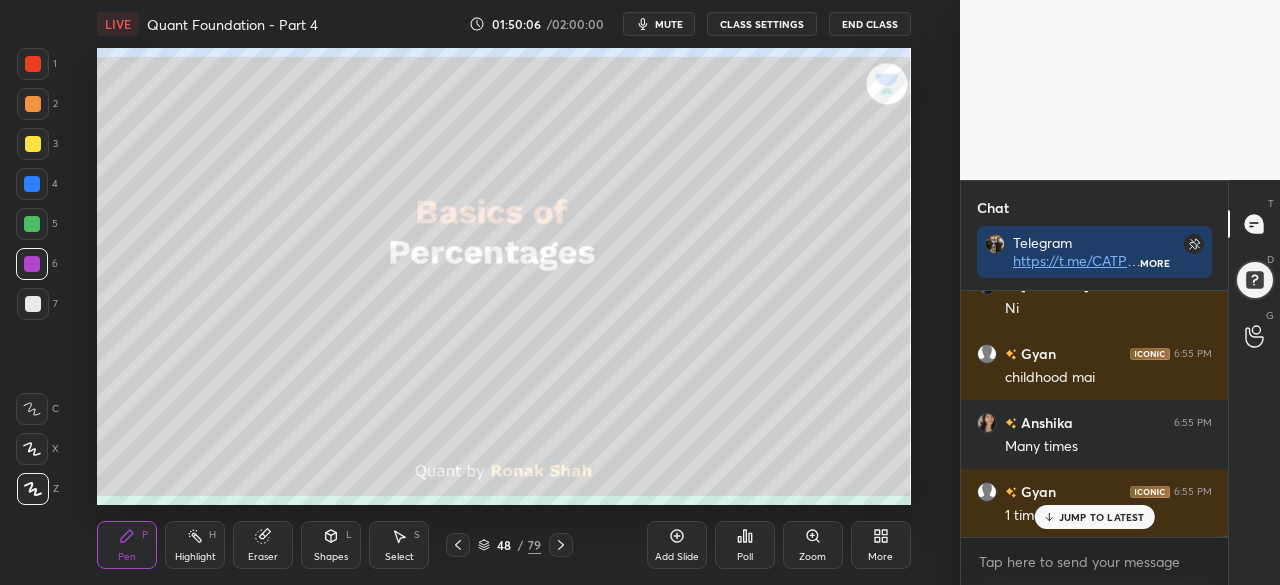 scroll, scrollTop: 30324, scrollLeft: 0, axis: vertical 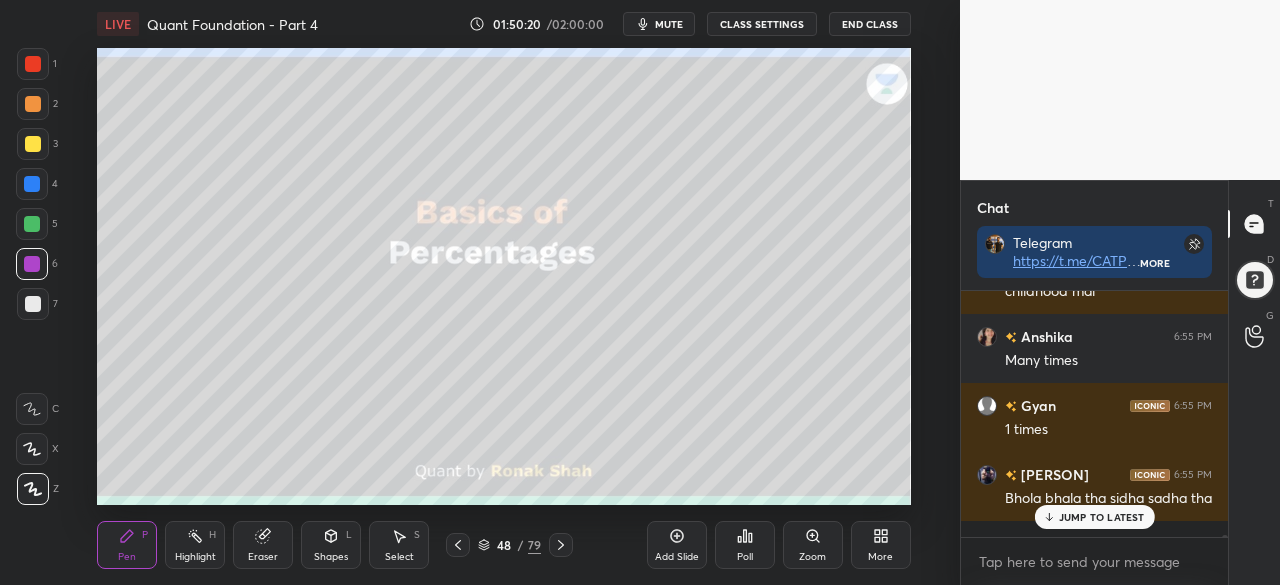 click on "JUMP TO LATEST" at bounding box center [1102, 517] 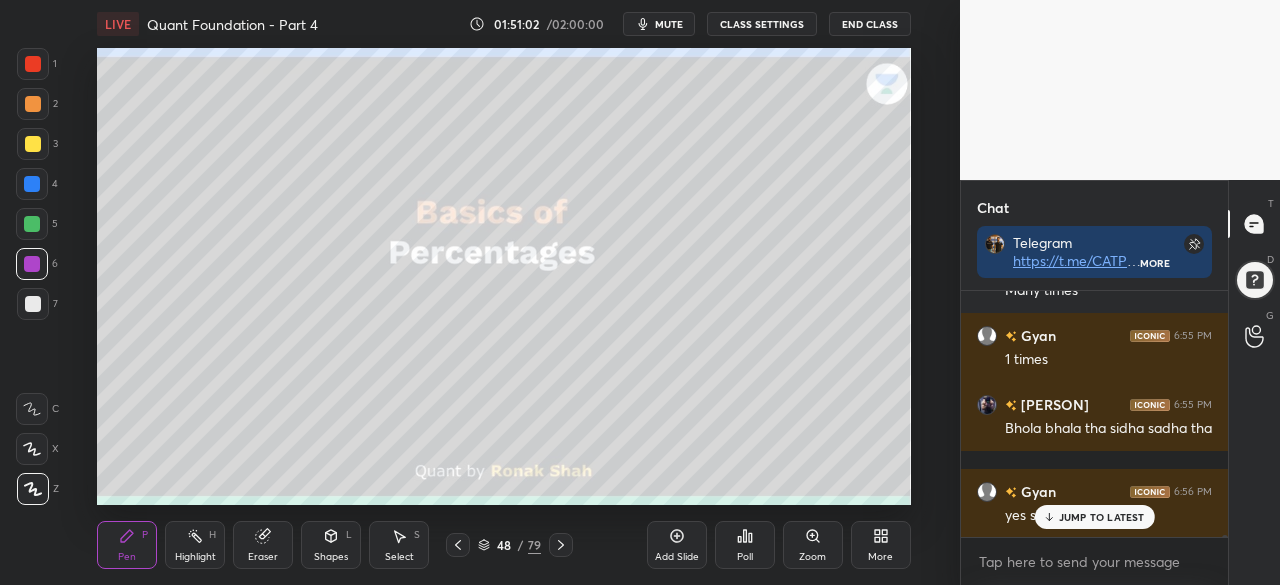 scroll, scrollTop: 30462, scrollLeft: 0, axis: vertical 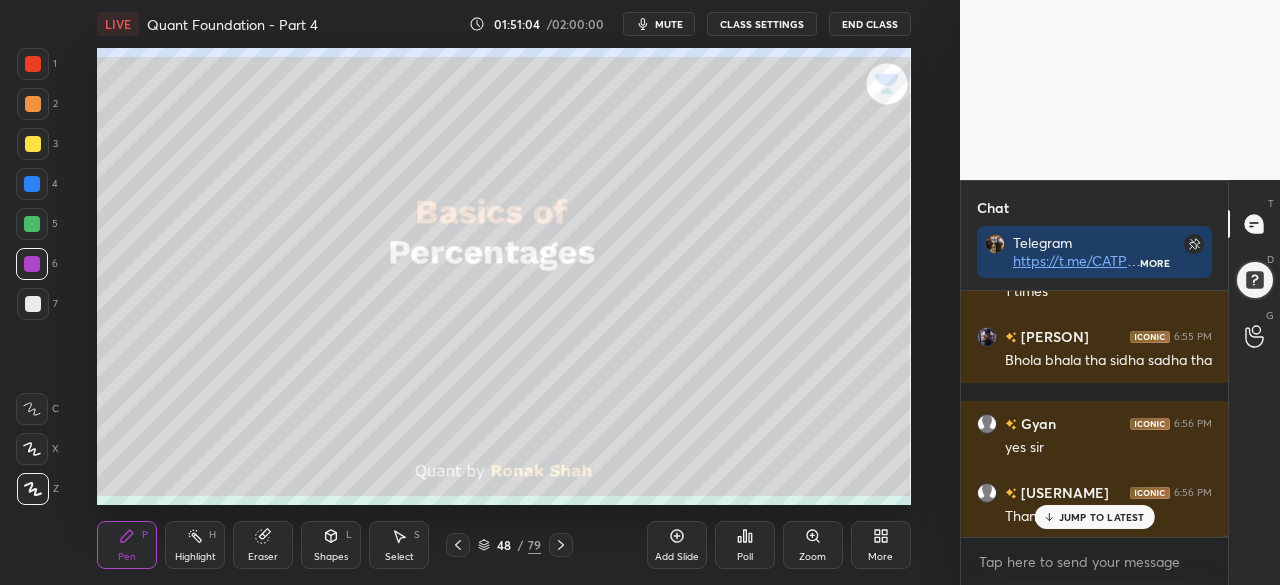 click on "End Class" at bounding box center [870, 24] 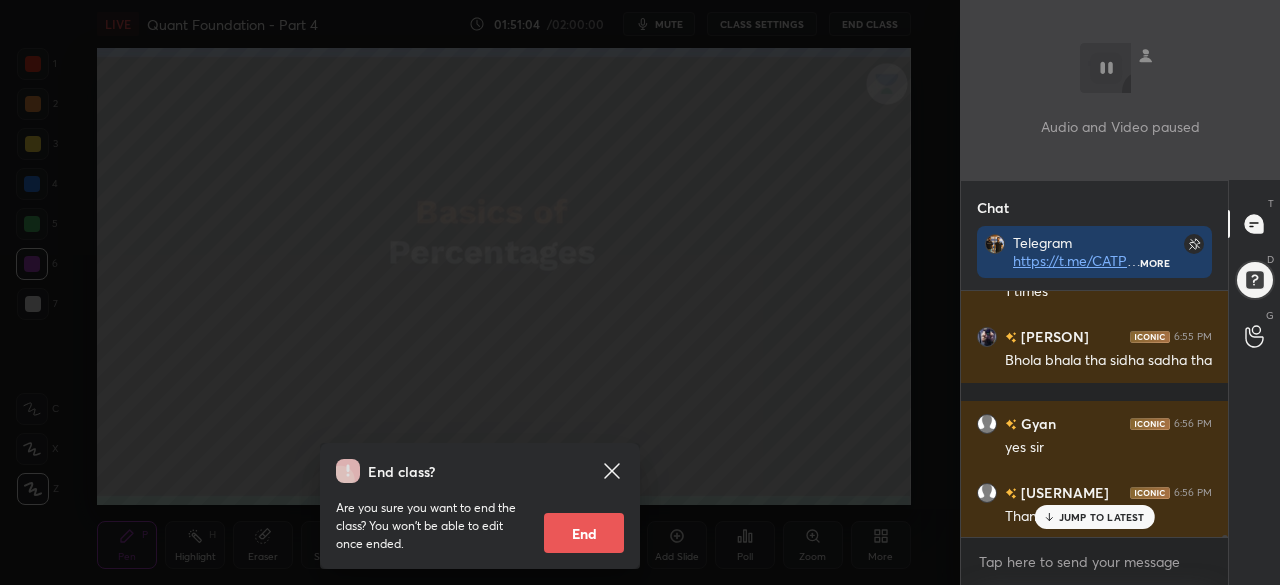 scroll, scrollTop: 30532, scrollLeft: 0, axis: vertical 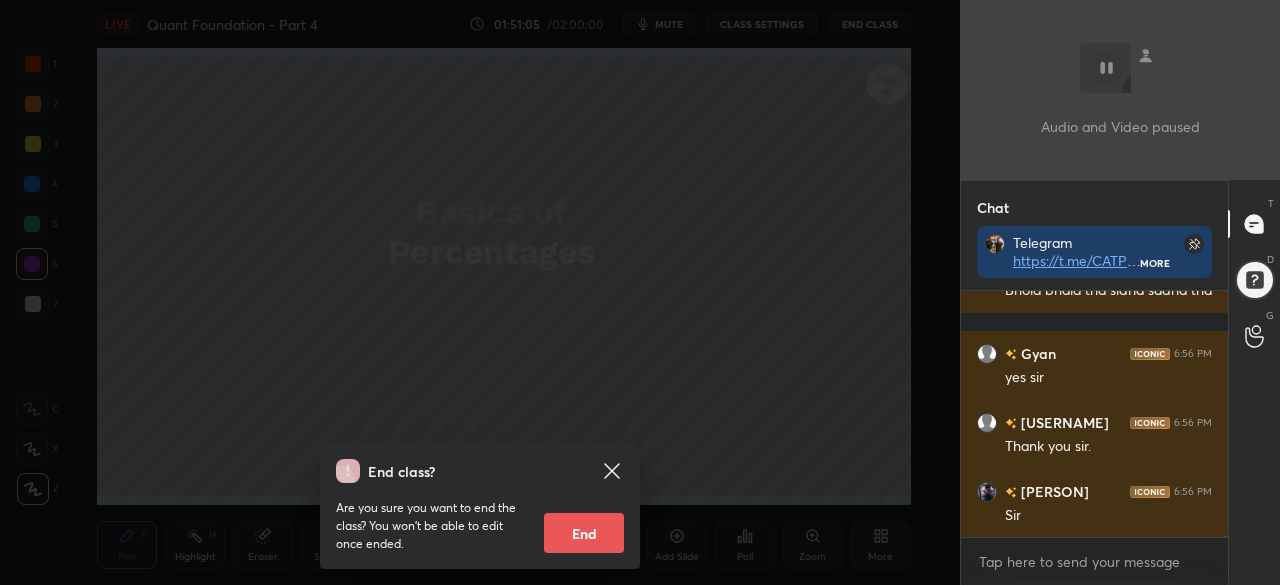 click on "End" at bounding box center [584, 533] 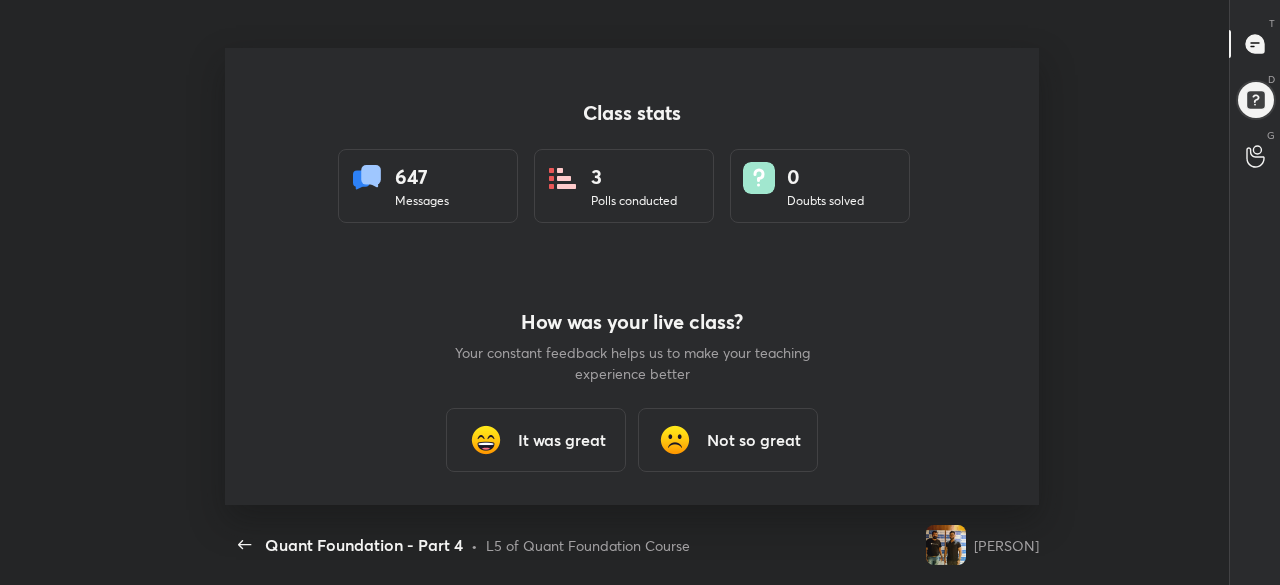 scroll, scrollTop: 99542, scrollLeft: 98950, axis: both 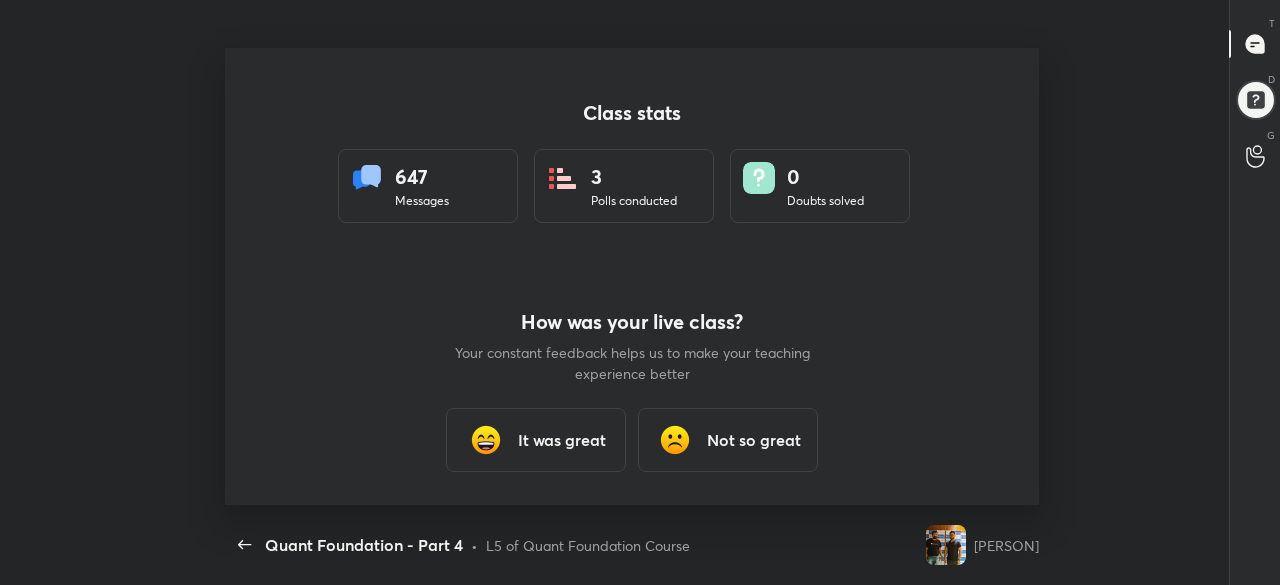 click on "It was great" at bounding box center [562, 440] 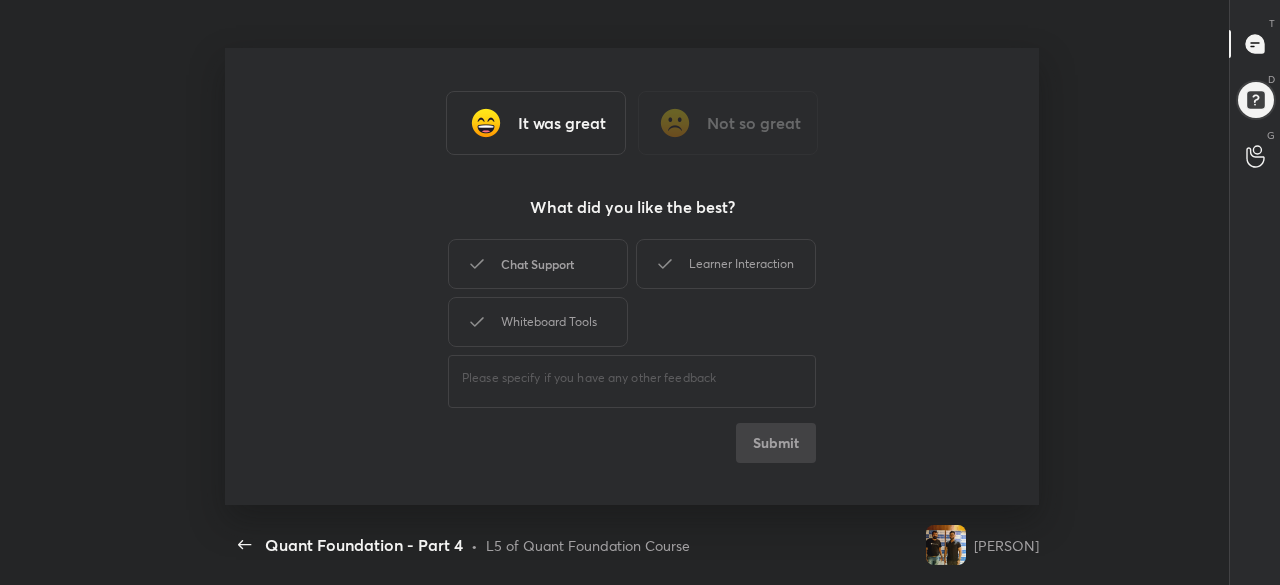 click on "Chat Support" at bounding box center (538, 264) 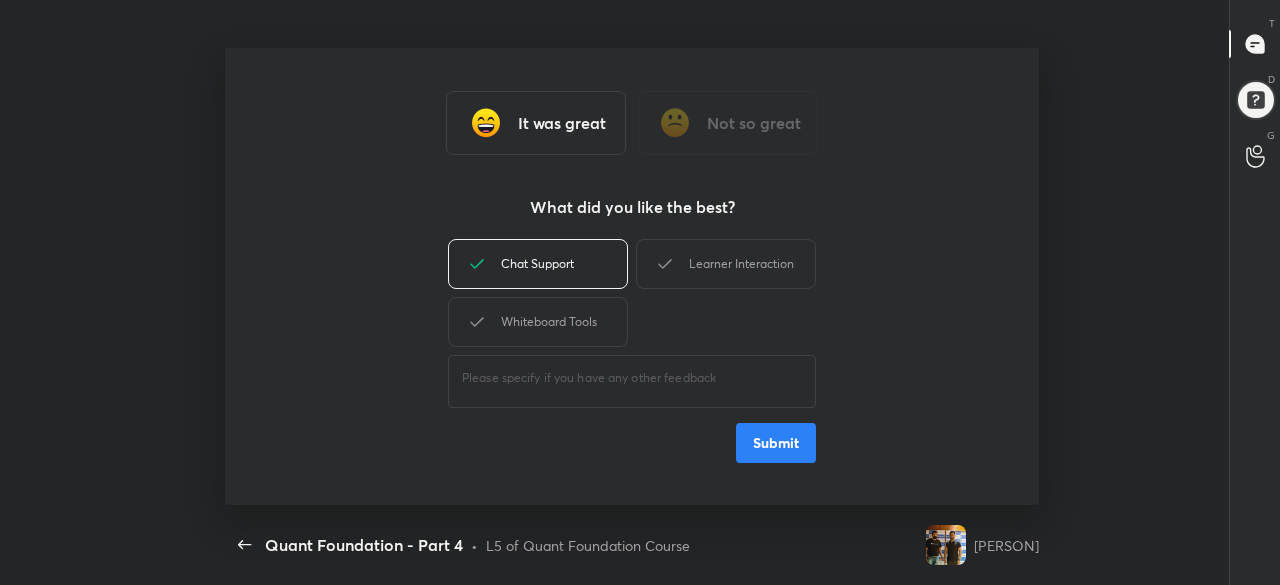click on "Submit" at bounding box center (776, 443) 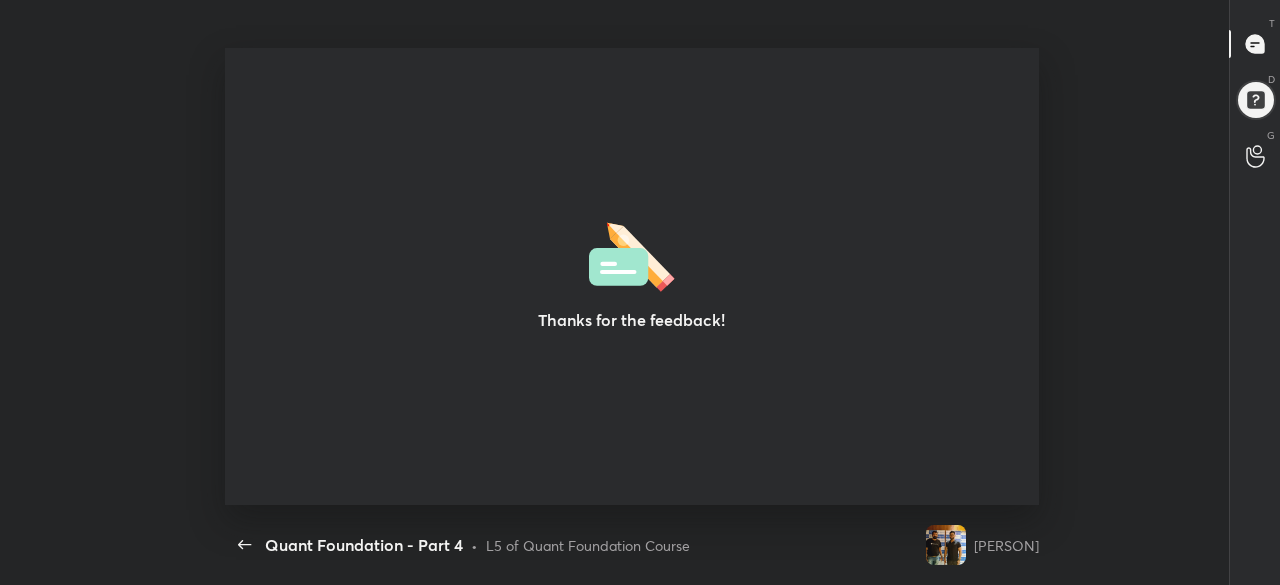 type on "x" 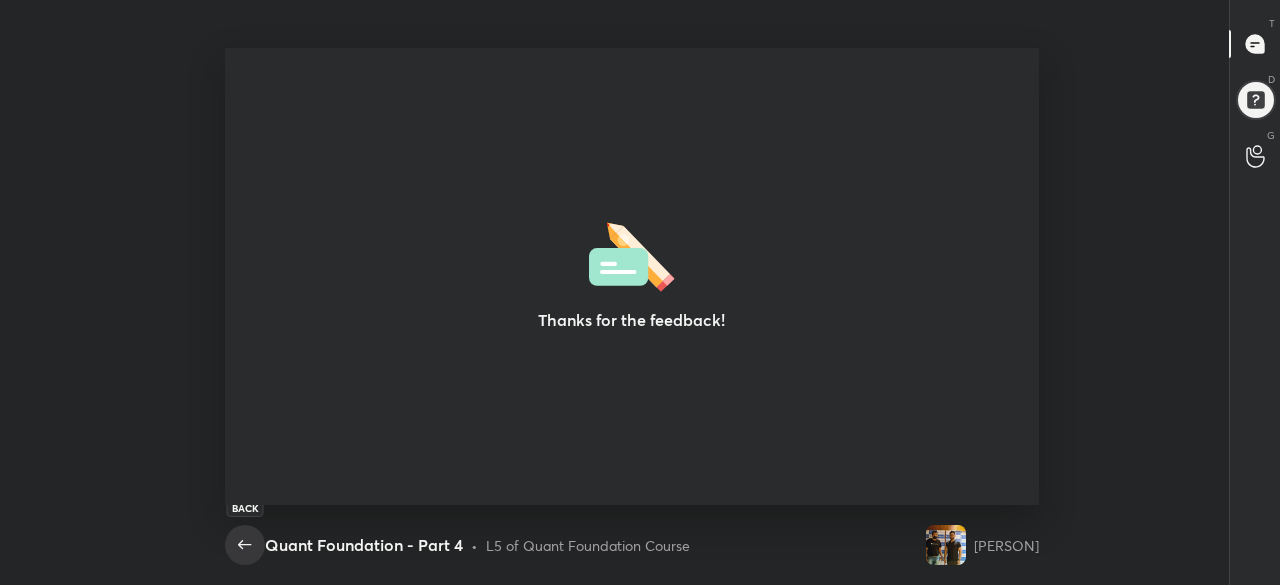 click 